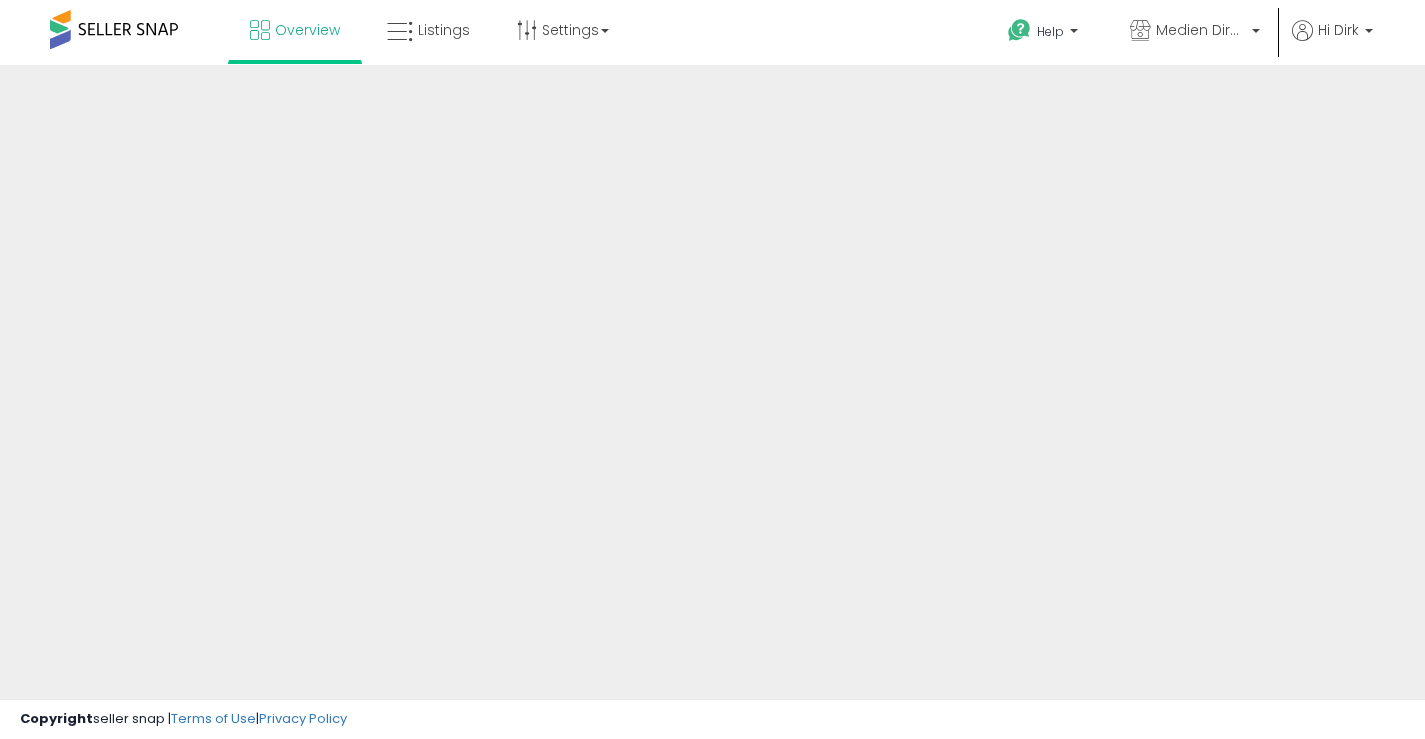 scroll, scrollTop: 0, scrollLeft: 0, axis: both 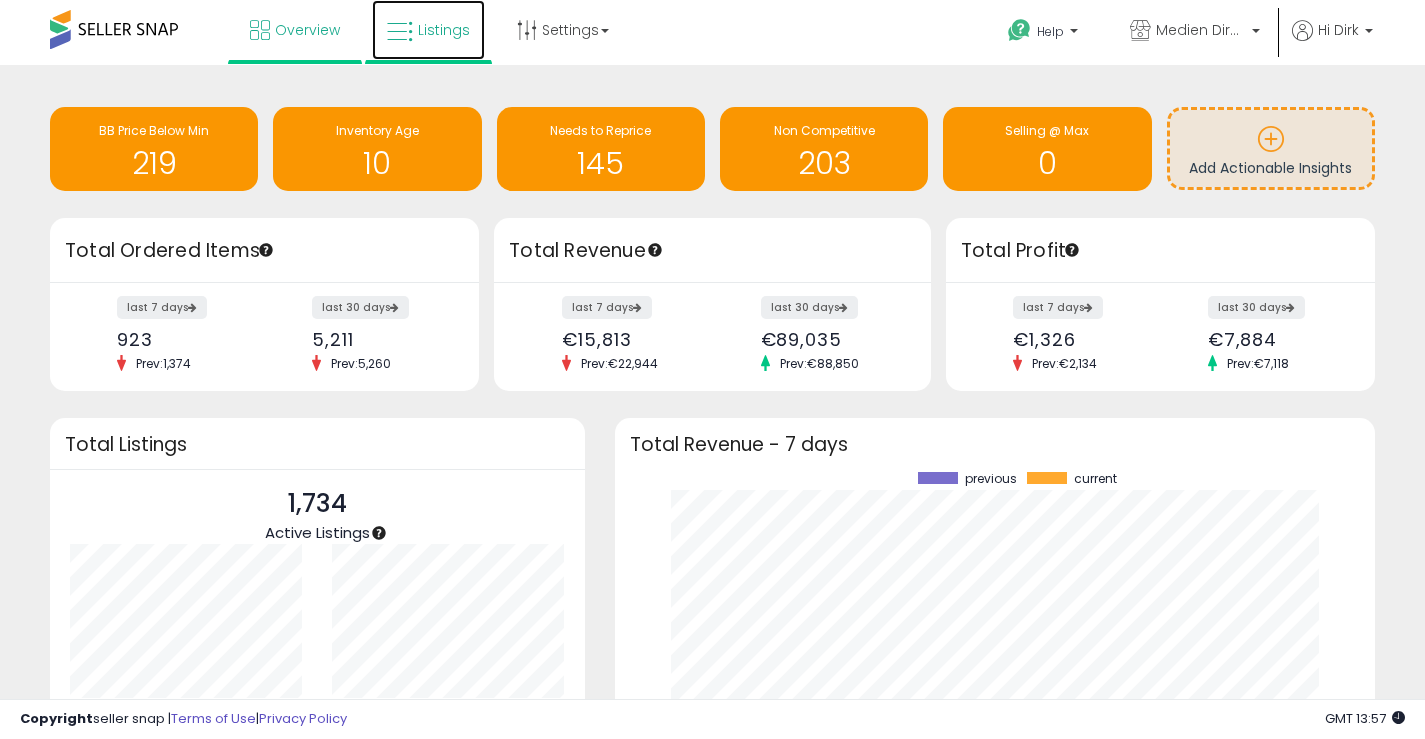 click on "Listings" at bounding box center [444, 30] 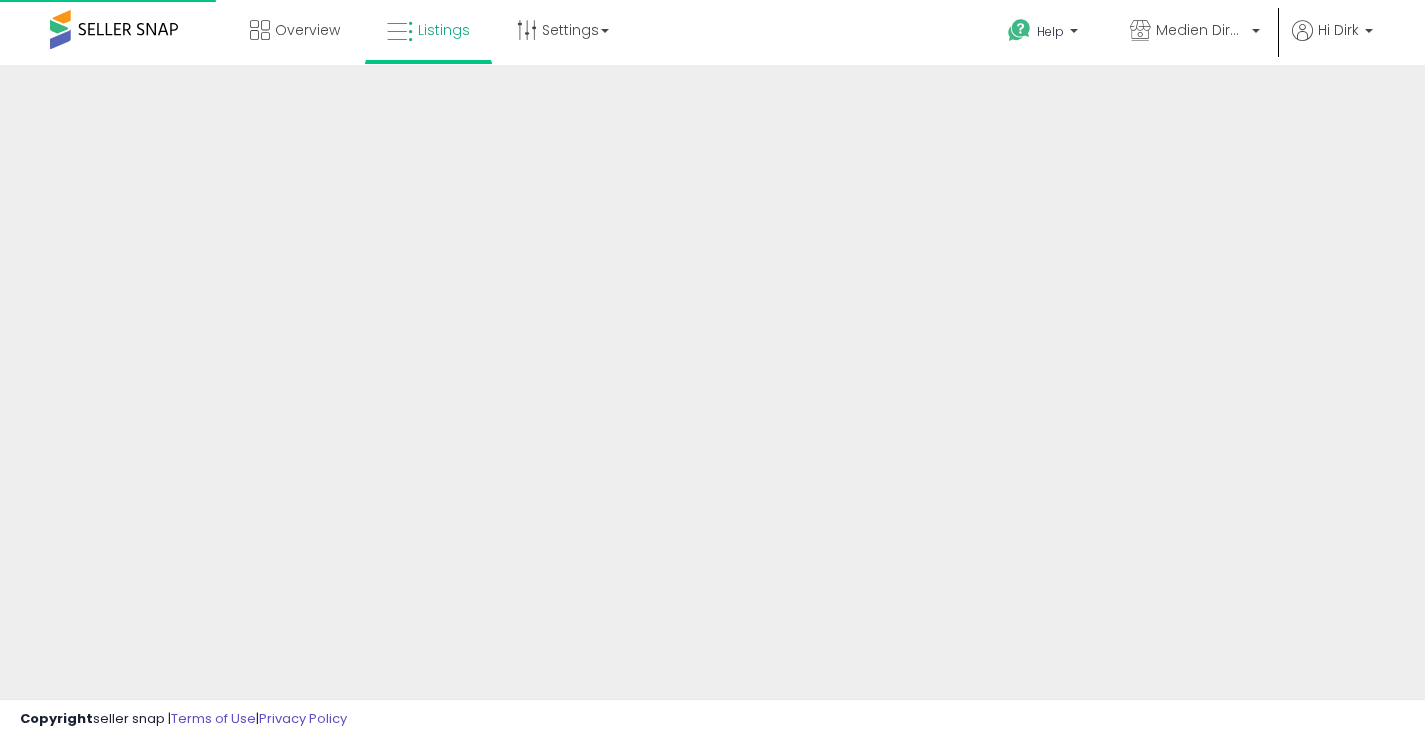 scroll, scrollTop: 0, scrollLeft: 0, axis: both 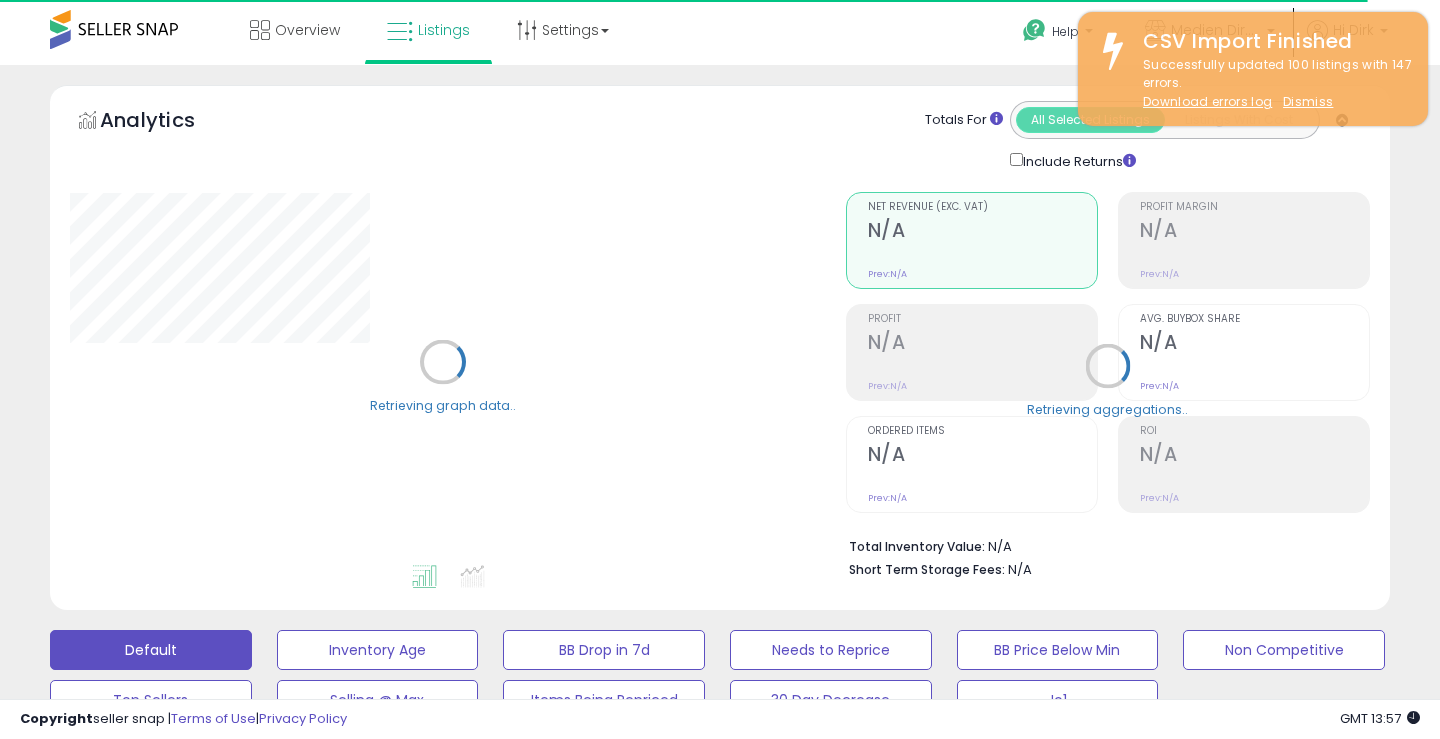 select on "**" 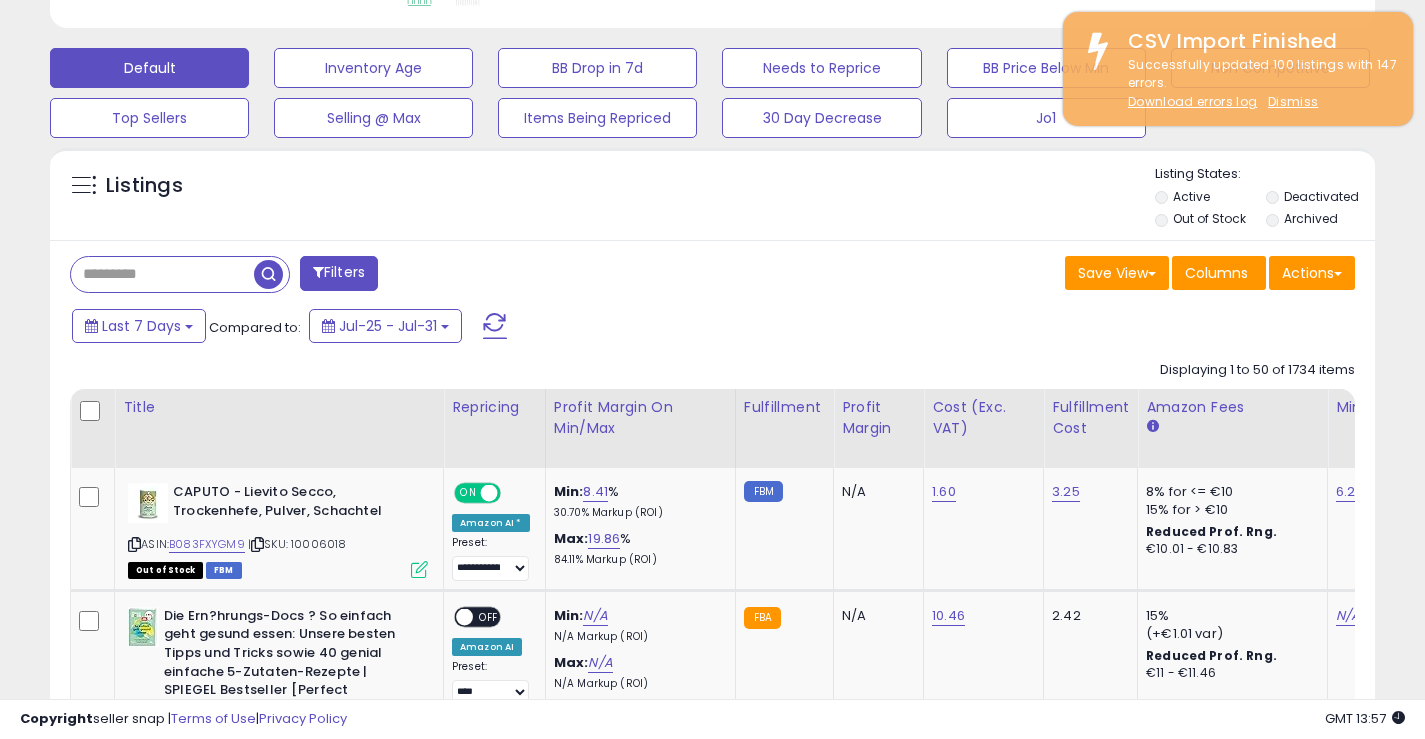 scroll, scrollTop: 624, scrollLeft: 0, axis: vertical 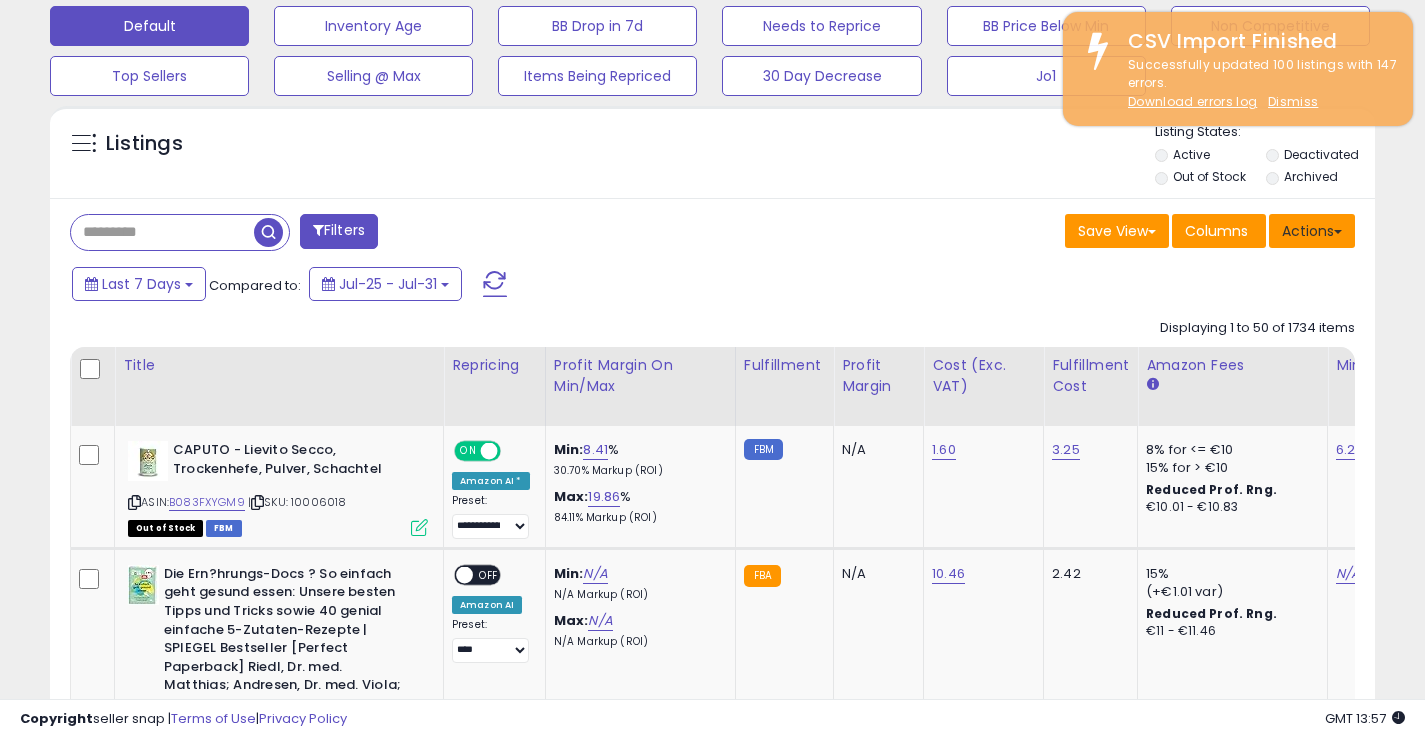 click on "Actions" at bounding box center [1312, 231] 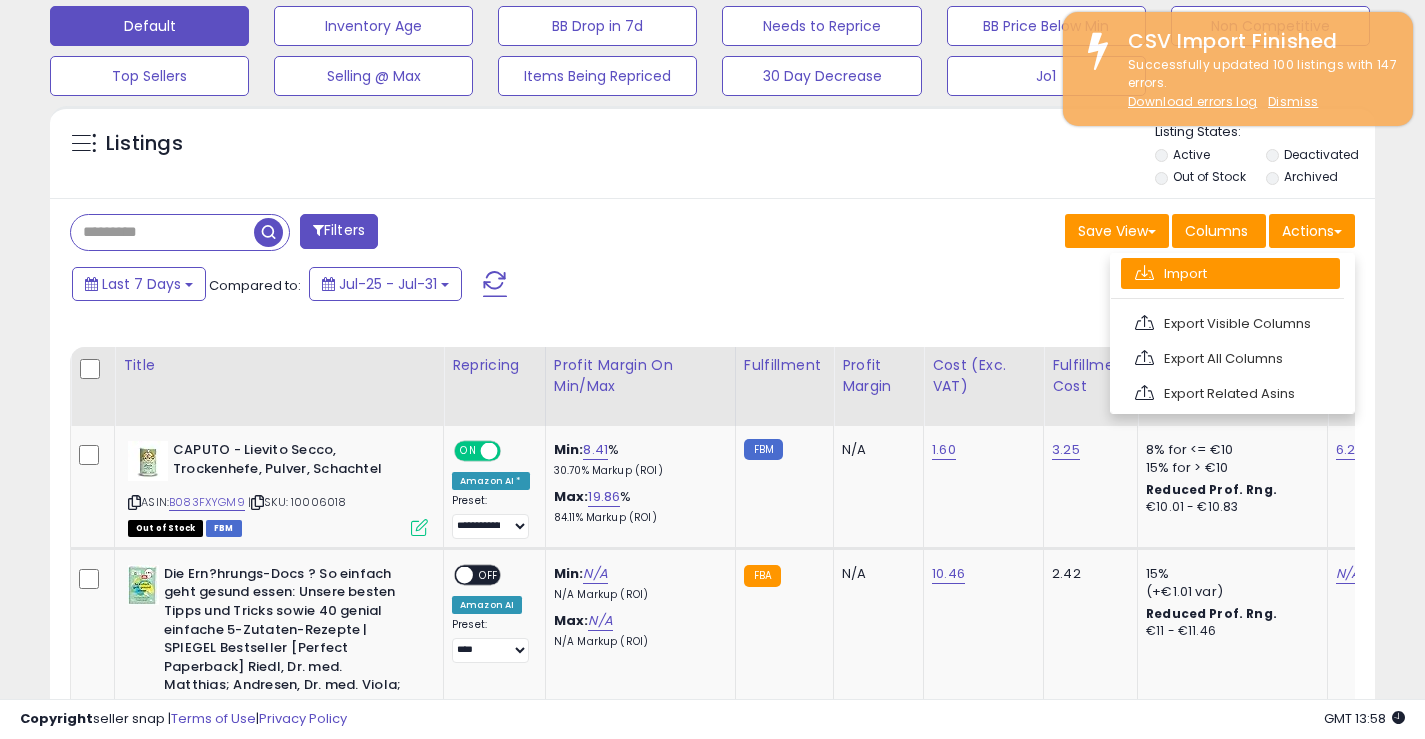 click on "Import" at bounding box center (1230, 273) 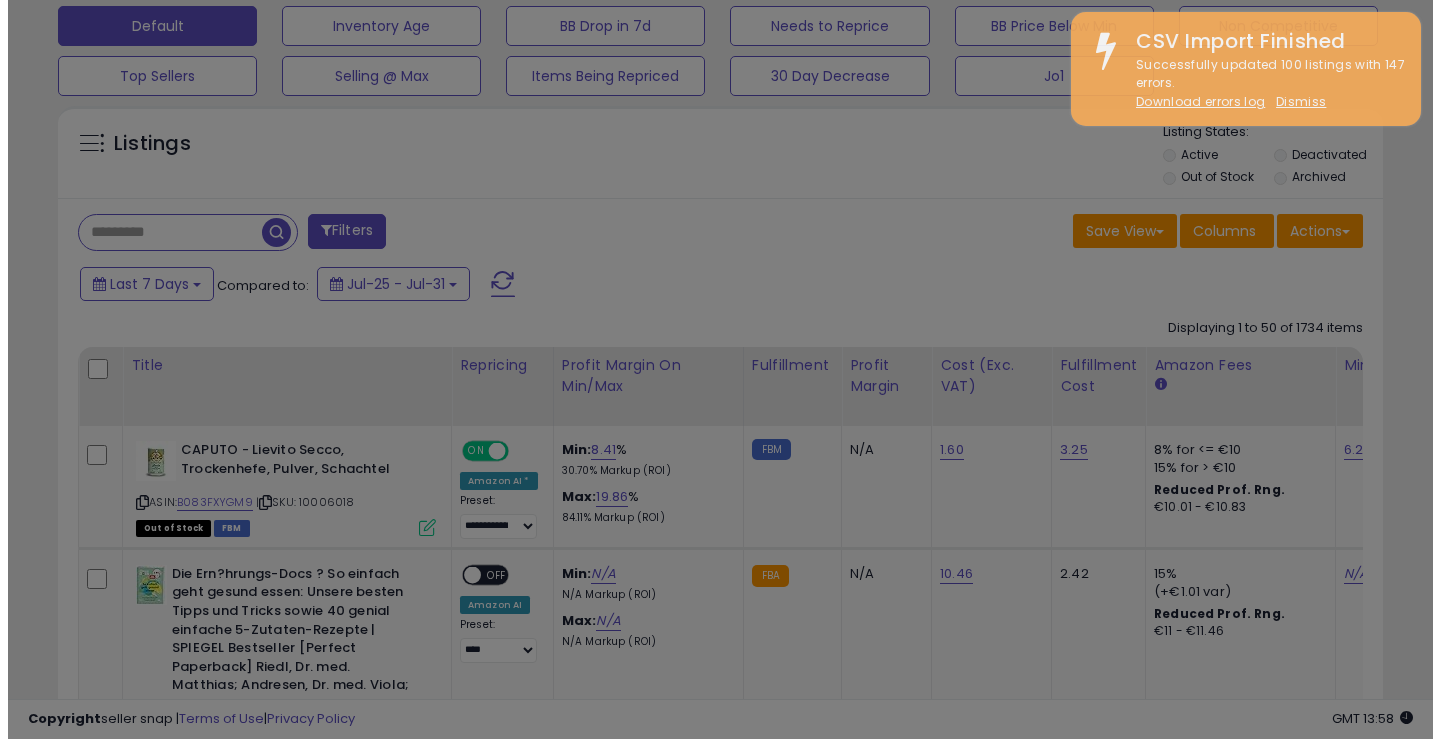 scroll, scrollTop: 999590, scrollLeft: 999224, axis: both 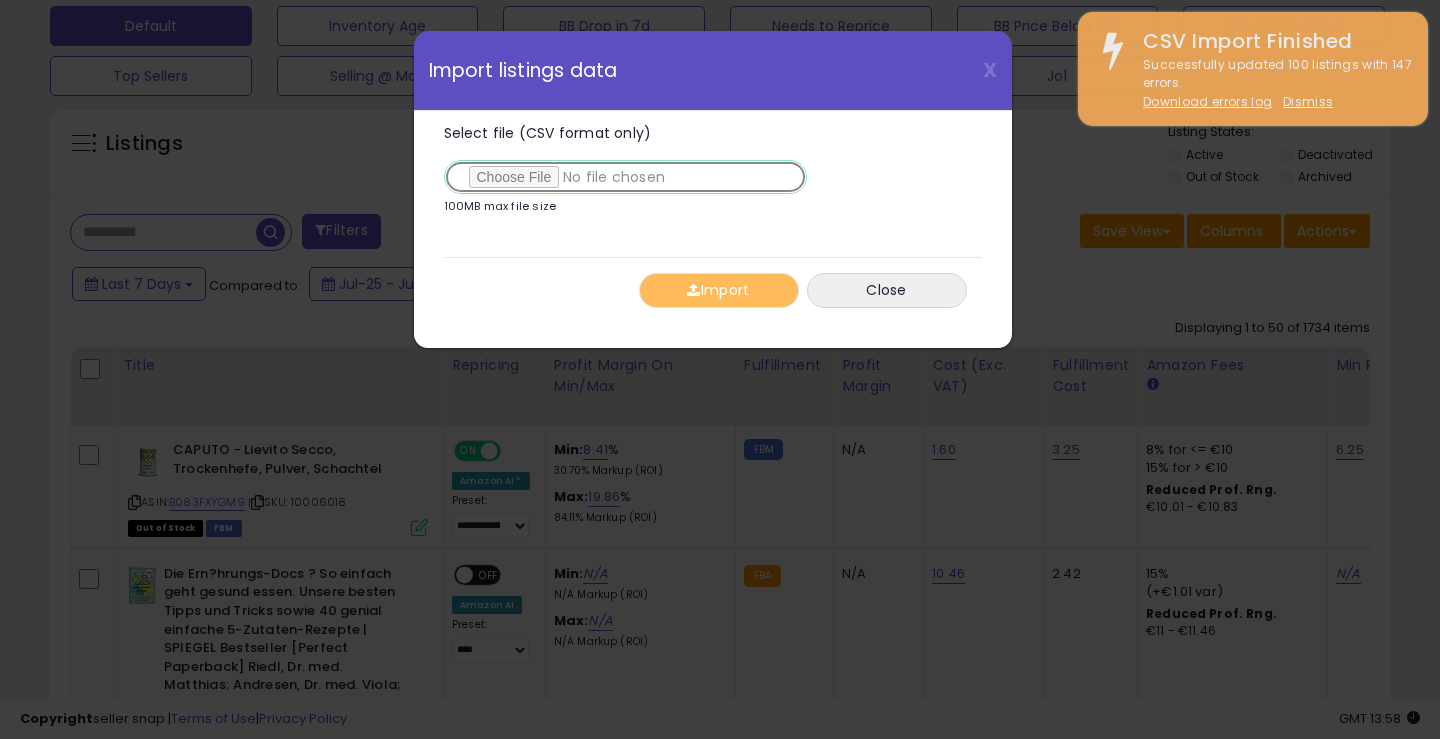 click on "Select file (CSV format only)" at bounding box center [625, 177] 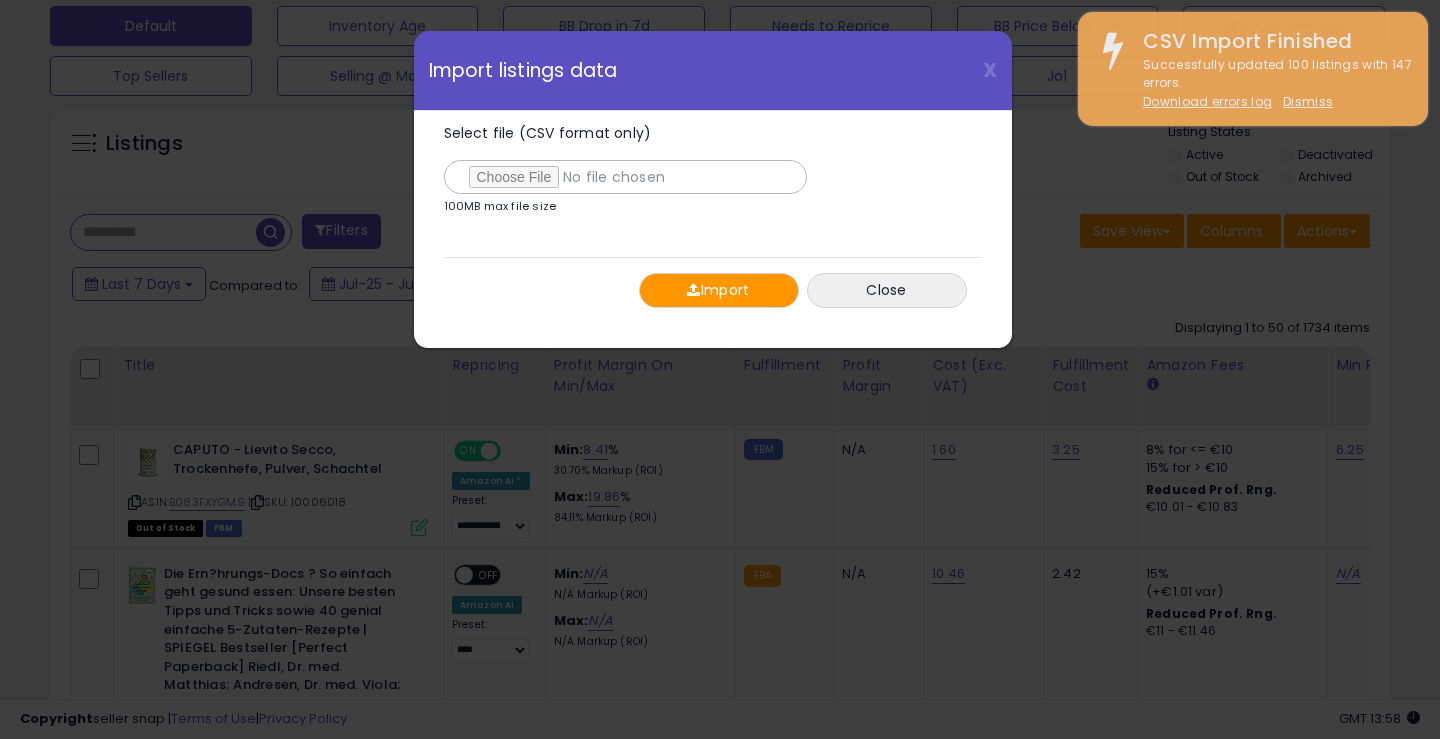 click on "Import" at bounding box center (719, 290) 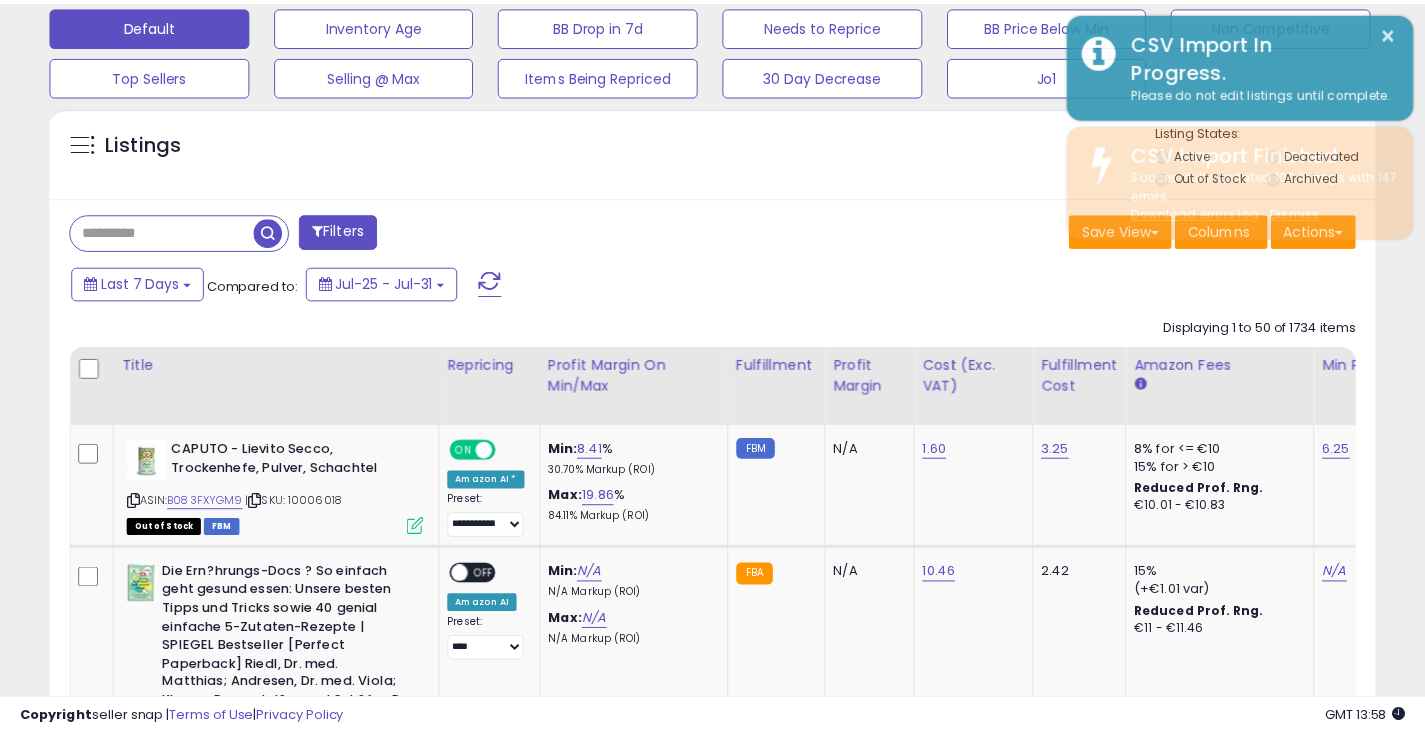 scroll, scrollTop: 410, scrollLeft: 767, axis: both 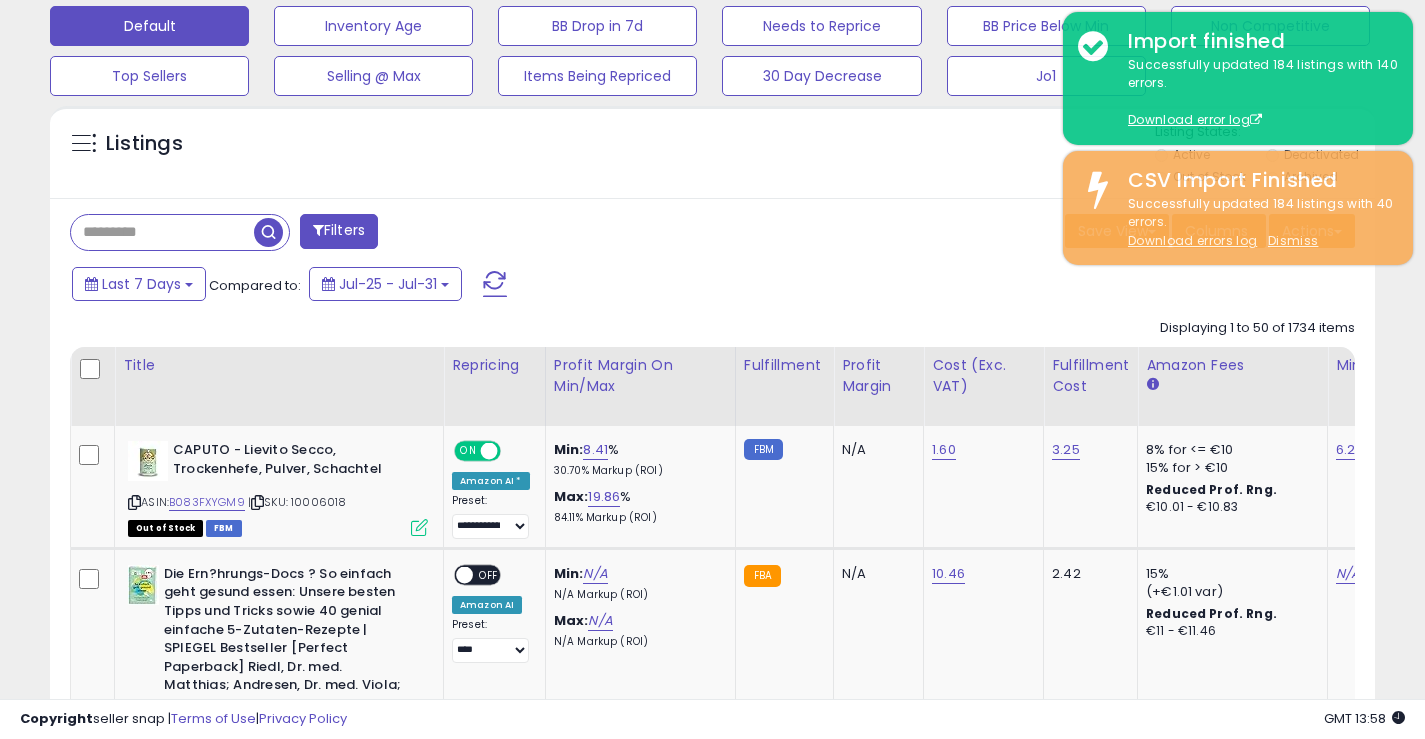 click on "Listings
Active" at bounding box center (712, 152) 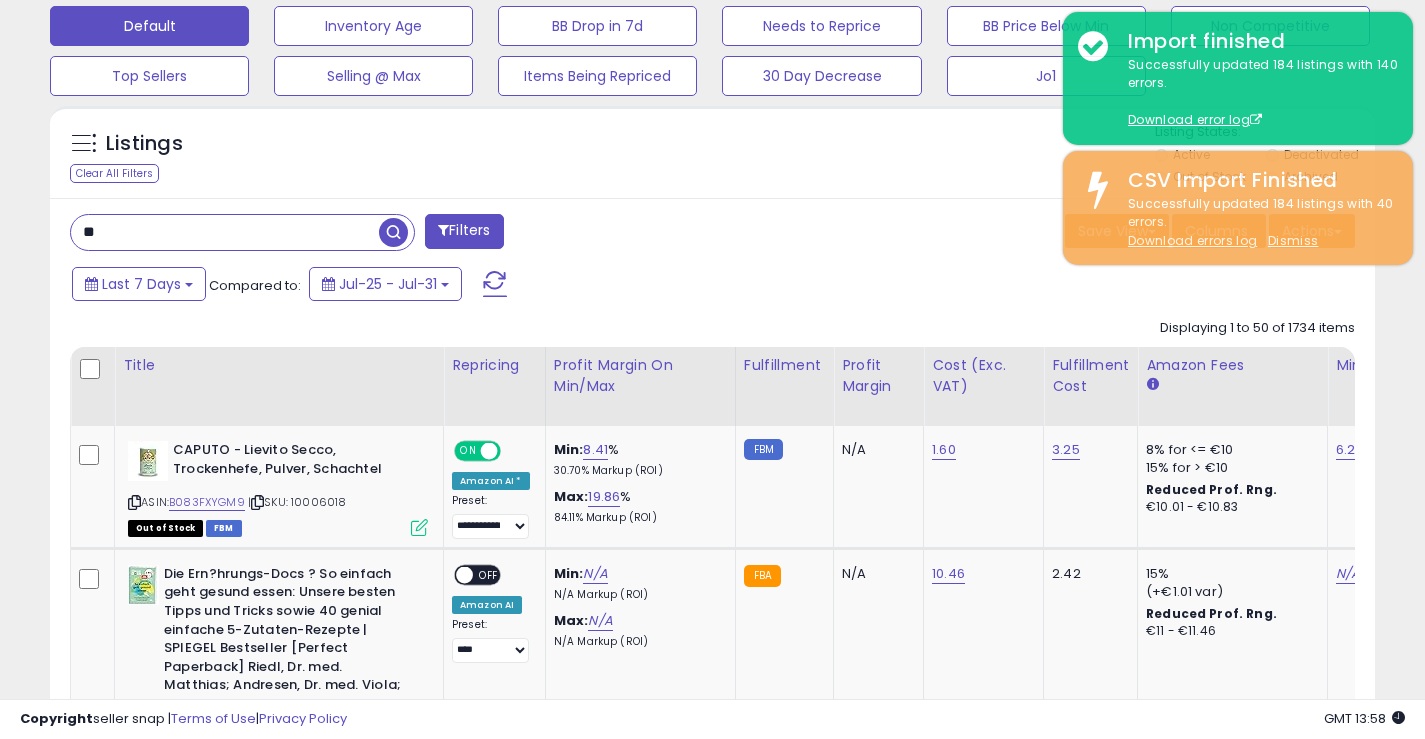 type on "*" 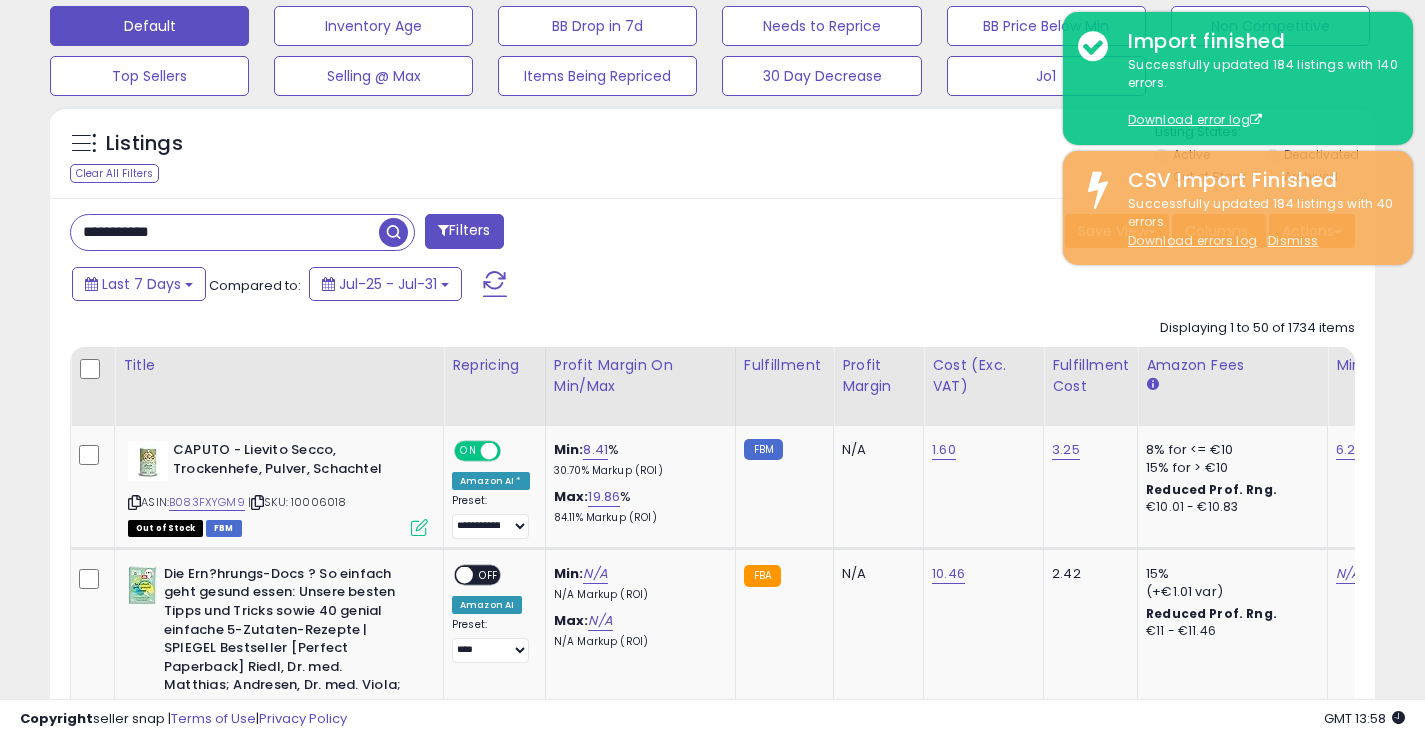 type on "**********" 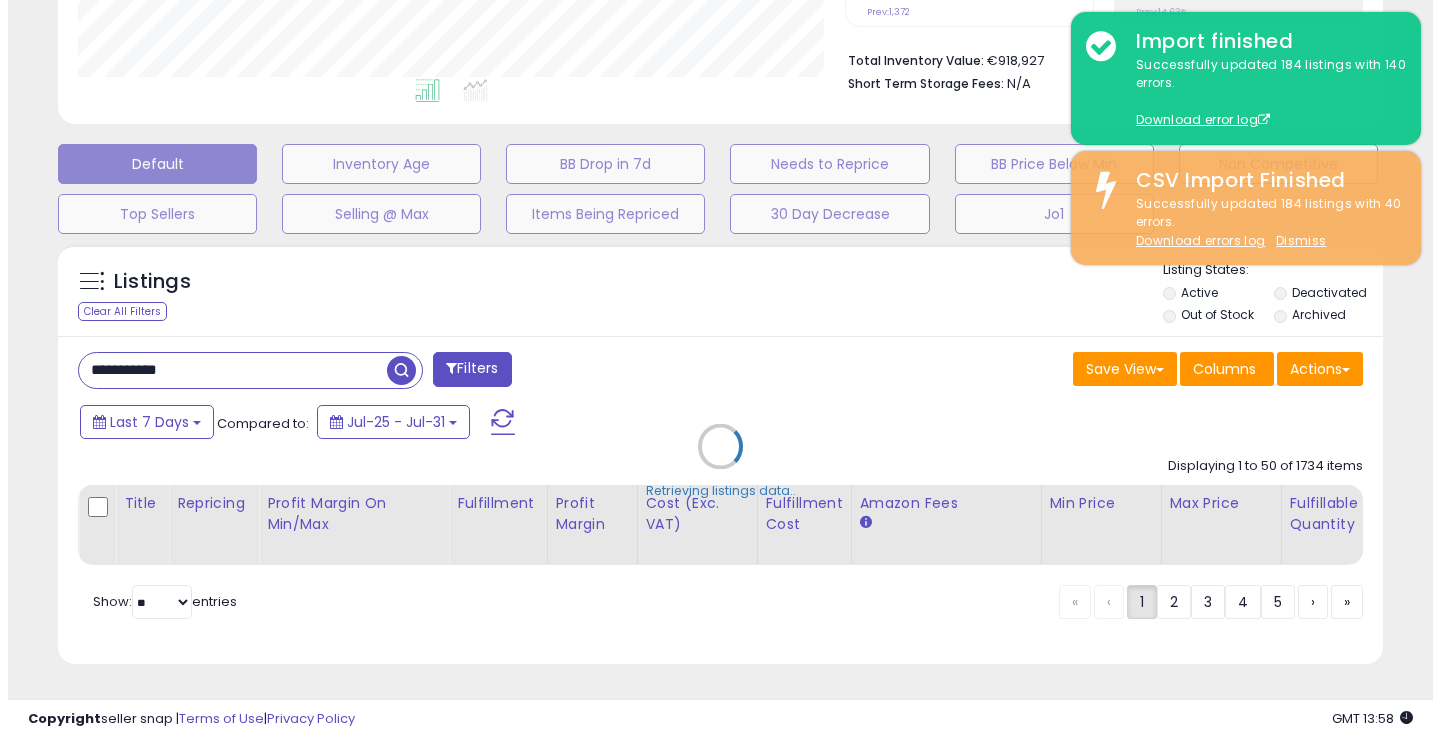 scroll, scrollTop: 501, scrollLeft: 0, axis: vertical 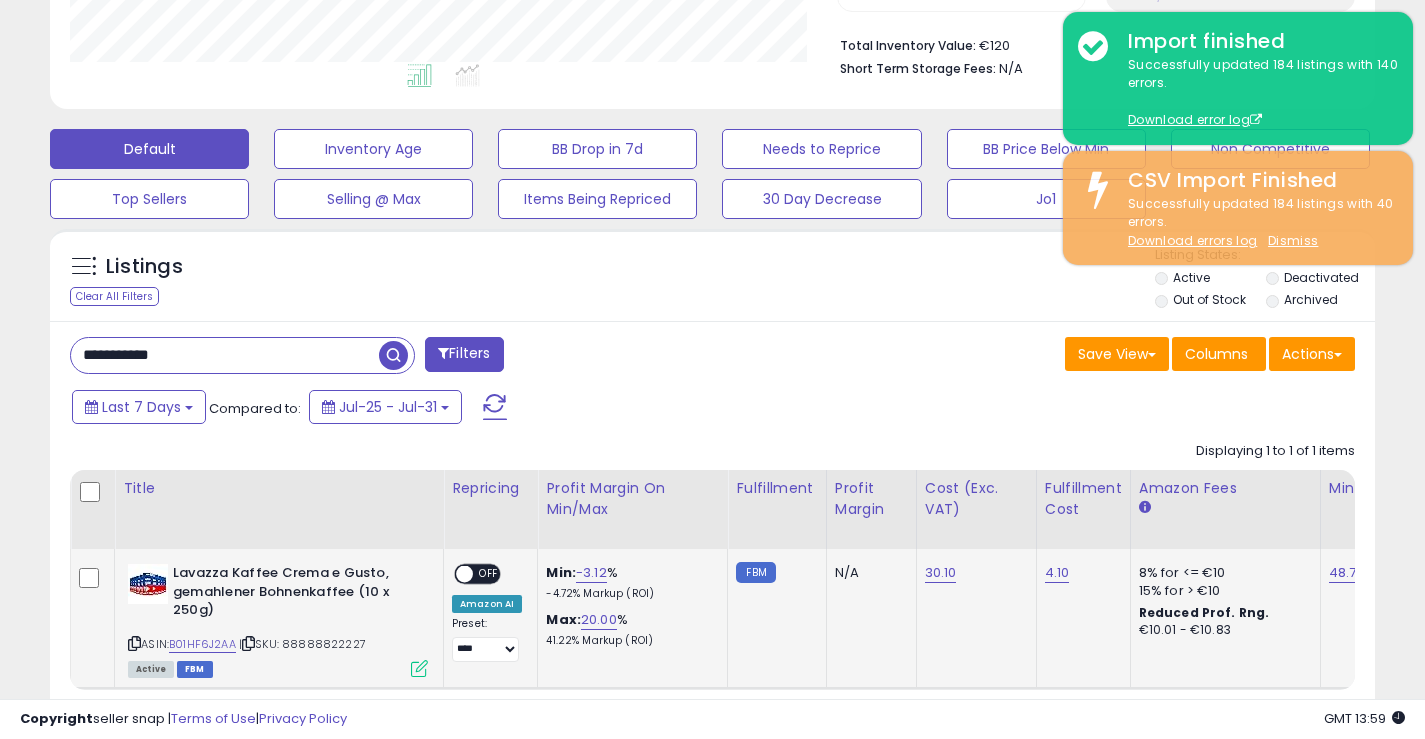 click on "|   SKU: 88888822227" at bounding box center (302, 644) 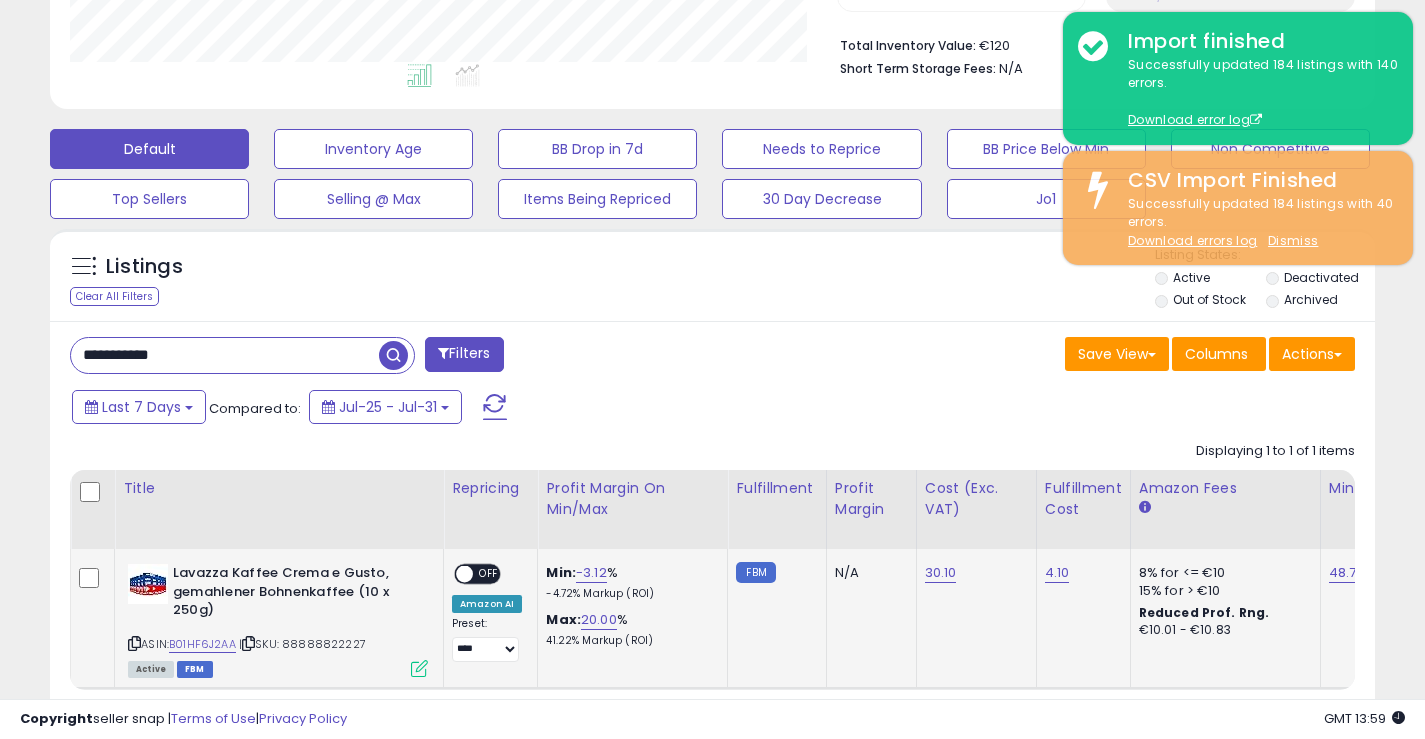 copy on "88888822227" 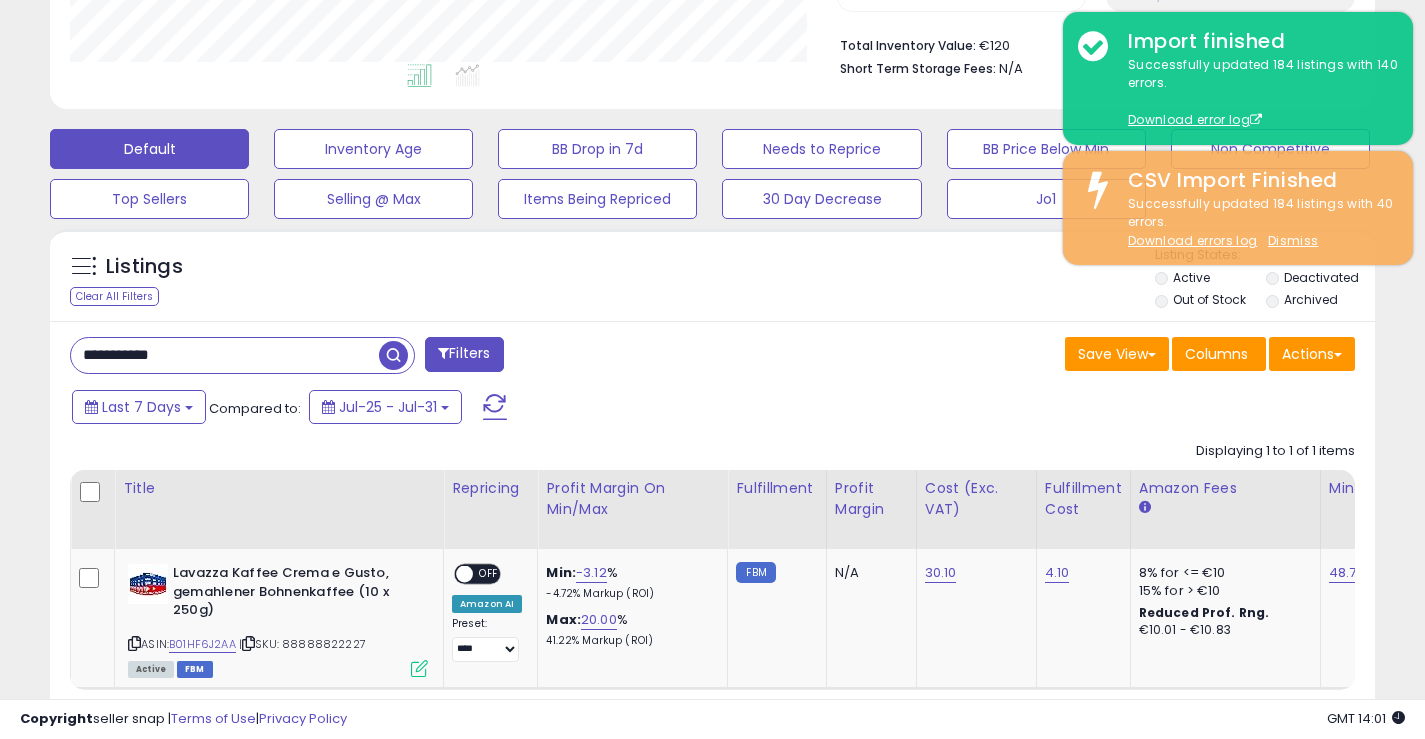 click on "Last 7 Days
Compared to:
Jul-25 - Jul-31" at bounding box center [709, 409] 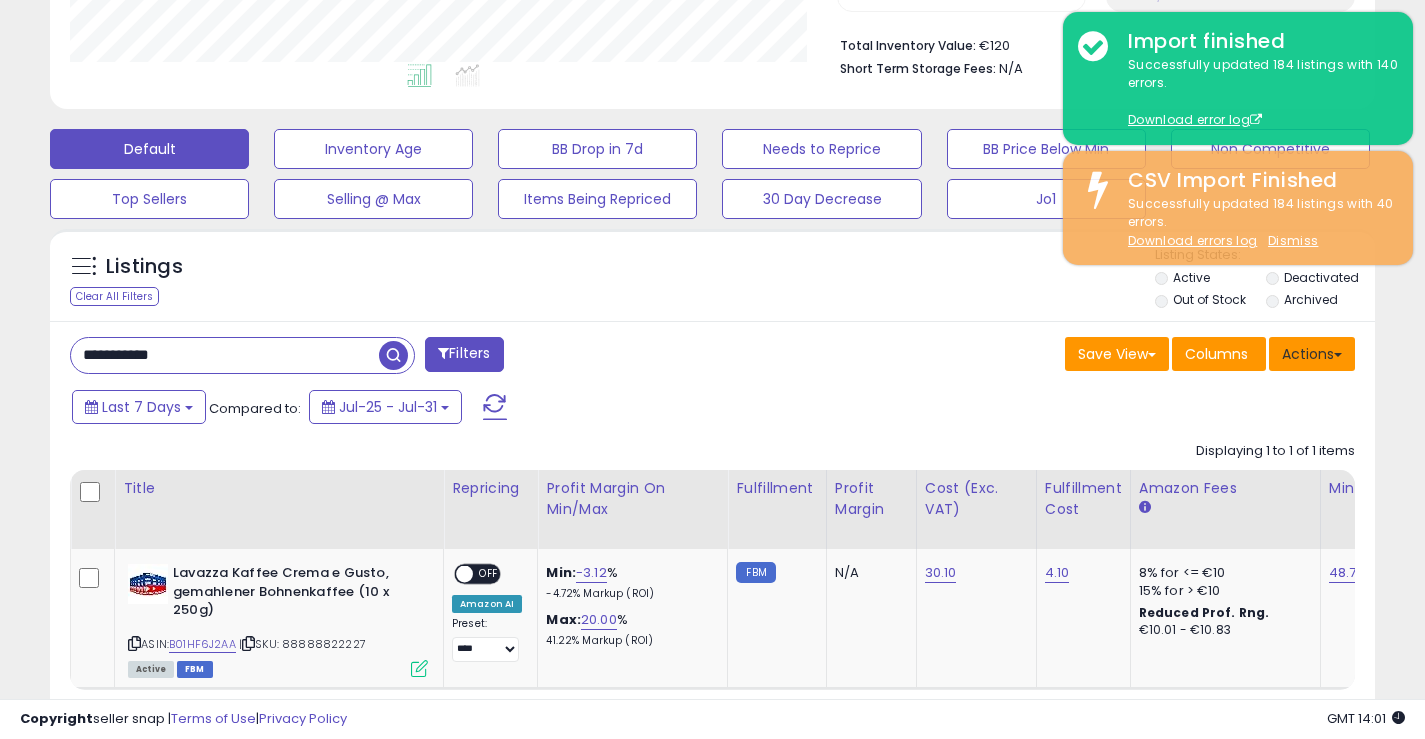 click on "Actions" at bounding box center [1312, 354] 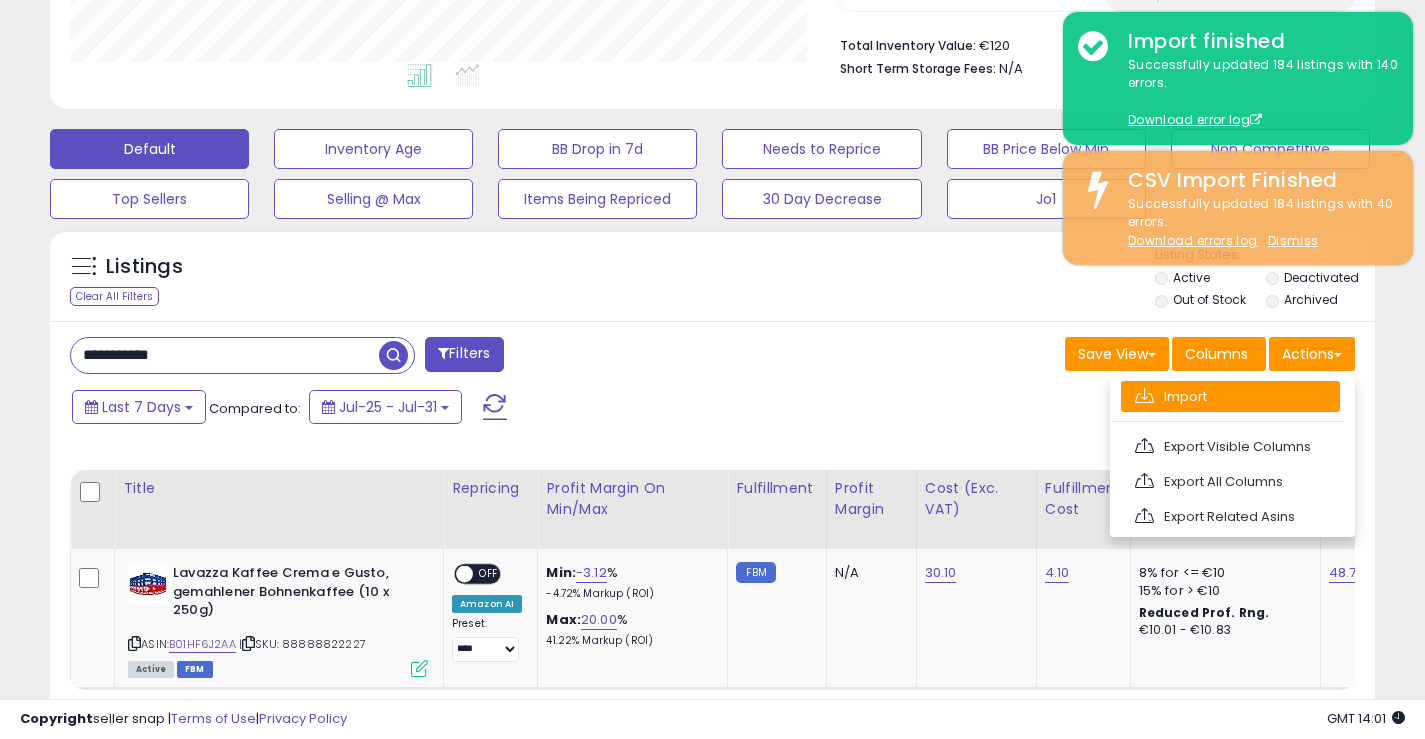 click on "Import" at bounding box center (1230, 396) 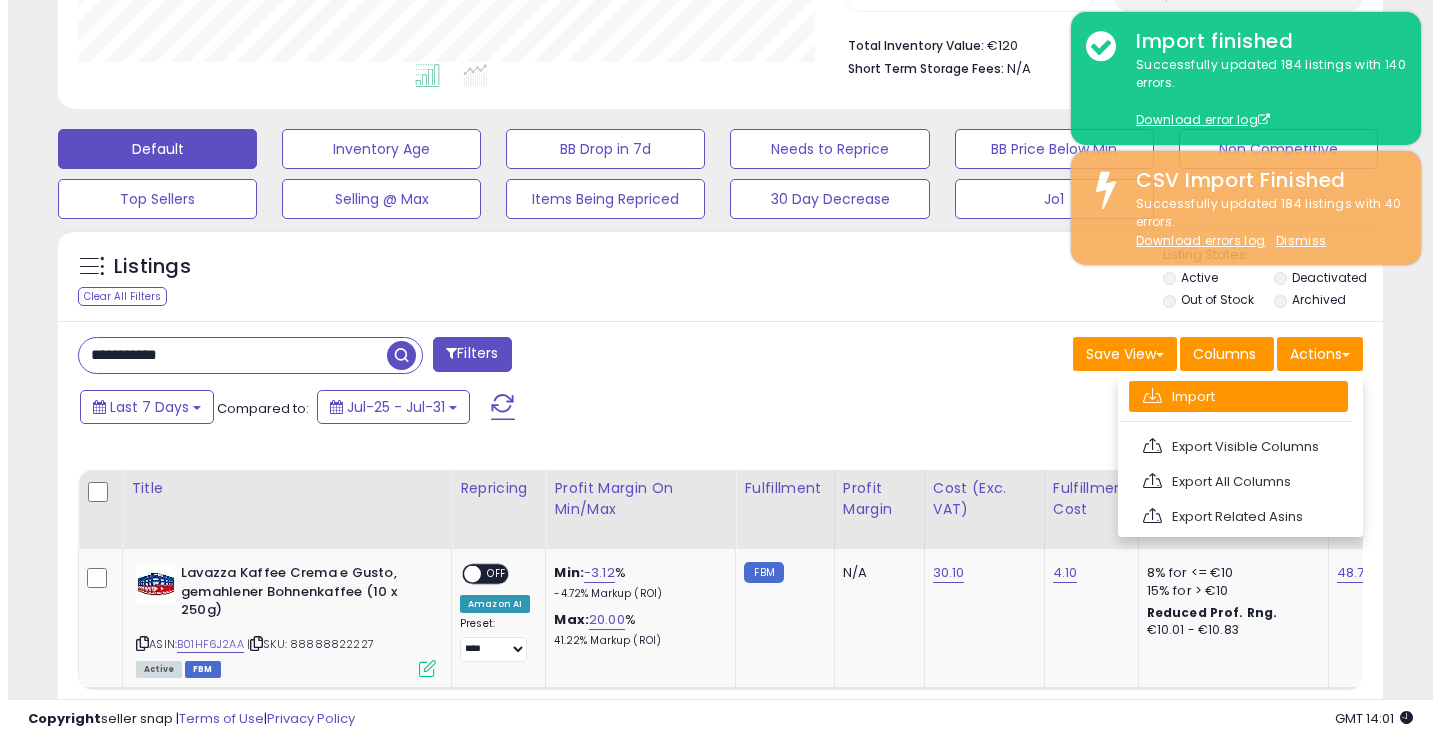 scroll, scrollTop: 999590, scrollLeft: 999224, axis: both 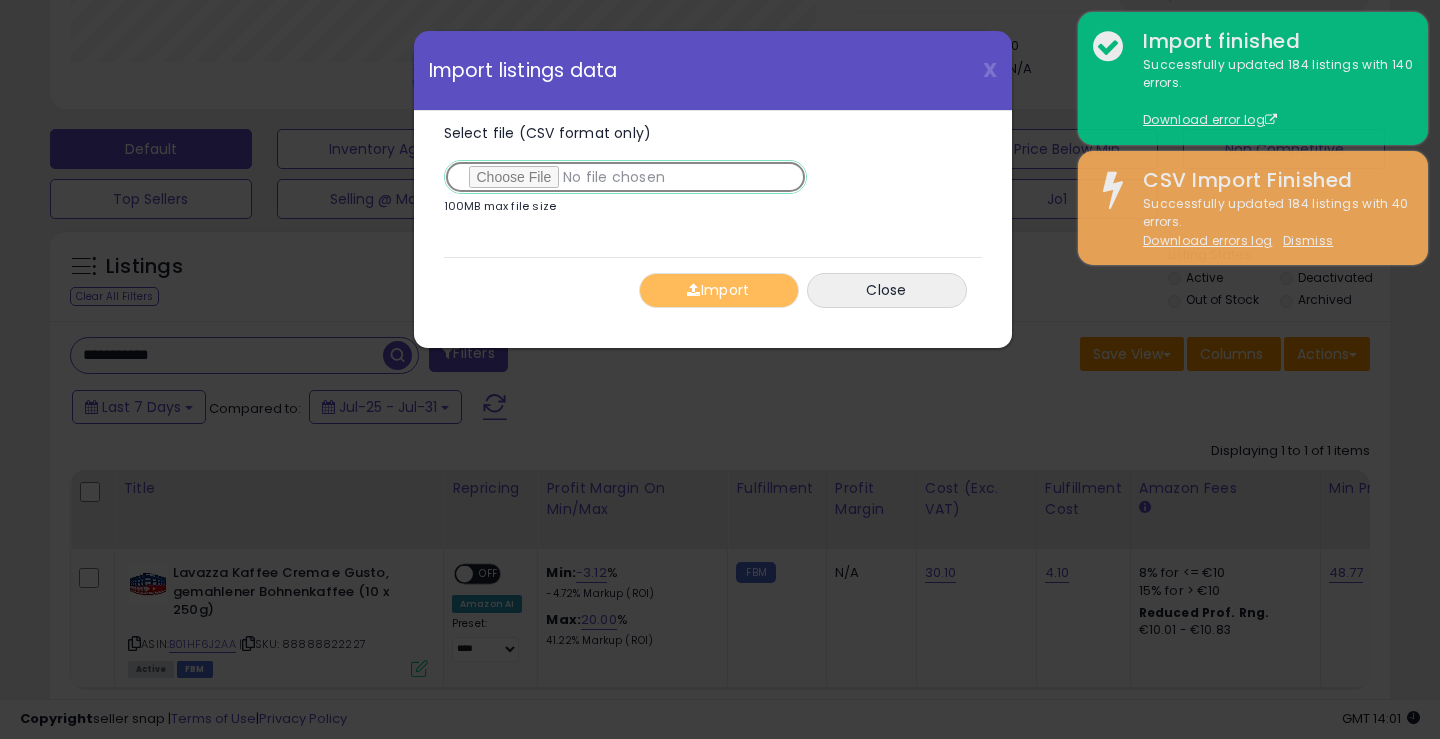 click on "Select file (CSV format only)" at bounding box center [625, 177] 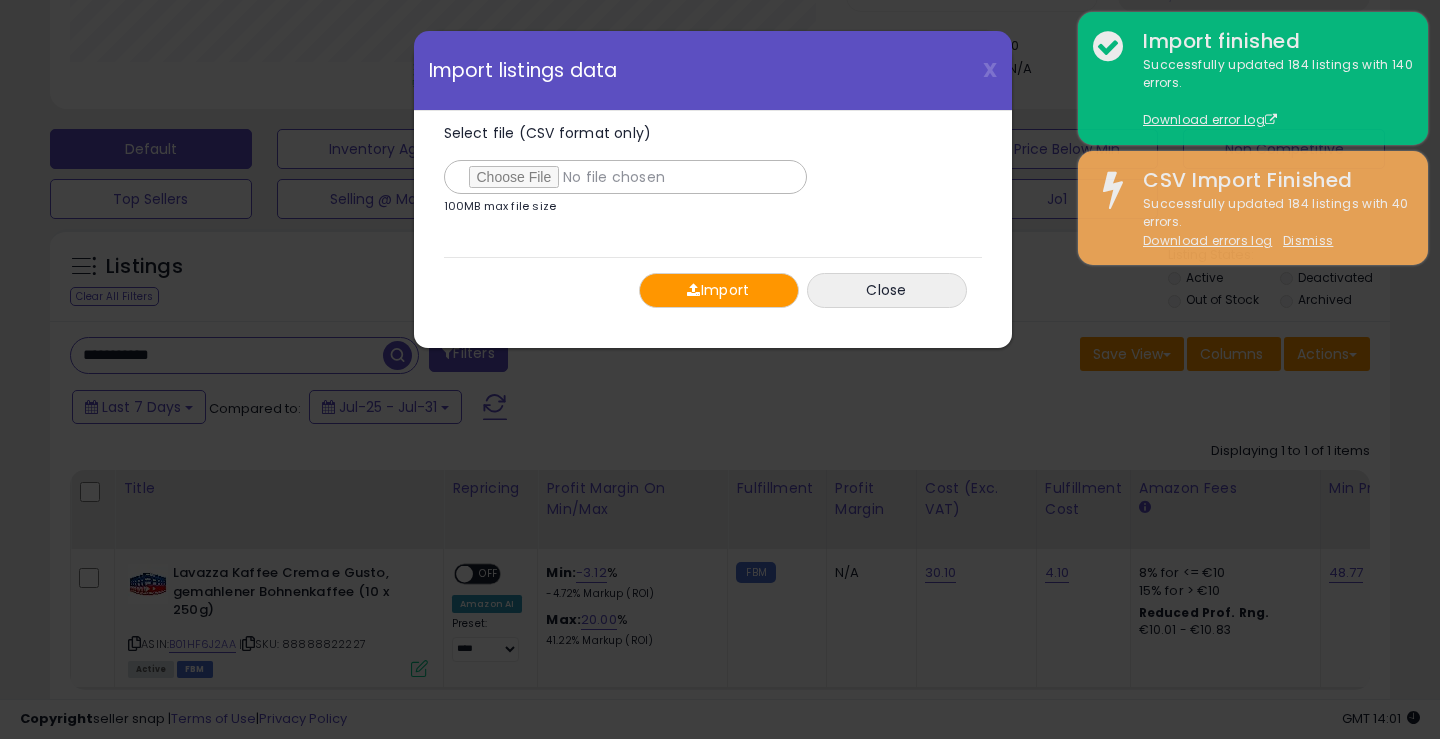 click on "Import" at bounding box center (719, 290) 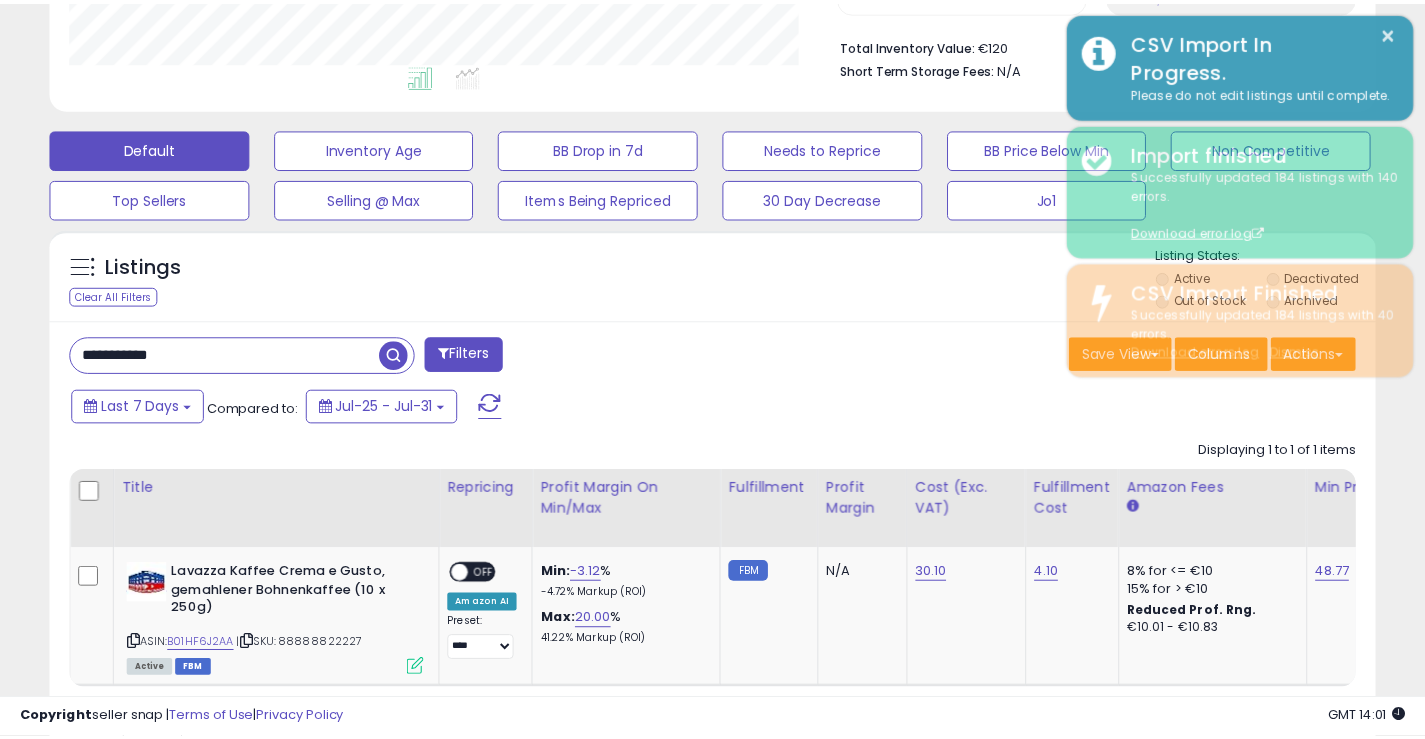 scroll, scrollTop: 410, scrollLeft: 767, axis: both 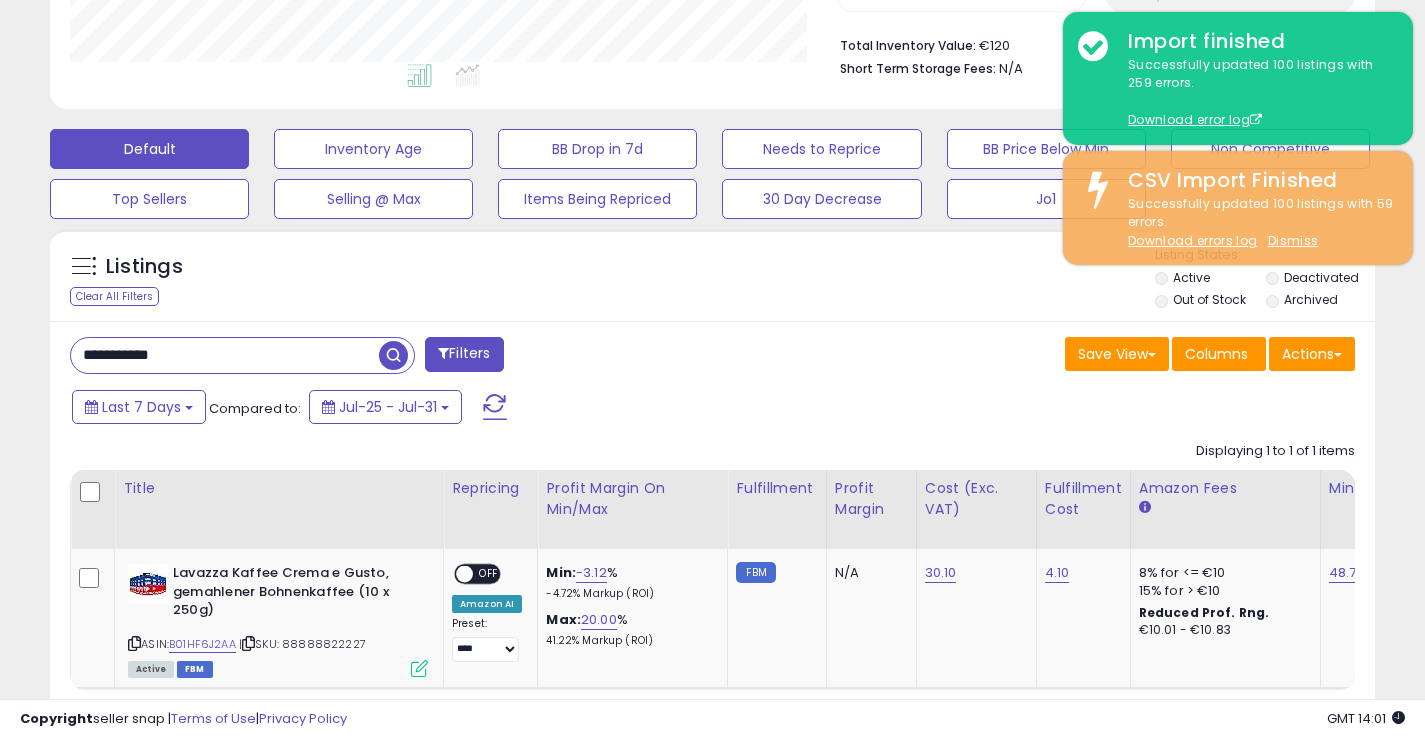 click at bounding box center (393, 355) 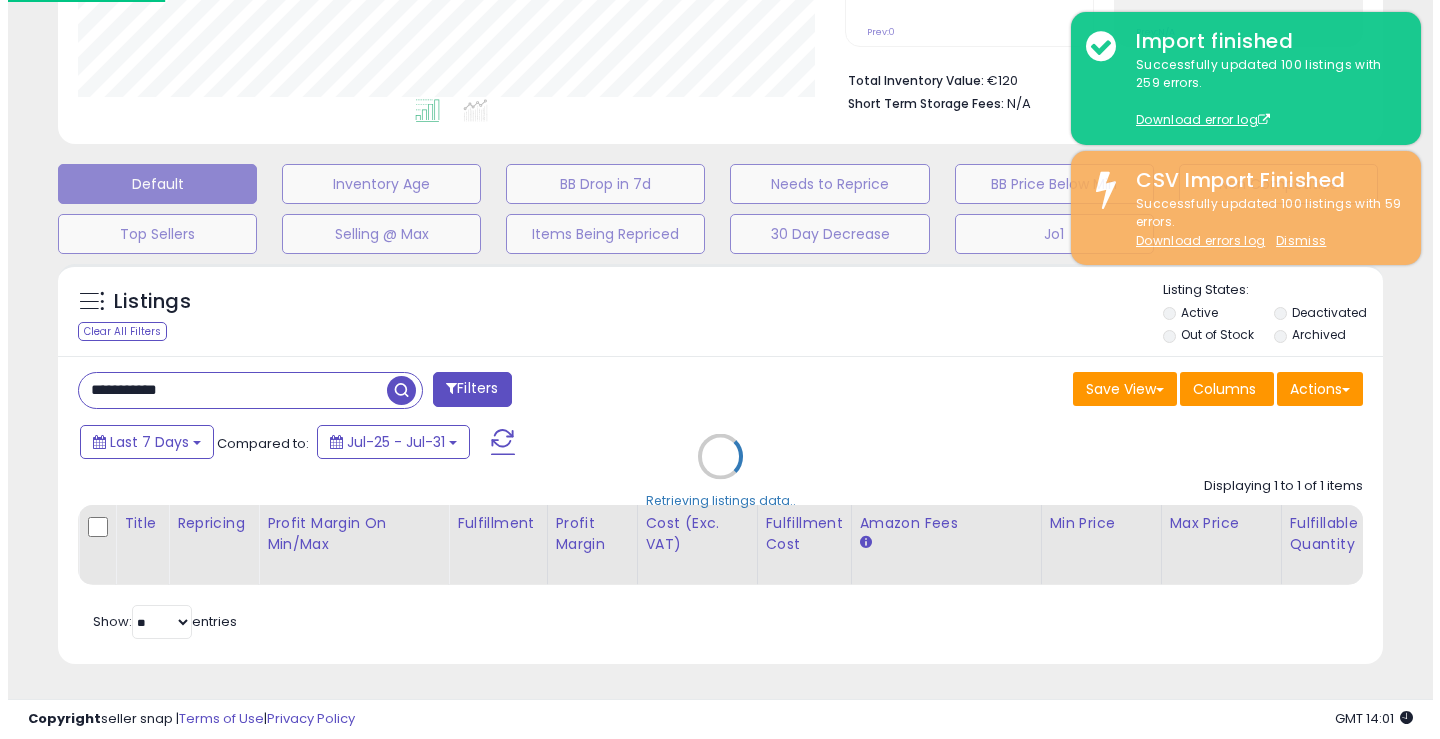 scroll, scrollTop: 481, scrollLeft: 0, axis: vertical 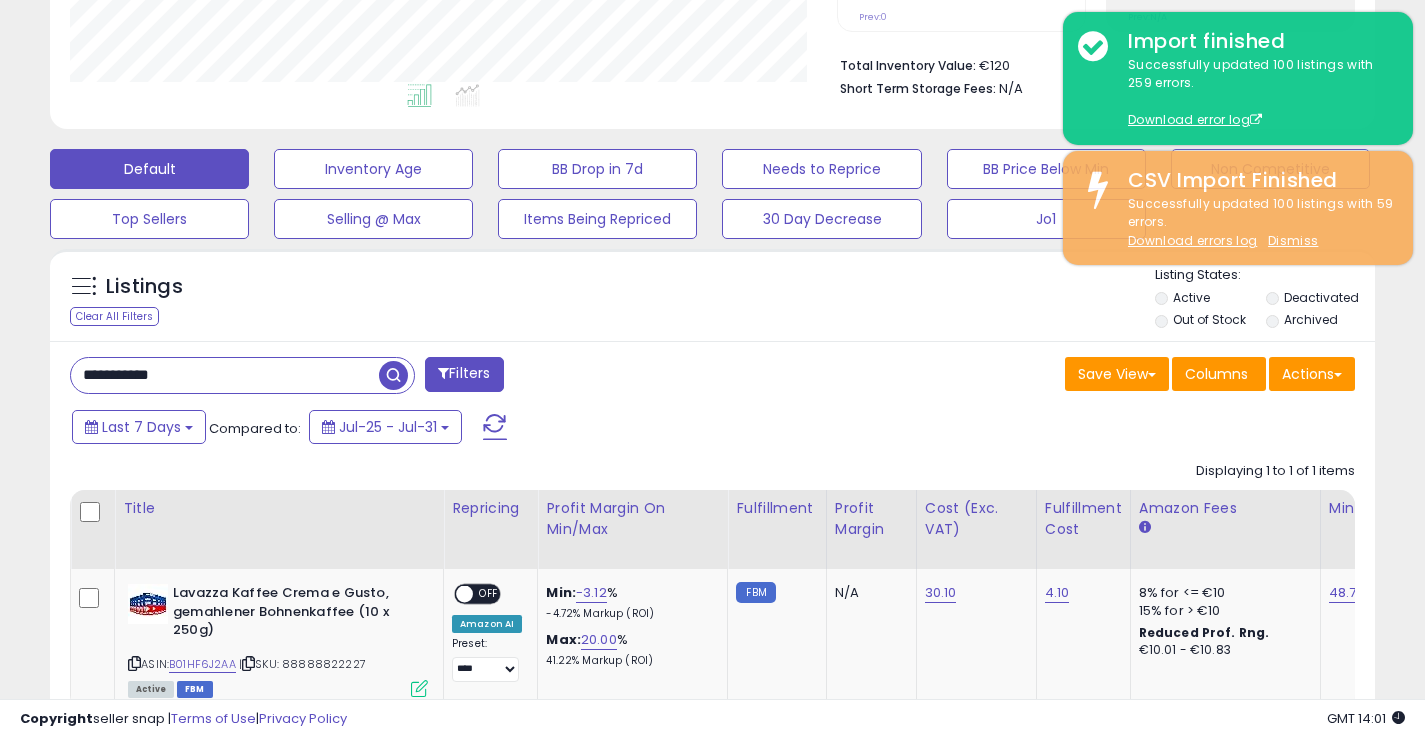click at bounding box center [393, 375] 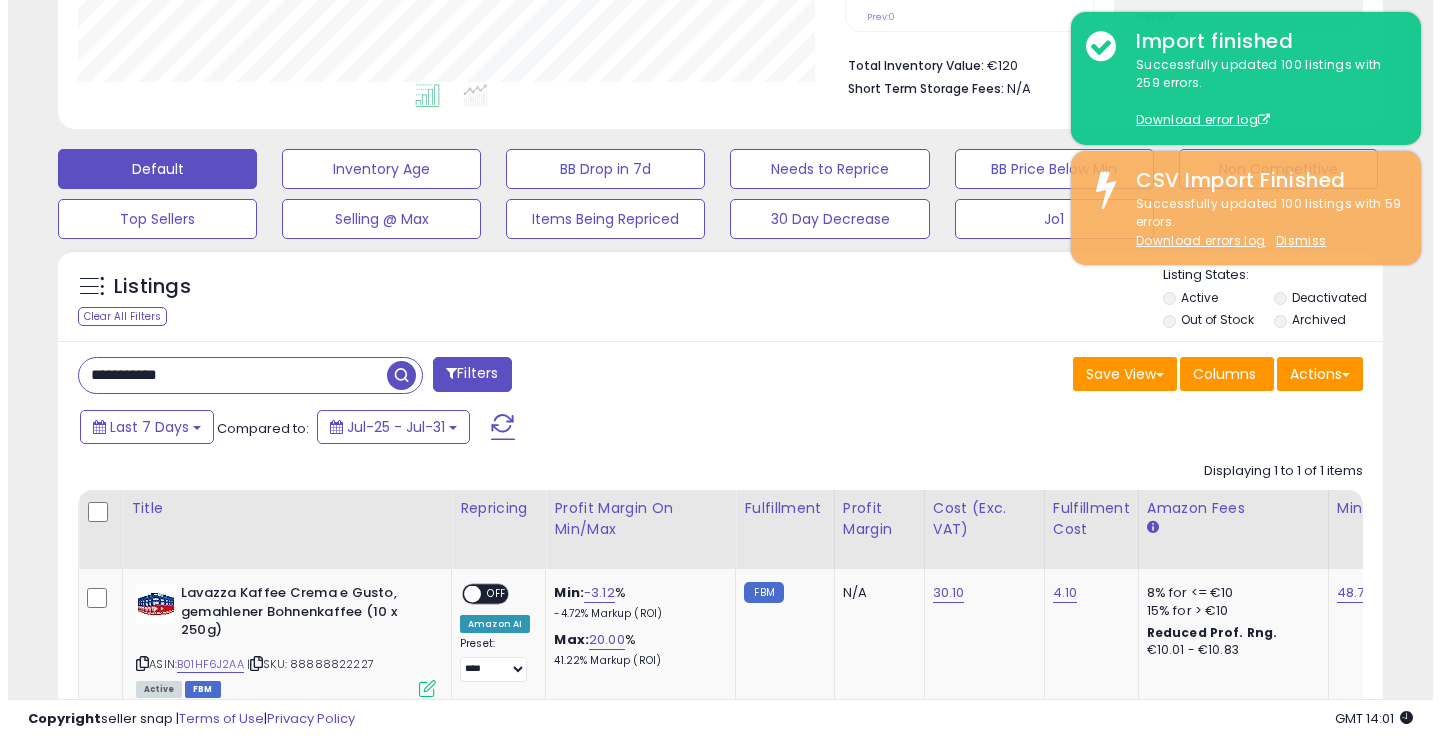 scroll, scrollTop: 999590, scrollLeft: 999224, axis: both 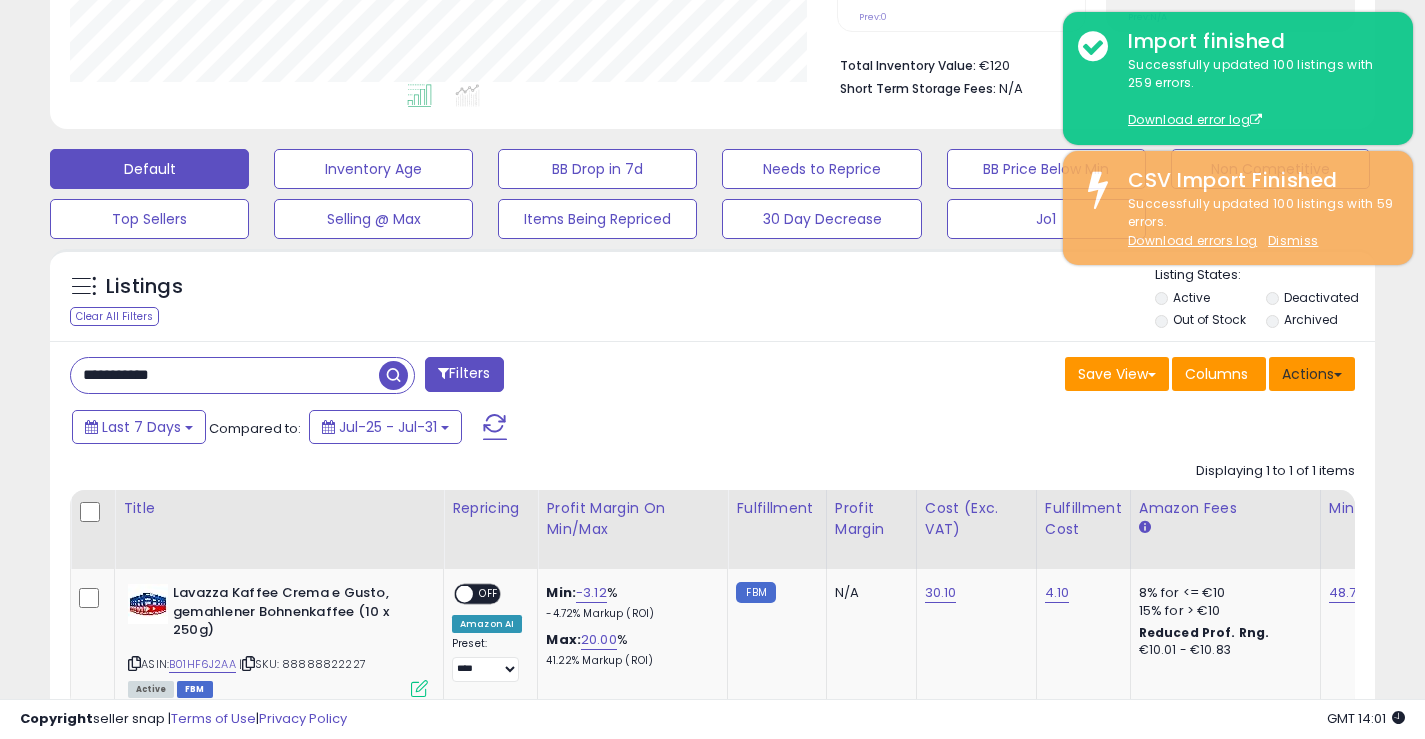 click on "Actions" at bounding box center (1312, 374) 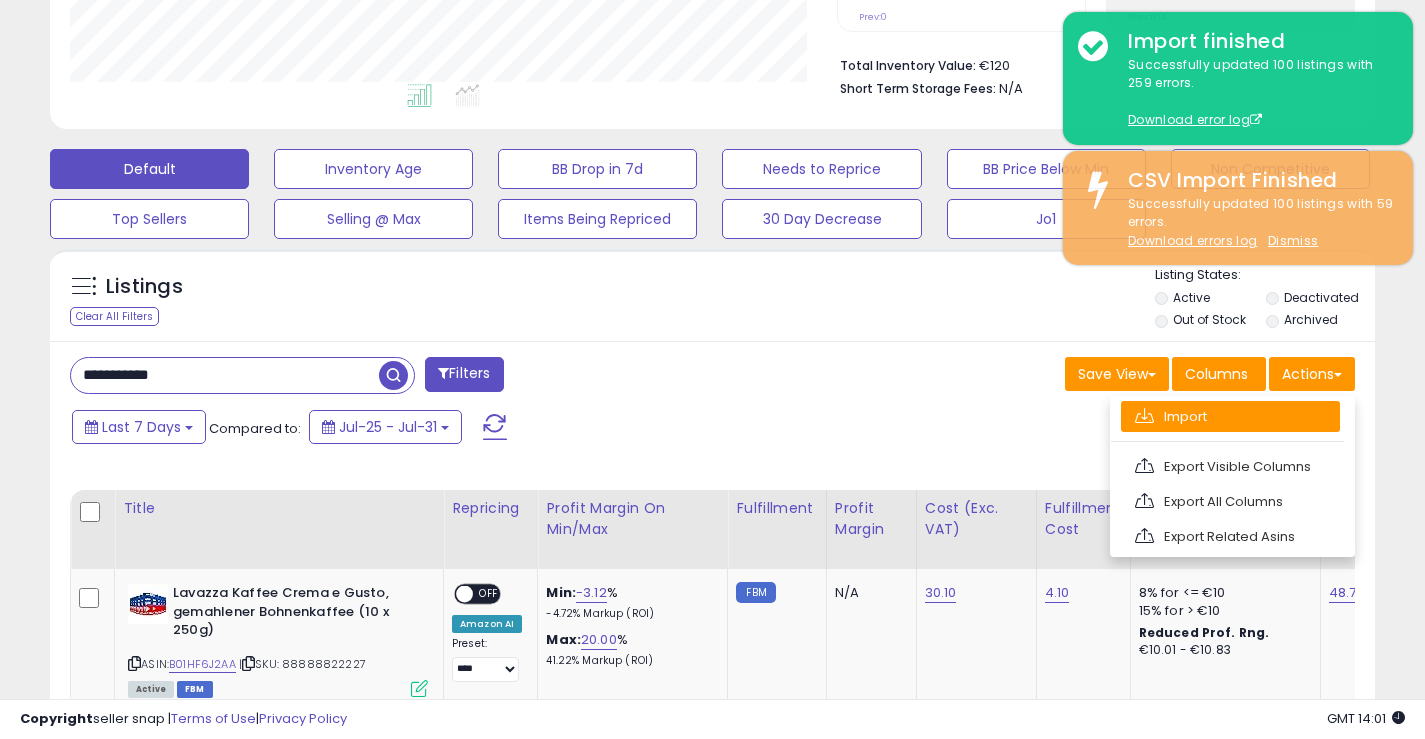click on "Import" at bounding box center [1230, 416] 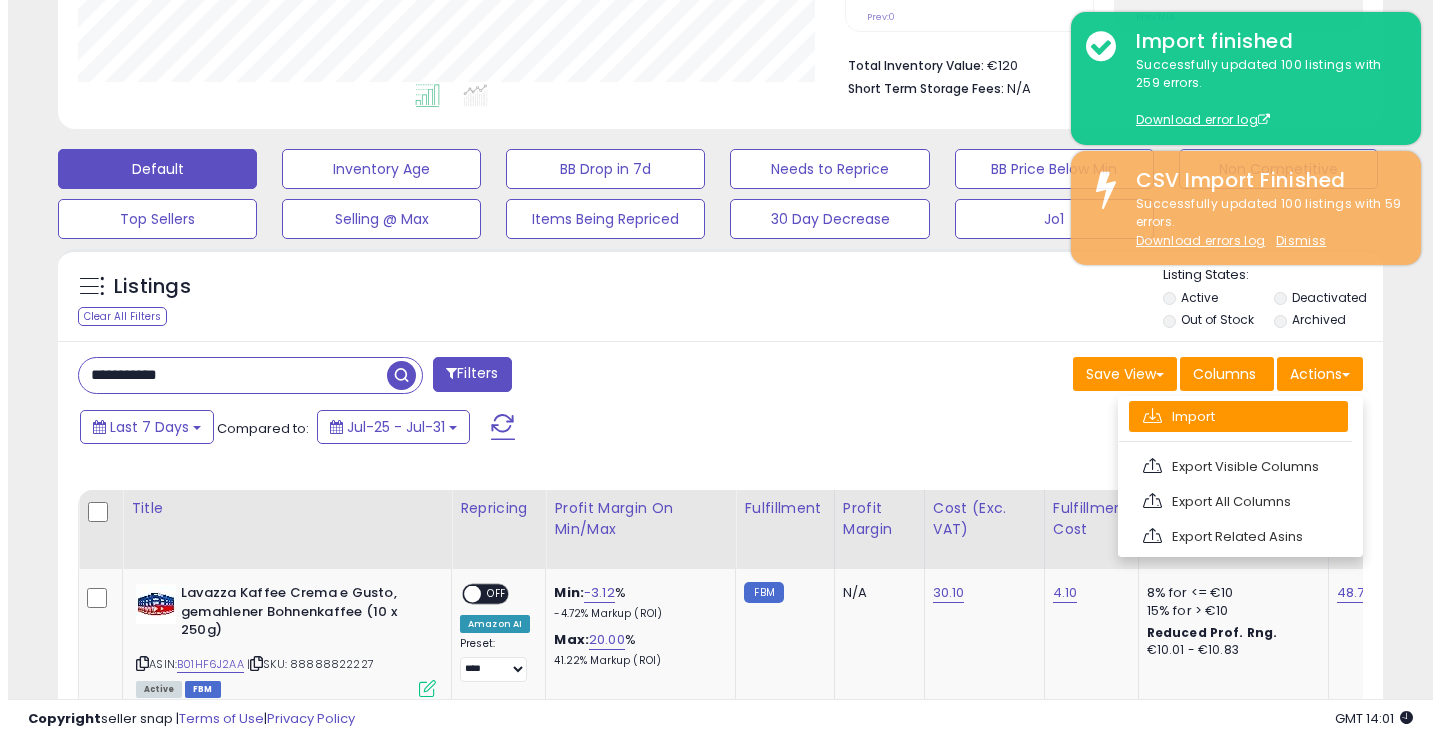 scroll, scrollTop: 999590, scrollLeft: 999224, axis: both 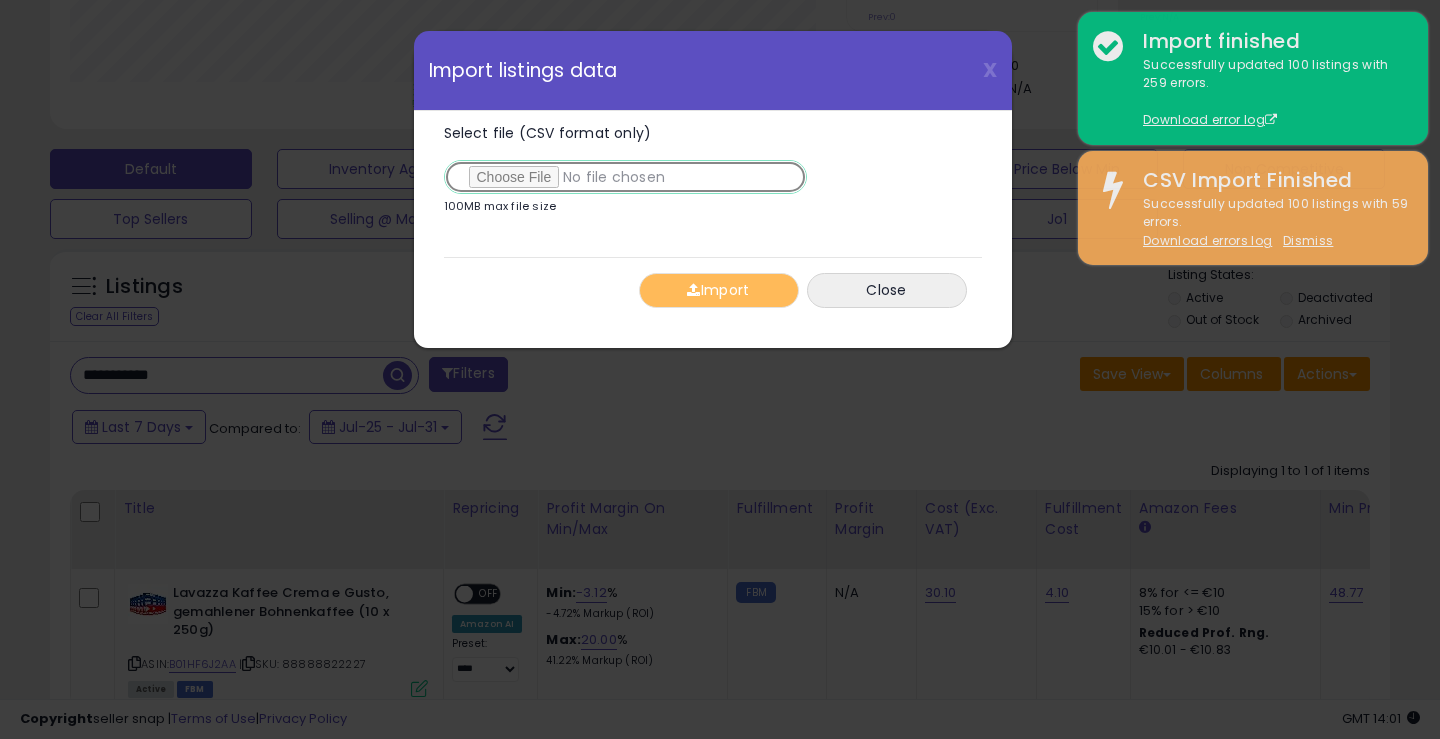 click on "Select file (CSV format only)" at bounding box center (625, 177) 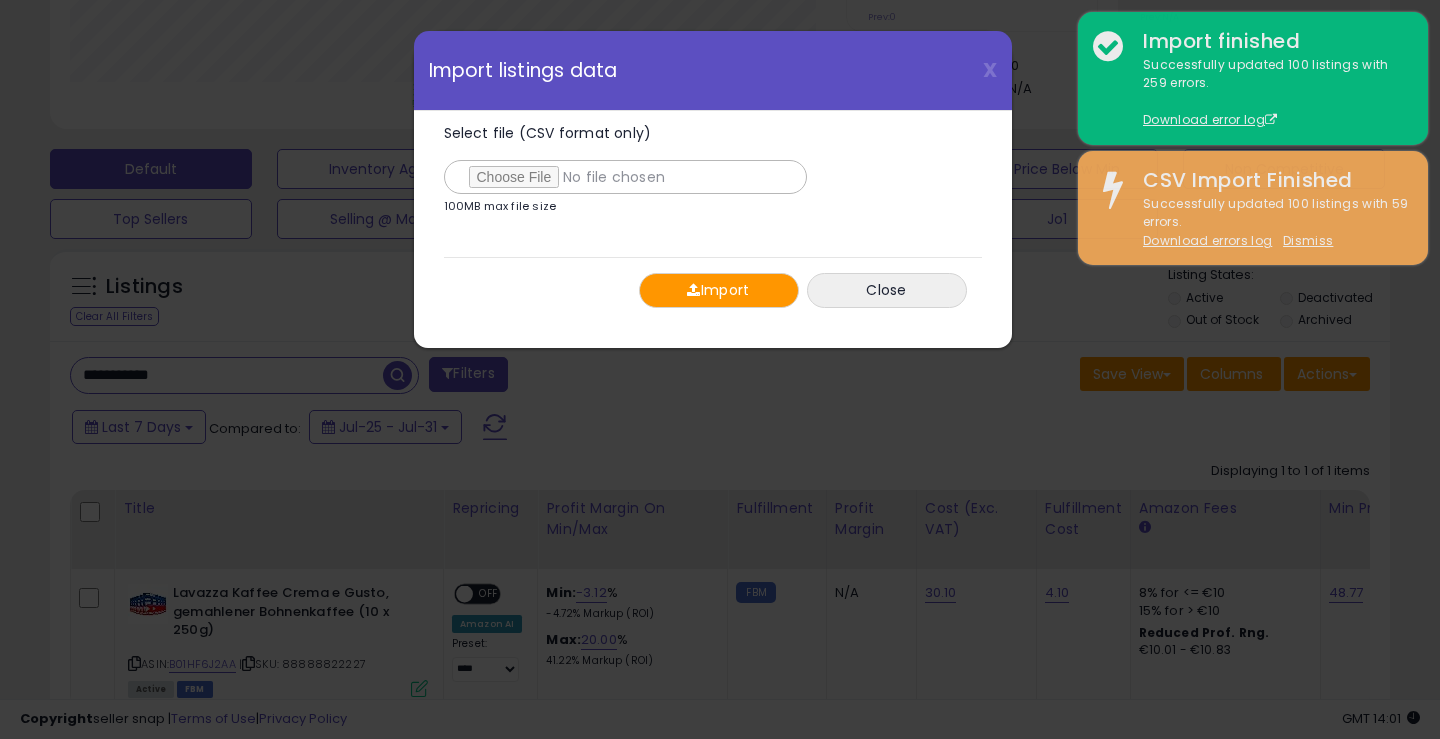 click on "Import" at bounding box center (719, 290) 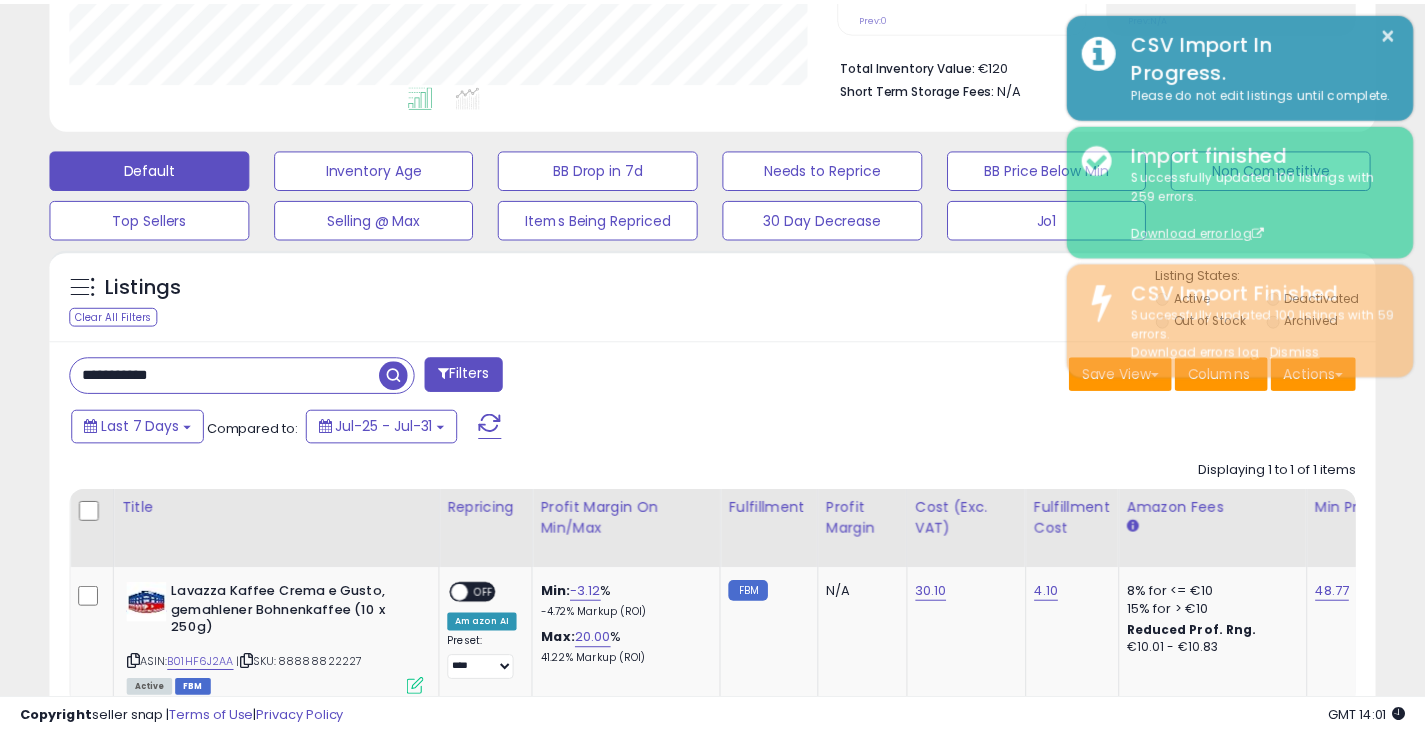 scroll, scrollTop: 410, scrollLeft: 767, axis: both 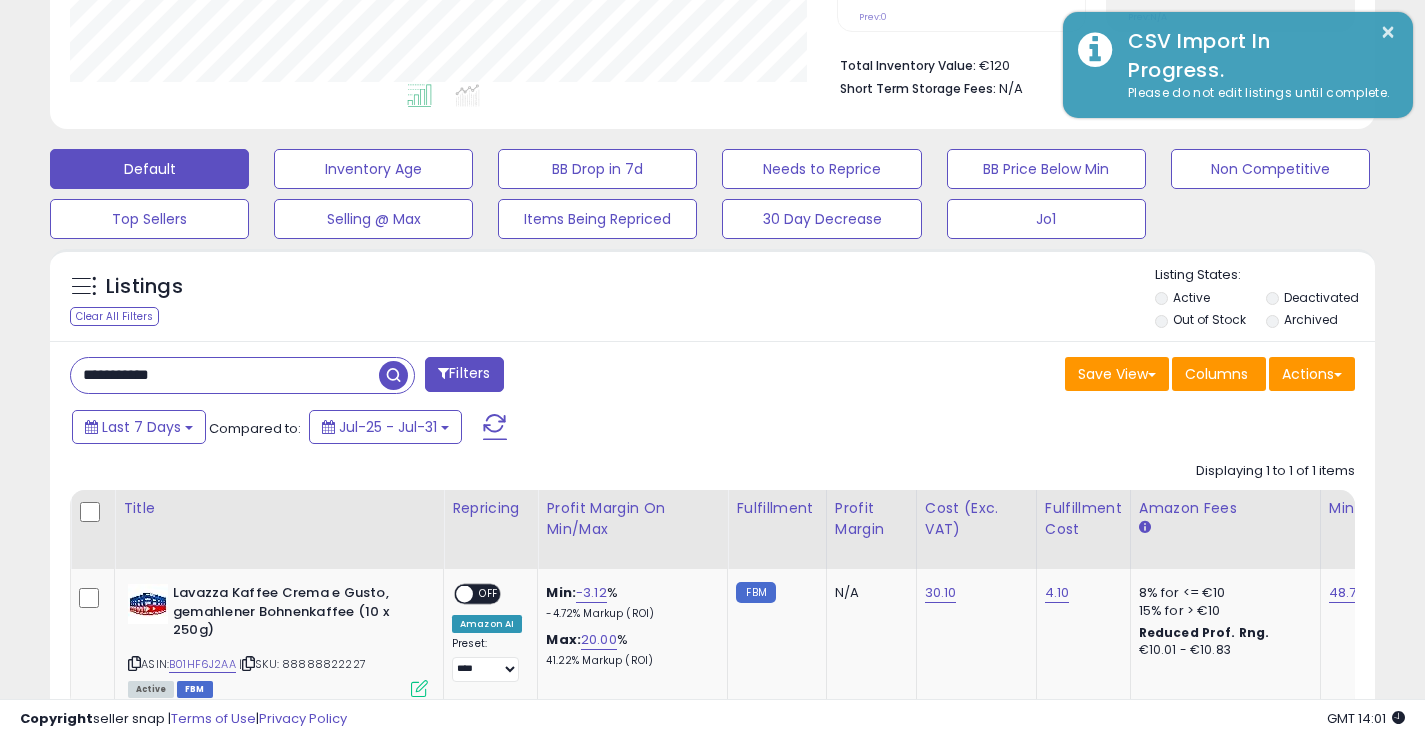 click at bounding box center (393, 375) 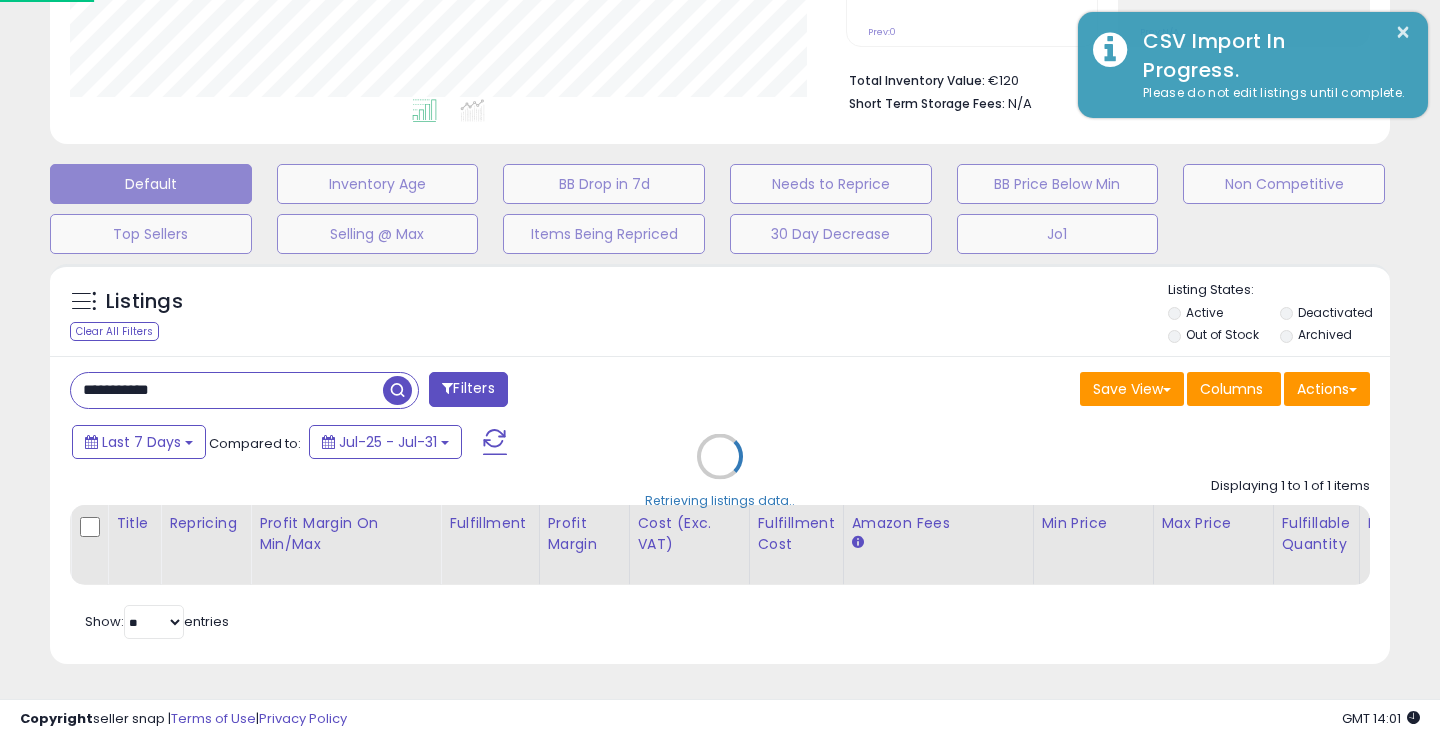 scroll, scrollTop: 999590, scrollLeft: 999224, axis: both 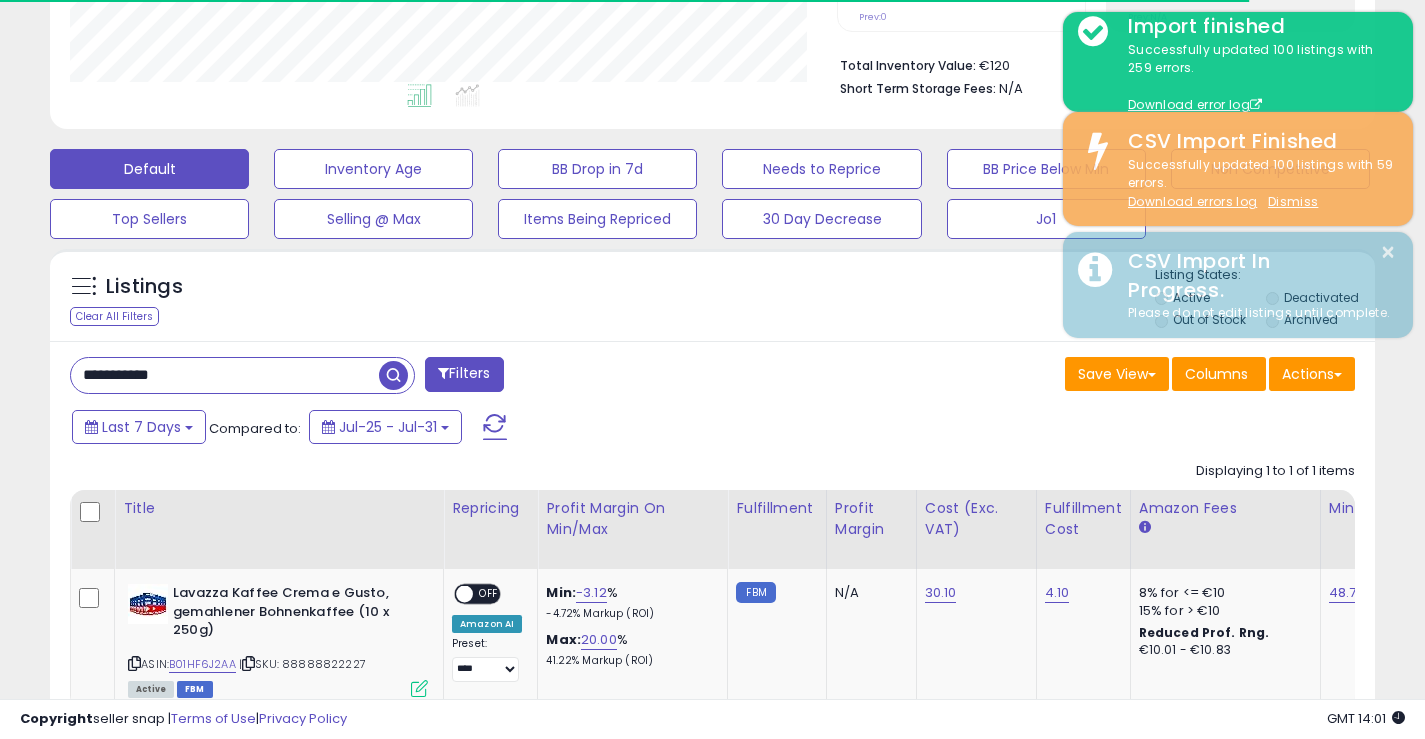 click at bounding box center [393, 375] 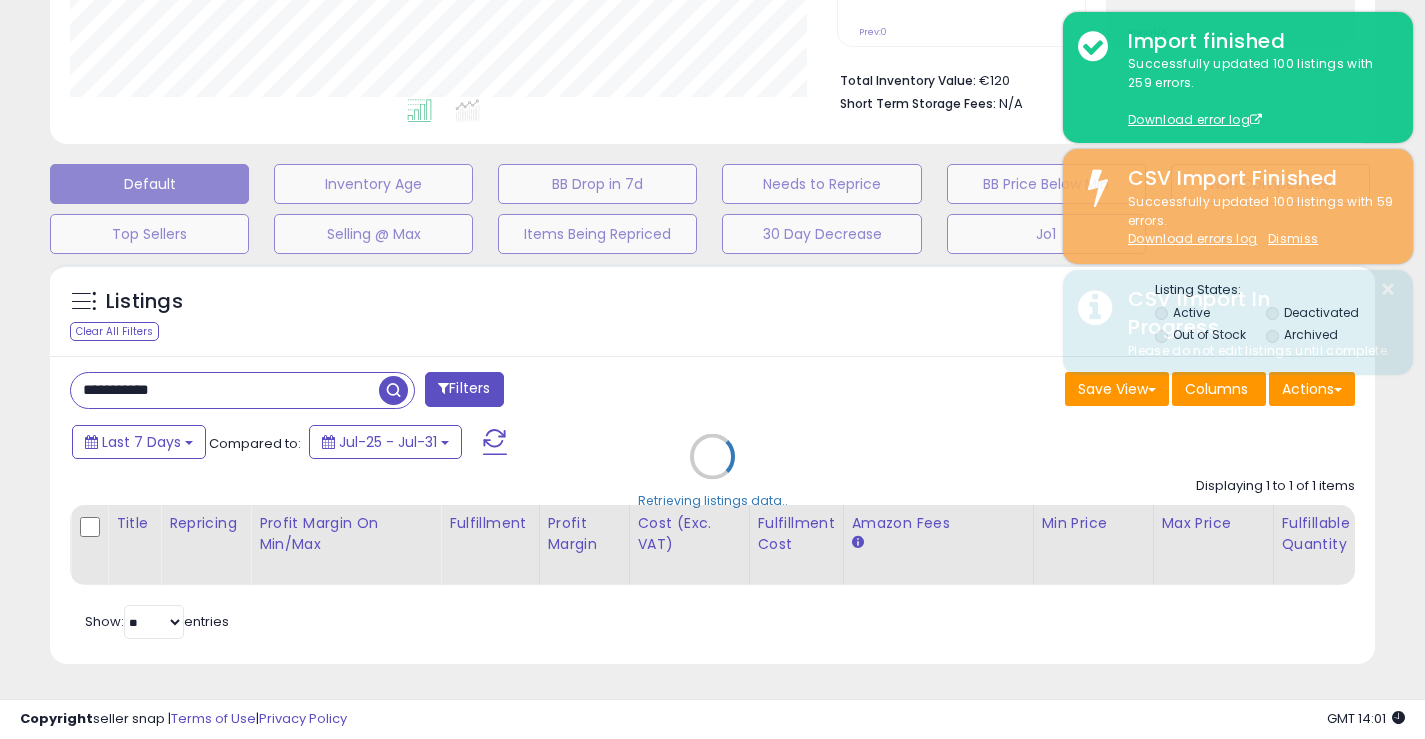 scroll, scrollTop: 999590, scrollLeft: 999224, axis: both 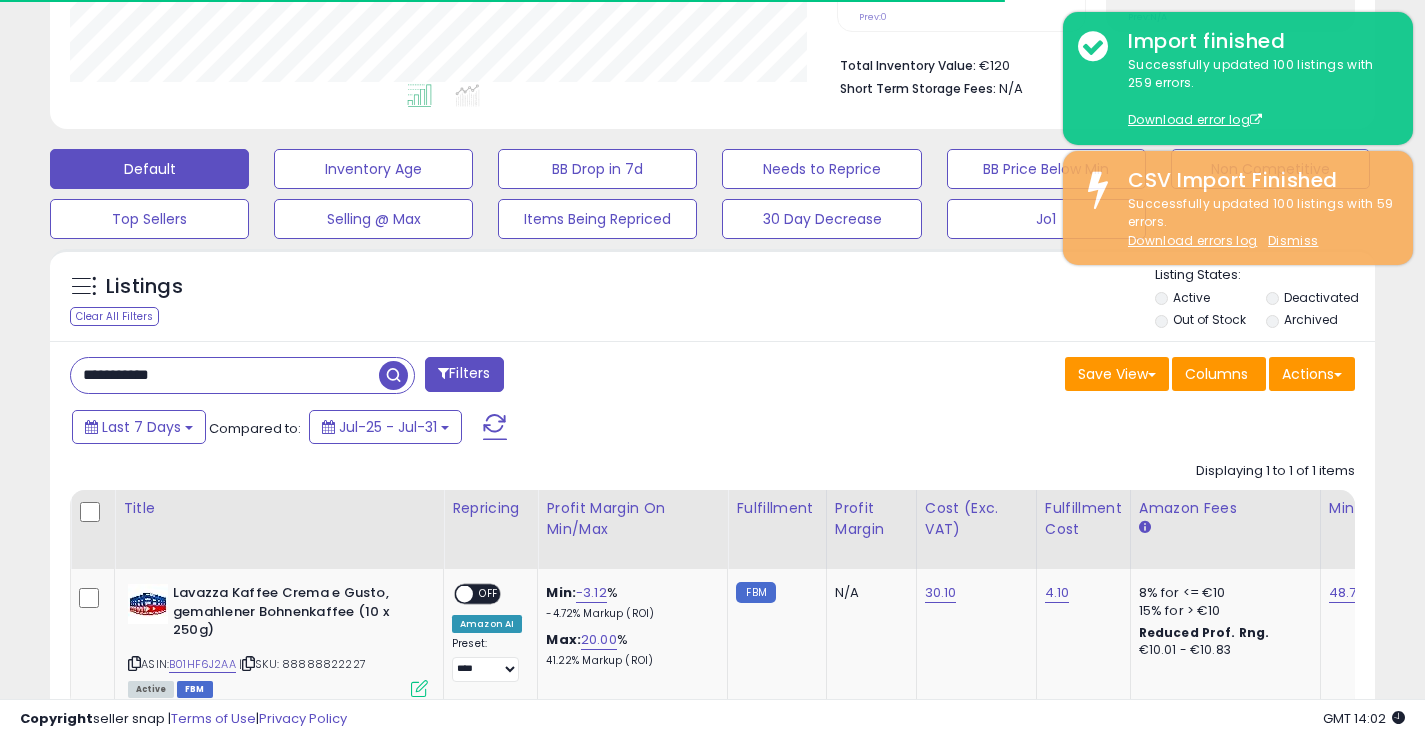 click at bounding box center [393, 375] 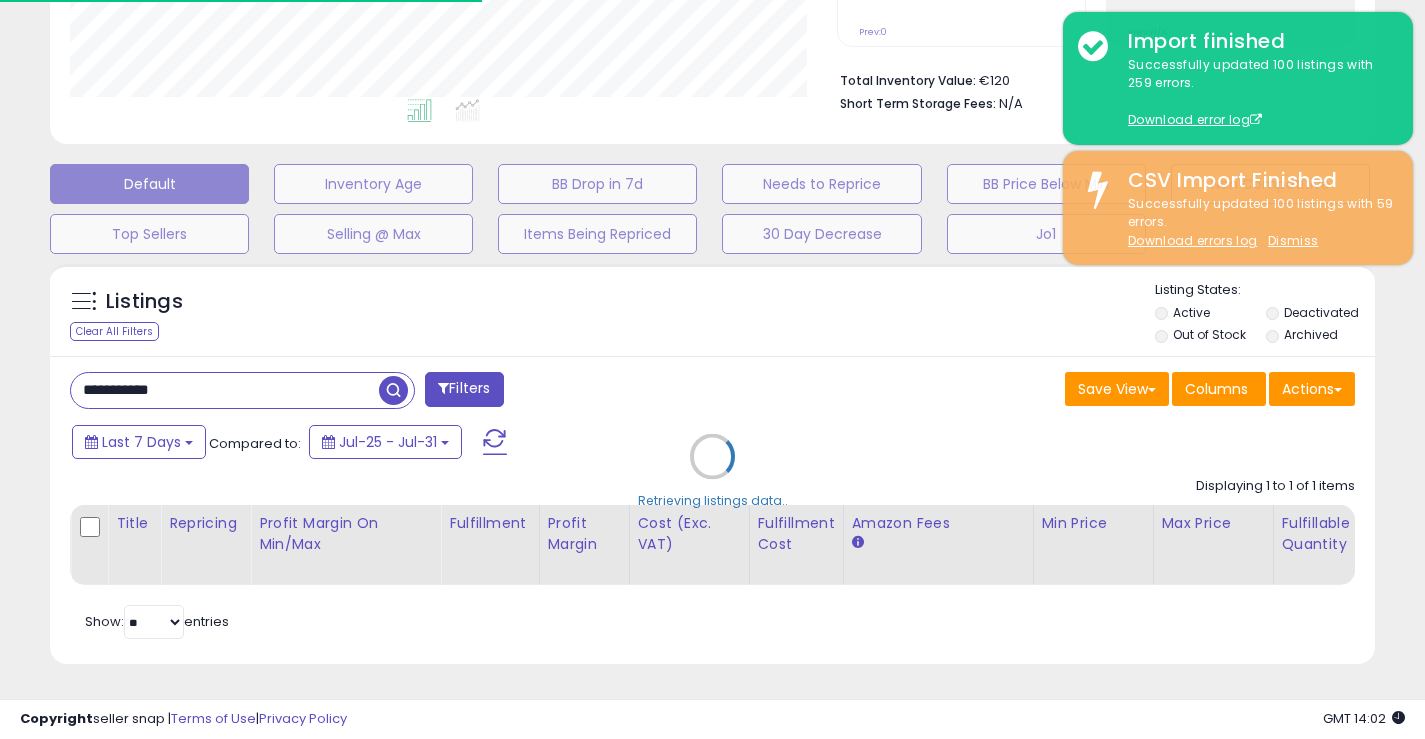 scroll, scrollTop: 999590, scrollLeft: 999233, axis: both 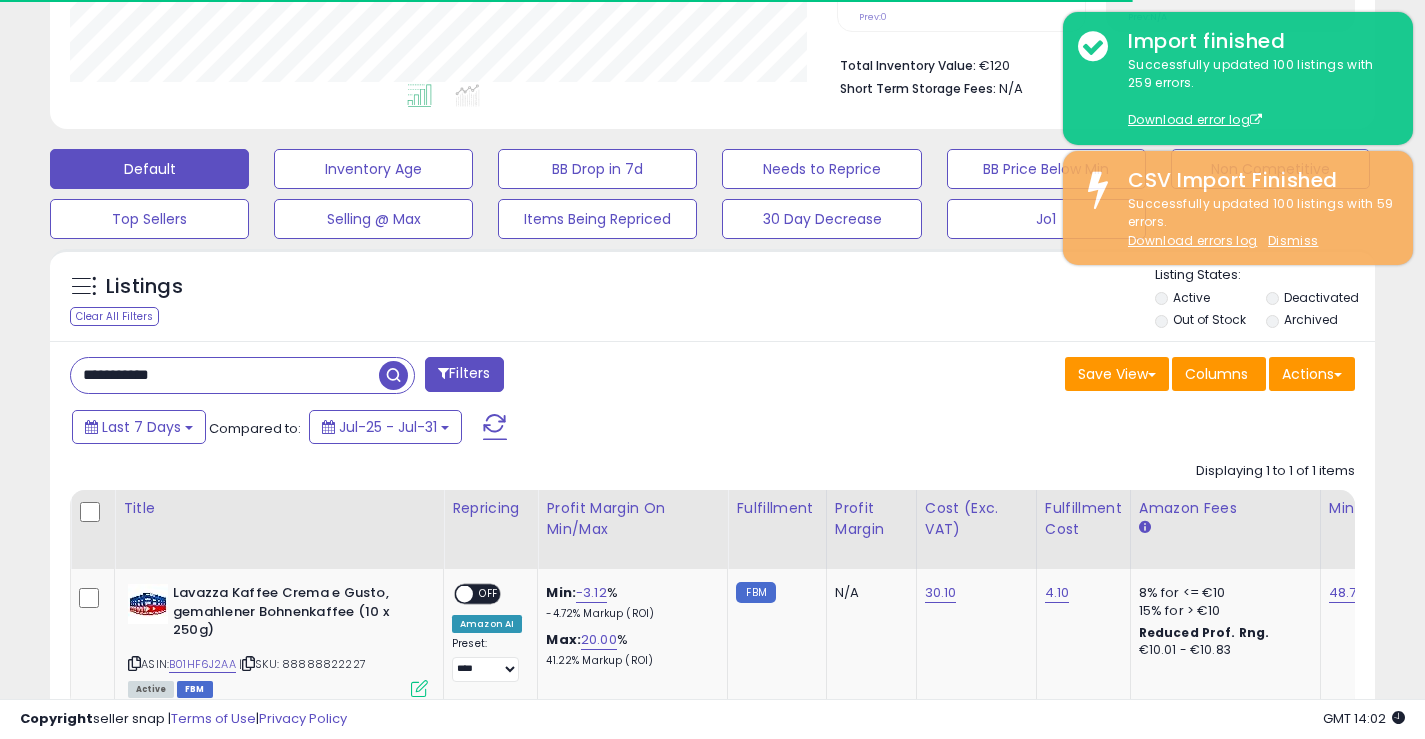 click at bounding box center (393, 375) 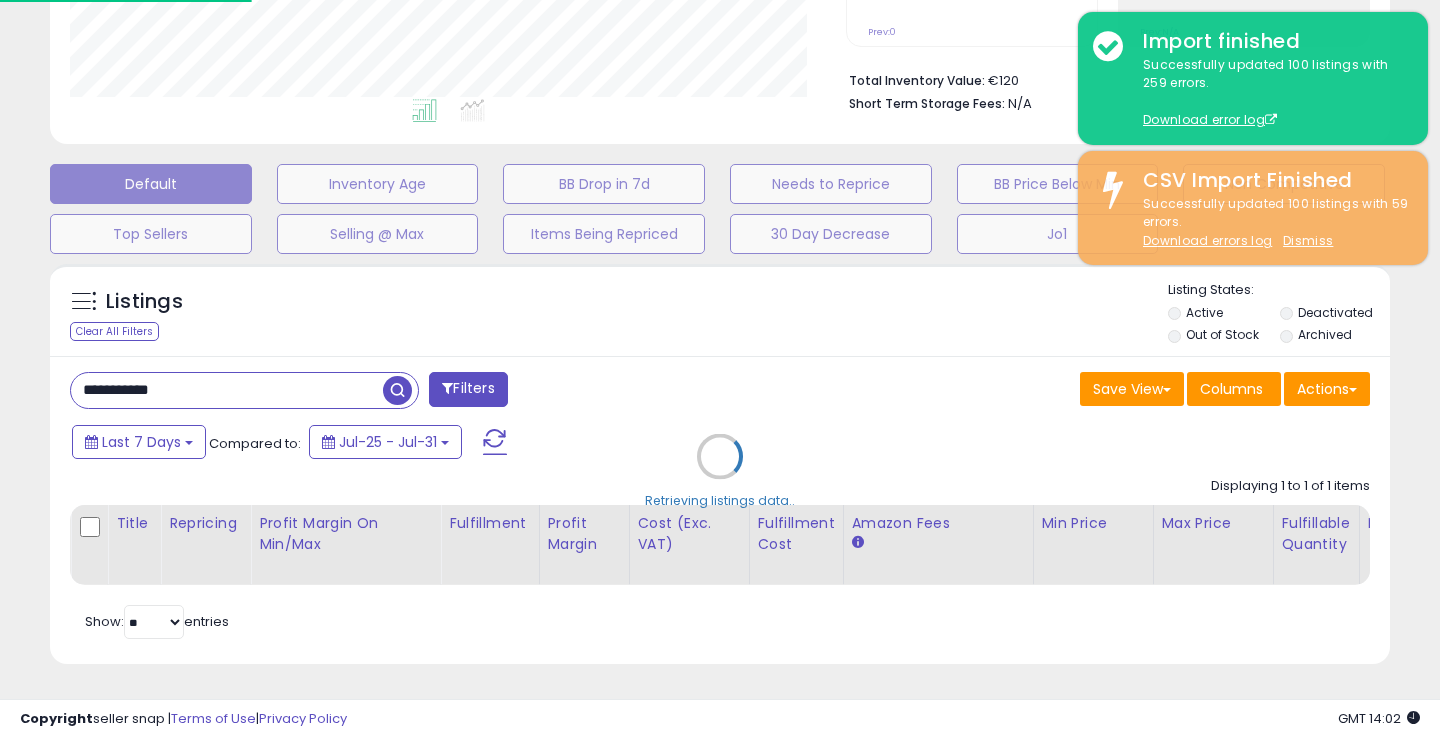 scroll, scrollTop: 999590, scrollLeft: 999224, axis: both 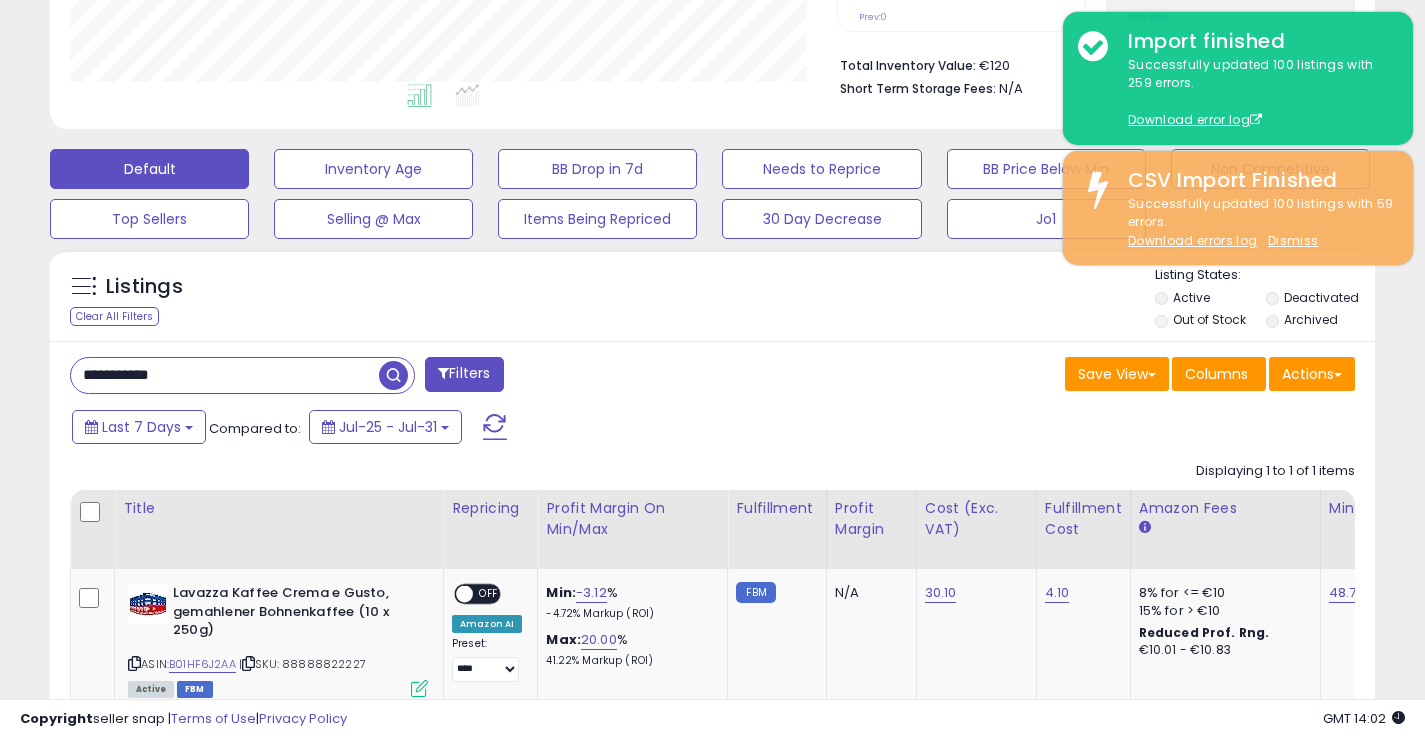 click at bounding box center (393, 375) 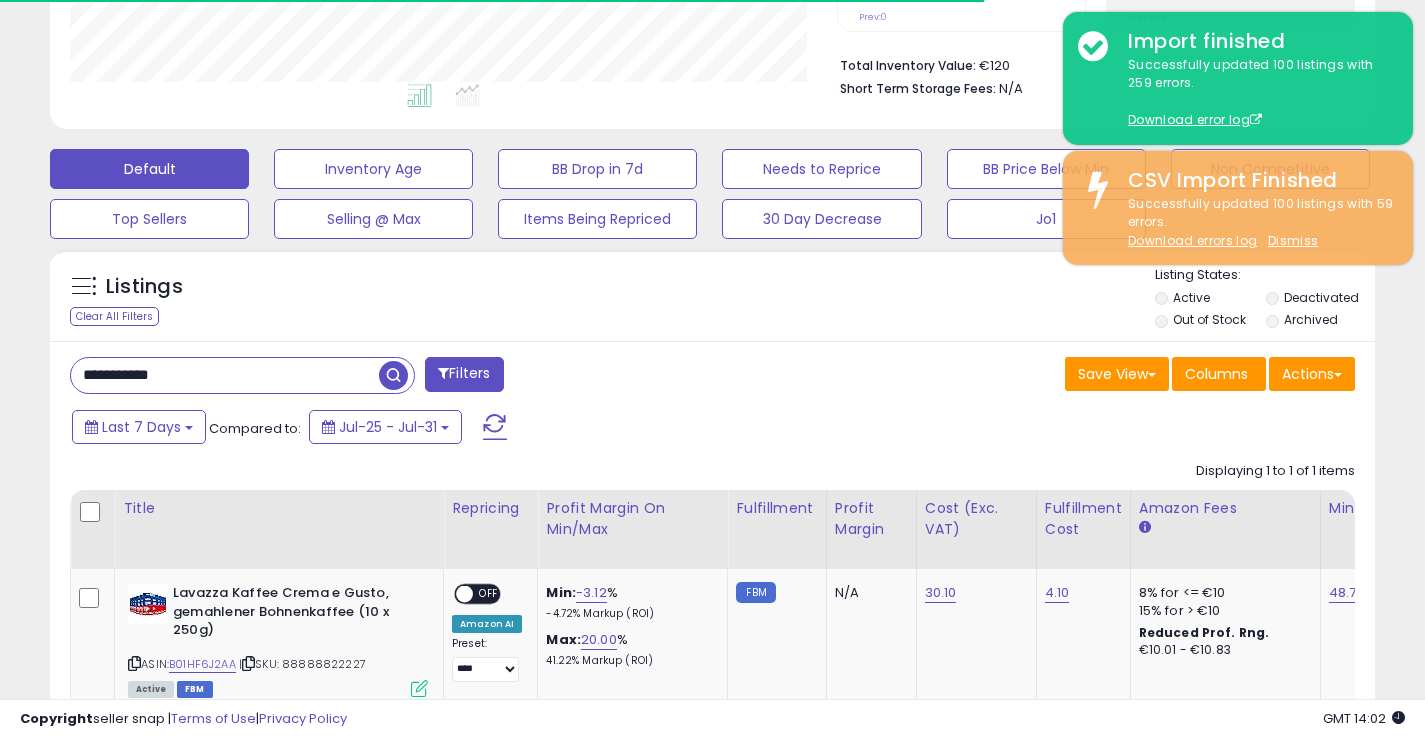 click at bounding box center (393, 375) 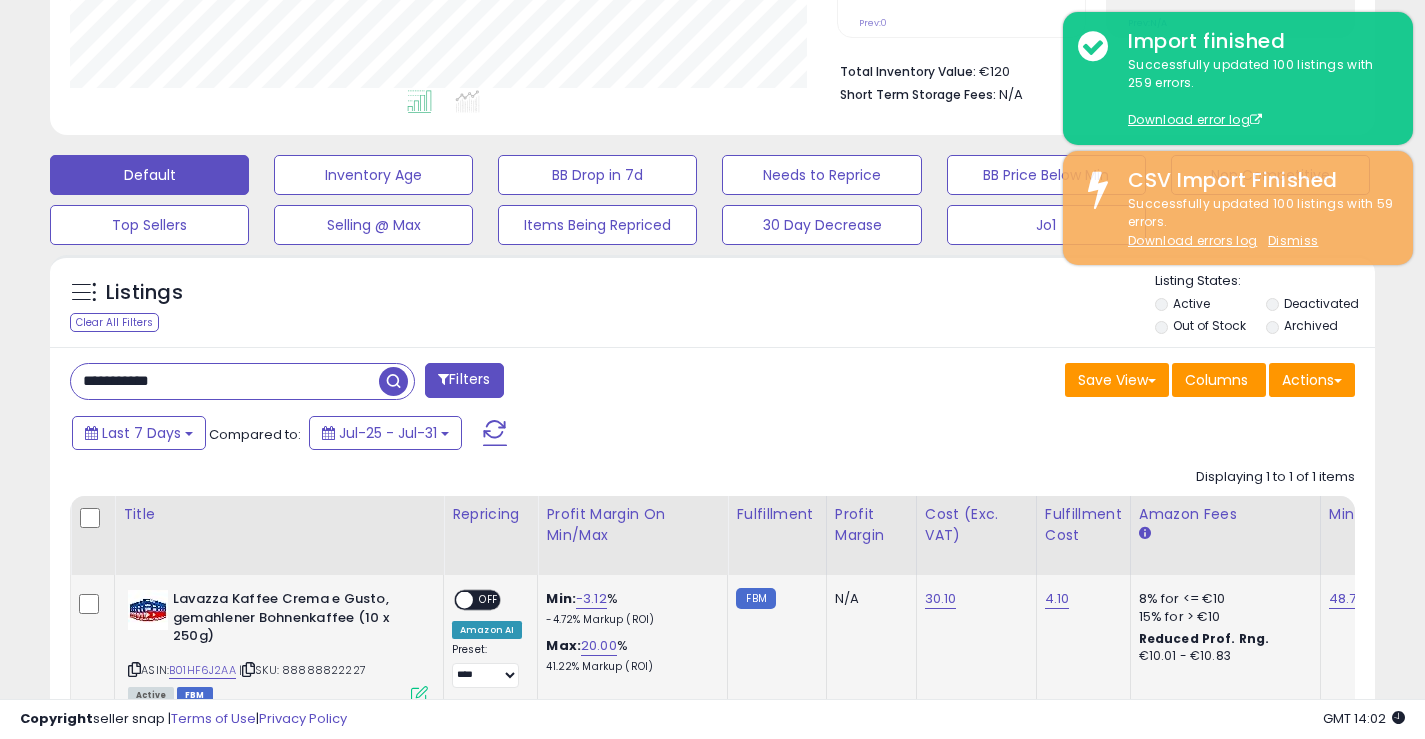 click on "OFF" at bounding box center (489, 600) 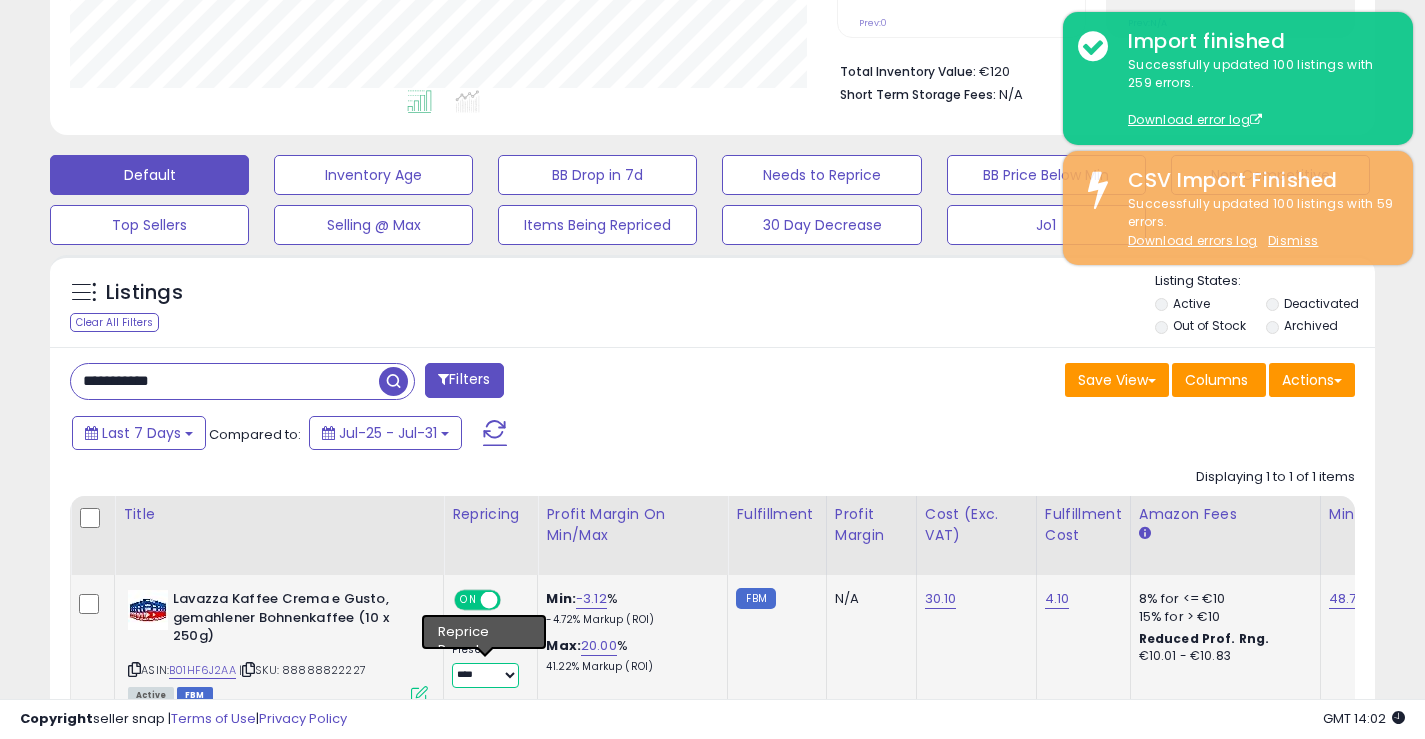 click on "**********" at bounding box center (485, 675) 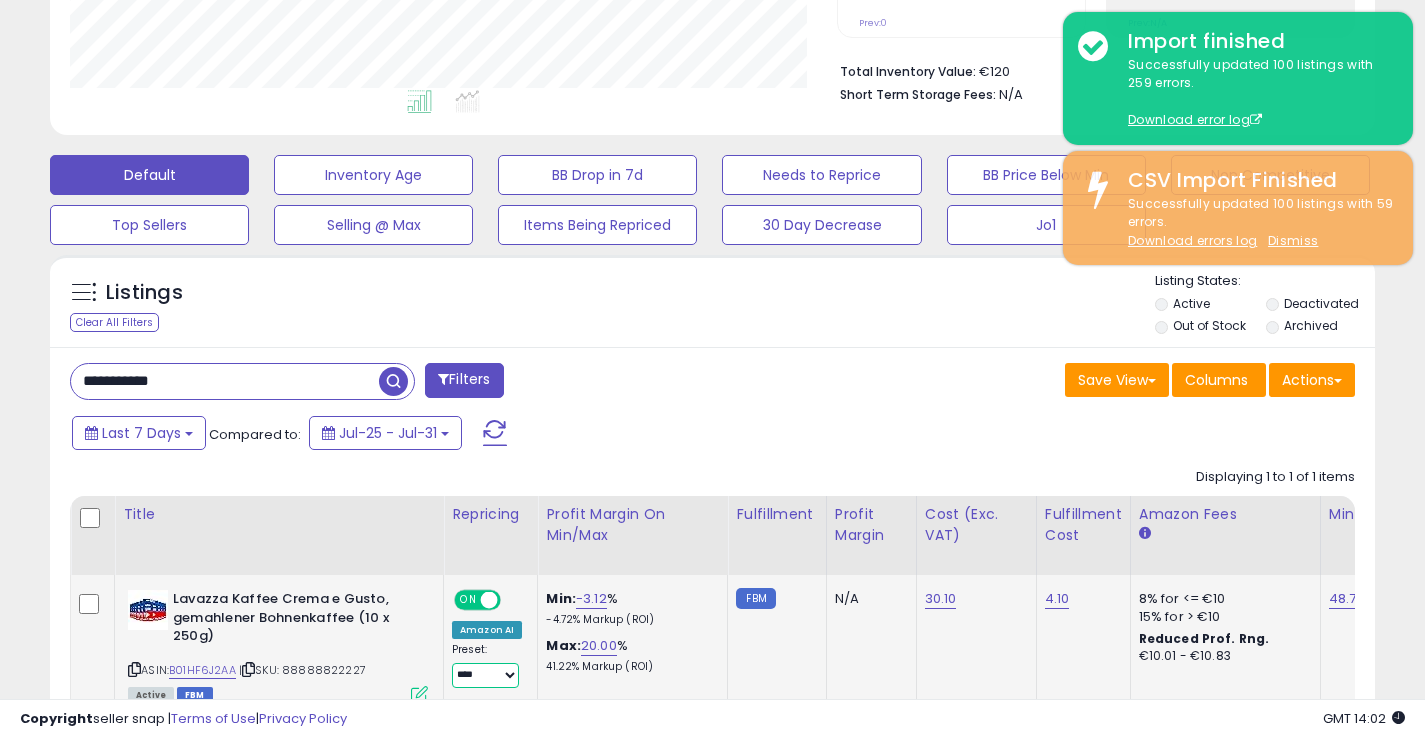select on "**********" 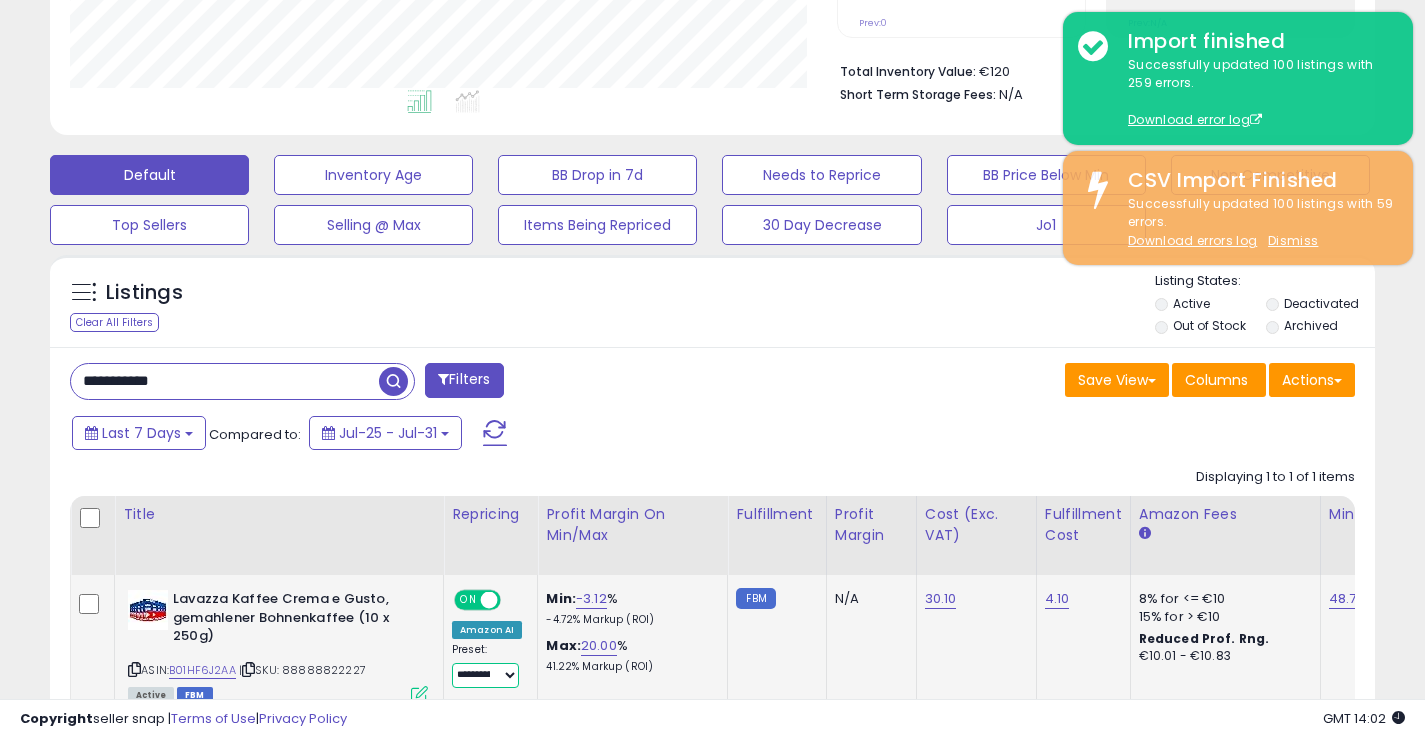 click on "**********" at bounding box center [485, 675] 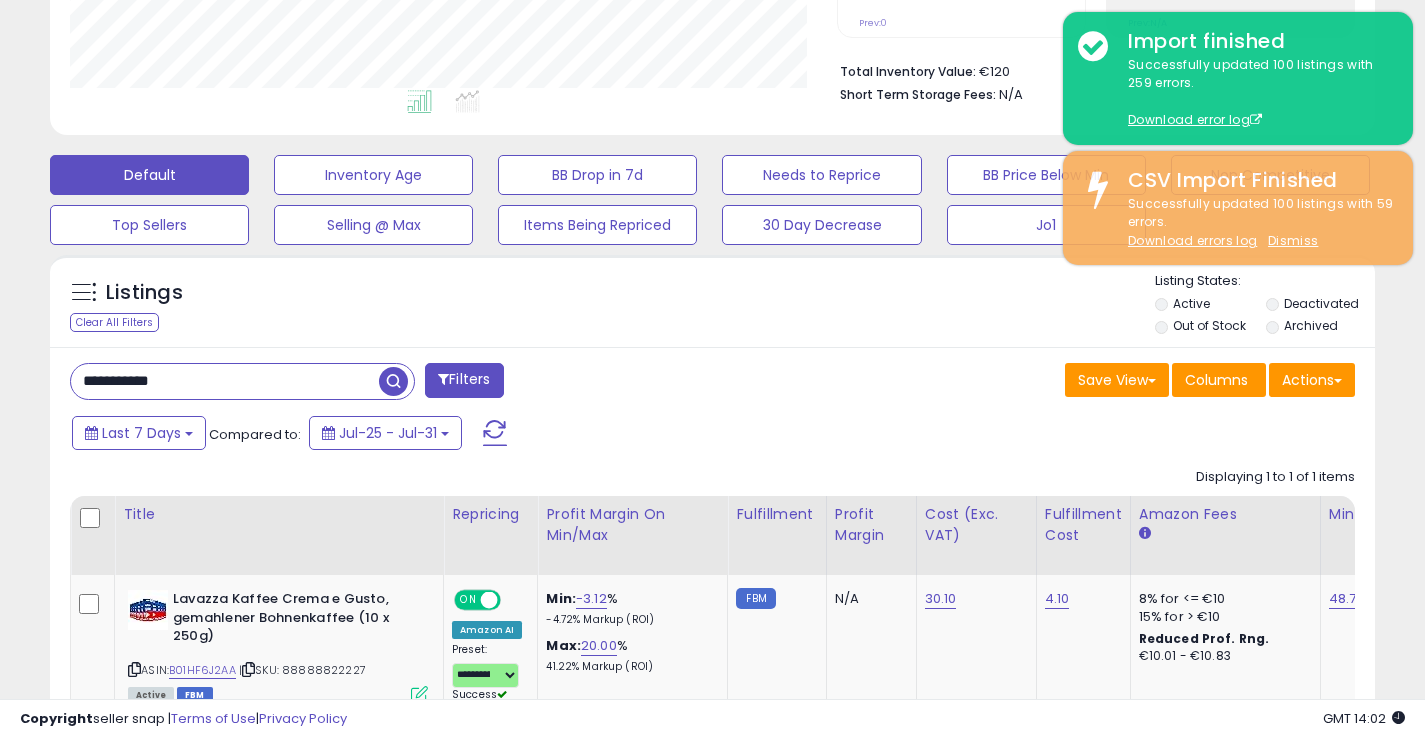 click at bounding box center (393, 381) 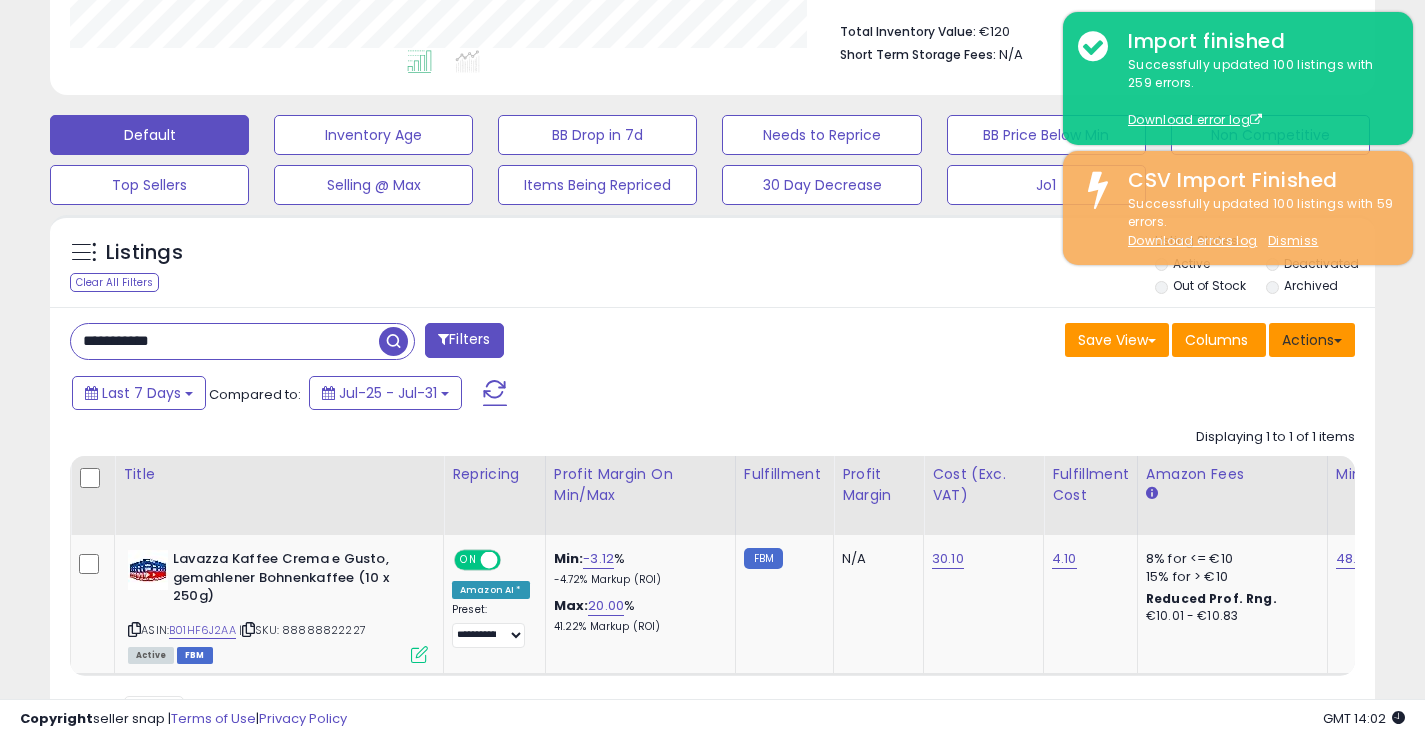 click on "Actions" at bounding box center [1312, 340] 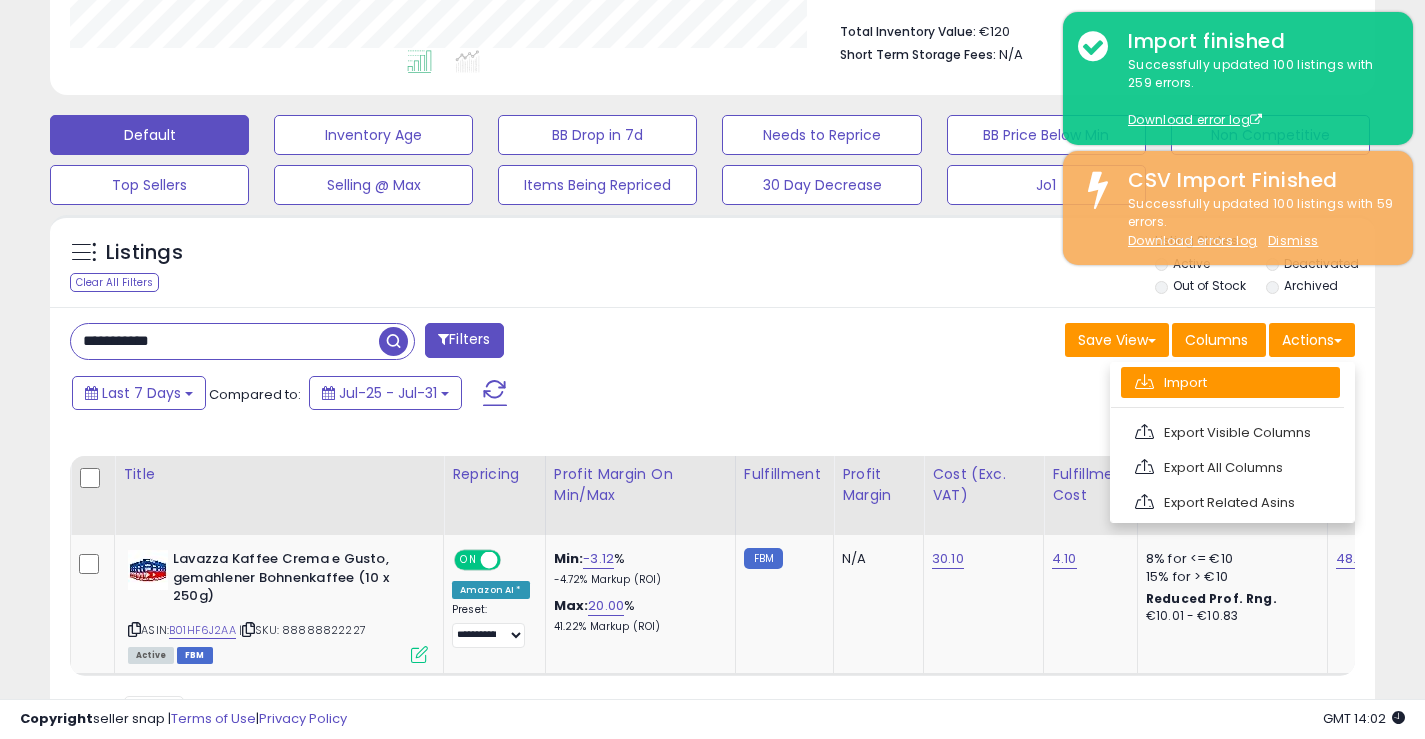 click on "Import" at bounding box center (1230, 382) 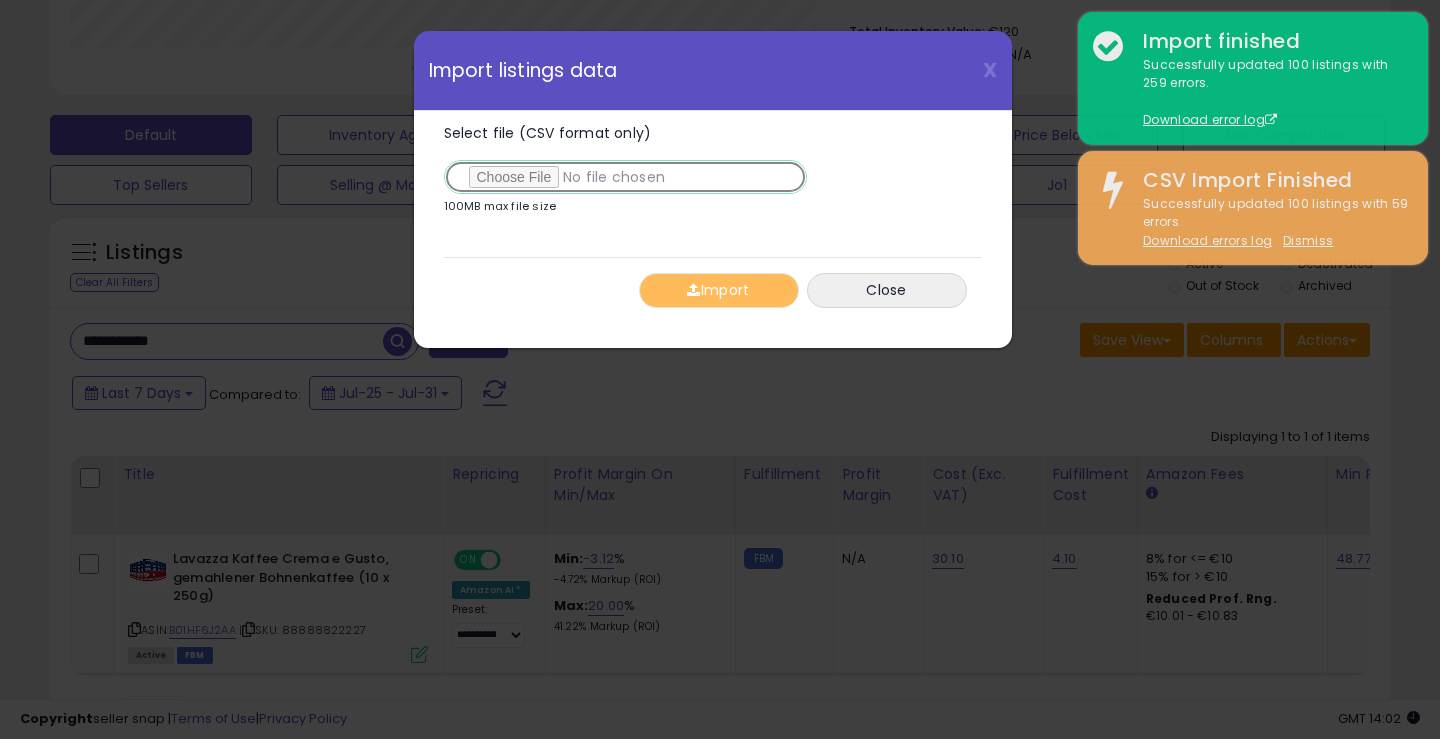 click on "Select file (CSV format only)" at bounding box center [625, 177] 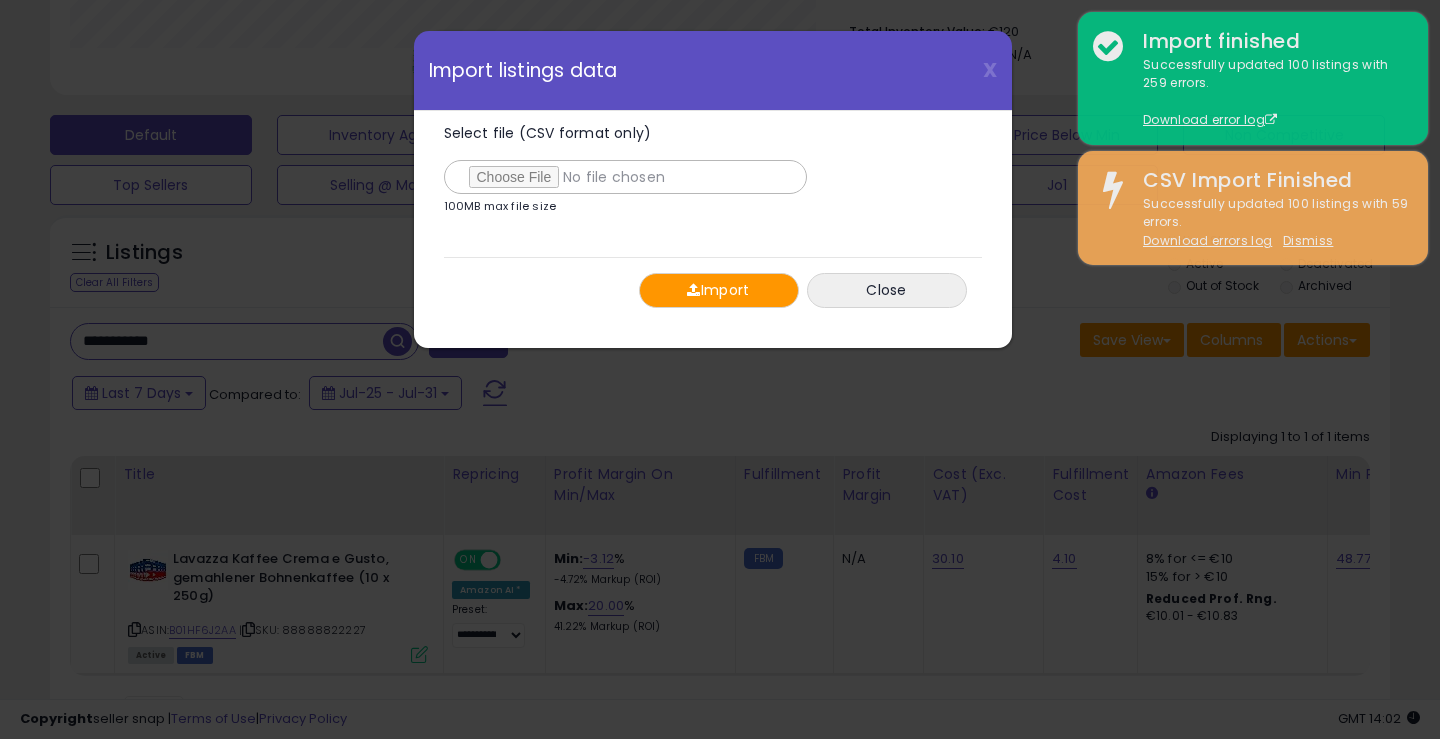 click on "Import" at bounding box center [719, 290] 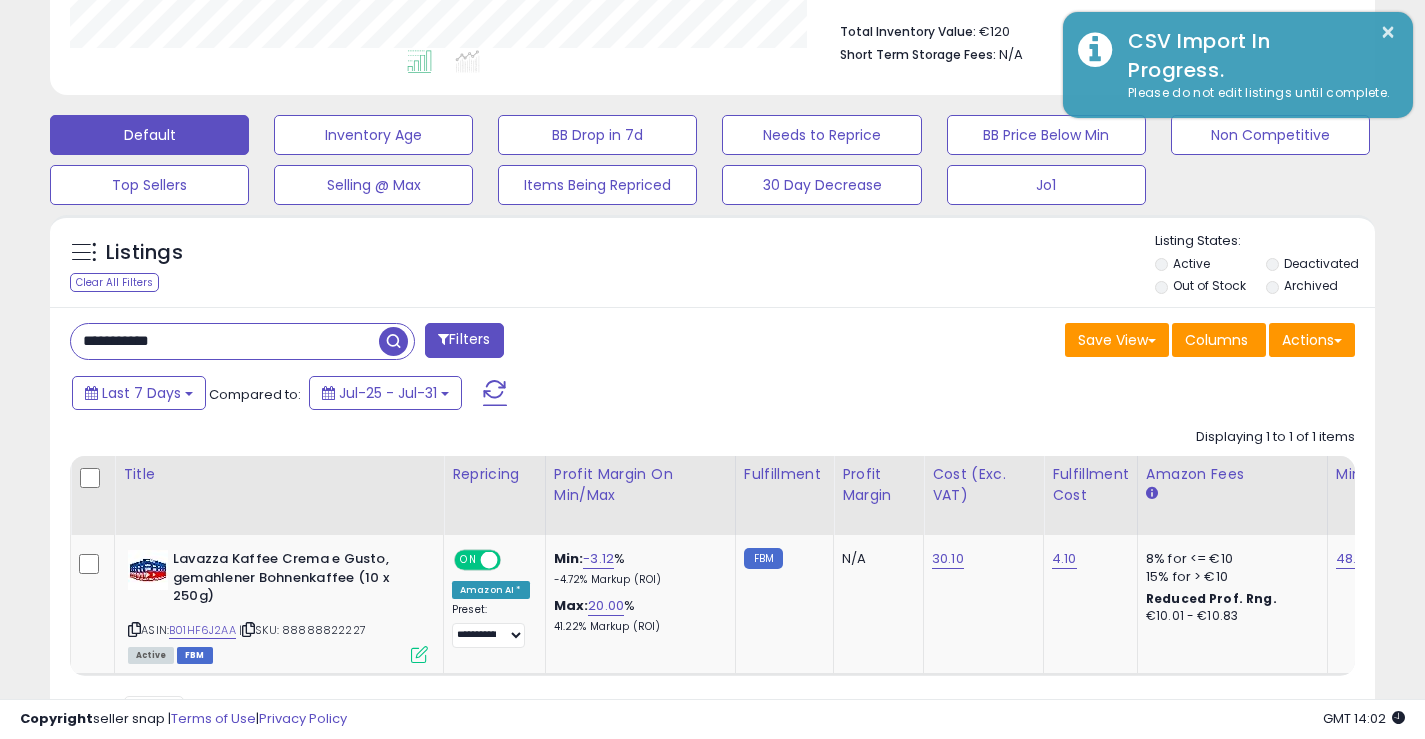 click at bounding box center (393, 341) 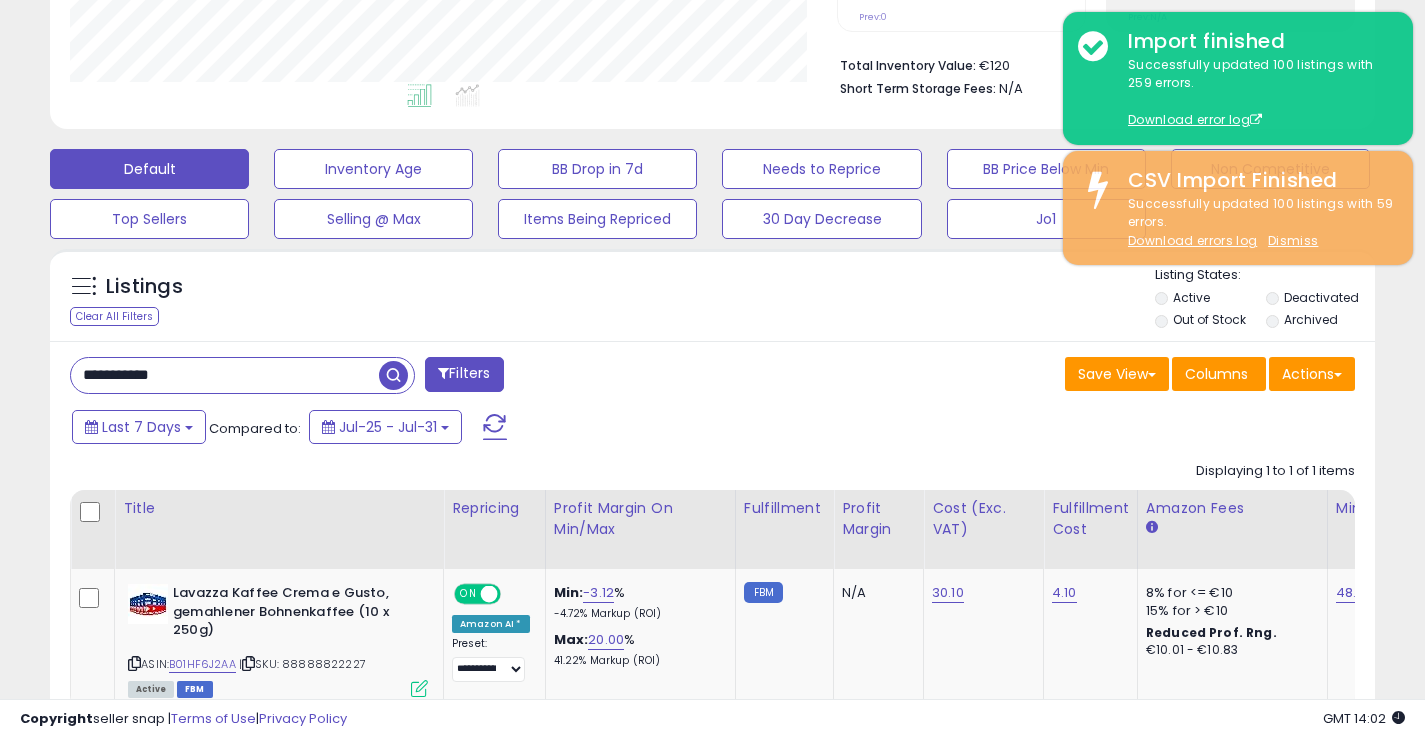 click at bounding box center (393, 375) 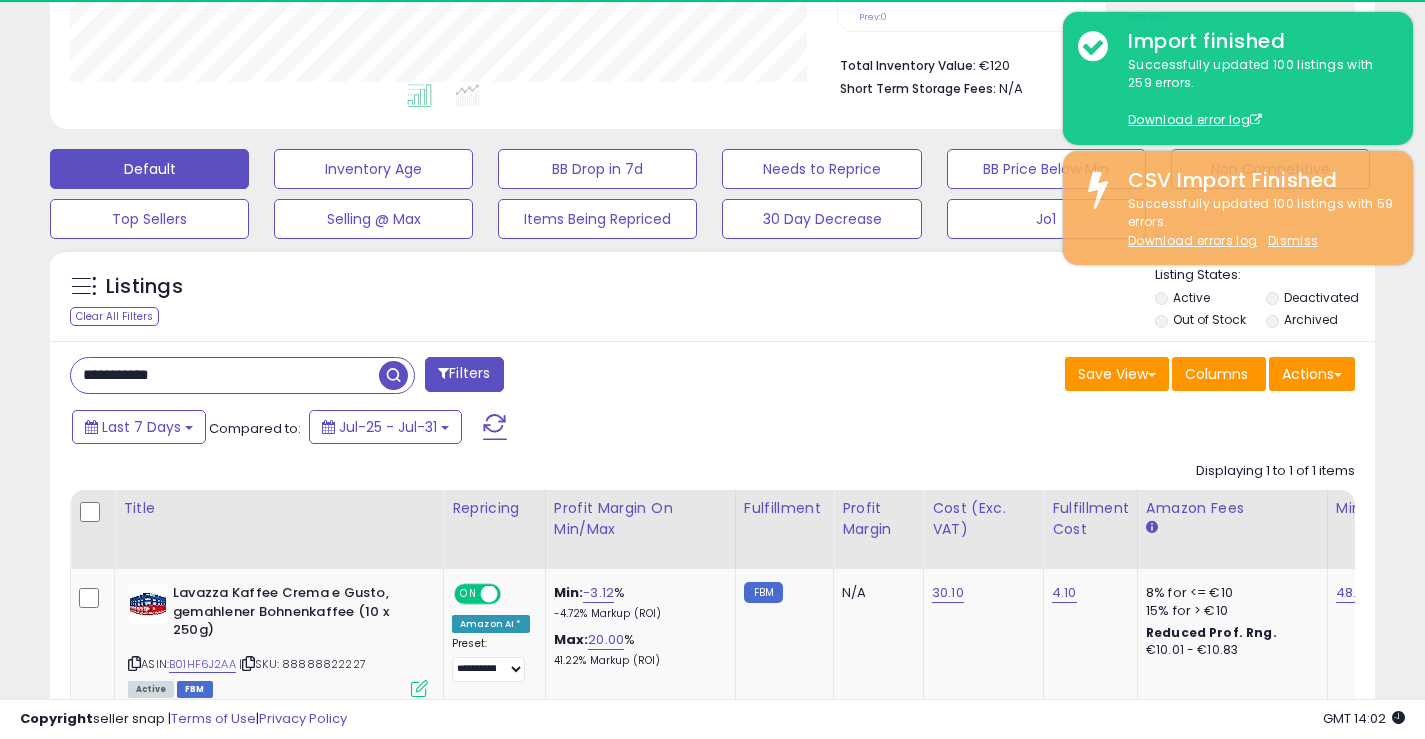 click at bounding box center [393, 375] 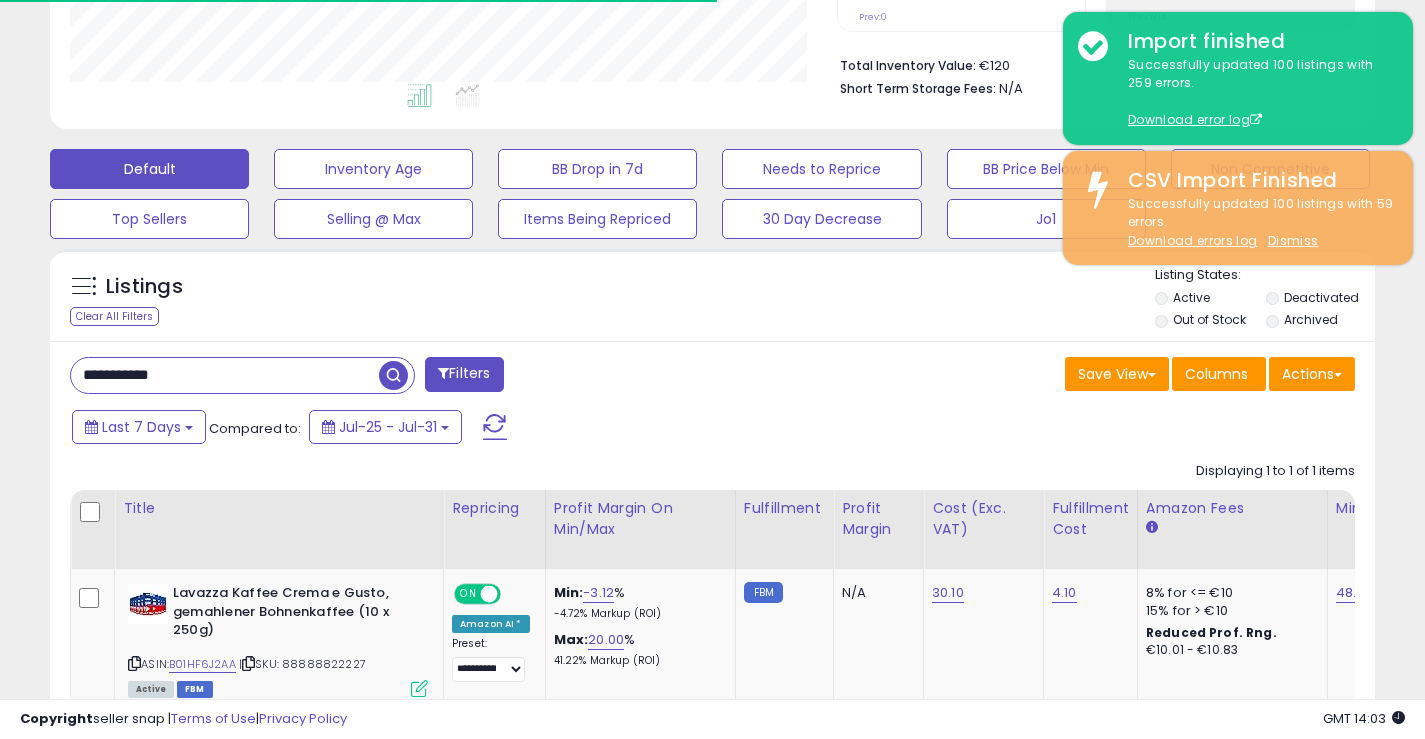 click at bounding box center [393, 375] 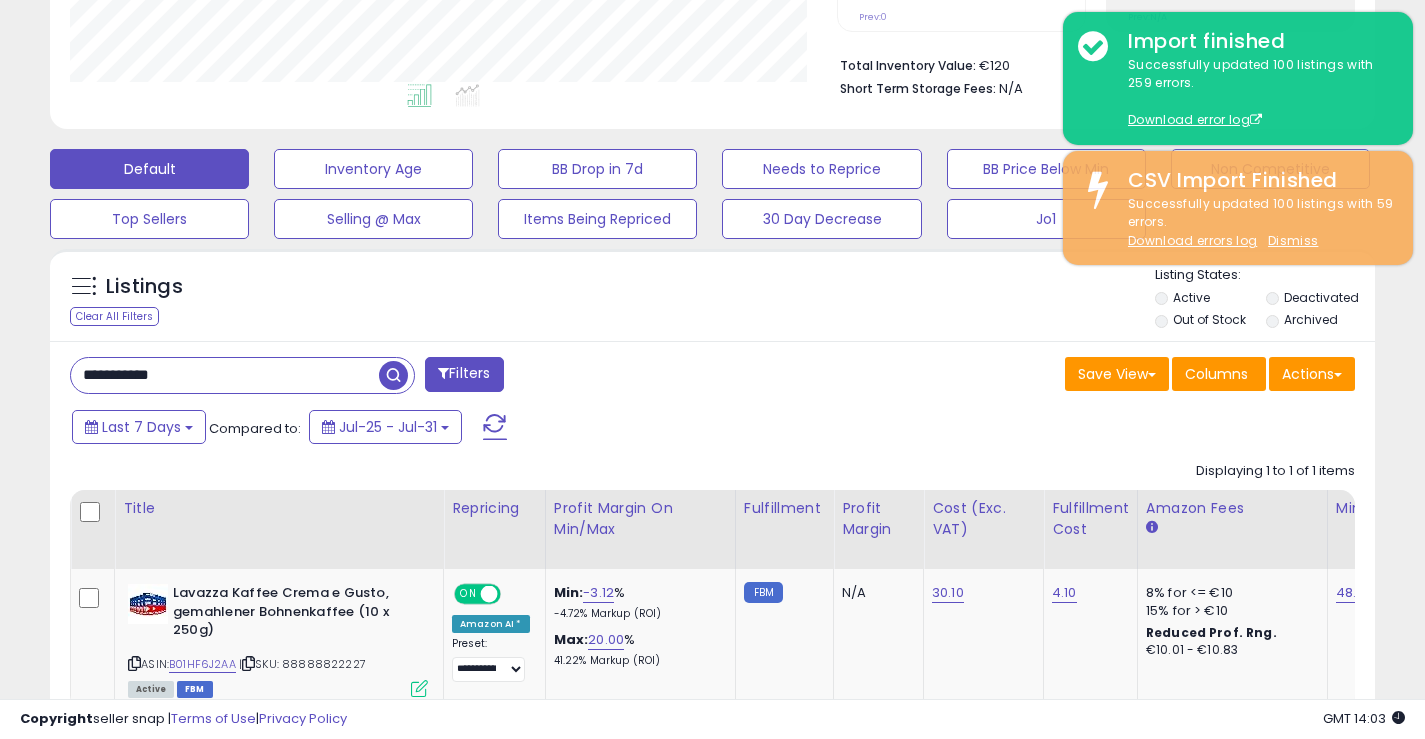 click at bounding box center (393, 375) 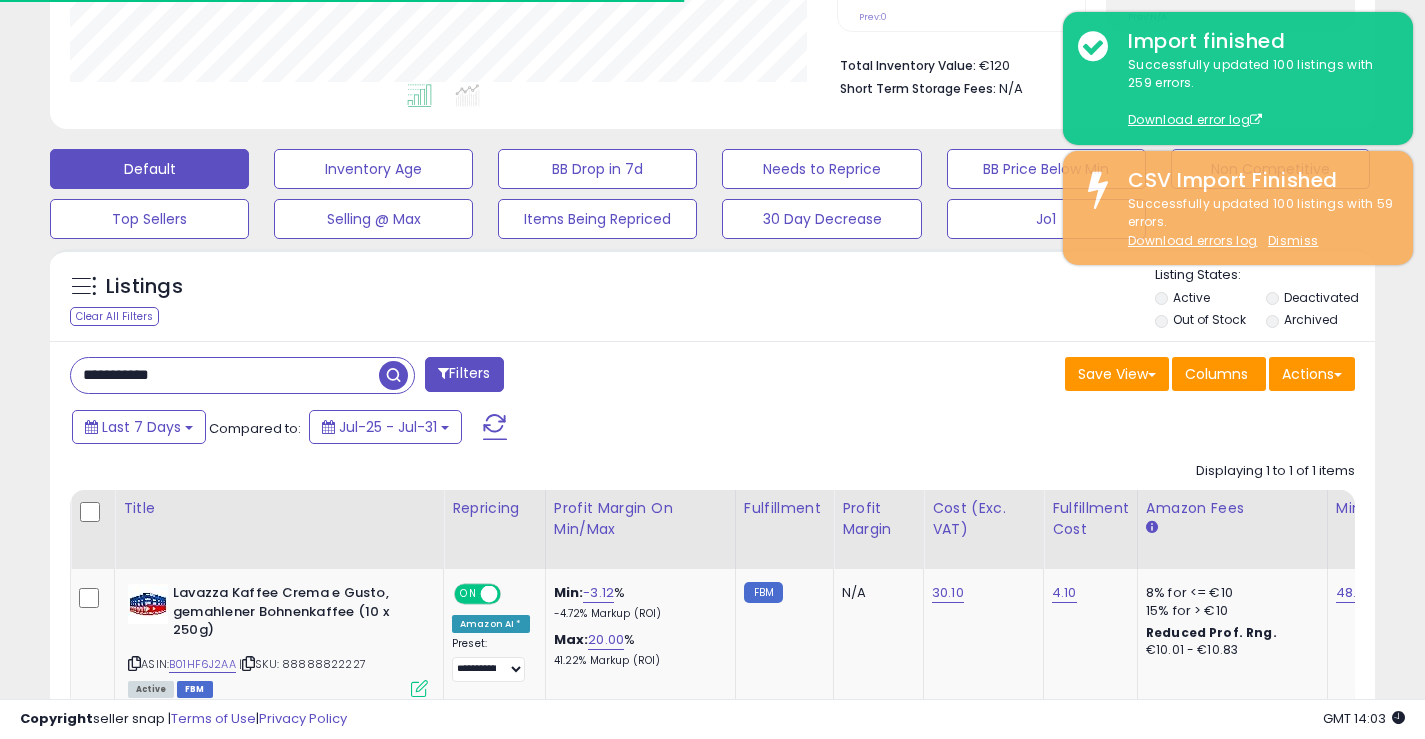 click at bounding box center [393, 375] 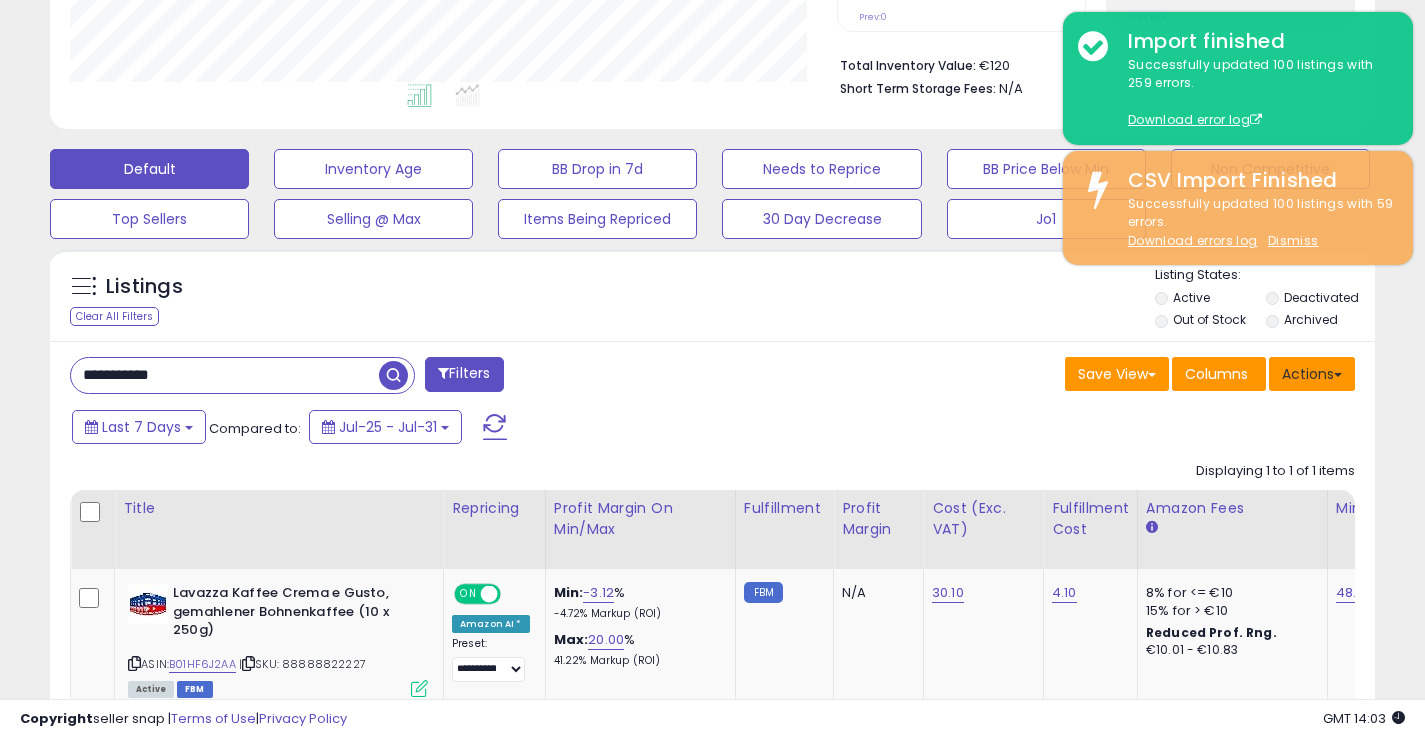 click on "Actions" at bounding box center [1312, 374] 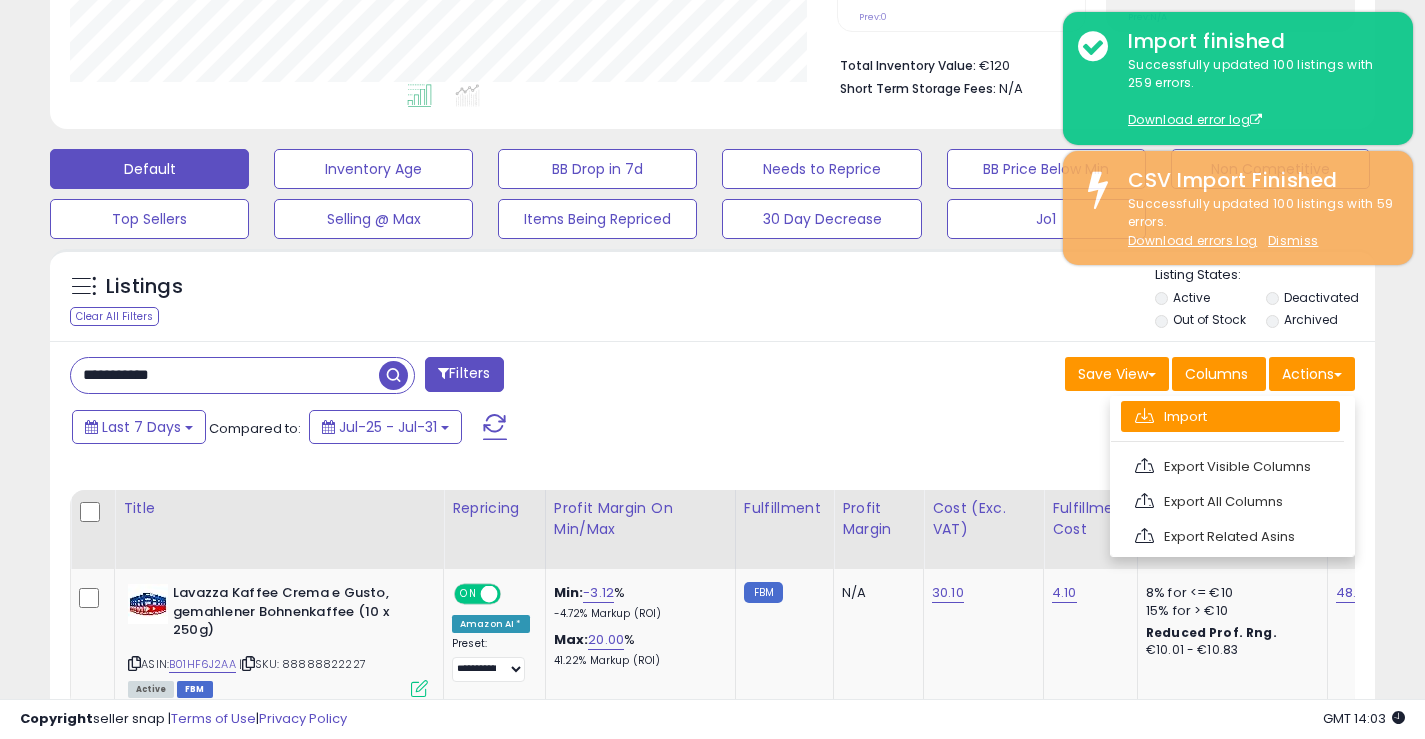 click on "Import" at bounding box center (1230, 416) 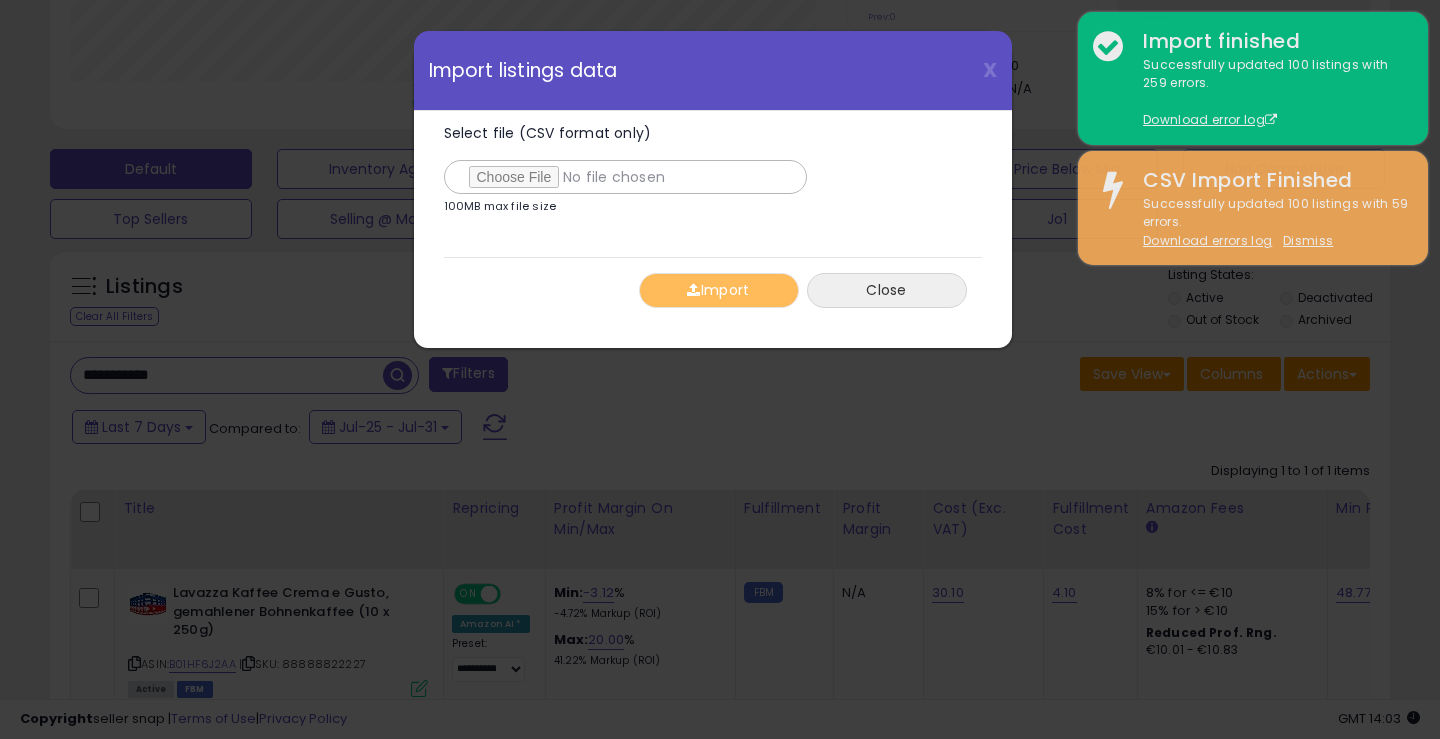 click on "Close" at bounding box center (887, 290) 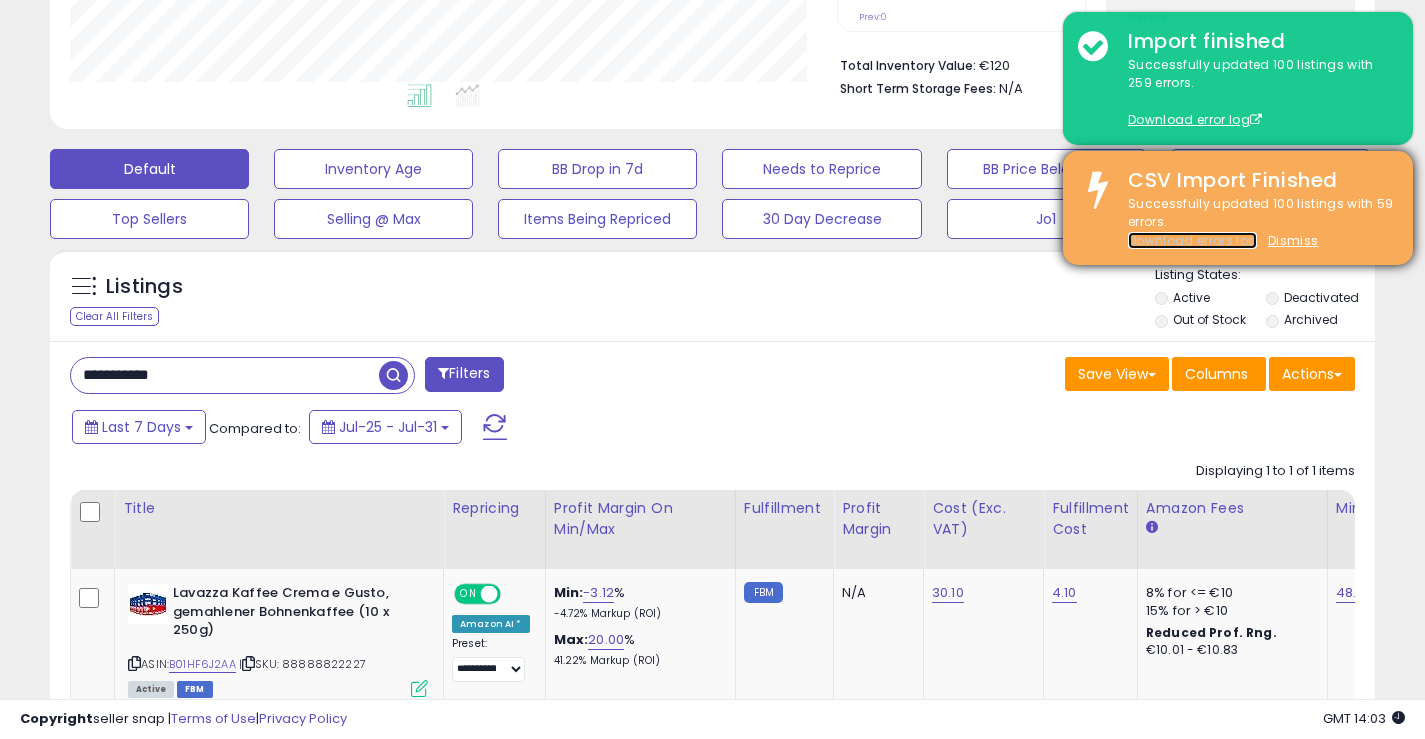 click on "Download errors log" at bounding box center (1192, 240) 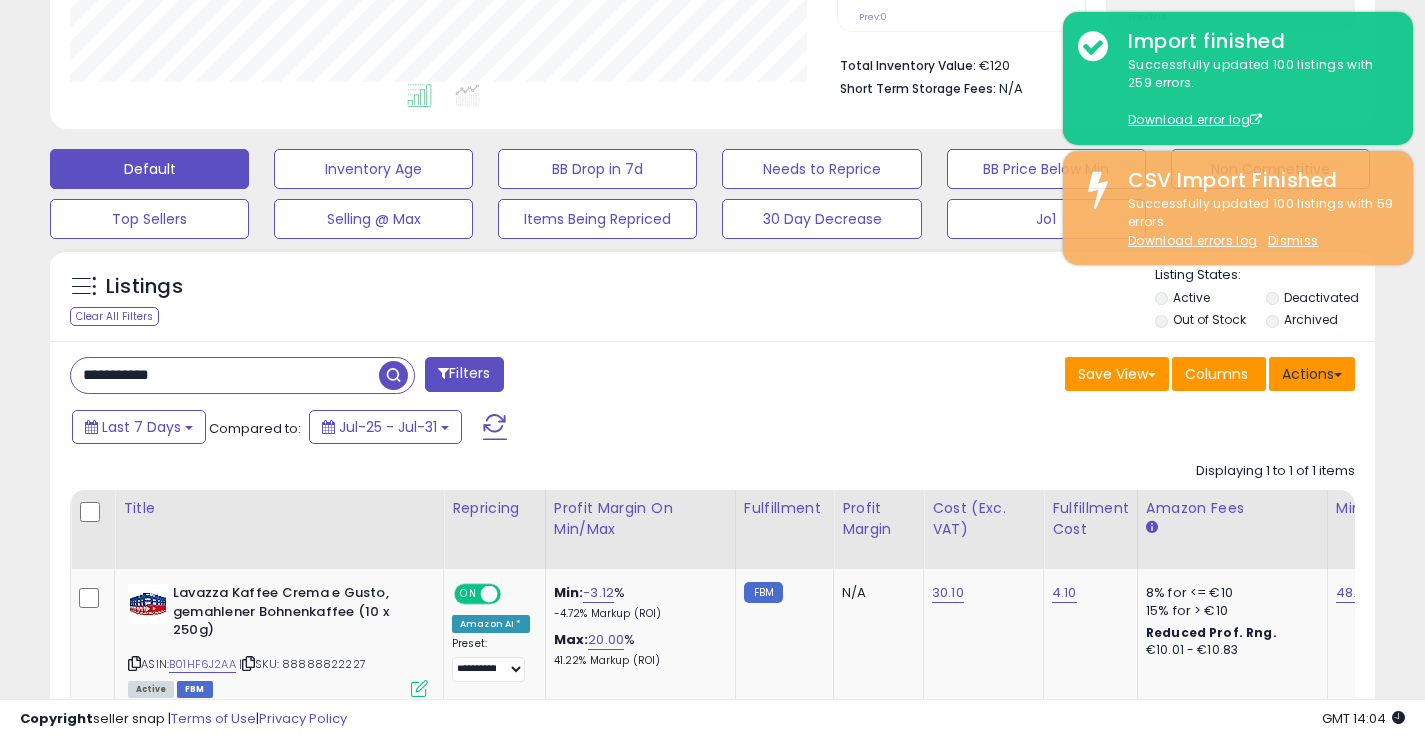 click on "Actions" at bounding box center (1312, 374) 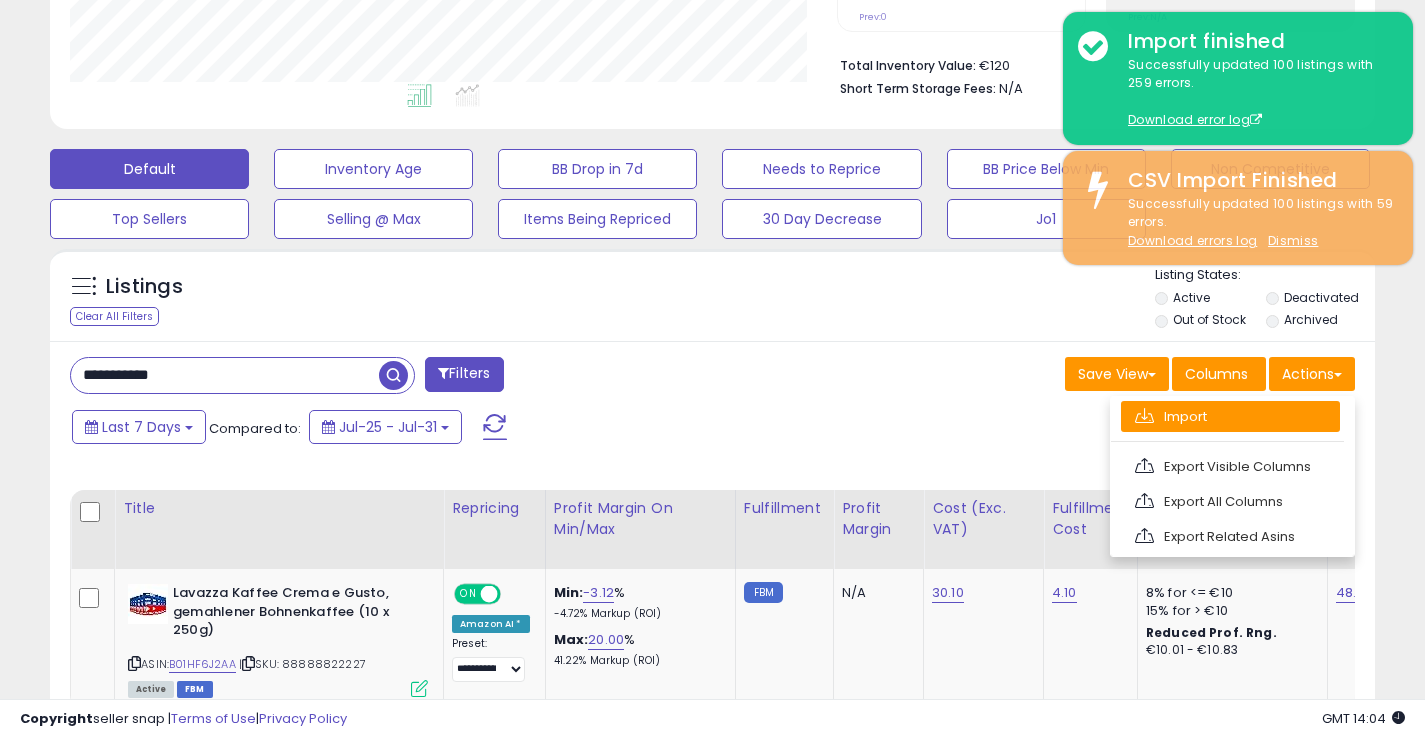 click on "Import" at bounding box center (1230, 416) 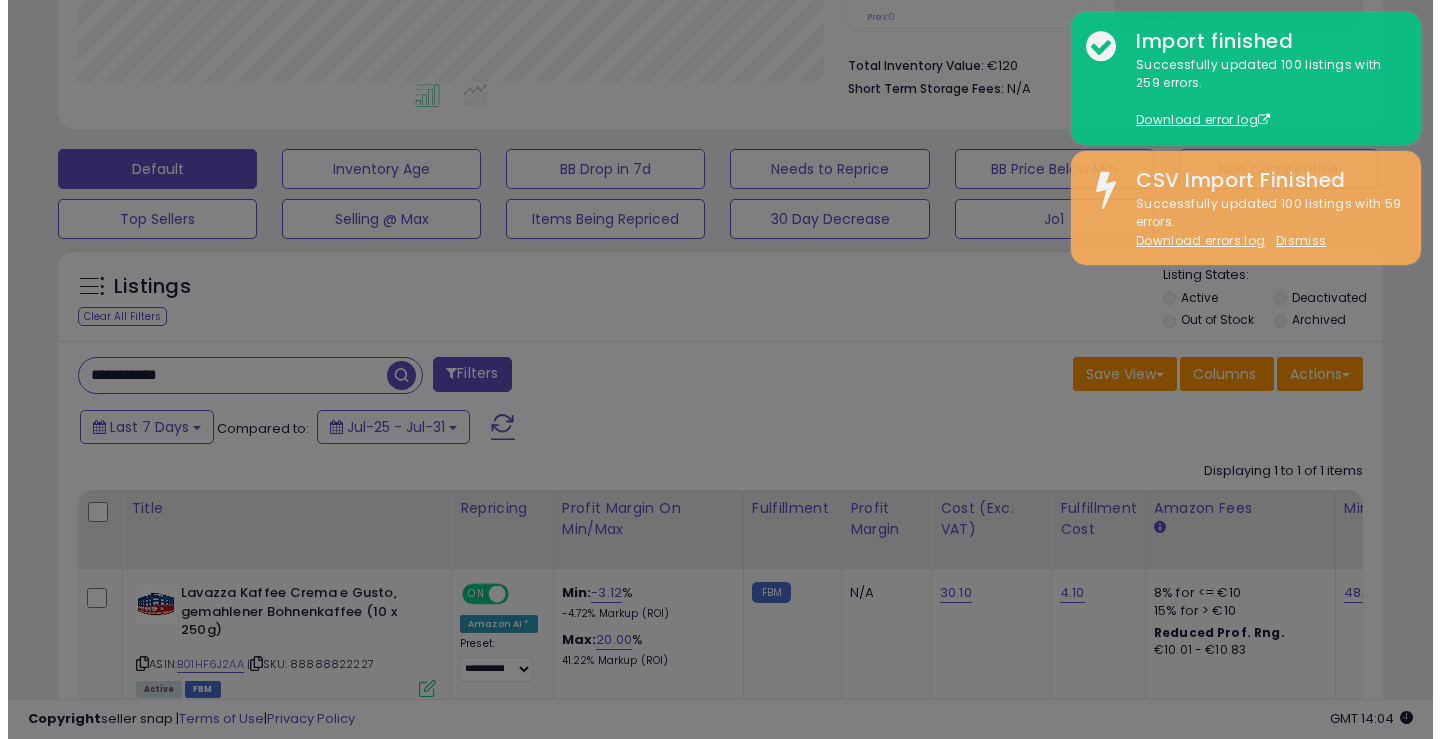 scroll, scrollTop: 999590, scrollLeft: 999224, axis: both 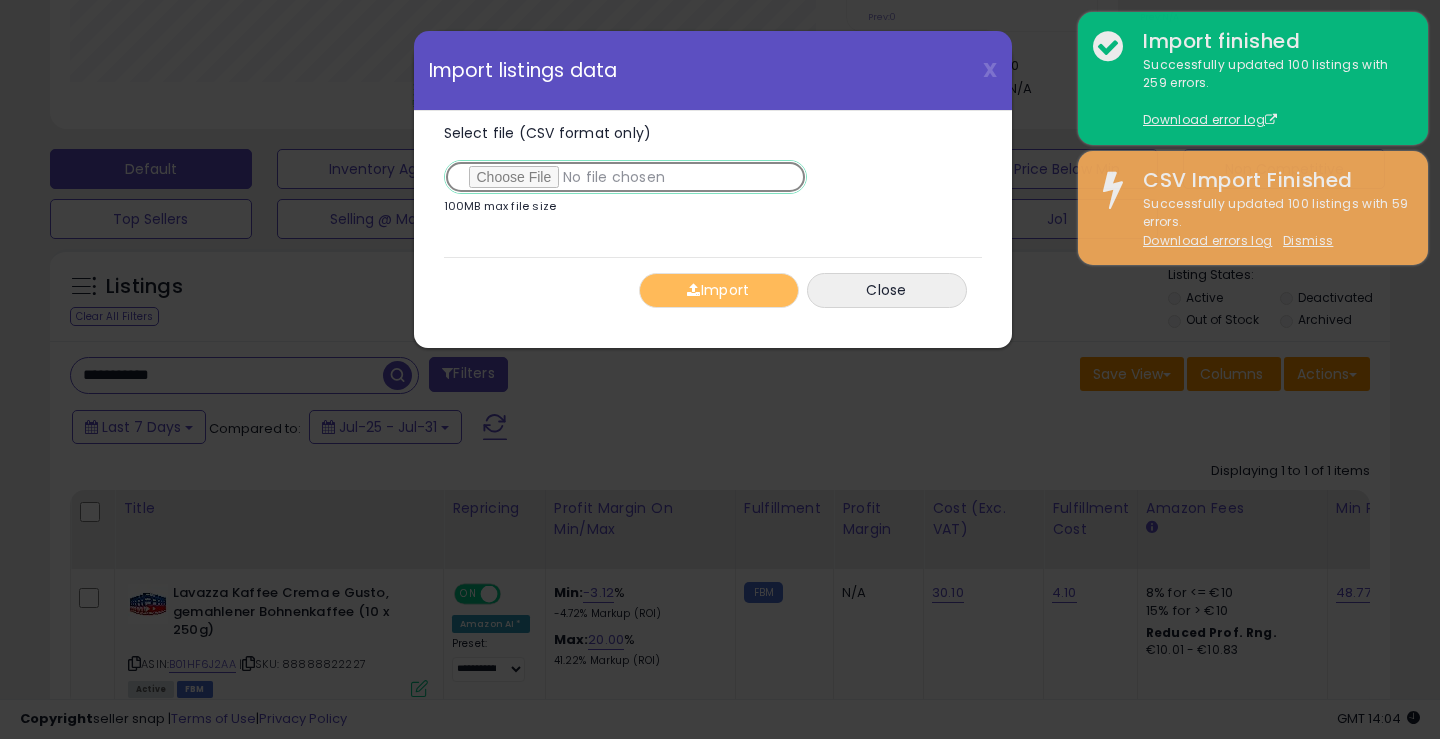 click on "Select file (CSV format only)" at bounding box center (625, 177) 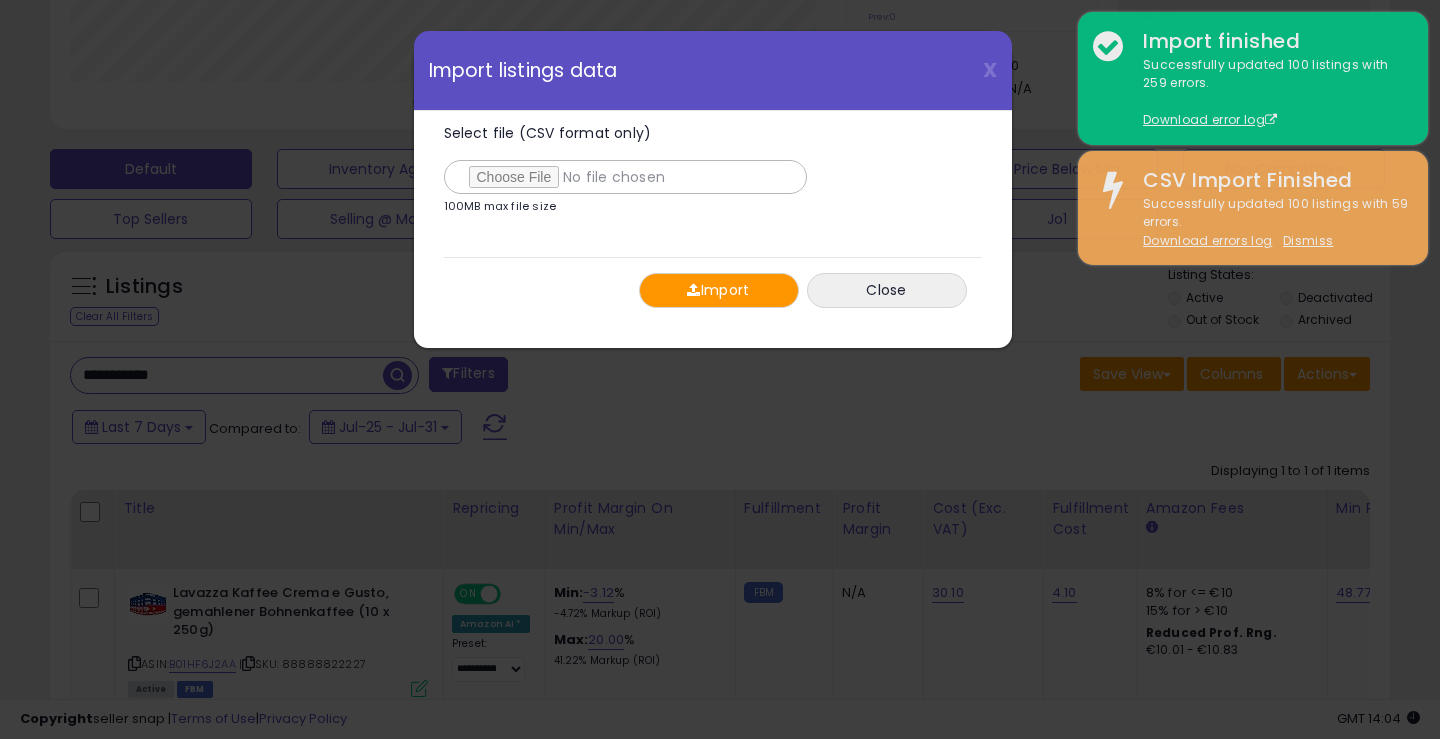 click on "Import" at bounding box center (719, 290) 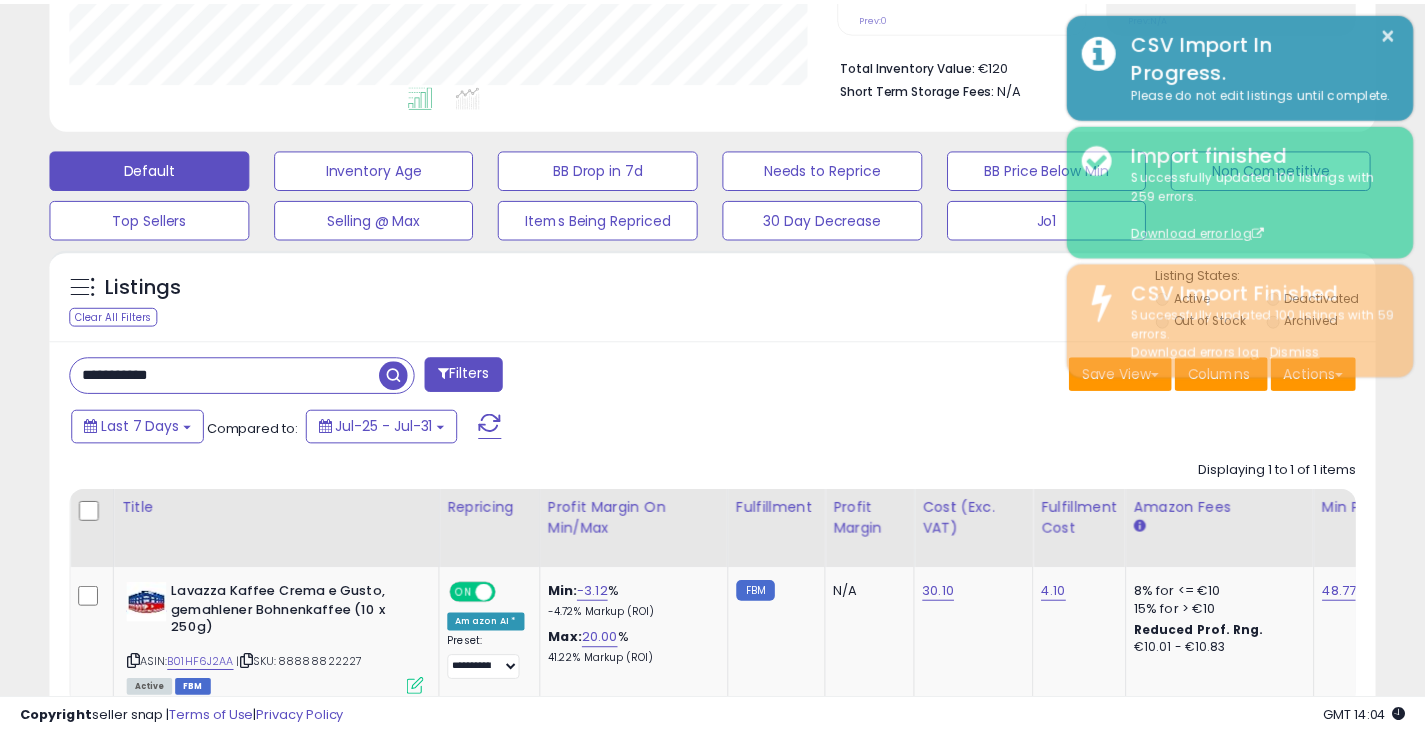 scroll, scrollTop: 410, scrollLeft: 767, axis: both 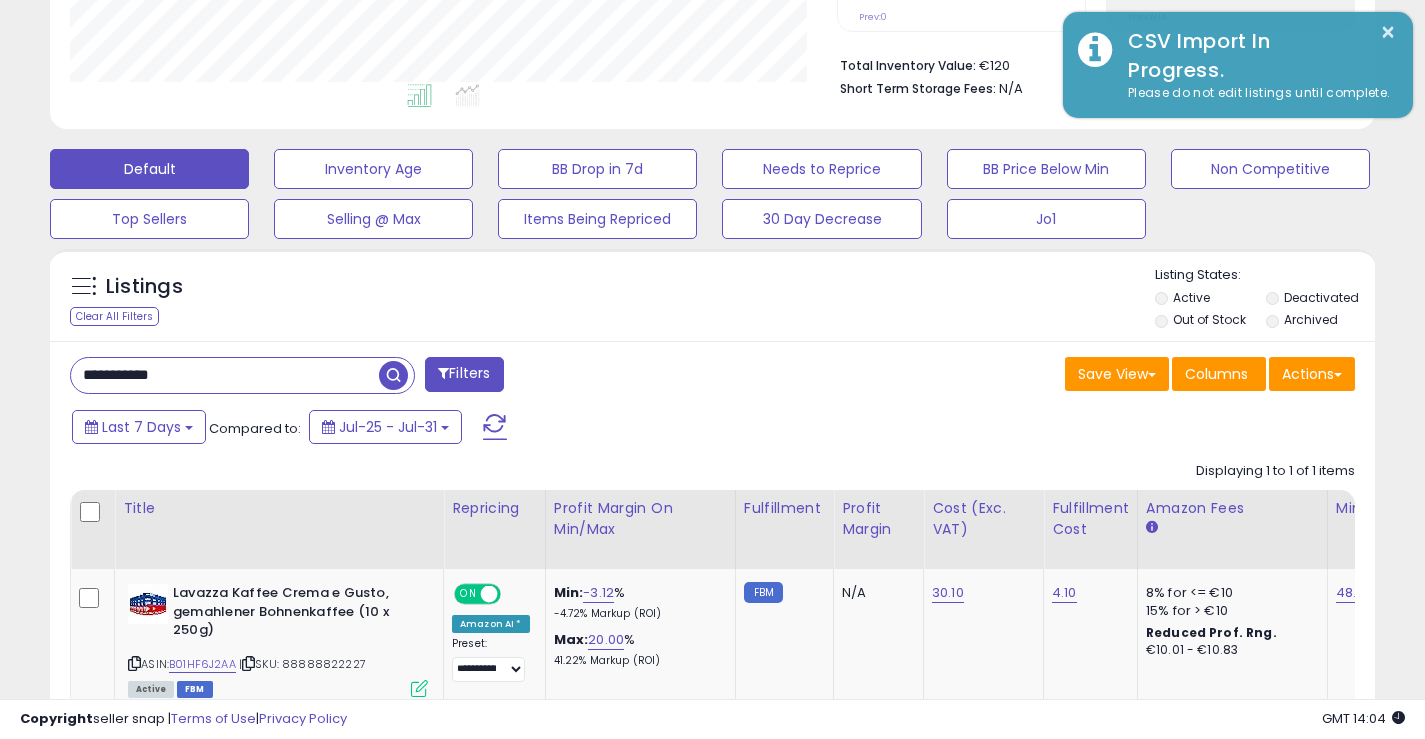 click at bounding box center (393, 375) 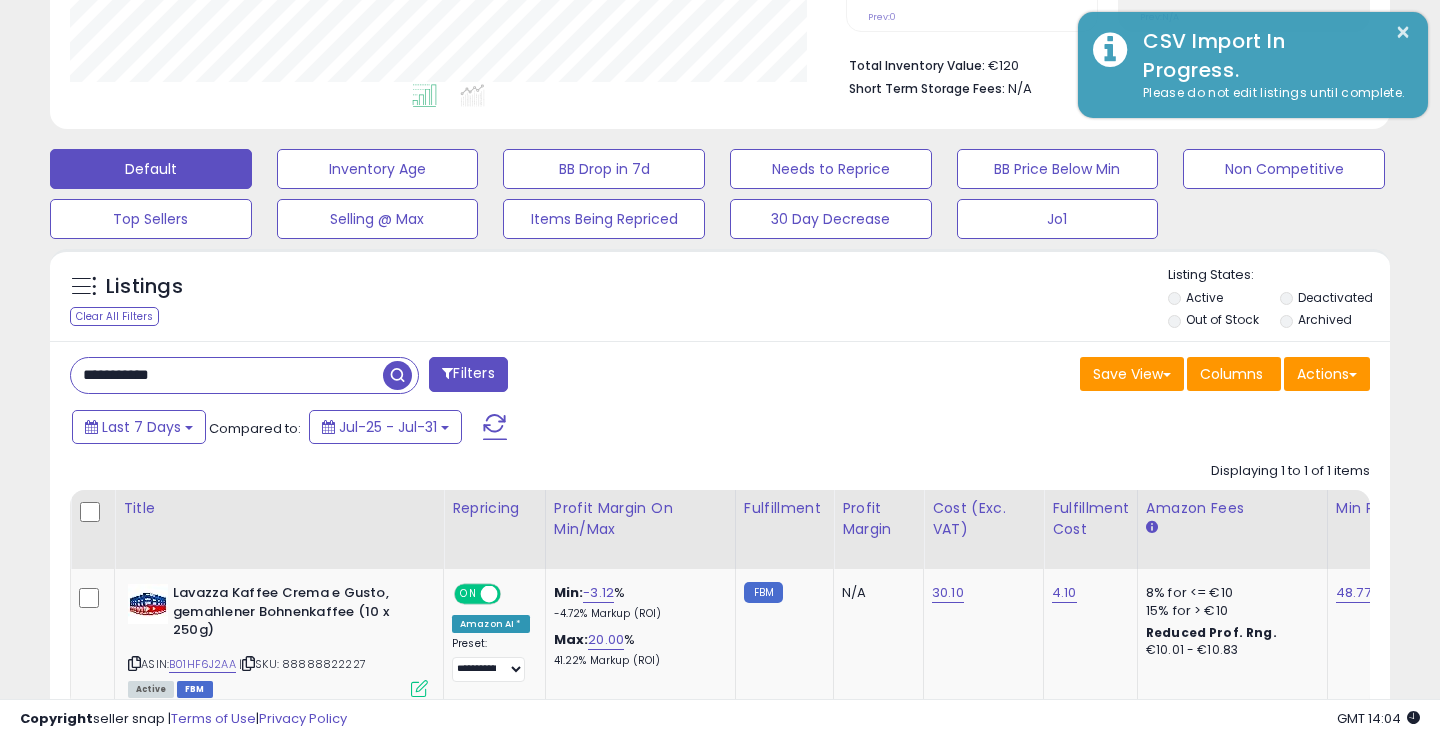 scroll, scrollTop: 999590, scrollLeft: 999224, axis: both 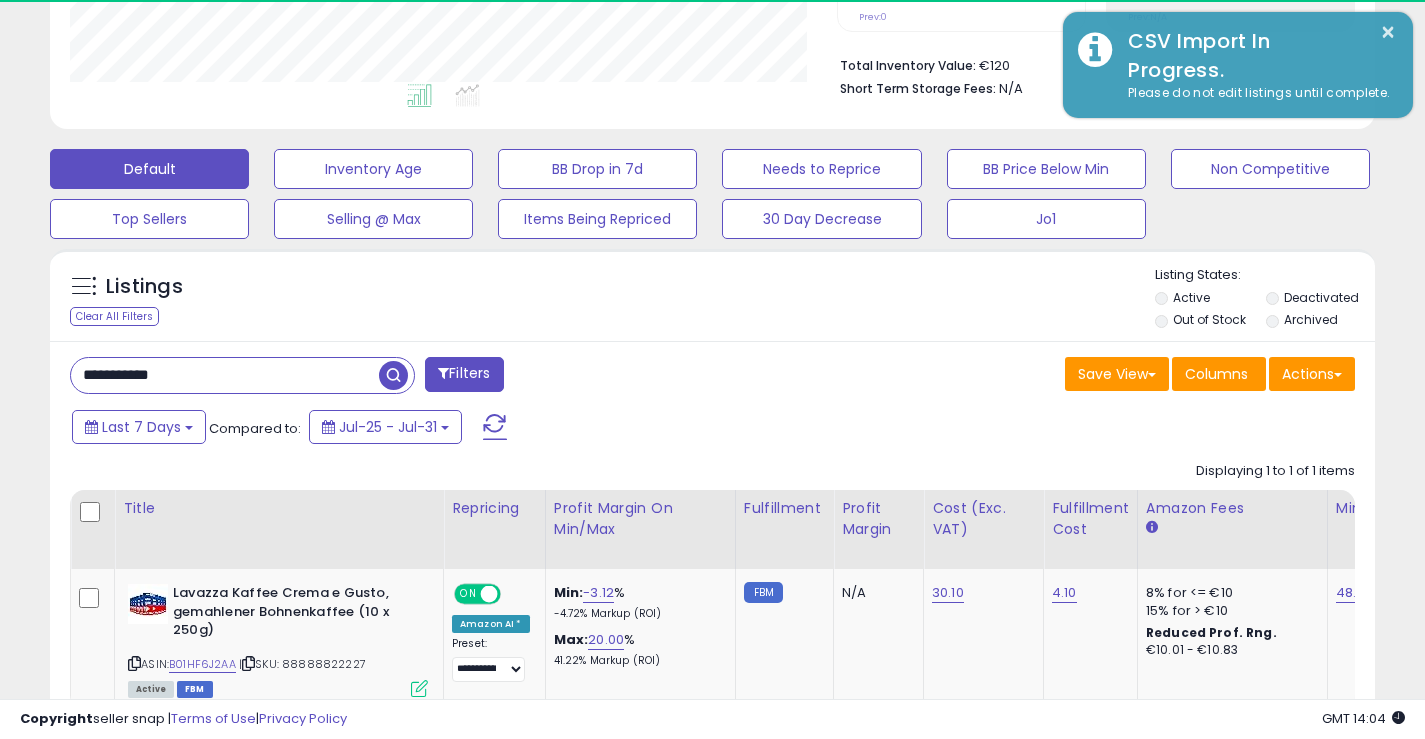 click at bounding box center [495, 427] 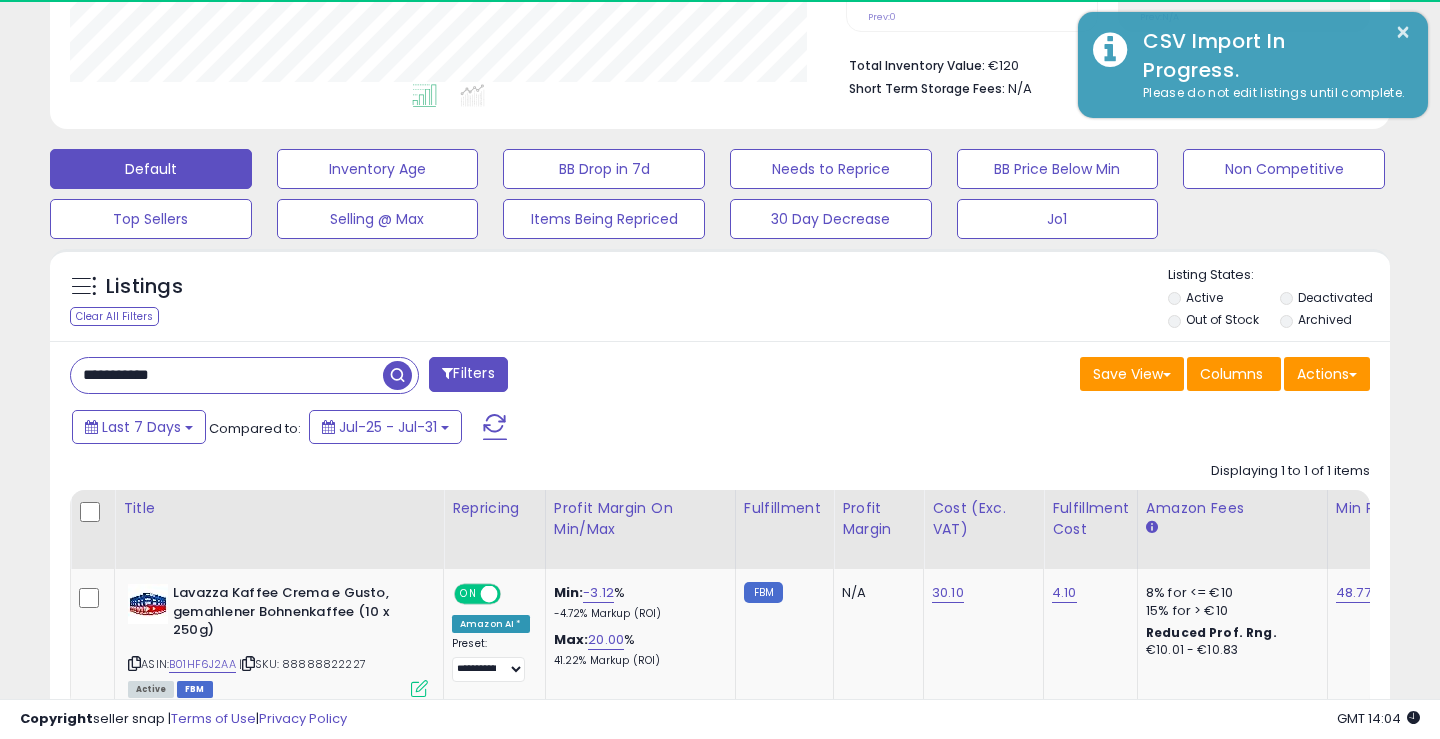 scroll, scrollTop: 999590, scrollLeft: 999224, axis: both 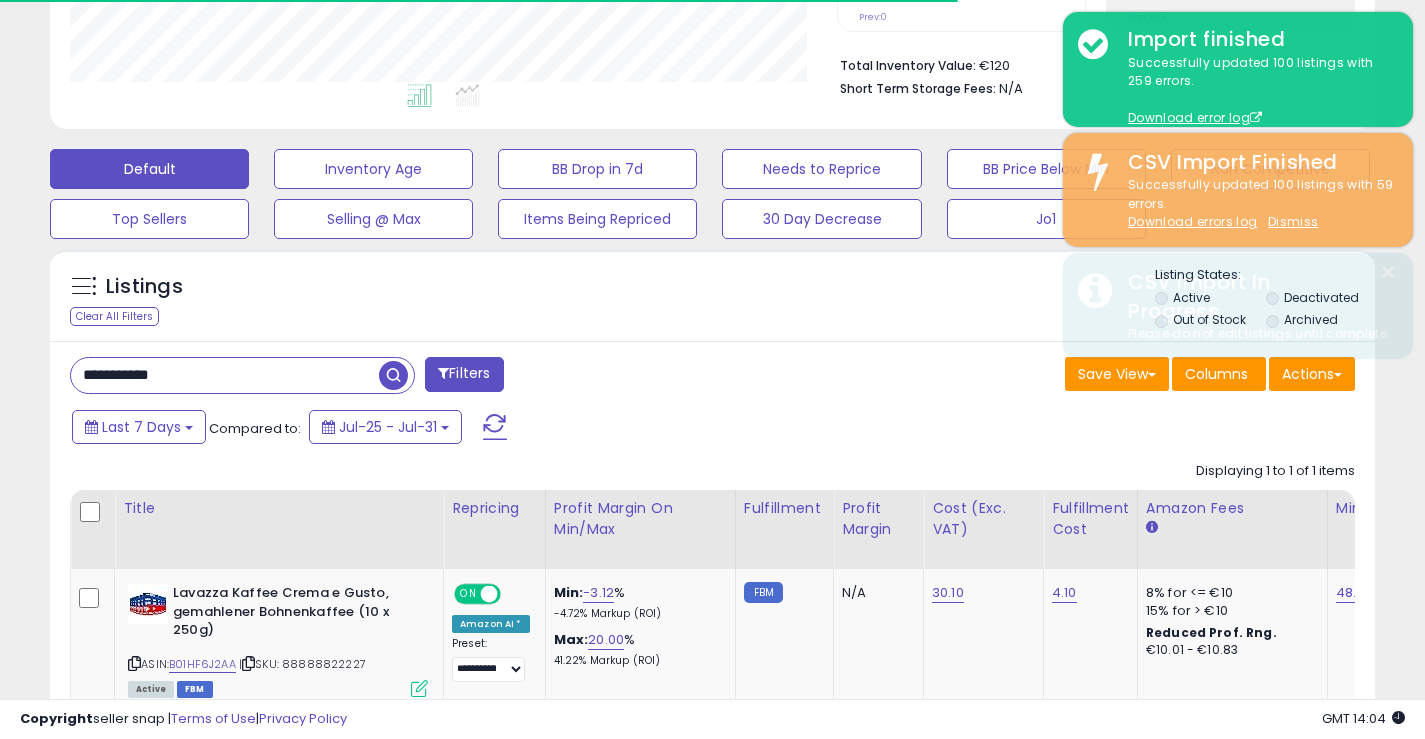 click at bounding box center [495, 427] 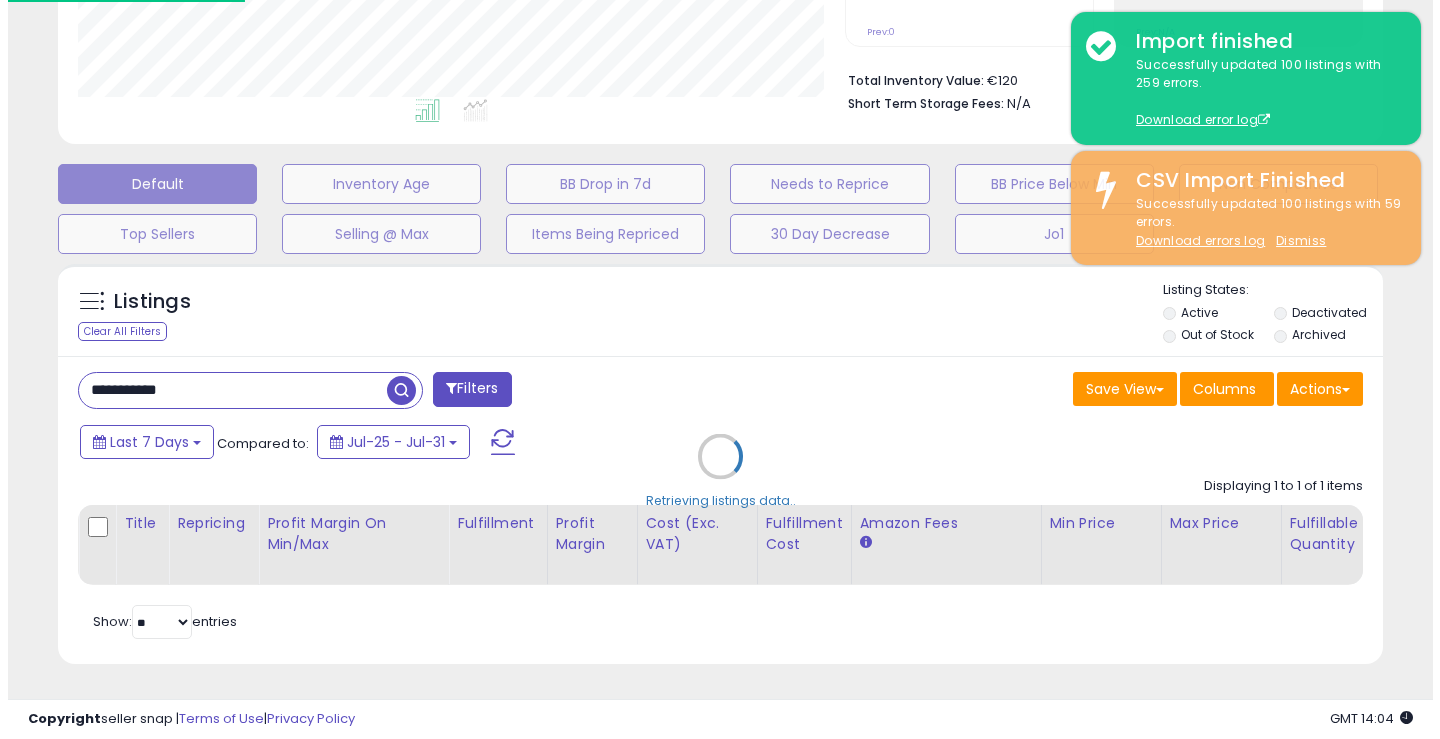scroll, scrollTop: 999590, scrollLeft: 999224, axis: both 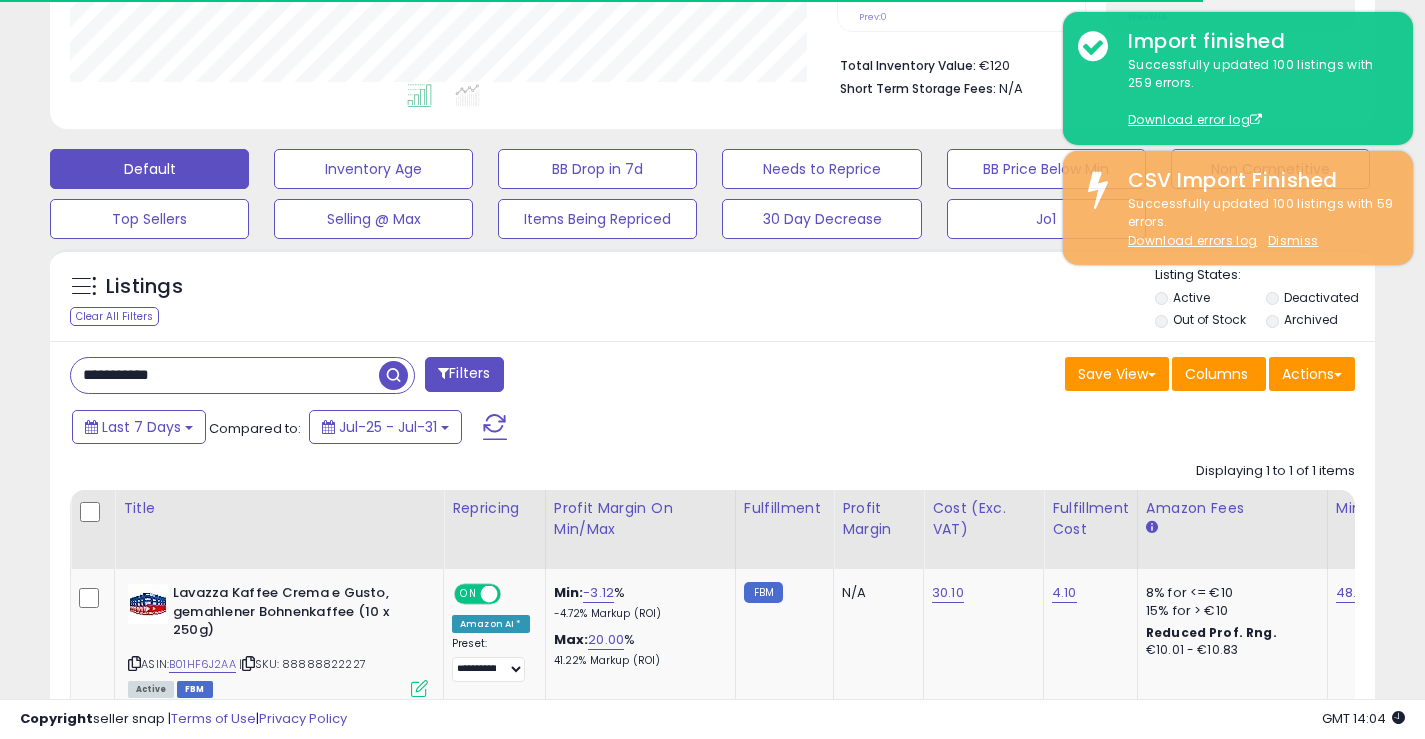 click at bounding box center (393, 375) 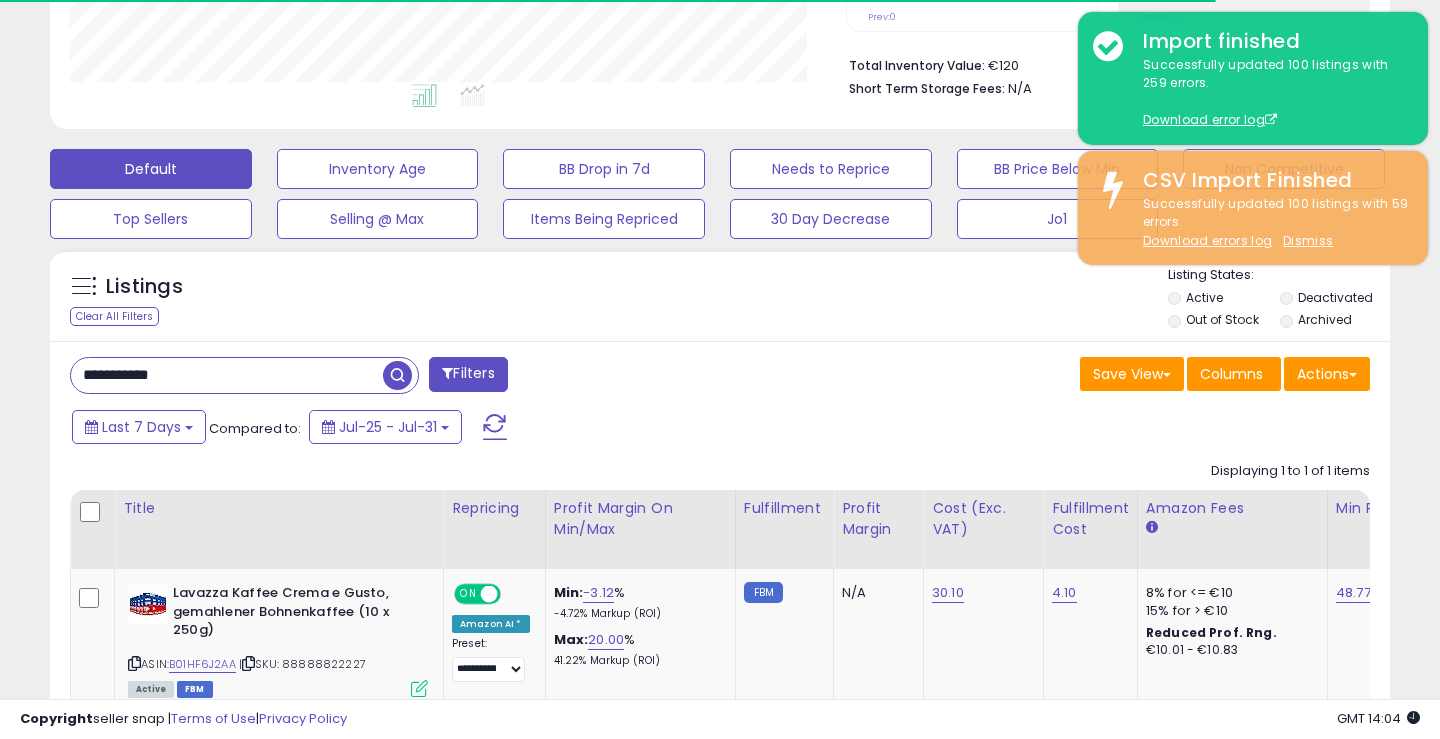 scroll, scrollTop: 999590, scrollLeft: 999224, axis: both 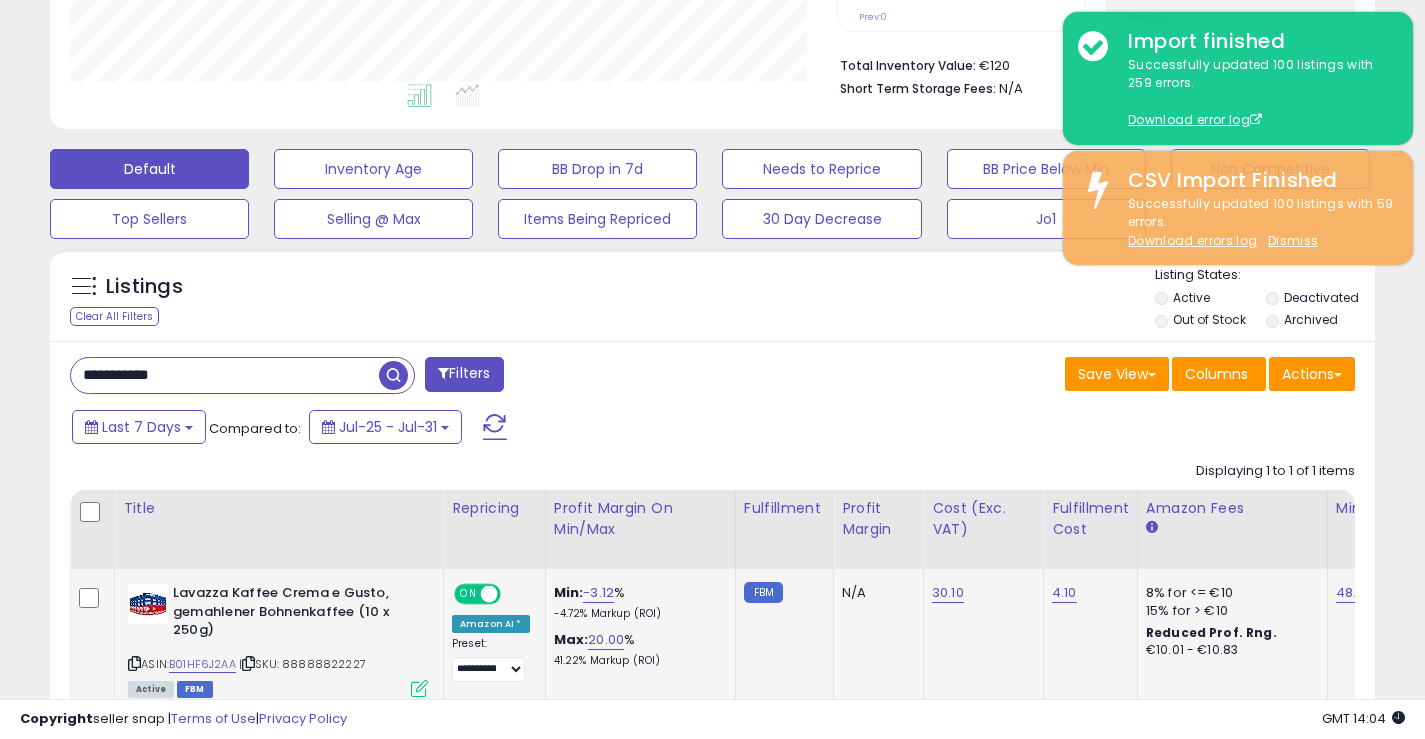 click on "ASIN:  B01HF6J2AA    |   SKU: 88888822227 Active FBM" at bounding box center (278, 639) 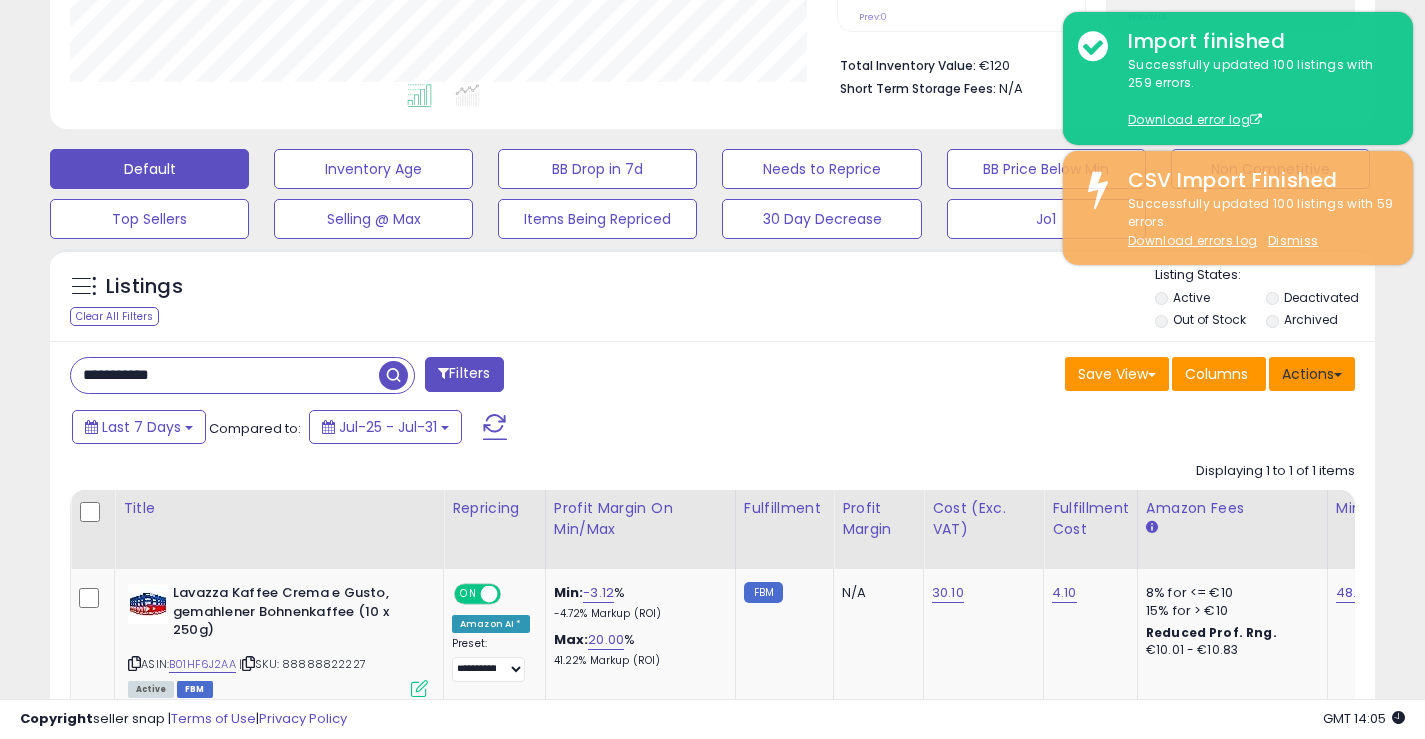 click on "Actions" at bounding box center [1312, 374] 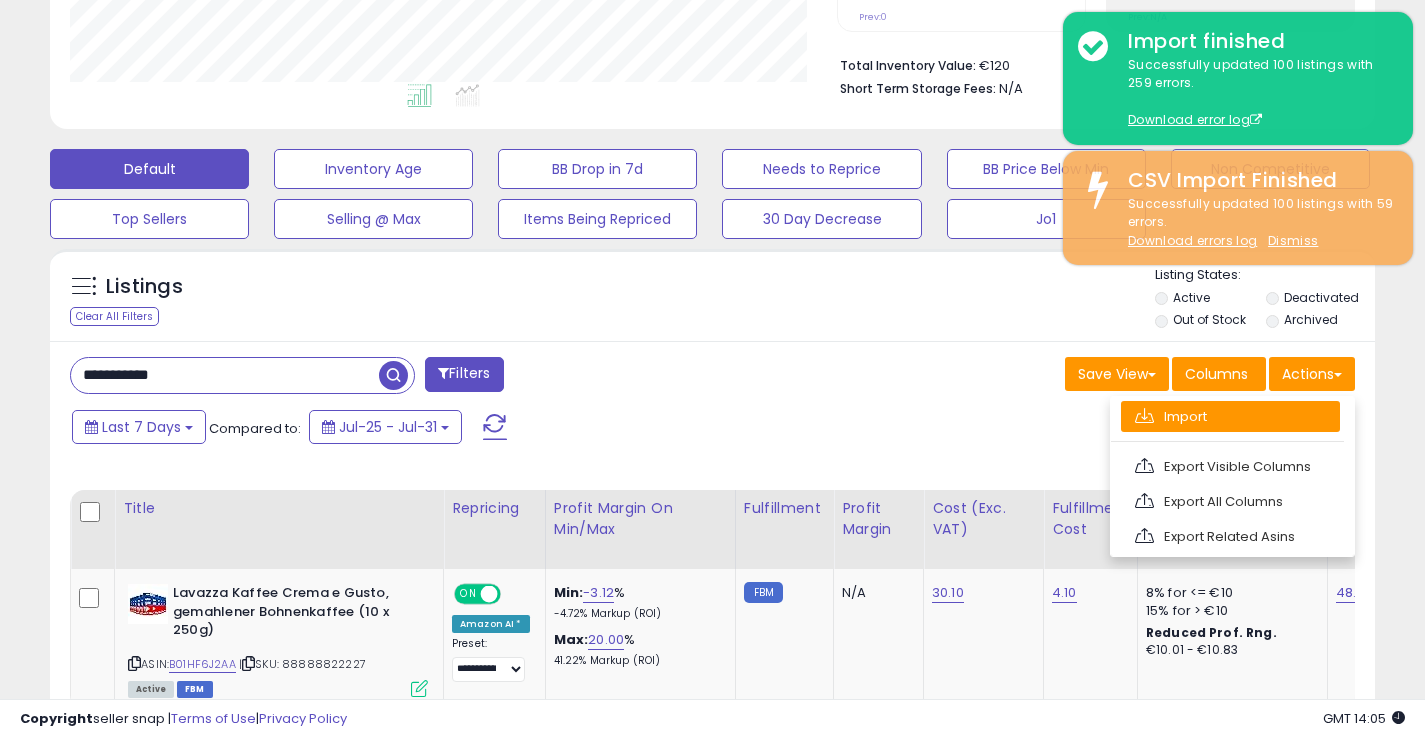 click on "Import" at bounding box center [1230, 416] 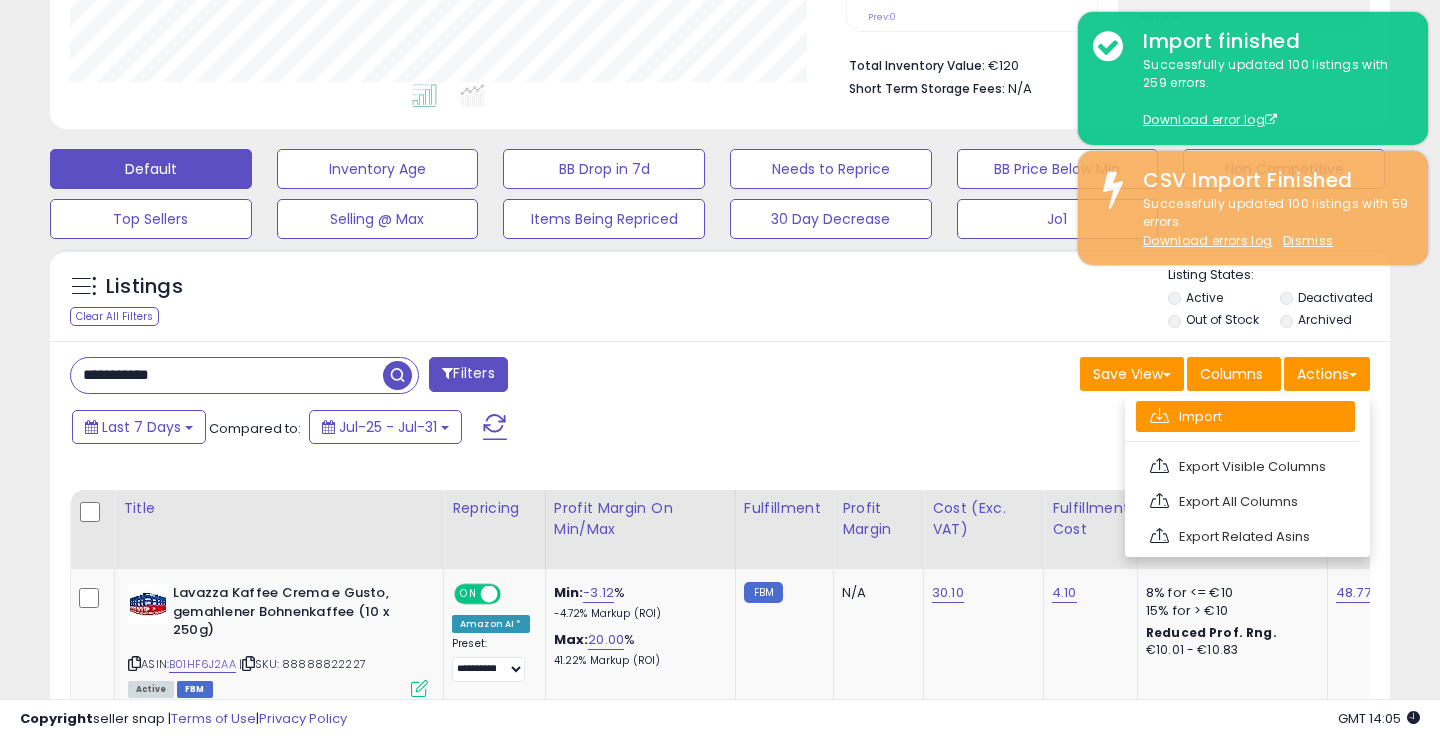 scroll, scrollTop: 999590, scrollLeft: 999224, axis: both 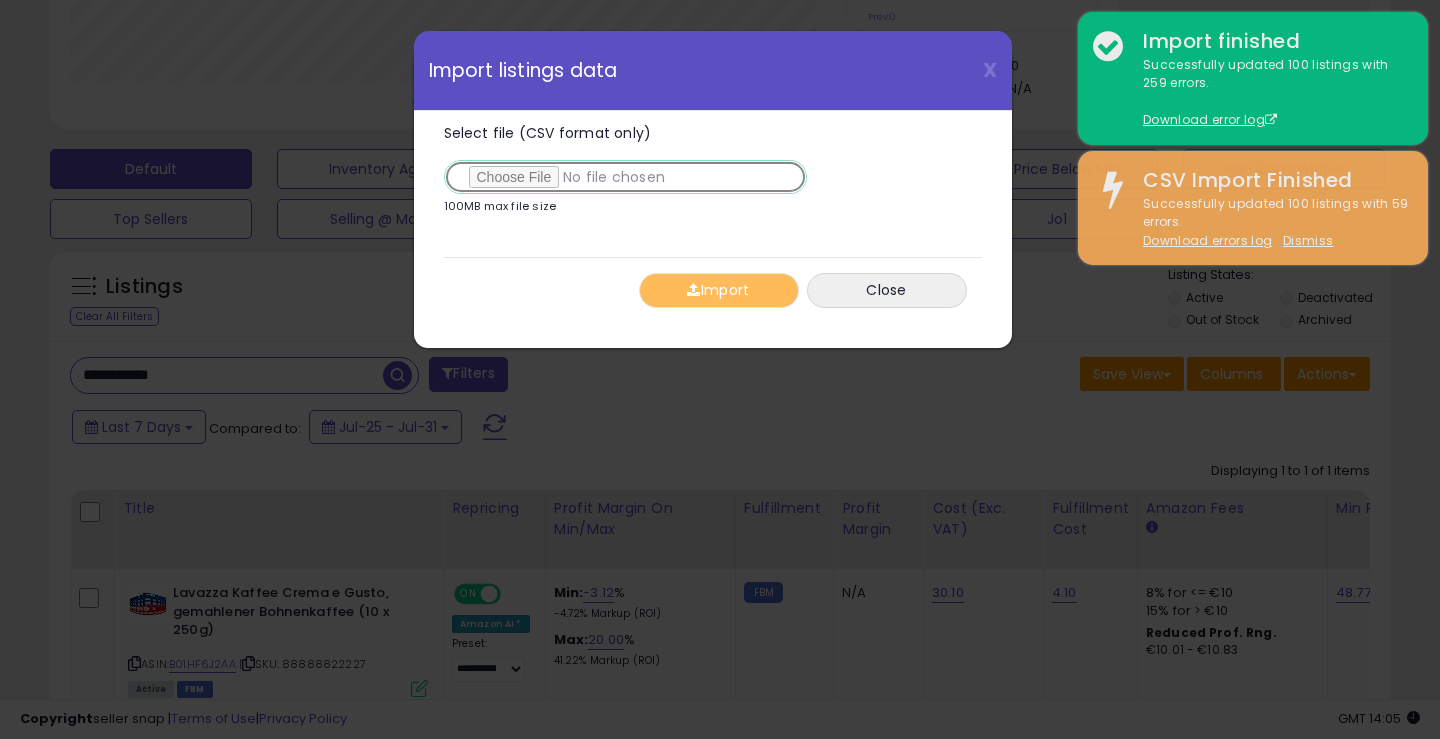 click on "Select file (CSV format only)" at bounding box center (625, 177) 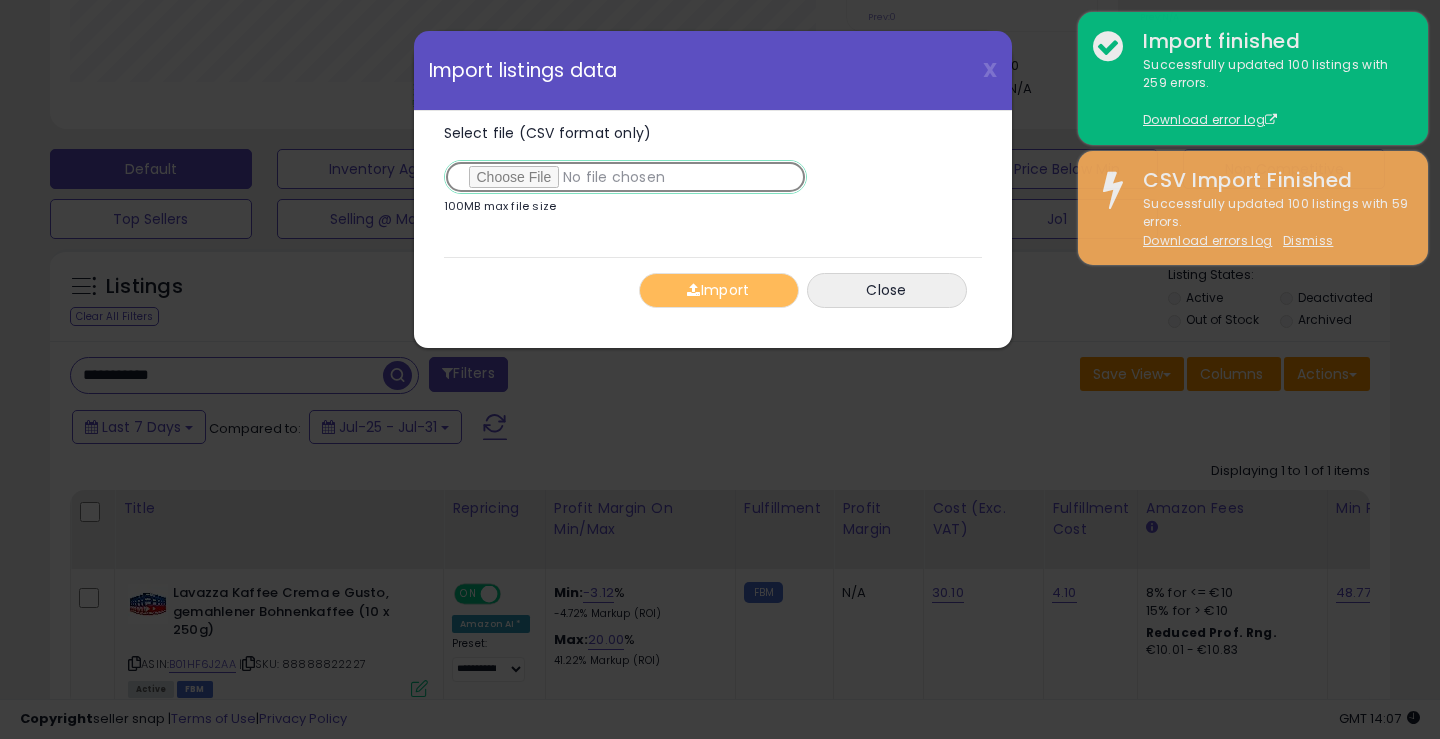 click on "Select file (CSV format only)" at bounding box center (625, 177) 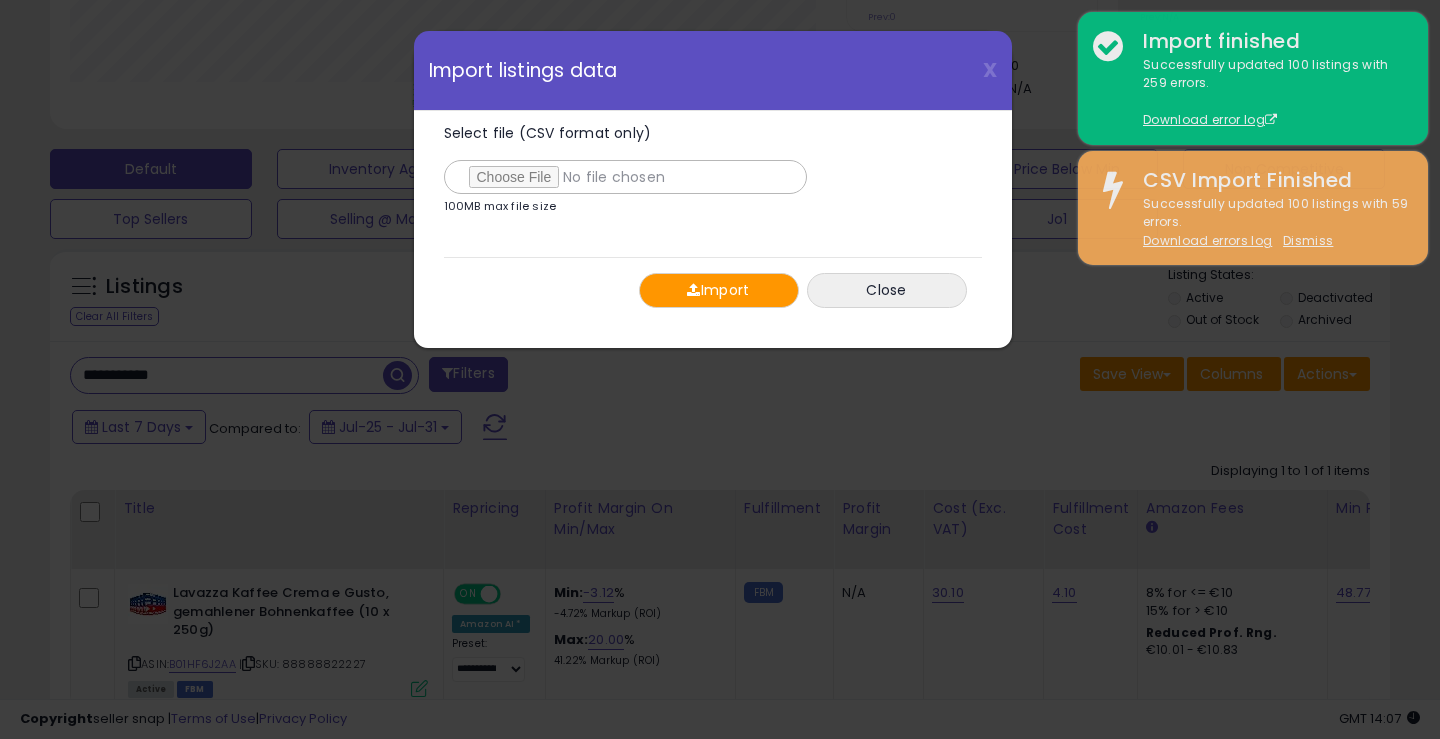 click on "Import" at bounding box center [719, 290] 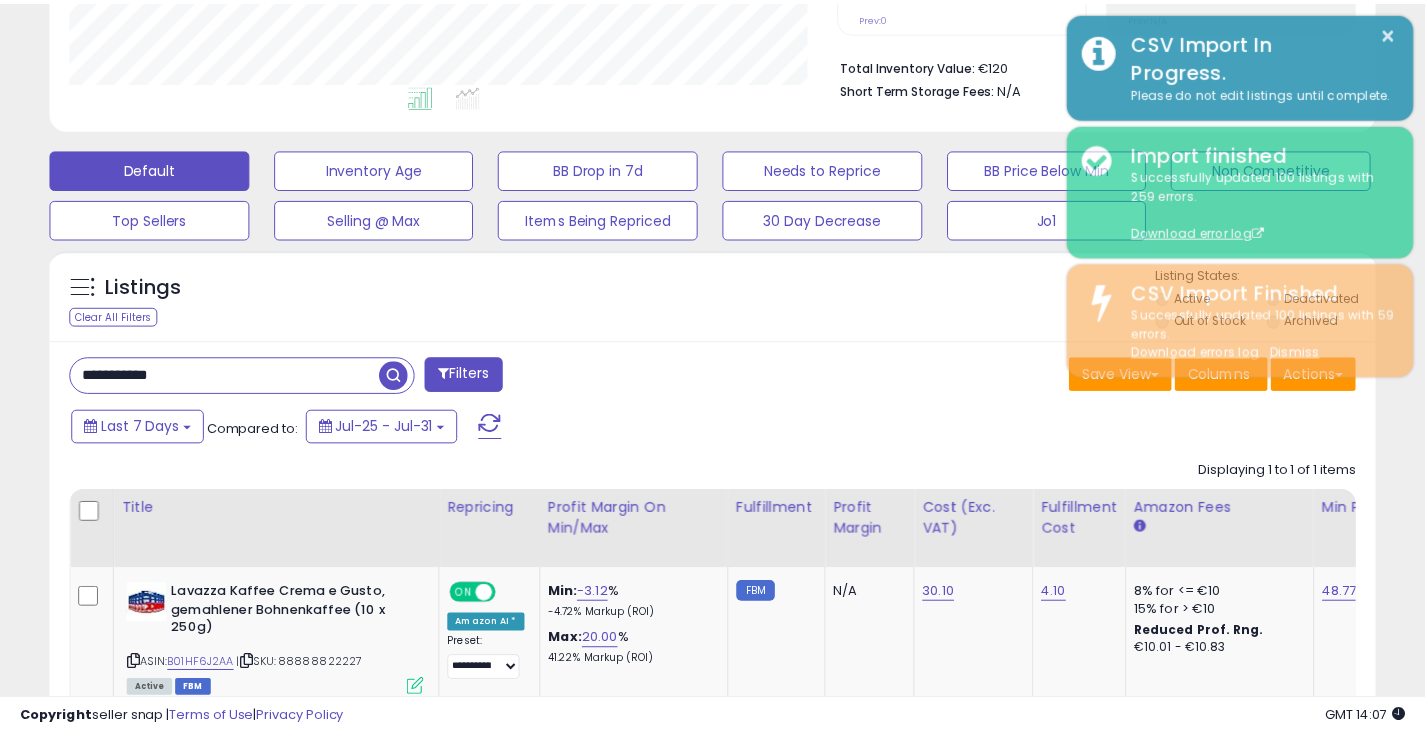 scroll, scrollTop: 410, scrollLeft: 767, axis: both 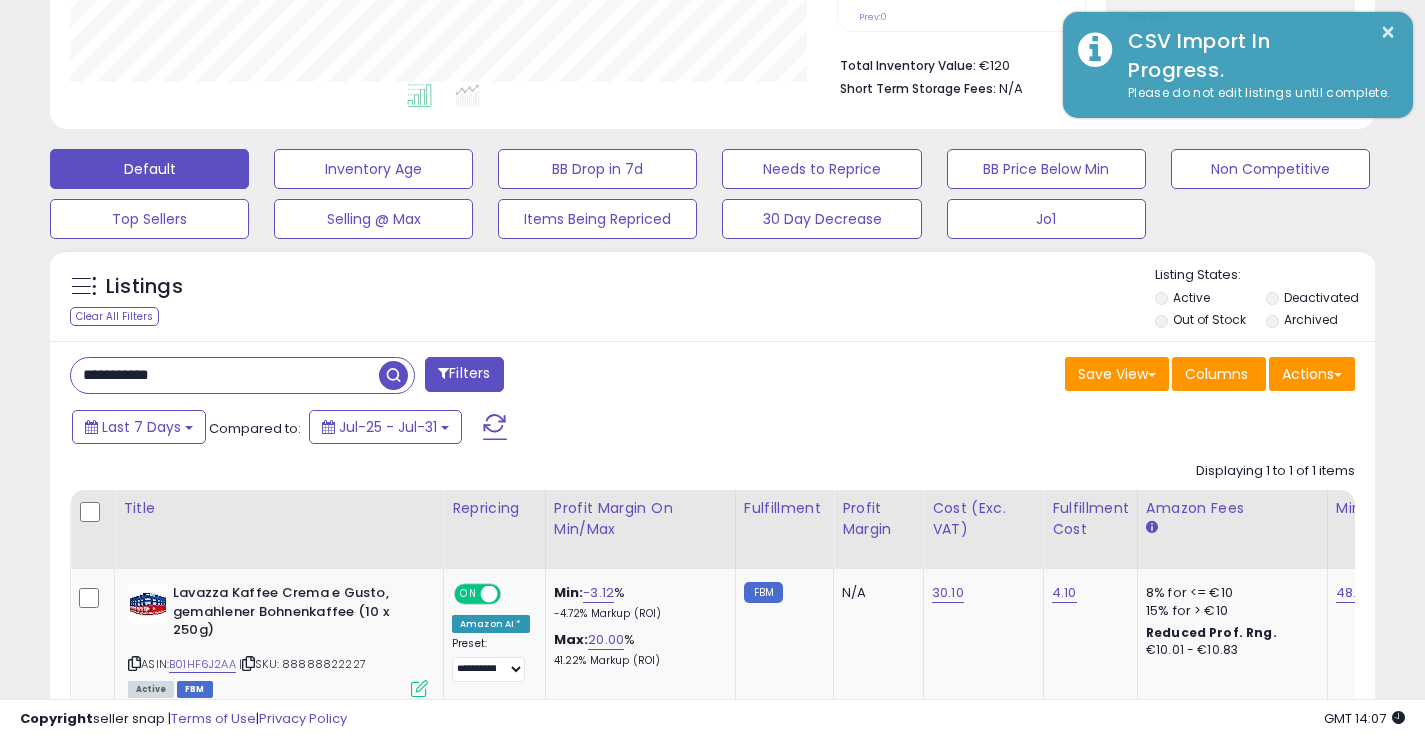 click at bounding box center [393, 375] 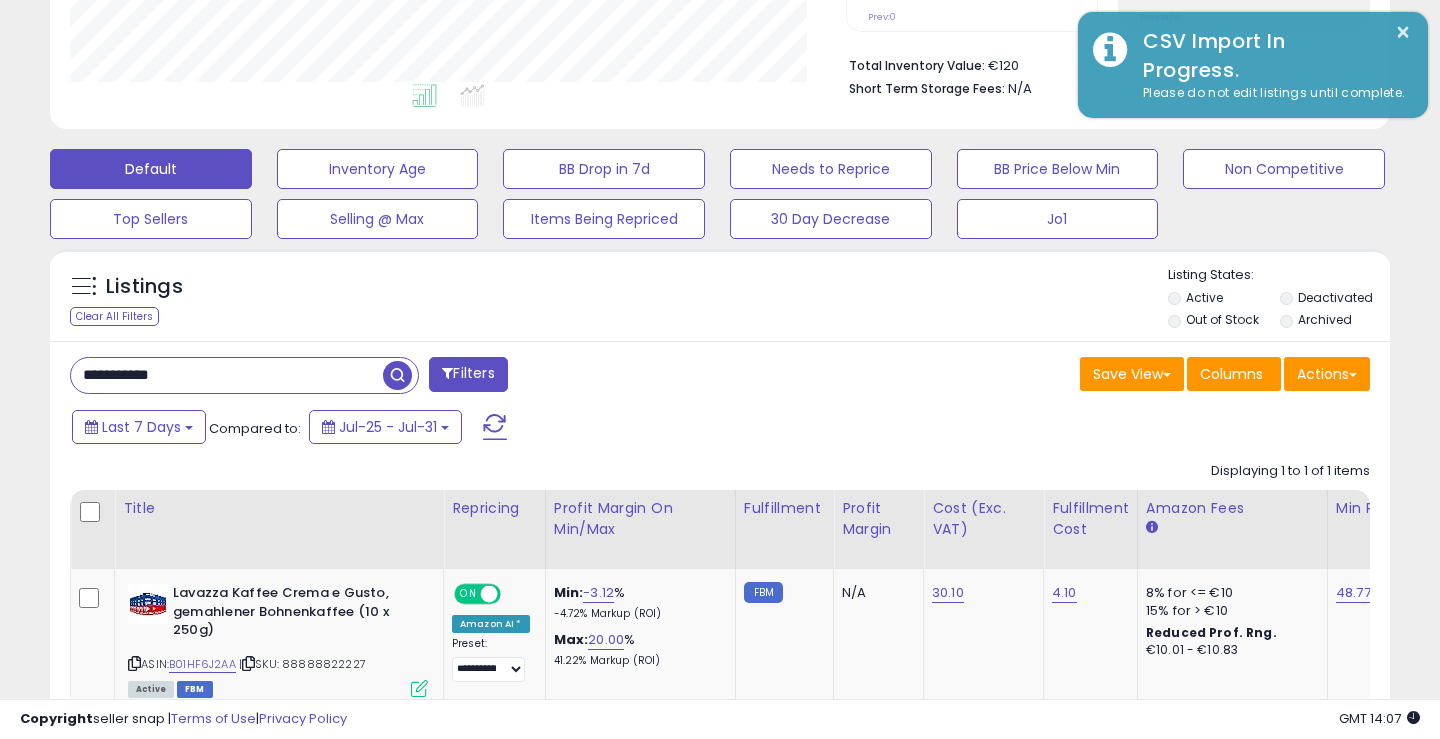 scroll, scrollTop: 999590, scrollLeft: 999224, axis: both 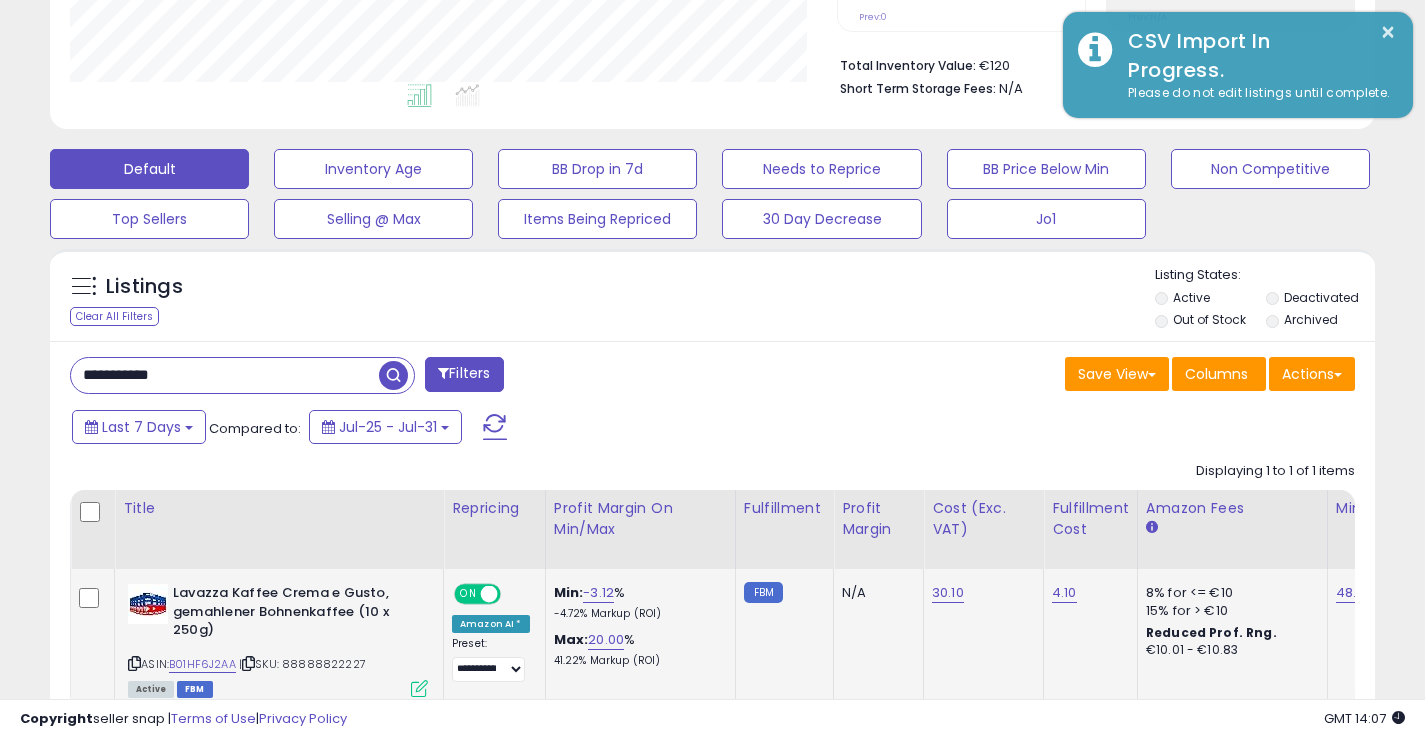 click on "|   SKU: 88888822227" at bounding box center (302, 664) 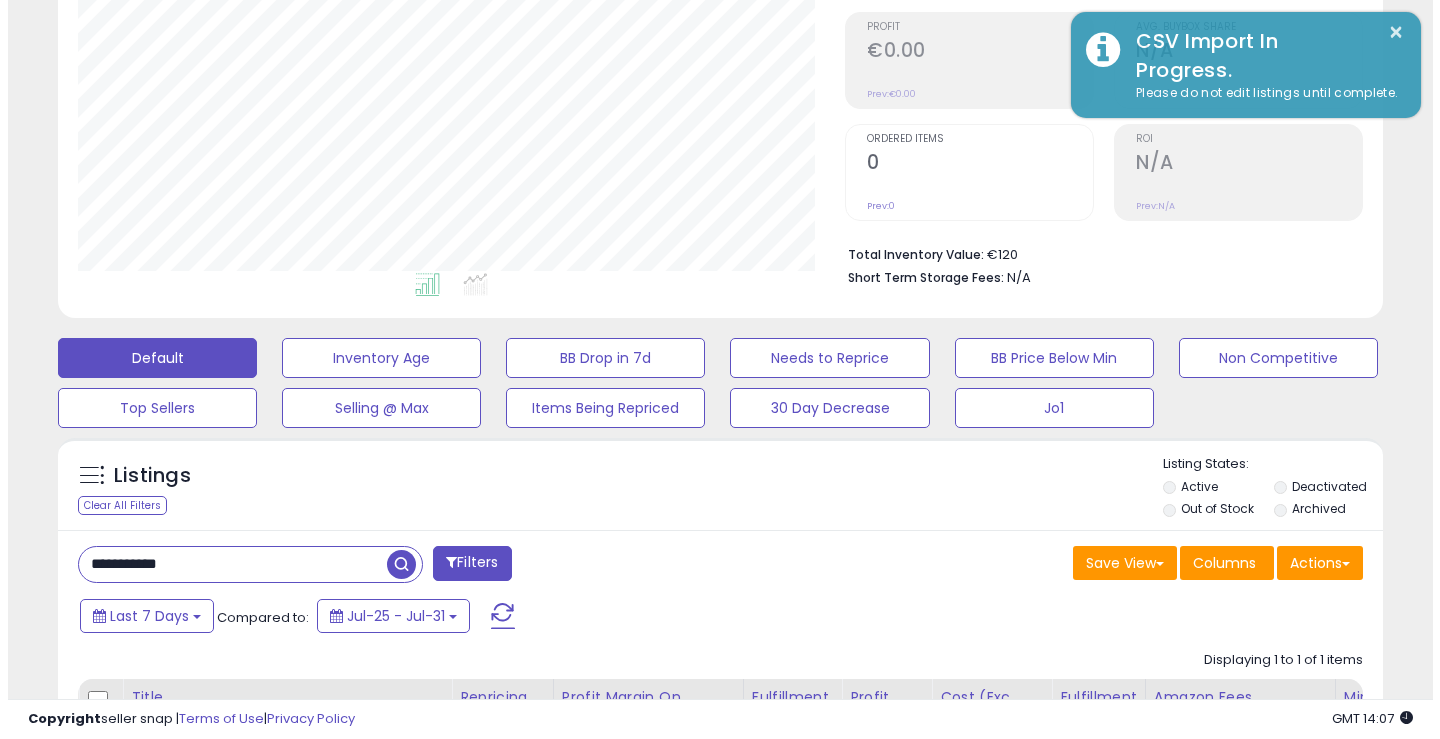 scroll, scrollTop: 0, scrollLeft: 0, axis: both 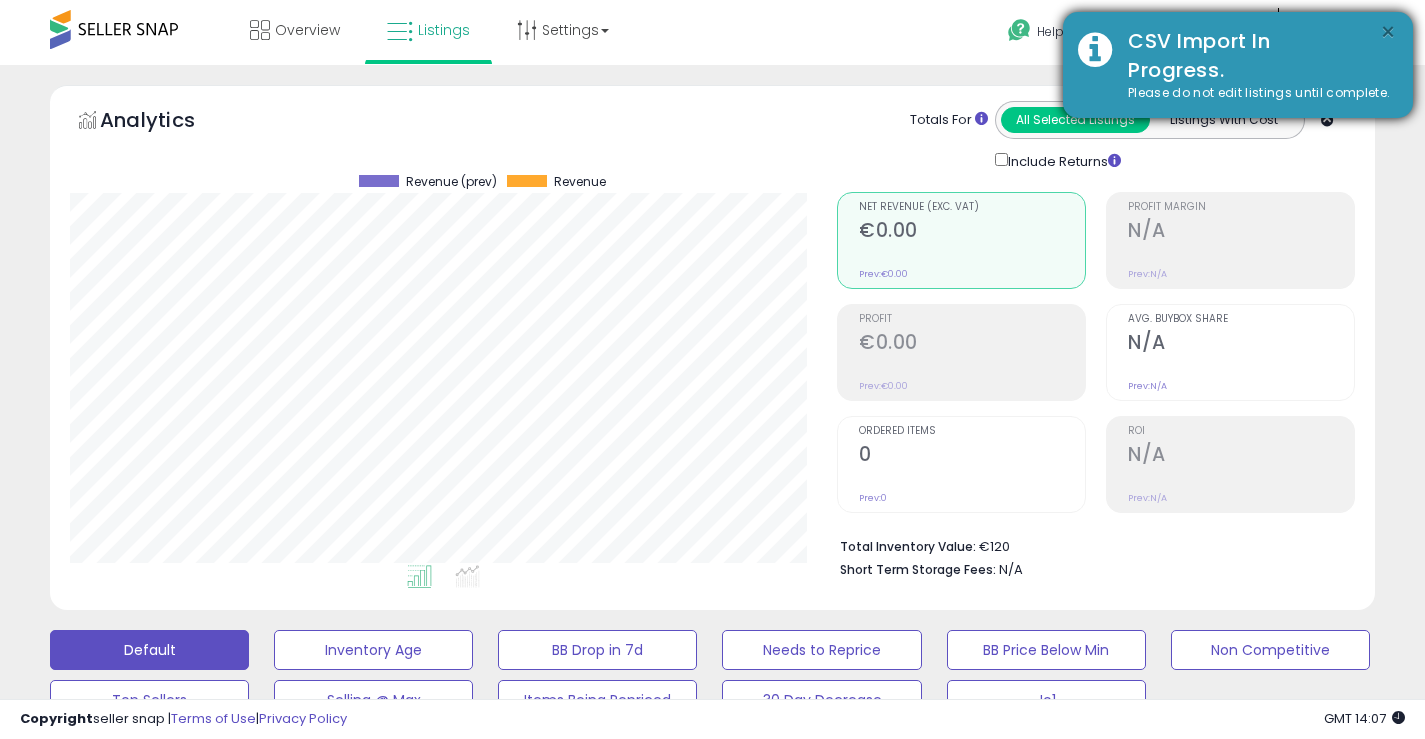 click on "×" at bounding box center (1388, 32) 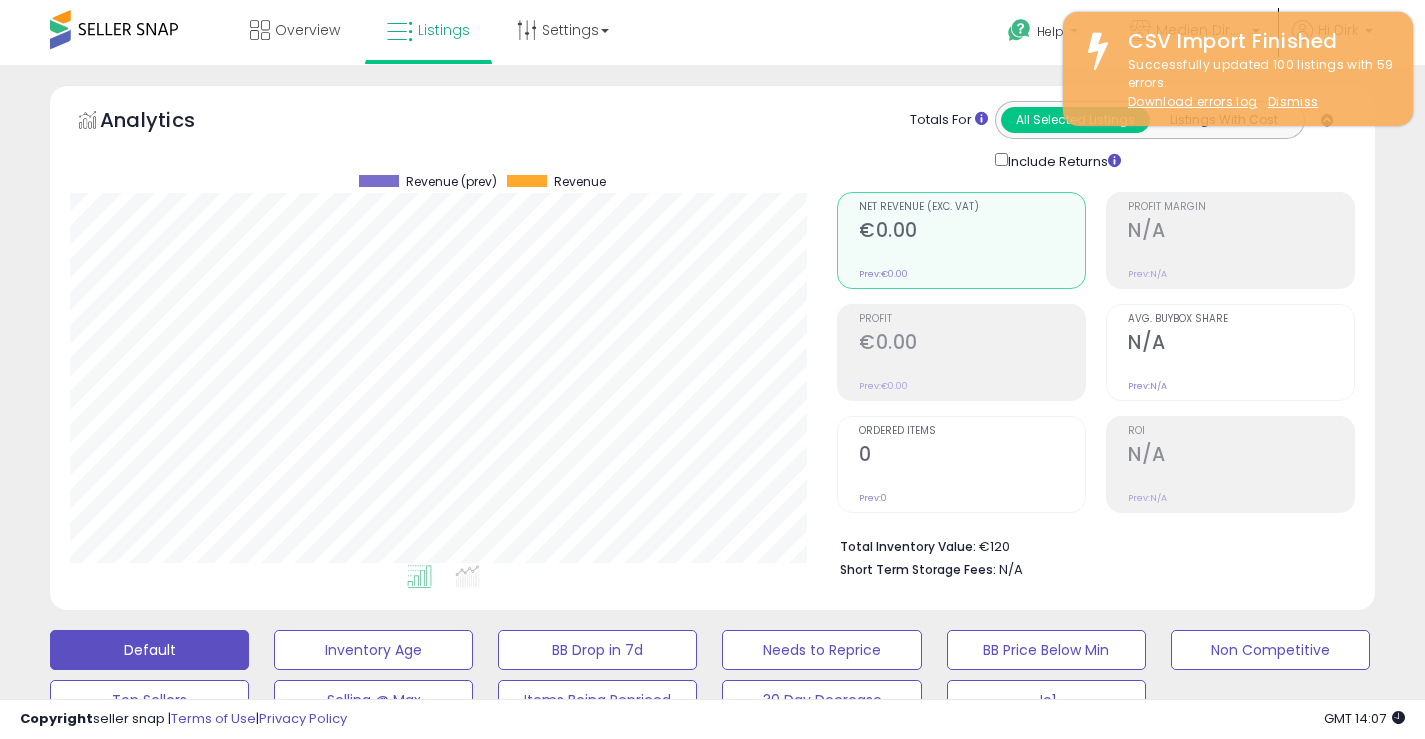 click on "Help" at bounding box center [1050, 31] 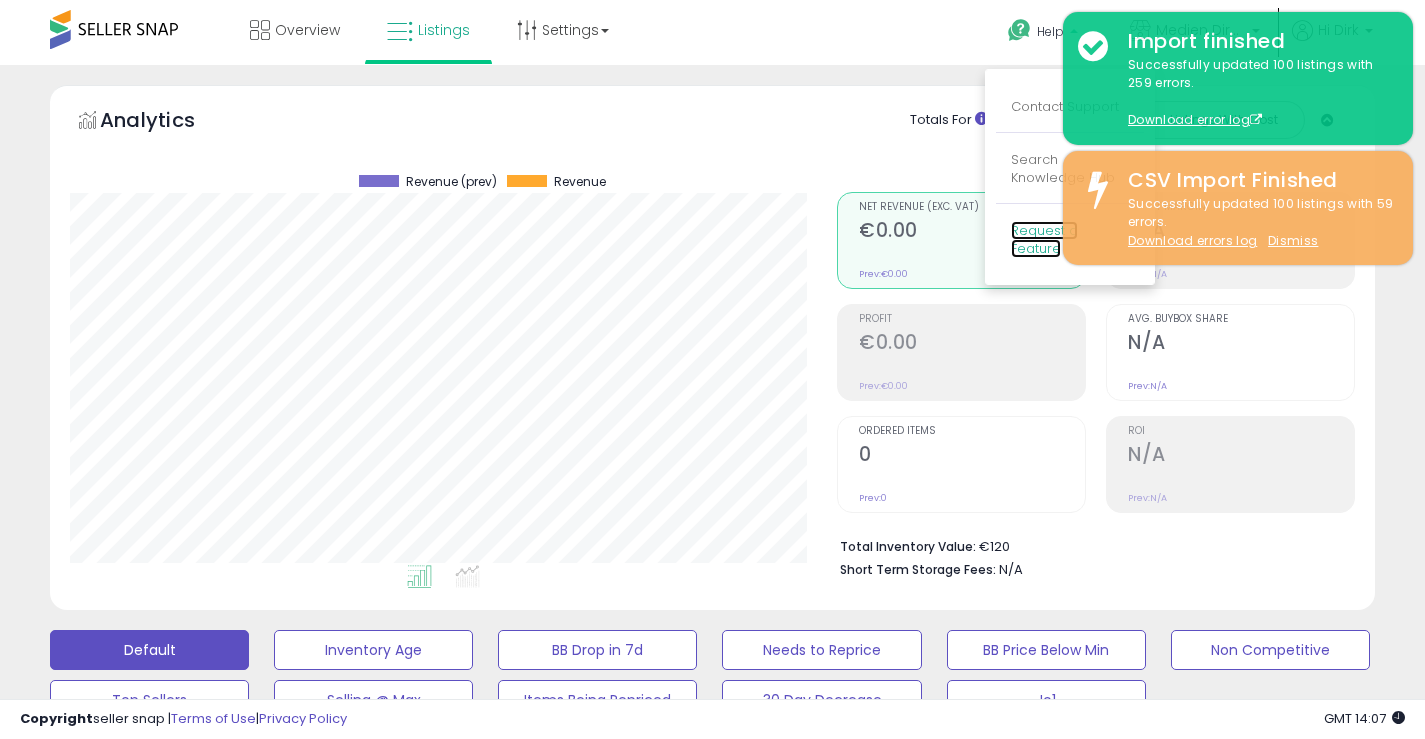 click on "Request a Feature" at bounding box center [1044, 240] 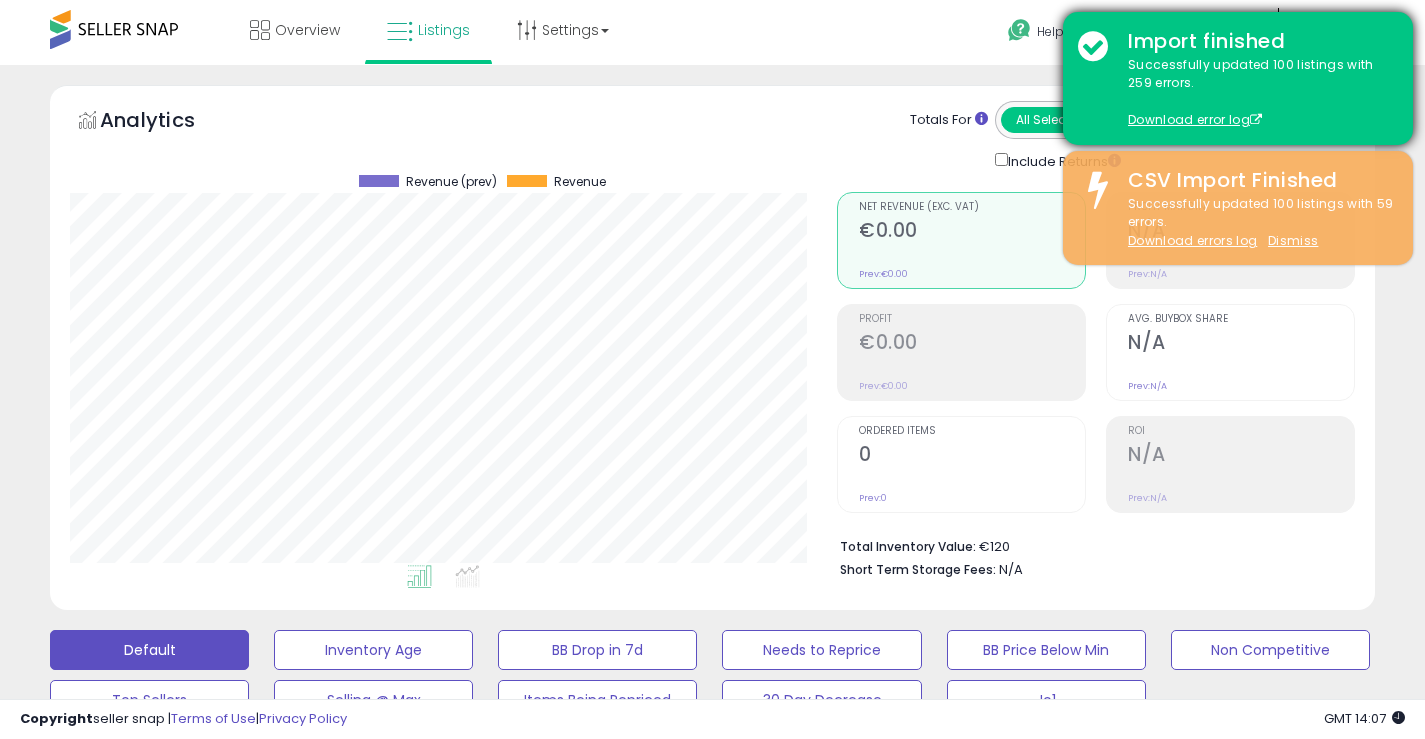 click on "Import finished Successfully updated 100 listings with 259 errors. Download error log" at bounding box center [1238, 78] 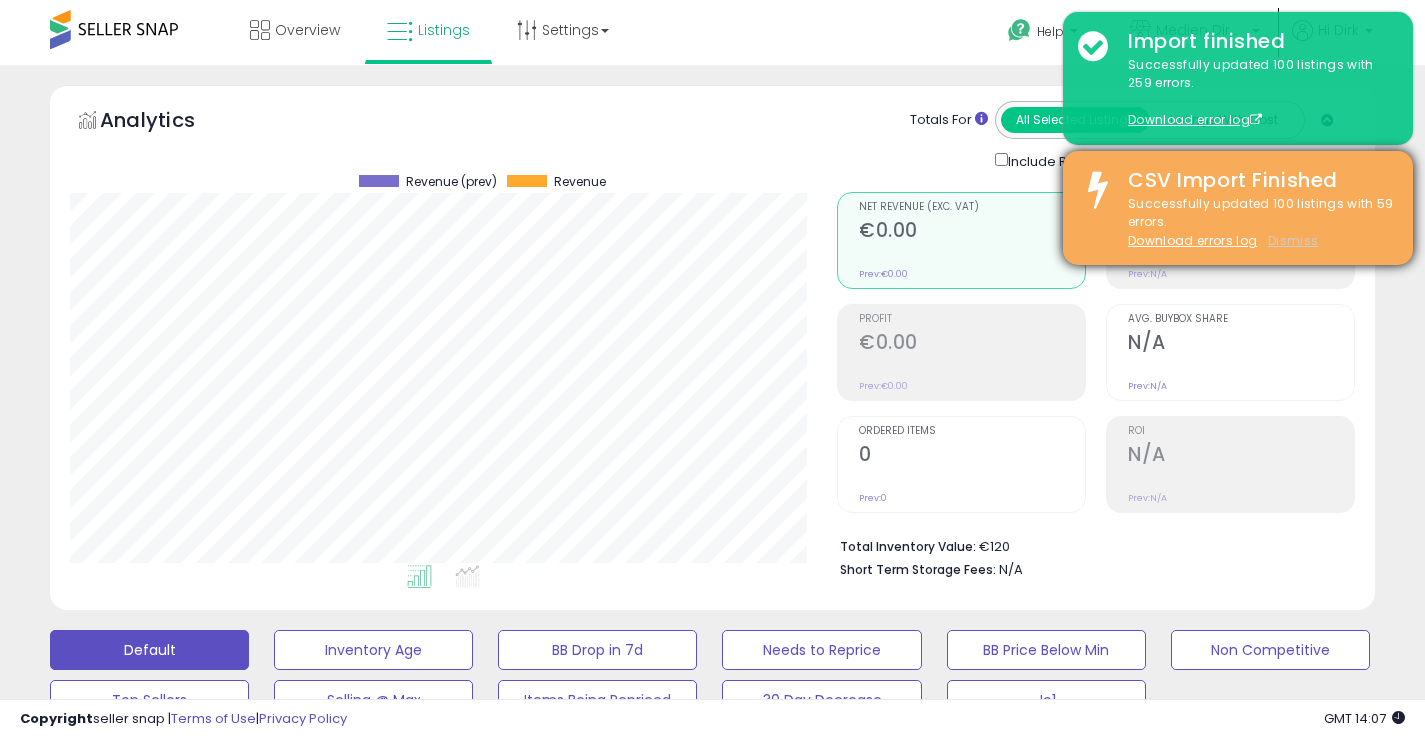 click on "Dismiss" at bounding box center [1293, 240] 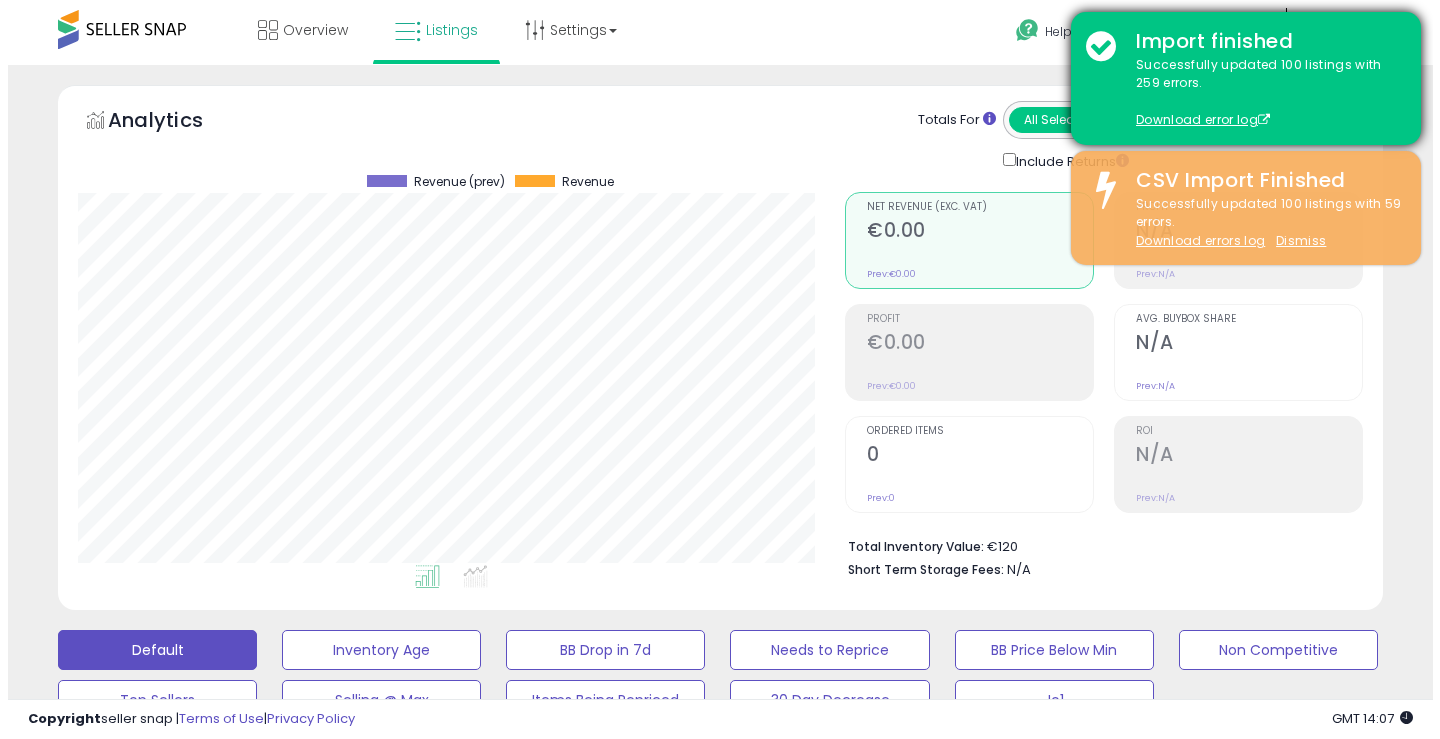 scroll, scrollTop: 999590, scrollLeft: 999224, axis: both 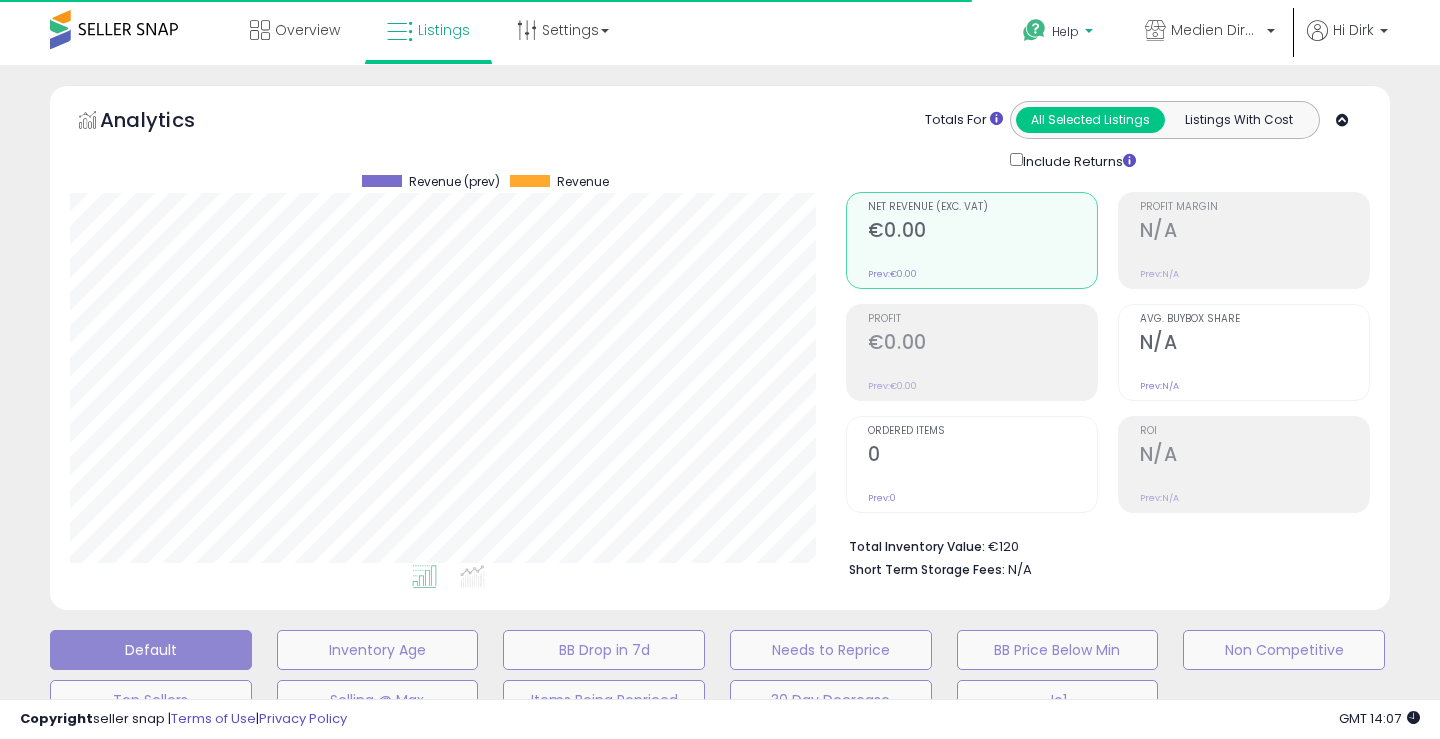 click on "Help" at bounding box center (1060, 34) 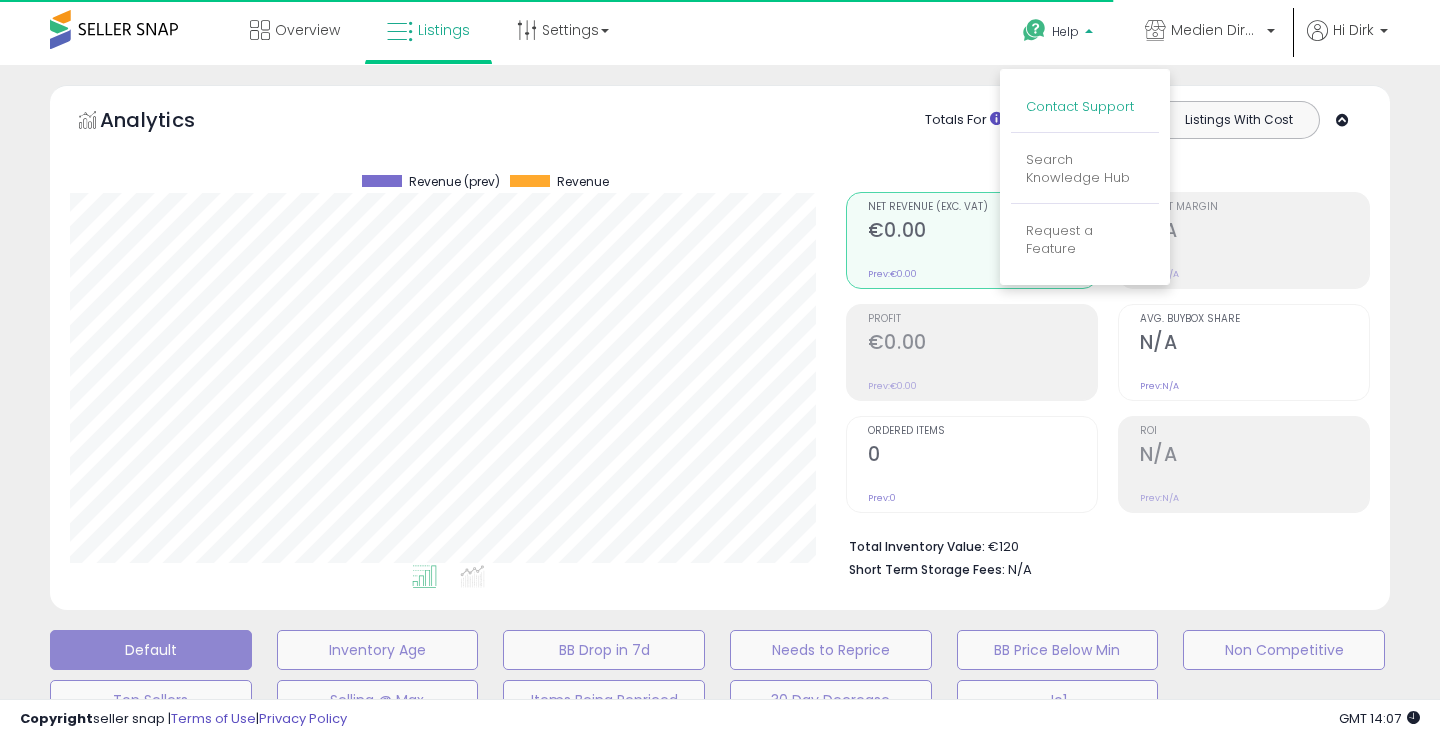 click on "Contact Support" at bounding box center (1080, 106) 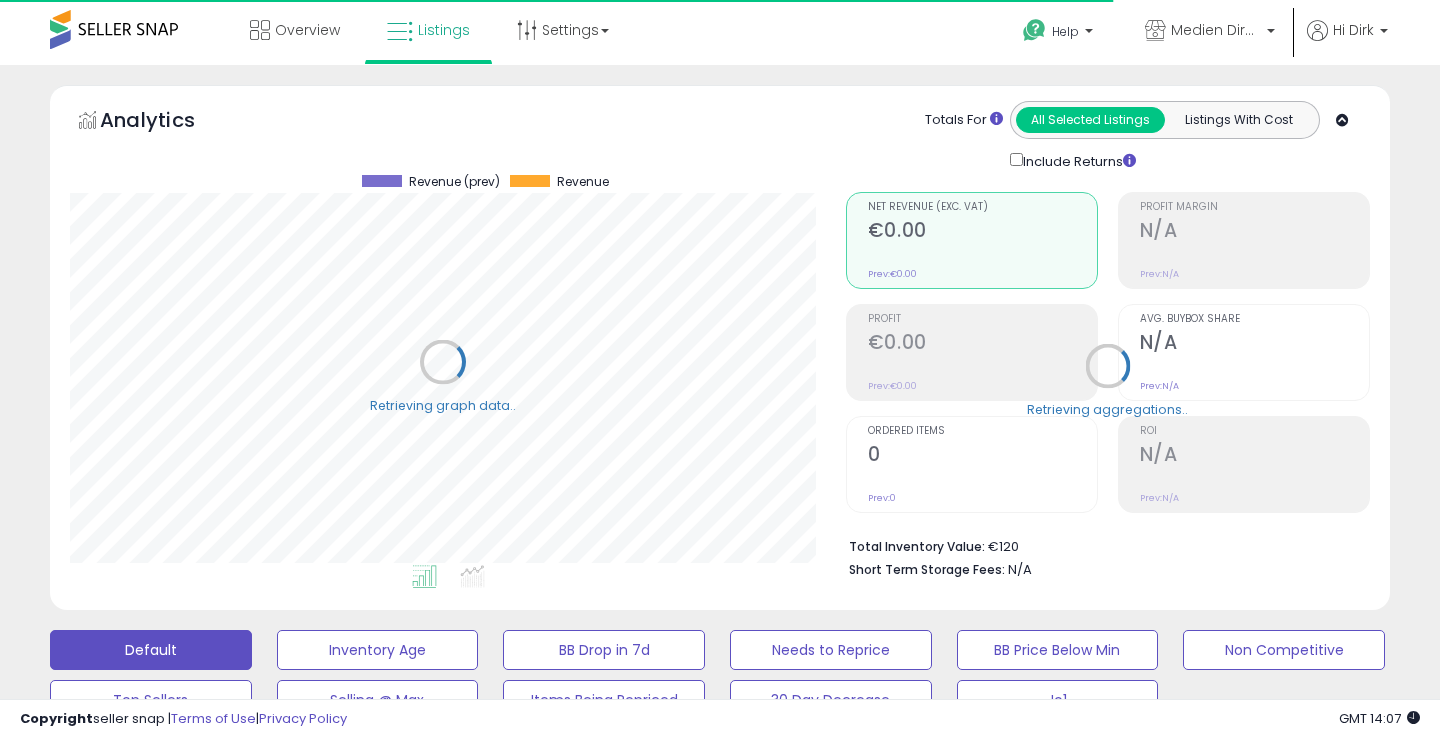 type 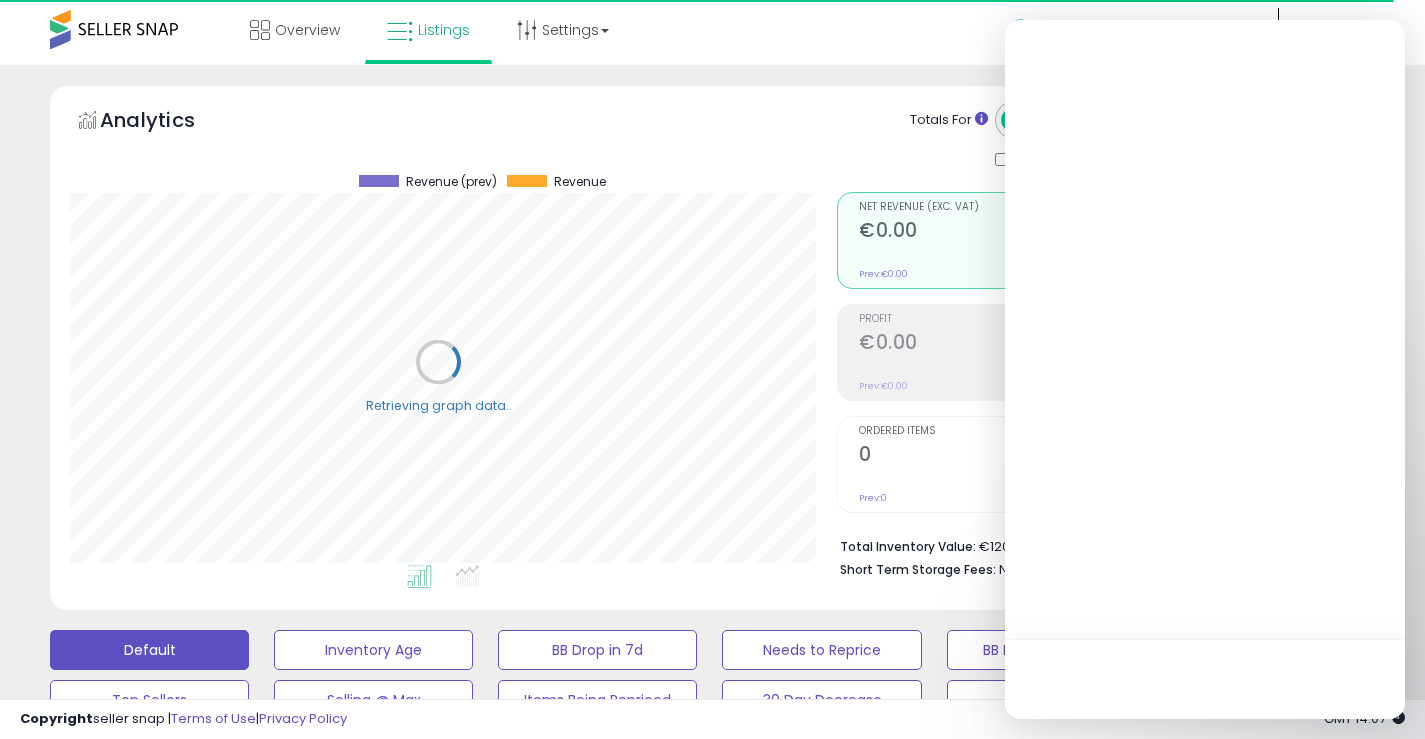 scroll, scrollTop: 0, scrollLeft: 0, axis: both 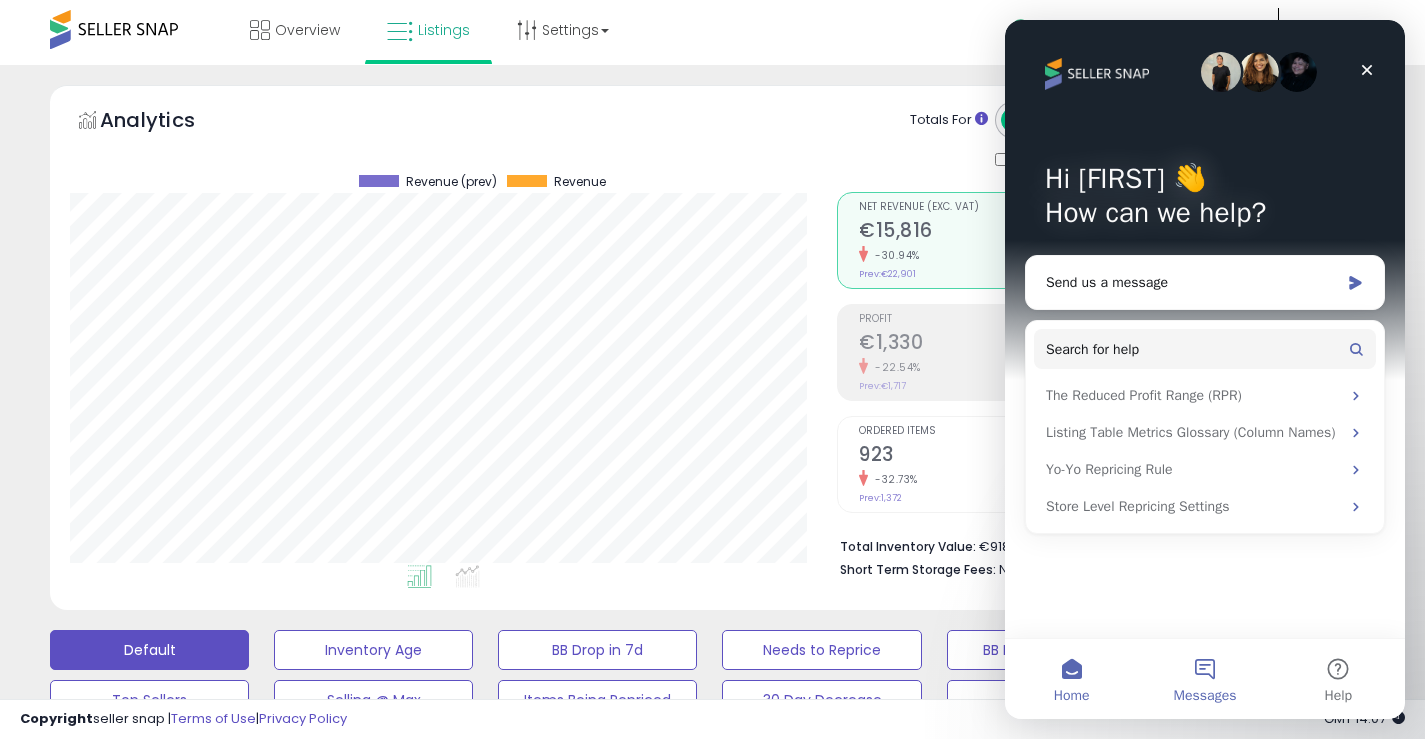 click on "Messages" at bounding box center (1204, 679) 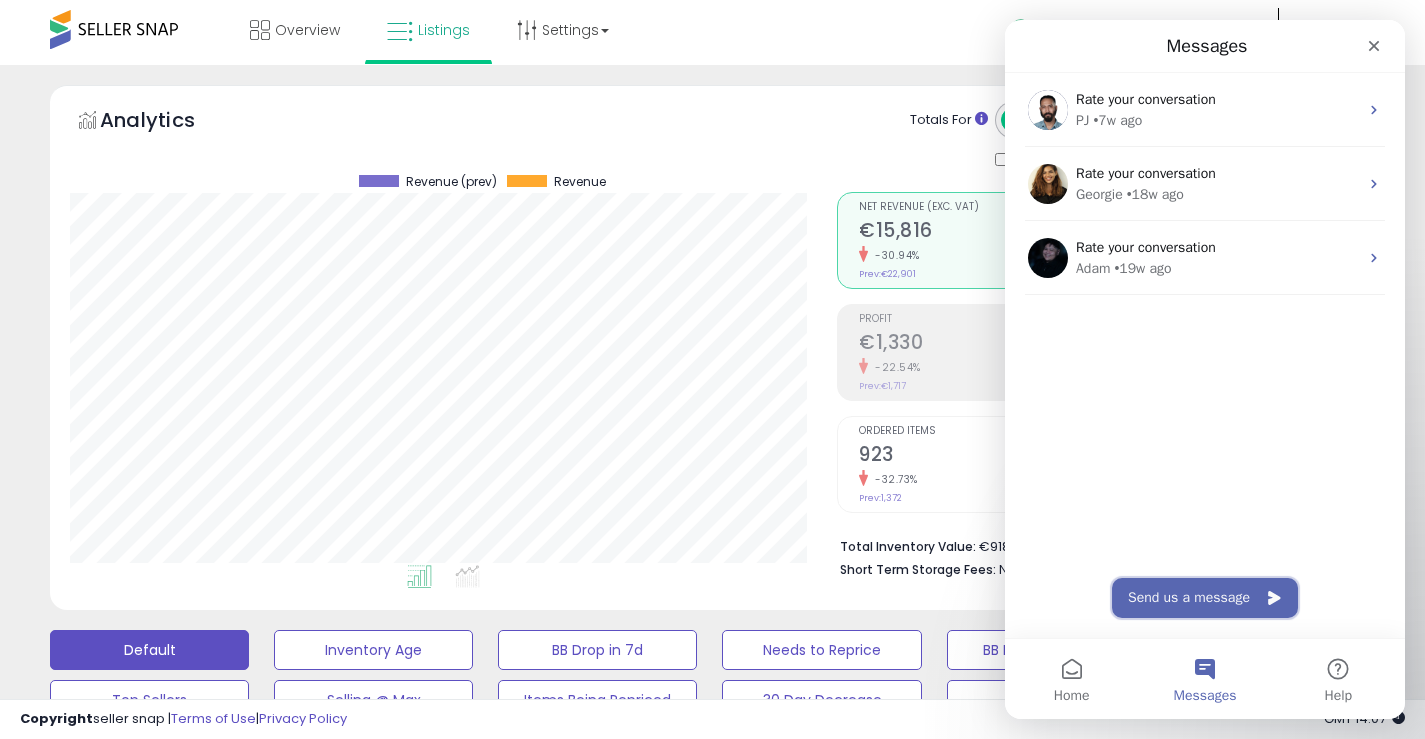 click on "Send us a message" at bounding box center (1205, 598) 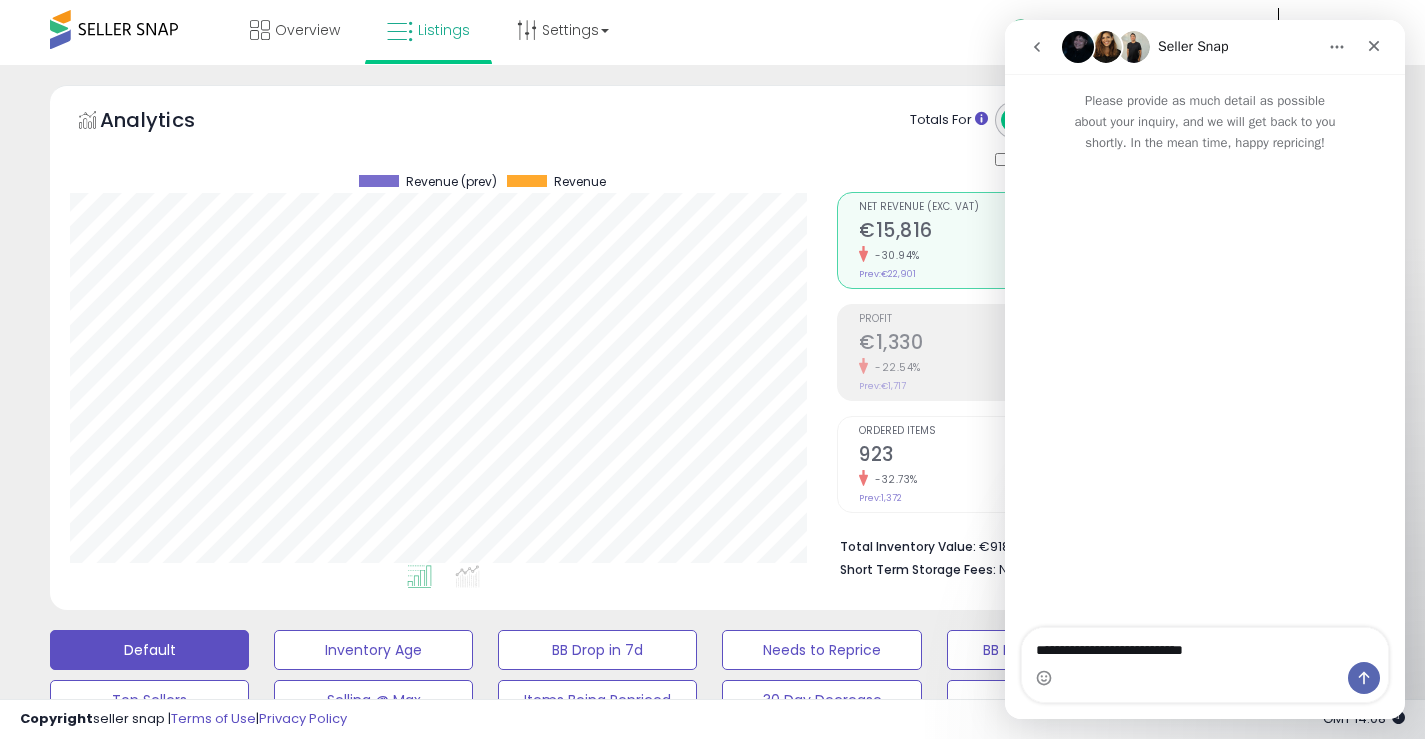type on "**********" 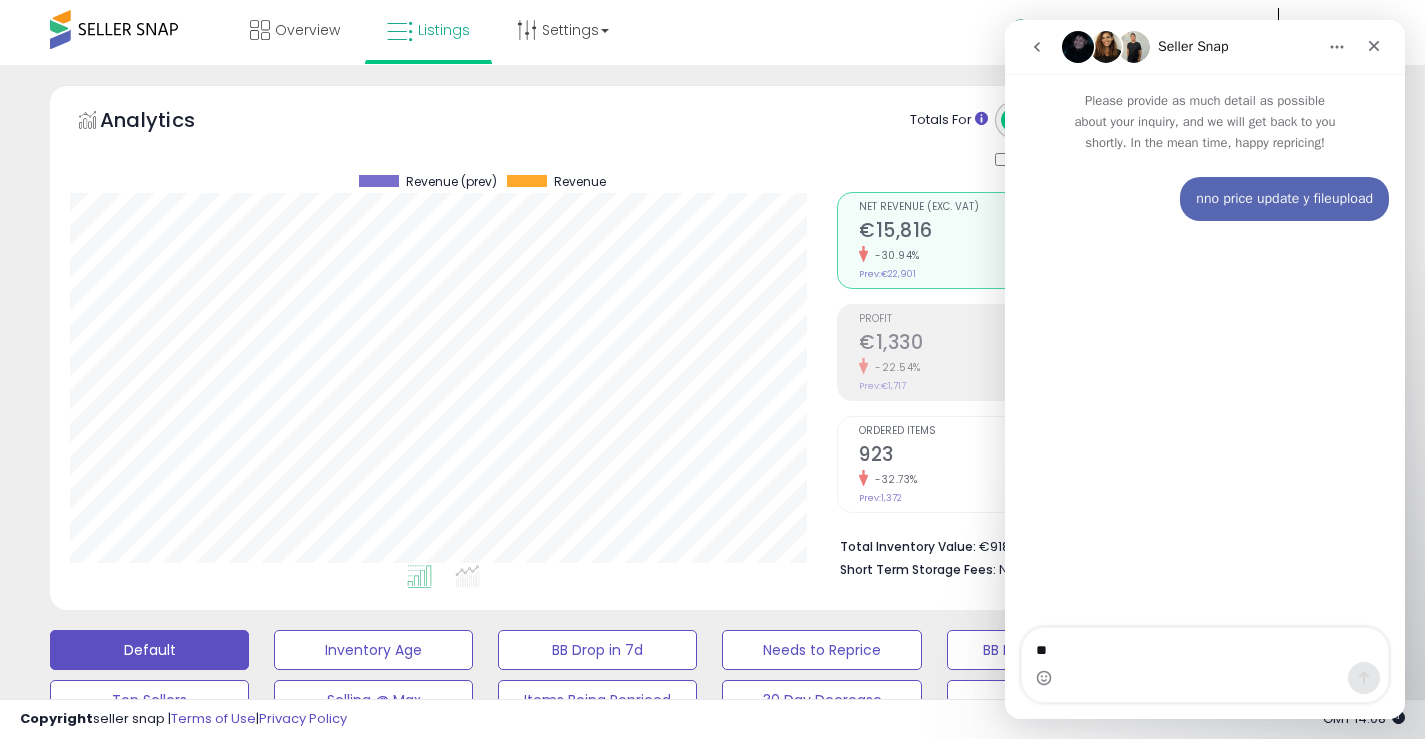 type on "**" 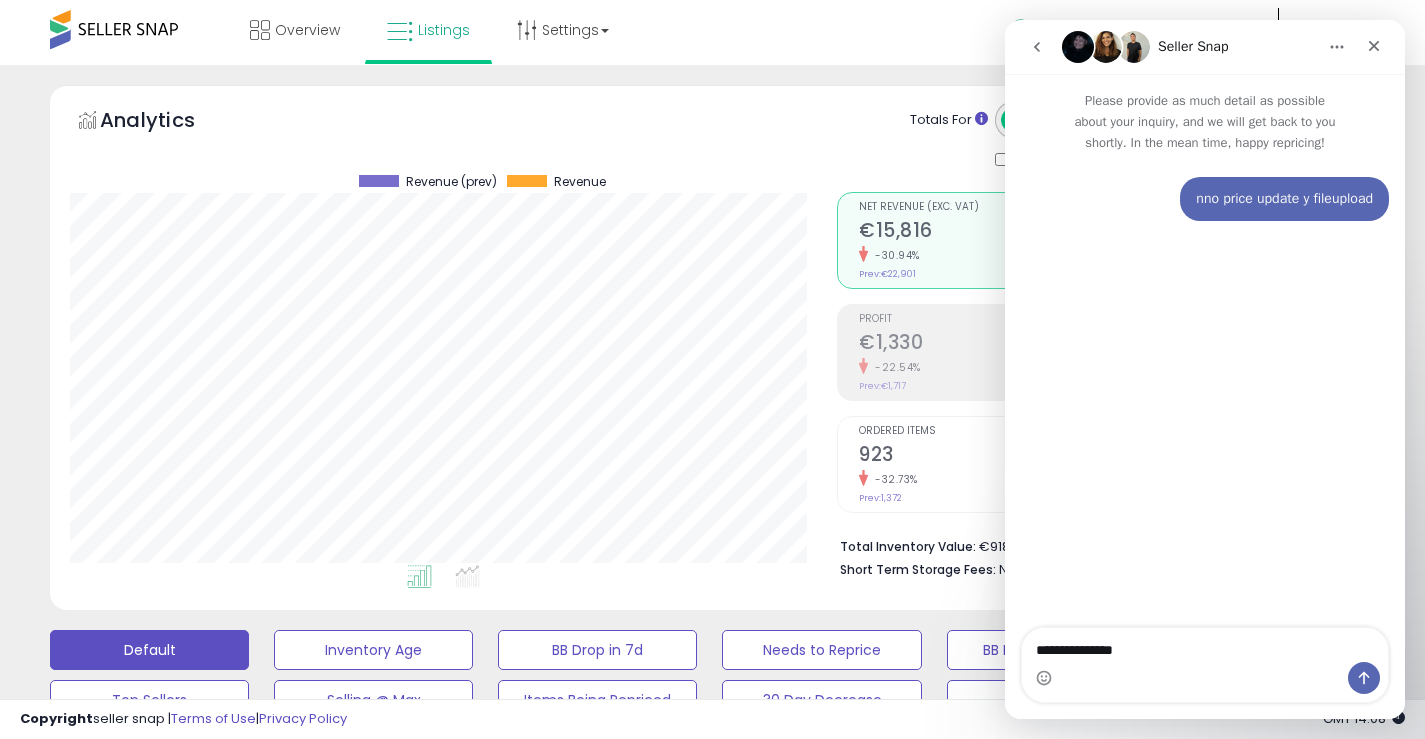 type on "**********" 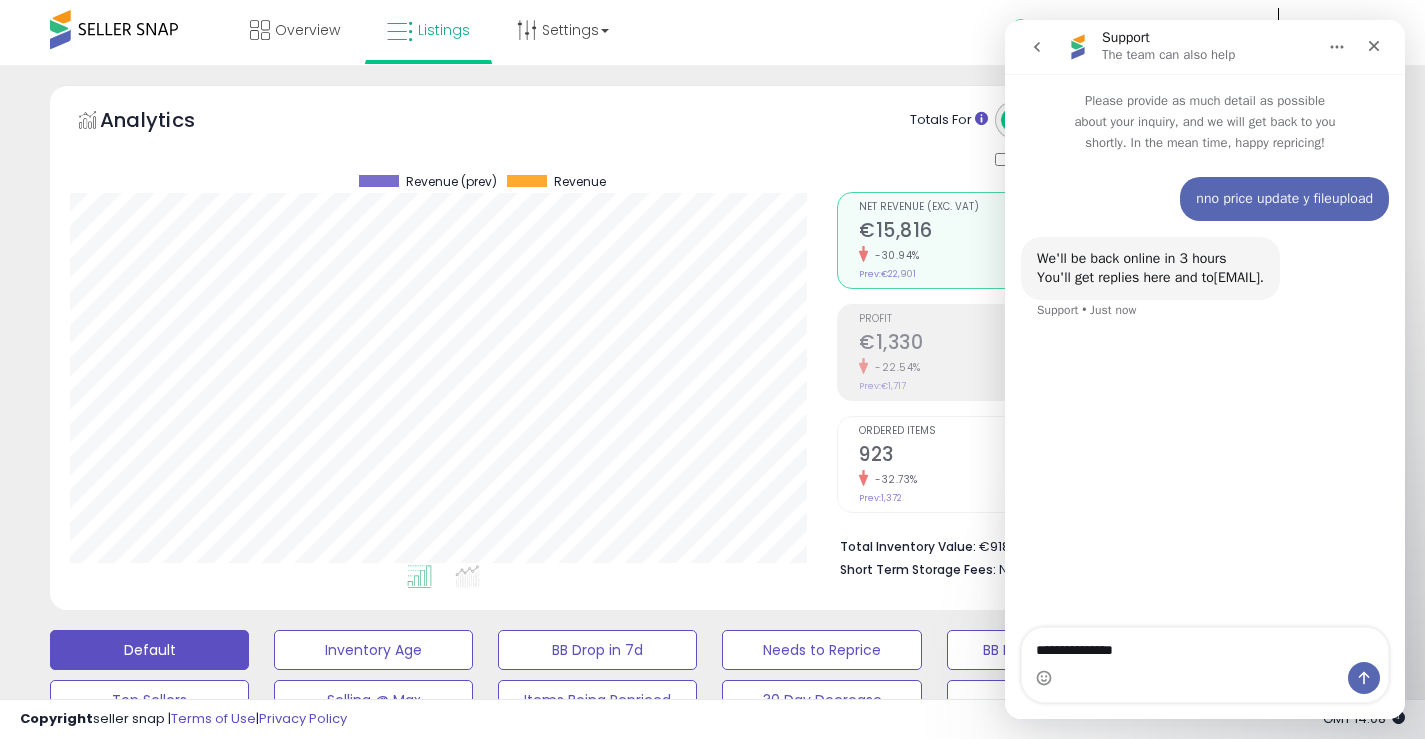click at bounding box center [1205, 678] 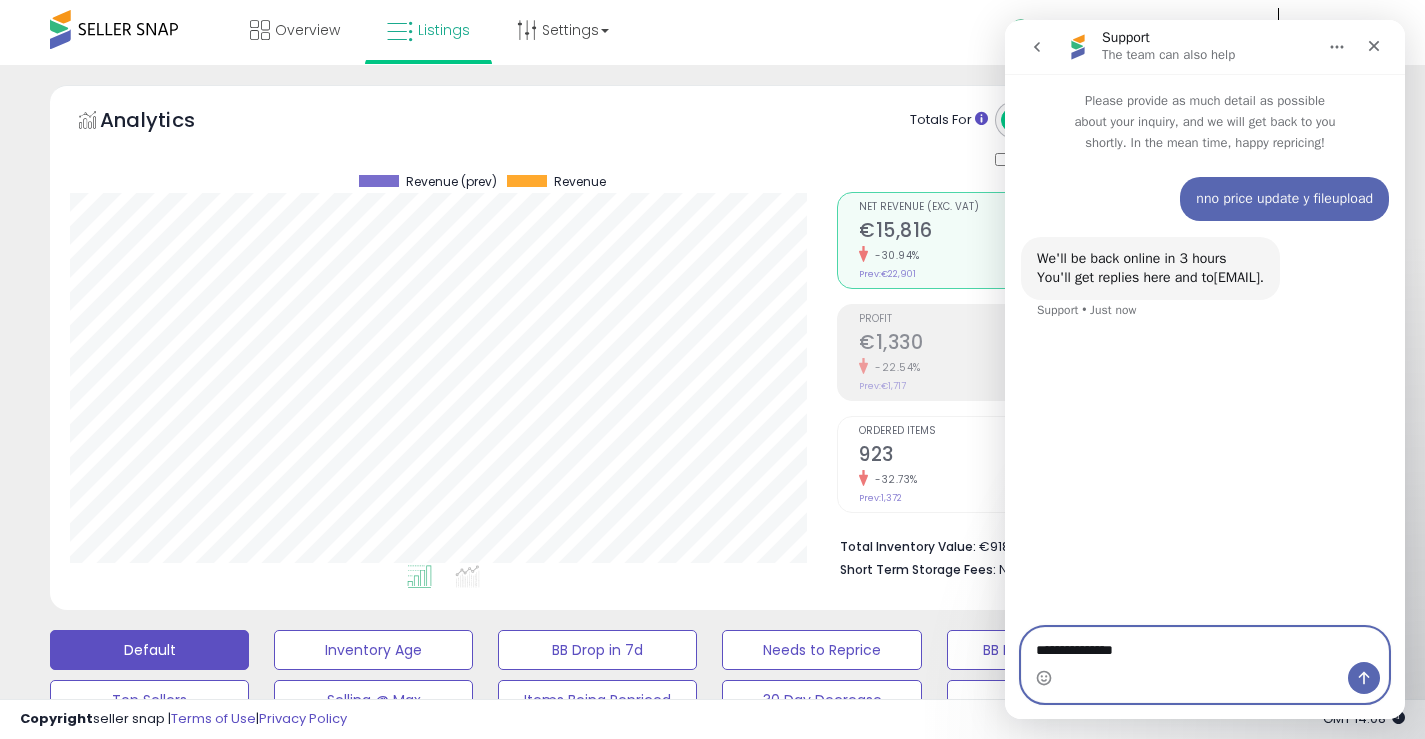click on "**********" at bounding box center (1205, 645) 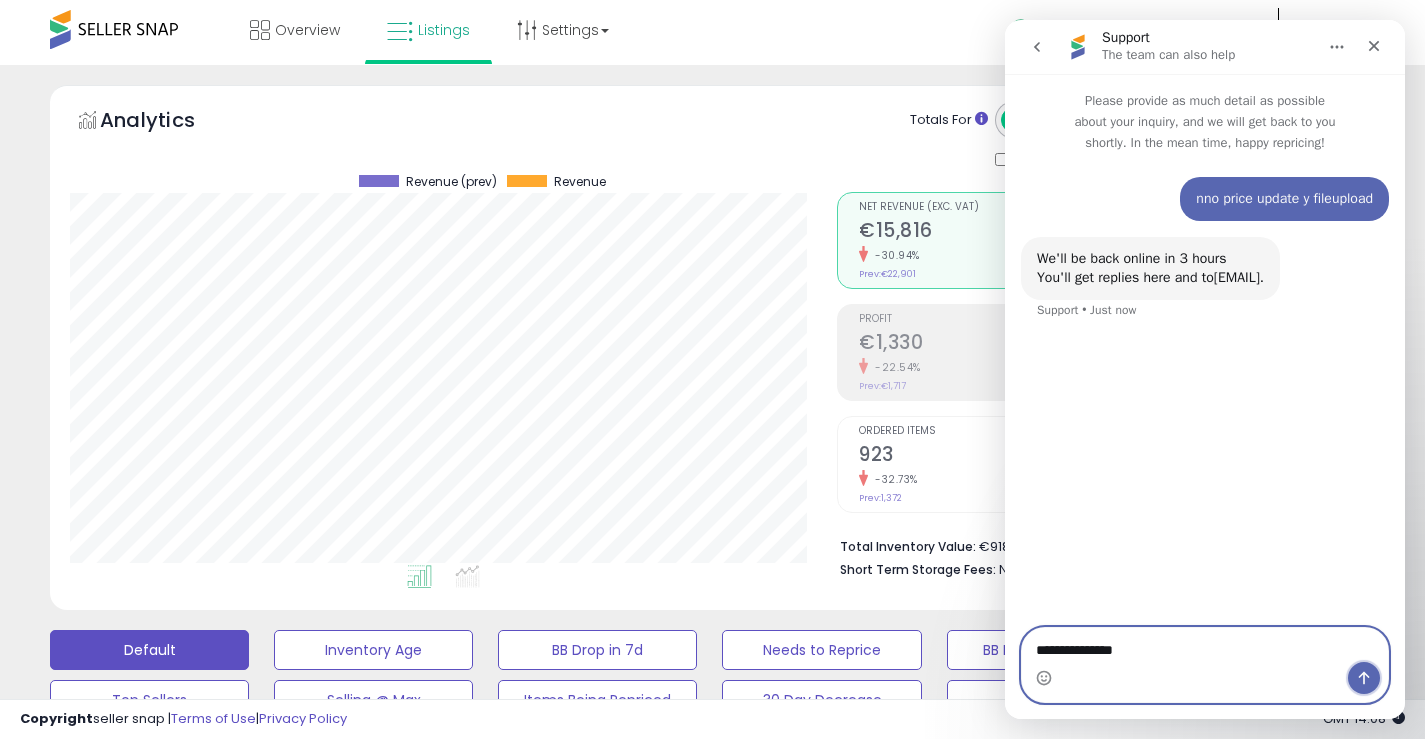 click 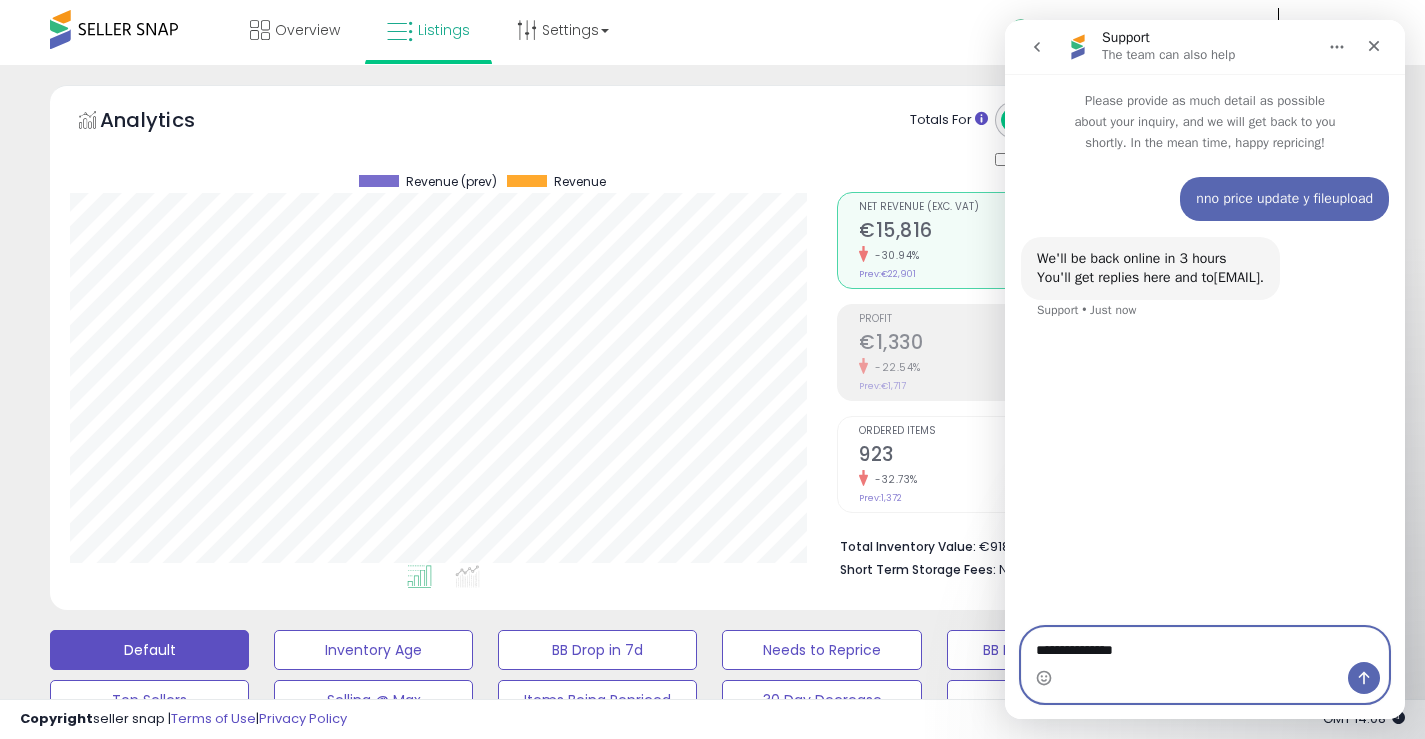type 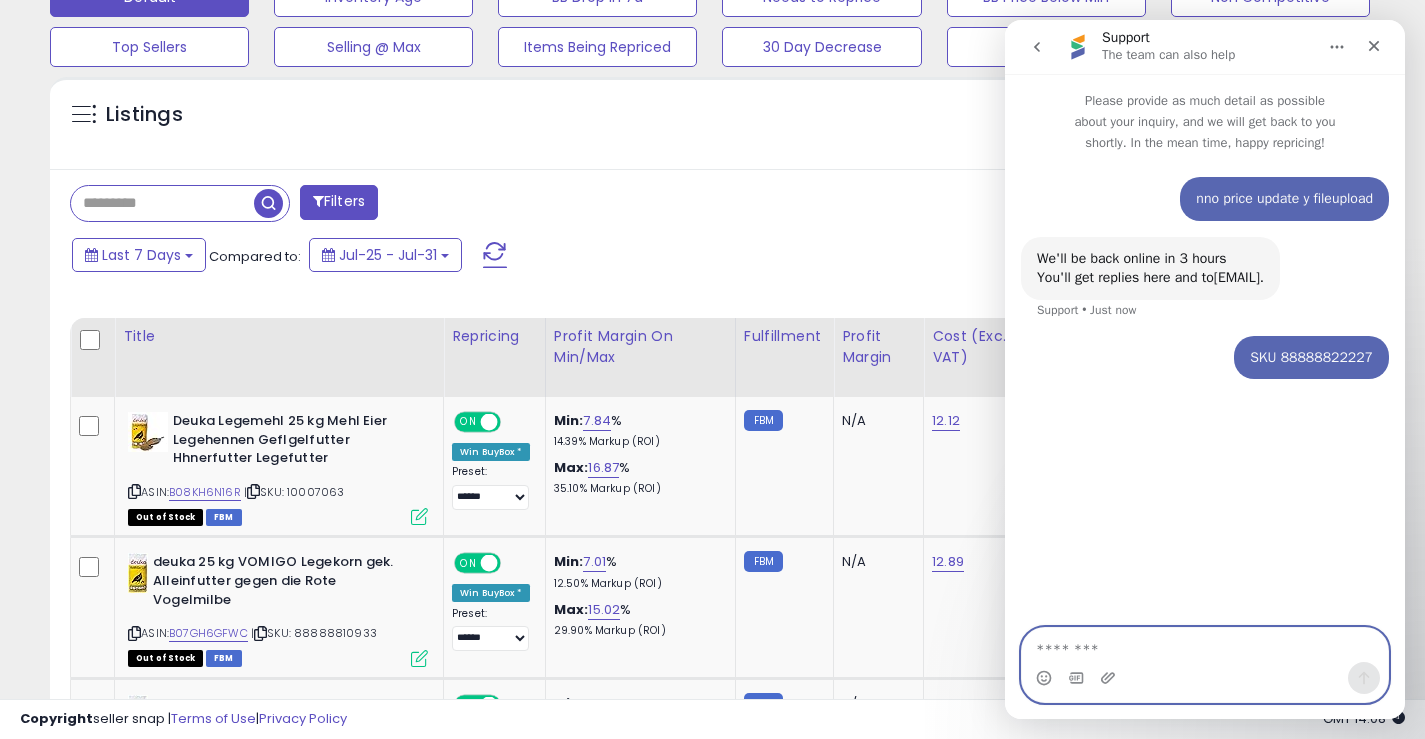 scroll, scrollTop: 662, scrollLeft: 0, axis: vertical 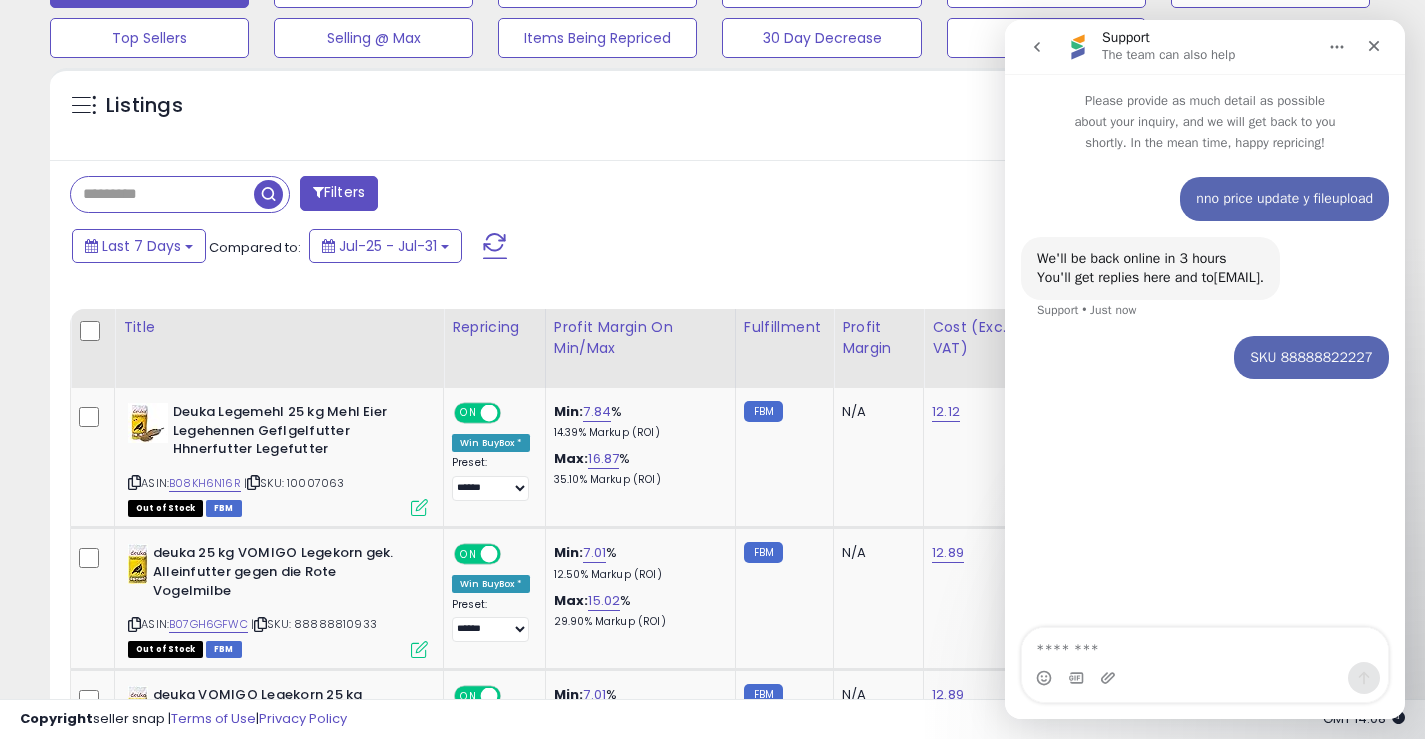 click at bounding box center [162, 194] 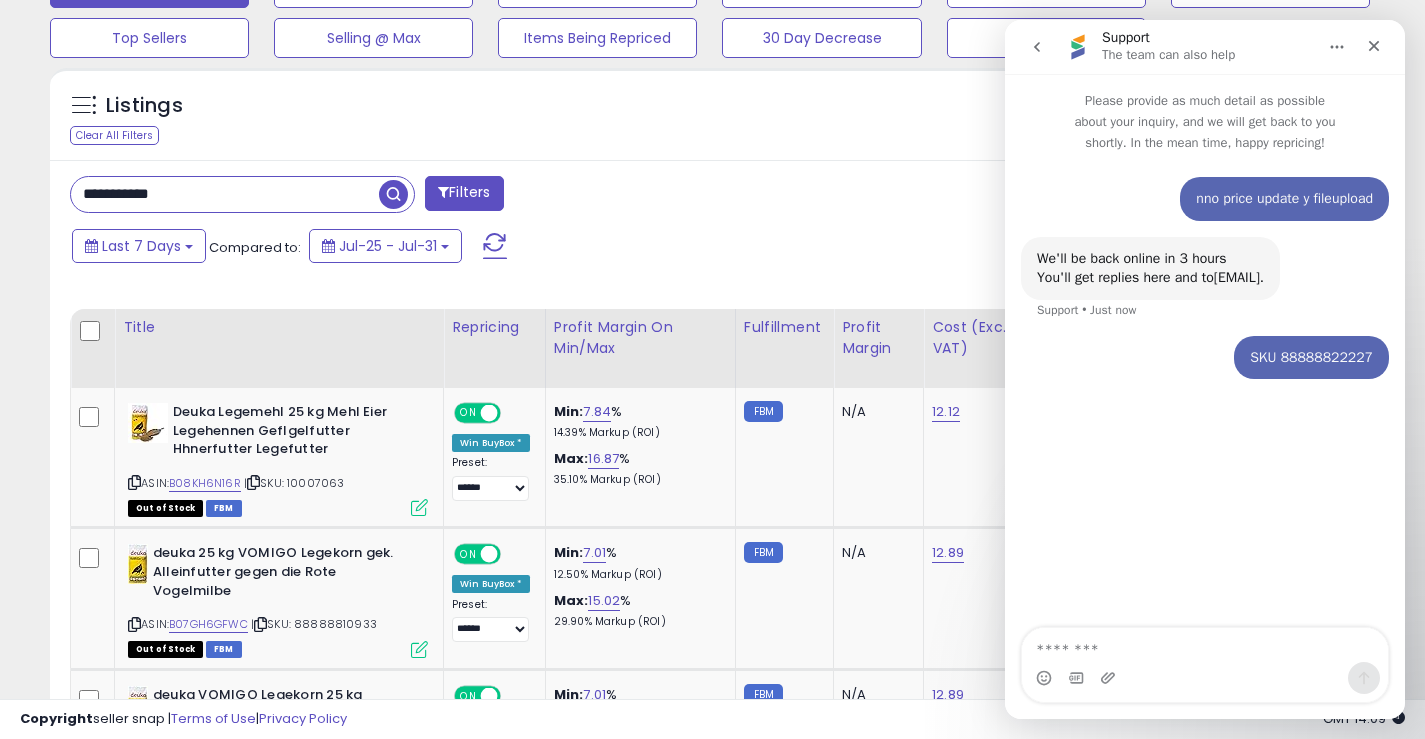 type on "**********" 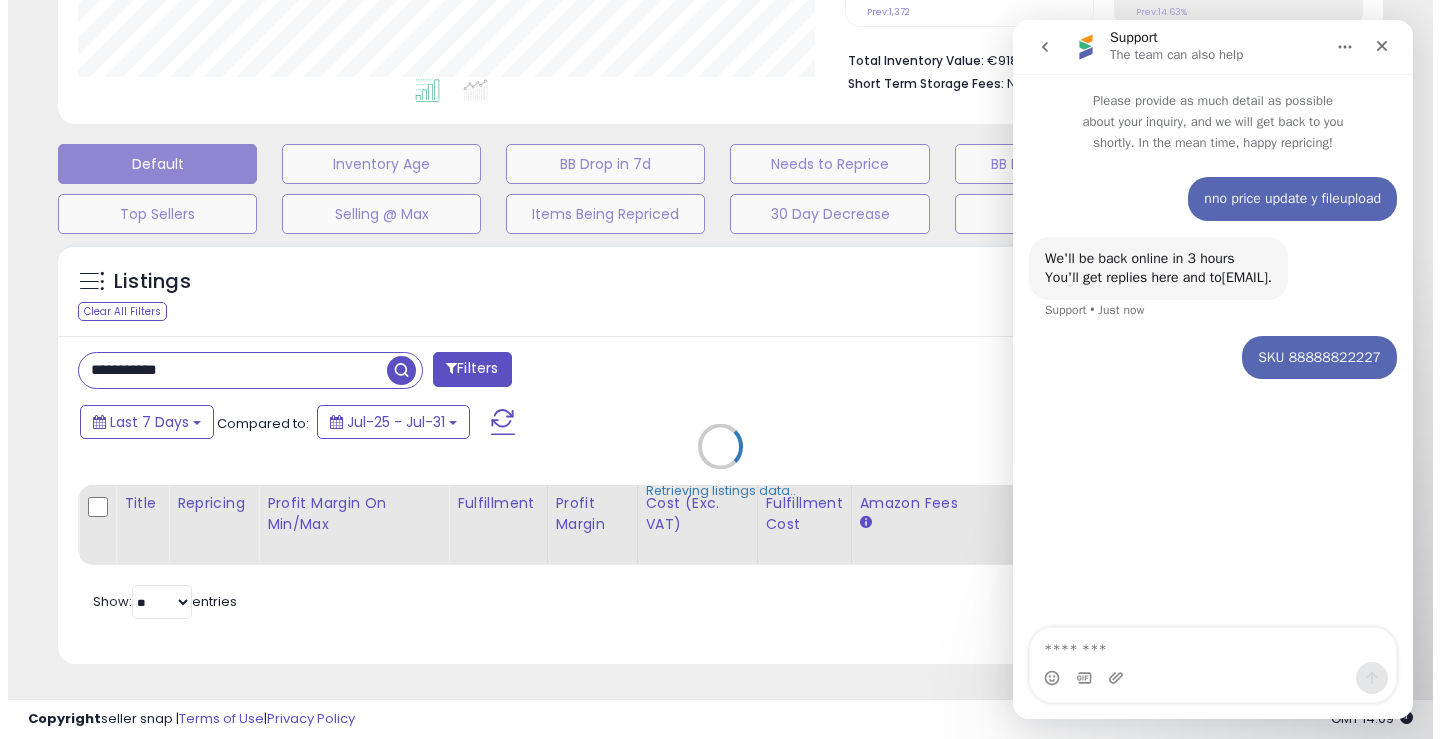 scroll, scrollTop: 501, scrollLeft: 0, axis: vertical 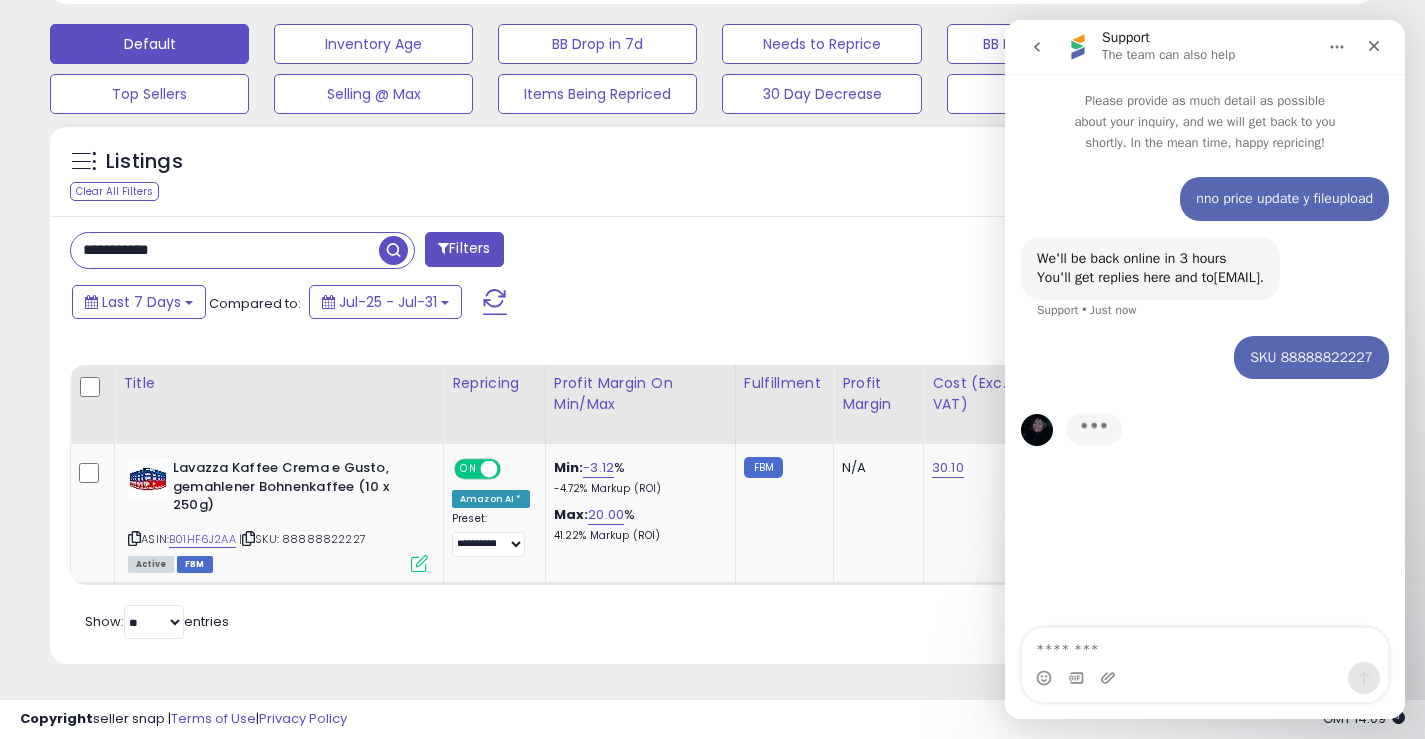 click on "**********" at bounding box center (225, 250) 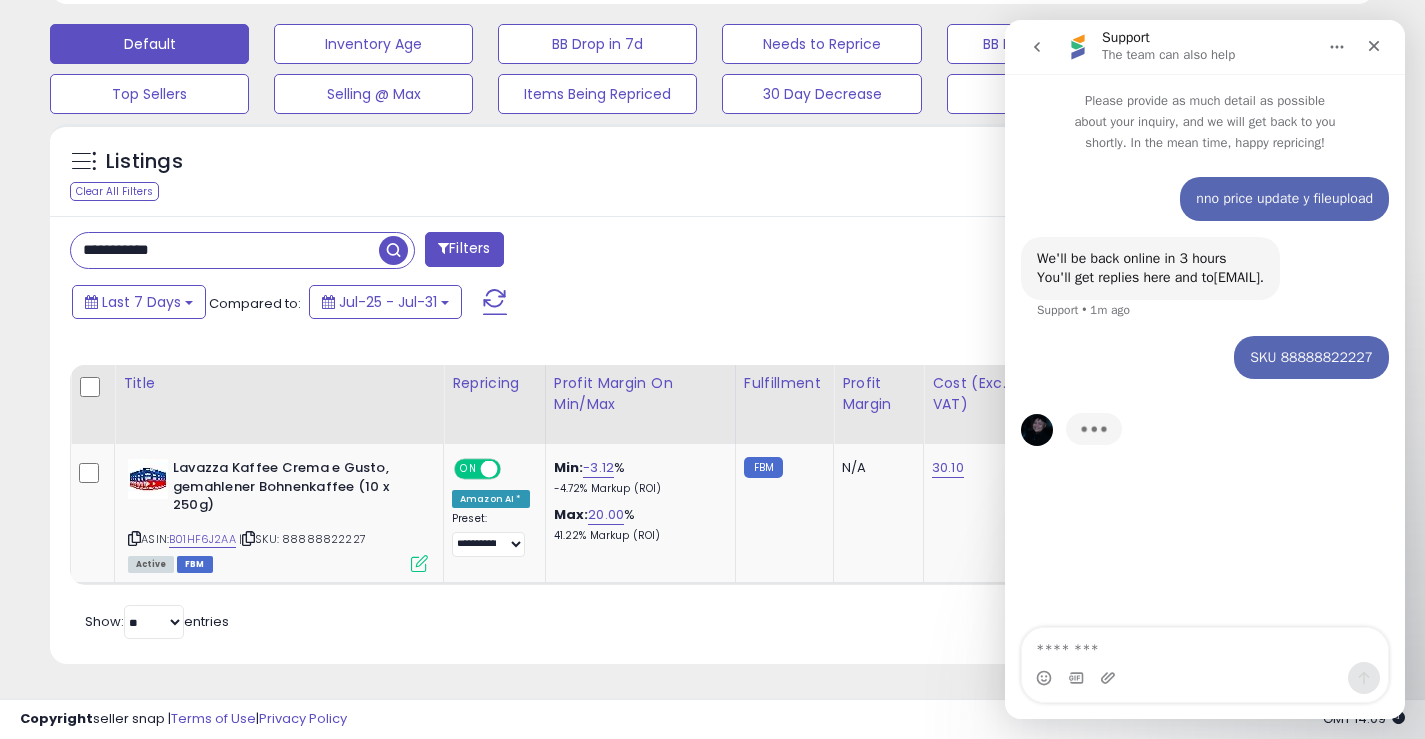 drag, startPoint x: 236, startPoint y: 240, endPoint x: 15, endPoint y: 240, distance: 221 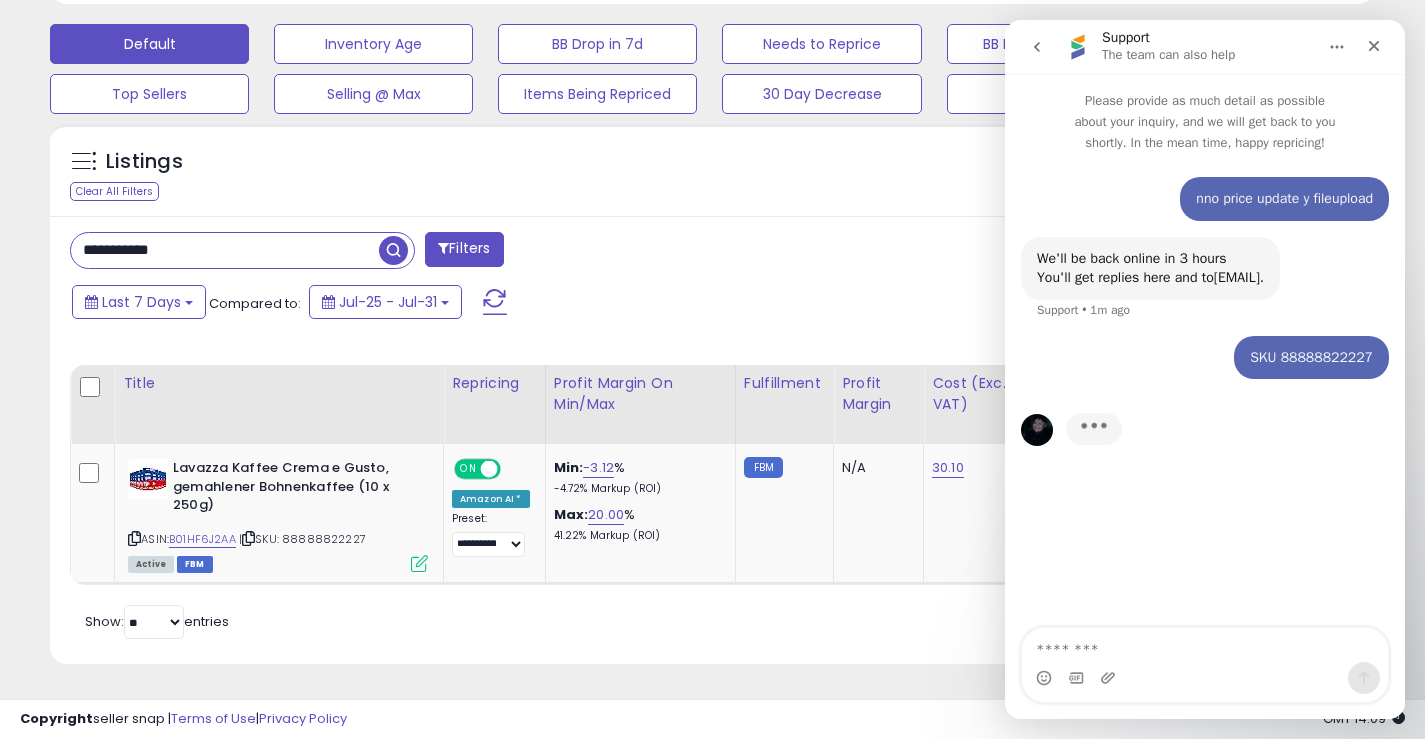click on "**********" at bounding box center [712, 84] 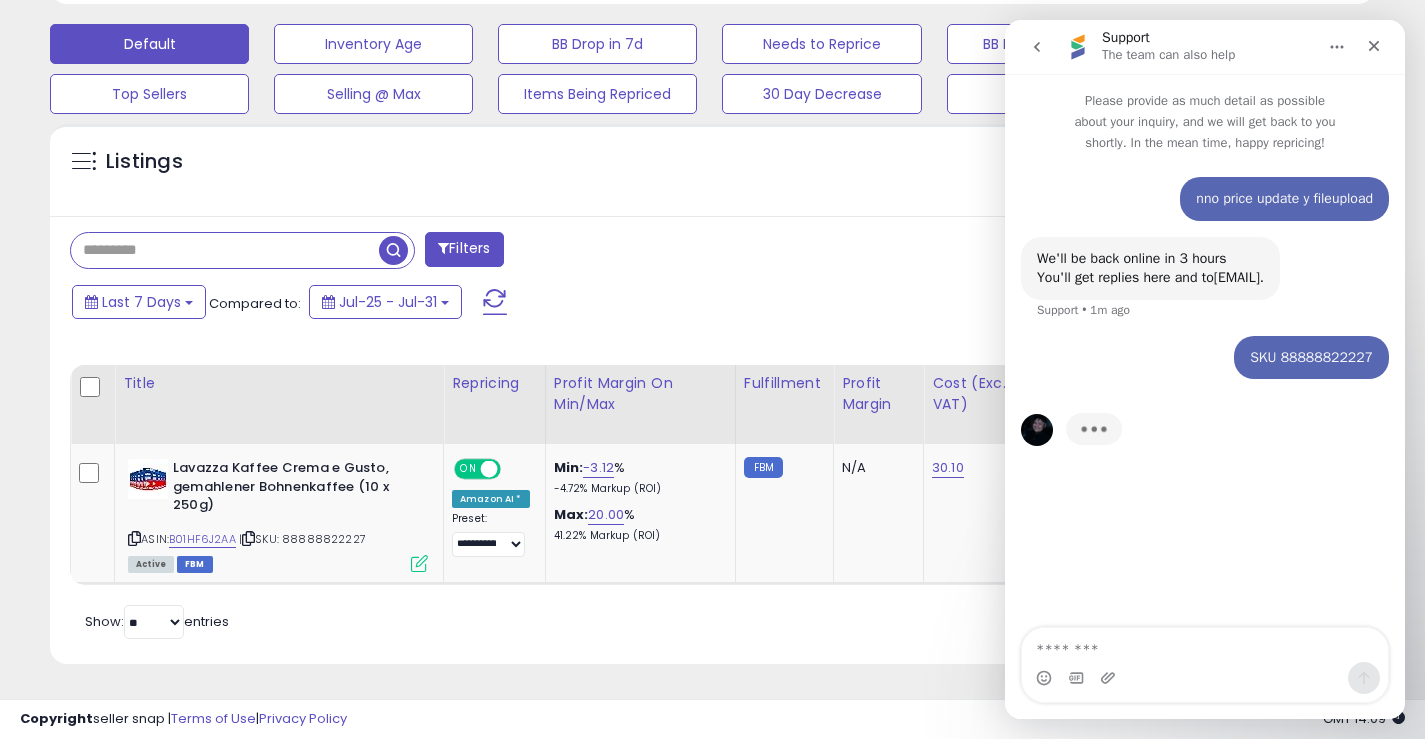type 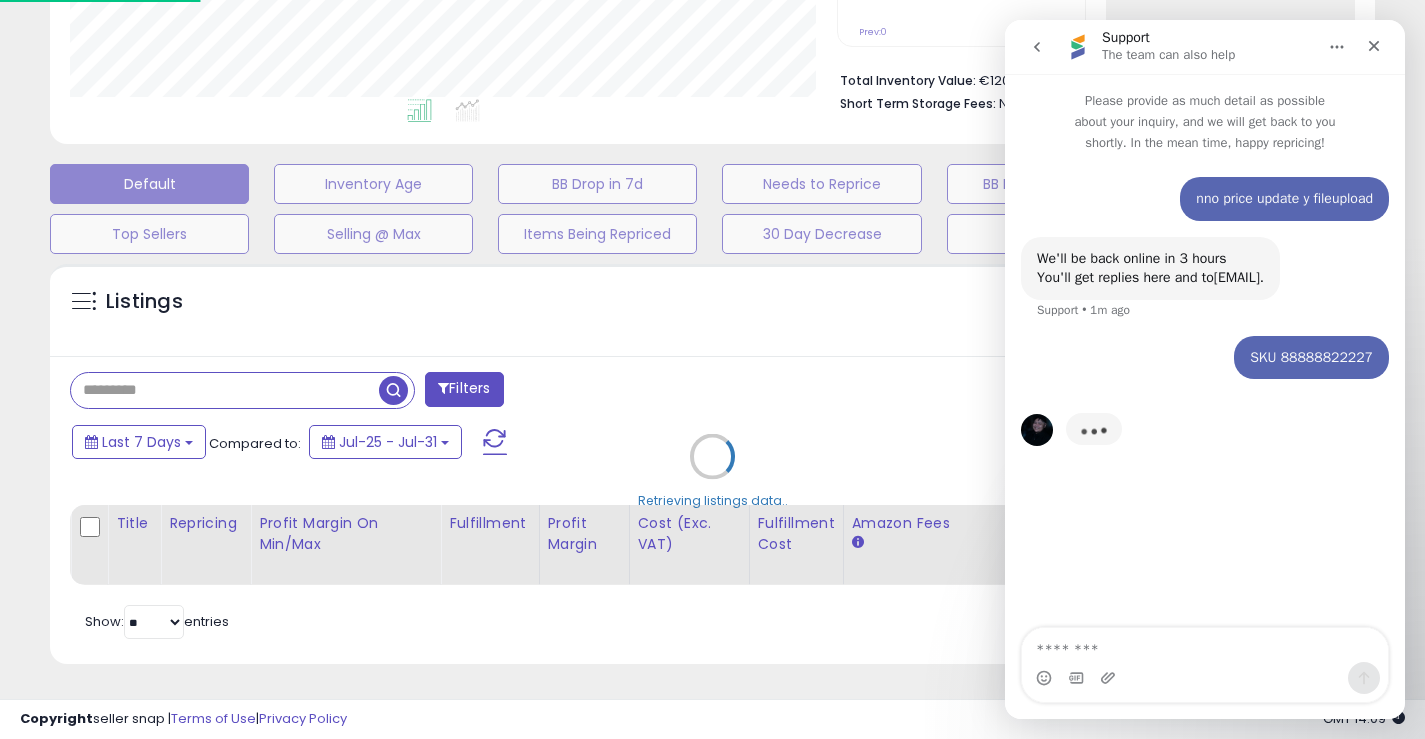 scroll, scrollTop: 999590, scrollLeft: 999224, axis: both 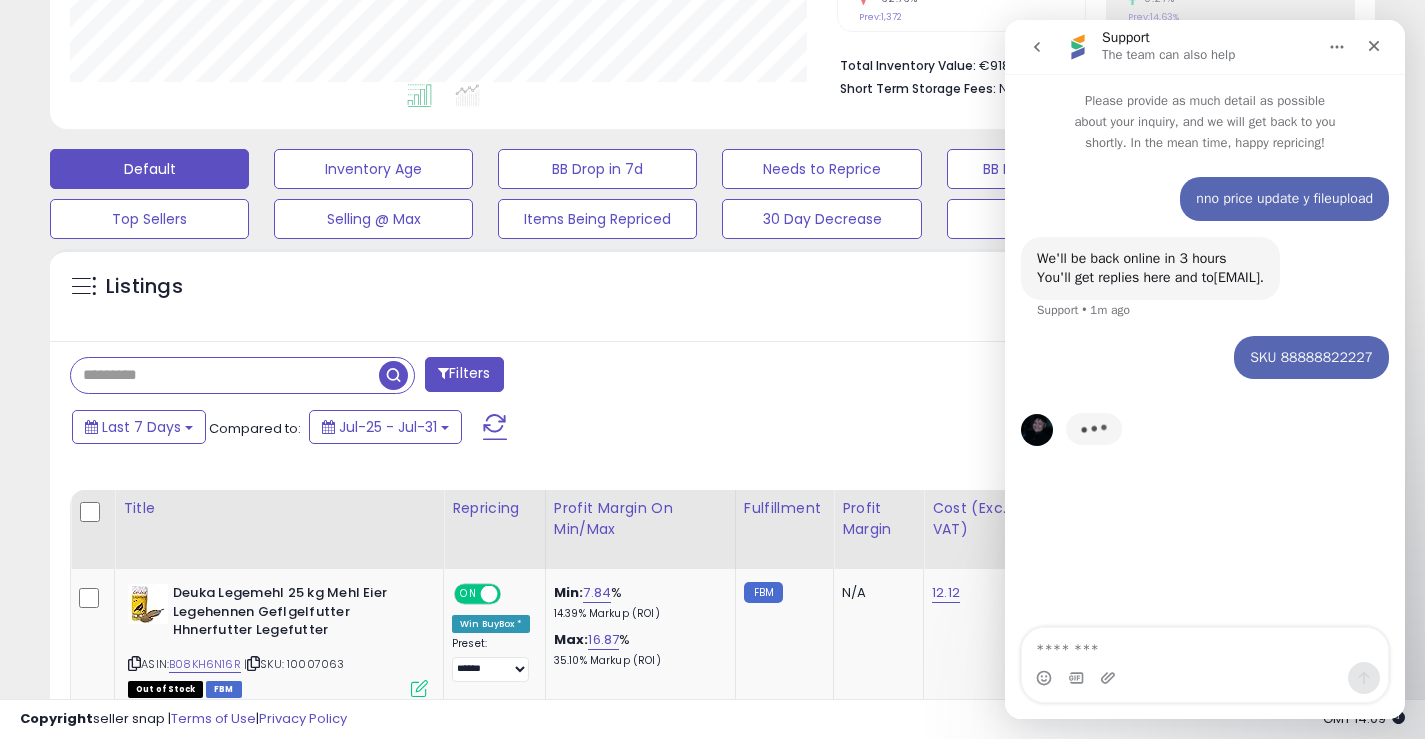 click at bounding box center (393, 375) 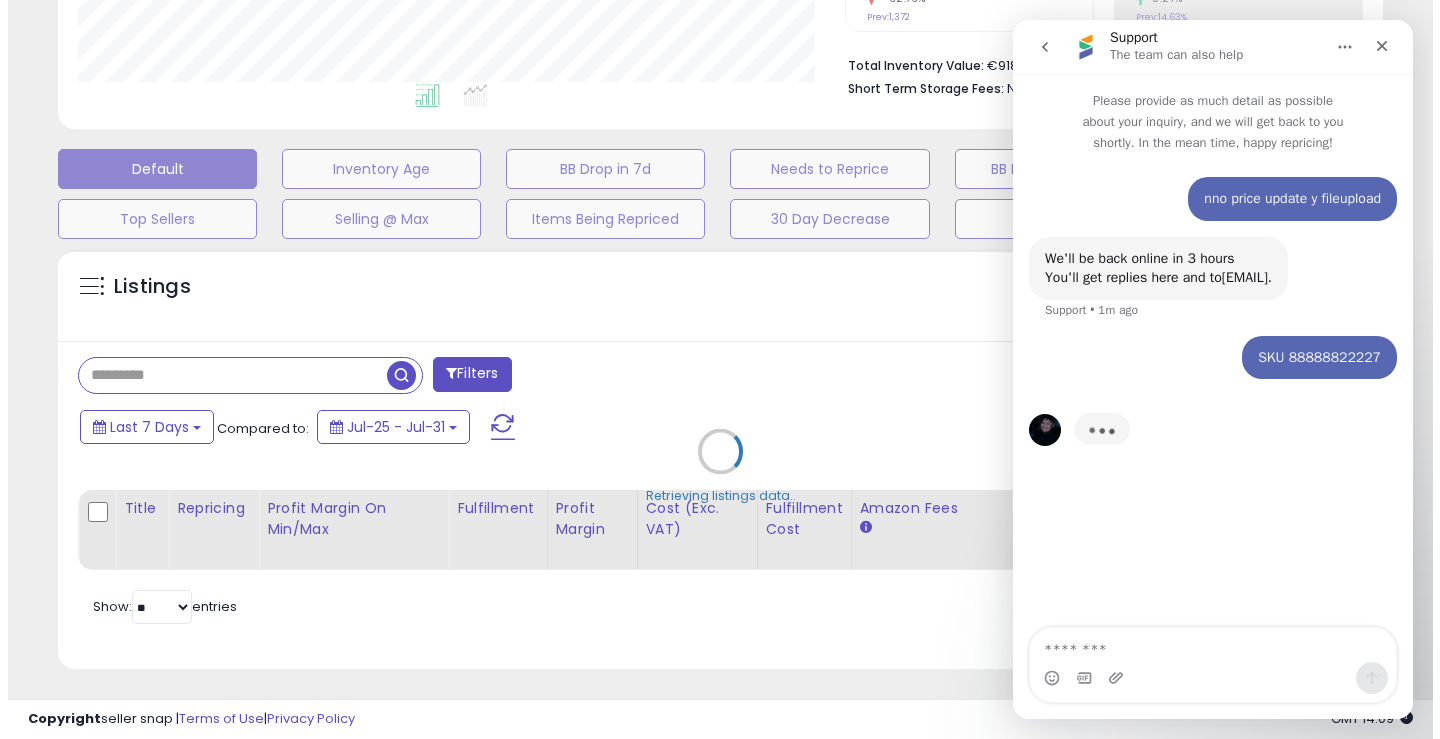 scroll, scrollTop: 999590, scrollLeft: 999224, axis: both 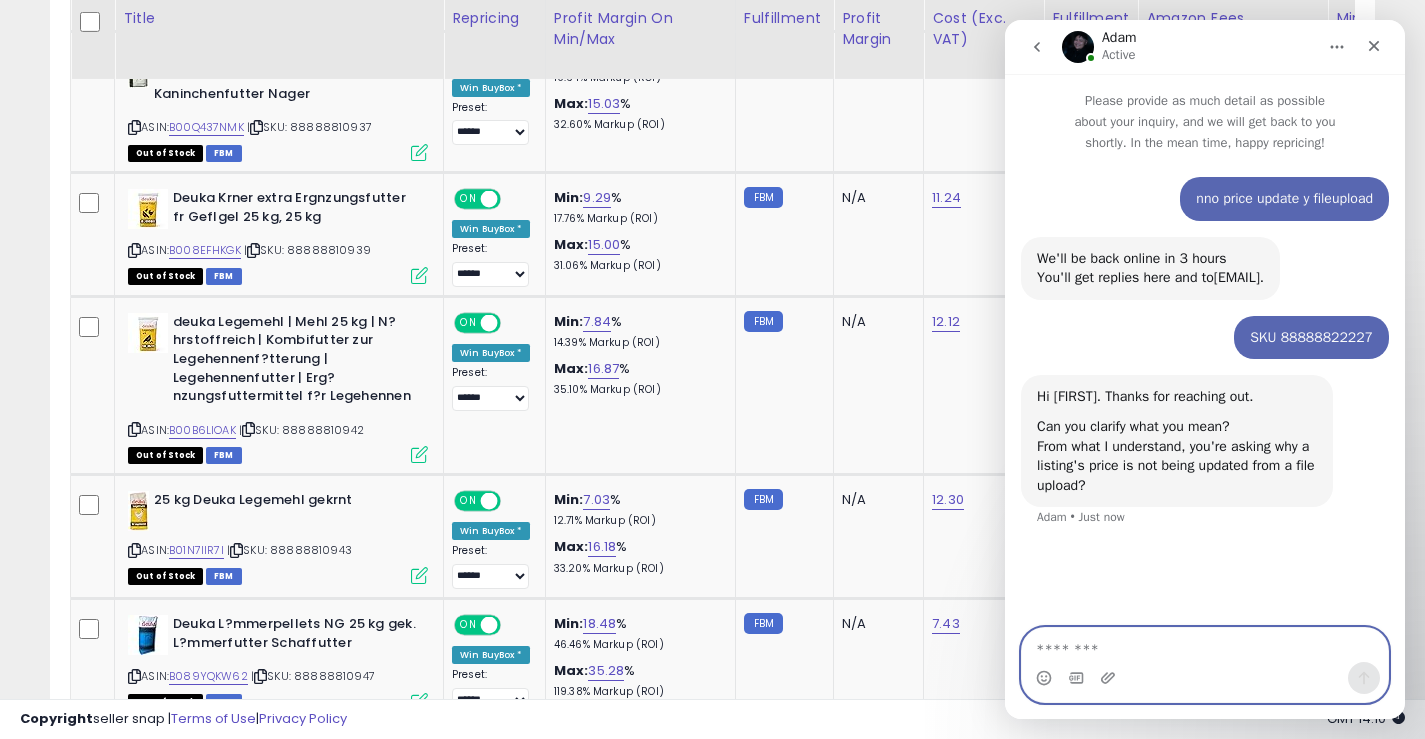 click at bounding box center [1205, 645] 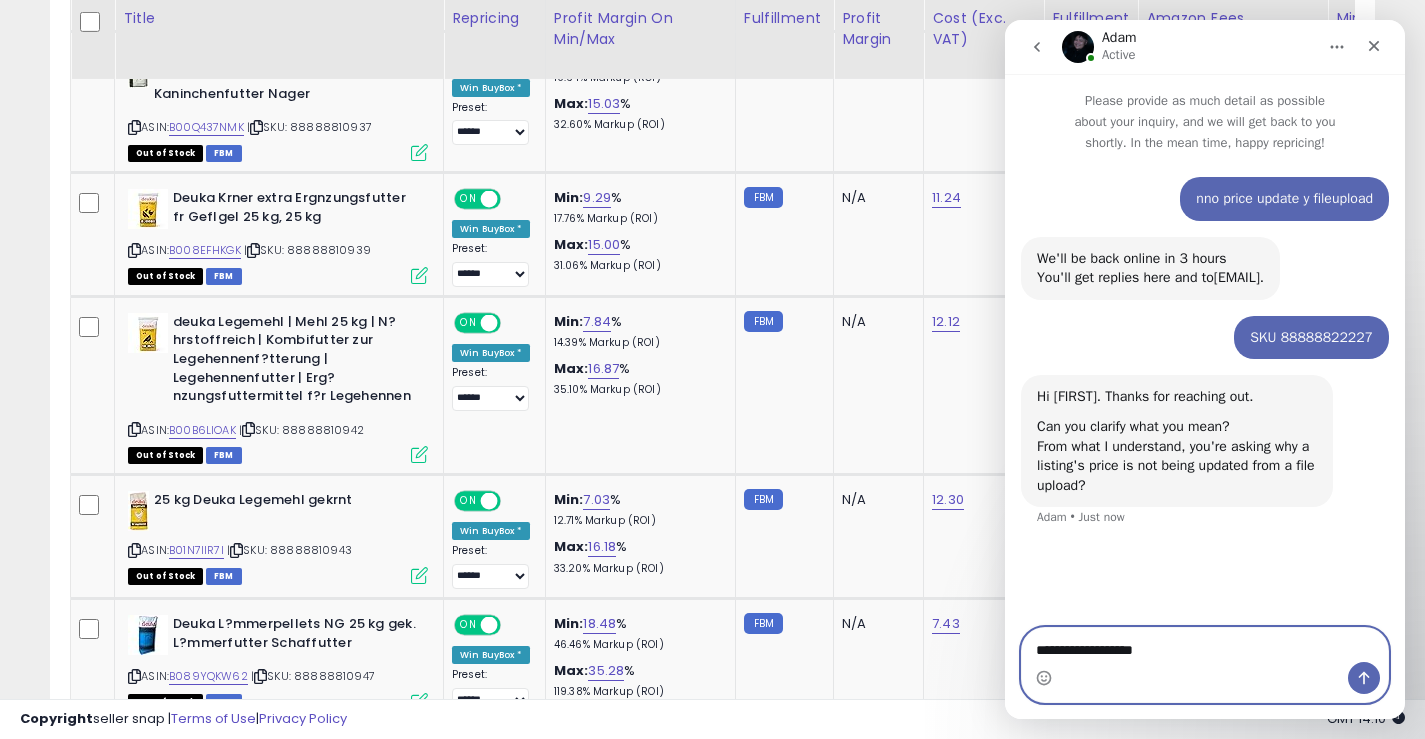 type on "**********" 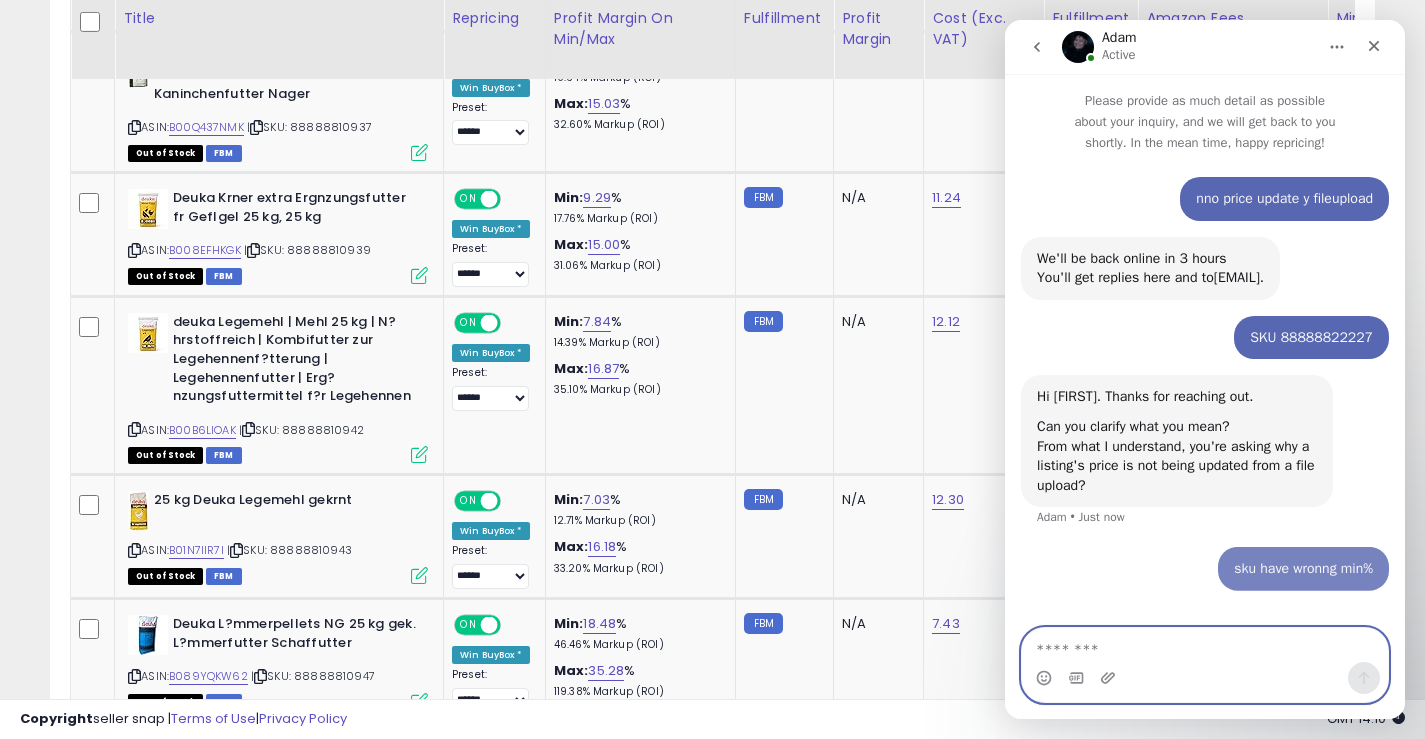 scroll, scrollTop: 1, scrollLeft: 0, axis: vertical 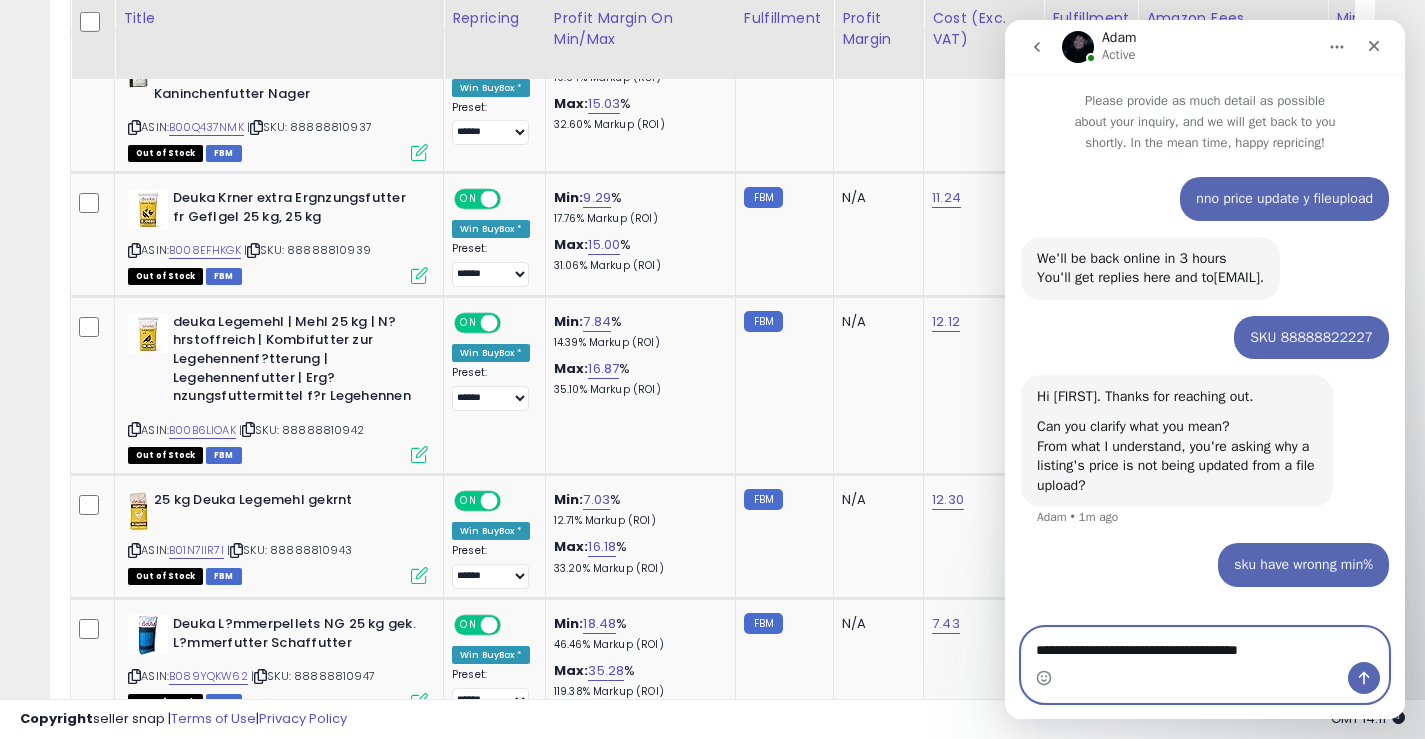 type on "**********" 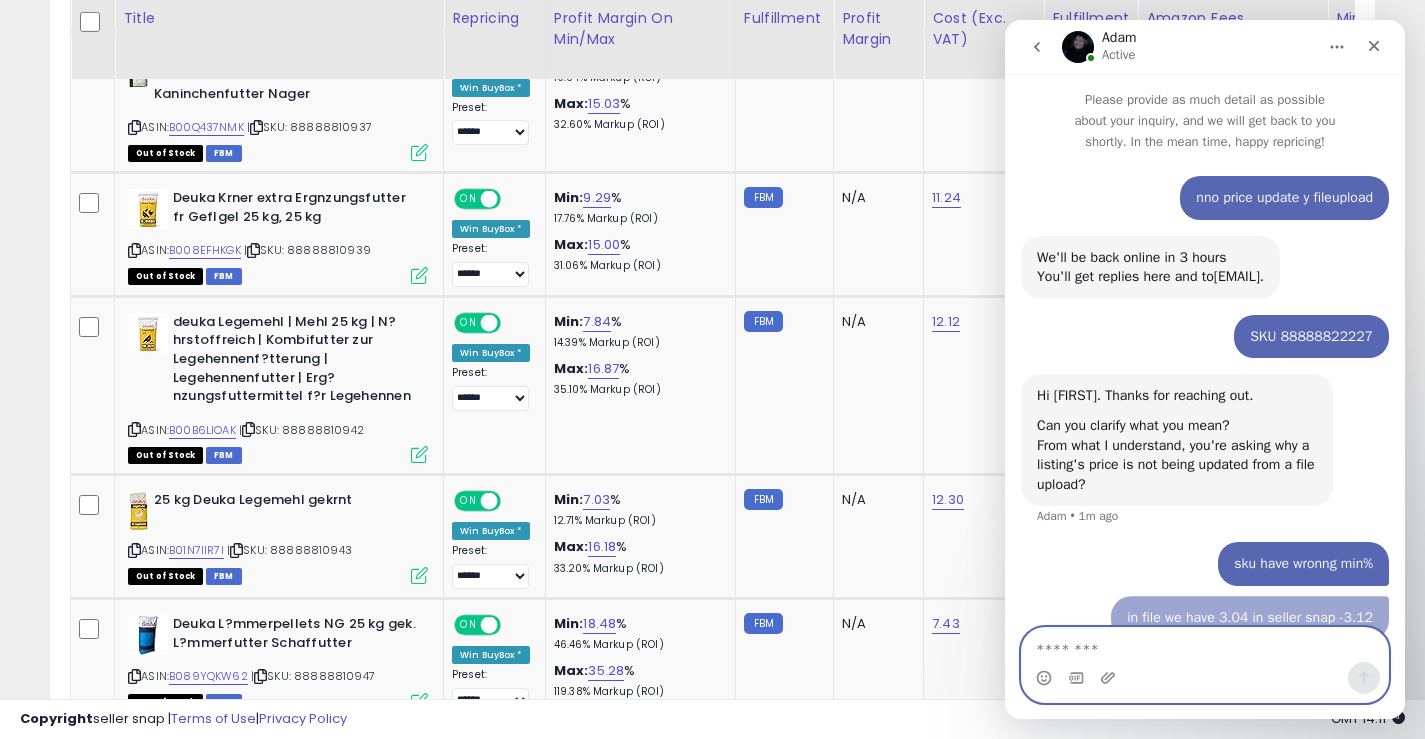 scroll, scrollTop: 46, scrollLeft: 0, axis: vertical 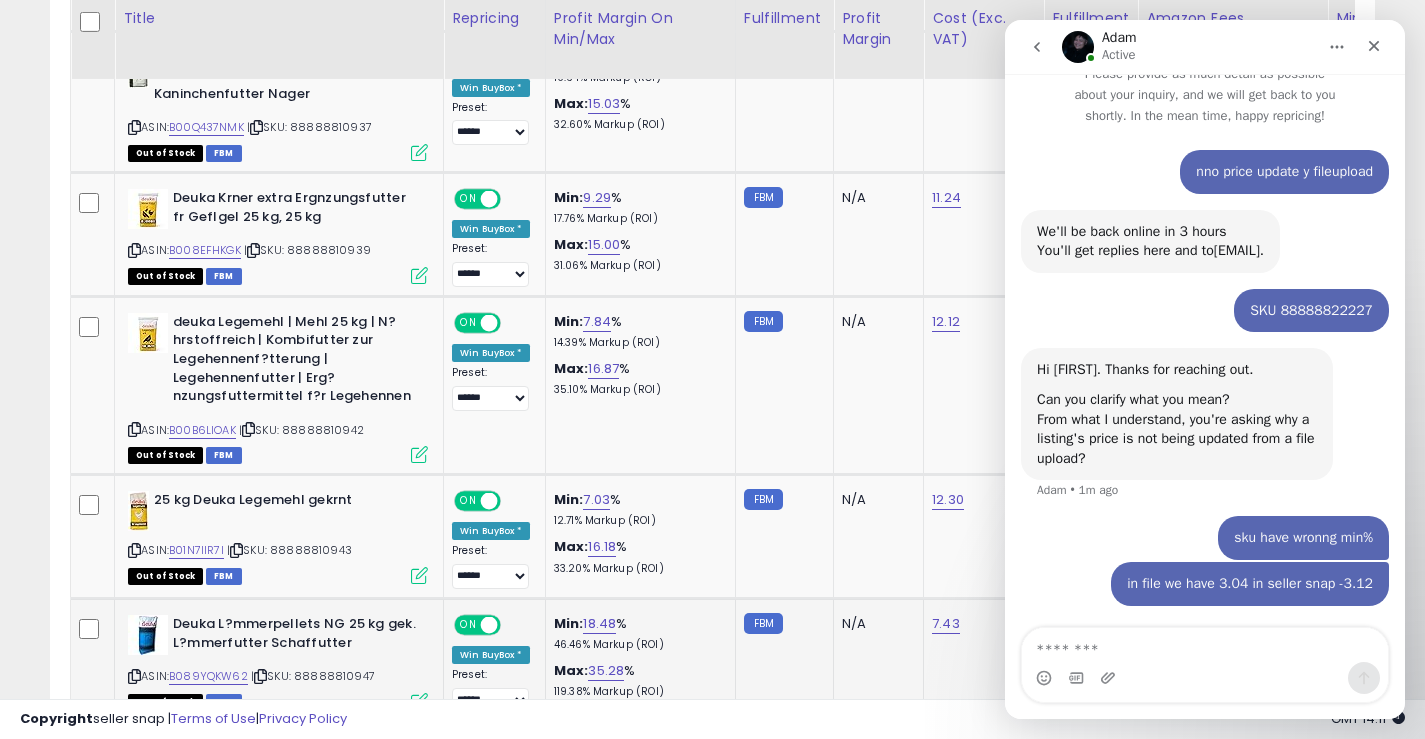 click on "FBM" 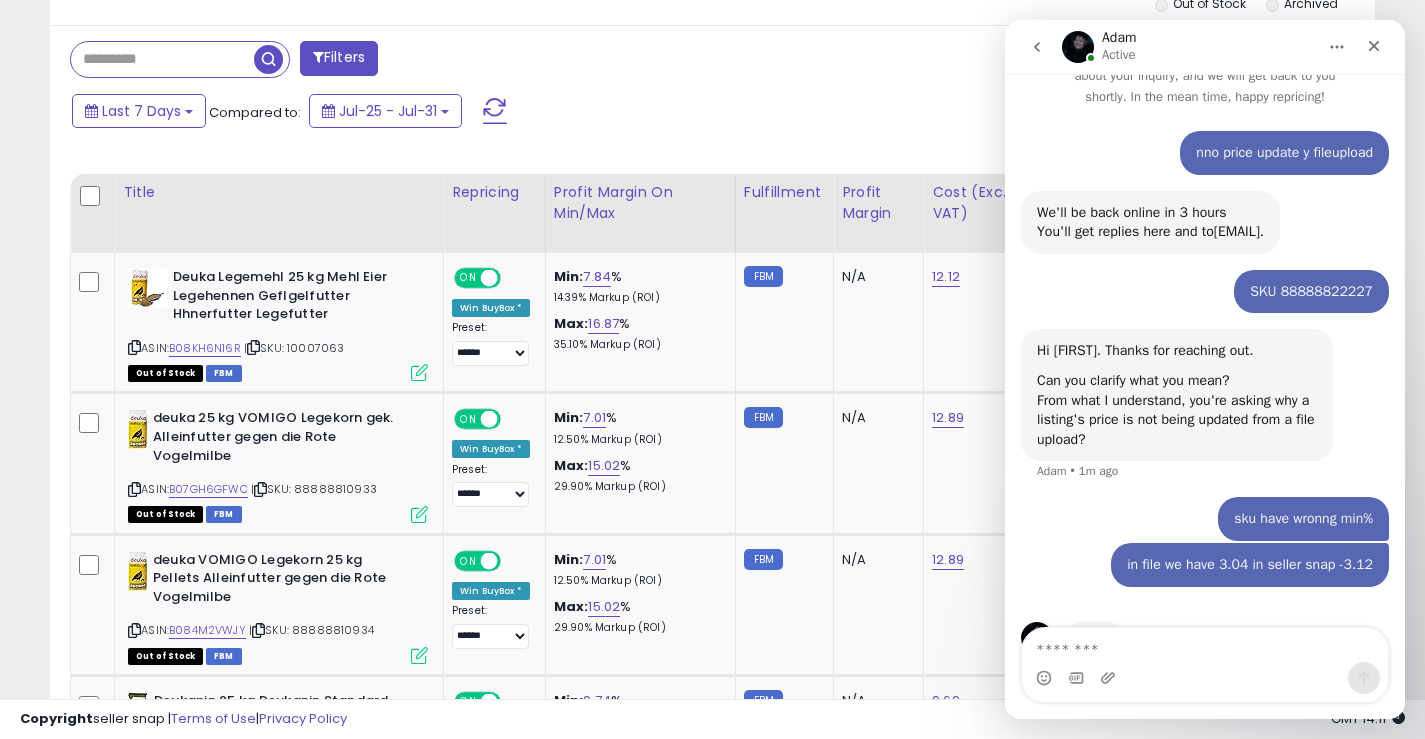 scroll, scrollTop: 764, scrollLeft: 0, axis: vertical 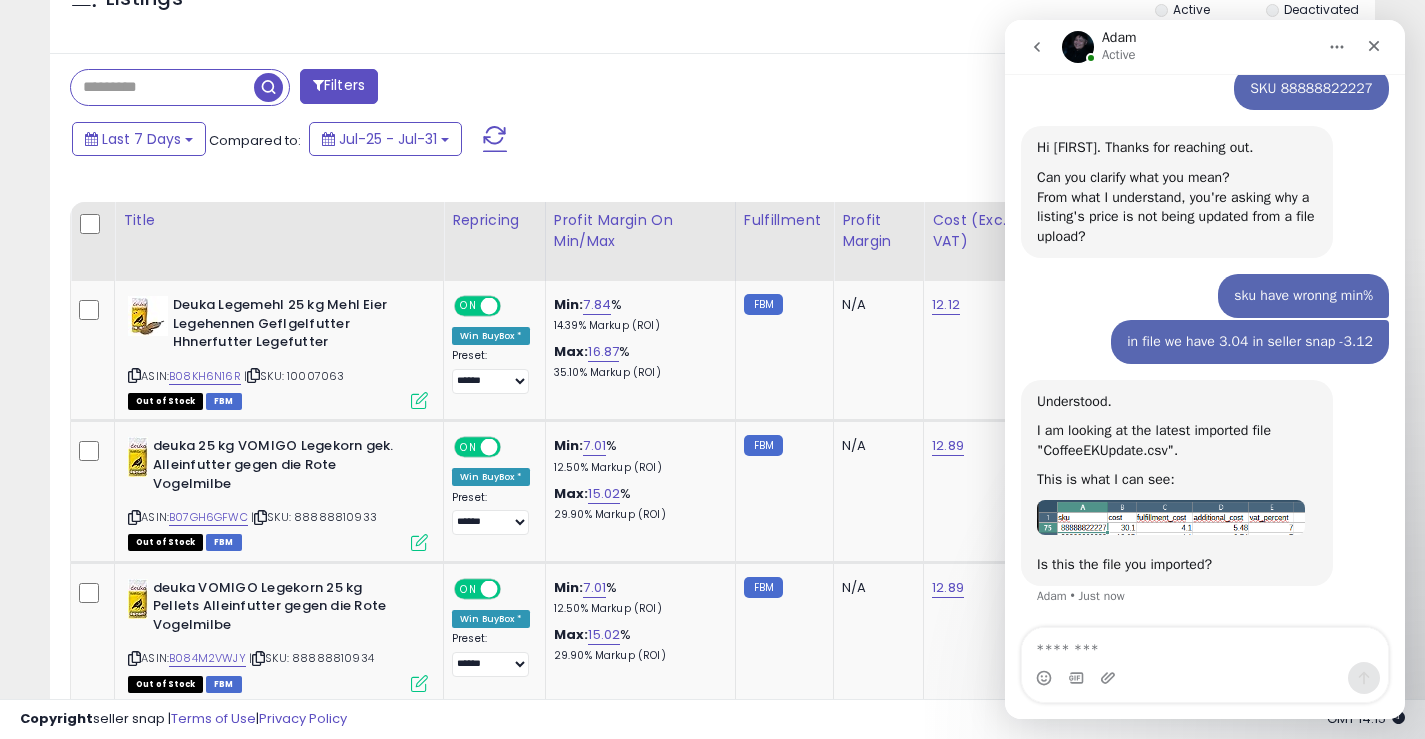 click at bounding box center (1171, 517) 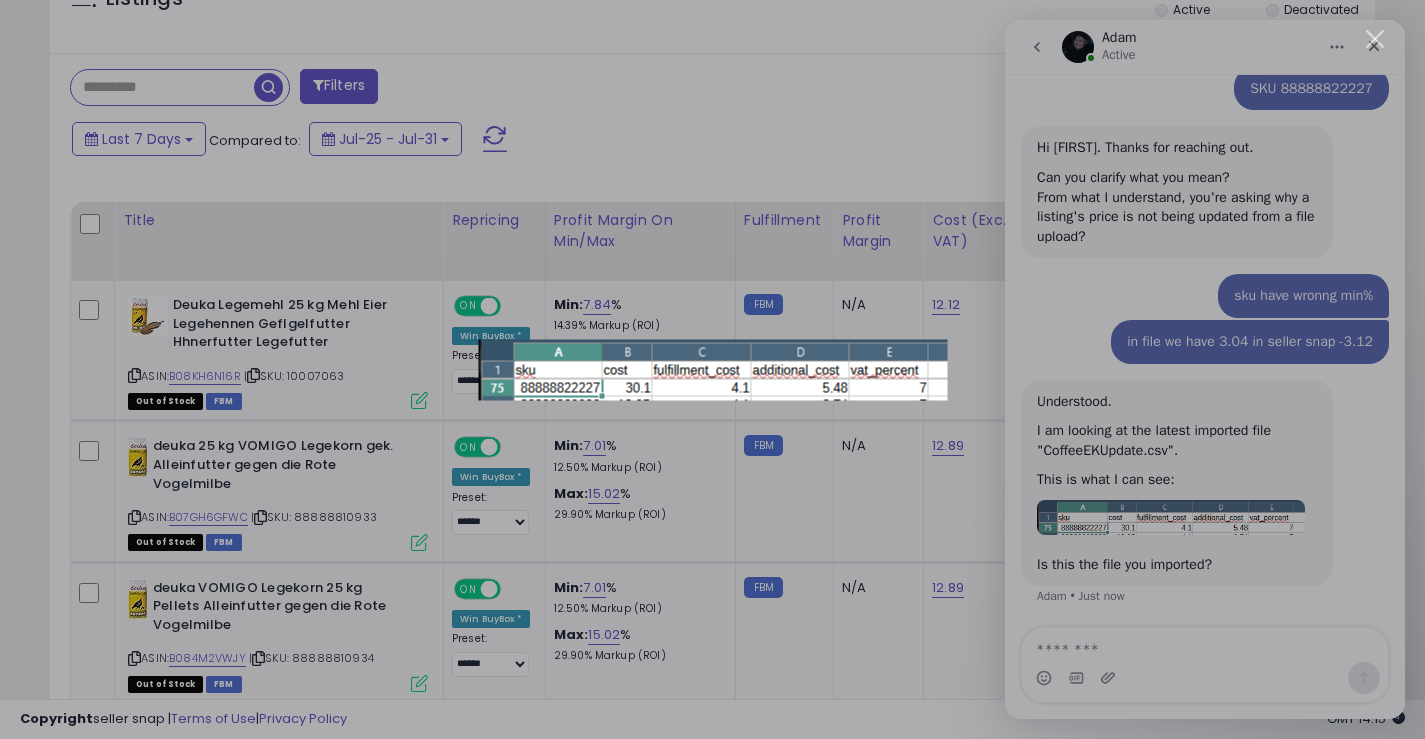 scroll, scrollTop: 0, scrollLeft: 0, axis: both 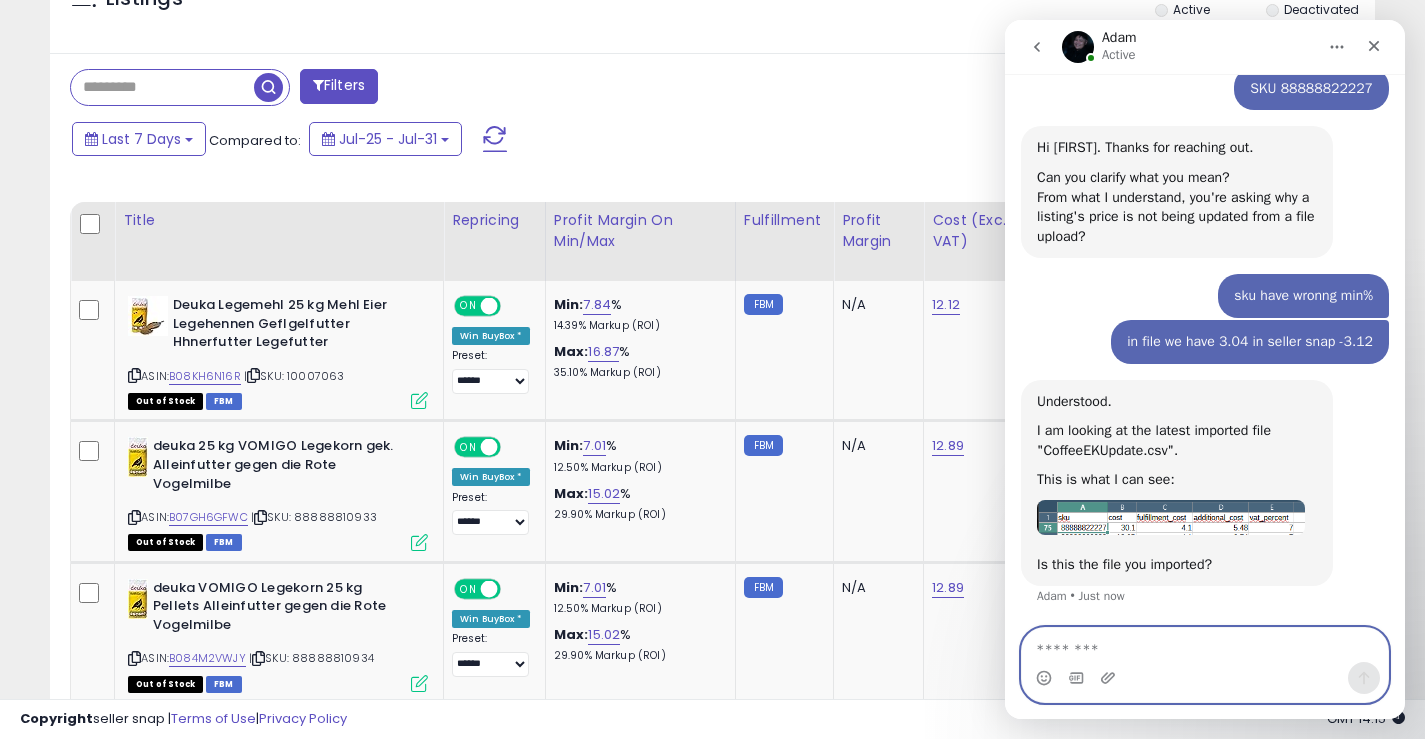 click at bounding box center (1205, 645) 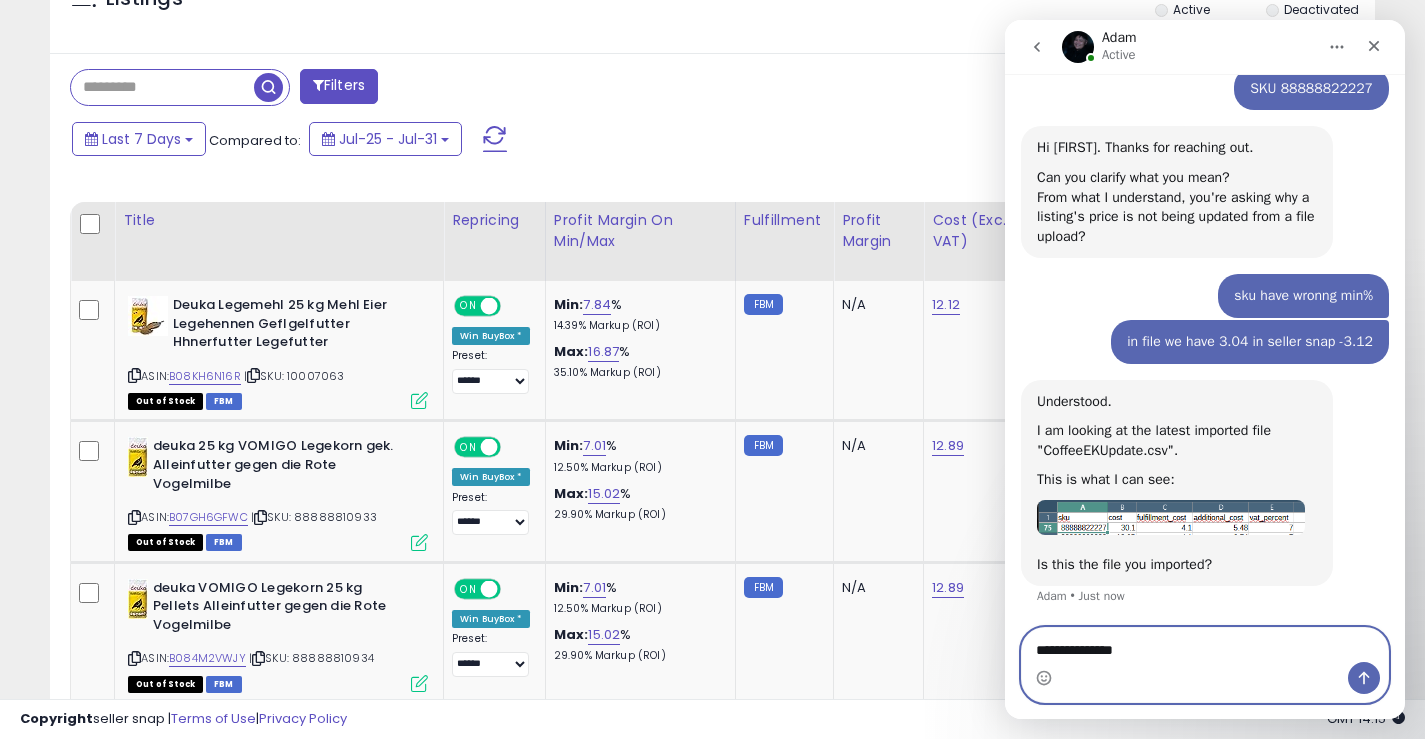 type on "**********" 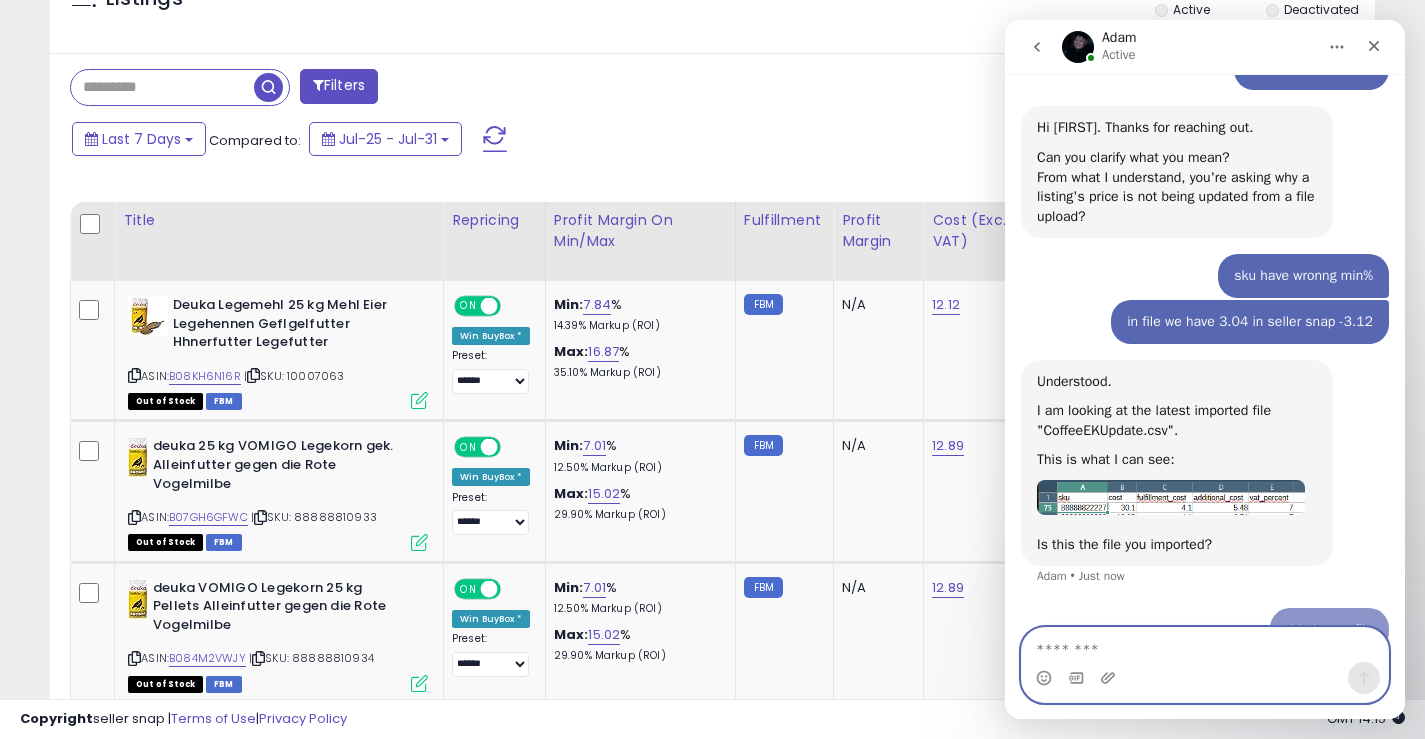 scroll, scrollTop: 329, scrollLeft: 0, axis: vertical 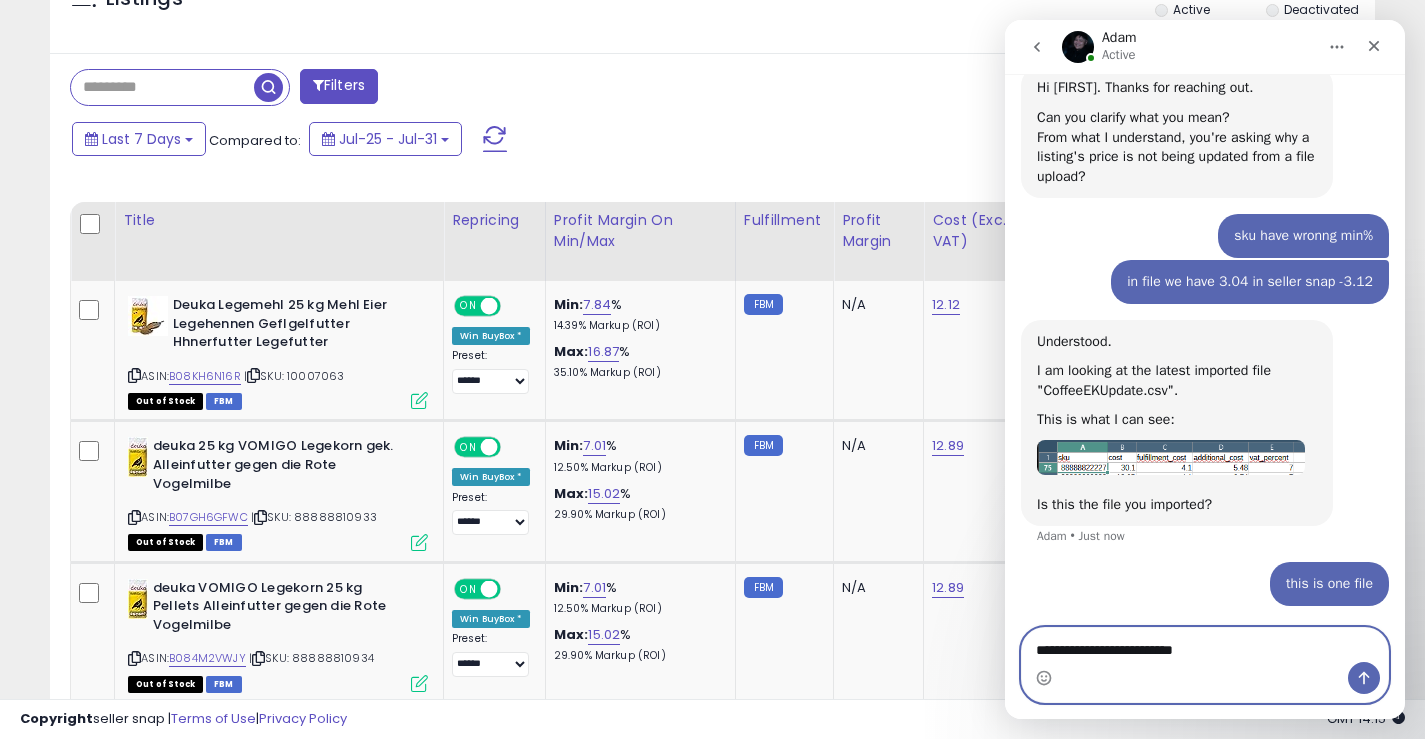 type on "**********" 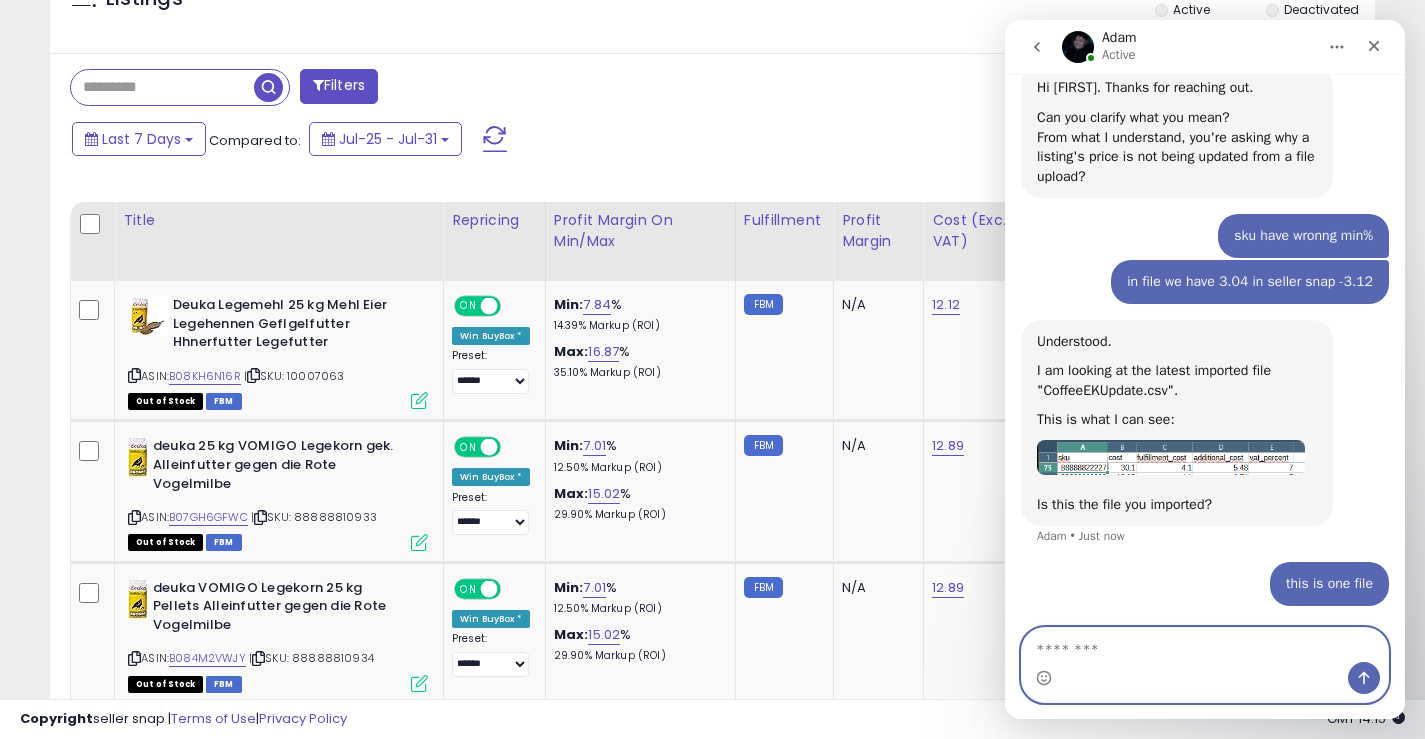 scroll, scrollTop: 374, scrollLeft: 0, axis: vertical 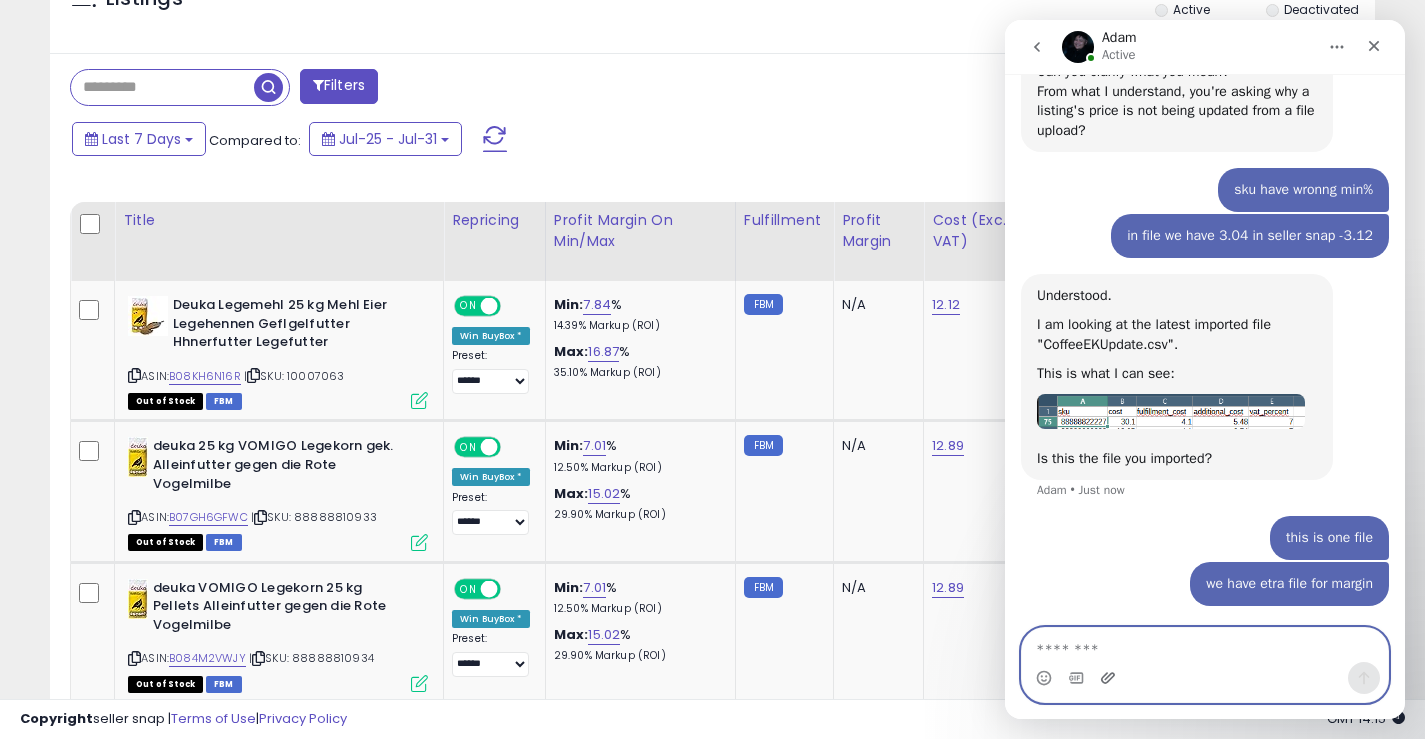 click 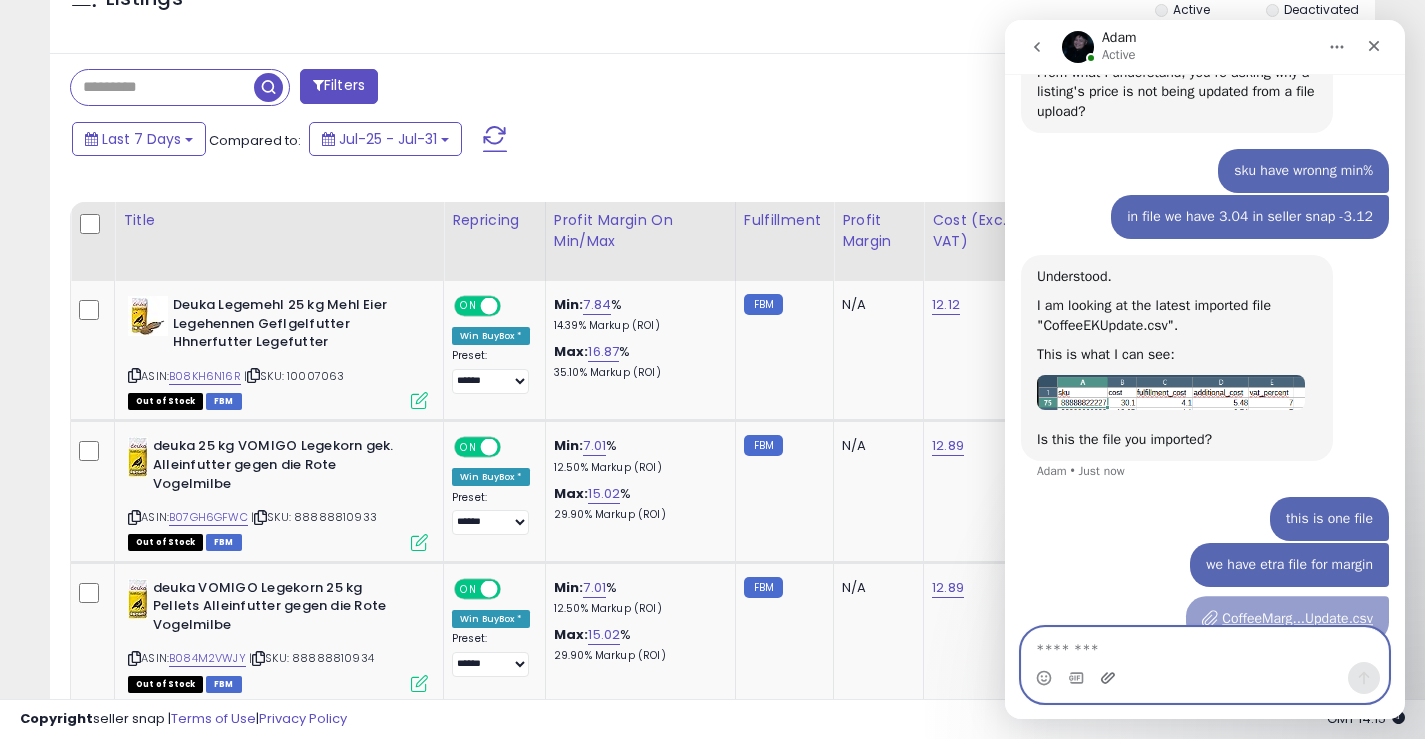 scroll, scrollTop: 422, scrollLeft: 0, axis: vertical 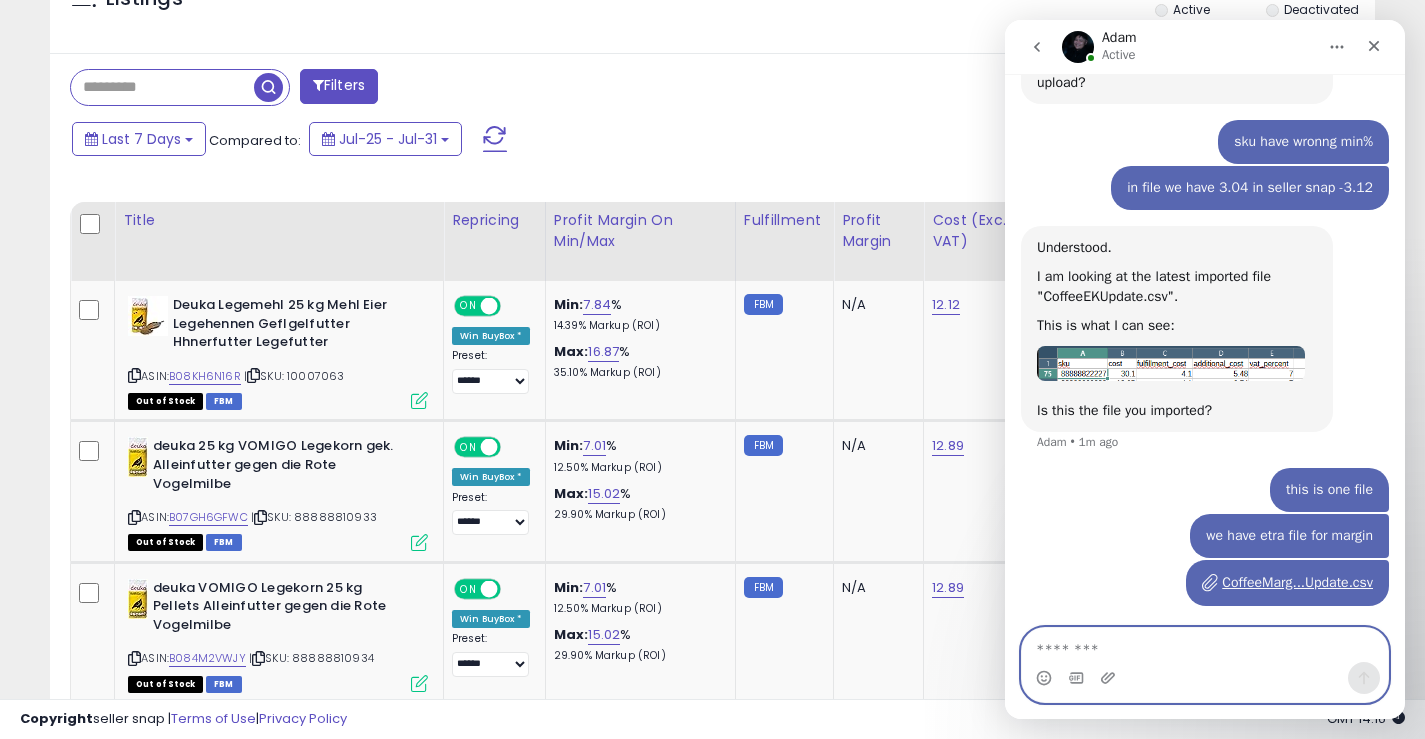 click at bounding box center [1205, 645] 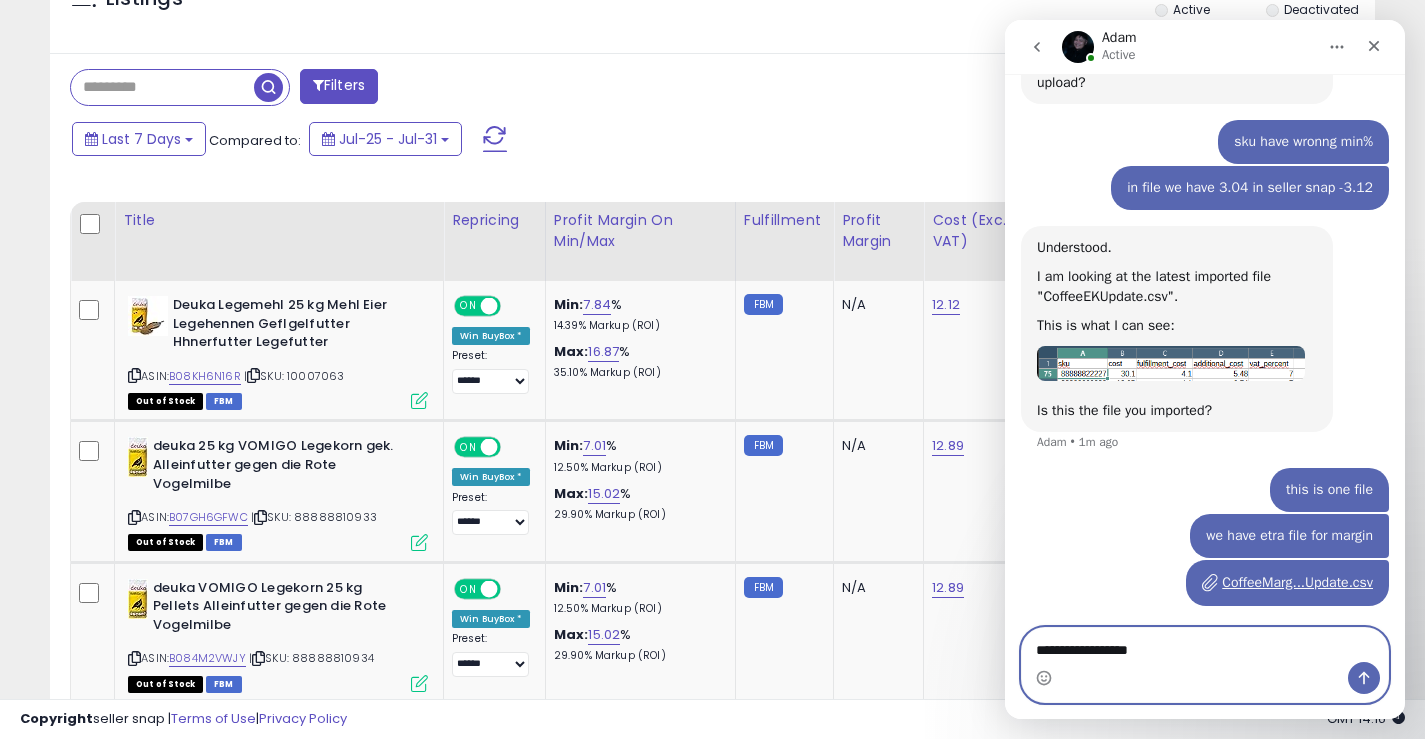 scroll, scrollTop: 499, scrollLeft: 0, axis: vertical 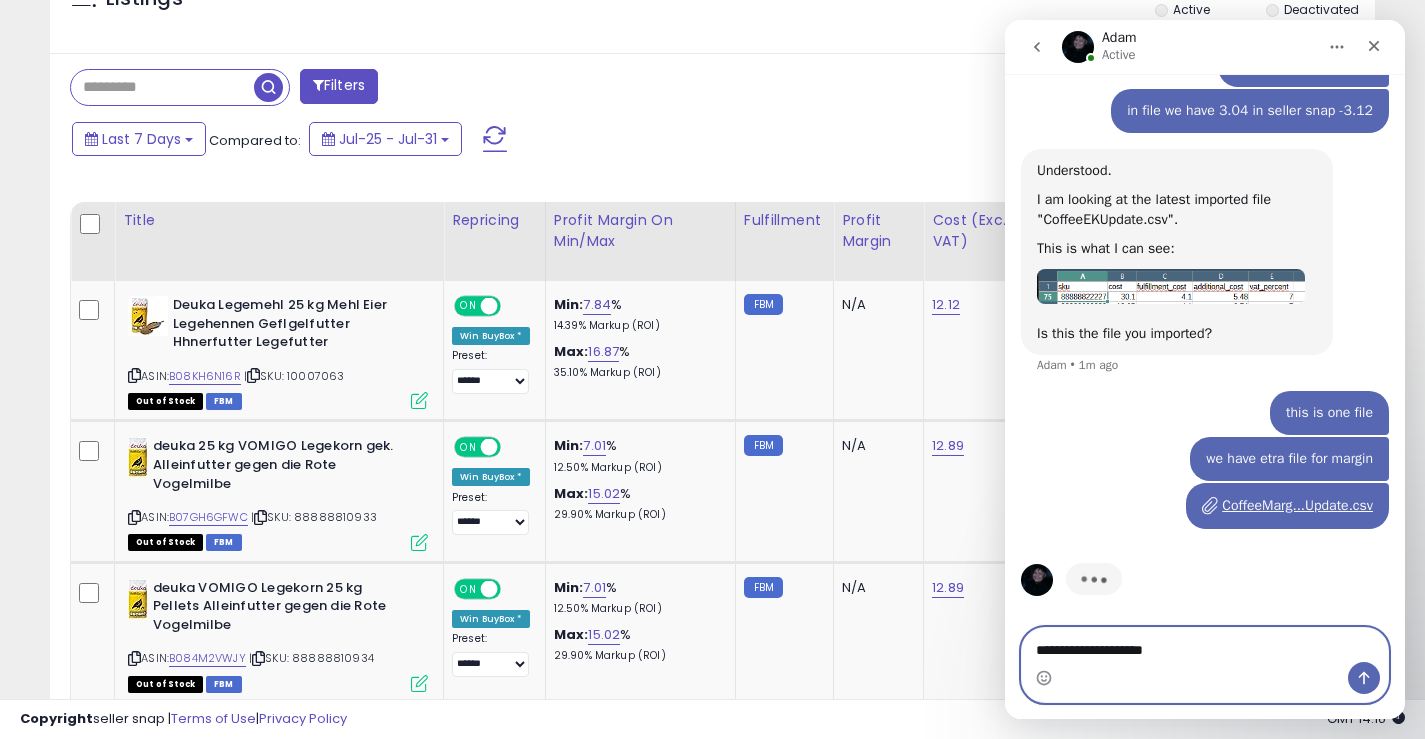 type on "**********" 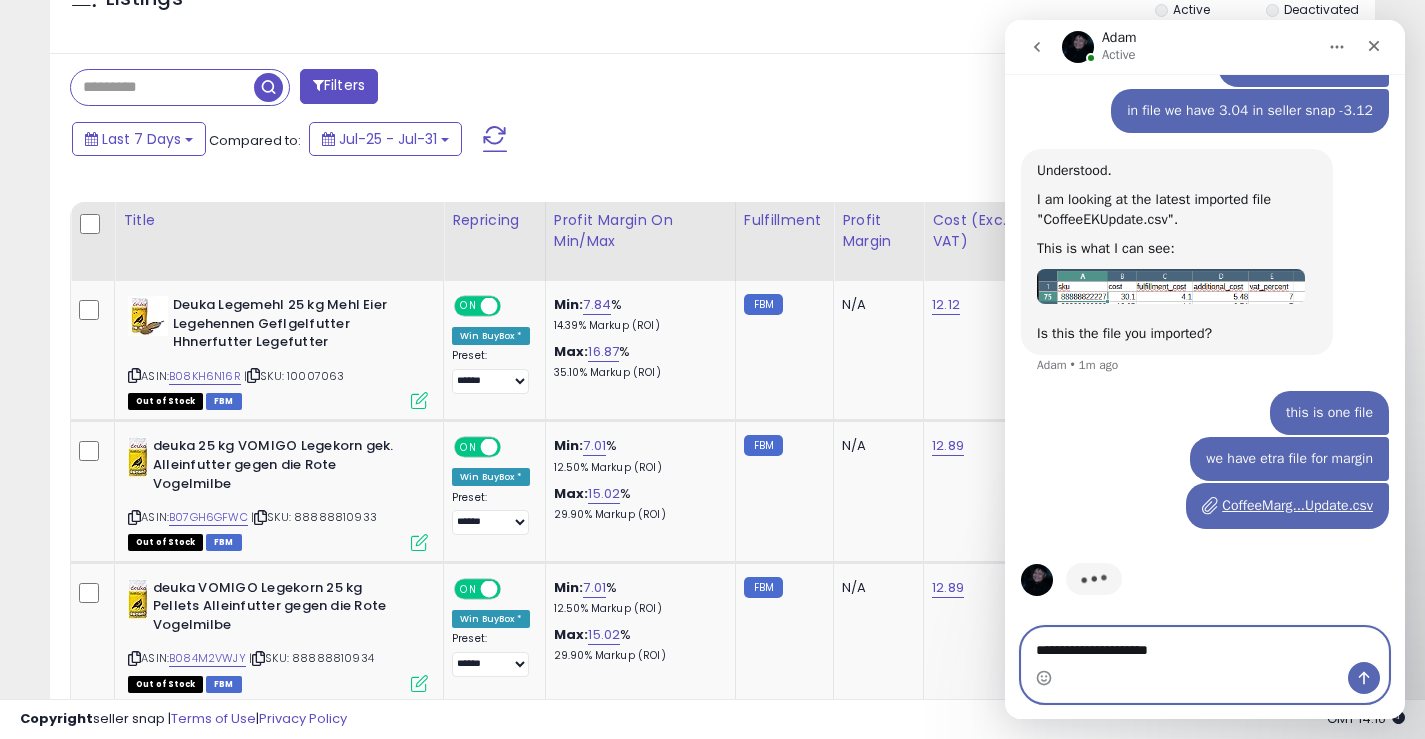 type 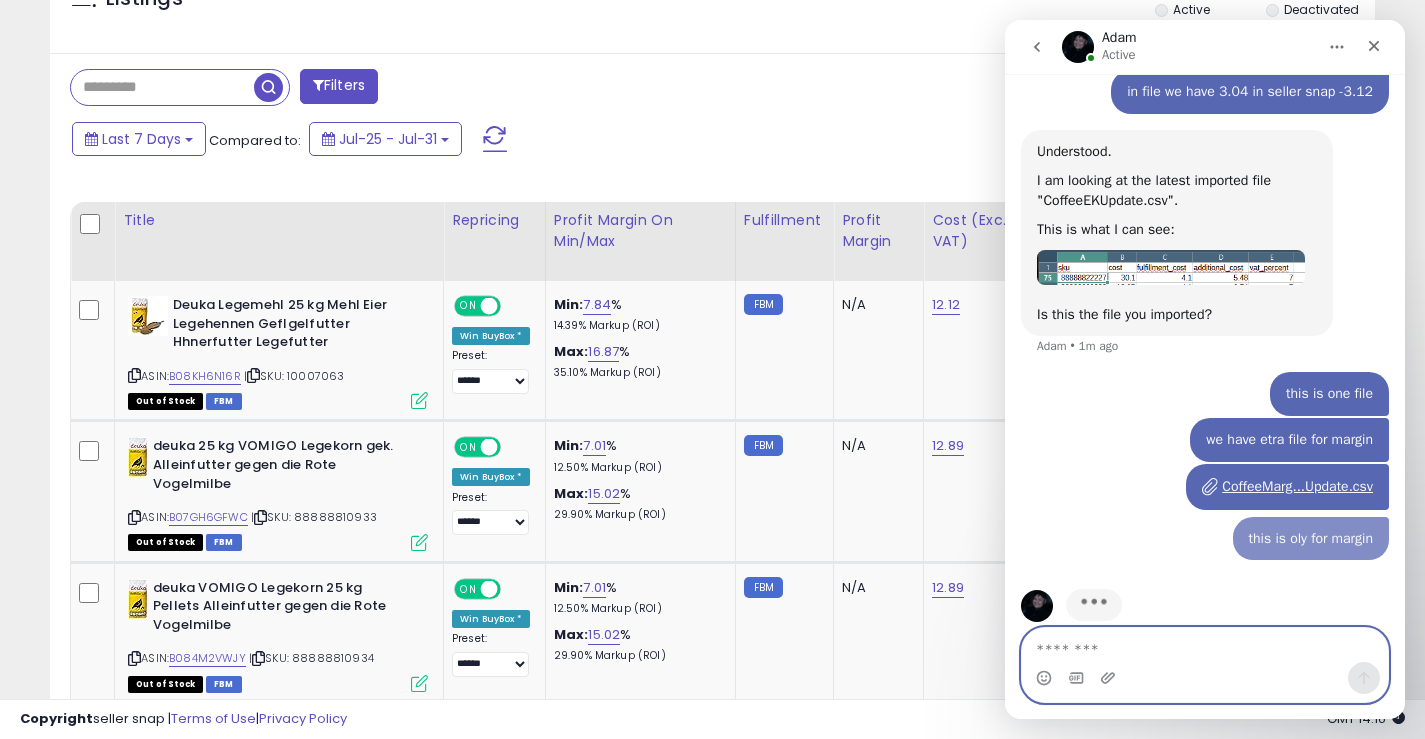scroll, scrollTop: 545, scrollLeft: 0, axis: vertical 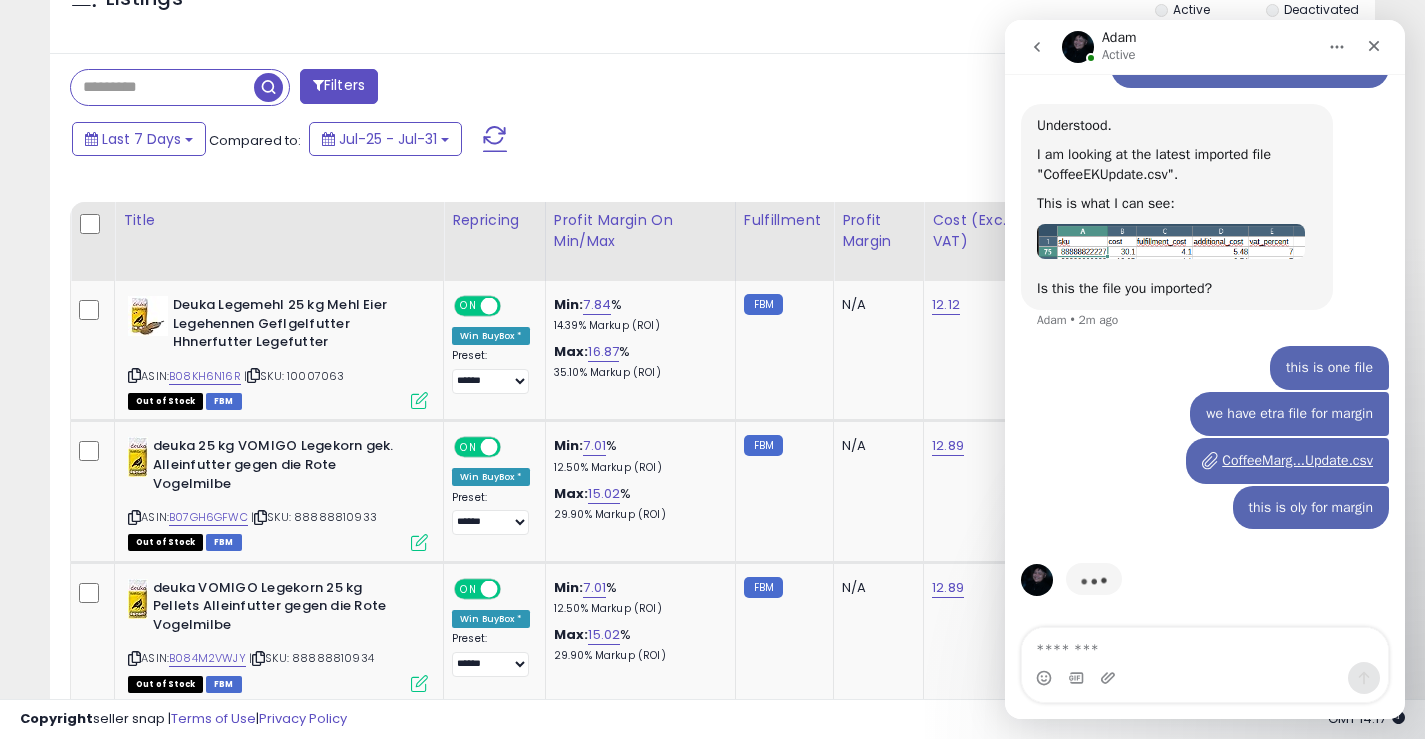 click at bounding box center [162, 87] 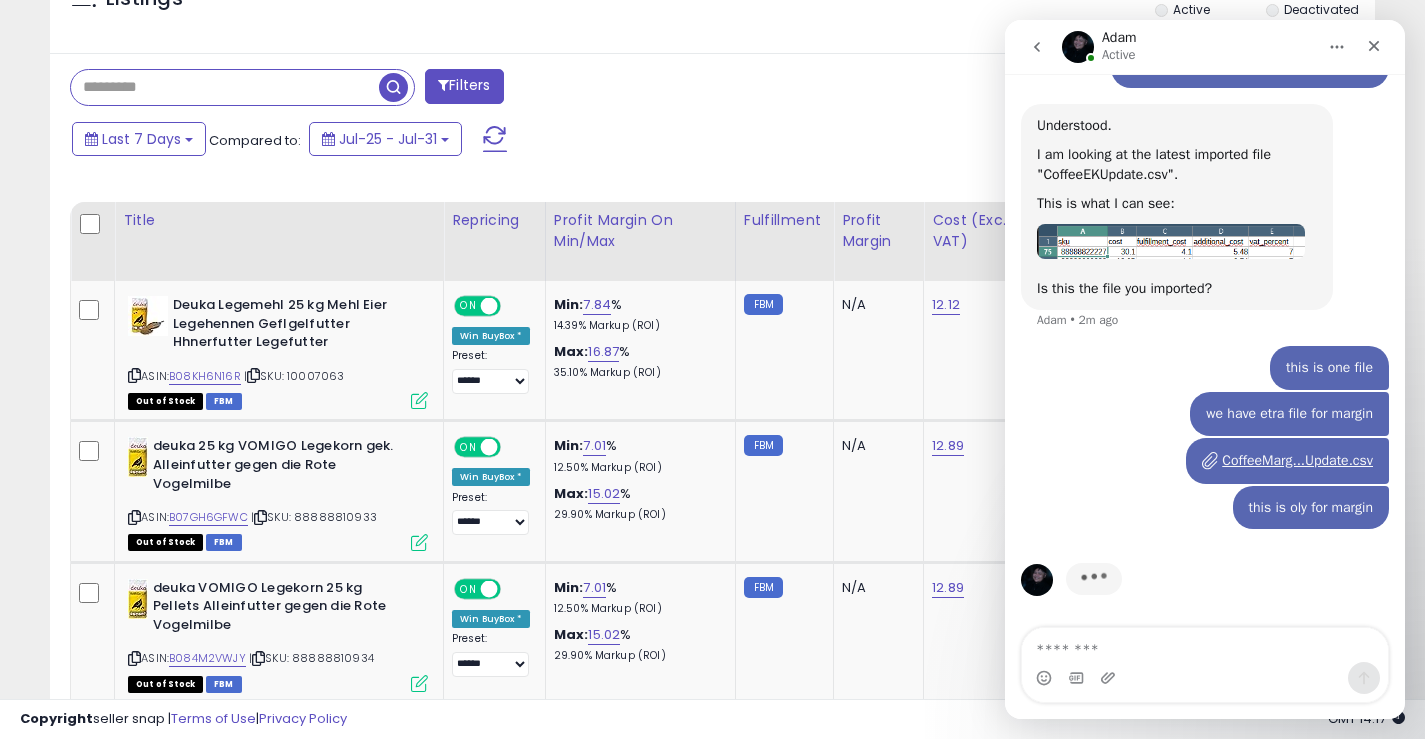 paste on "**********" 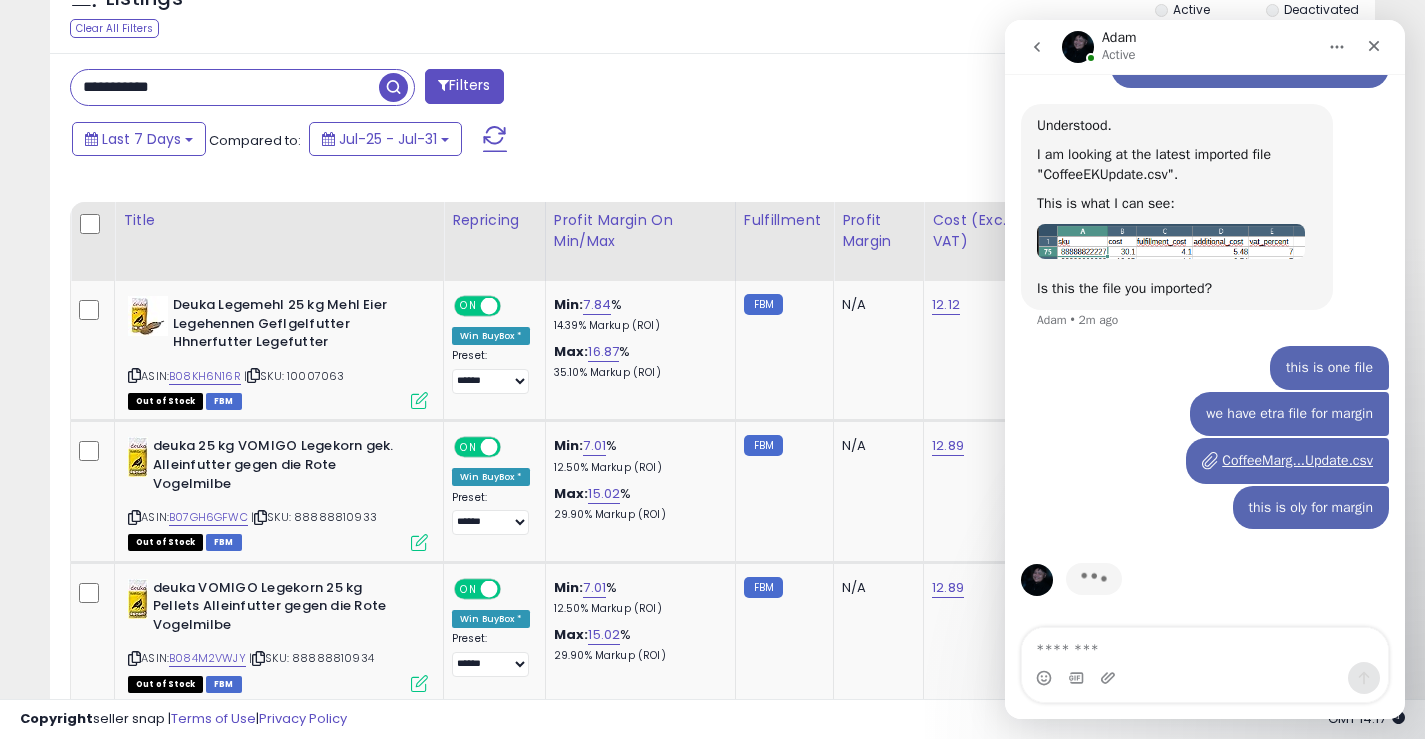 type on "**********" 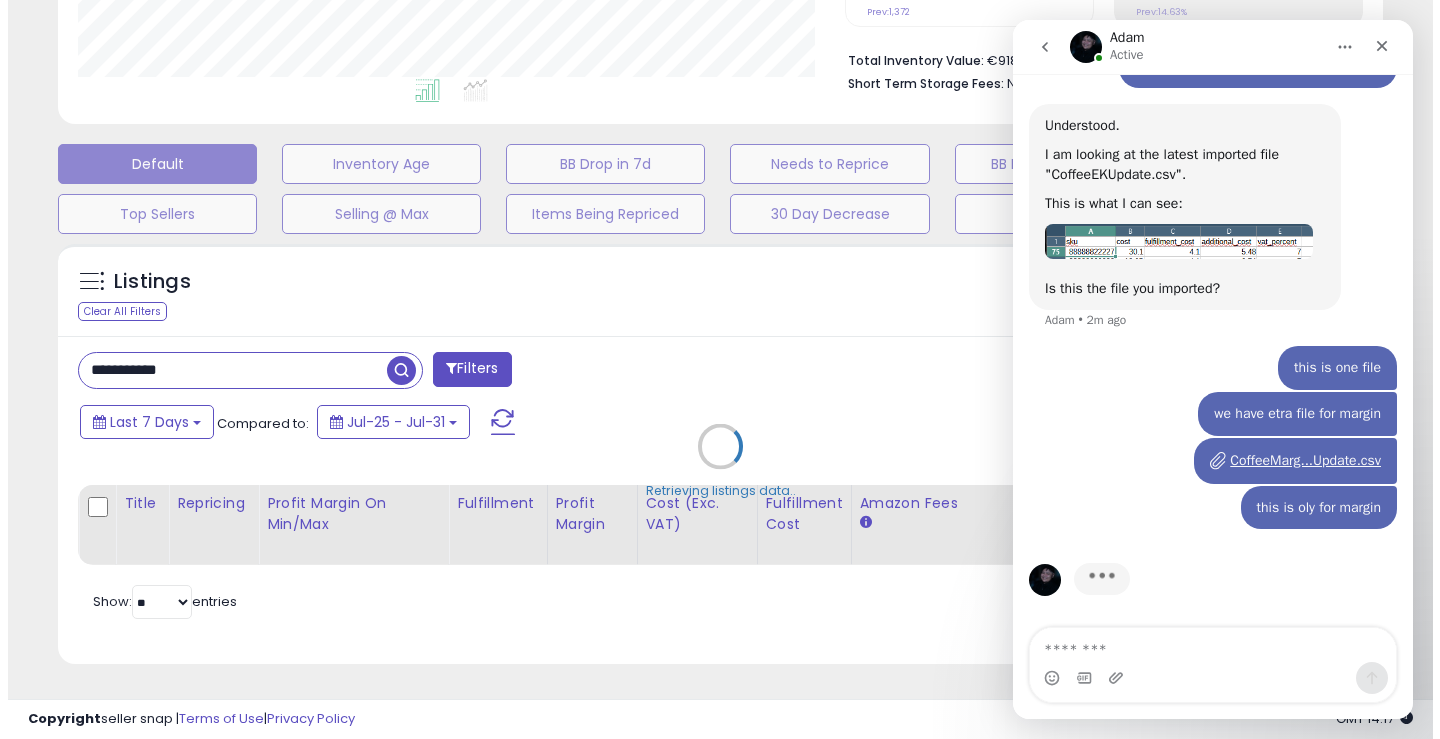 scroll, scrollTop: 501, scrollLeft: 0, axis: vertical 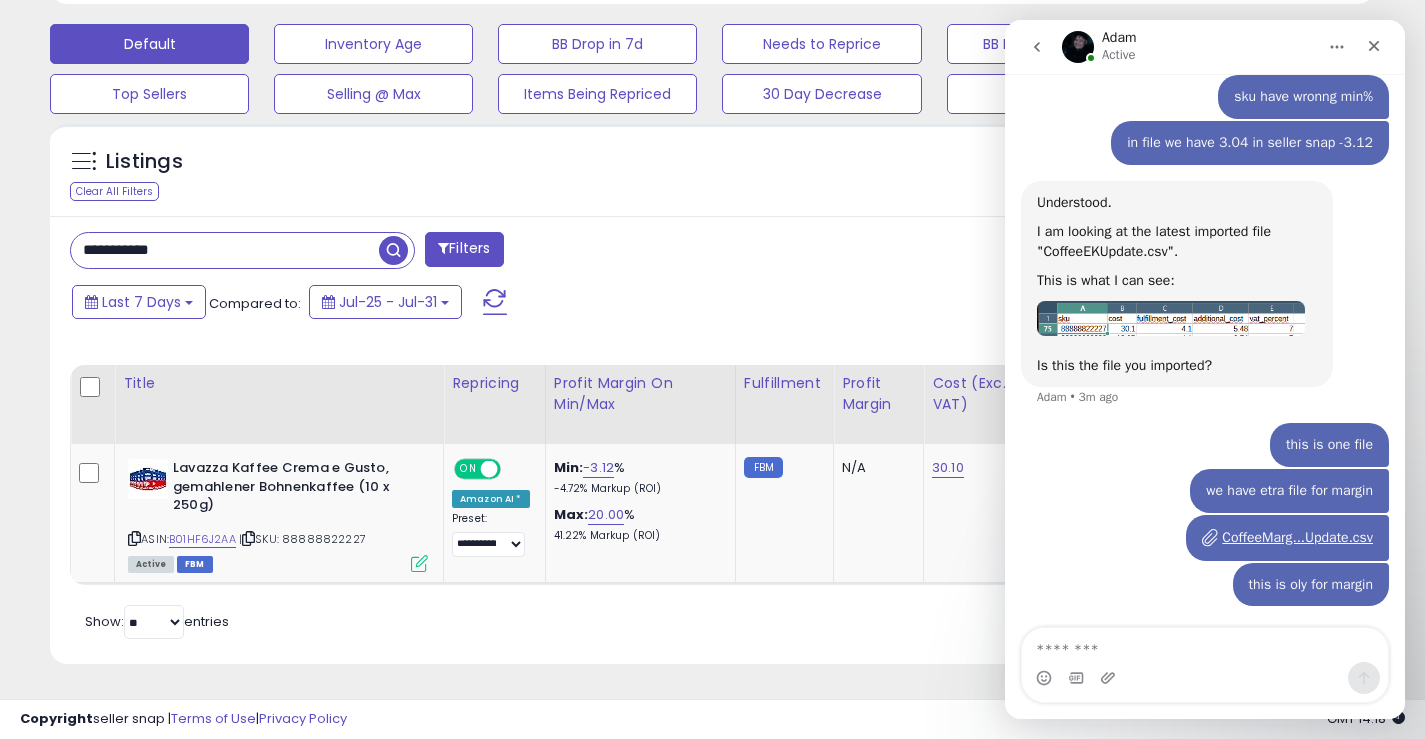 click on "**********" at bounding box center [225, 250] 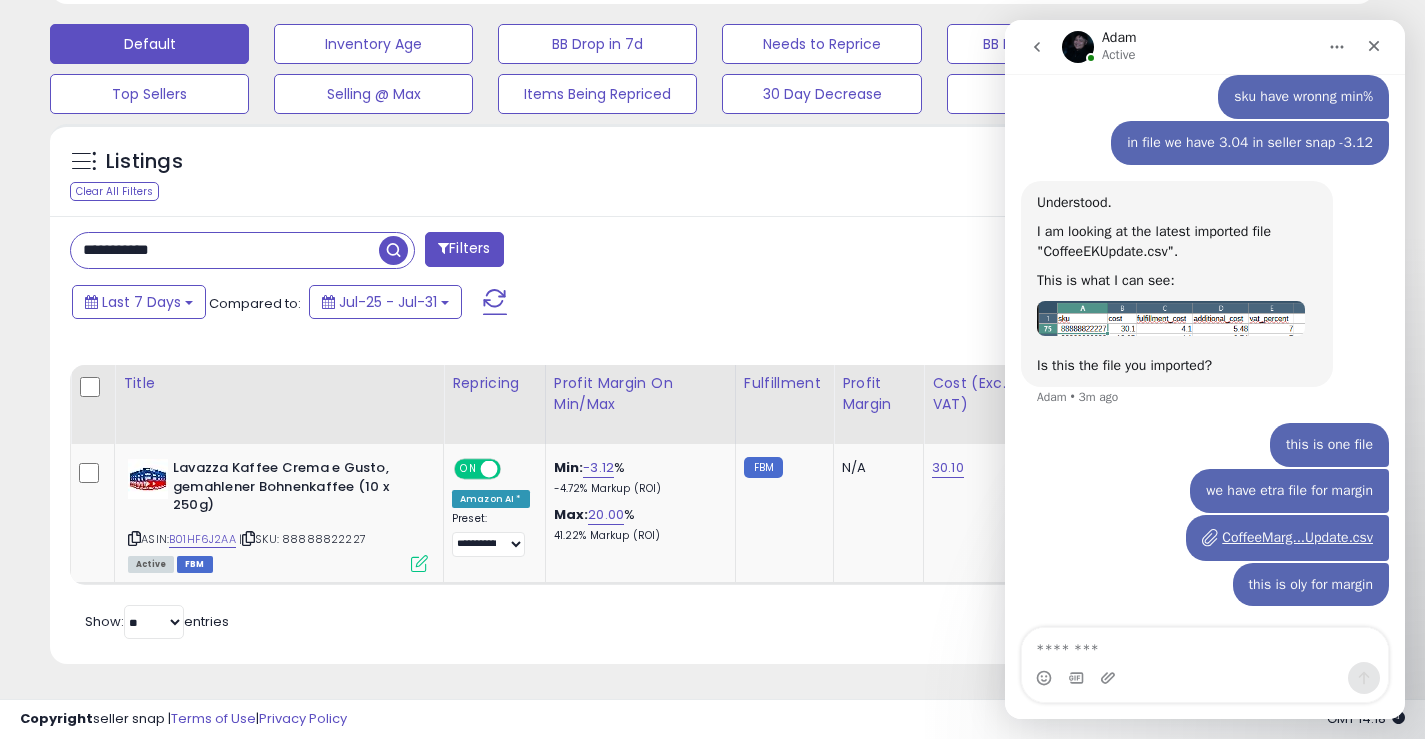 drag, startPoint x: 260, startPoint y: 221, endPoint x: 48, endPoint y: 244, distance: 213.24399 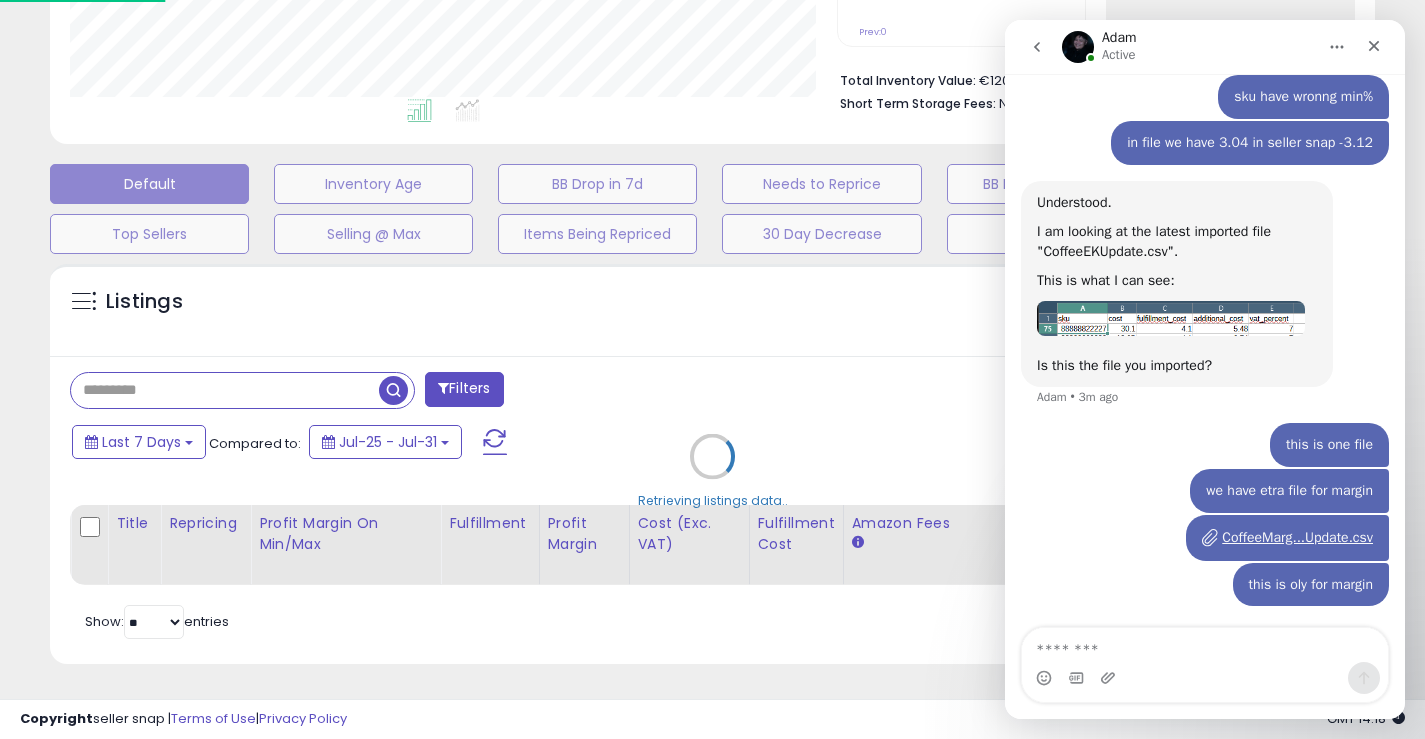scroll, scrollTop: 999590, scrollLeft: 999224, axis: both 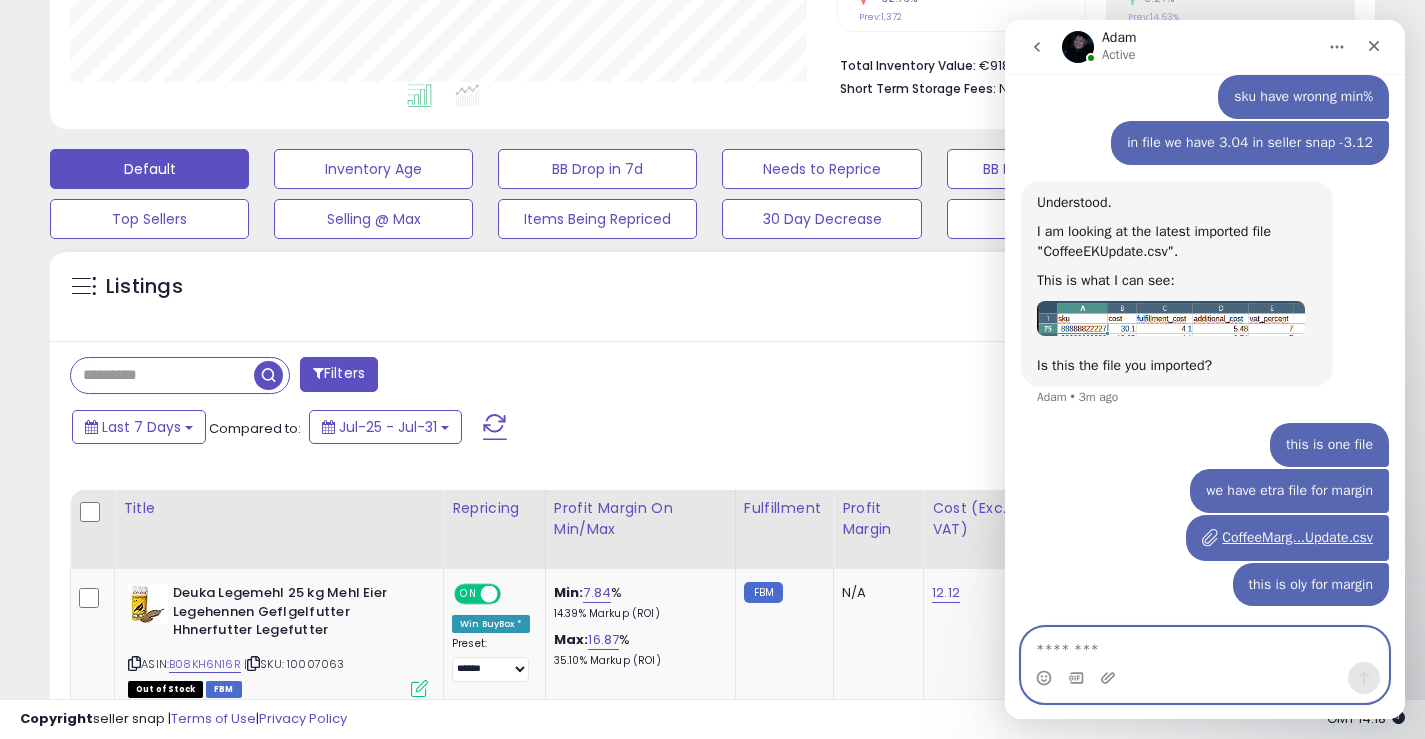 click at bounding box center (1205, 645) 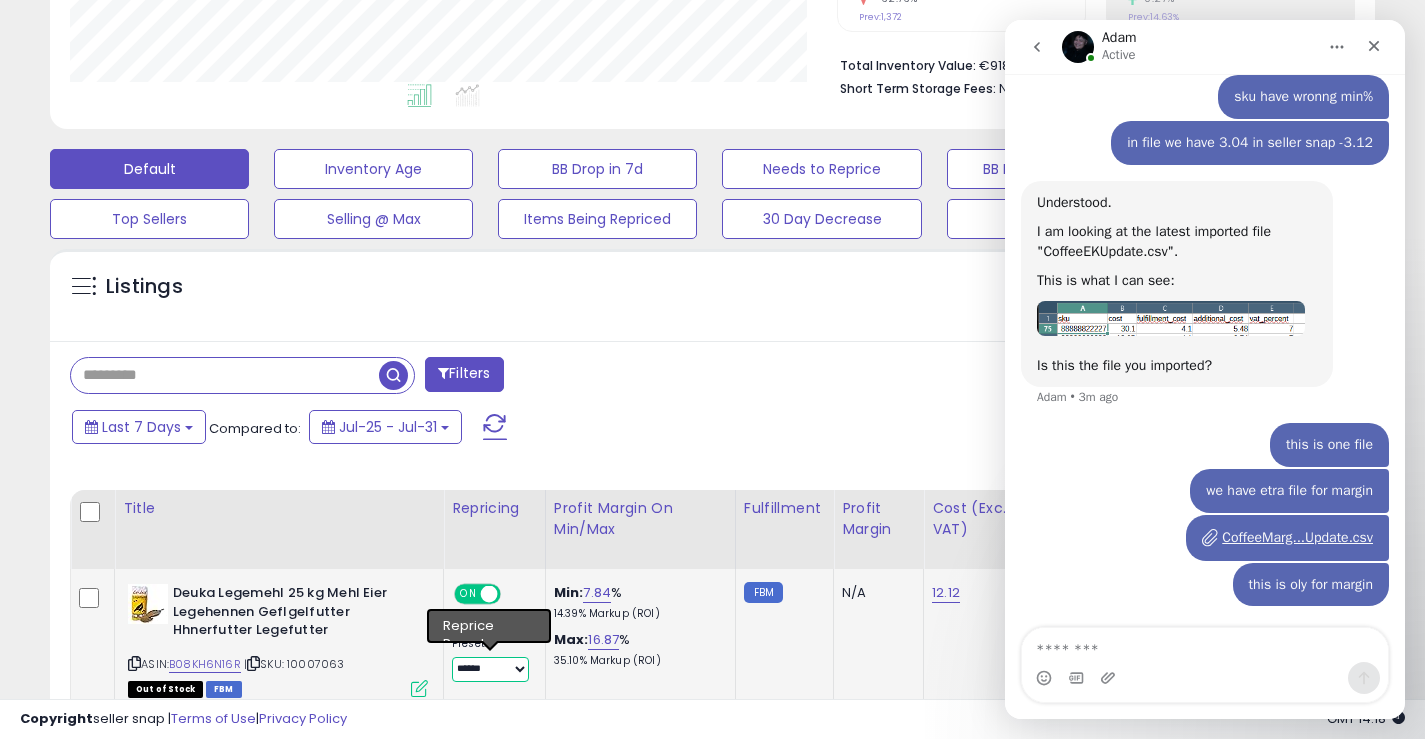 click on "**********" at bounding box center (490, 669) 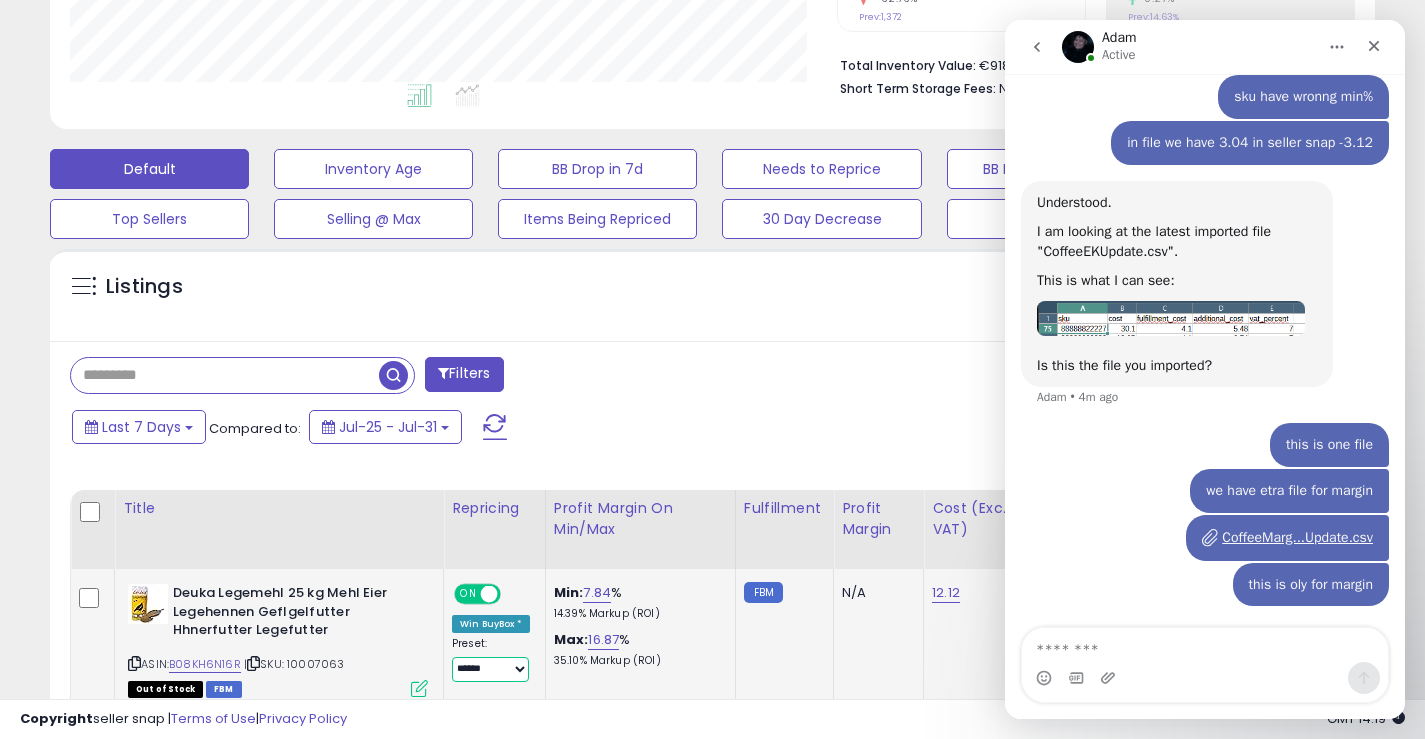 scroll, scrollTop: 545, scrollLeft: 0, axis: vertical 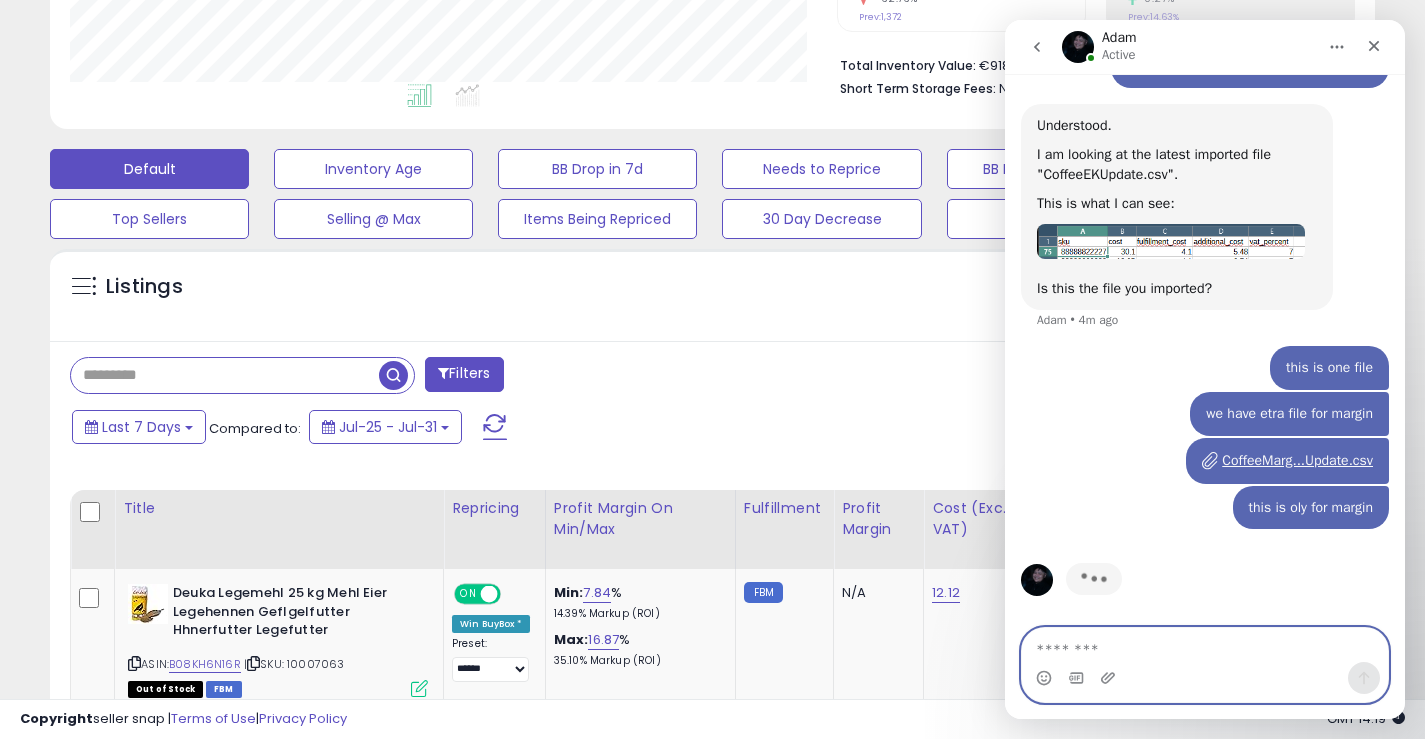 click at bounding box center [1205, 645] 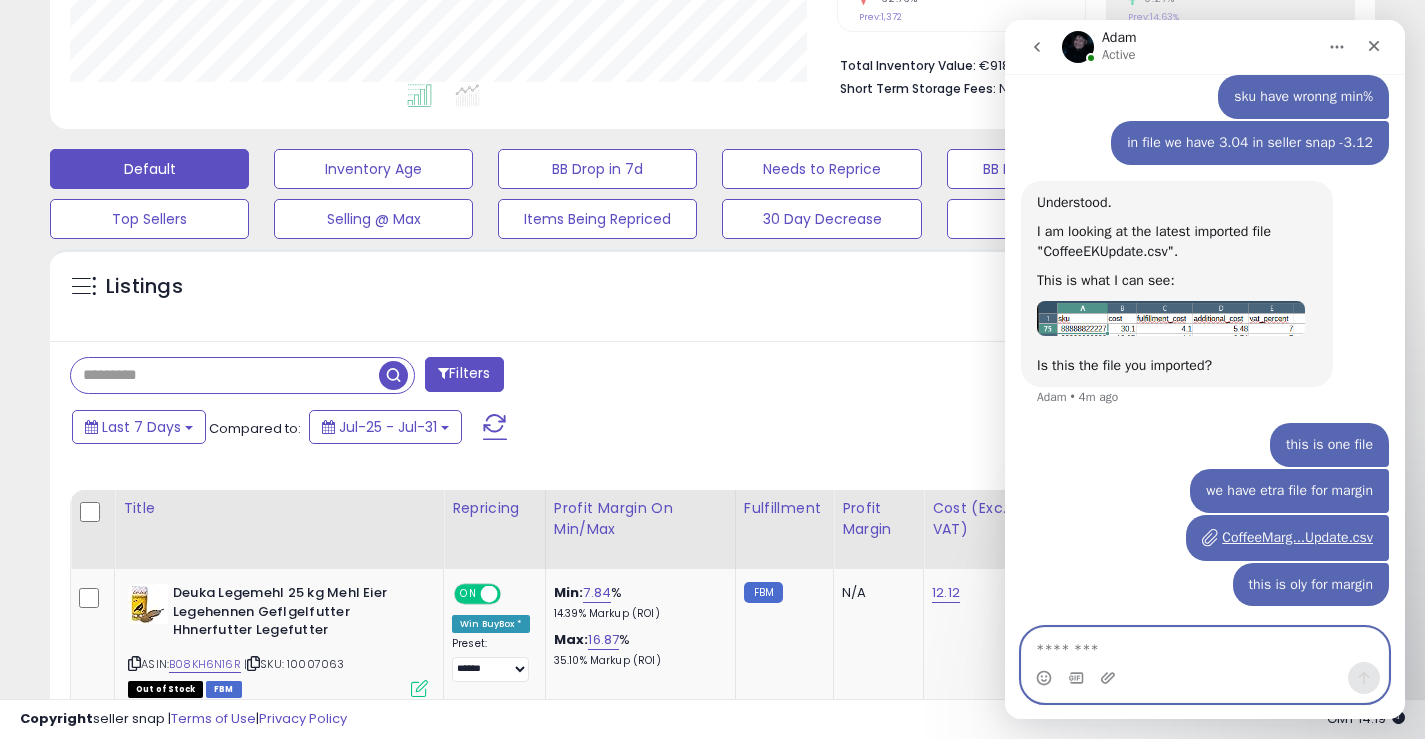 scroll, scrollTop: 545, scrollLeft: 0, axis: vertical 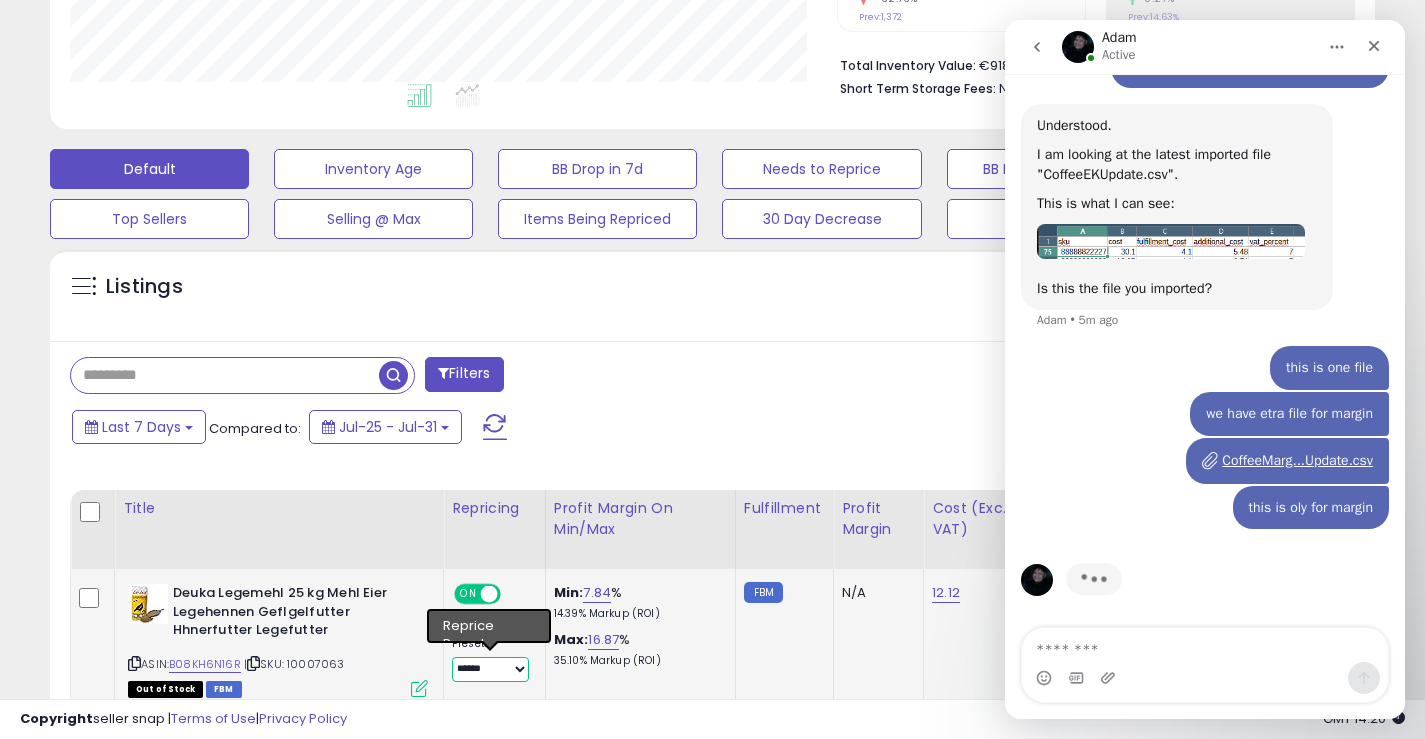 click on "**********" at bounding box center (490, 669) 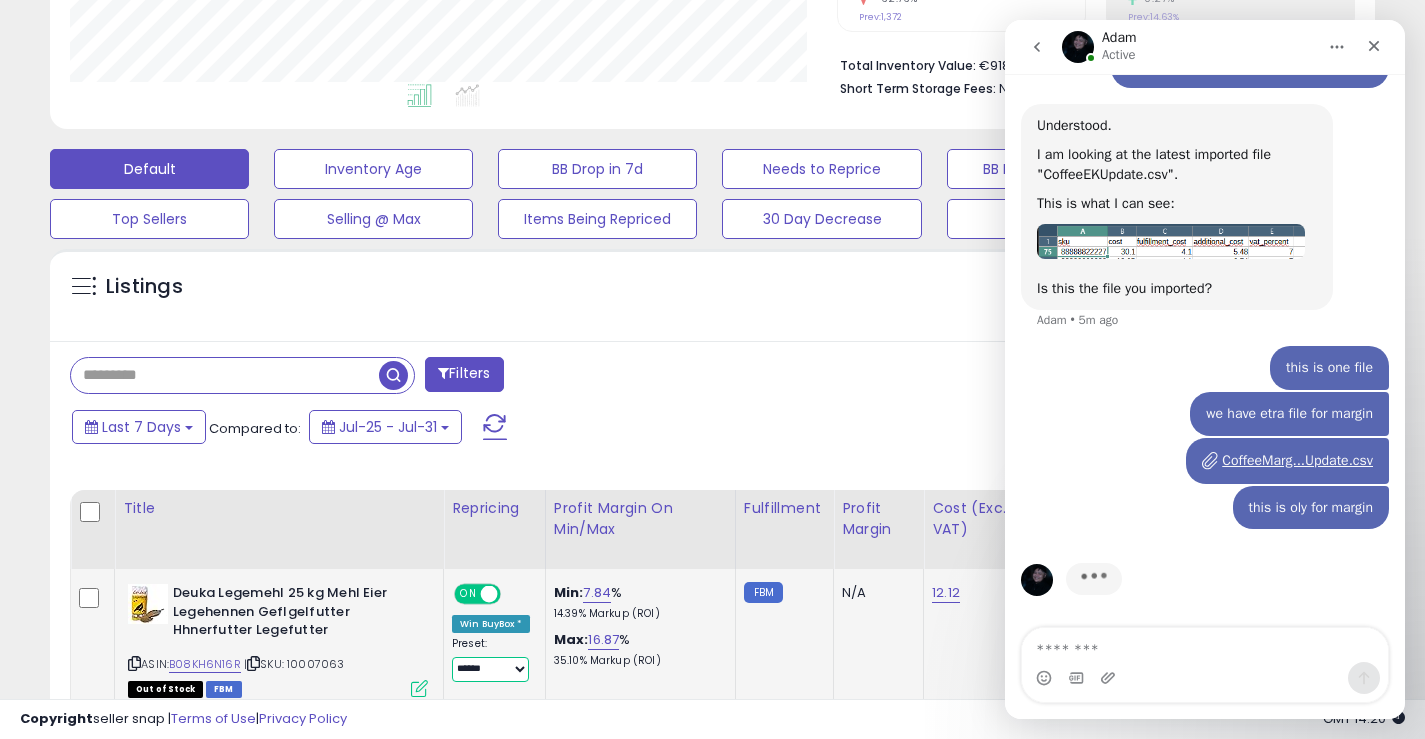 click on "**********" at bounding box center [490, 669] 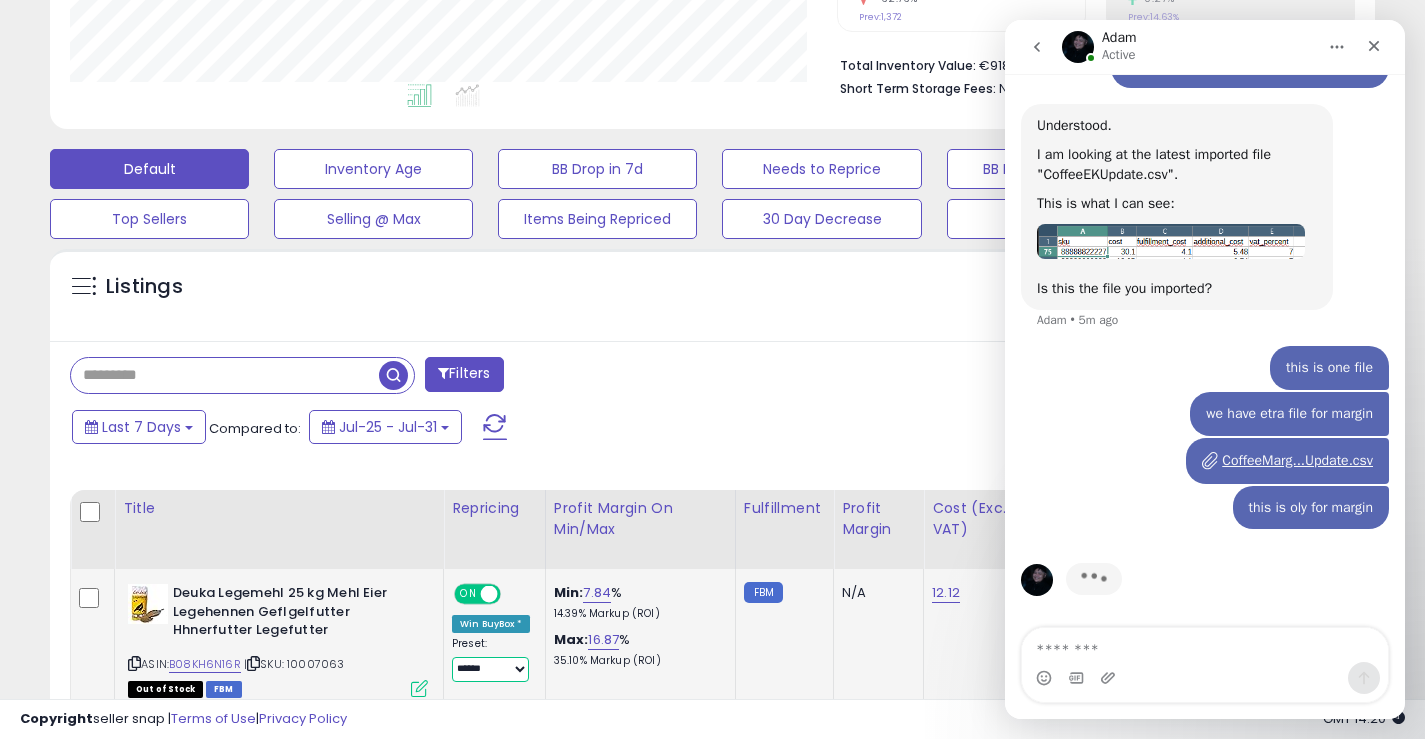 click on "**********" at bounding box center (490, 669) 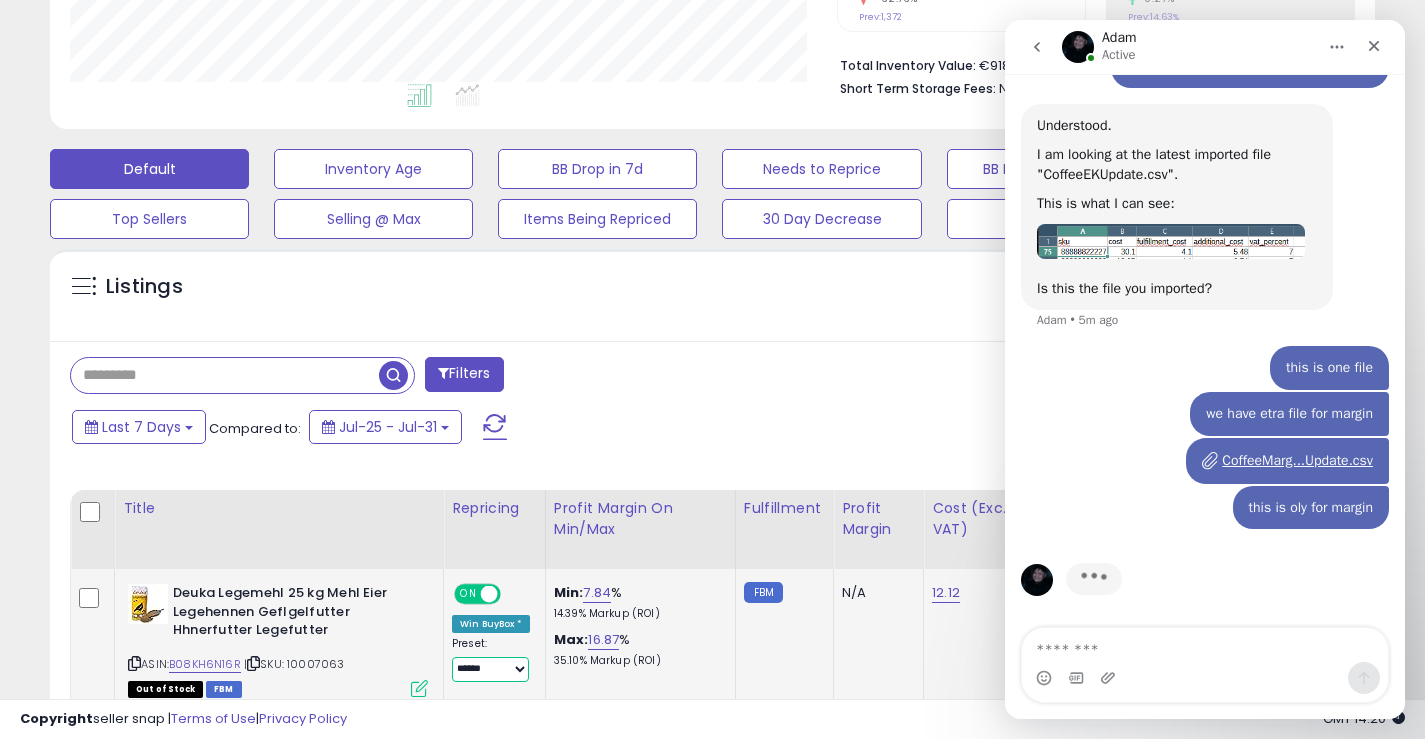 click on "**********" at bounding box center [490, 669] 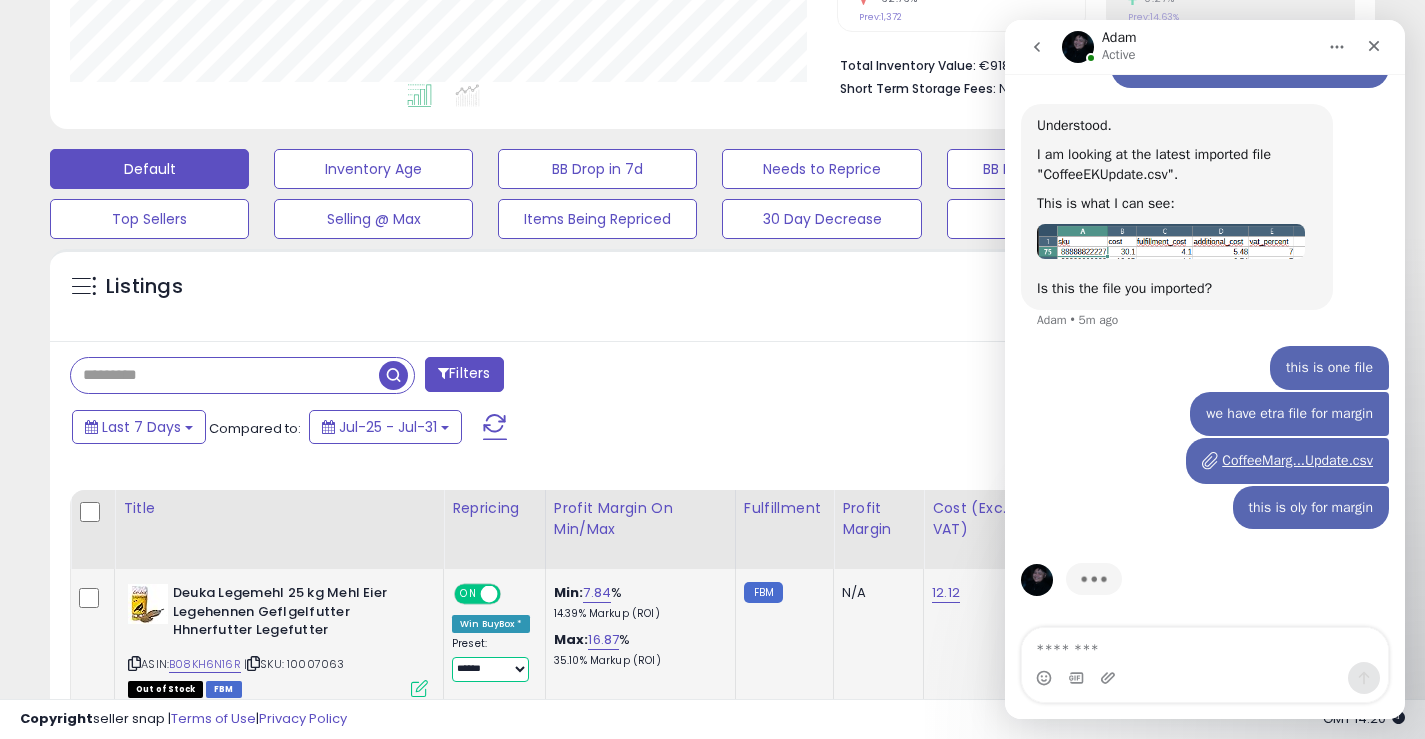 click on "**********" at bounding box center [490, 669] 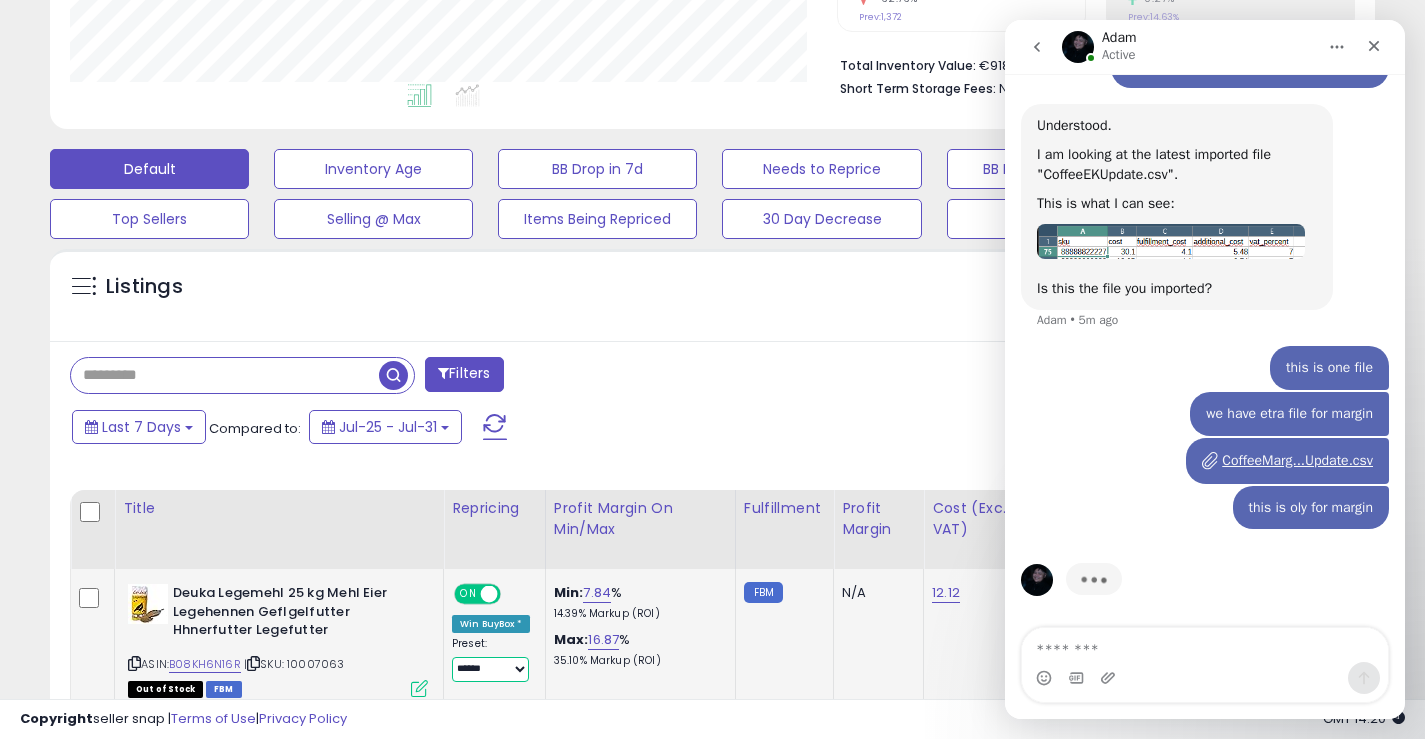 scroll, scrollTop: 468, scrollLeft: 0, axis: vertical 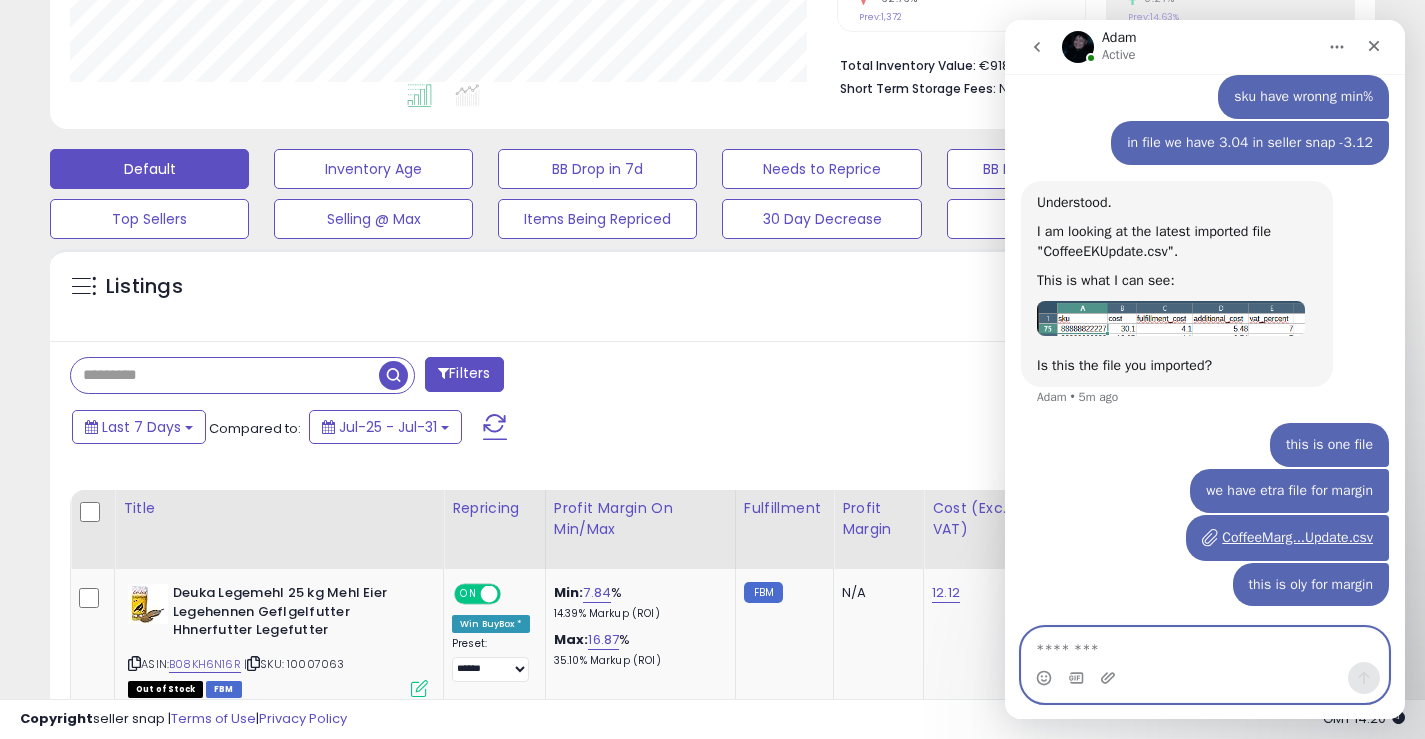 click at bounding box center [1205, 645] 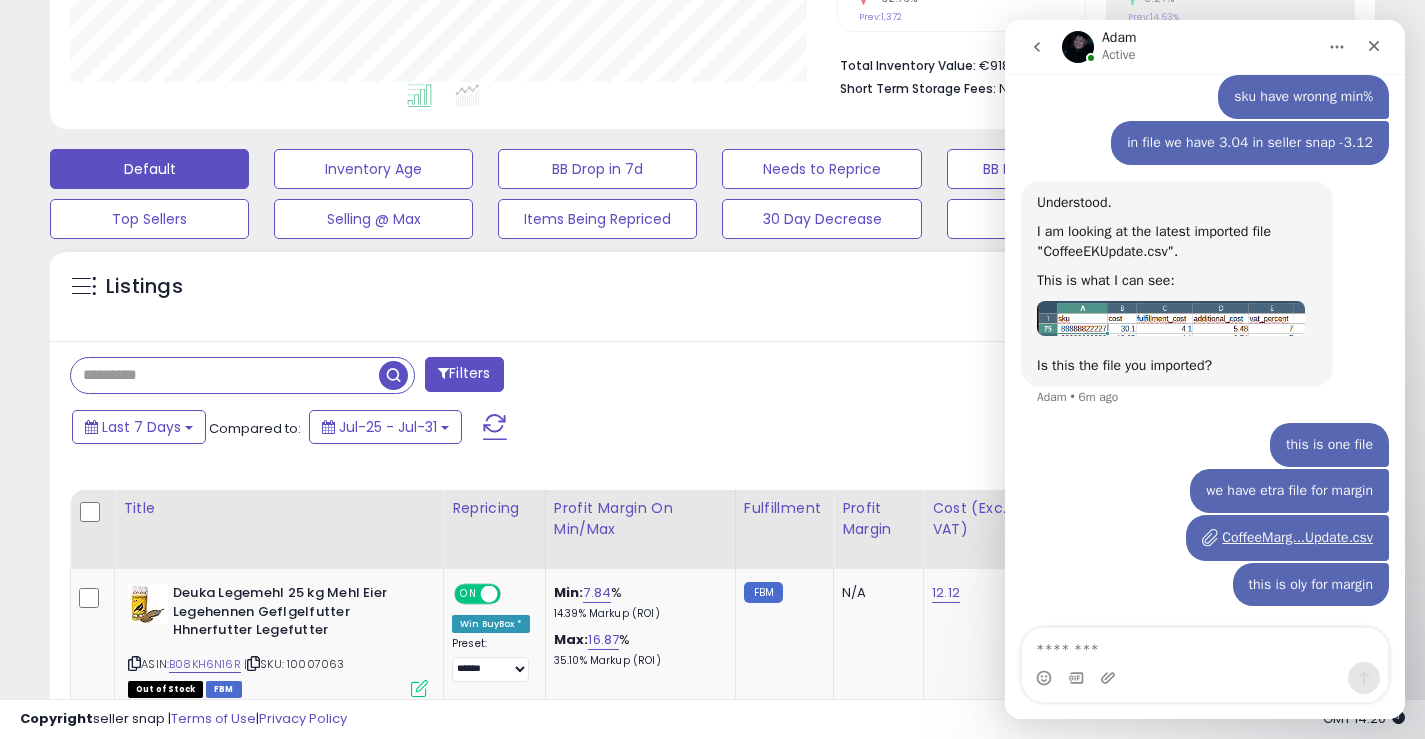 click at bounding box center [225, 375] 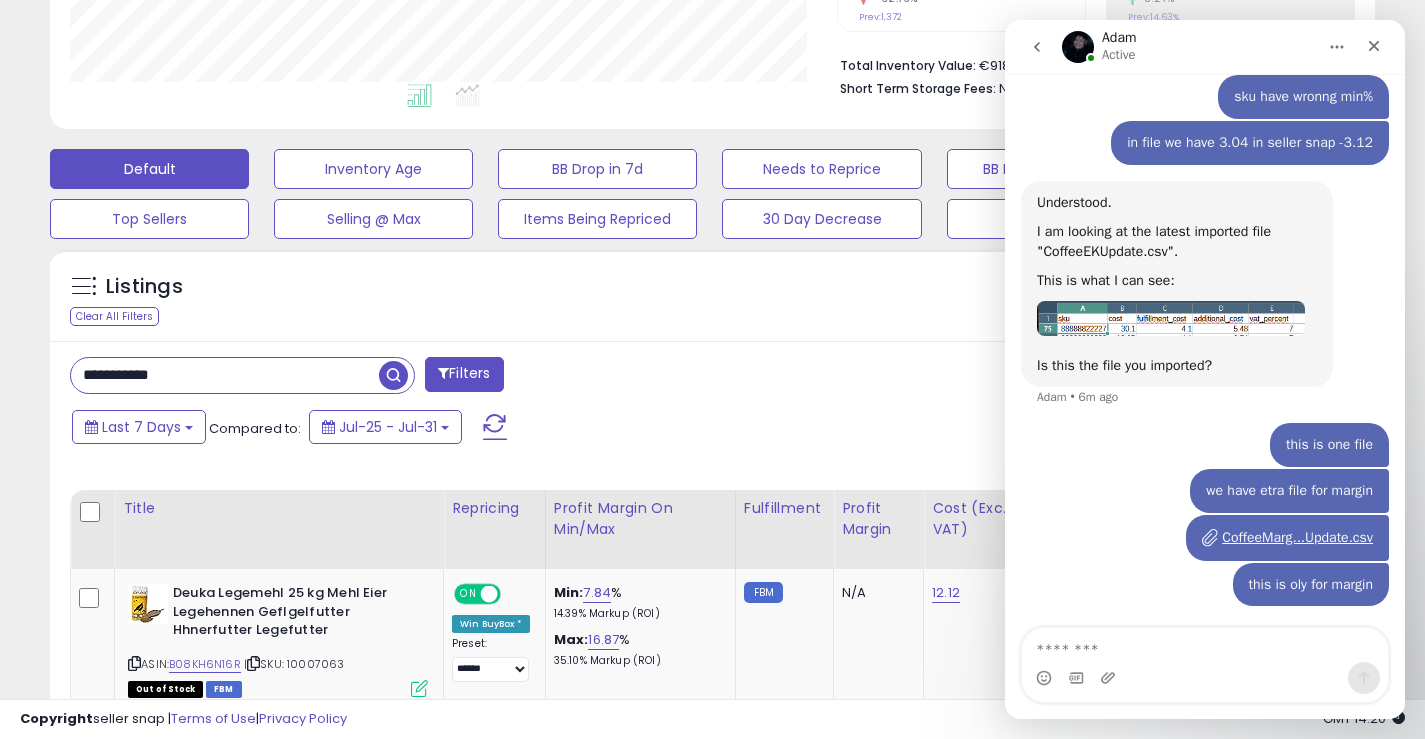type on "**********" 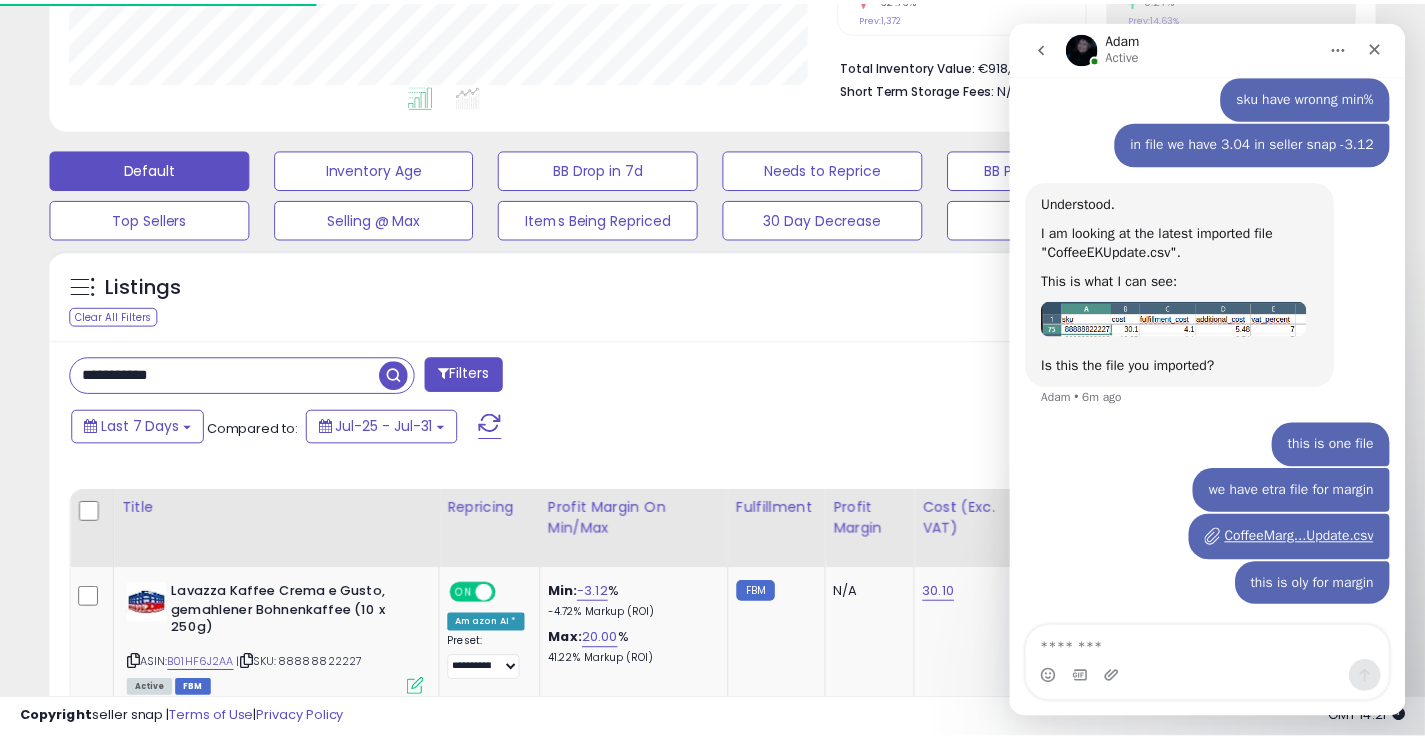 scroll, scrollTop: 999590, scrollLeft: 999233, axis: both 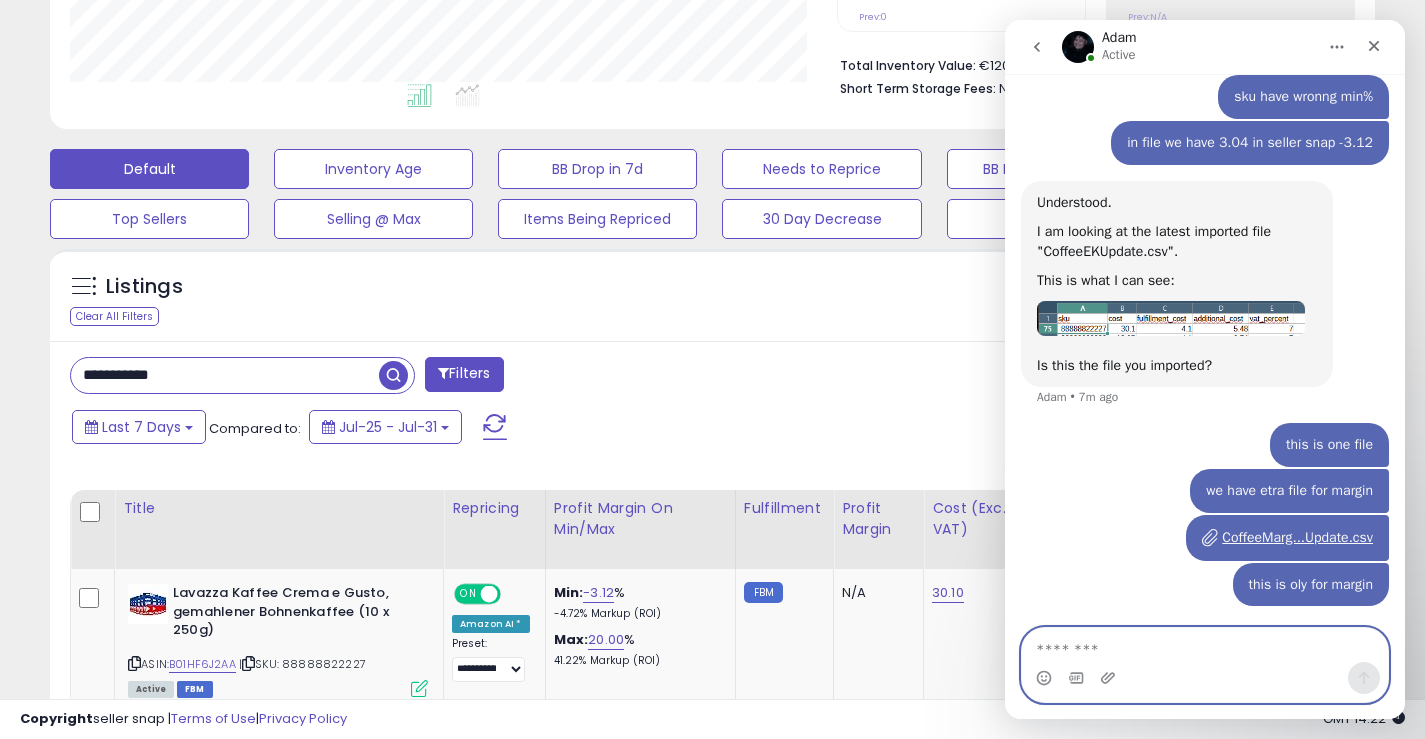 click at bounding box center (1205, 645) 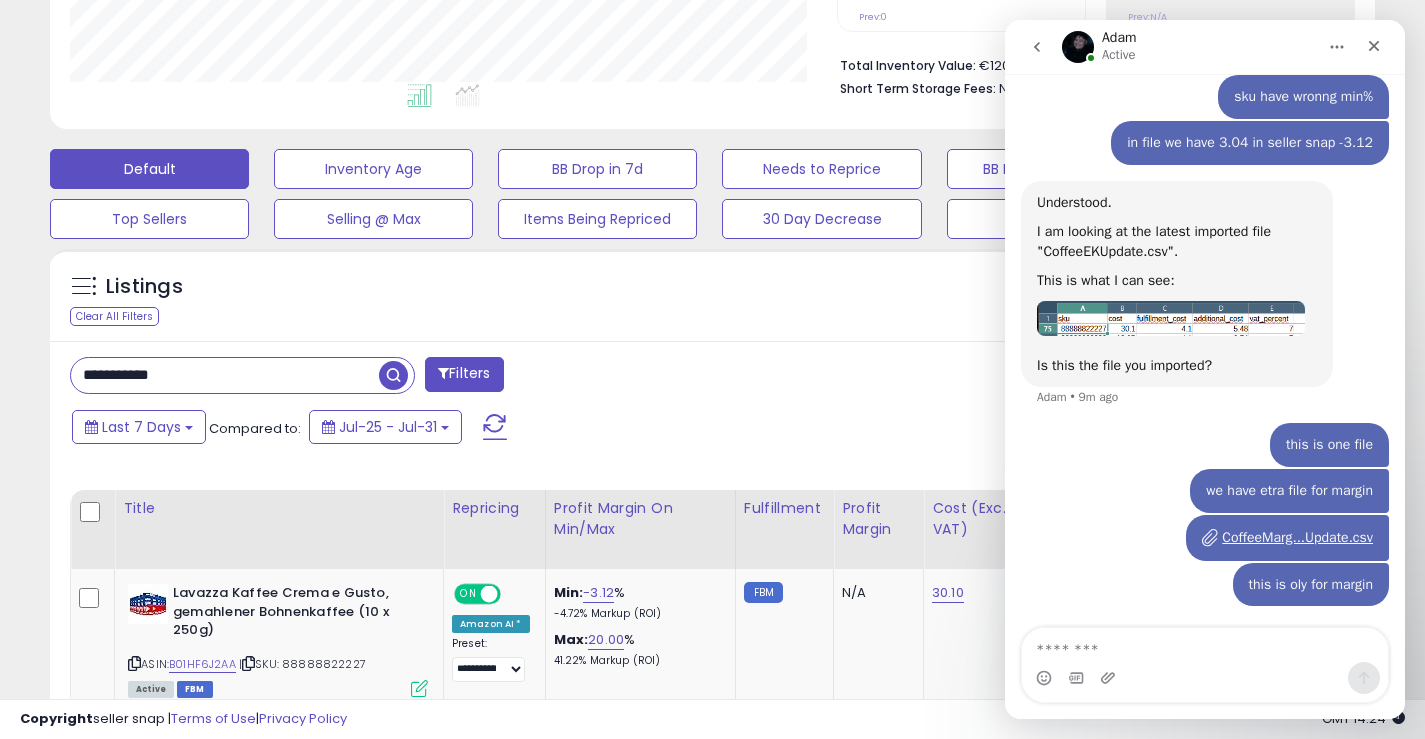 click at bounding box center [393, 375] 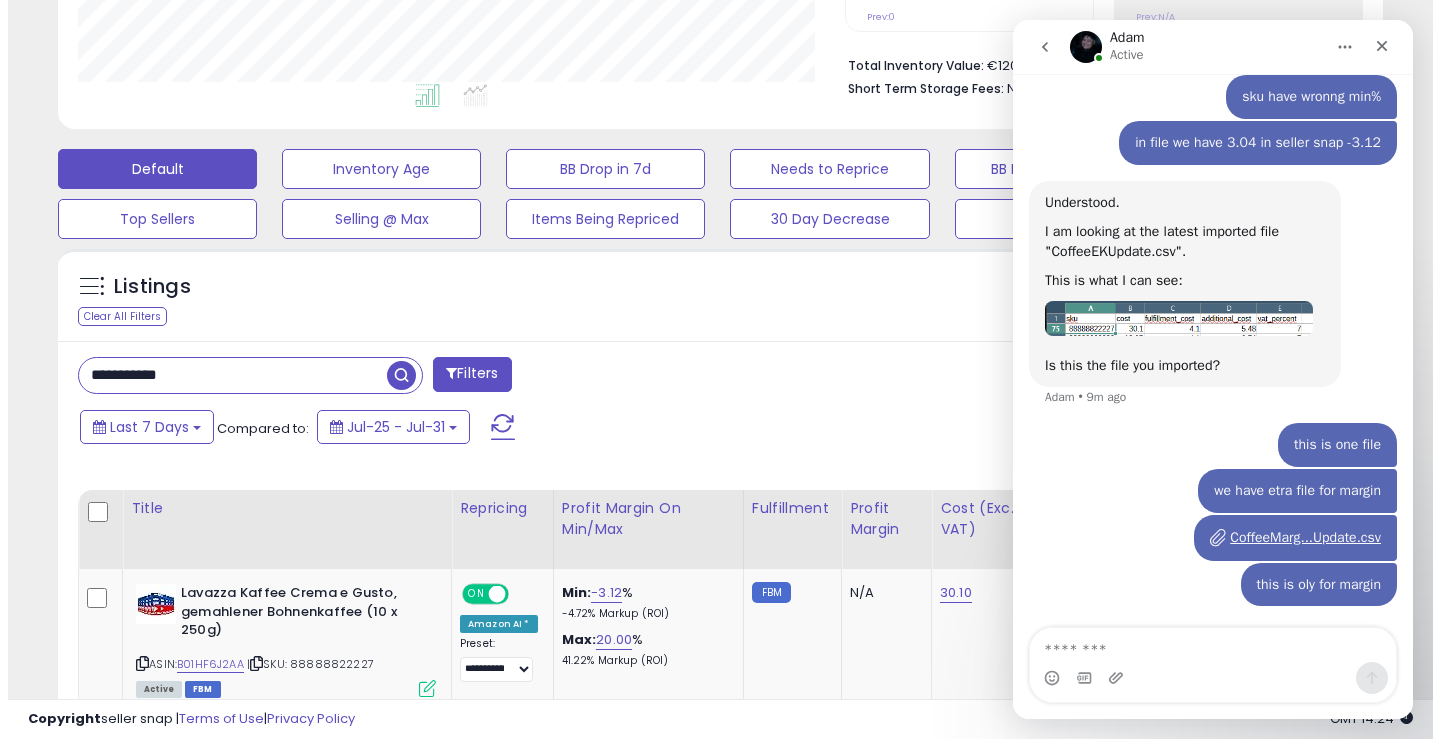 scroll, scrollTop: 999590, scrollLeft: 999224, axis: both 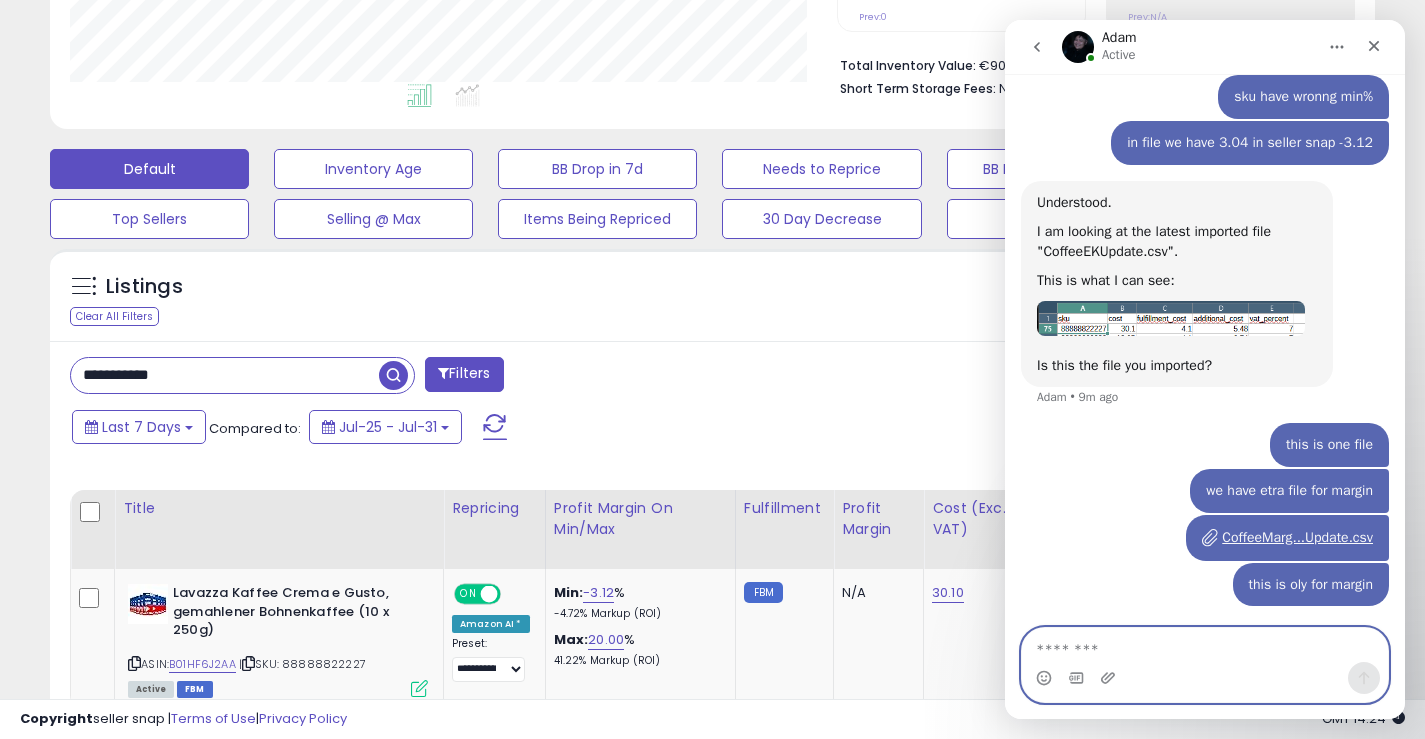 click at bounding box center [1205, 645] 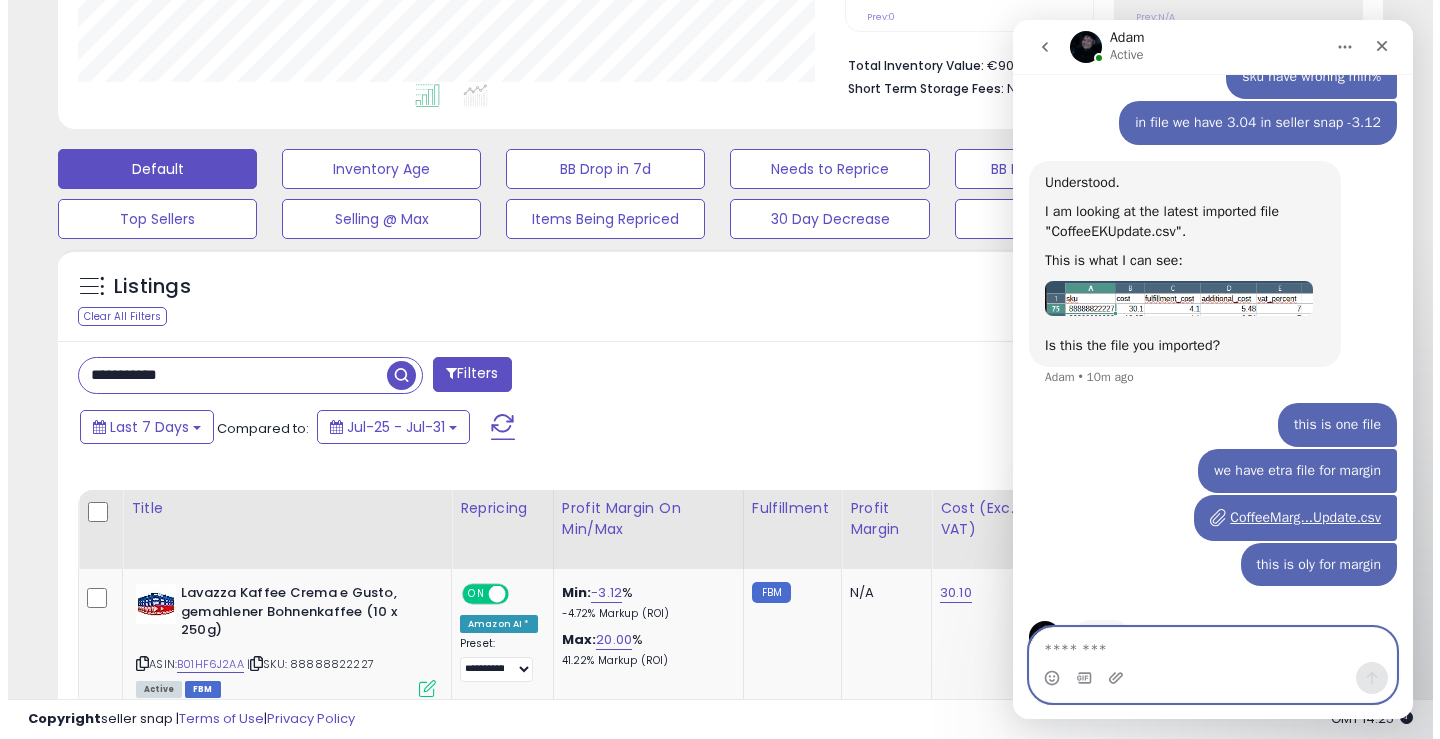 scroll, scrollTop: 545, scrollLeft: 0, axis: vertical 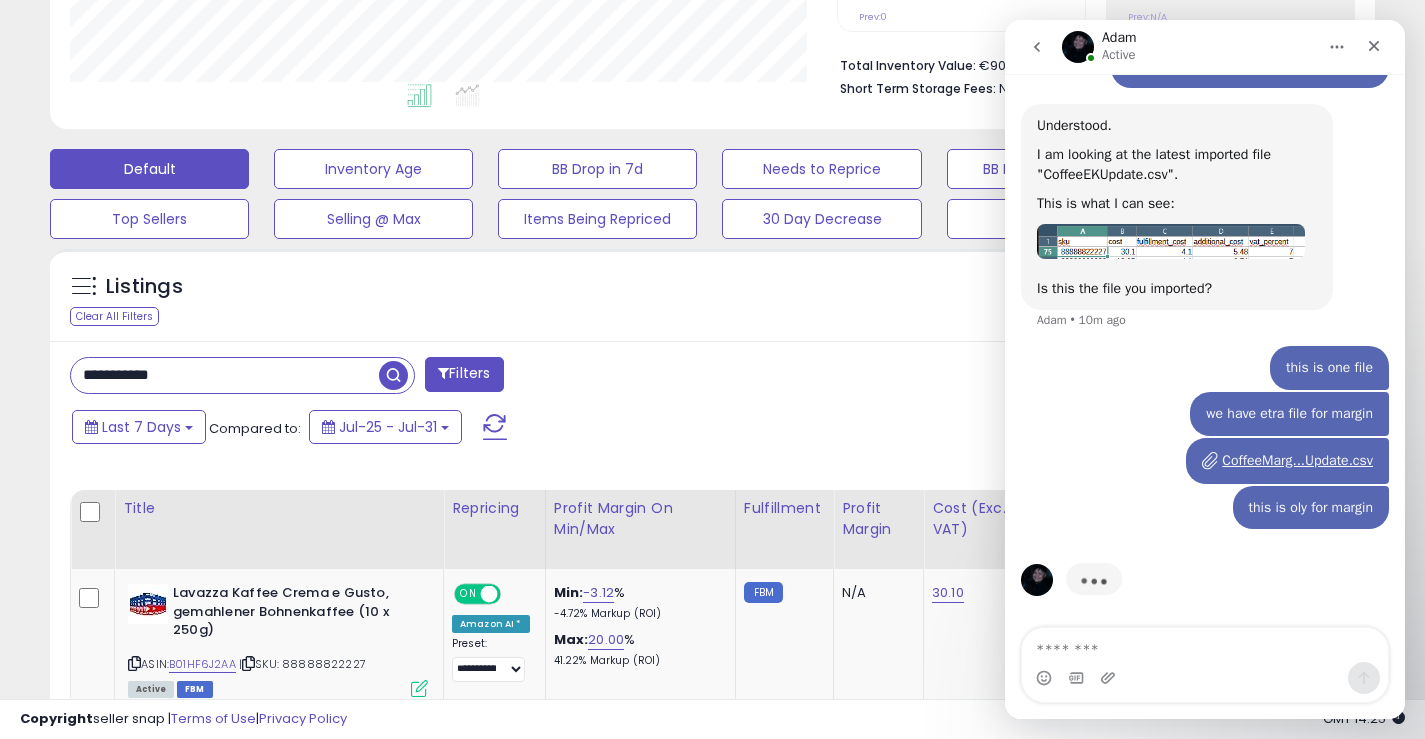 click at bounding box center [393, 375] 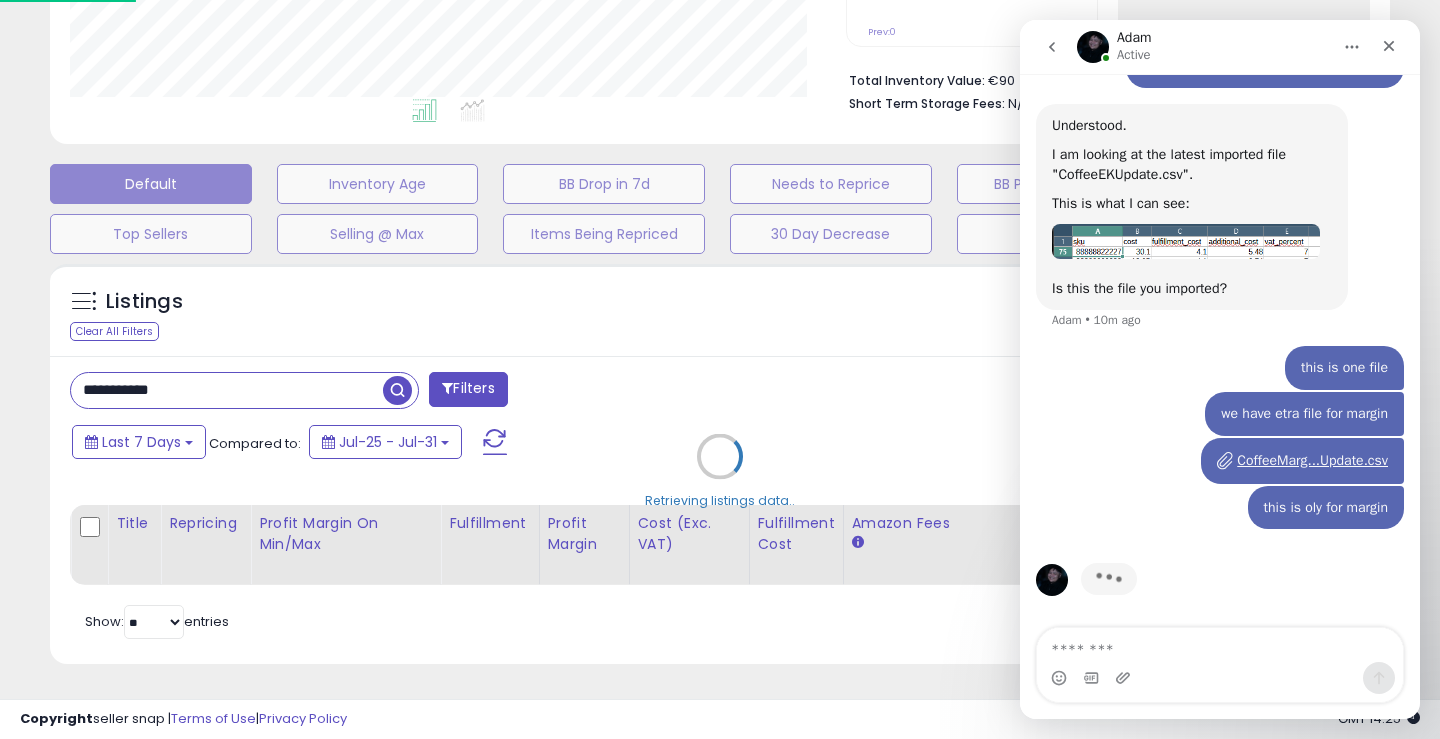 scroll, scrollTop: 999590, scrollLeft: 999224, axis: both 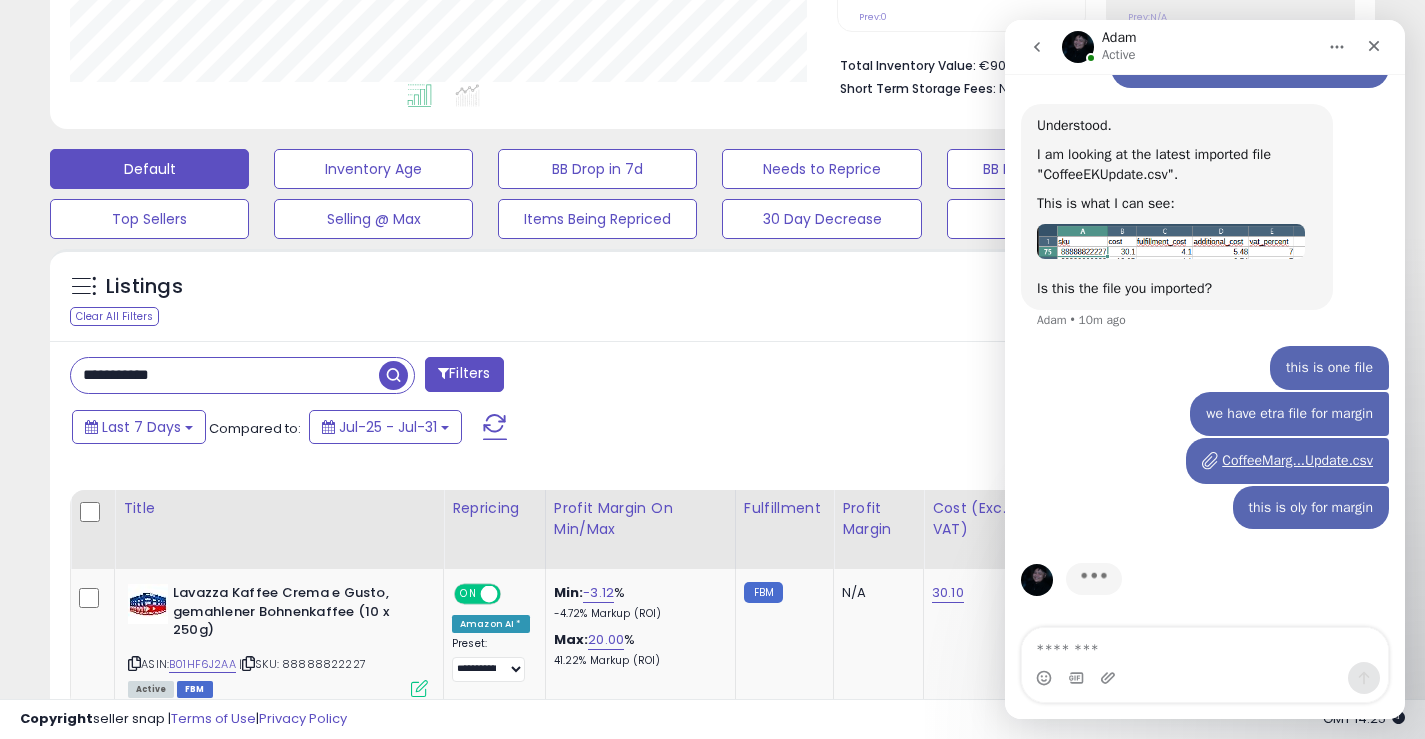 click at bounding box center [393, 375] 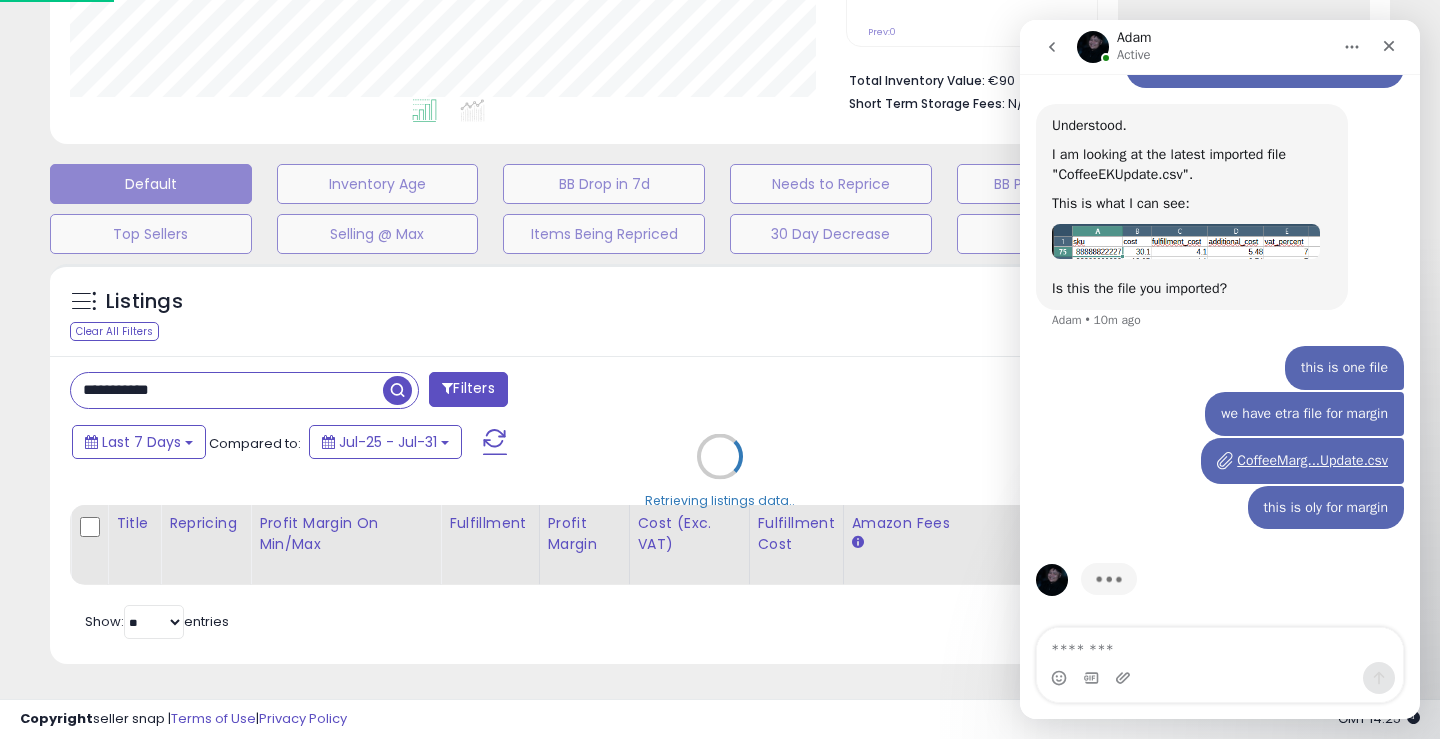 scroll, scrollTop: 999590, scrollLeft: 999224, axis: both 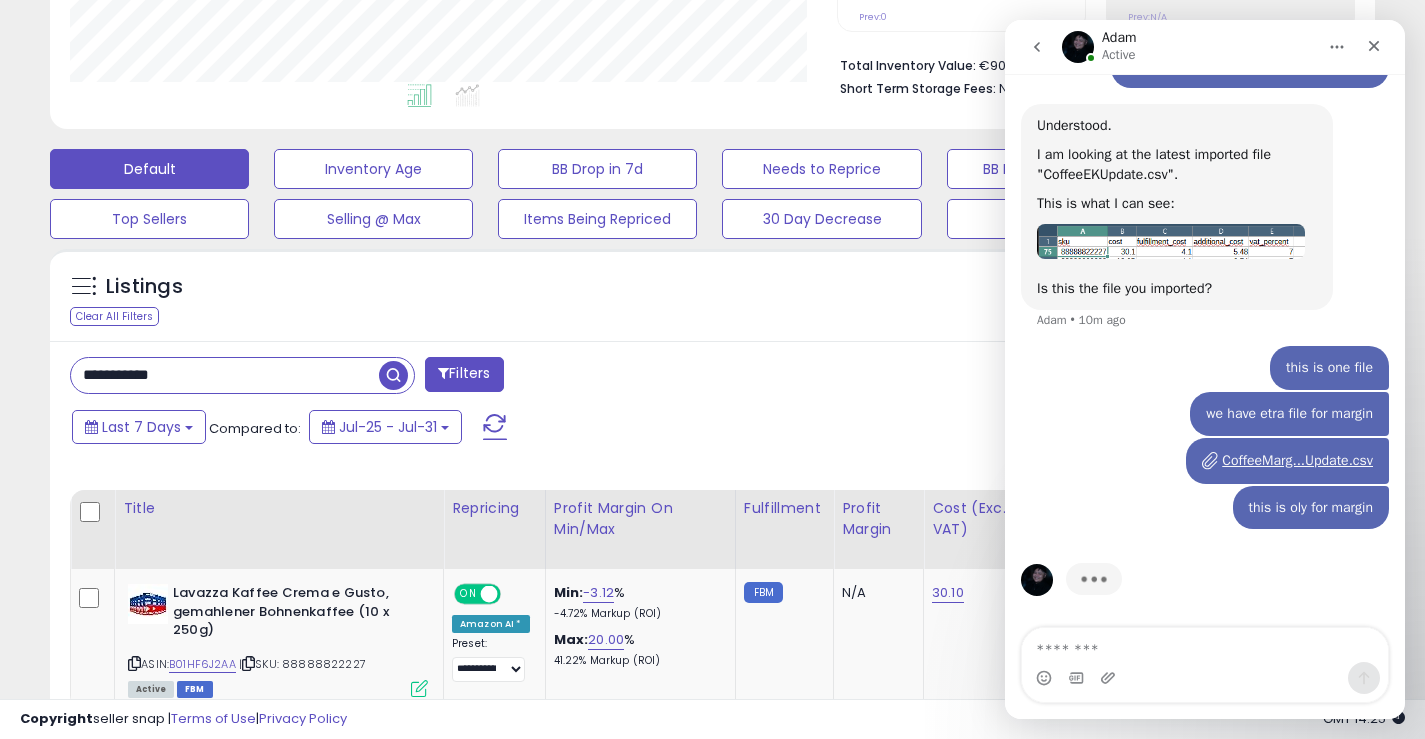 click at bounding box center (393, 375) 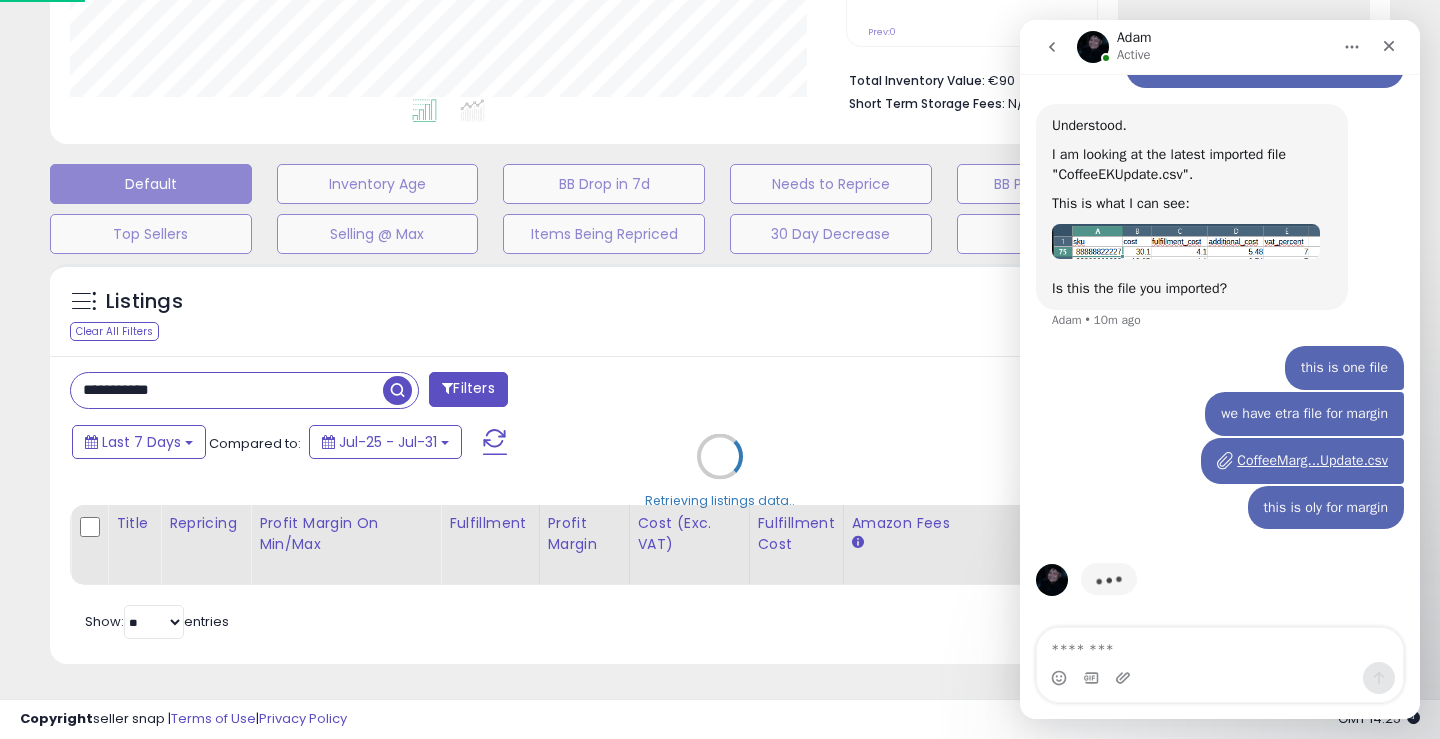 scroll, scrollTop: 999590, scrollLeft: 999224, axis: both 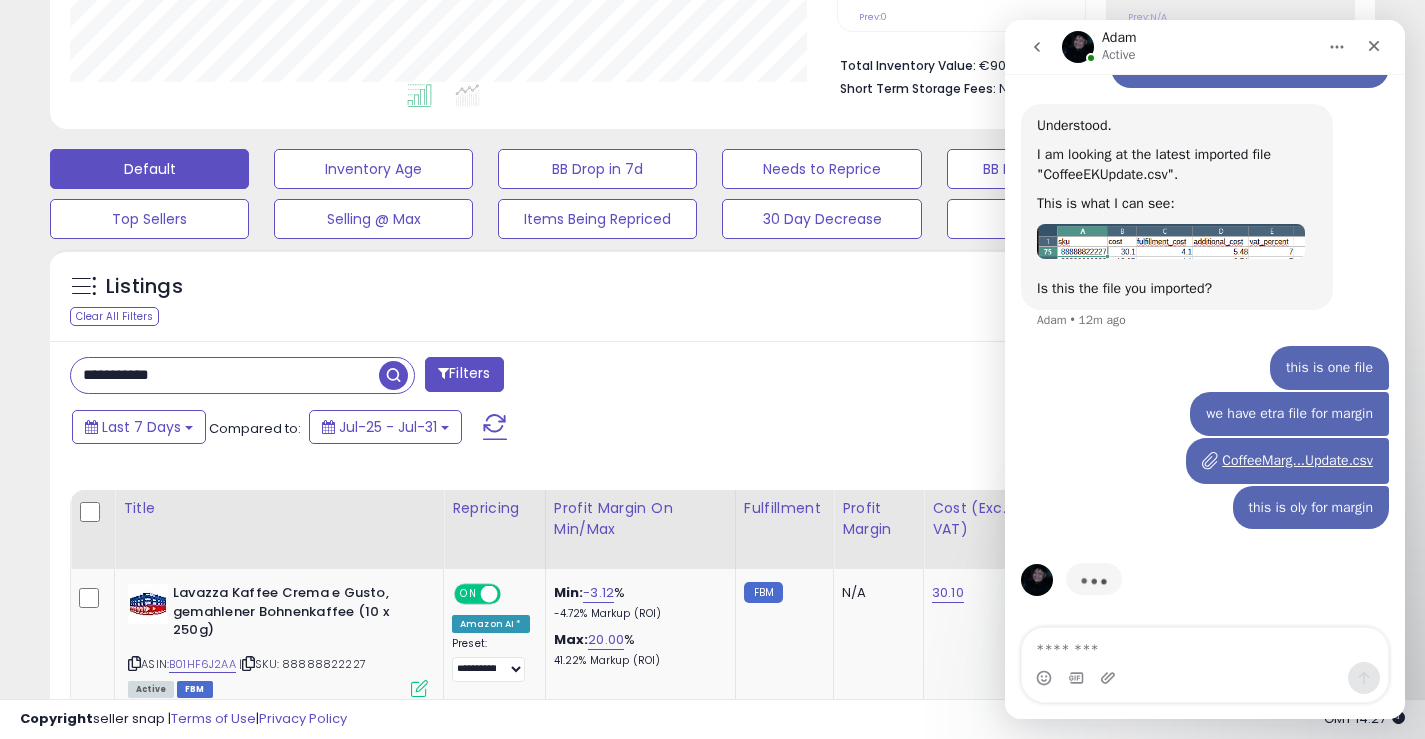 drag, startPoint x: 317, startPoint y: 372, endPoint x: 0, endPoint y: 361, distance: 317.1908 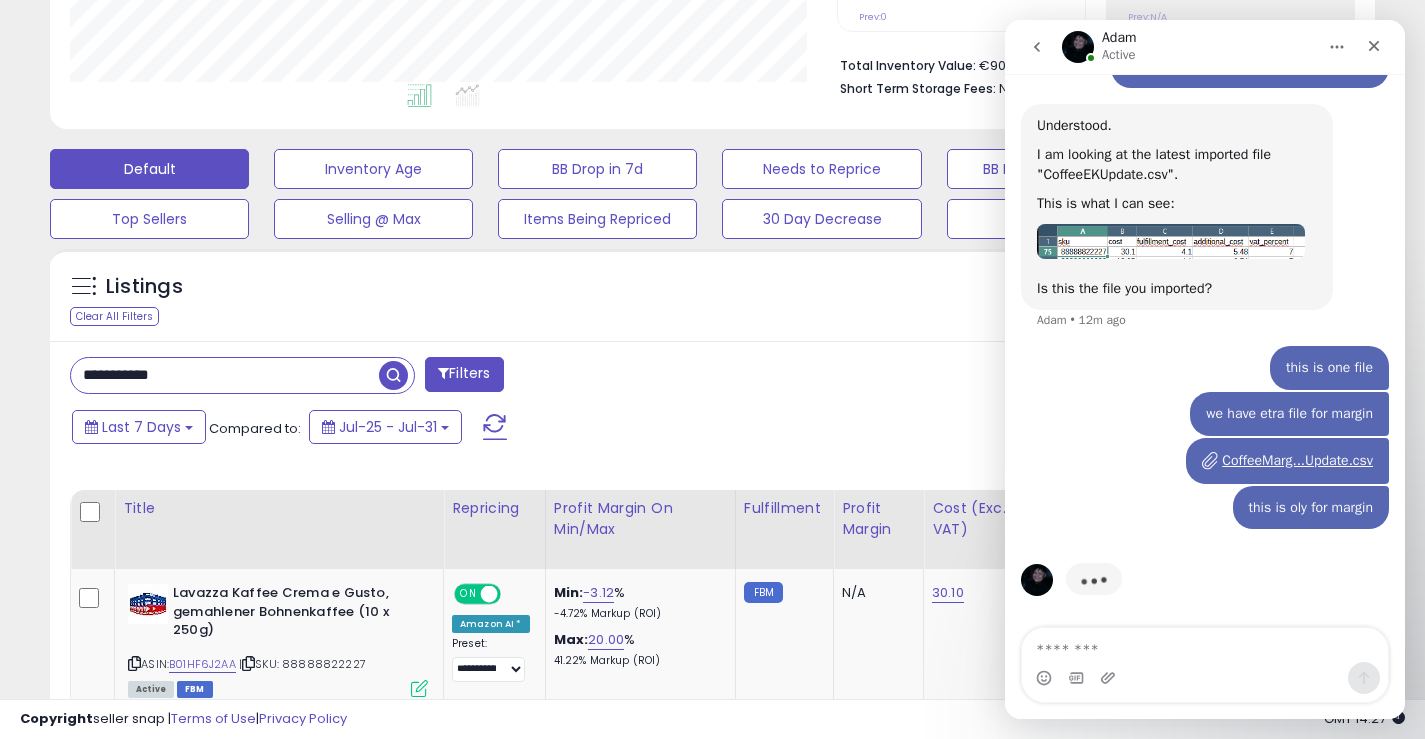 click on "**********" at bounding box center [712, 224] 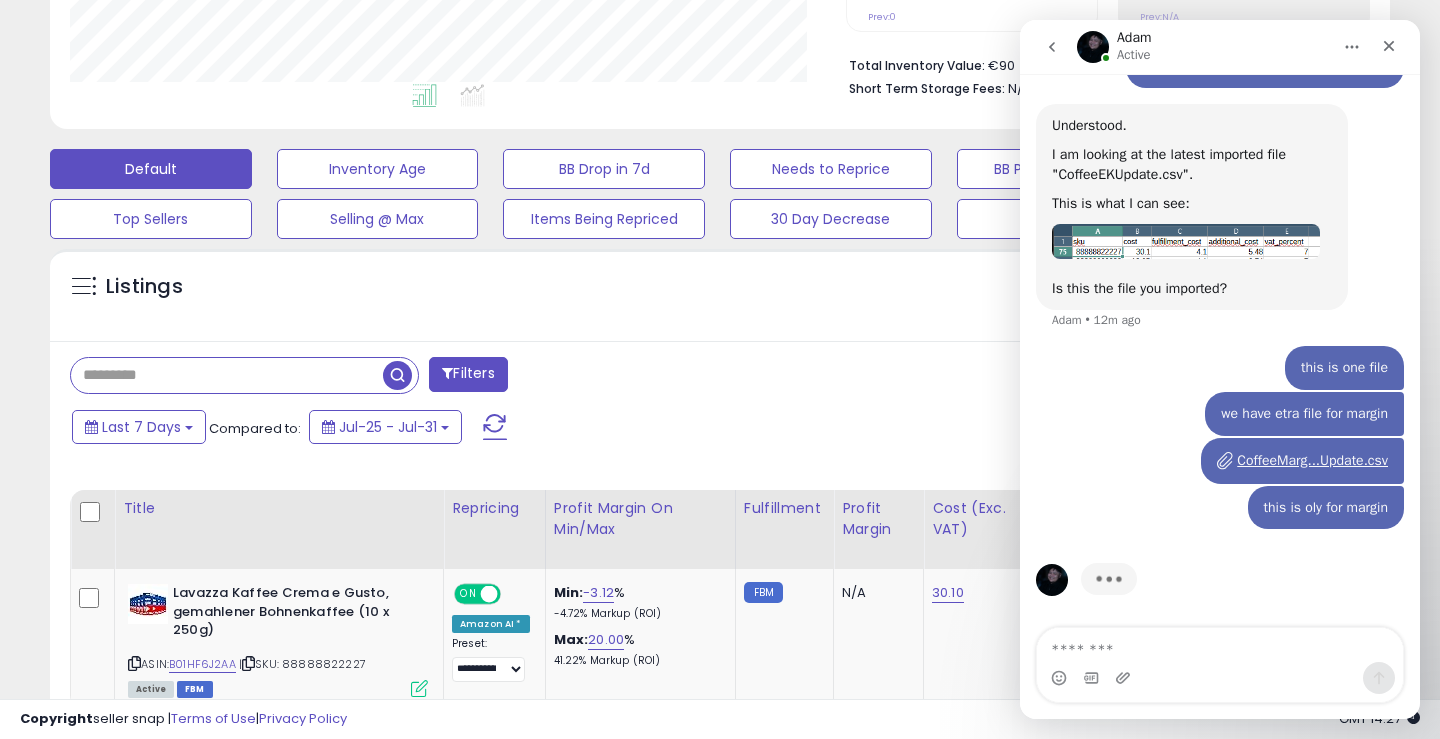 scroll, scrollTop: 999590, scrollLeft: 999224, axis: both 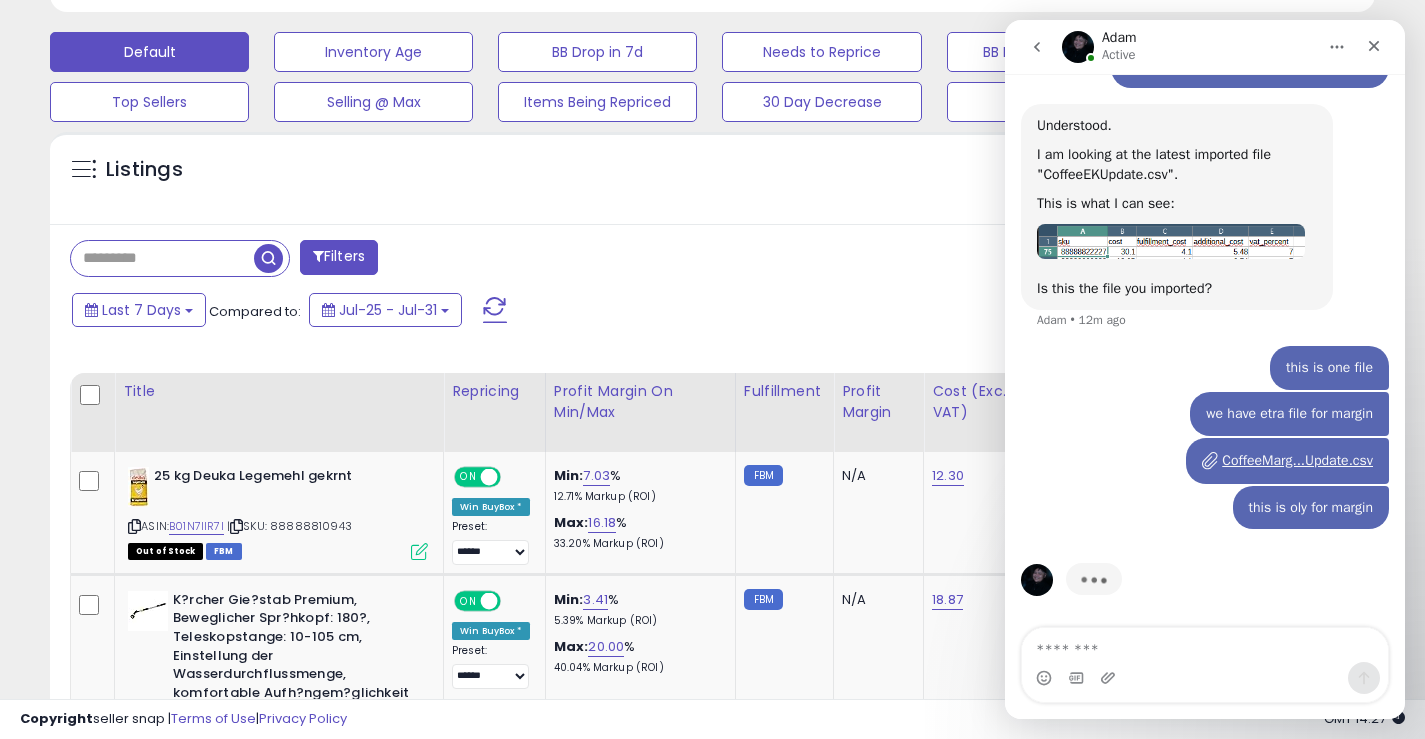 click at bounding box center [162, 258] 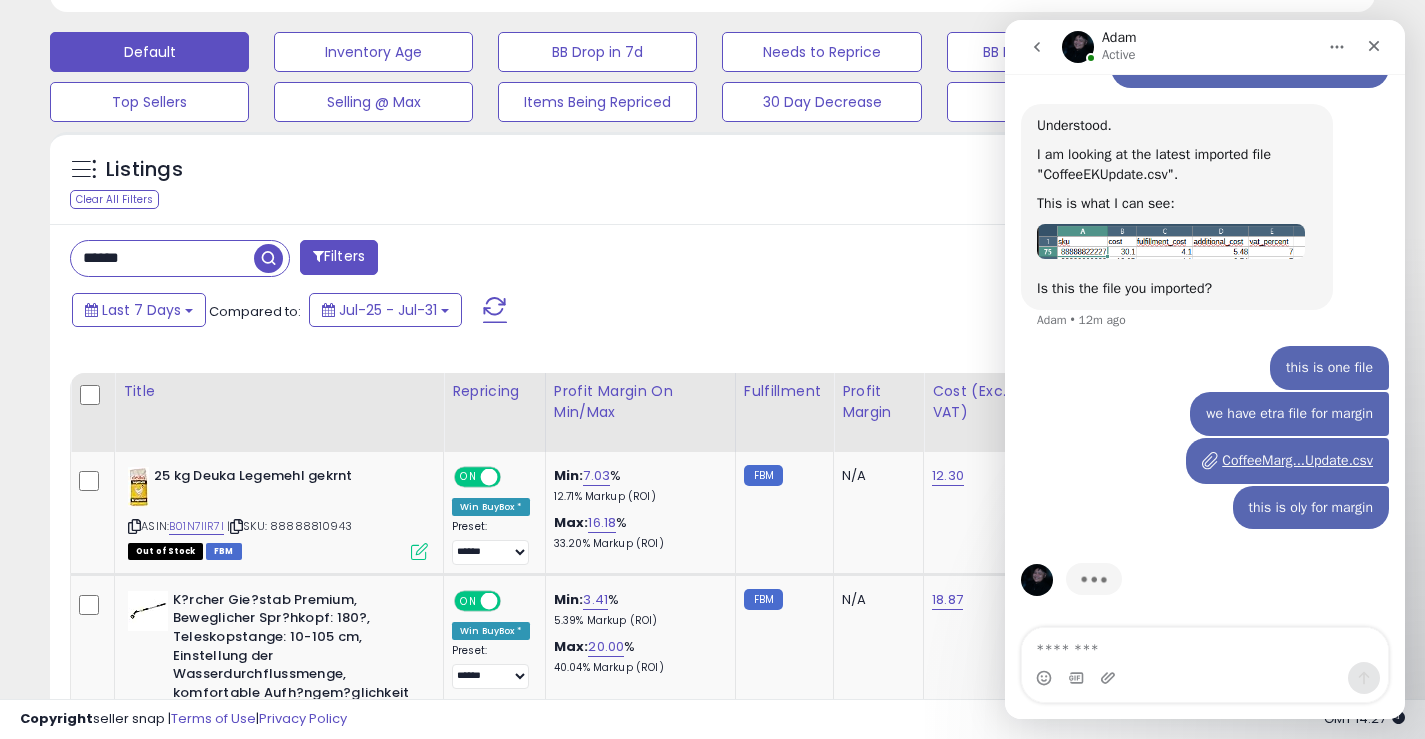 scroll, scrollTop: 468, scrollLeft: 0, axis: vertical 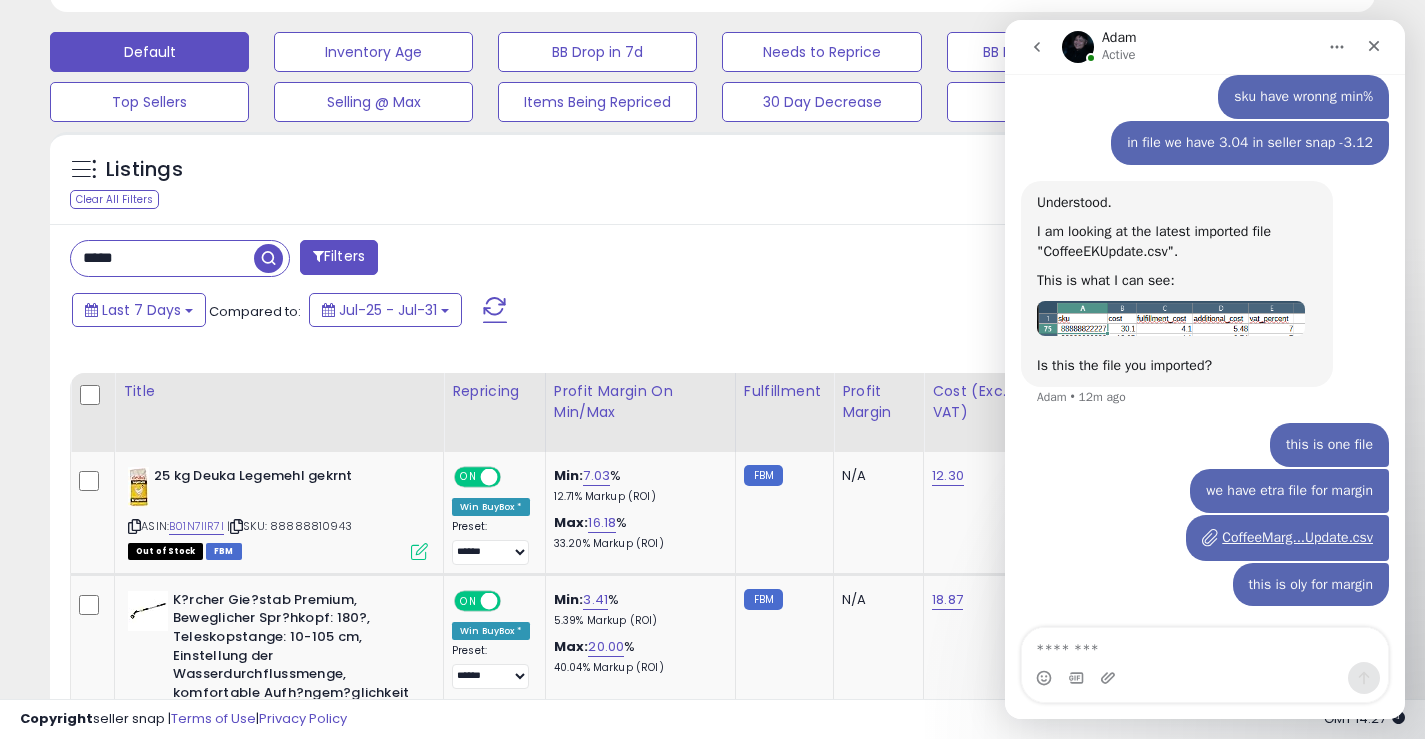 type on "*****" 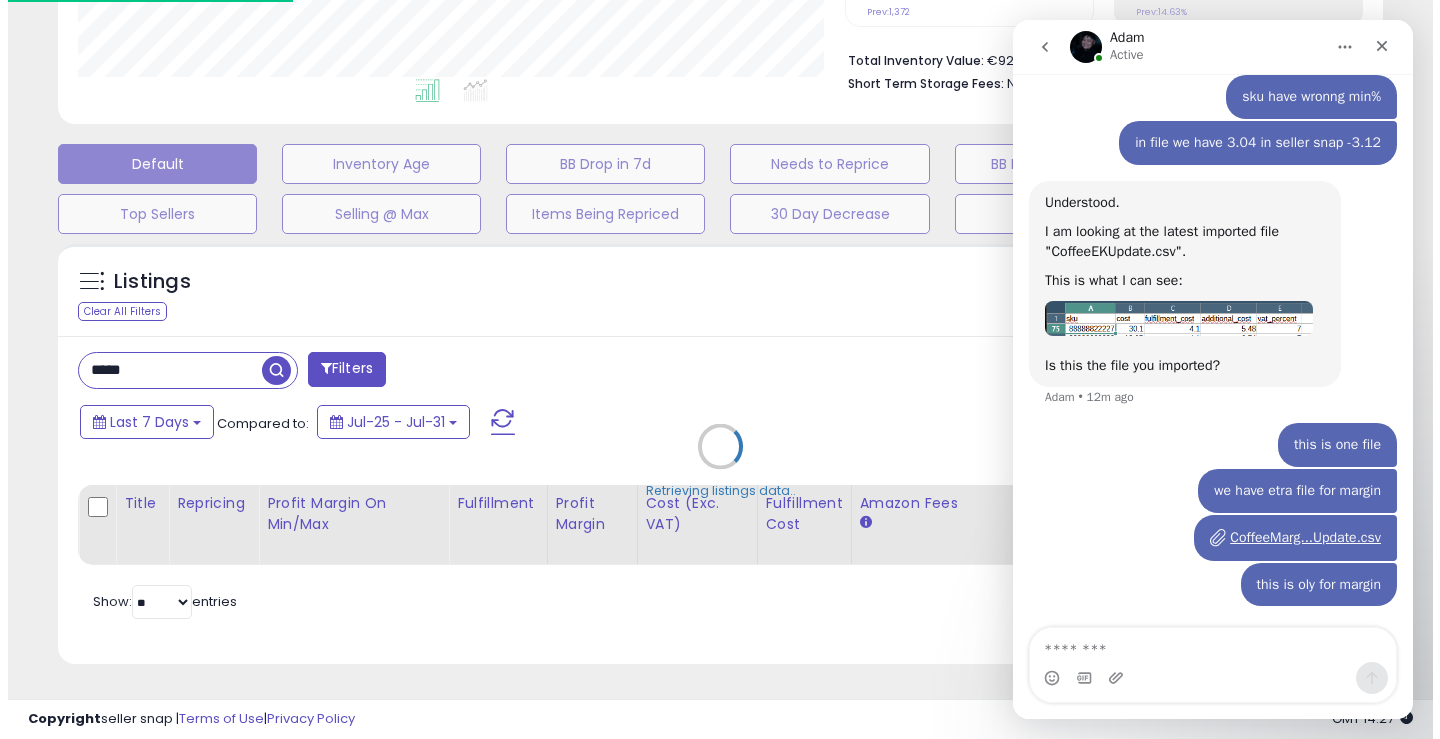 scroll, scrollTop: 501, scrollLeft: 0, axis: vertical 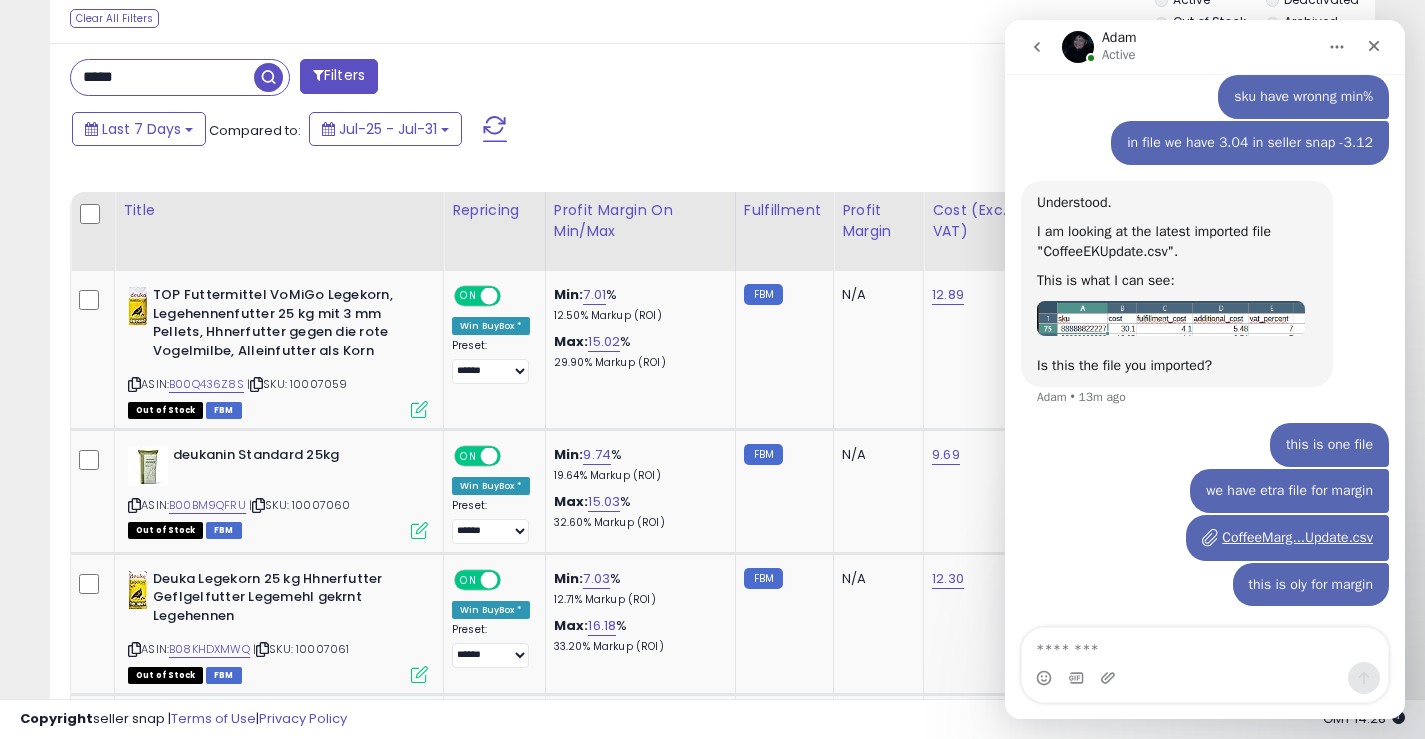 click at bounding box center (268, 77) 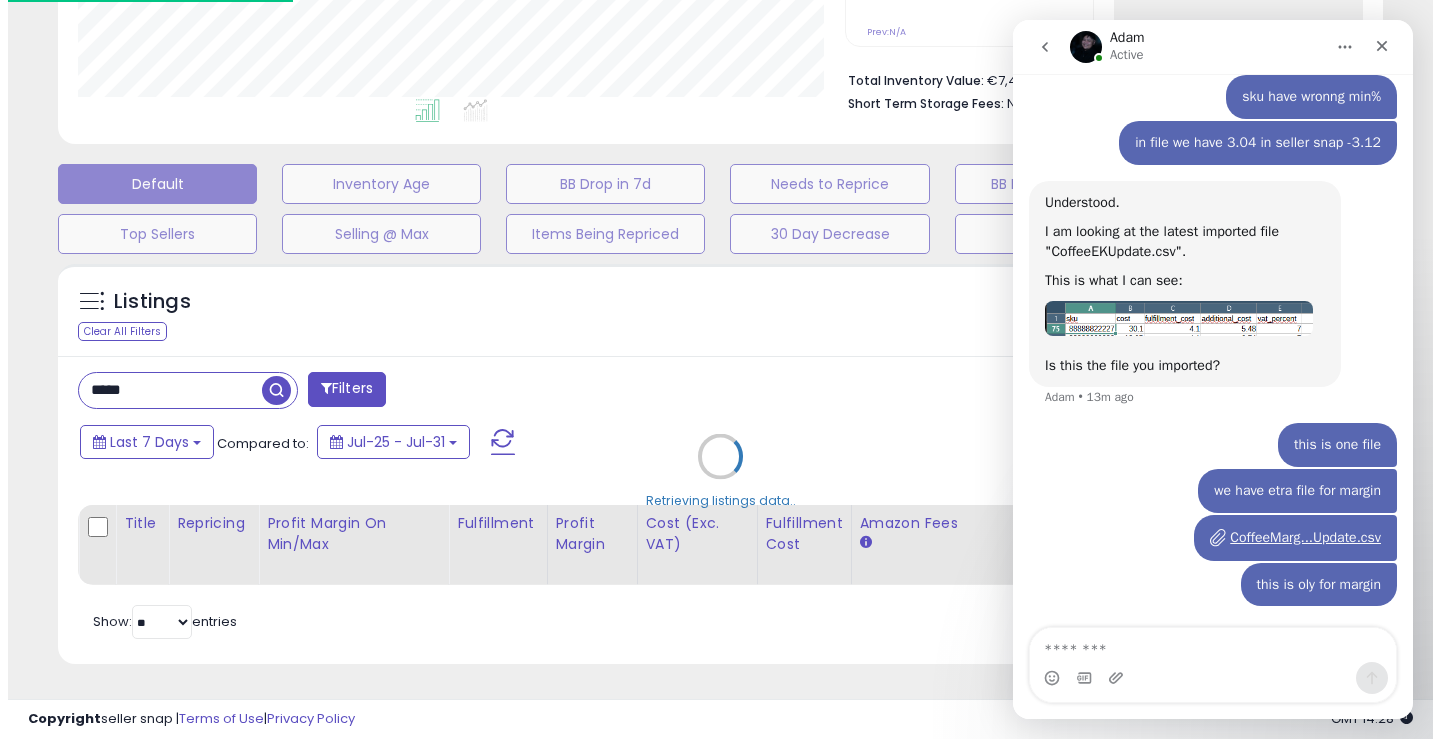 scroll, scrollTop: 481, scrollLeft: 0, axis: vertical 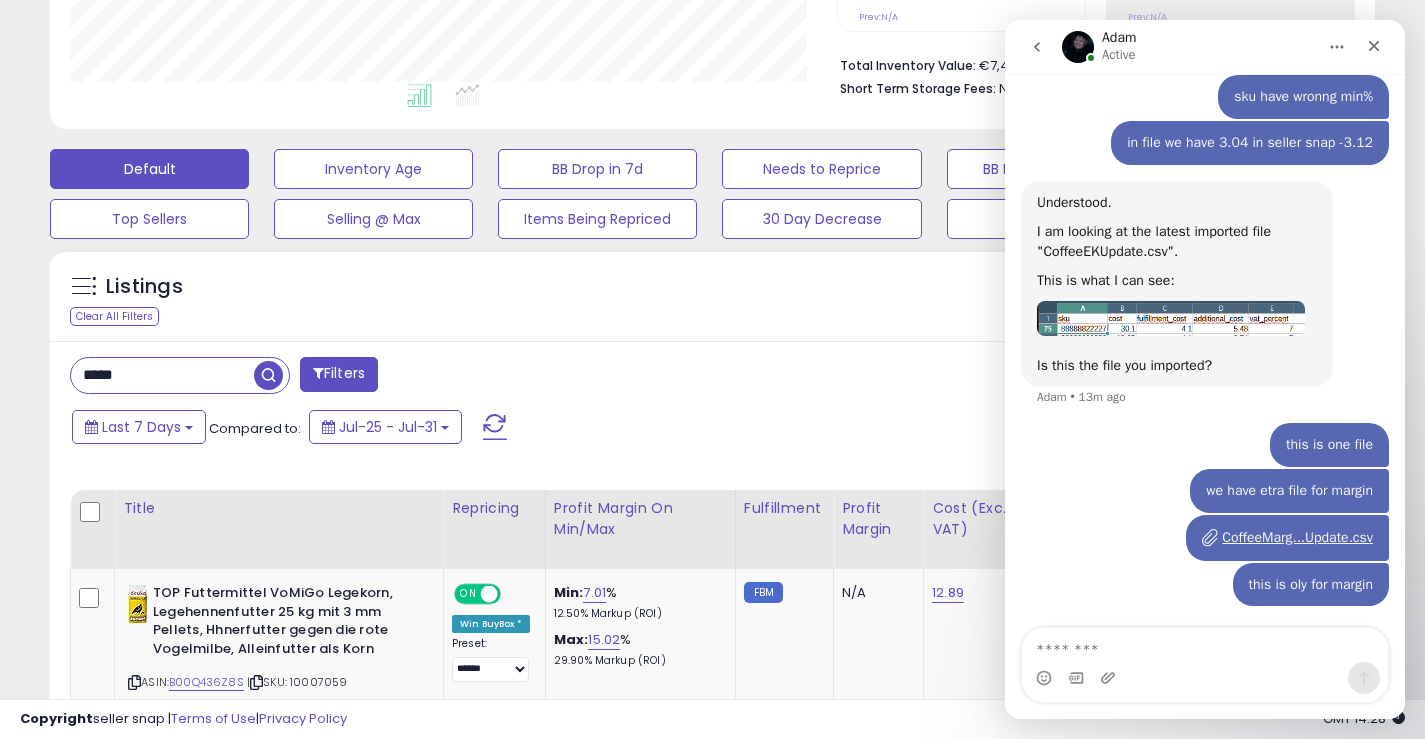 click at bounding box center (268, 375) 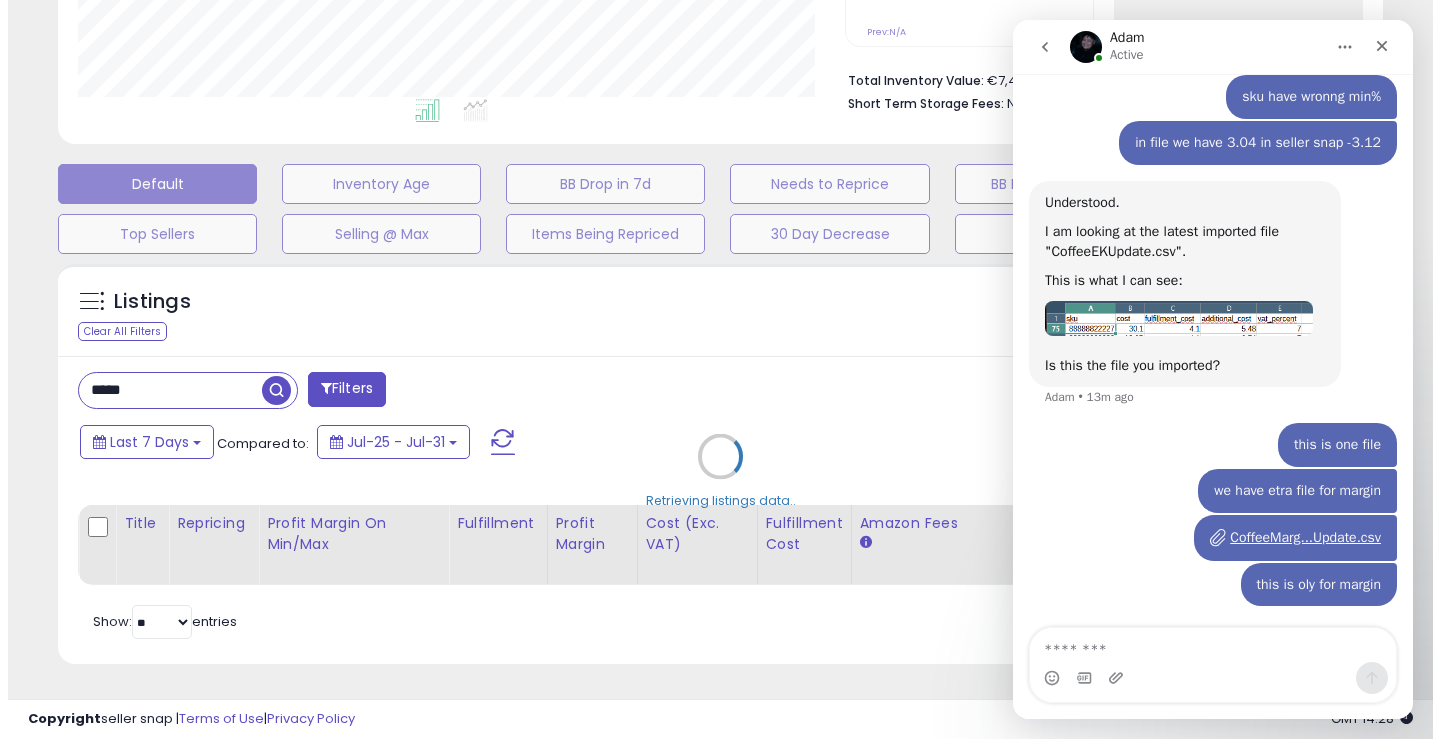 scroll, scrollTop: 999590, scrollLeft: 999224, axis: both 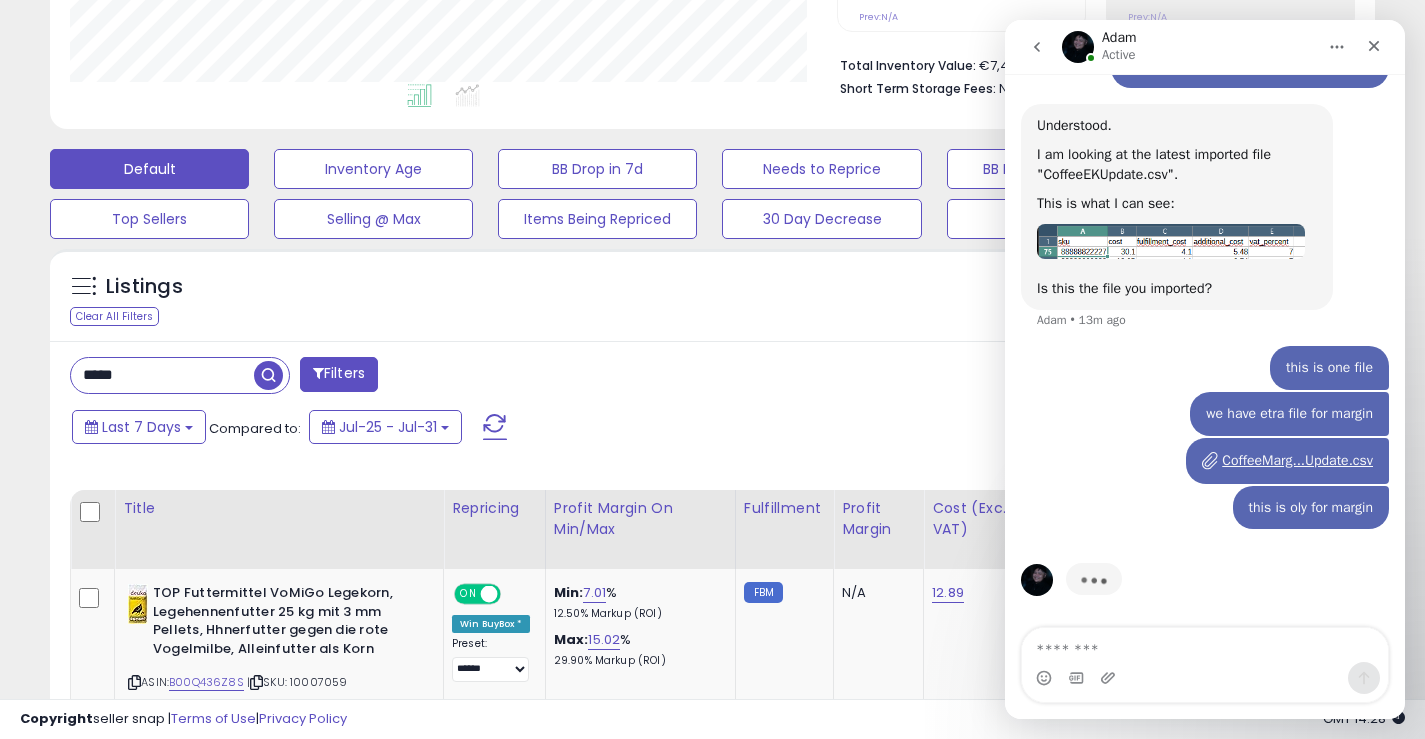 click at bounding box center [268, 375] 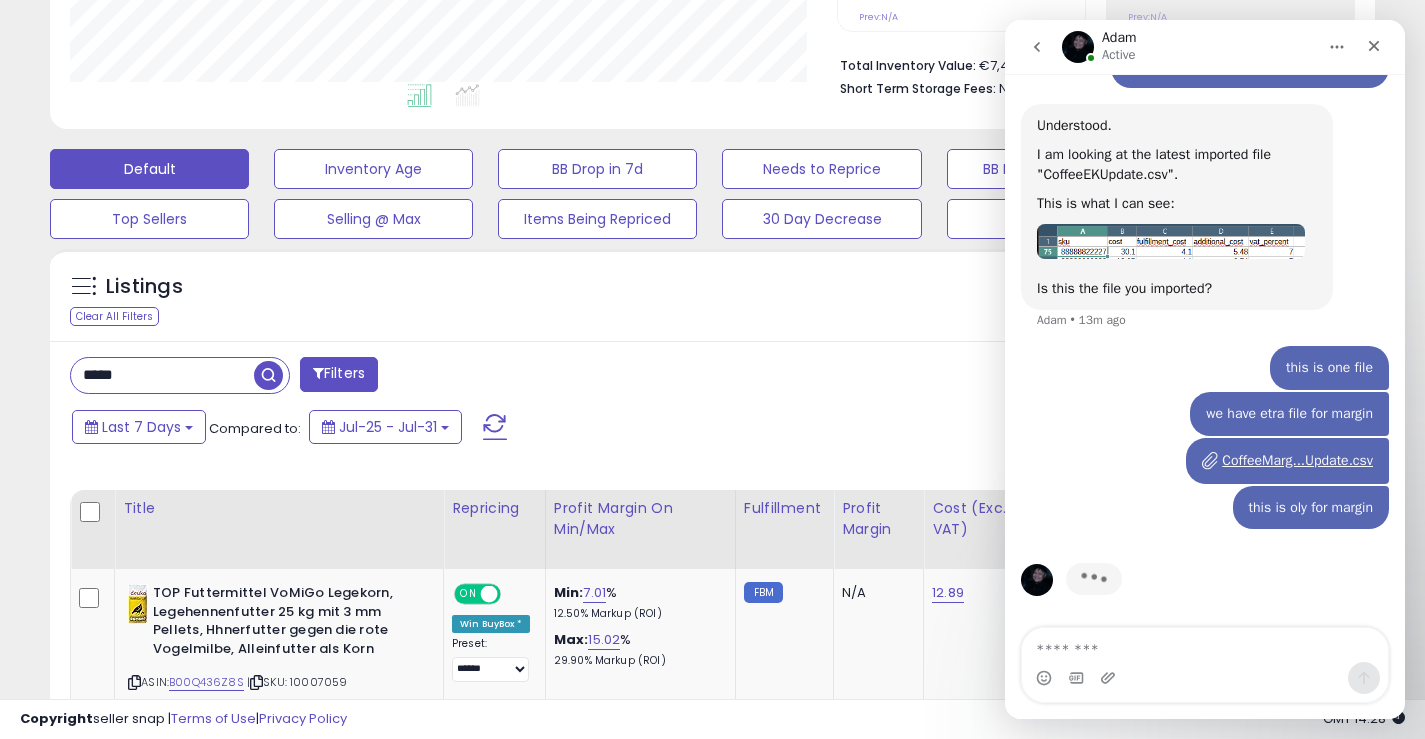 click at bounding box center [268, 375] 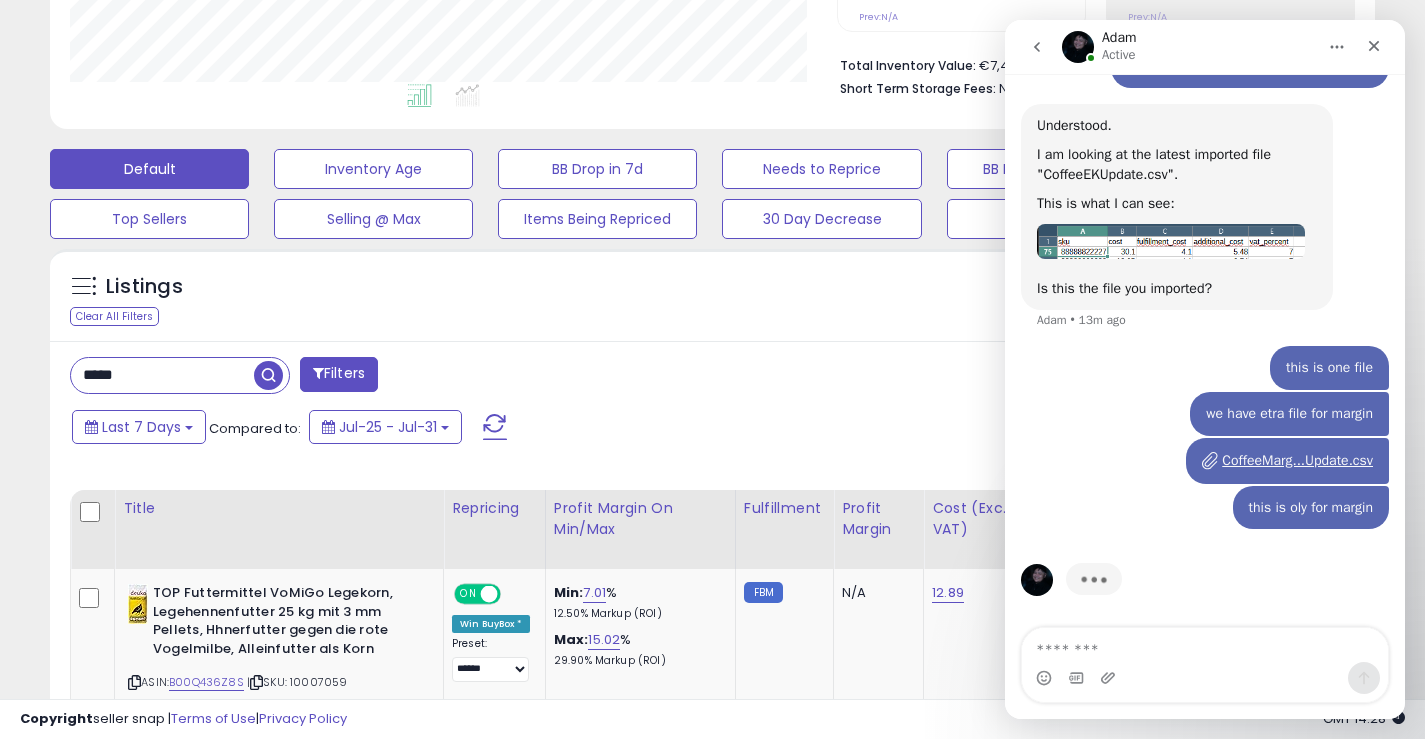 click at bounding box center [268, 375] 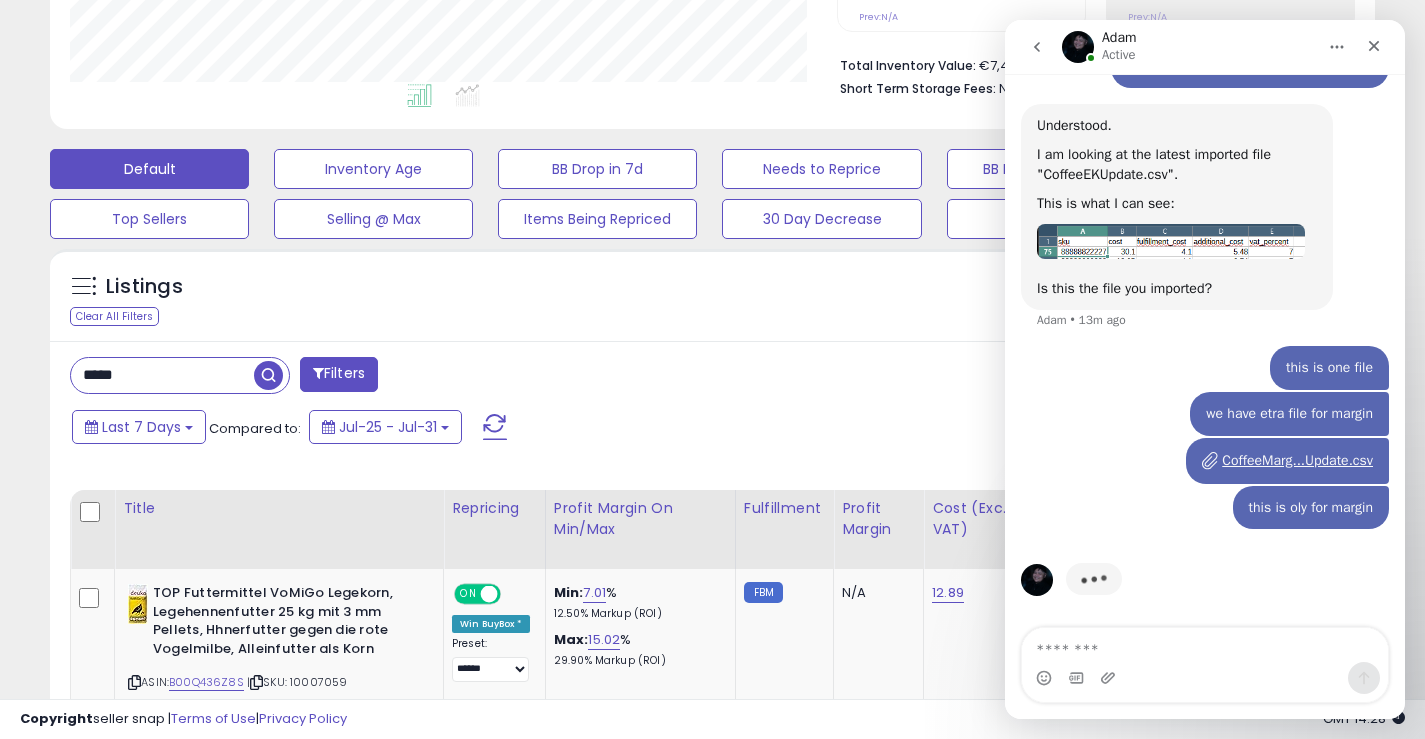 click at bounding box center [268, 375] 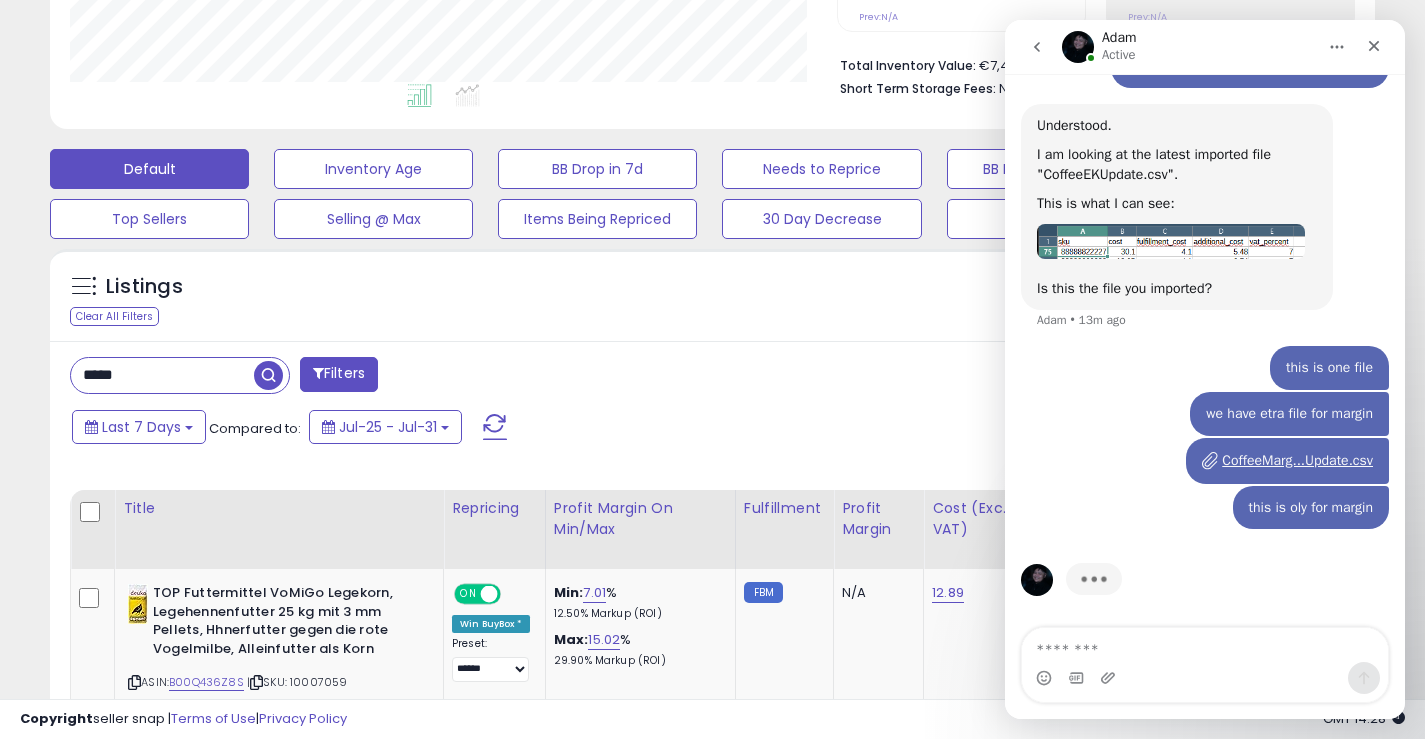 click at bounding box center [268, 375] 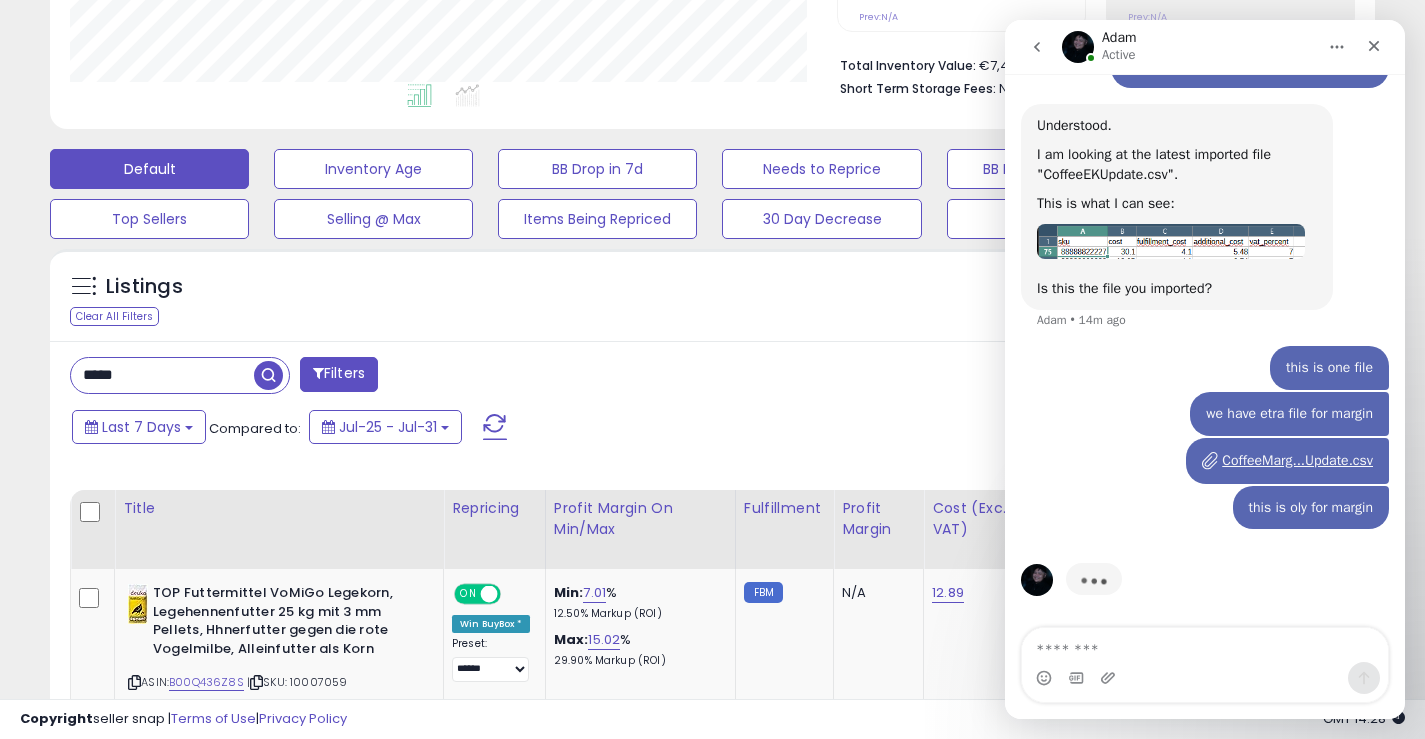 click at bounding box center [268, 375] 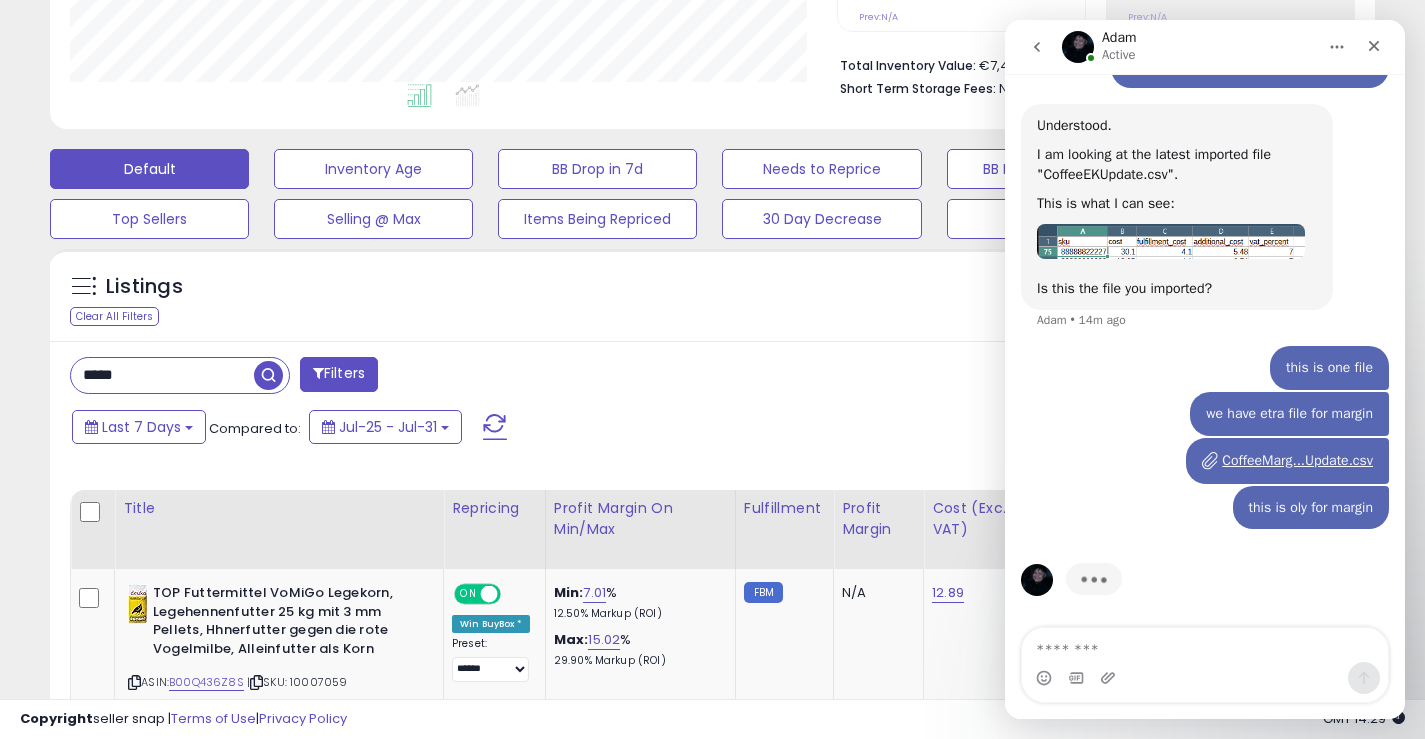 click on "Last 7 Days
Compared to:
Jul-25 - Jul-31" at bounding box center (549, 429) 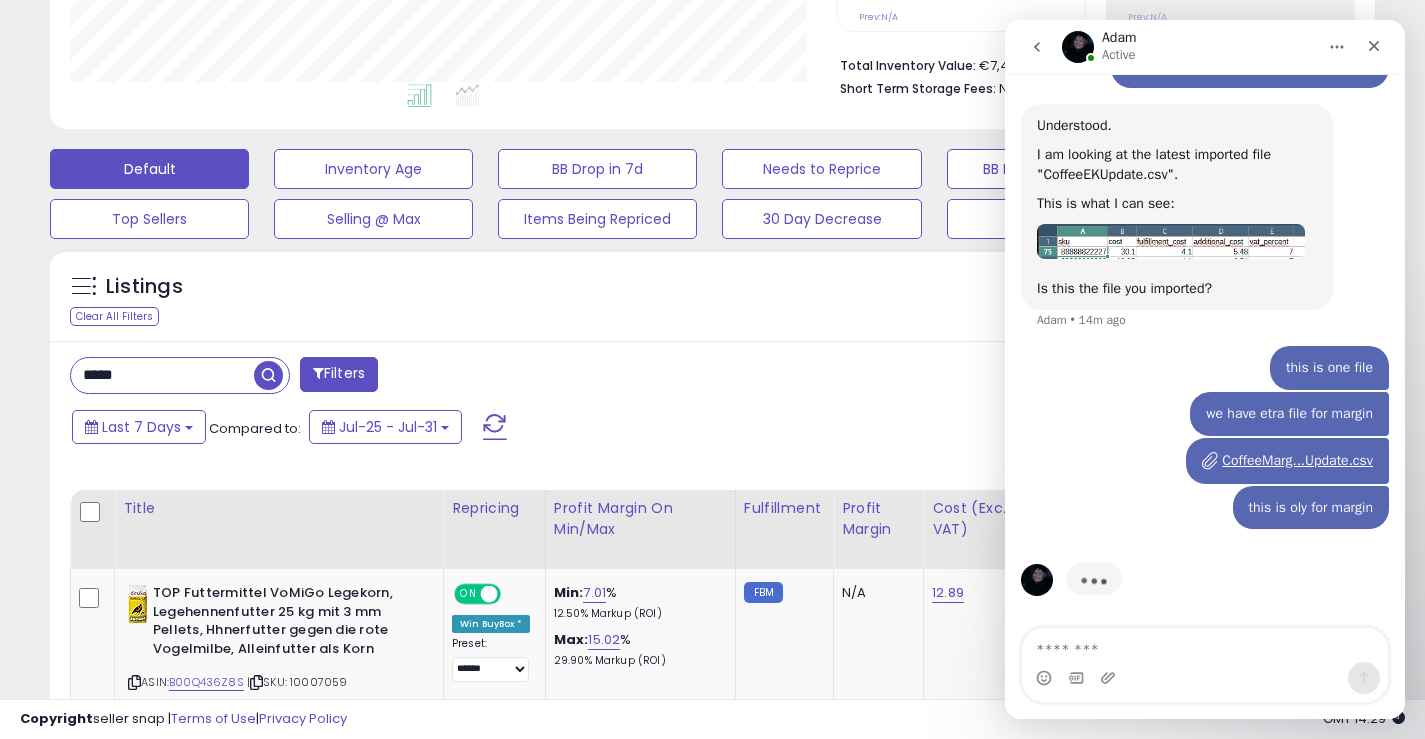 click at bounding box center [268, 375] 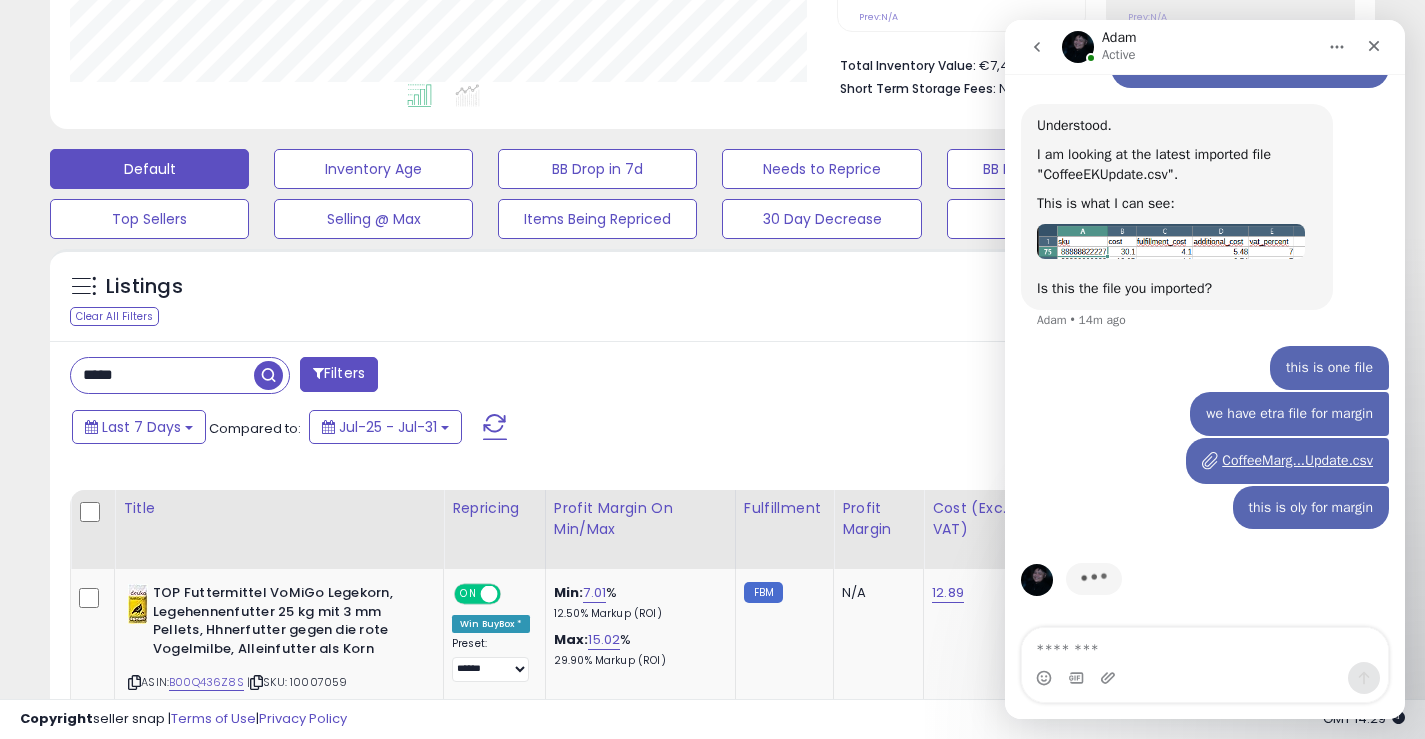 click at bounding box center (268, 375) 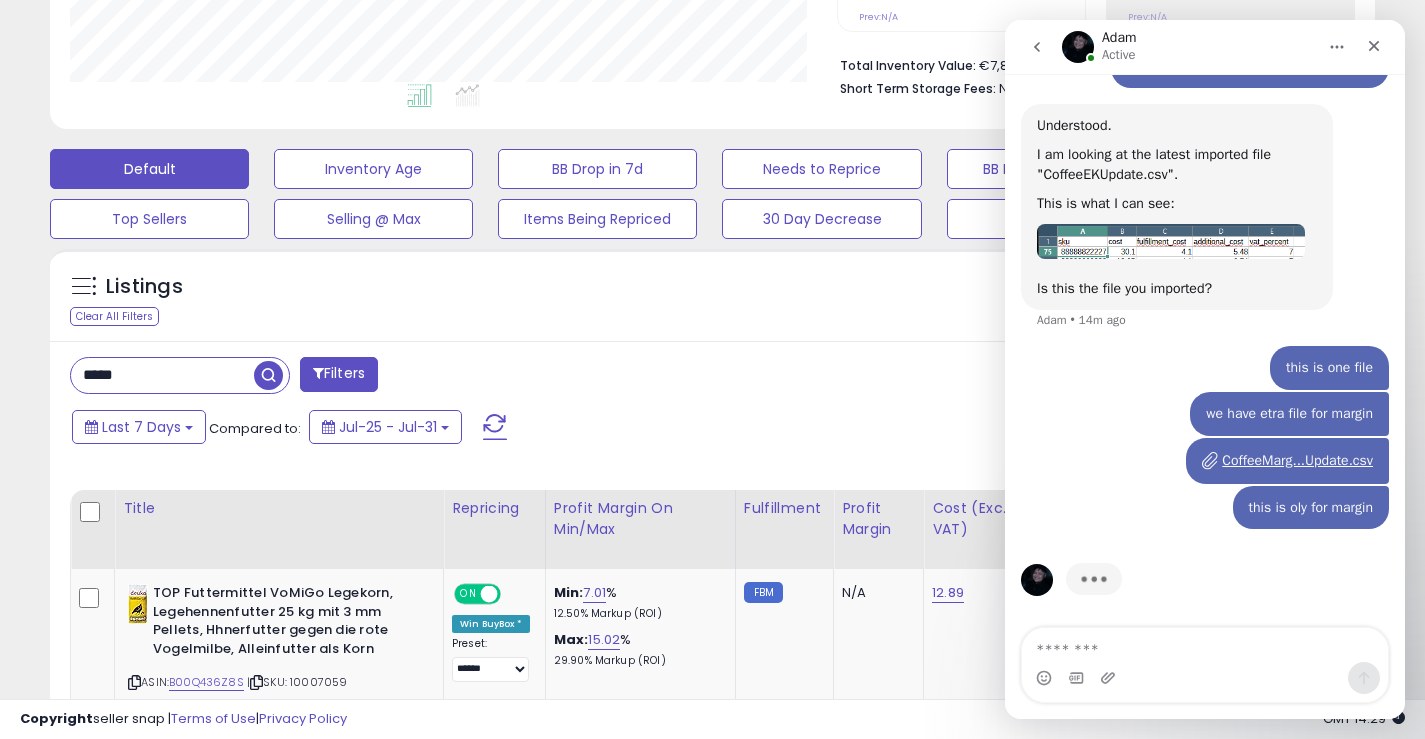 click at bounding box center [268, 375] 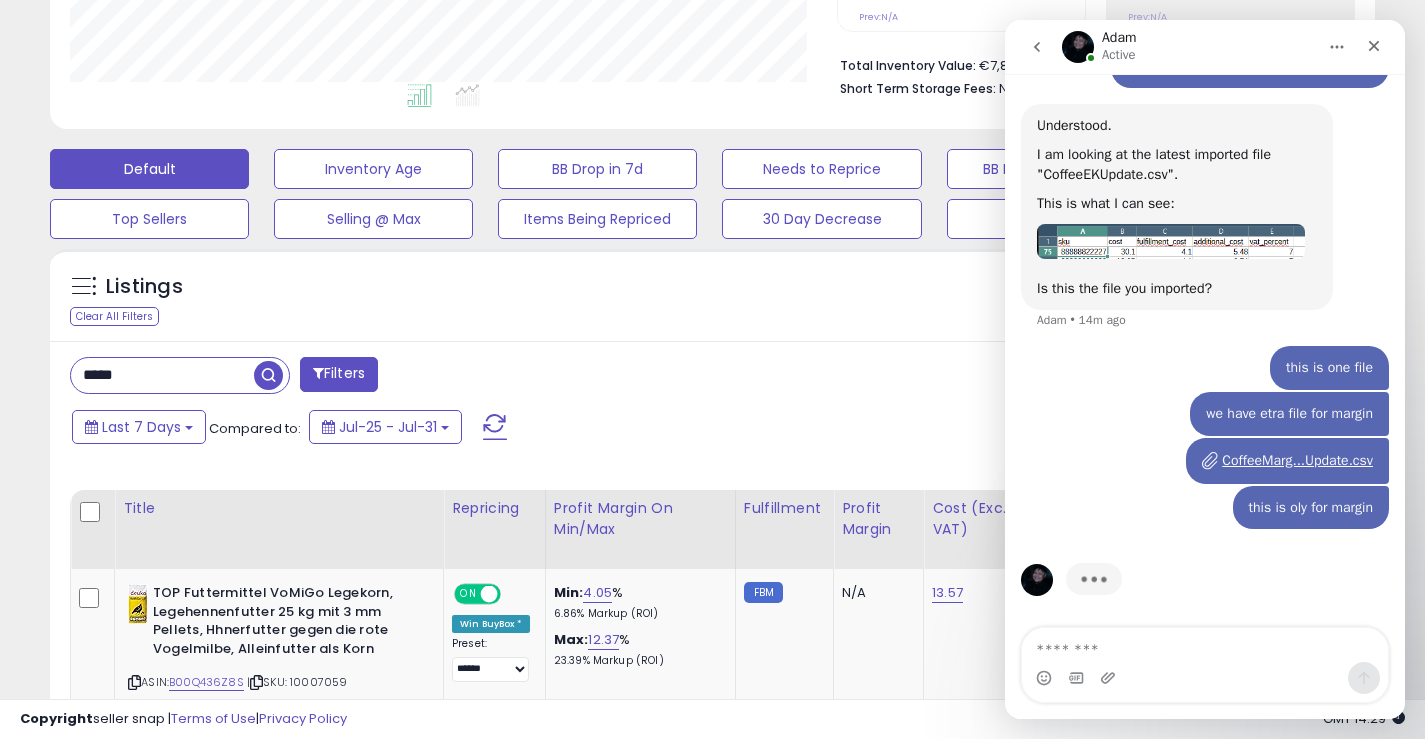 click at bounding box center (268, 375) 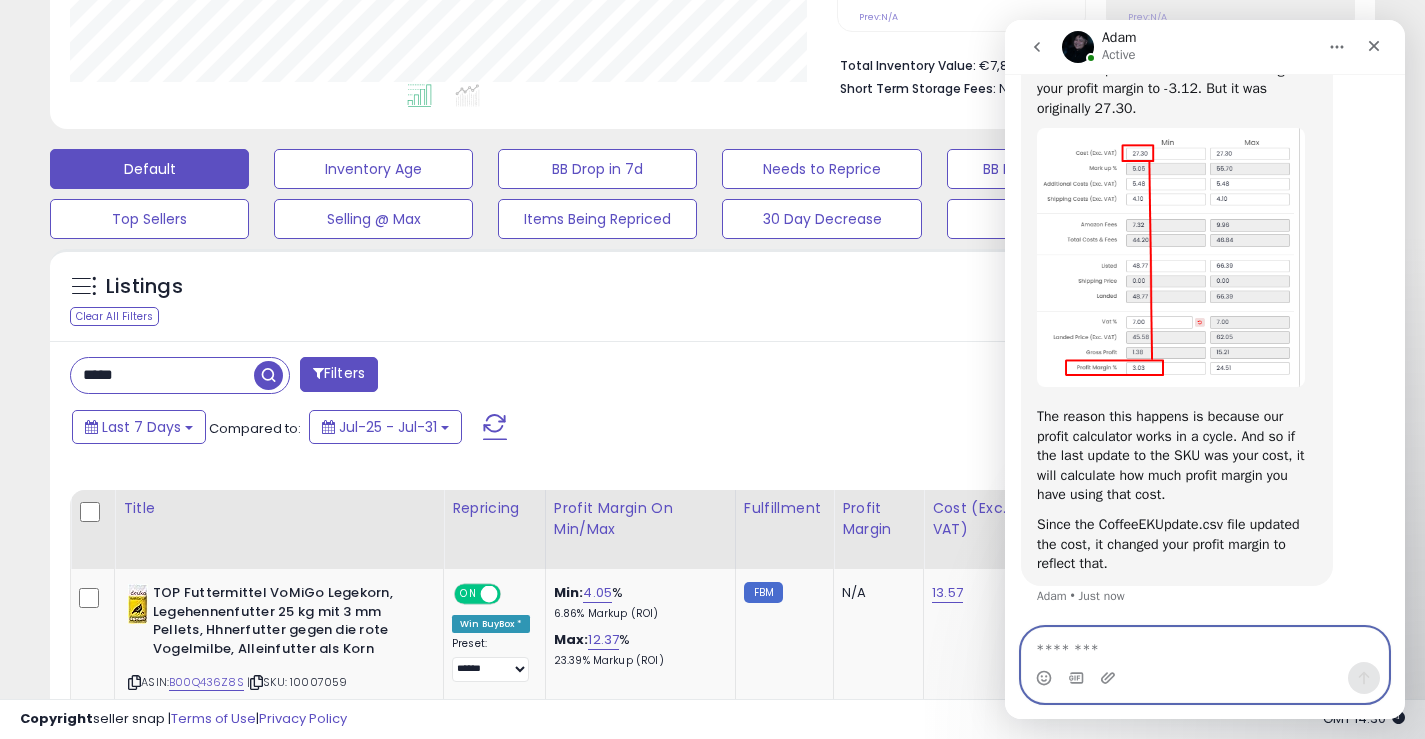 click at bounding box center (1205, 645) 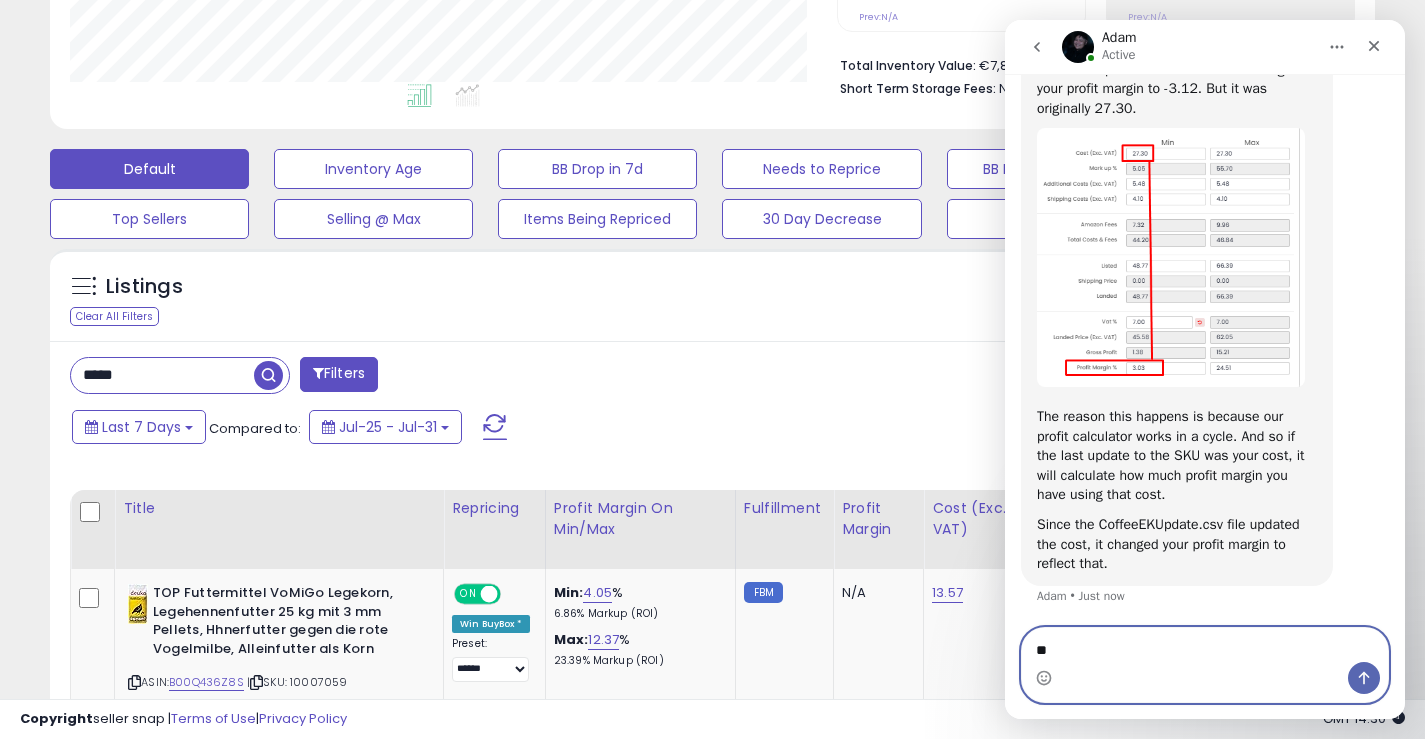 type on "*" 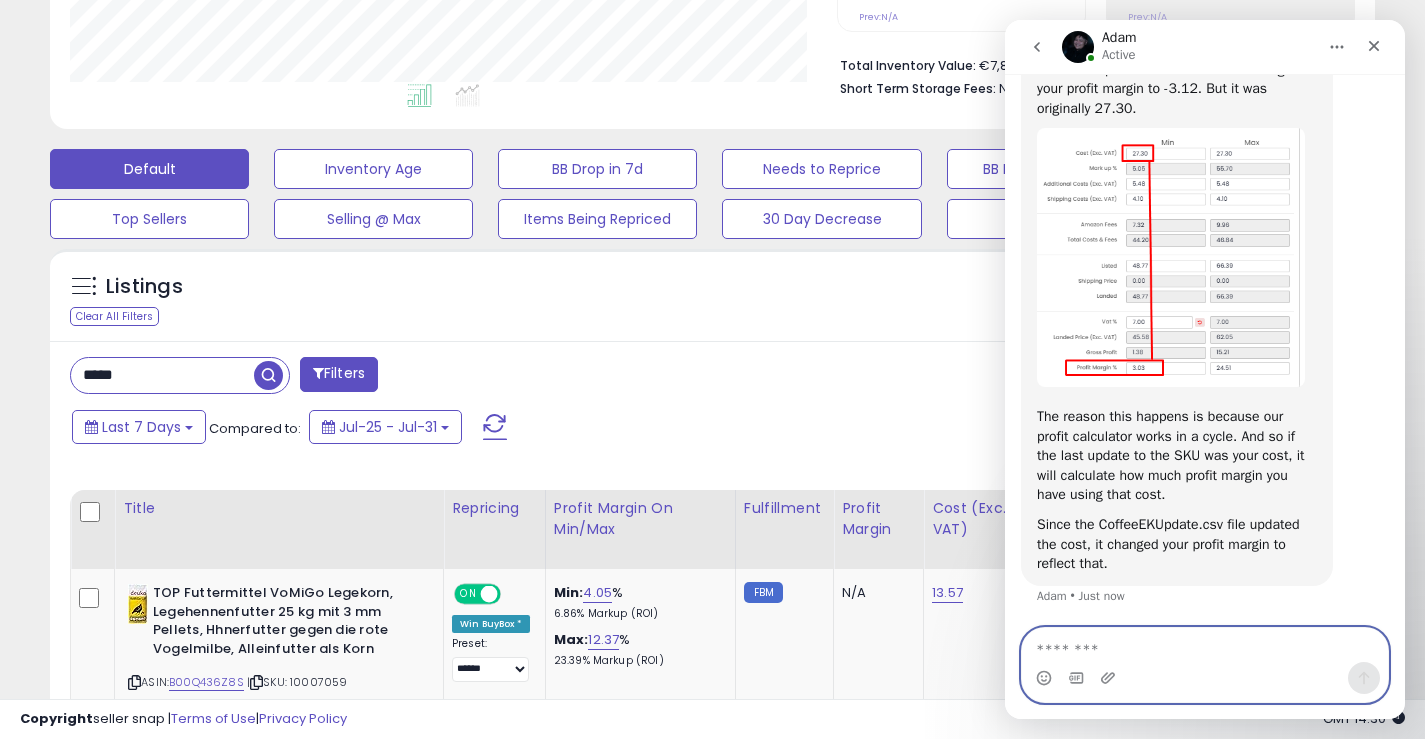 type on "*" 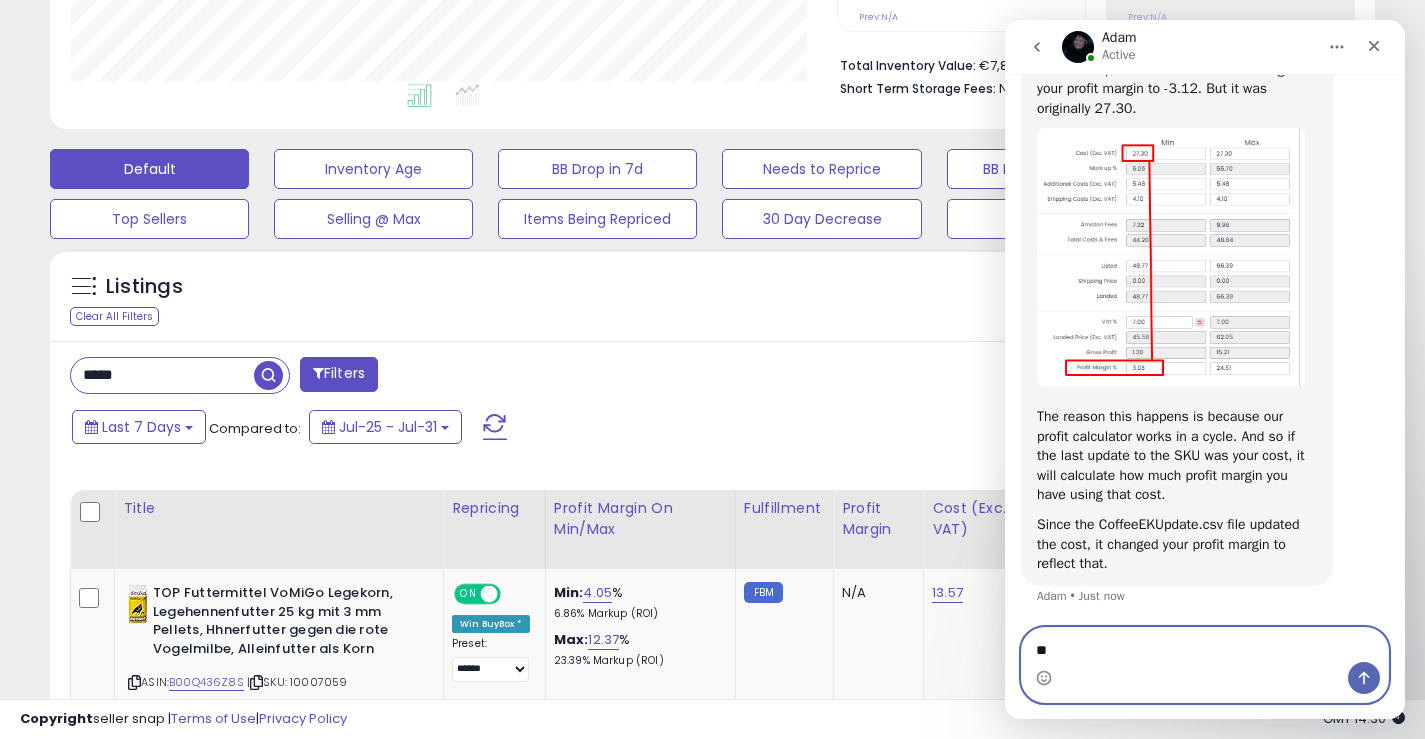 type on "*" 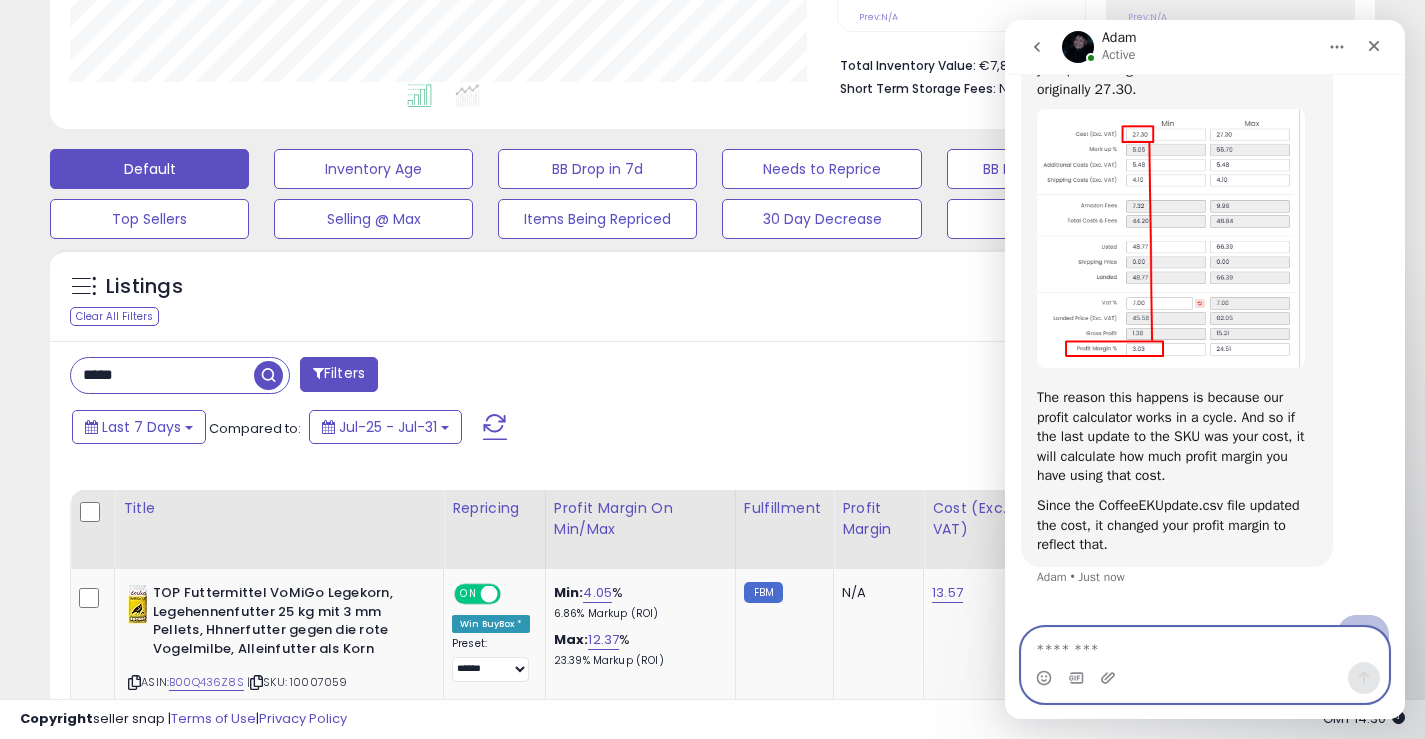 scroll, scrollTop: 1180, scrollLeft: 0, axis: vertical 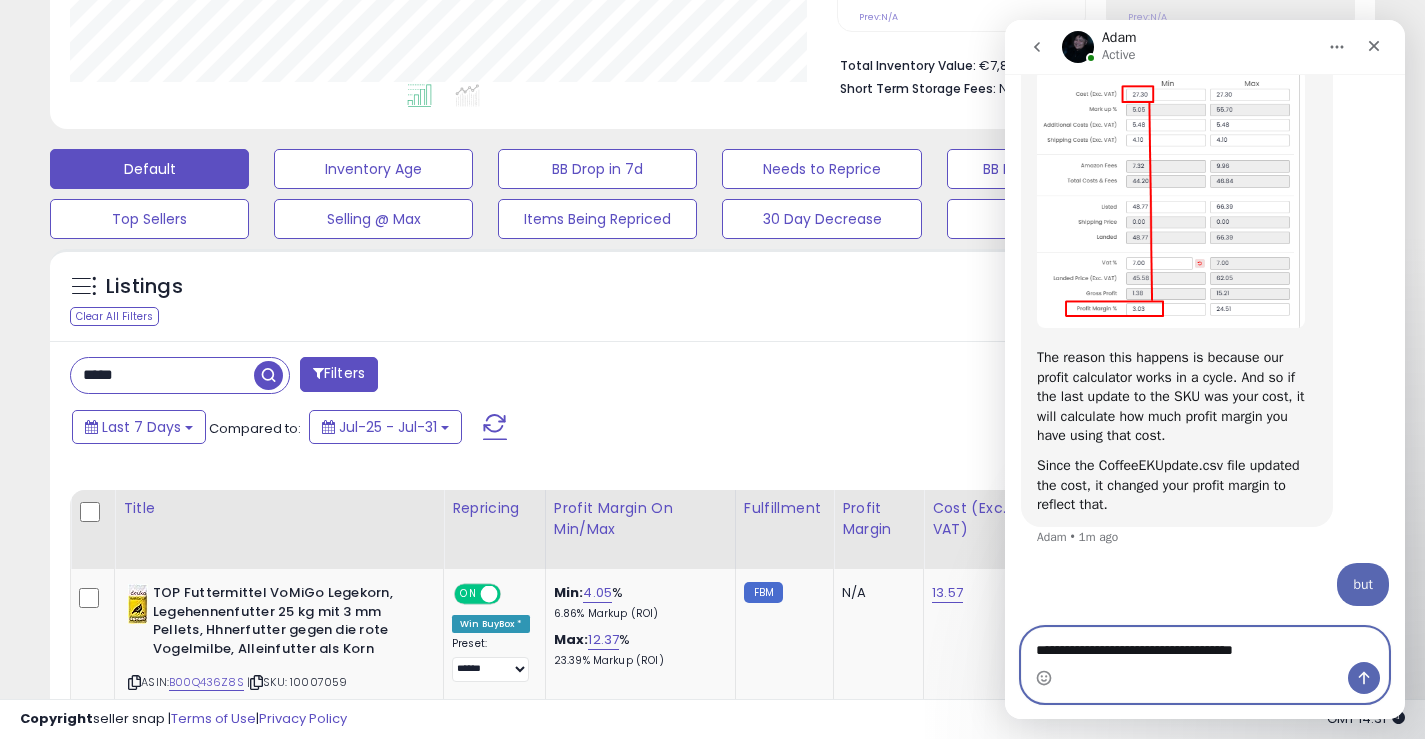 type on "**********" 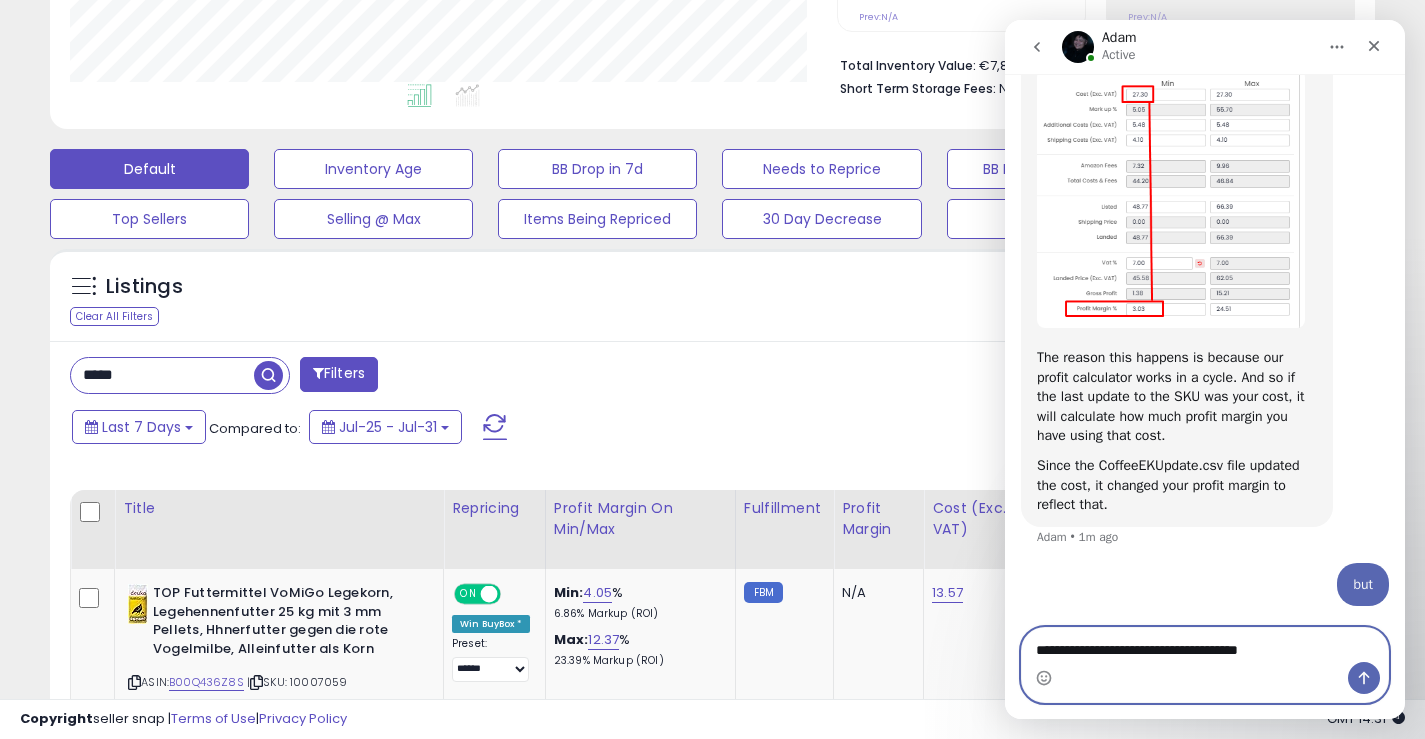 type 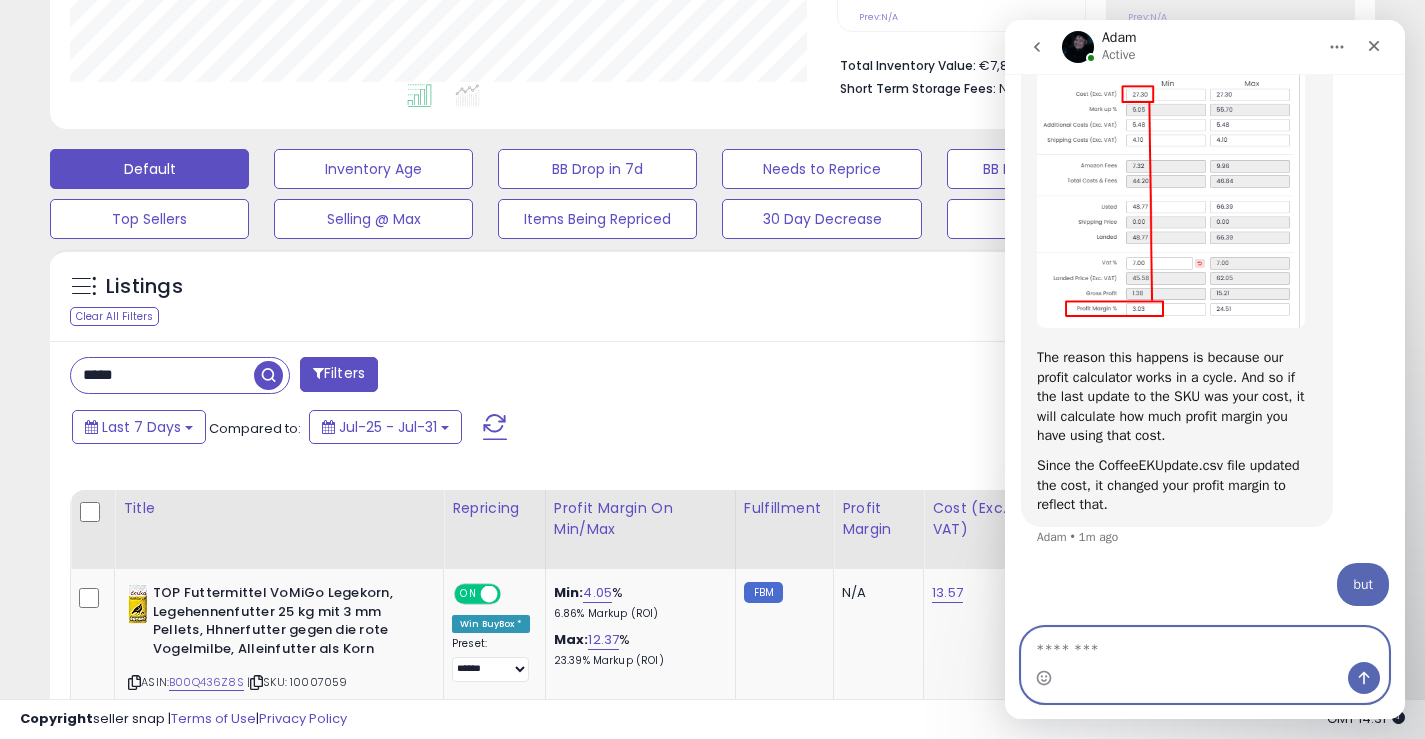 scroll, scrollTop: 1226, scrollLeft: 0, axis: vertical 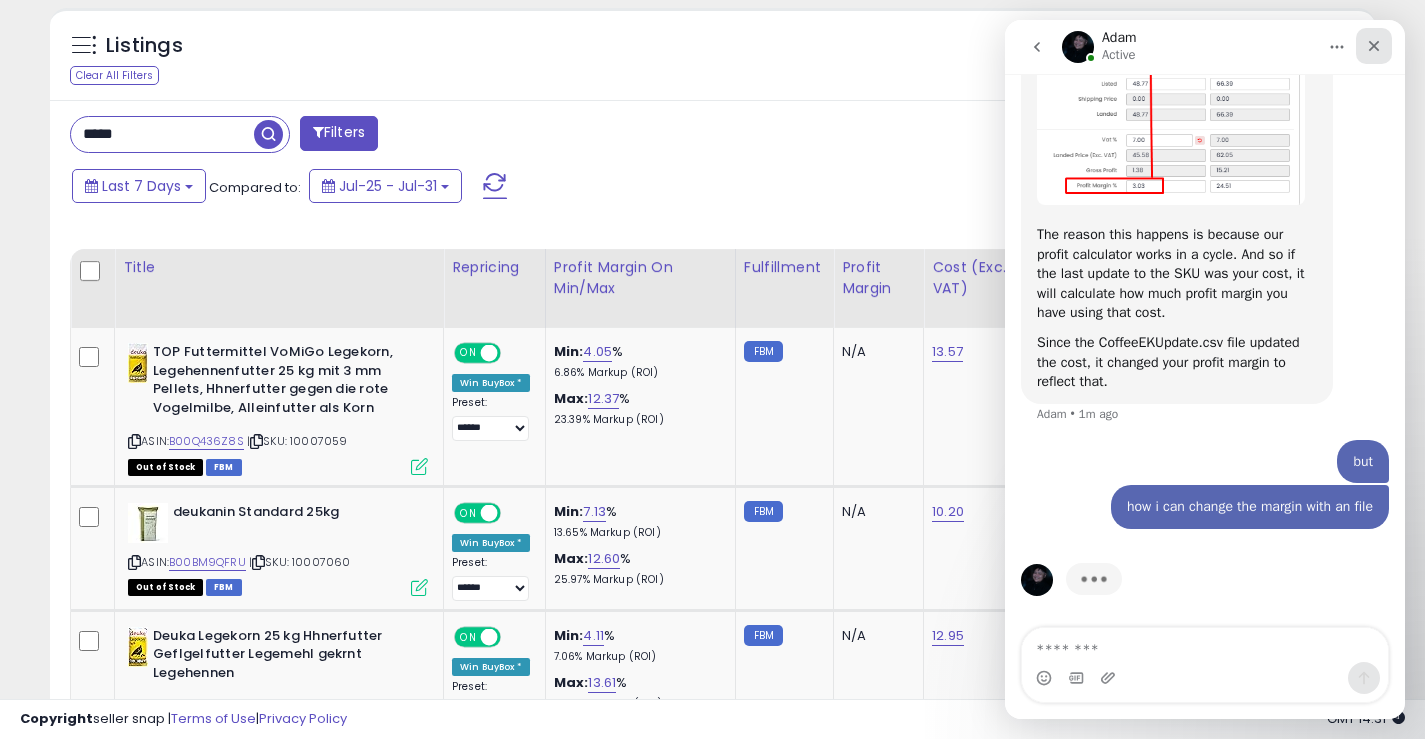 click 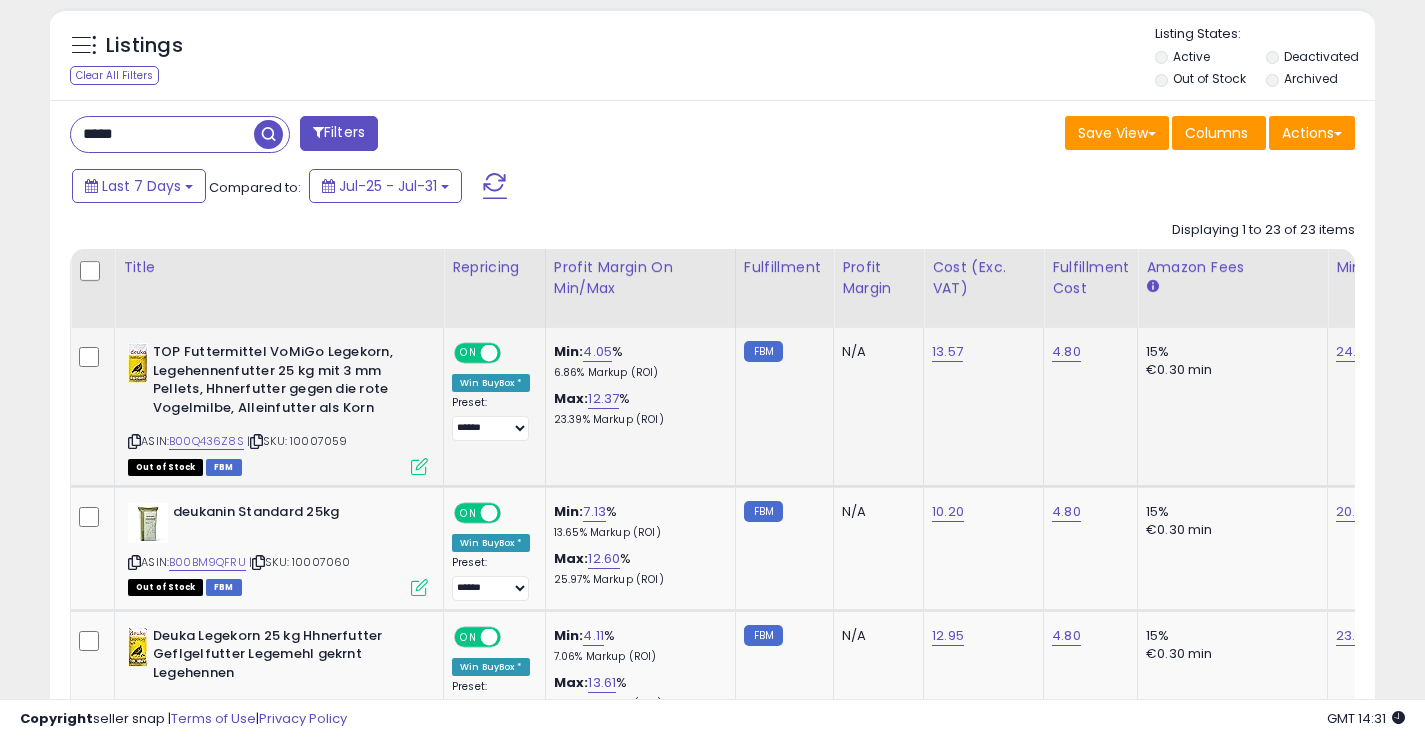scroll, scrollTop: 0, scrollLeft: 0, axis: both 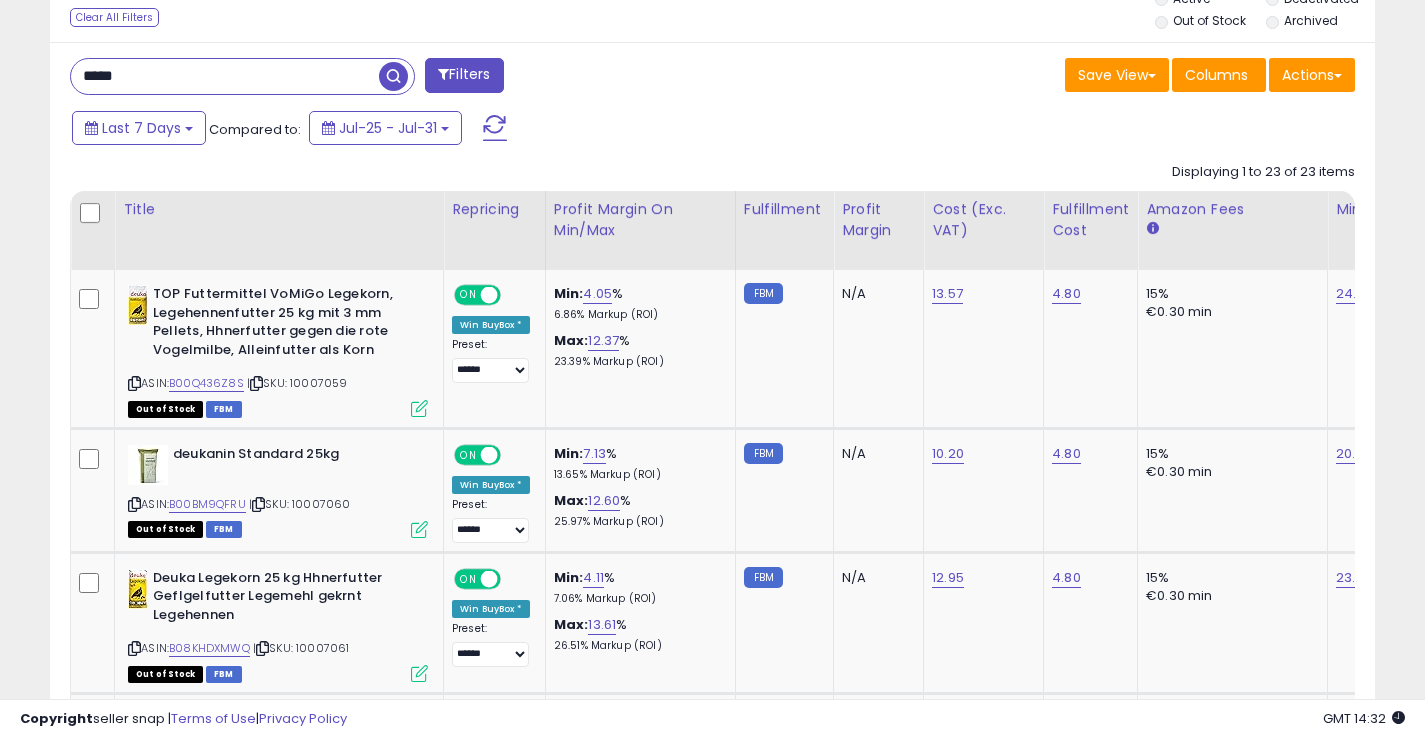 drag, startPoint x: 143, startPoint y: 73, endPoint x: 13, endPoint y: 77, distance: 130.06152 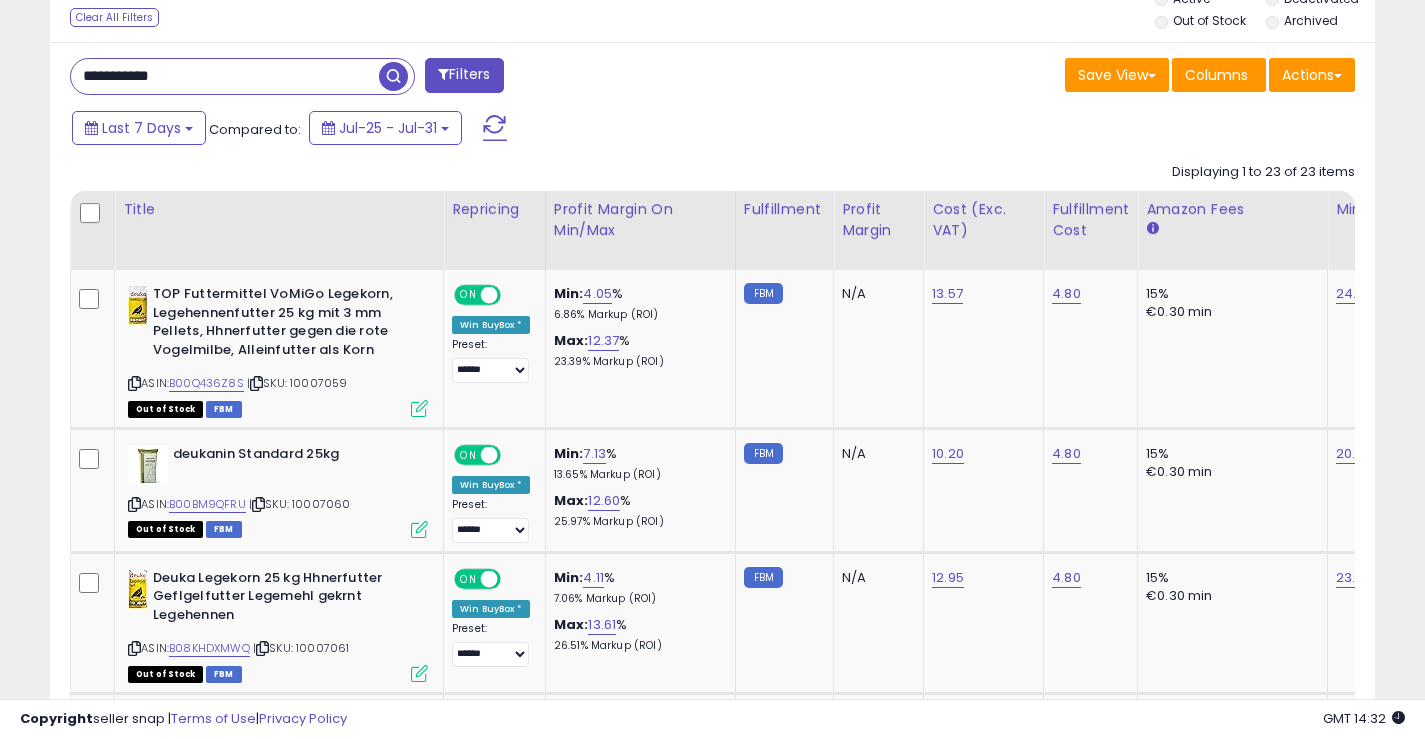 type on "**********" 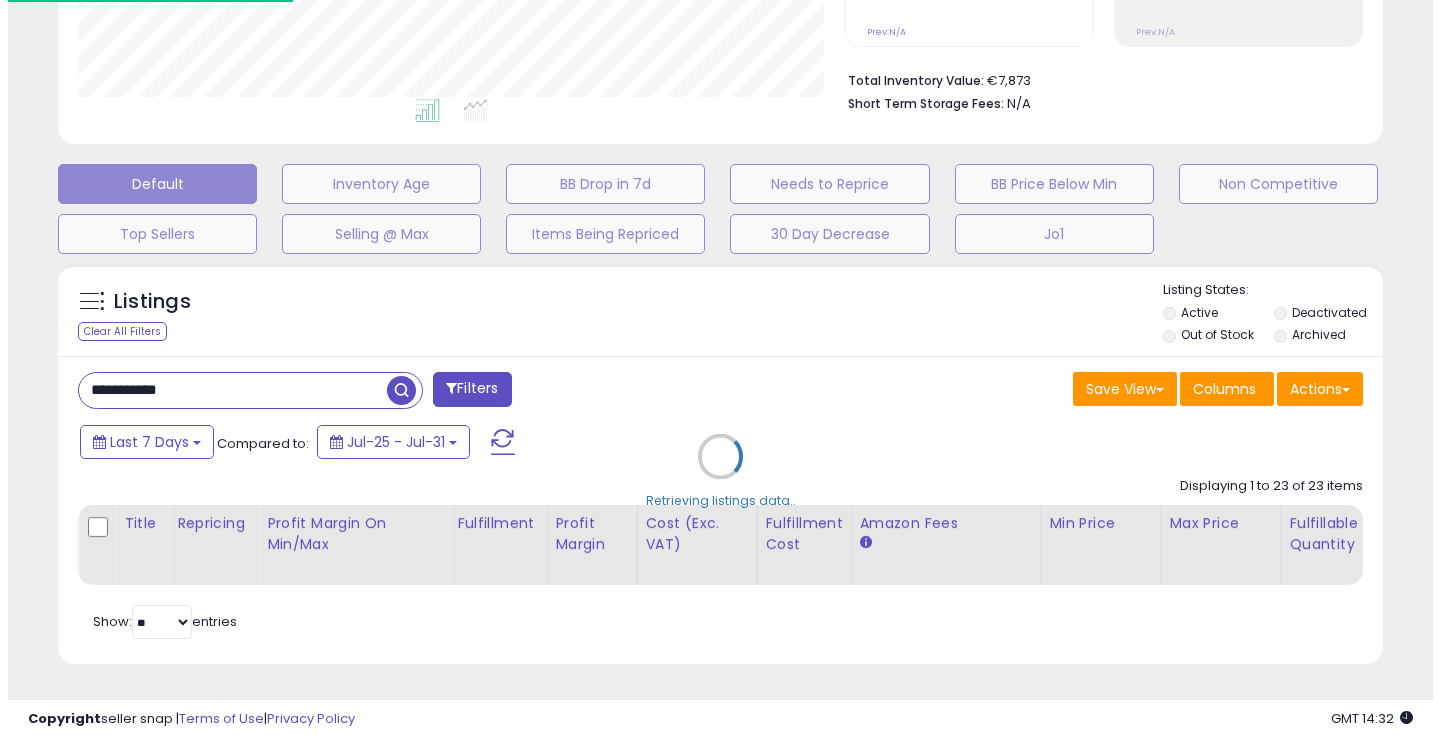 scroll, scrollTop: 481, scrollLeft: 0, axis: vertical 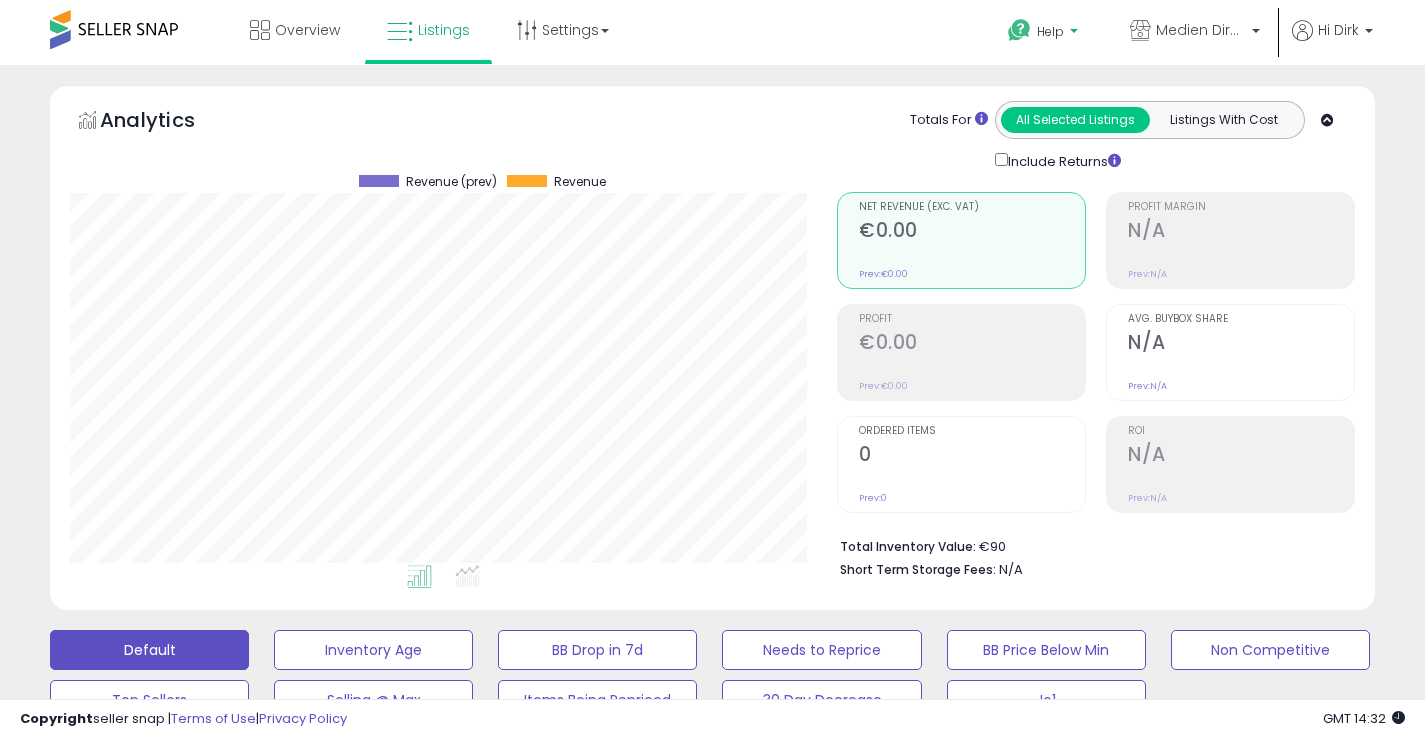 click on "Help" at bounding box center (1050, 31) 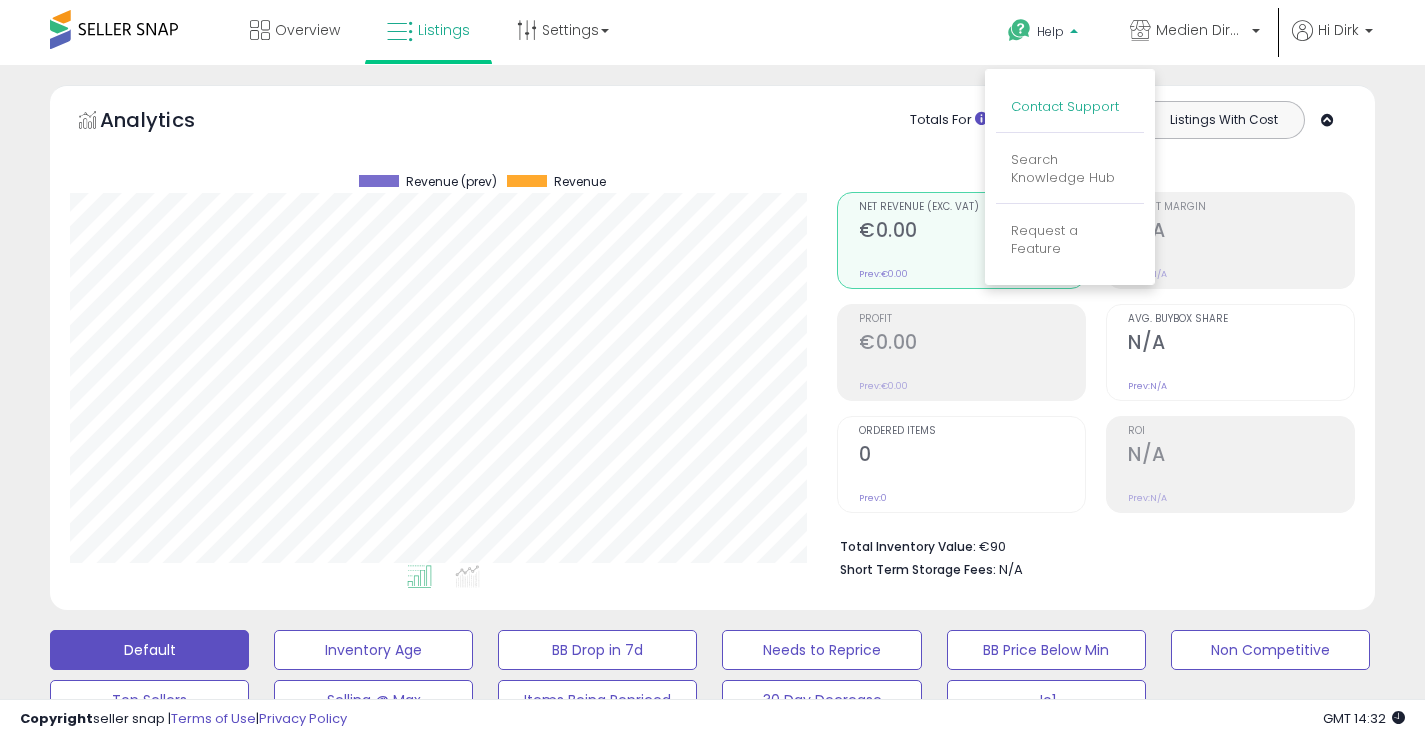 click on "Contact Support" at bounding box center [1065, 106] 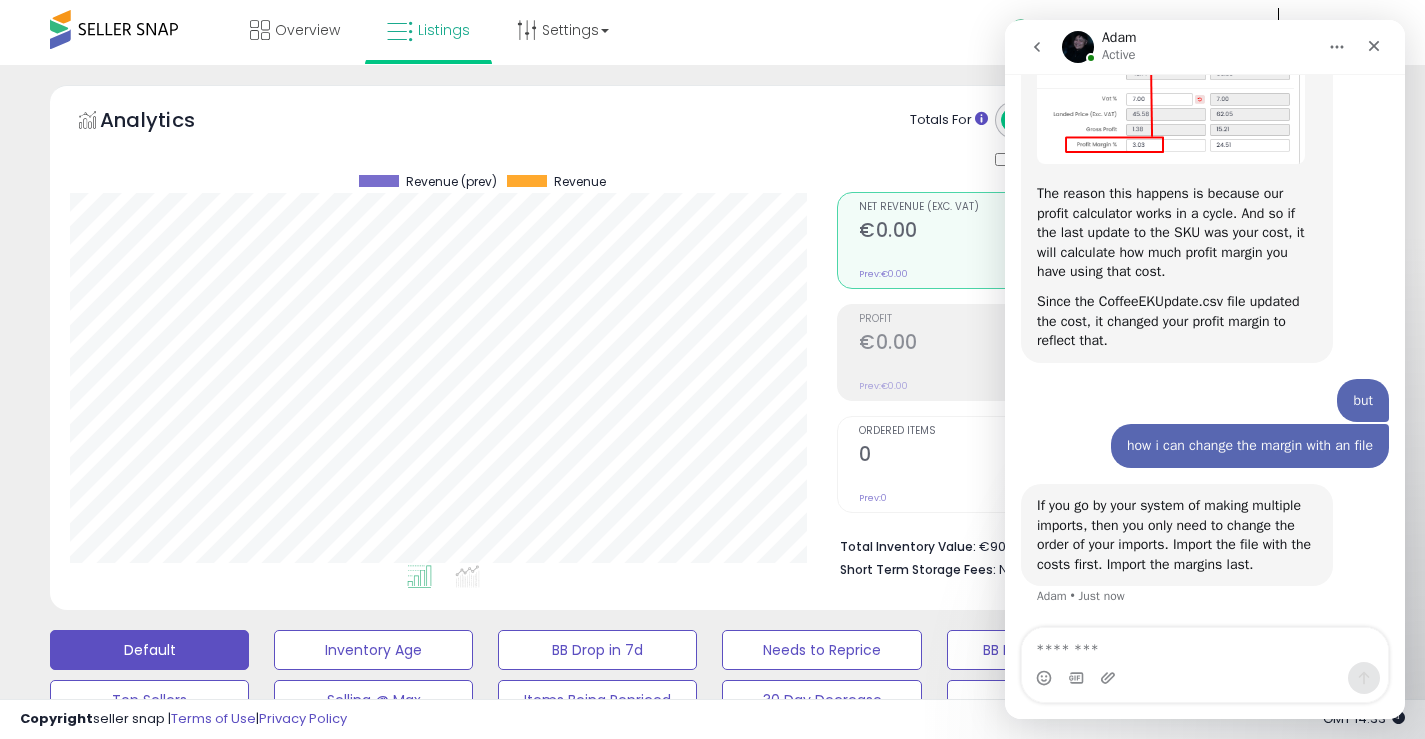 scroll, scrollTop: 1421, scrollLeft: 0, axis: vertical 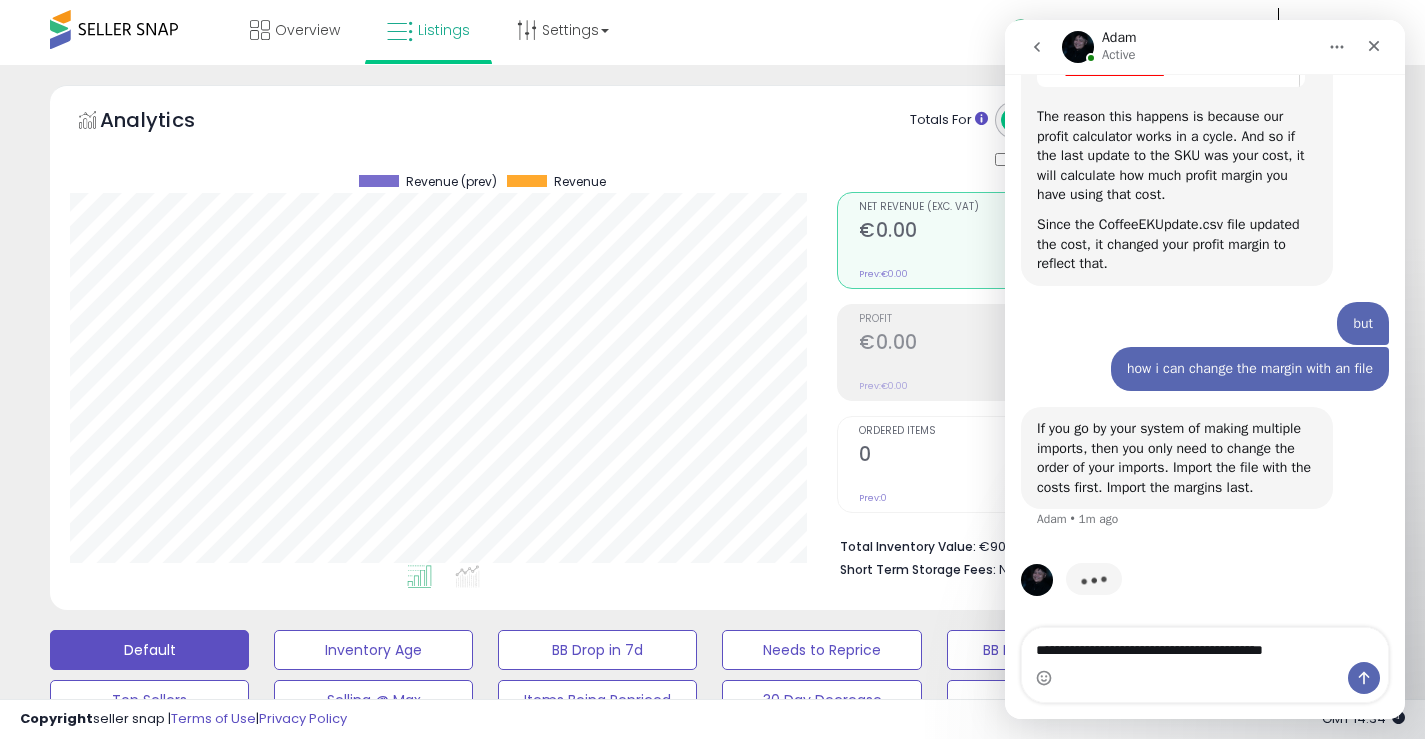 type on "**********" 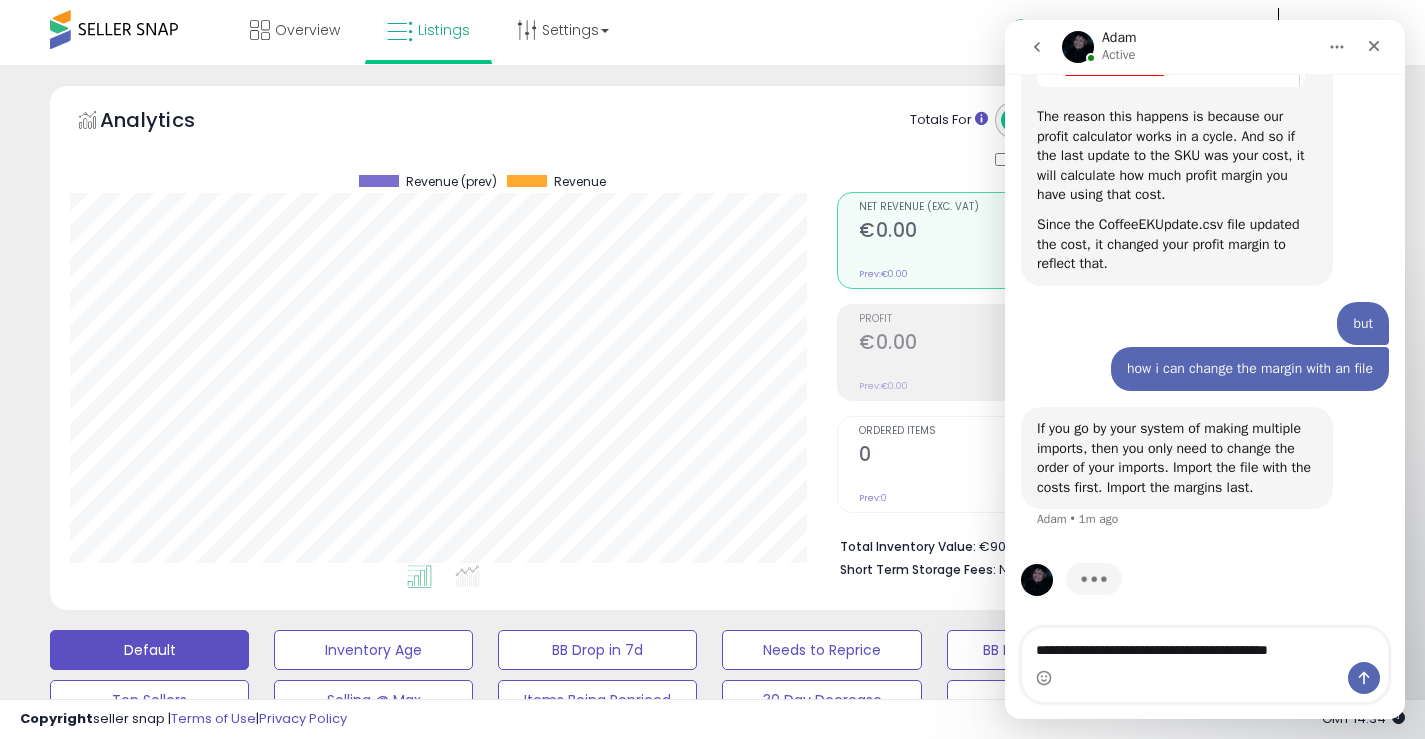 type 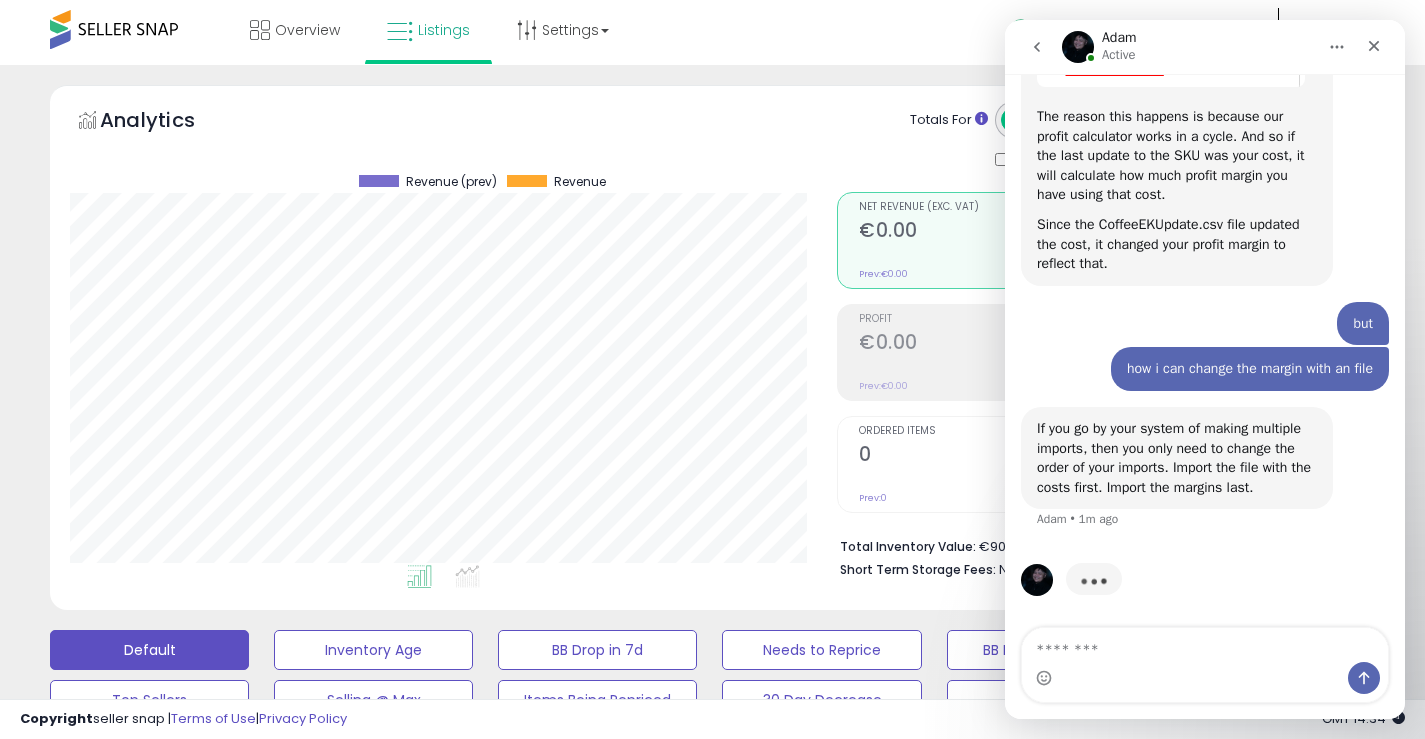 scroll, scrollTop: 1500, scrollLeft: 0, axis: vertical 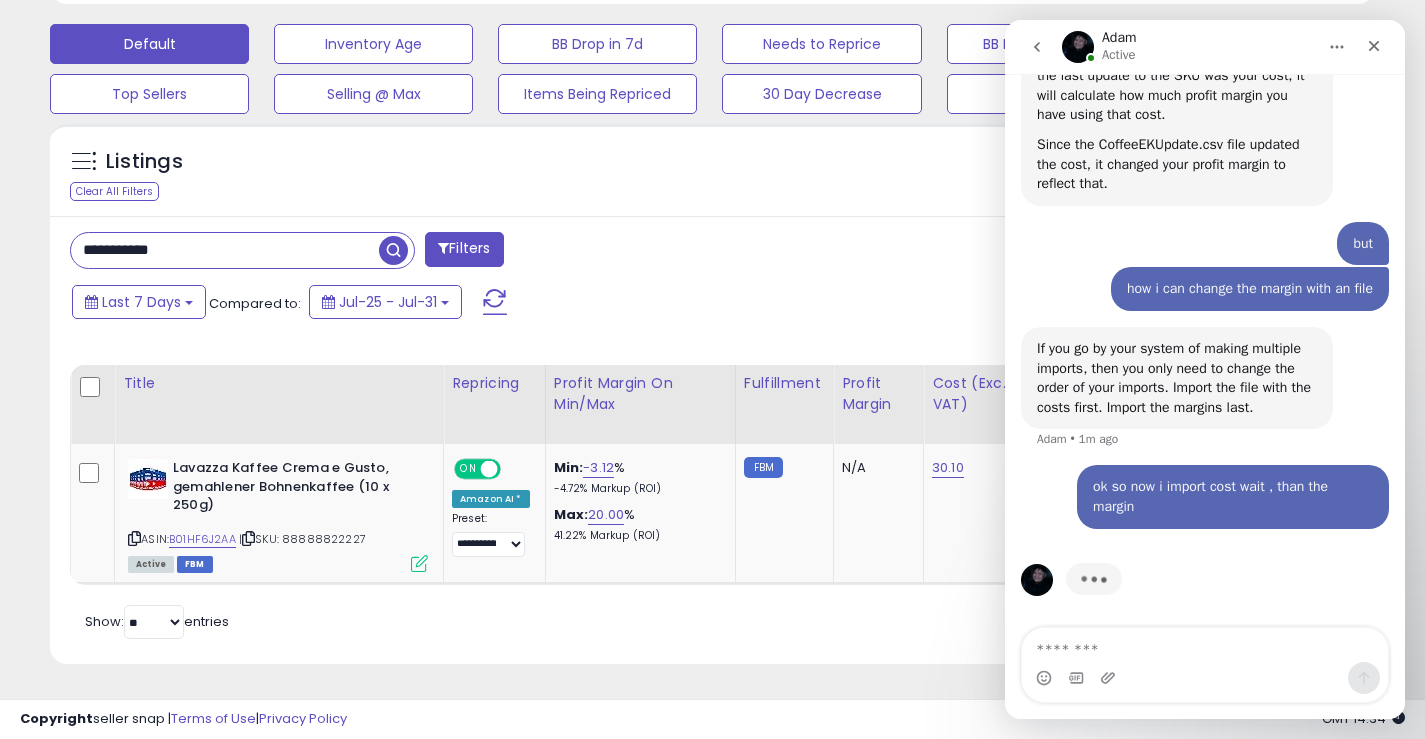 click on "Last 7 Days
Compared to:
Jul-25 - Jul-31" at bounding box center [549, 304] 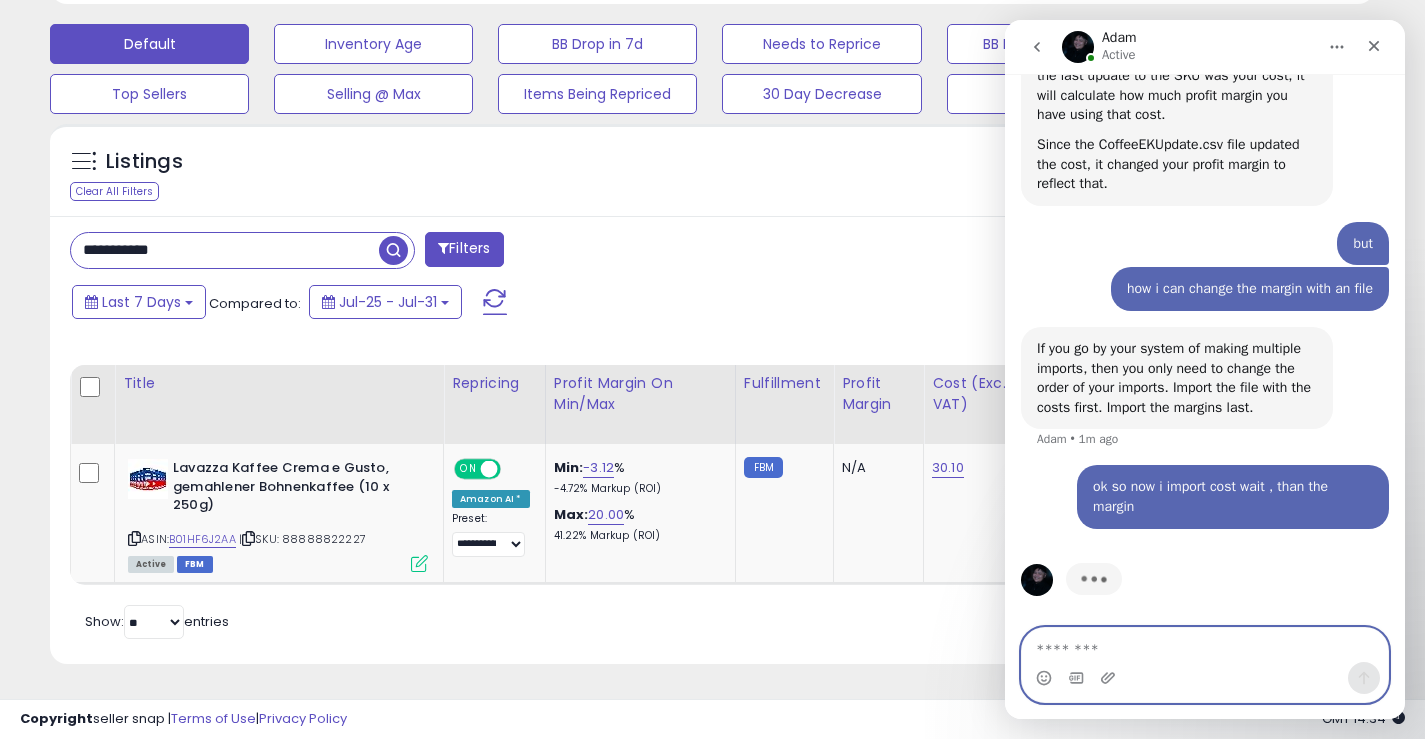 click at bounding box center (1205, 645) 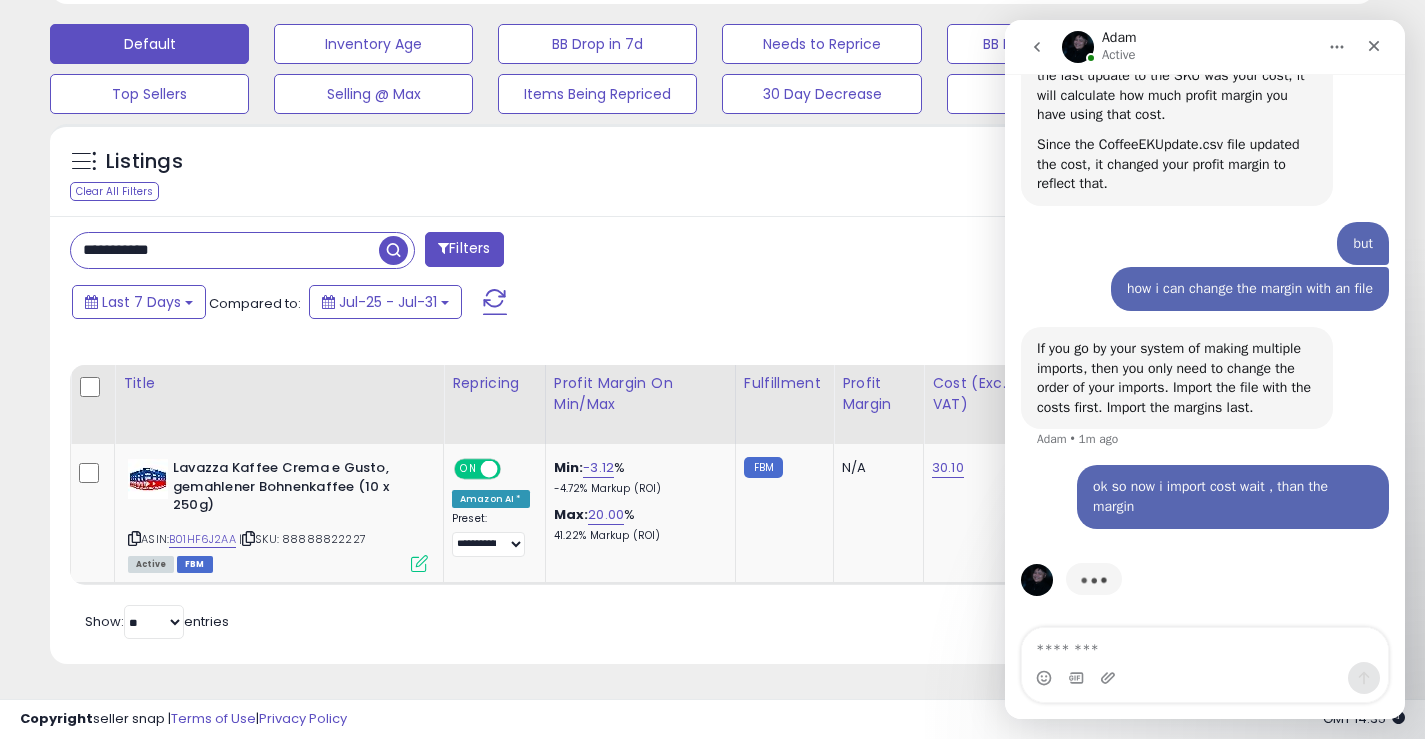 click on "Save View
Save As New View
Update Current View
Columns
Actions
Import  Export Visible Columns" at bounding box center [1042, 251] 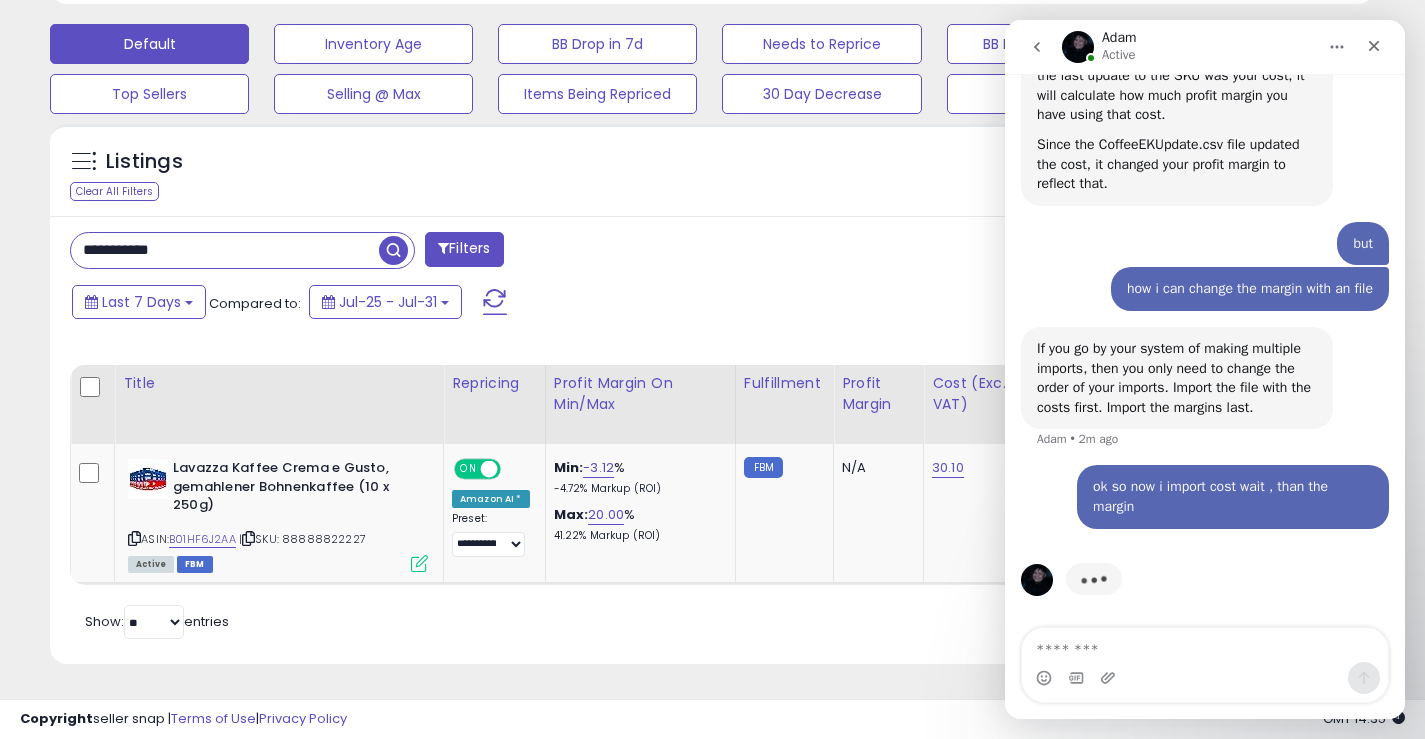 click on "Listings
Clear All Filters
Listing States:" at bounding box center (712, 175) 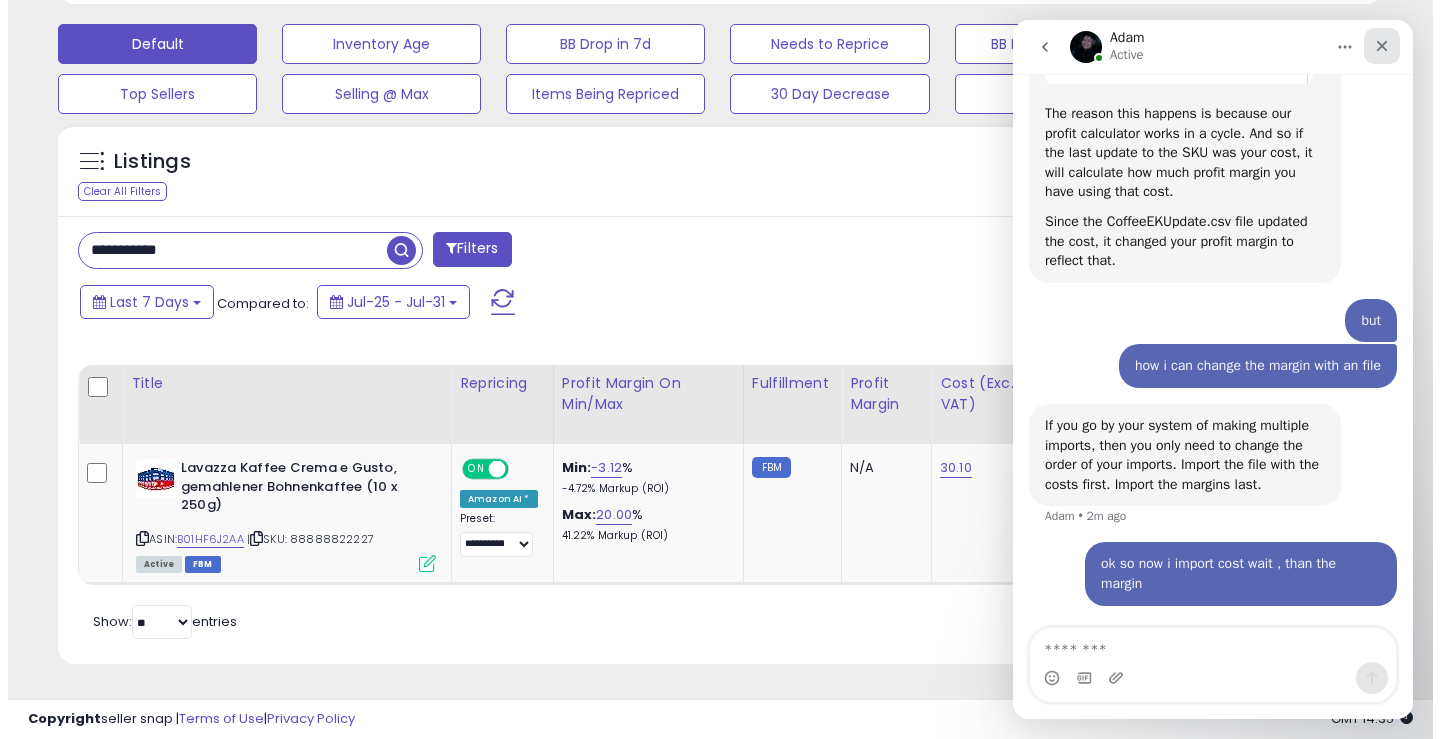 scroll, scrollTop: 1423, scrollLeft: 0, axis: vertical 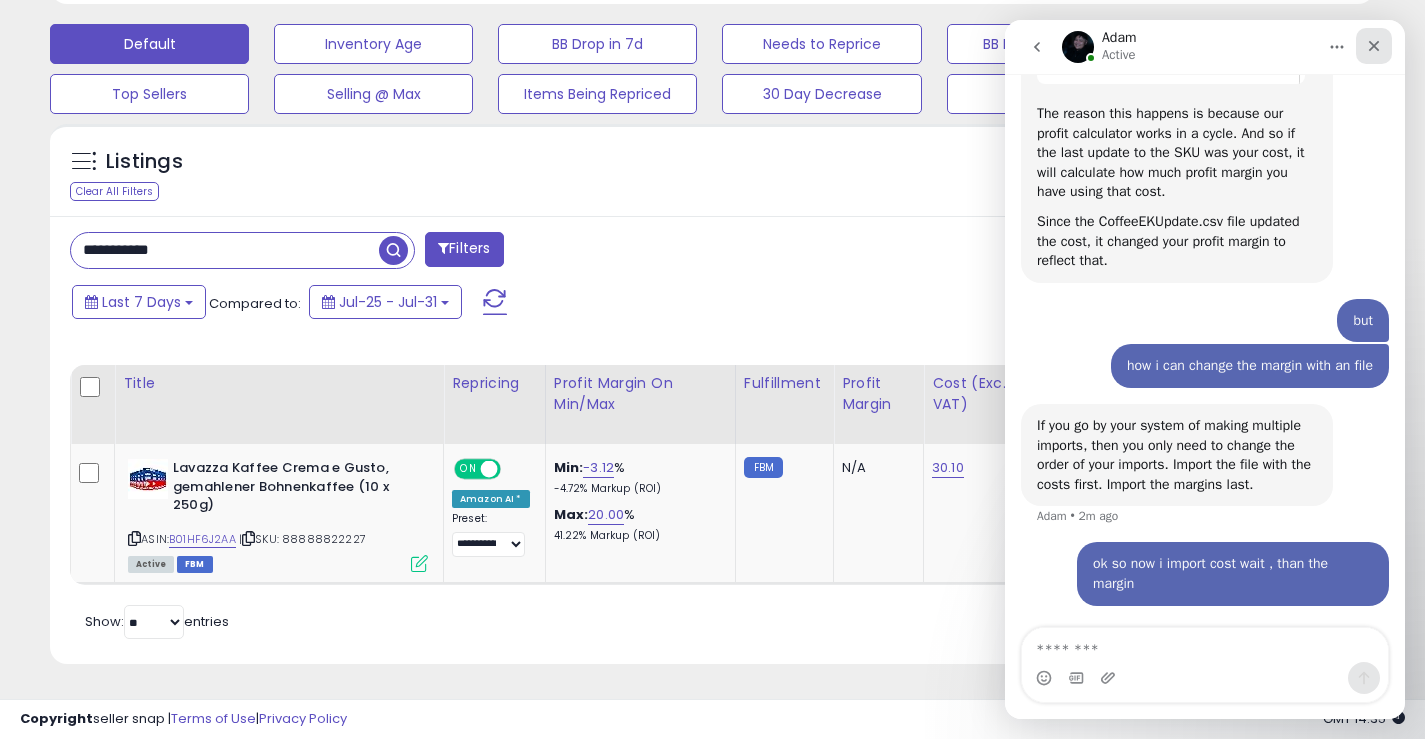 click 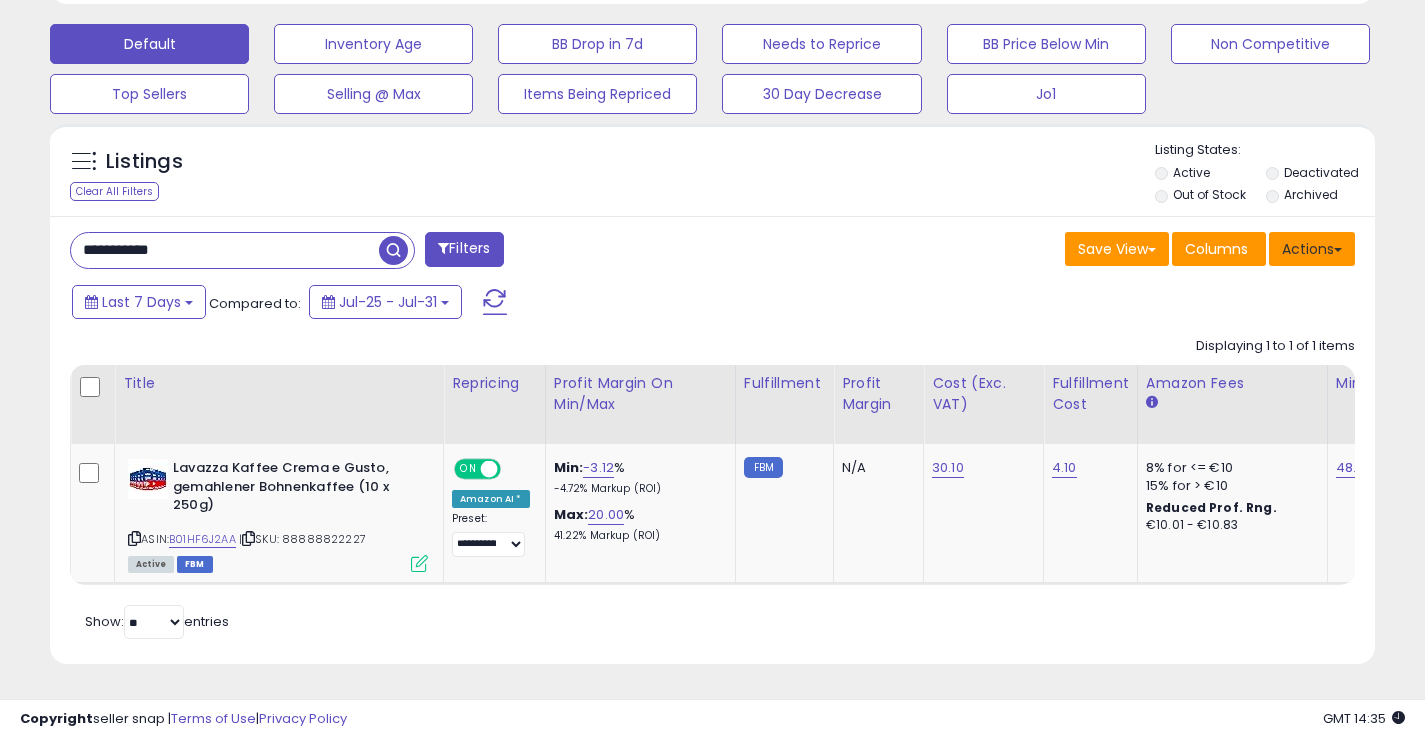 click on "Actions" at bounding box center [1312, 249] 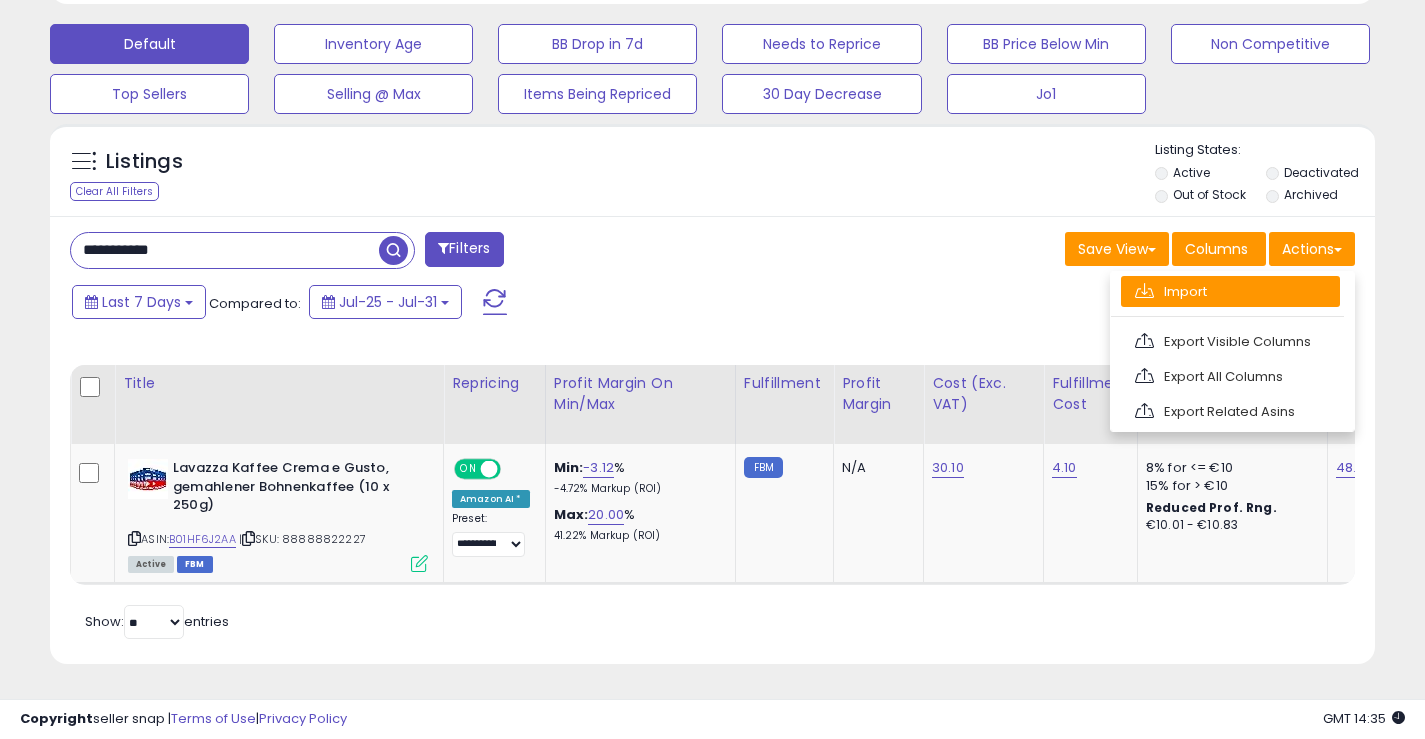 click on "Import" at bounding box center (1230, 291) 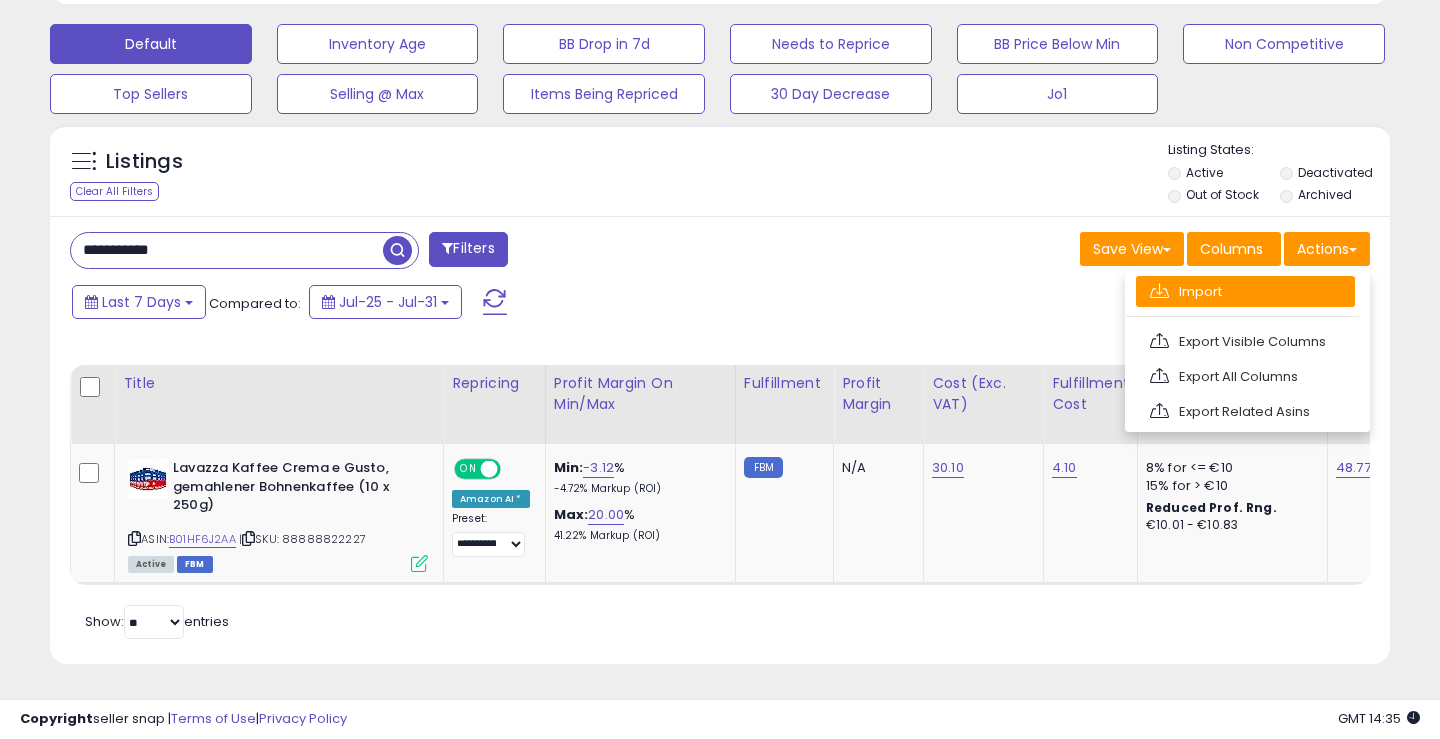 scroll, scrollTop: 999590, scrollLeft: 999224, axis: both 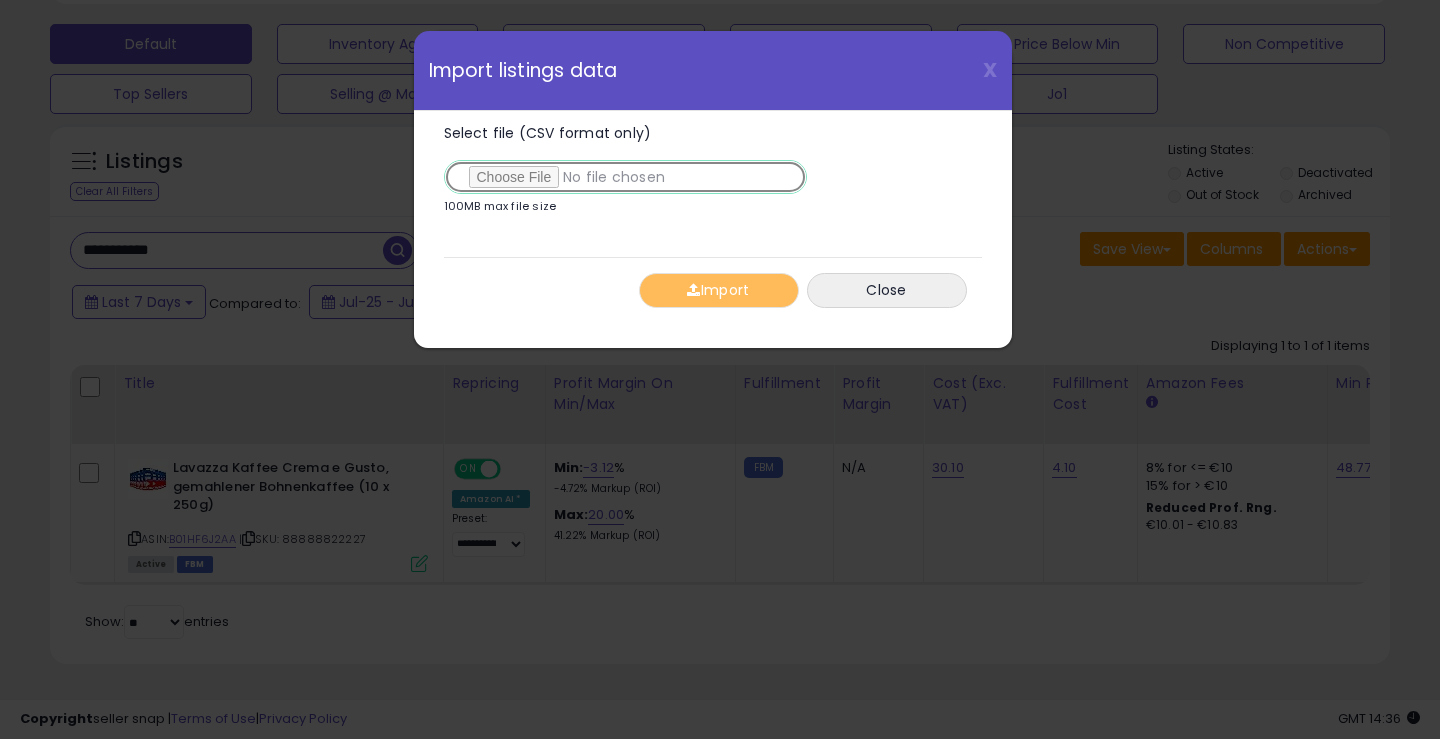 click on "Select file (CSV format only)" at bounding box center (625, 177) 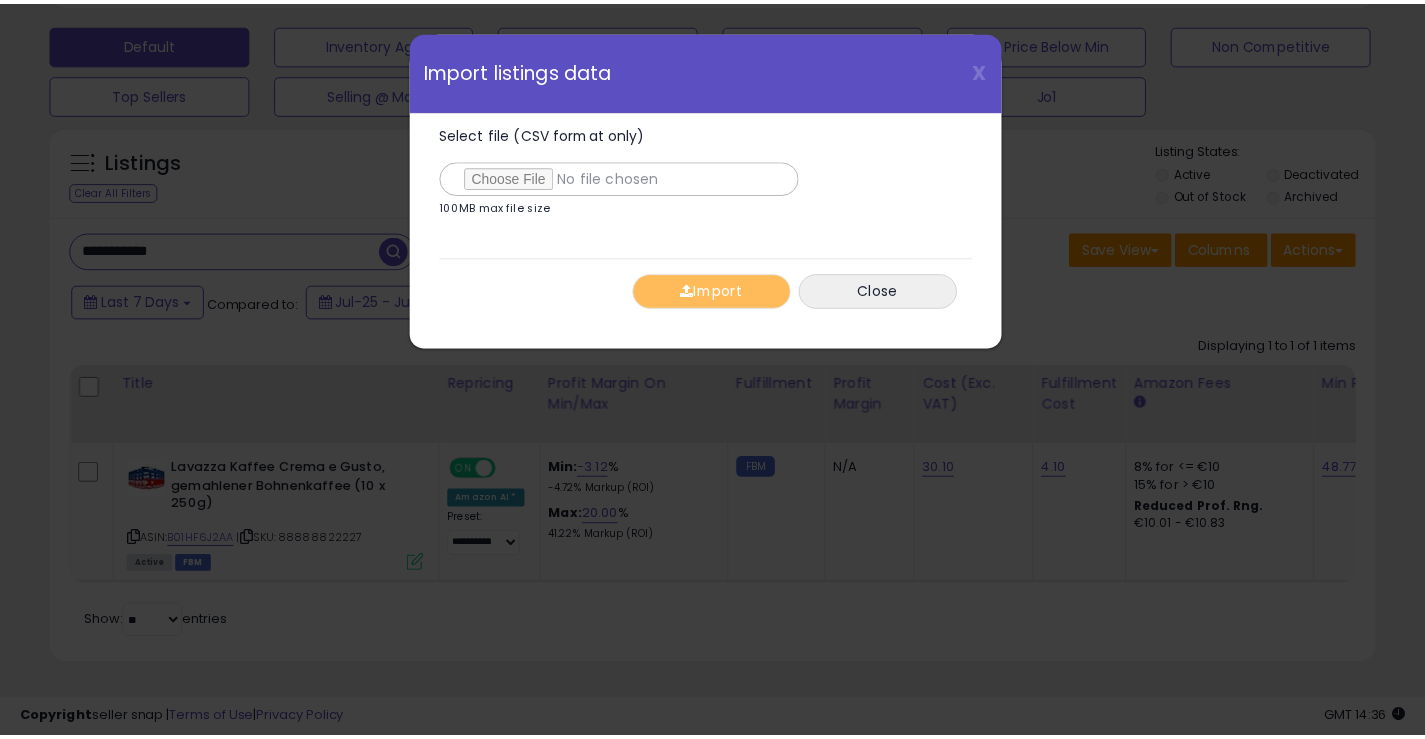scroll, scrollTop: 1500, scrollLeft: 0, axis: vertical 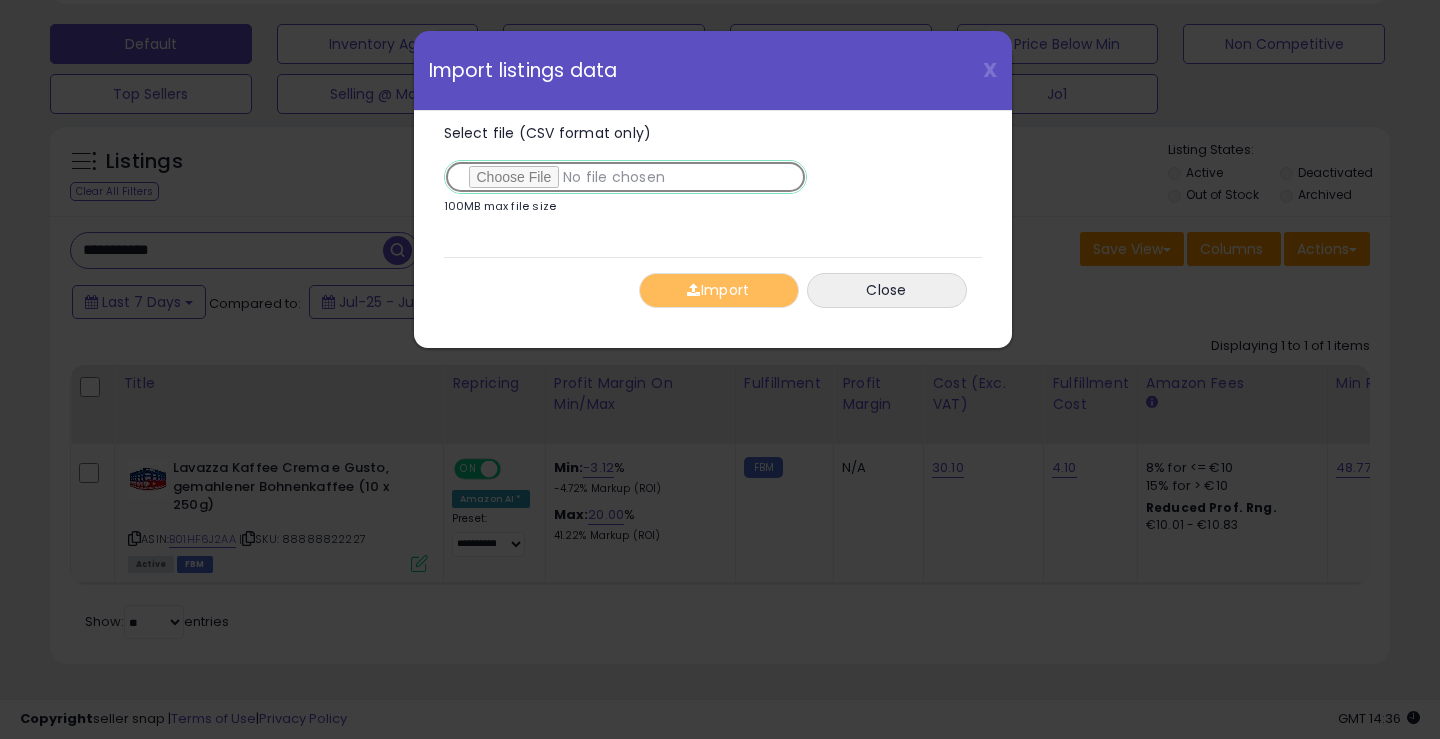 type on "**********" 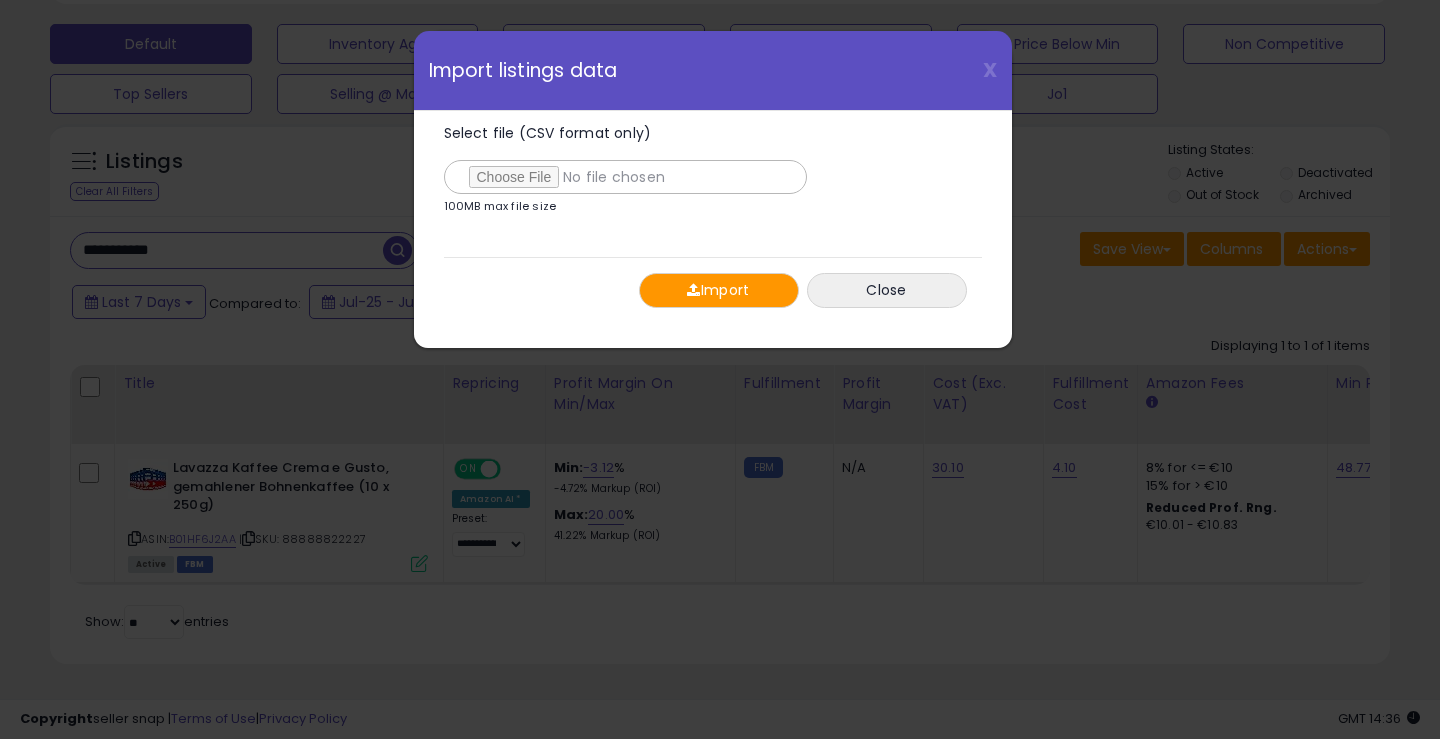 click on "Import" at bounding box center [719, 290] 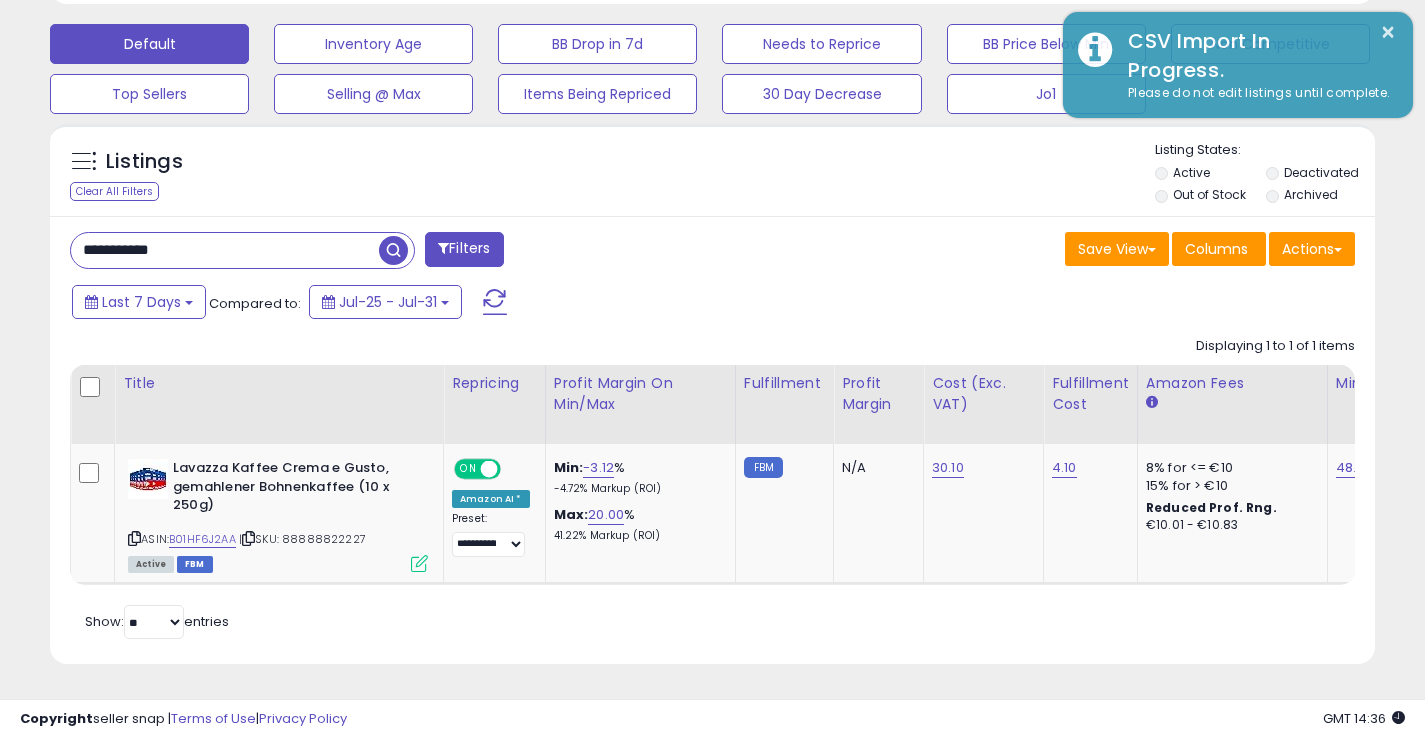 scroll, scrollTop: 410, scrollLeft: 767, axis: both 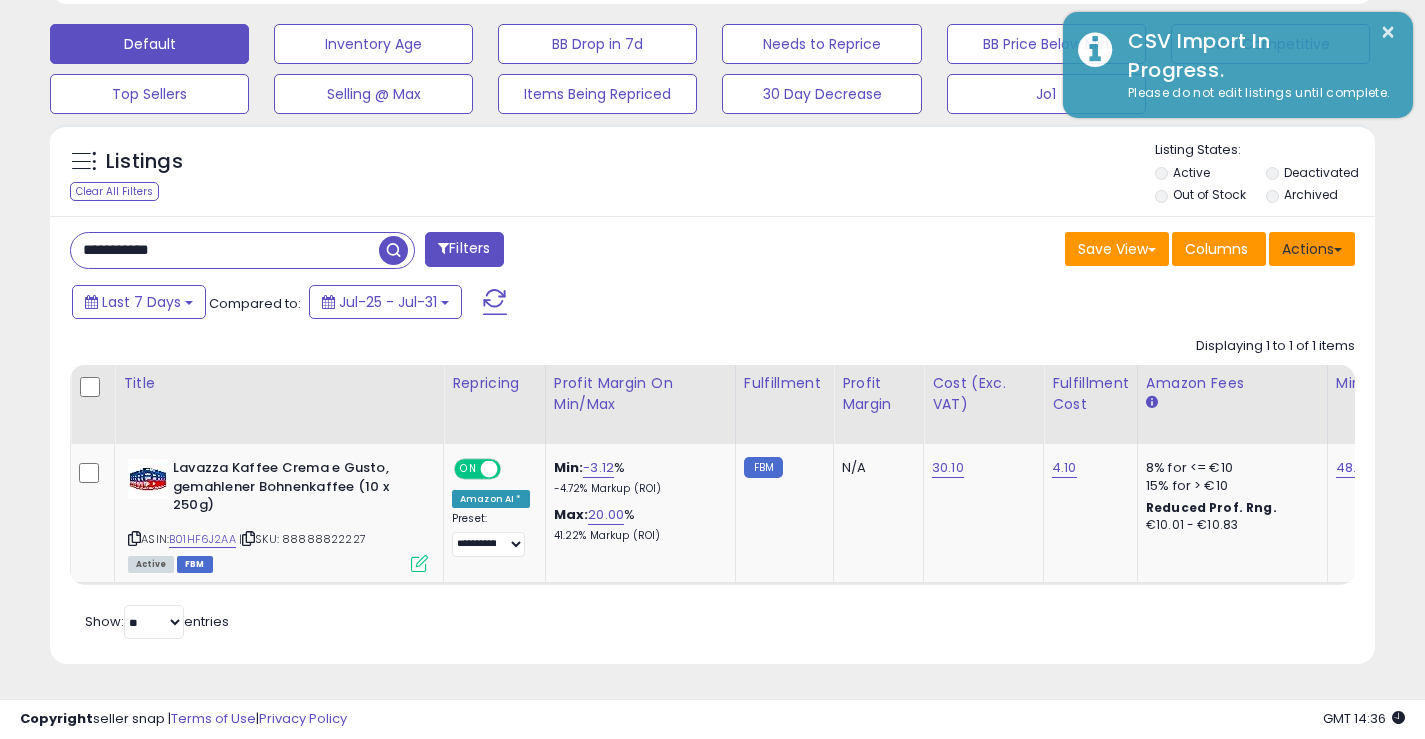 click on "Actions" at bounding box center (1312, 249) 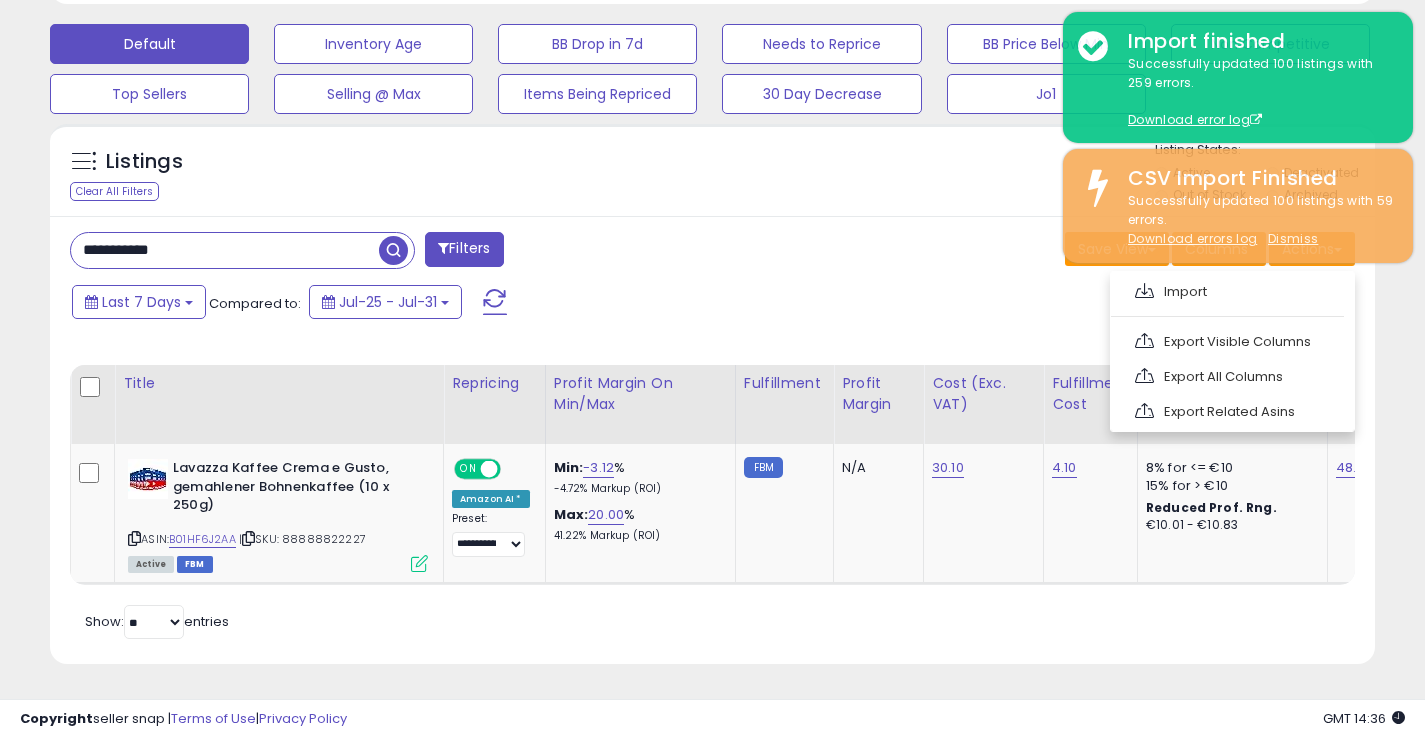 click on "Save View
Save As New View
Update Current View
Columns
Actions
Import  Export Visible Columns" at bounding box center [1042, 251] 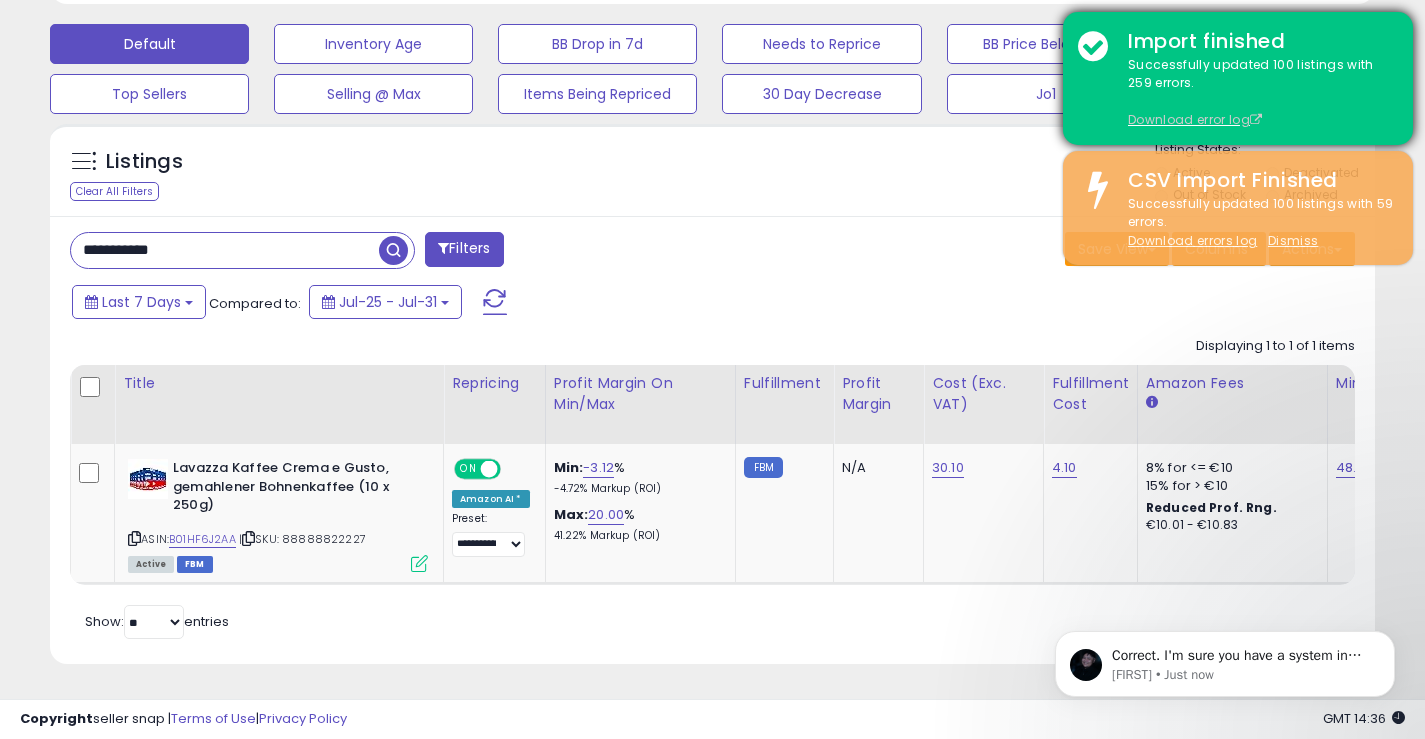 scroll, scrollTop: 0, scrollLeft: 0, axis: both 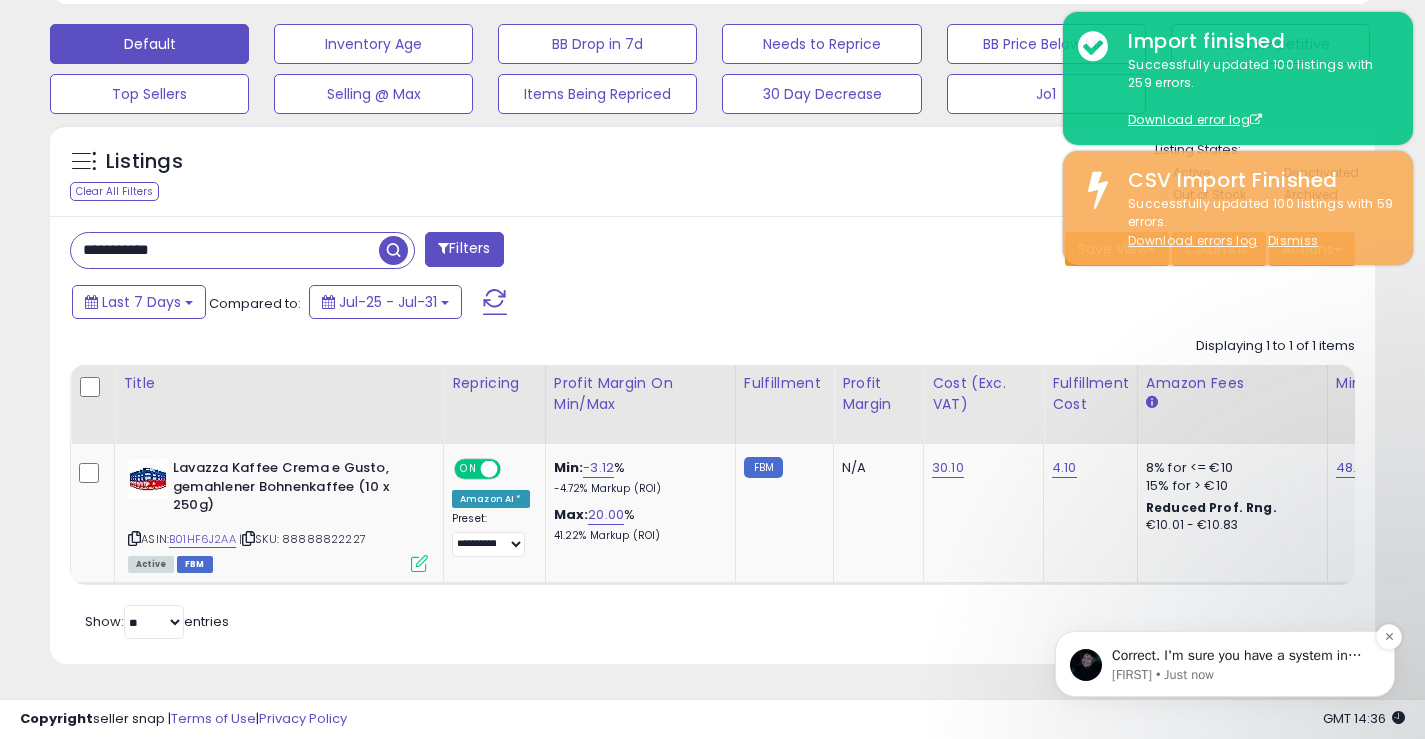 click on "Adam • Just now" at bounding box center [1241, 675] 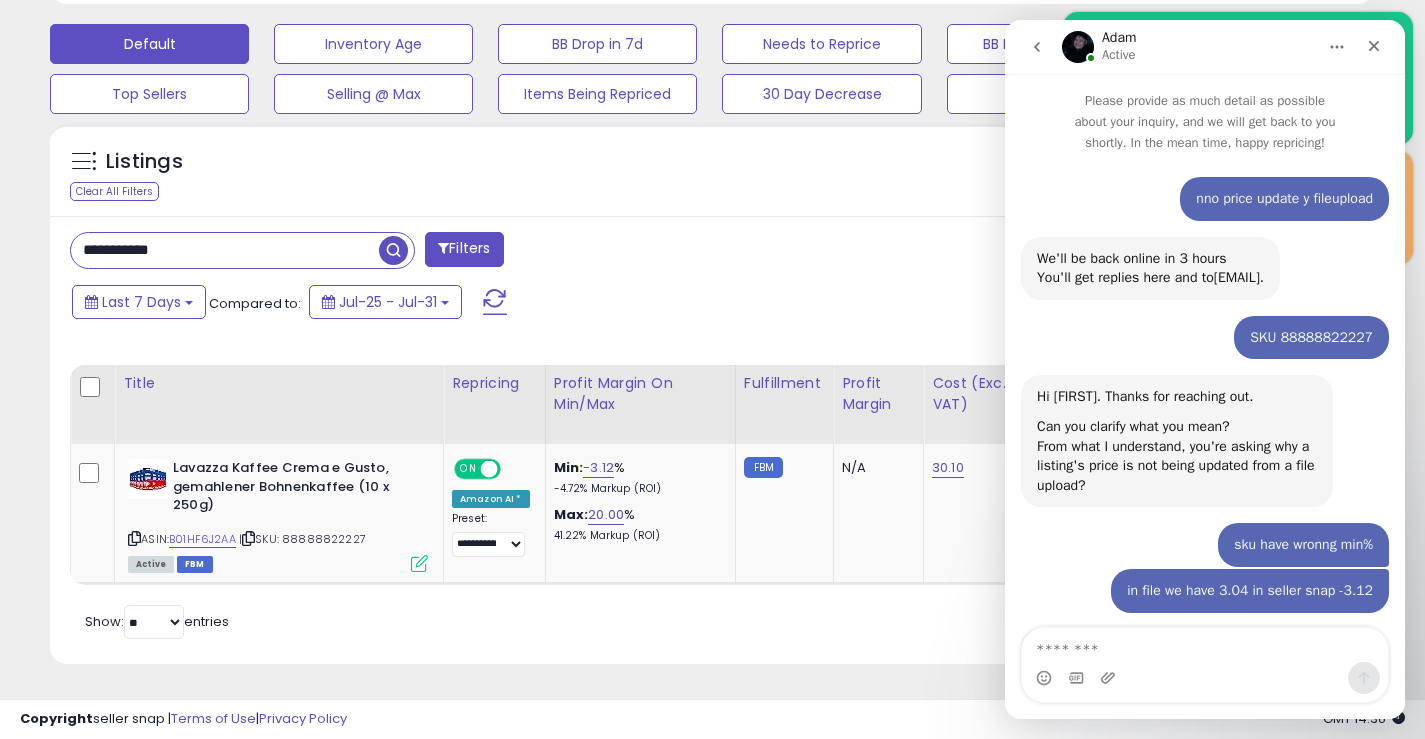 scroll, scrollTop: 3, scrollLeft: 0, axis: vertical 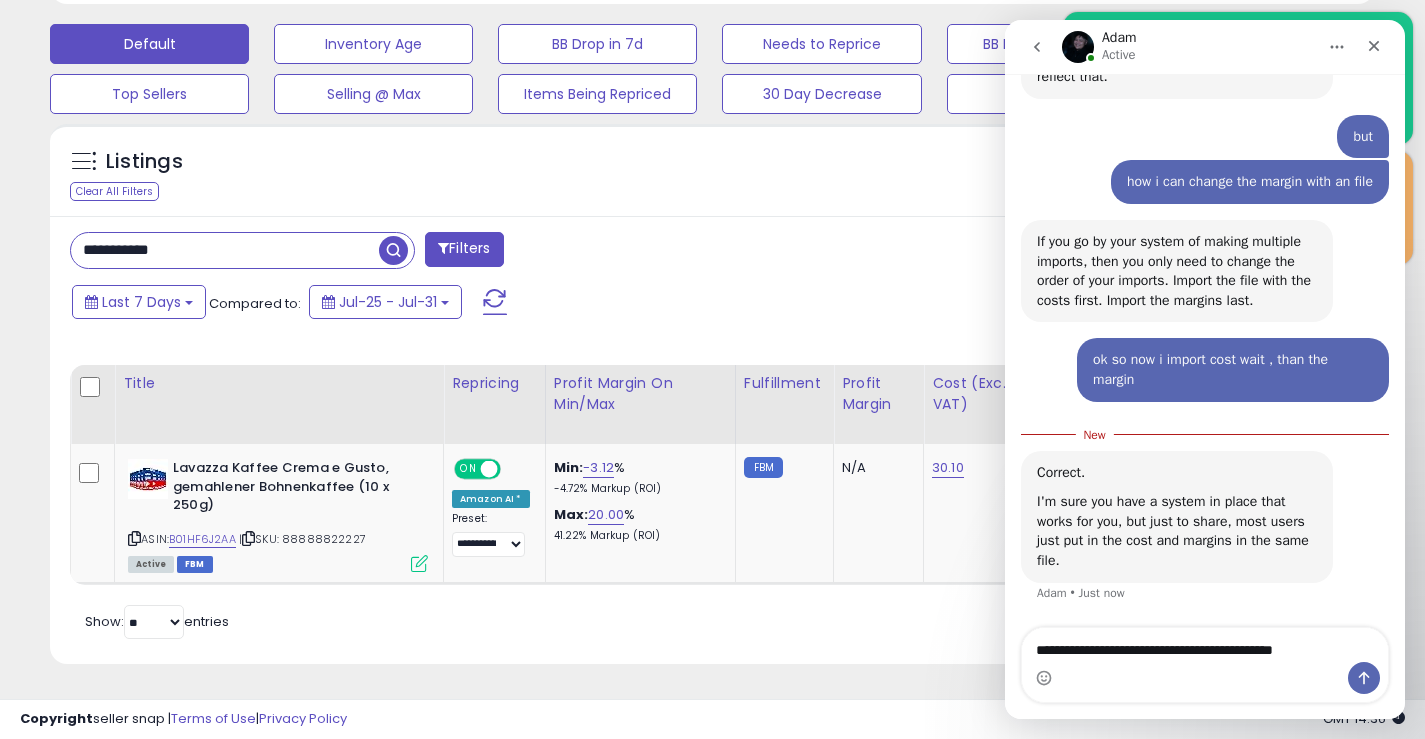 type on "**********" 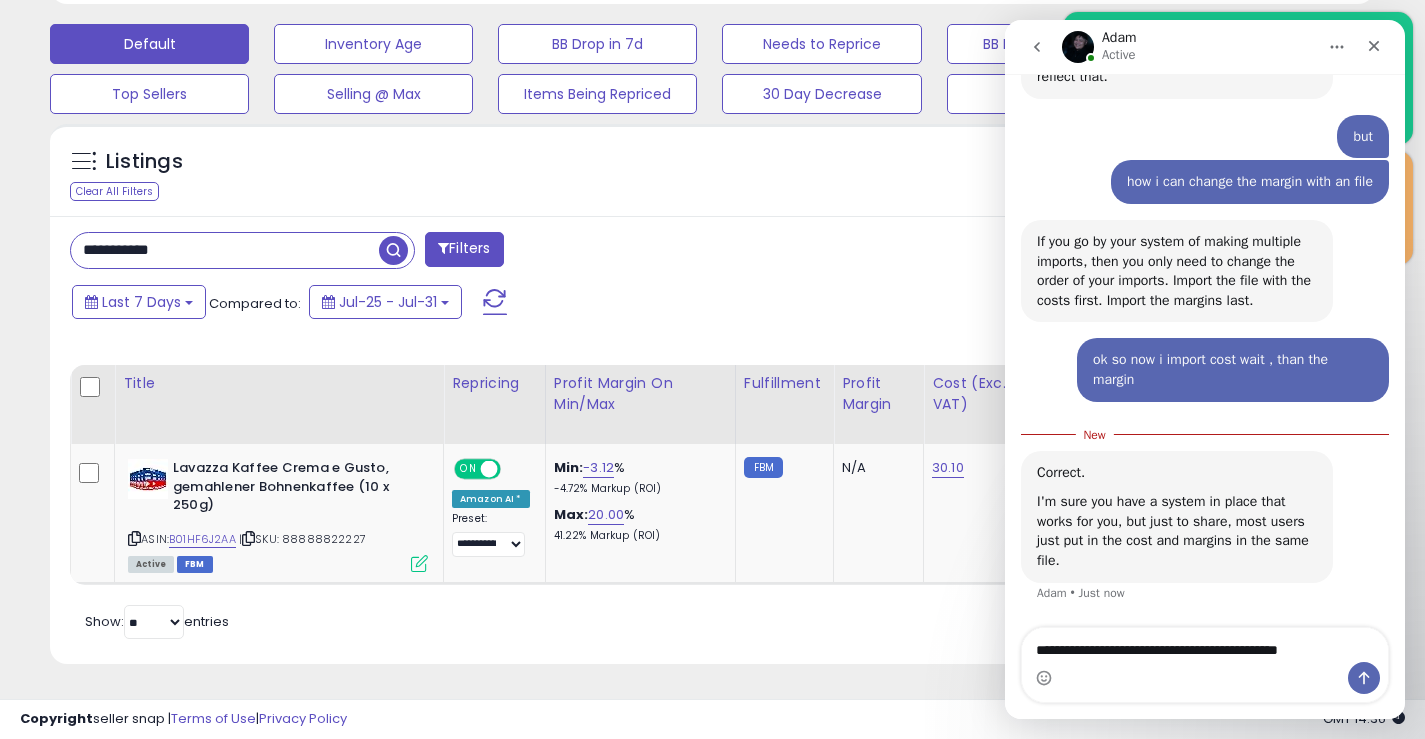 type 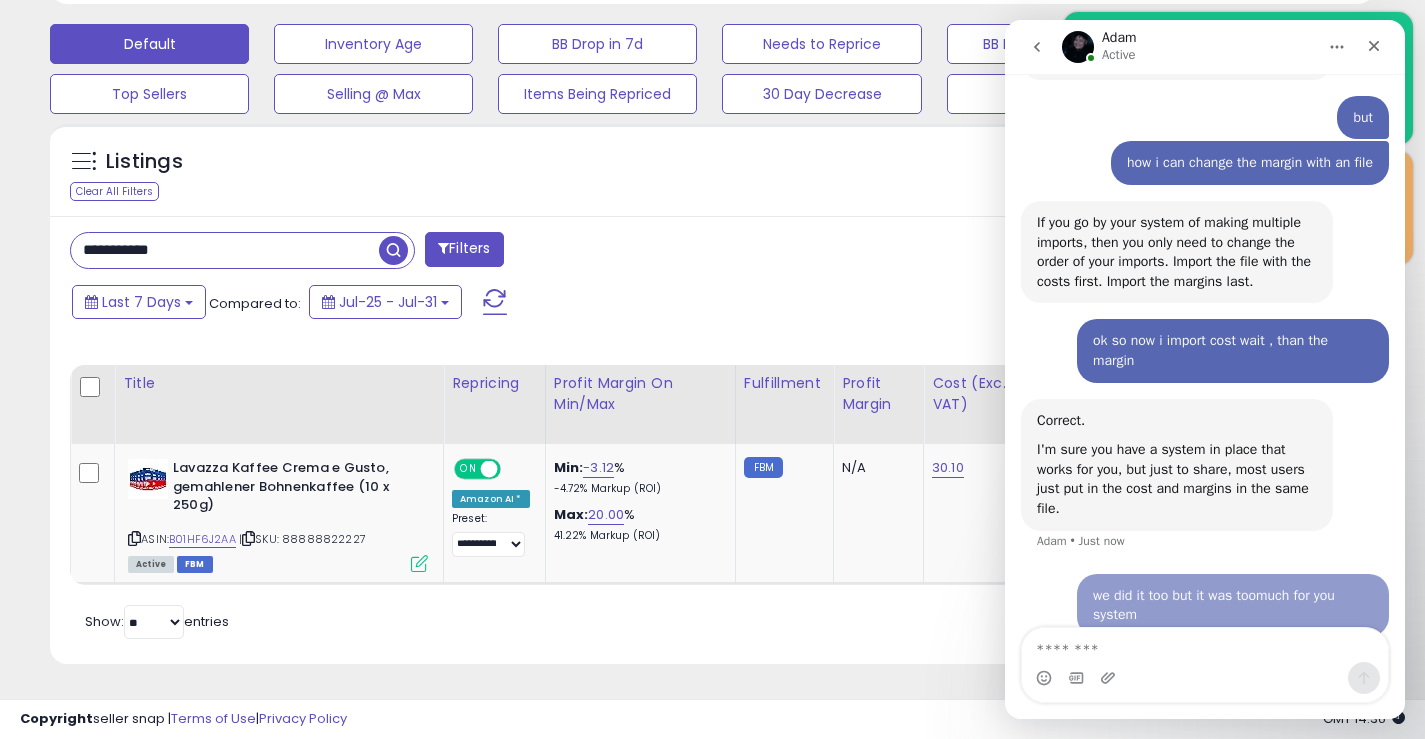 scroll, scrollTop: 1650, scrollLeft: 0, axis: vertical 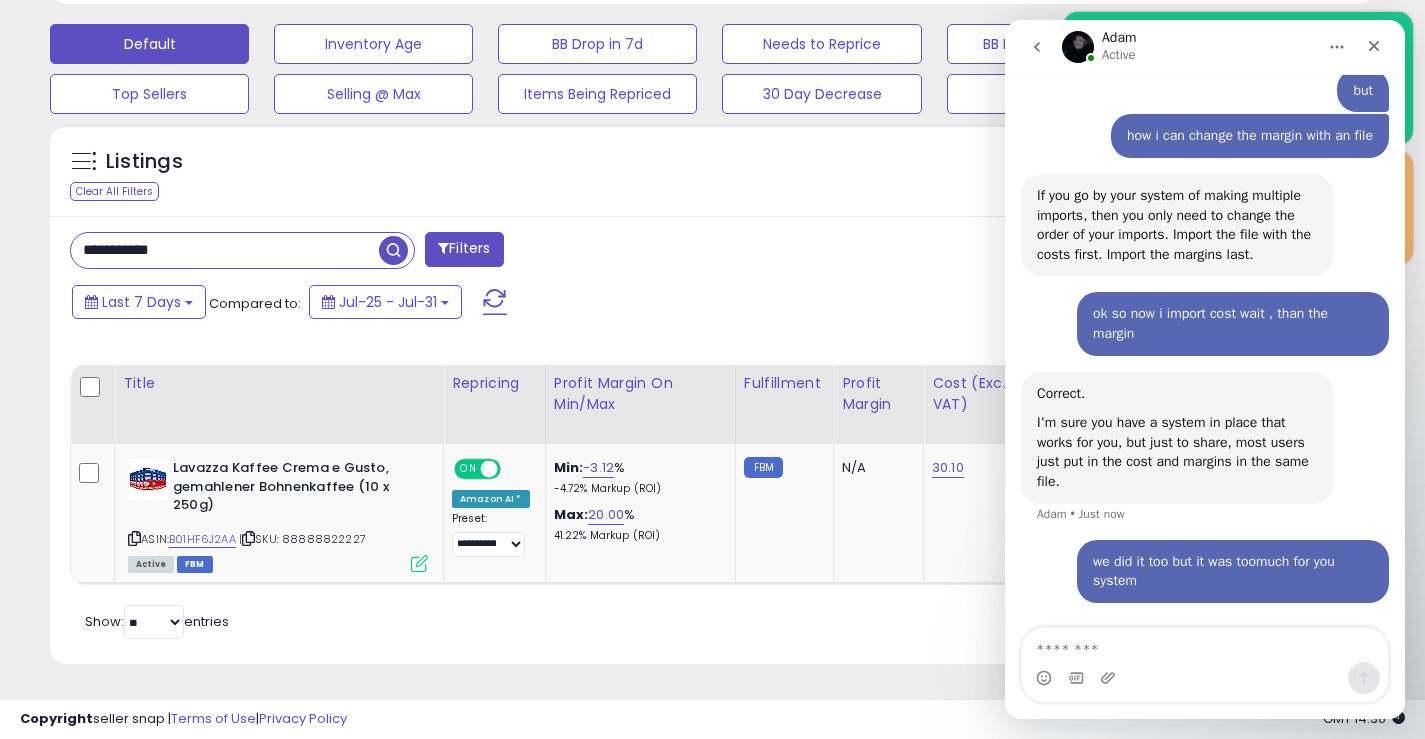 click on "Last 7 Days
Compared to:
Jul-25 - Jul-31" at bounding box center (549, 304) 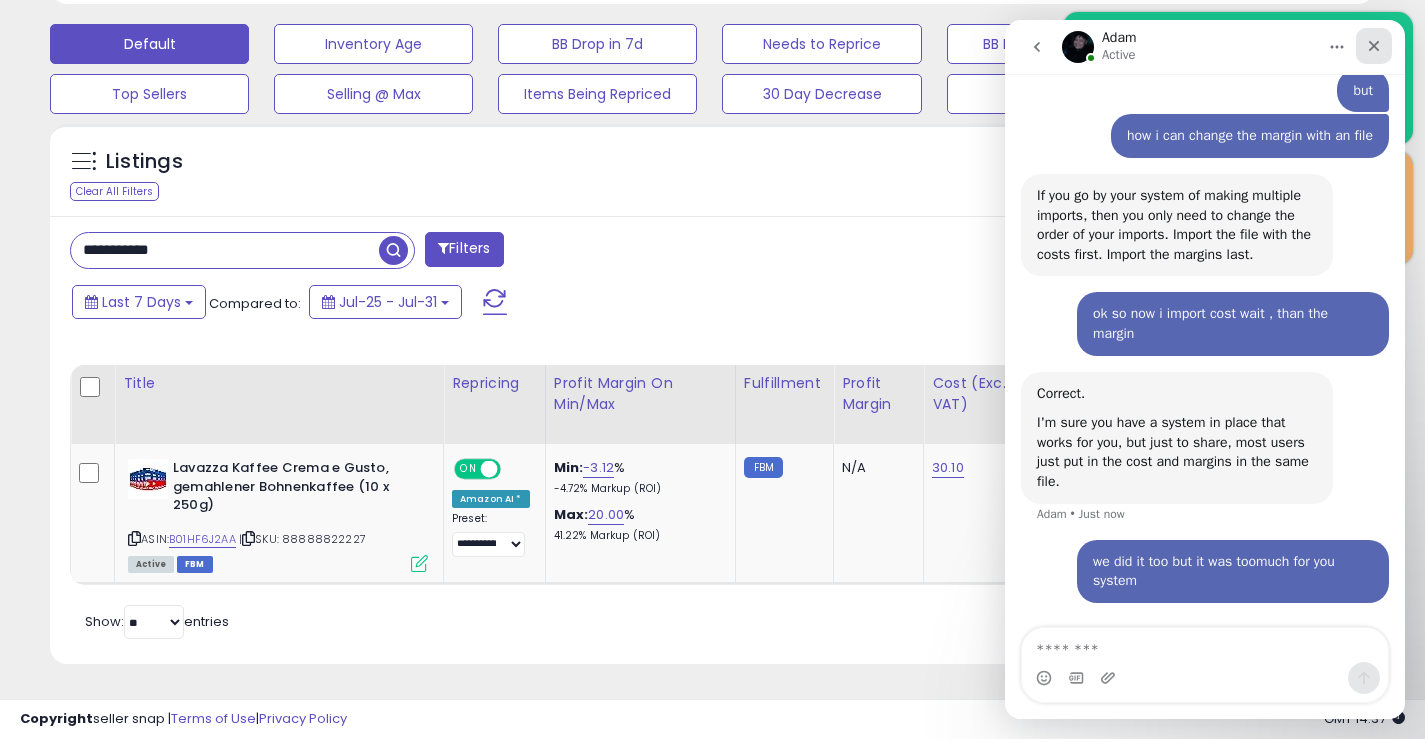 click 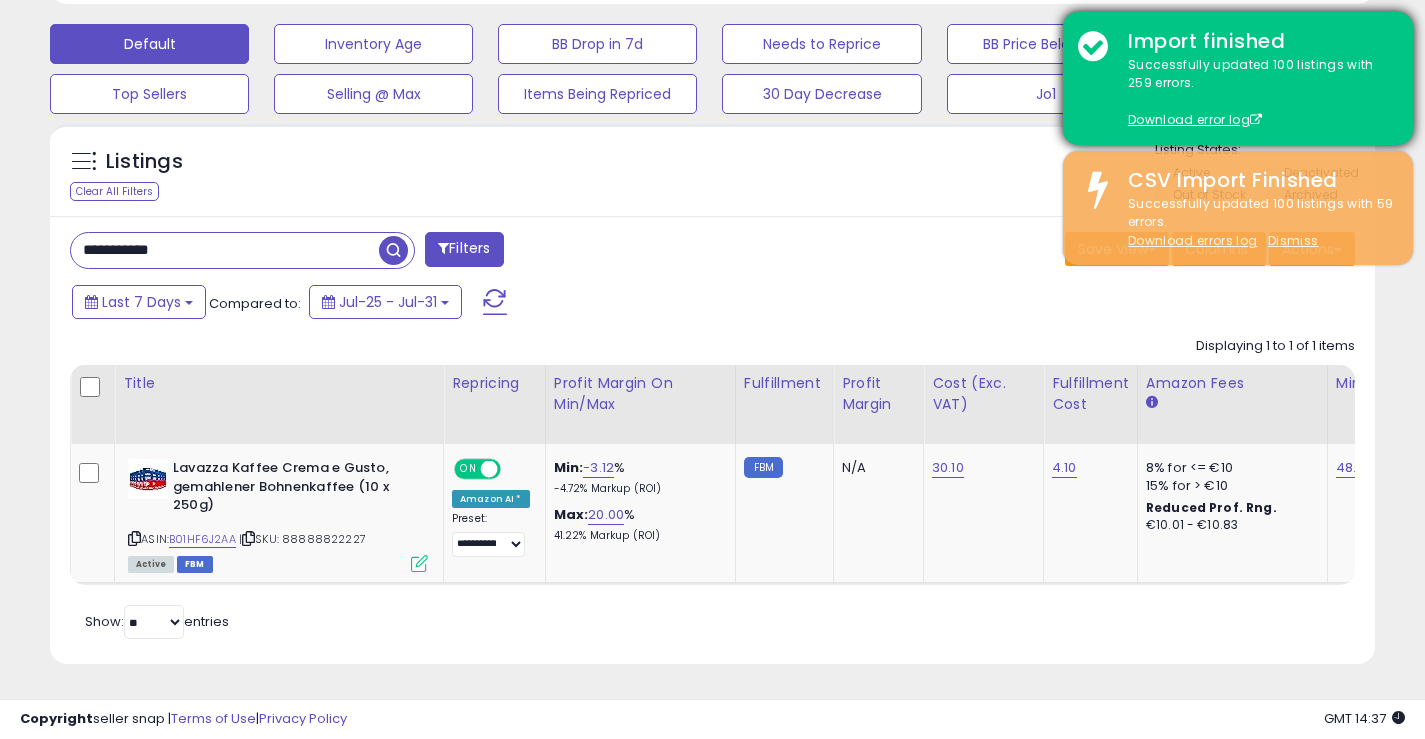 click on "Import finished Successfully updated 100 listings with 259 errors. Download error log" at bounding box center (1238, 78) 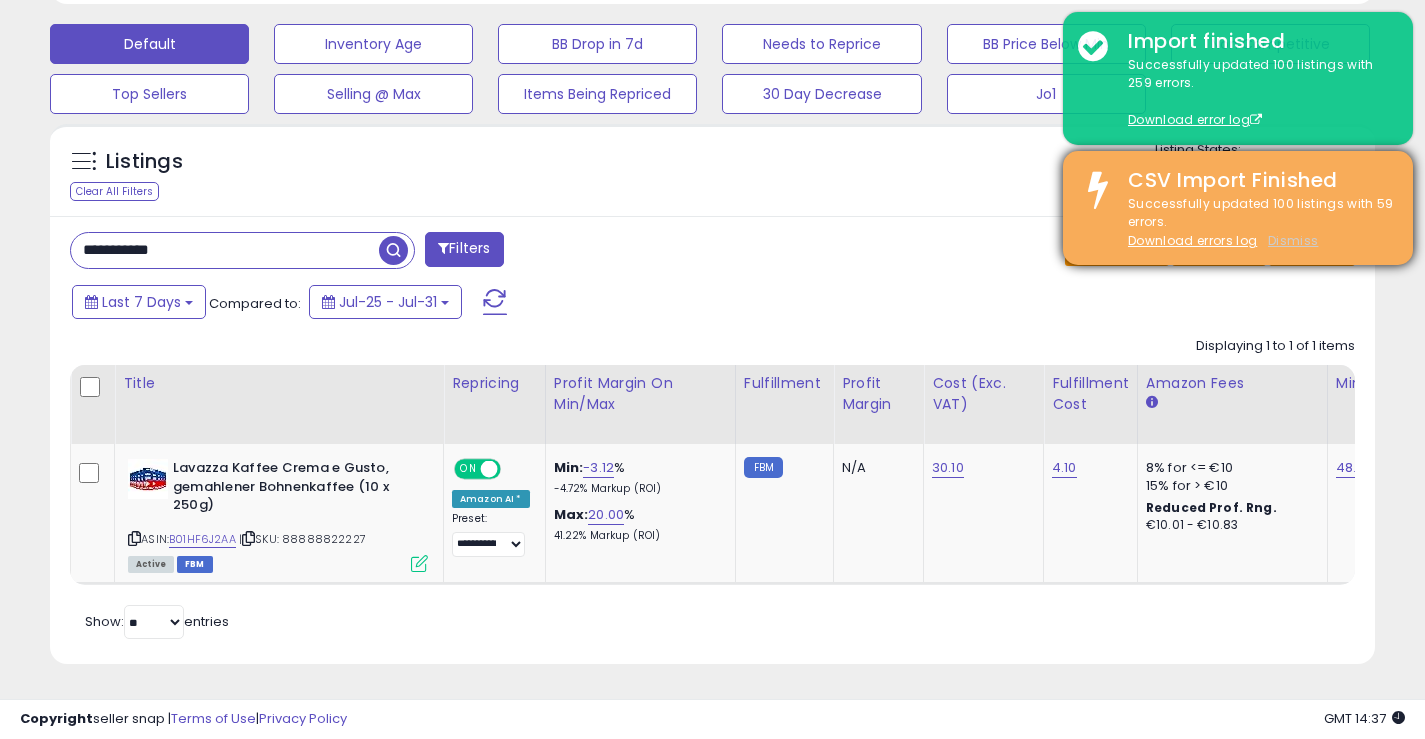 click on "Dismiss" at bounding box center [1293, 240] 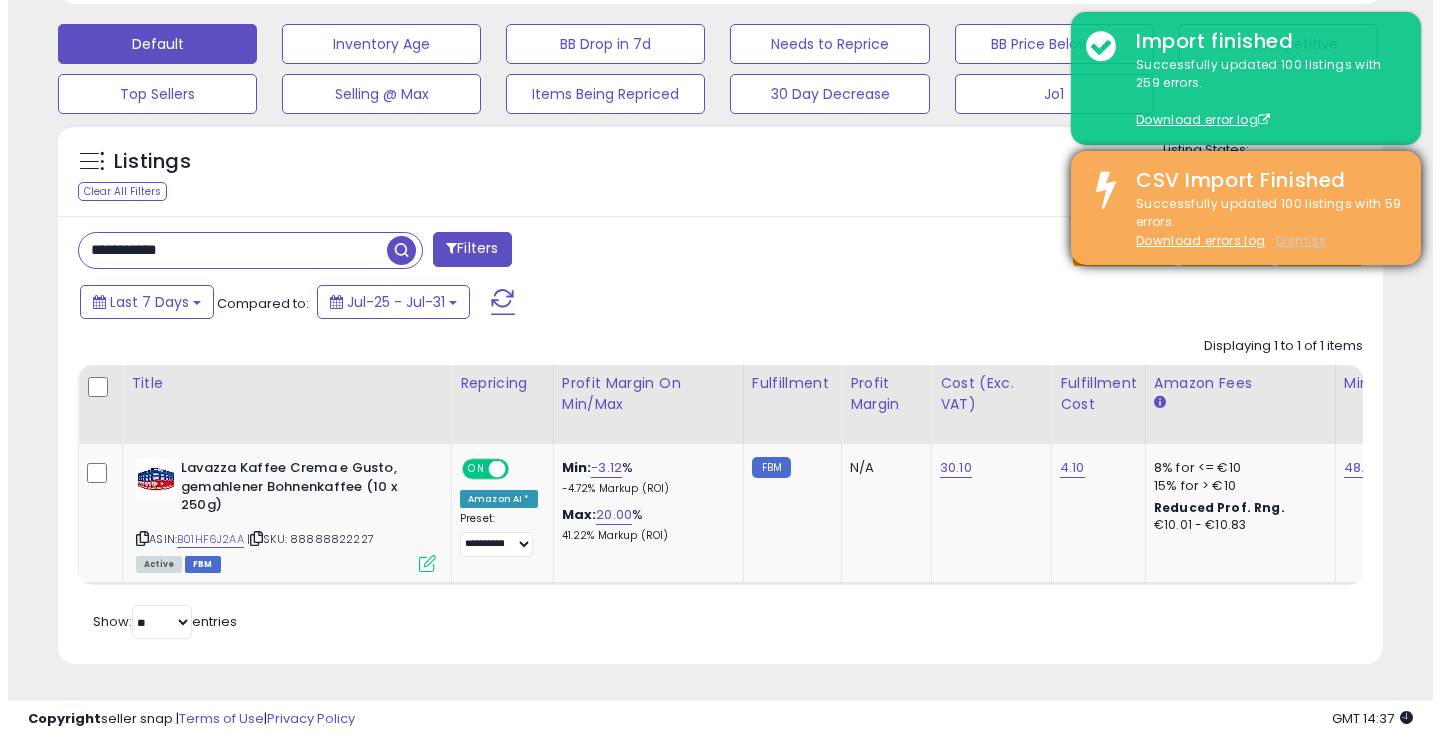scroll, scrollTop: 481, scrollLeft: 0, axis: vertical 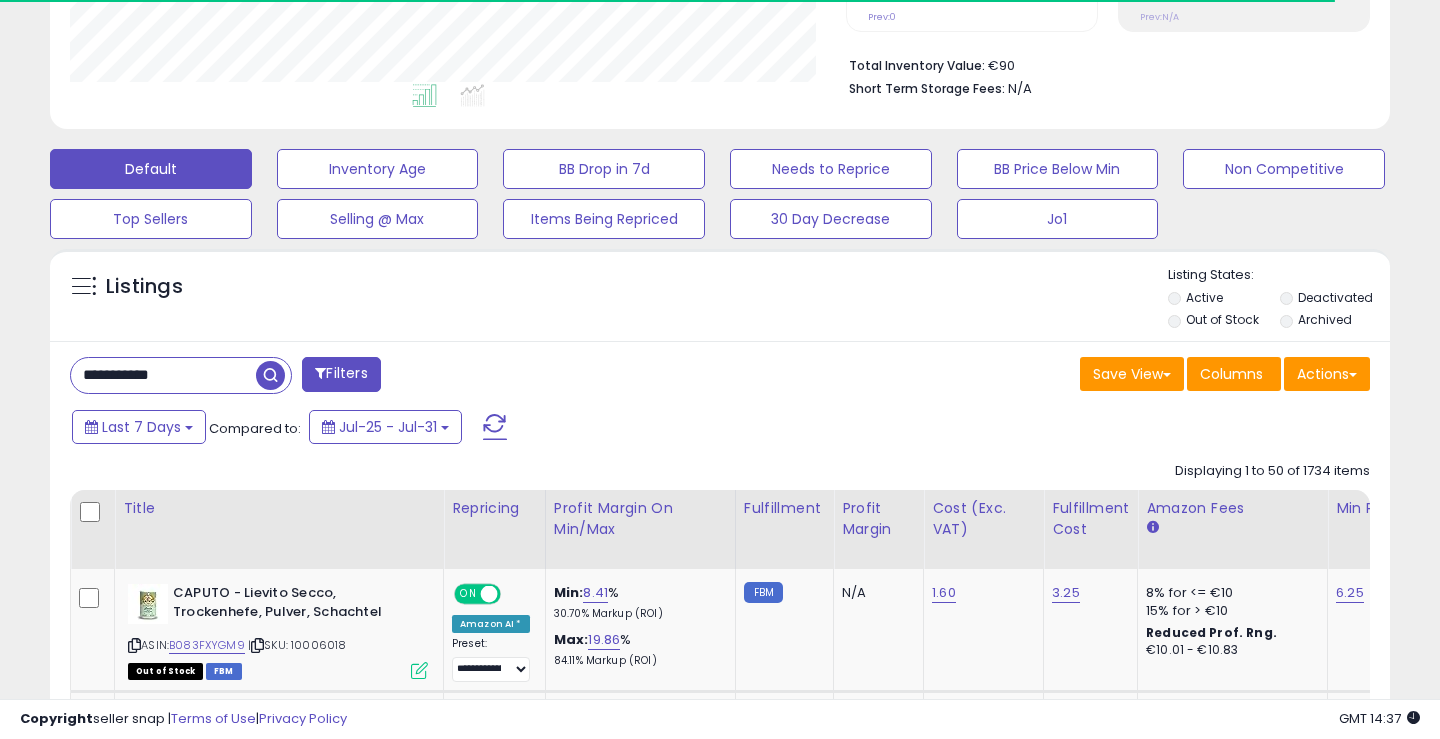 type 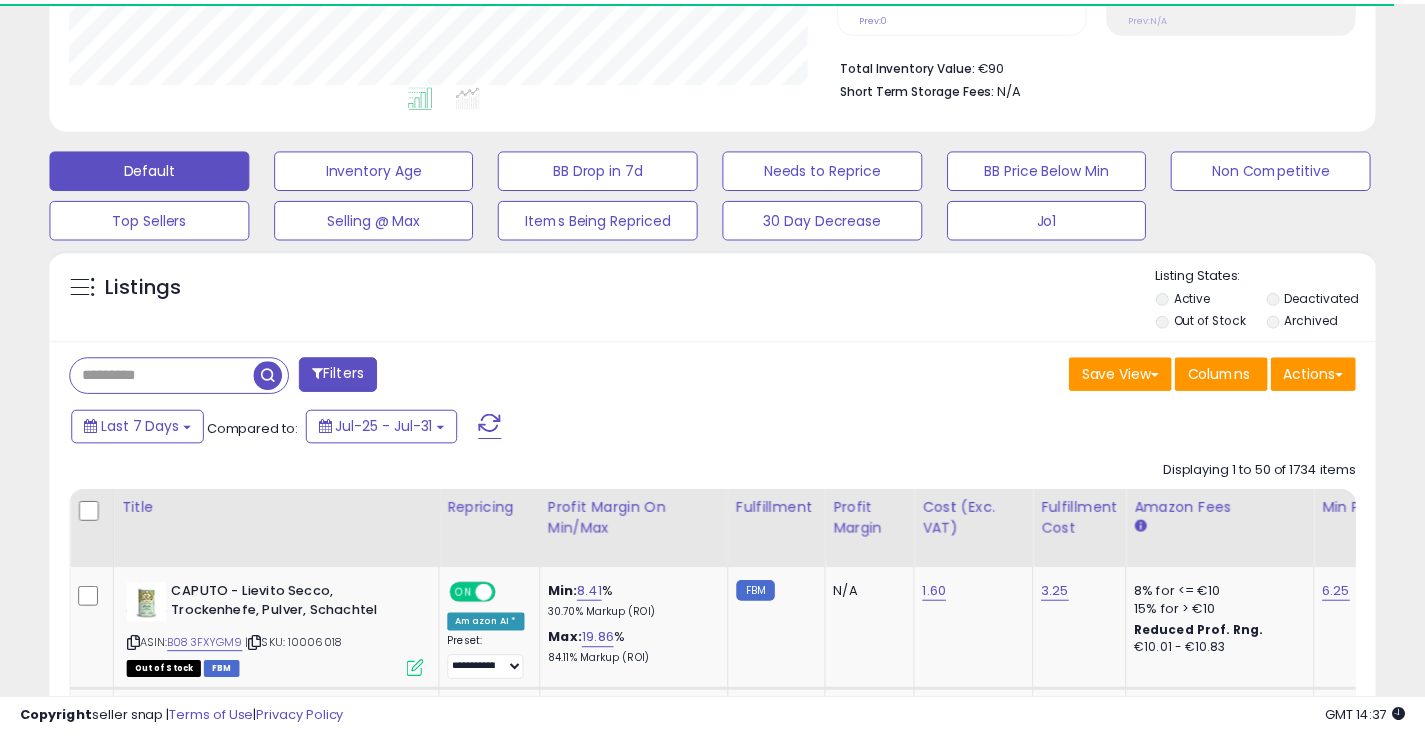 scroll, scrollTop: 0, scrollLeft: 0, axis: both 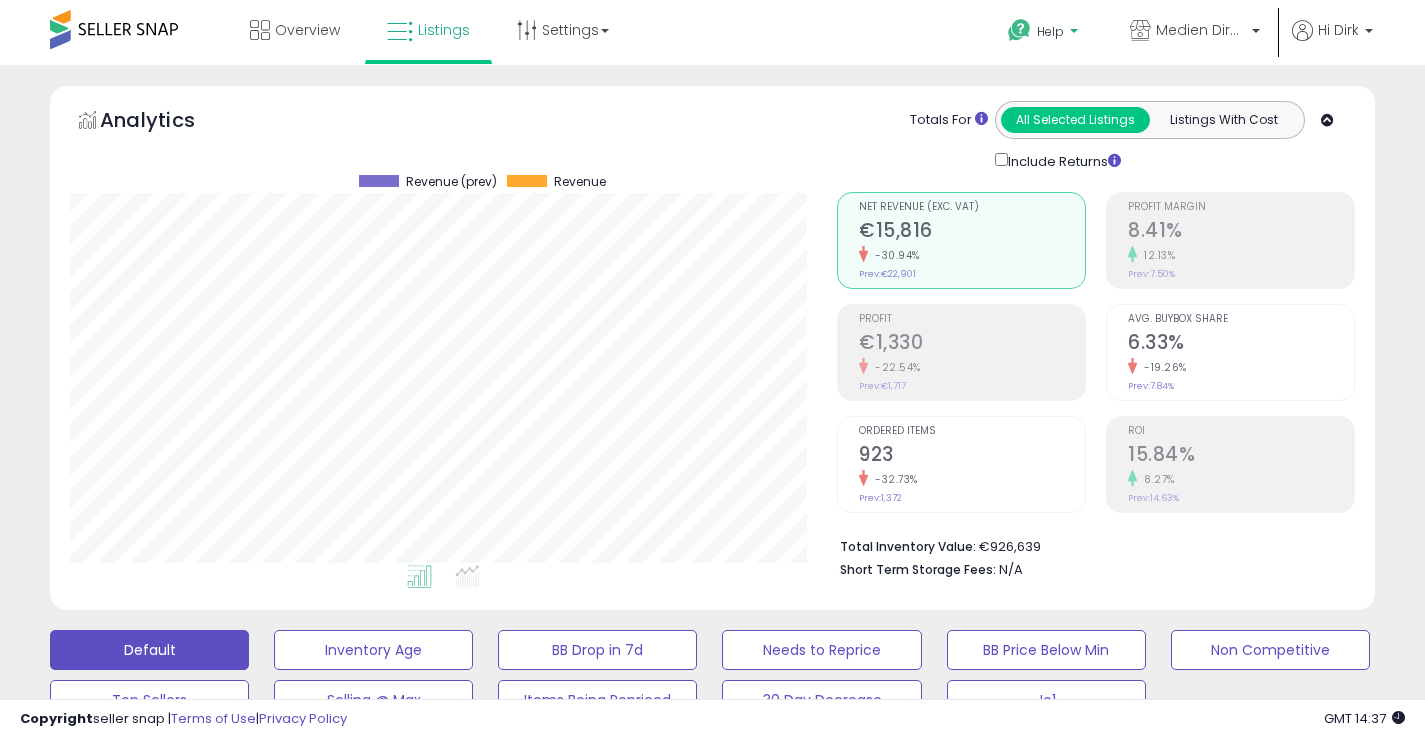 click on "Help" at bounding box center (1050, 31) 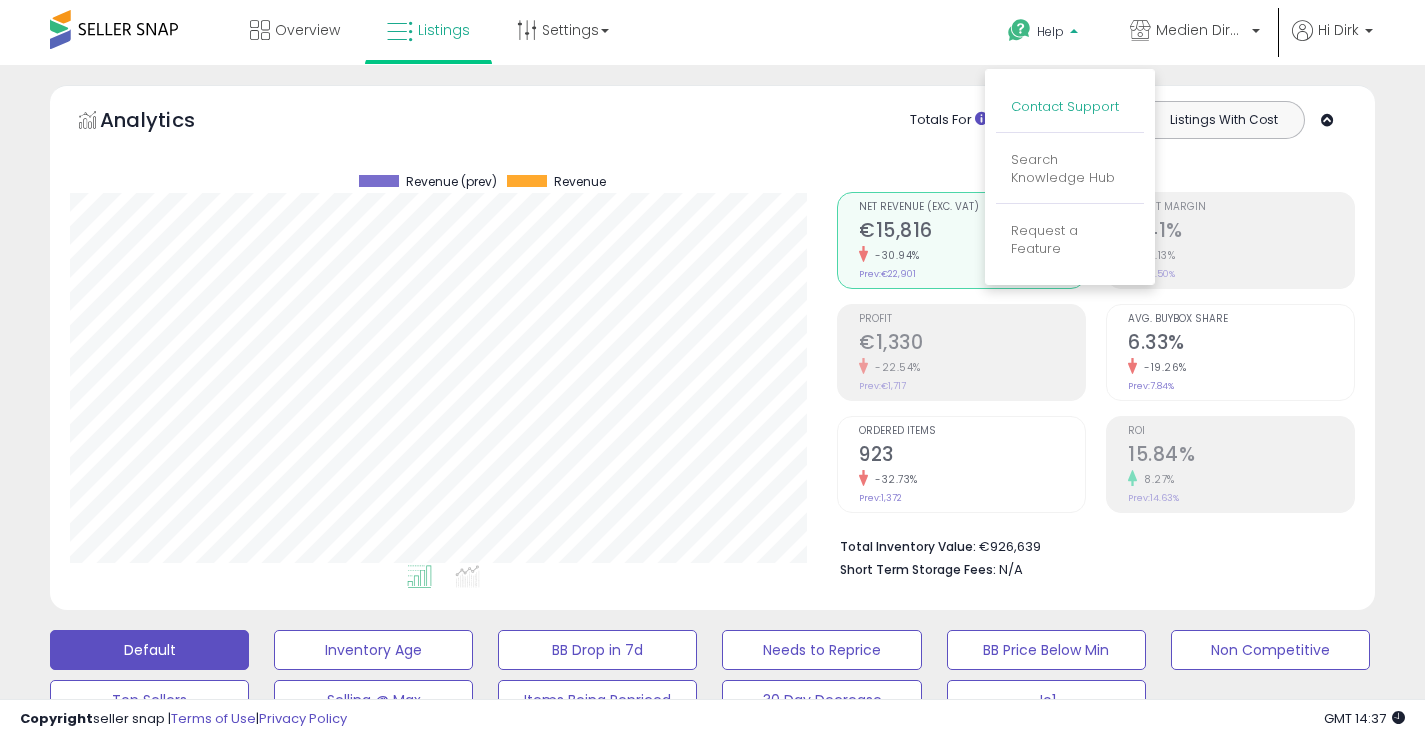 click on "Contact Support" at bounding box center [1065, 106] 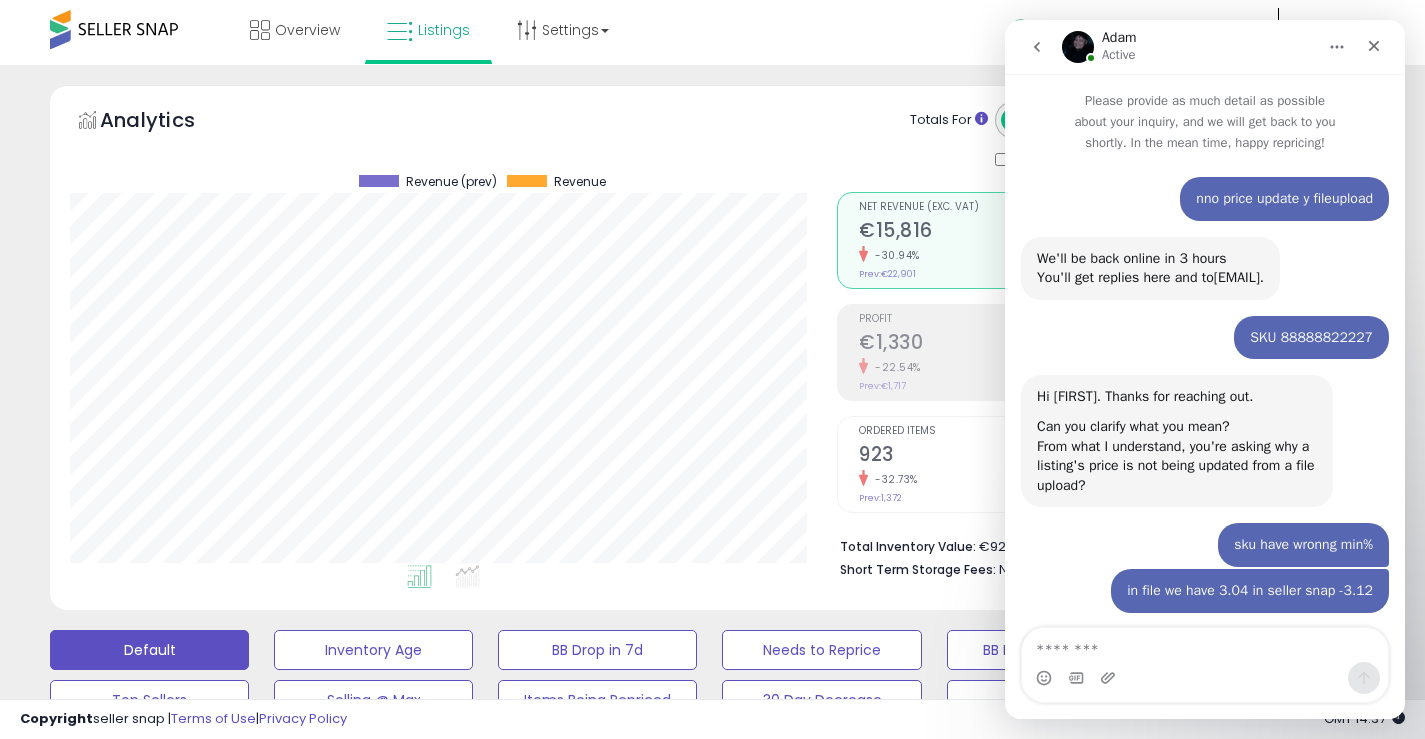 scroll, scrollTop: 1727, scrollLeft: 0, axis: vertical 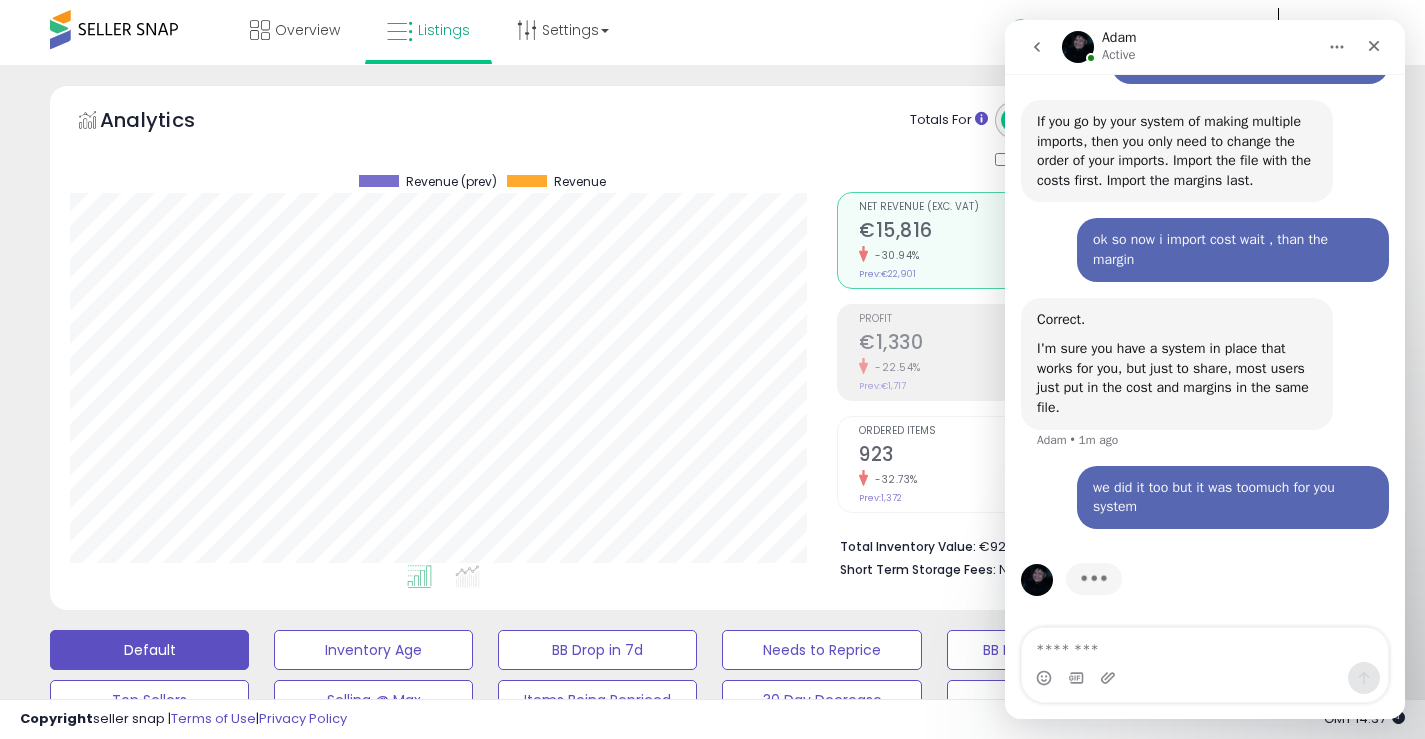 click at bounding box center [1205, 645] 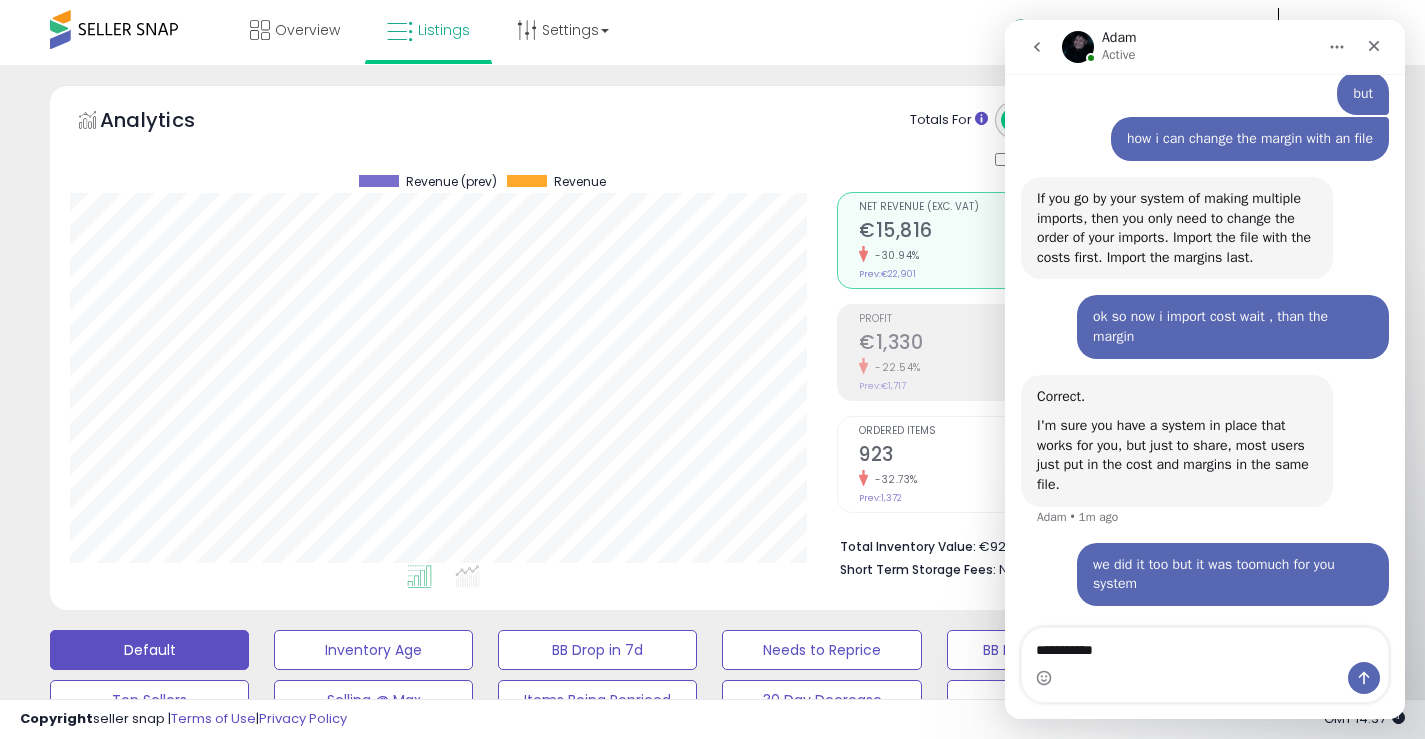 scroll, scrollTop: 1727, scrollLeft: 0, axis: vertical 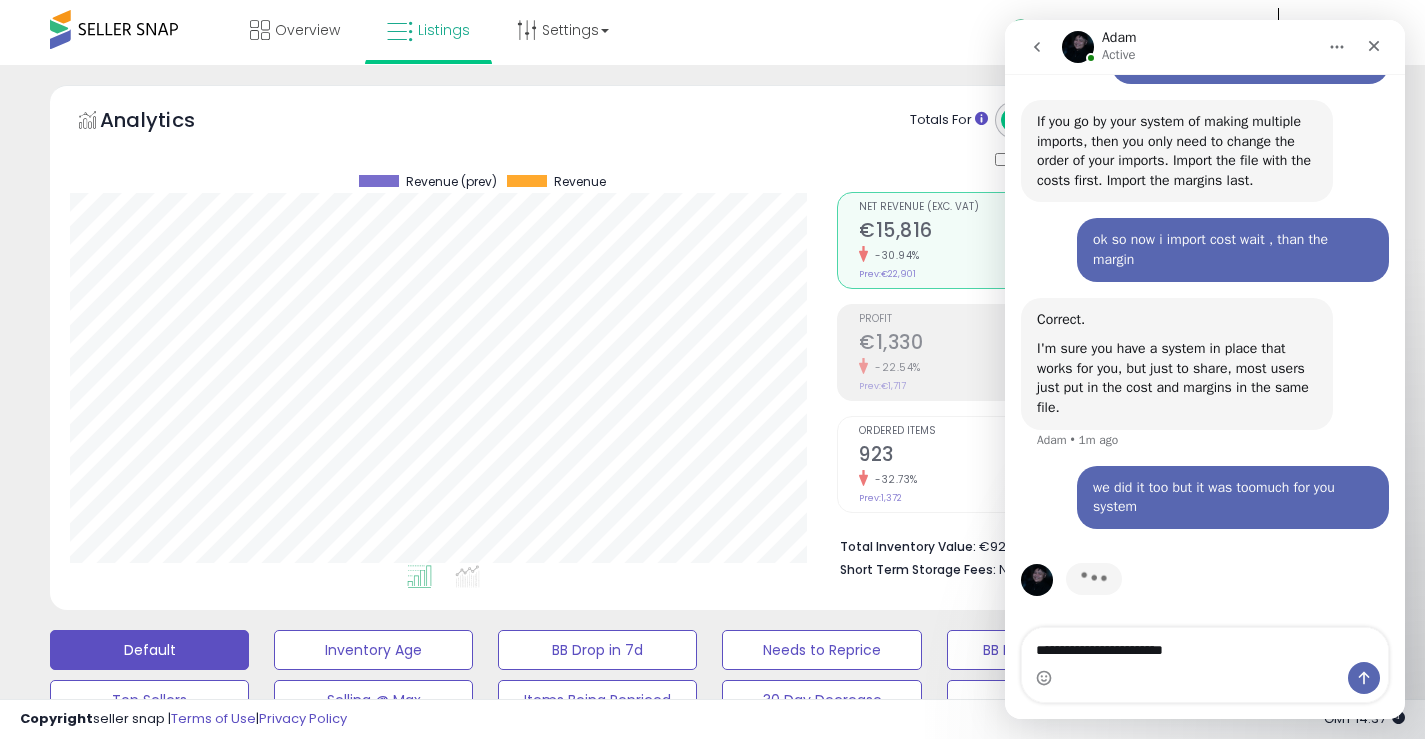 type on "**********" 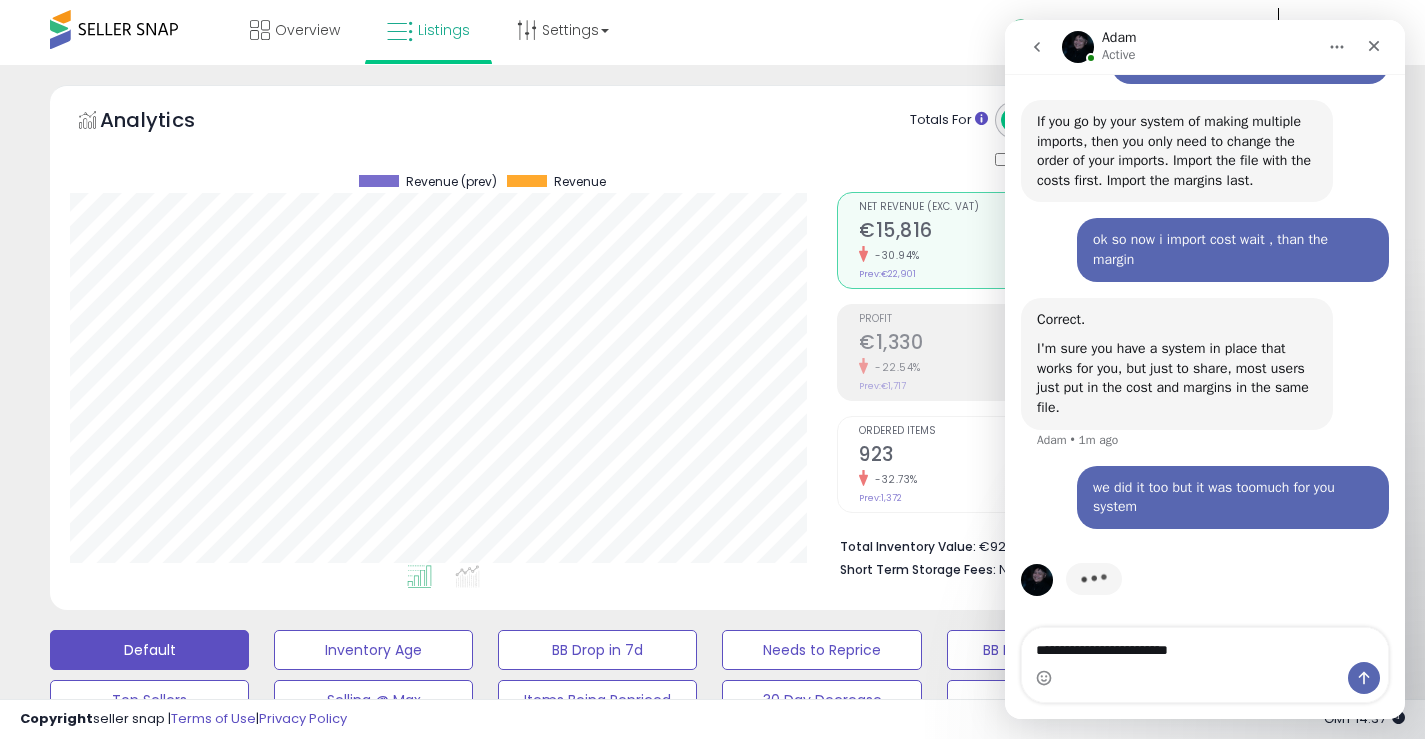 type 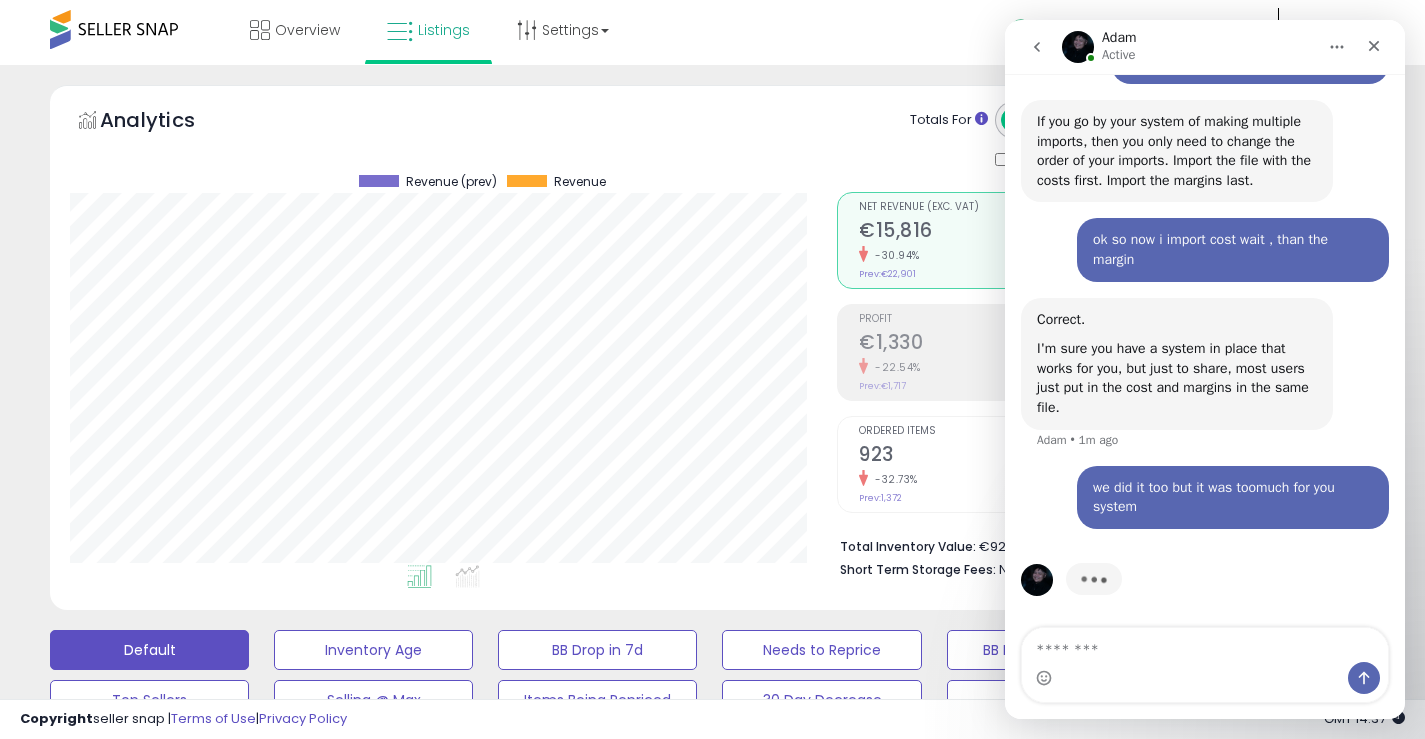 scroll, scrollTop: 1773, scrollLeft: 0, axis: vertical 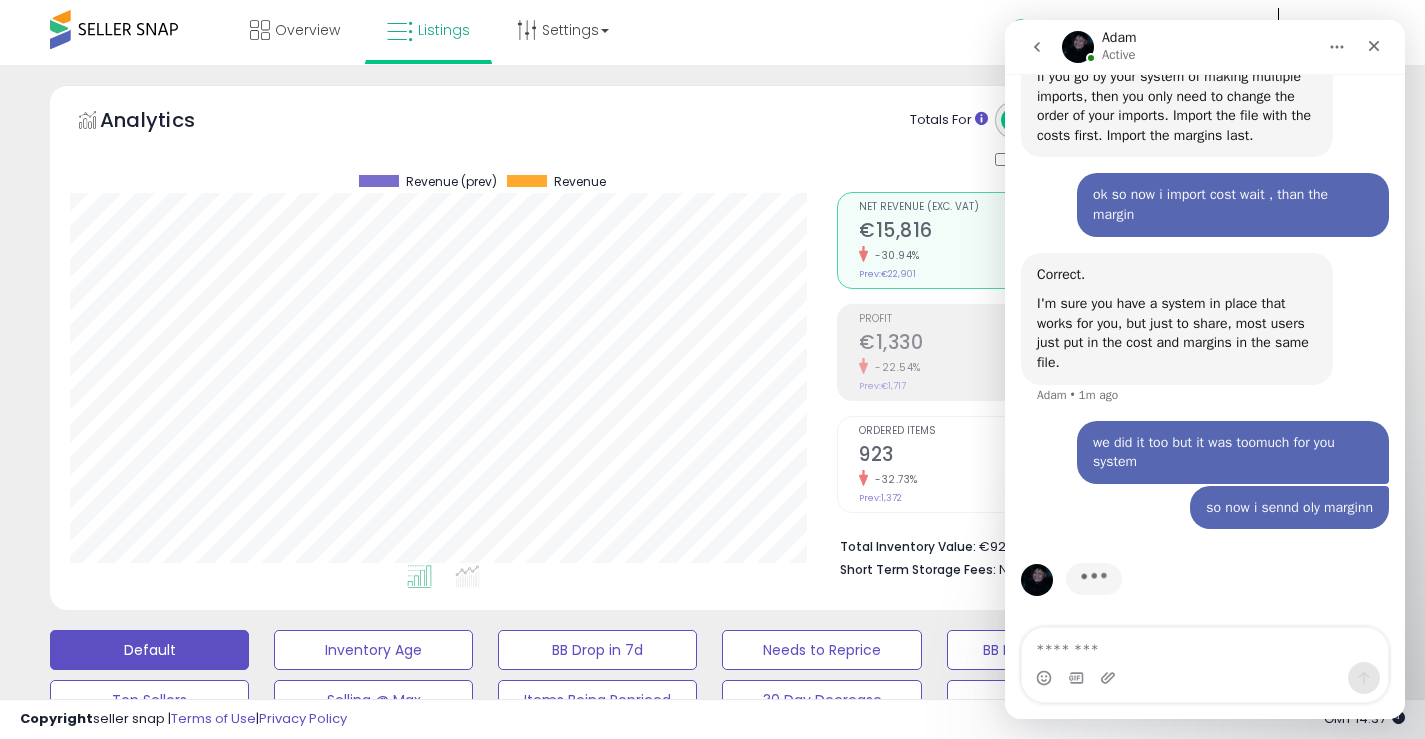 click on "Totals For
All Selected Listings
Listings With Cost
Include Returns" at bounding box center (1088, 136) 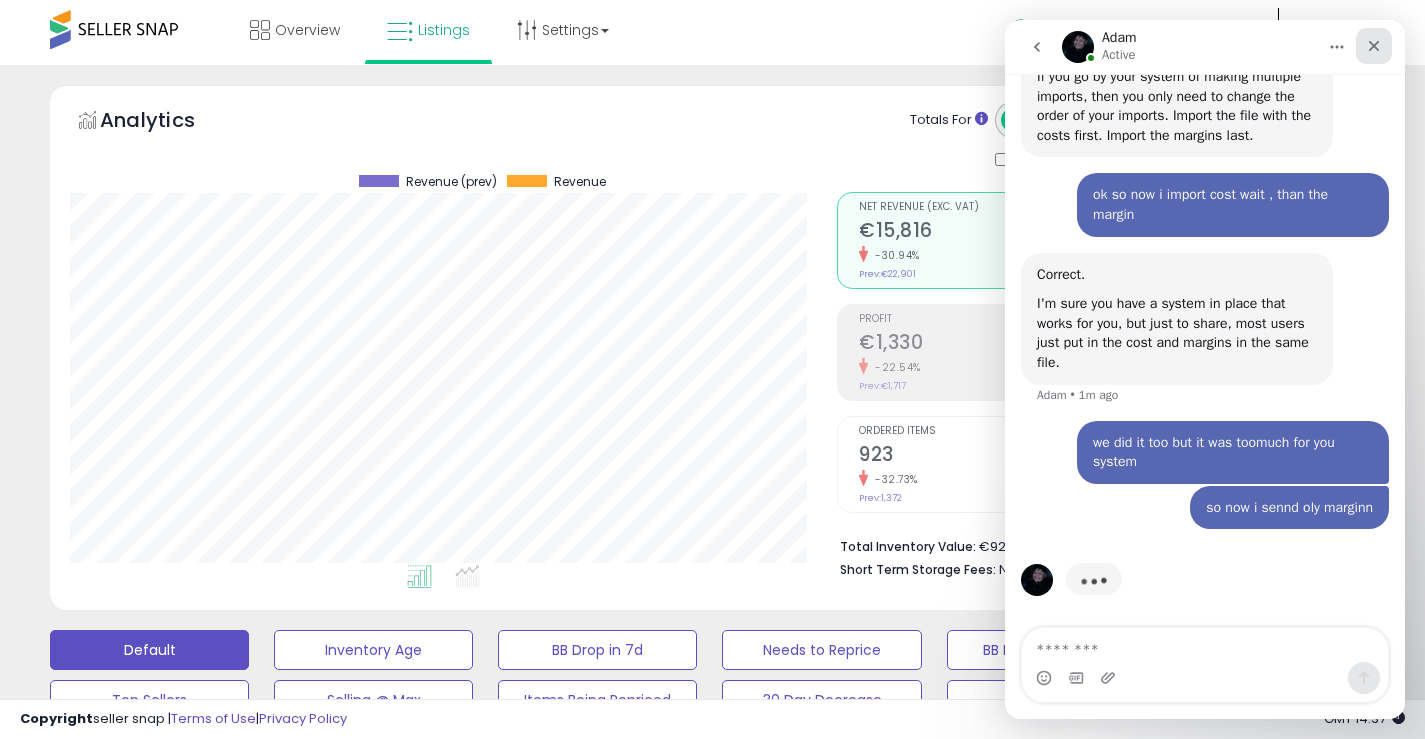 click 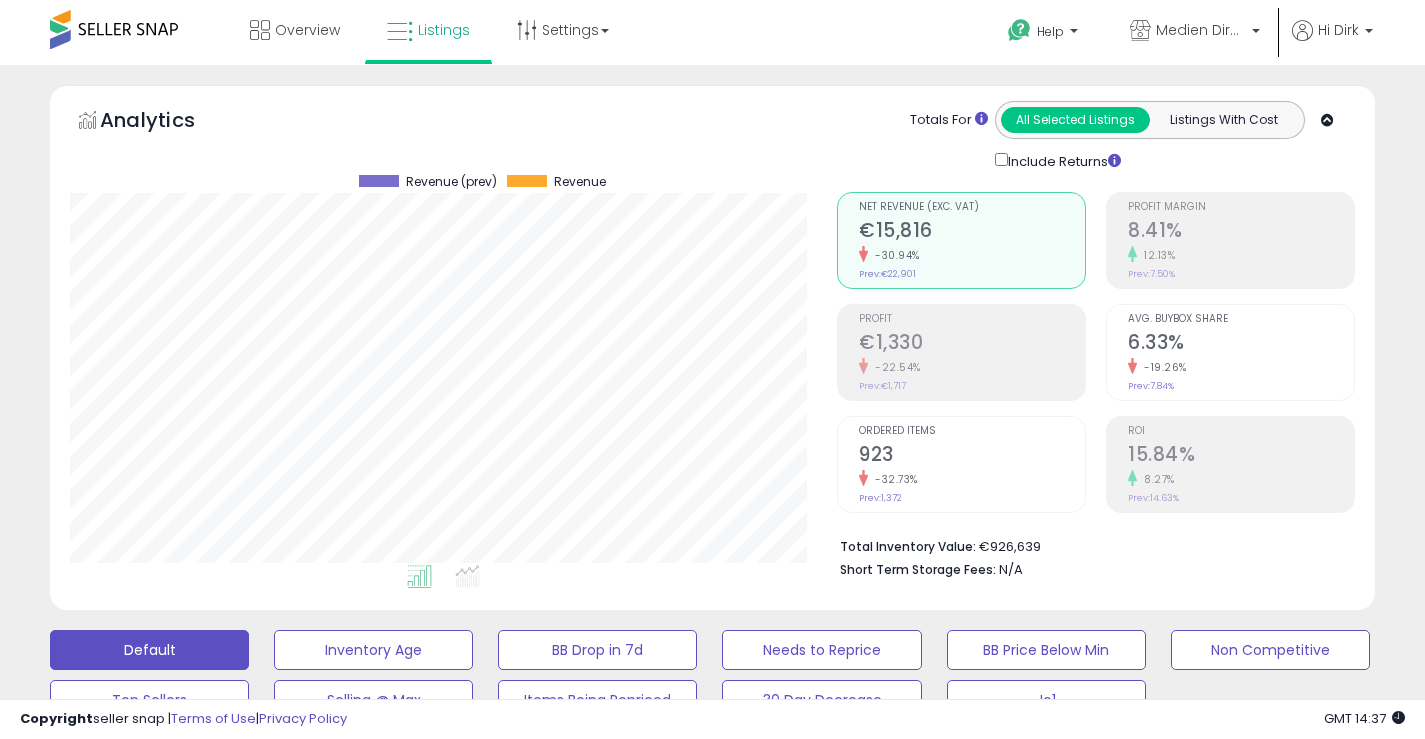scroll, scrollTop: 1696, scrollLeft: 0, axis: vertical 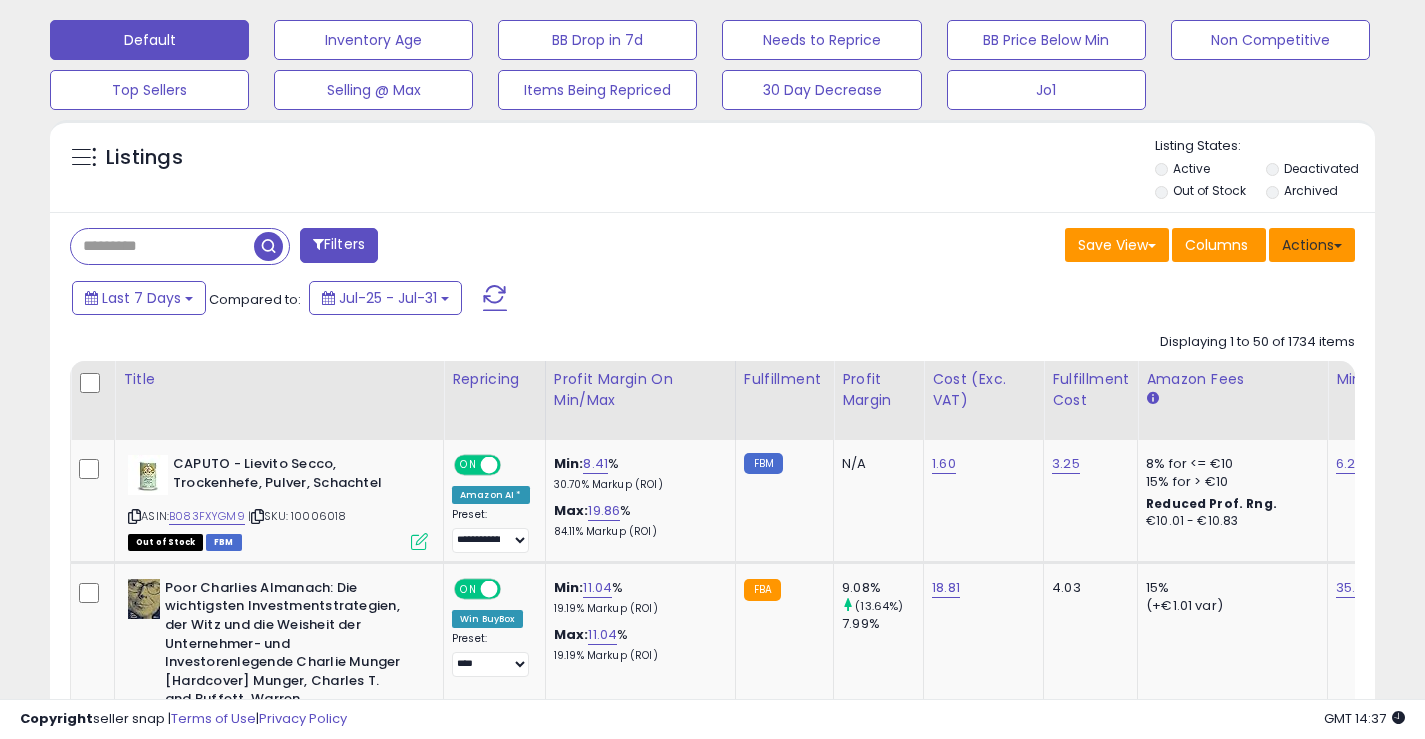 click on "Actions" at bounding box center (1312, 245) 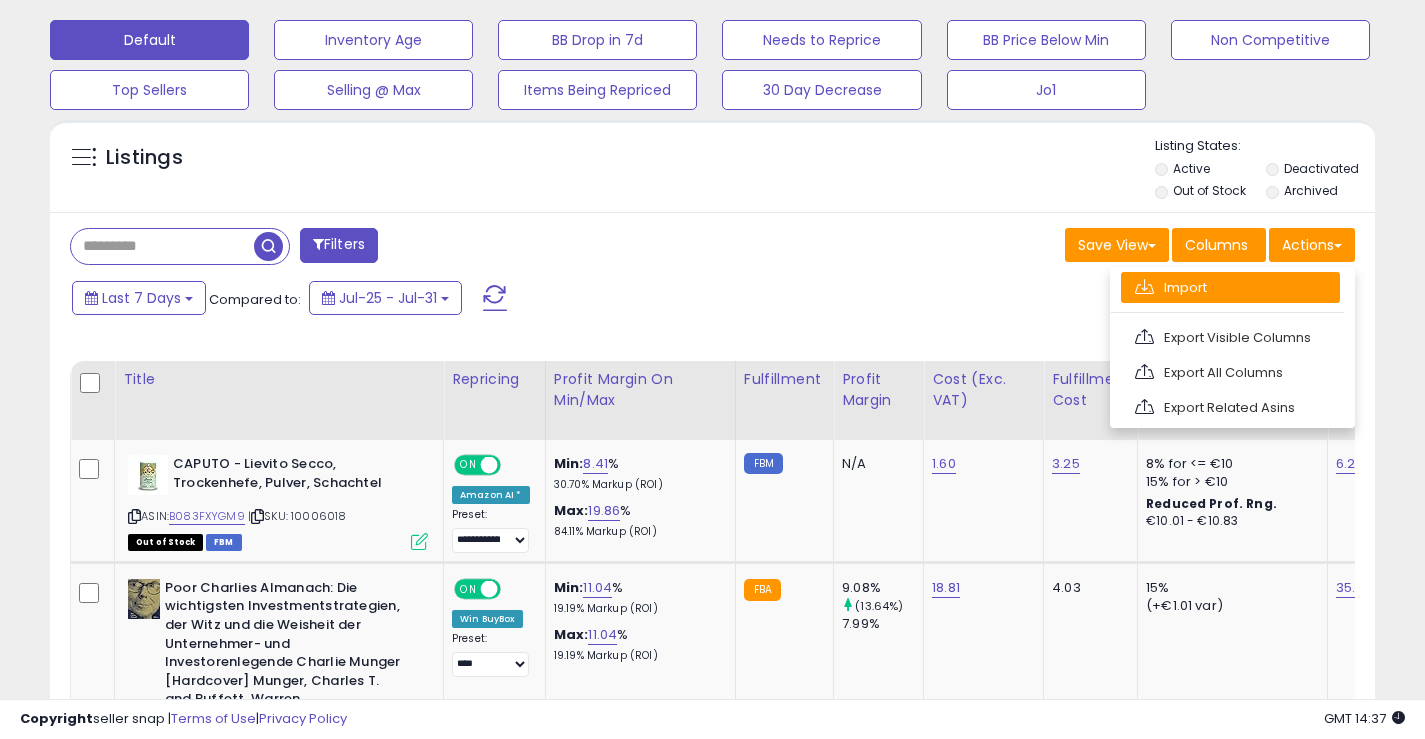 click on "Import" at bounding box center [1230, 287] 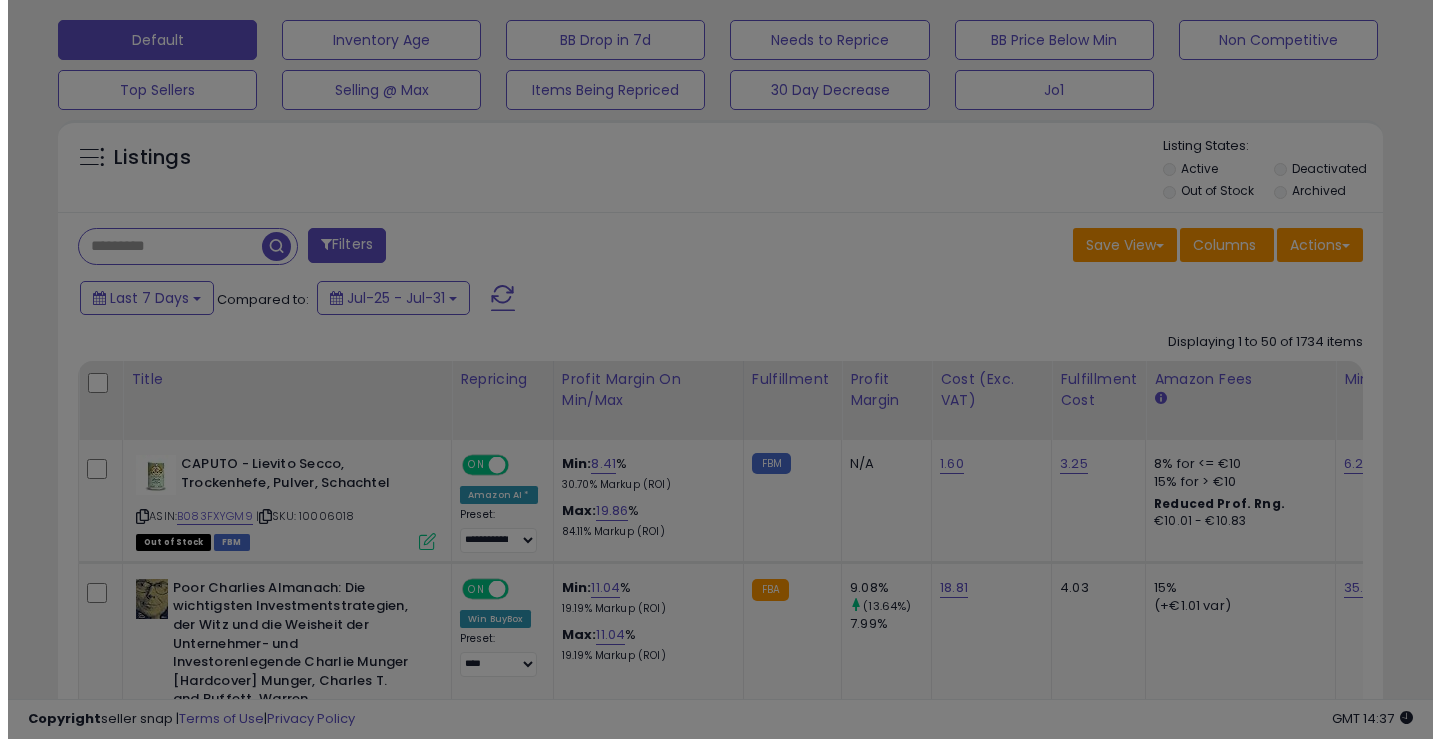 scroll, scrollTop: 999590, scrollLeft: 999224, axis: both 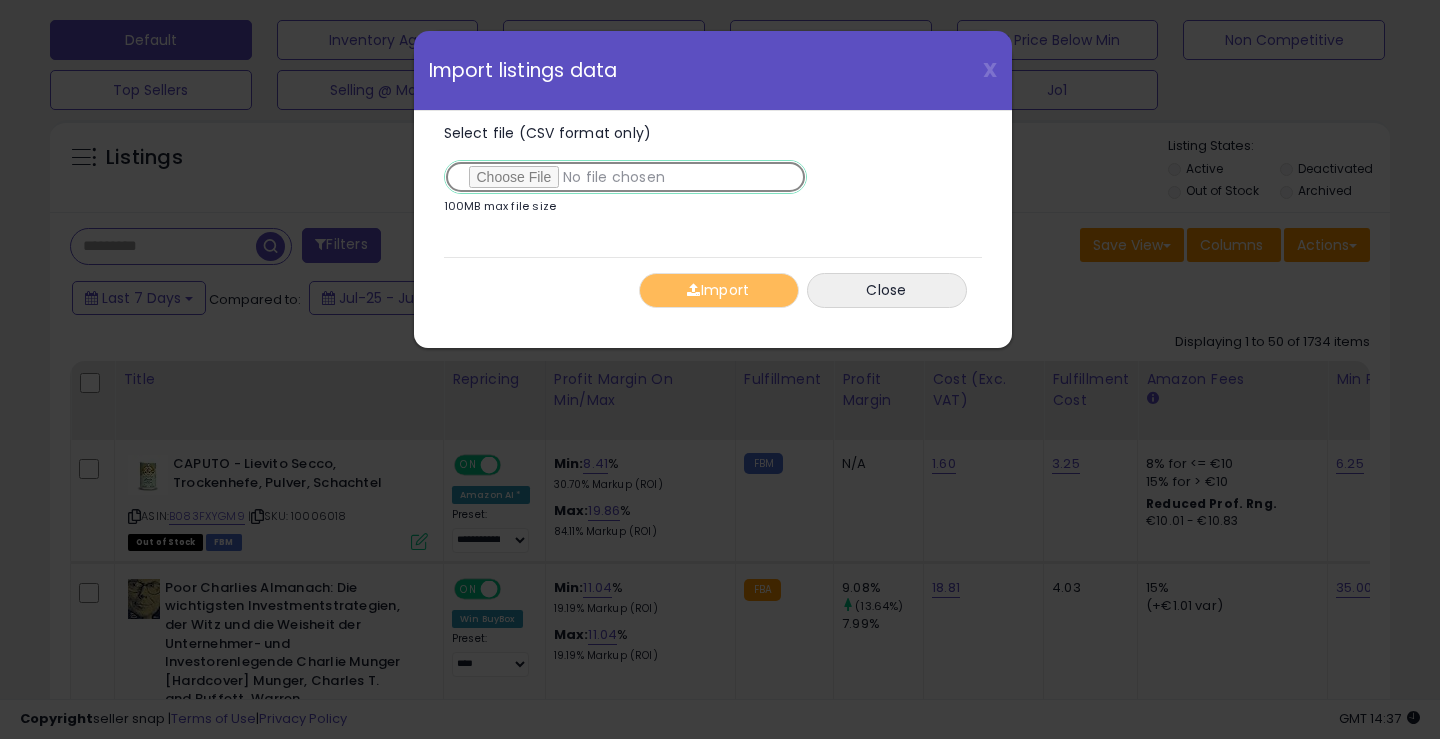 click on "Select file (CSV format only)" at bounding box center (625, 177) 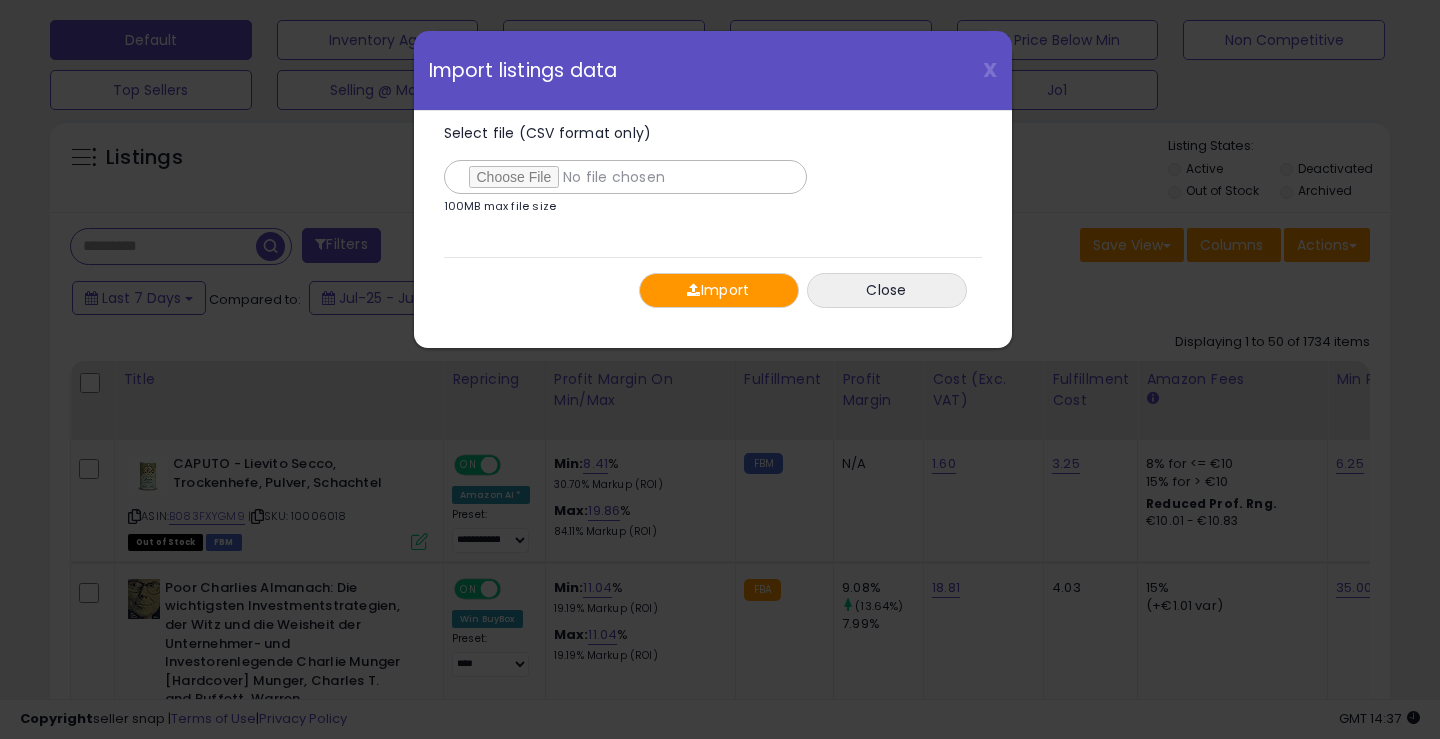 click on "Import" at bounding box center [719, 290] 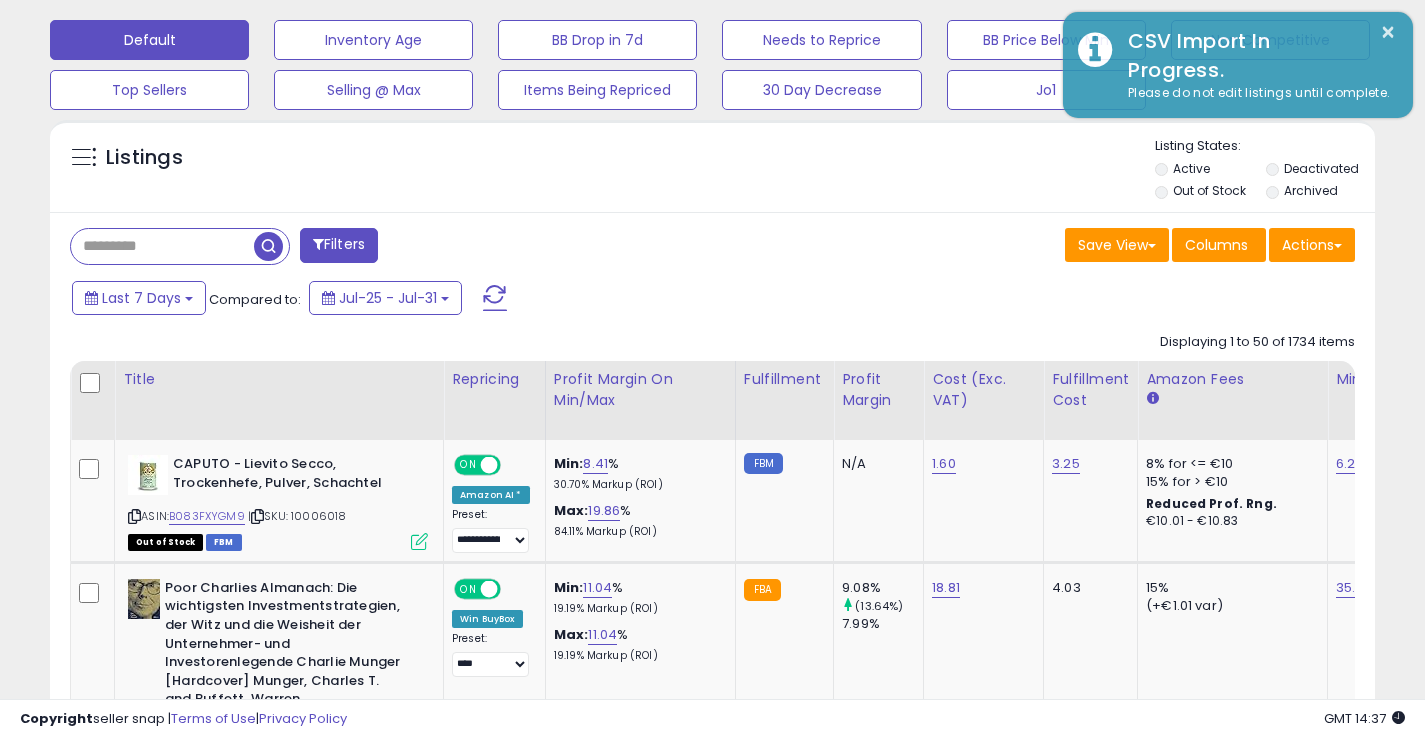 scroll, scrollTop: 410, scrollLeft: 767, axis: both 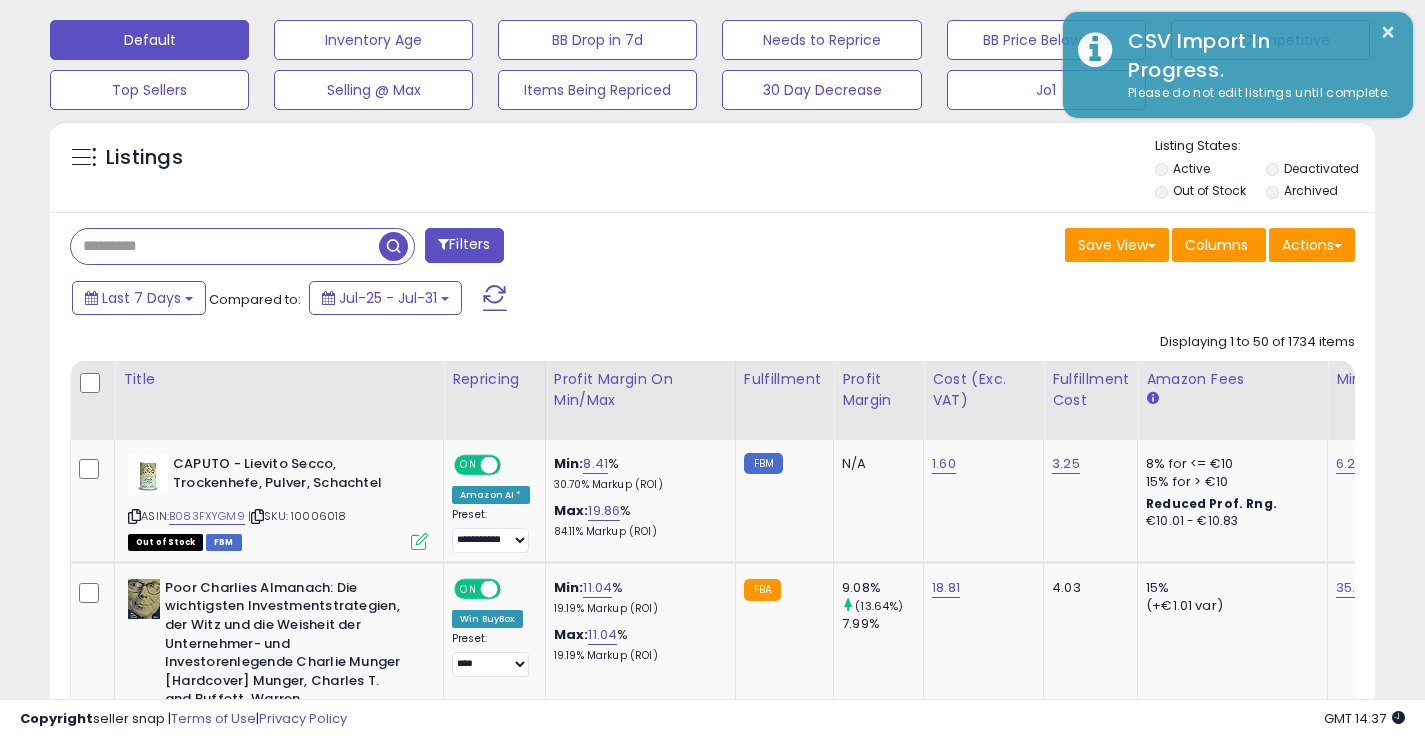 paste on "**********" 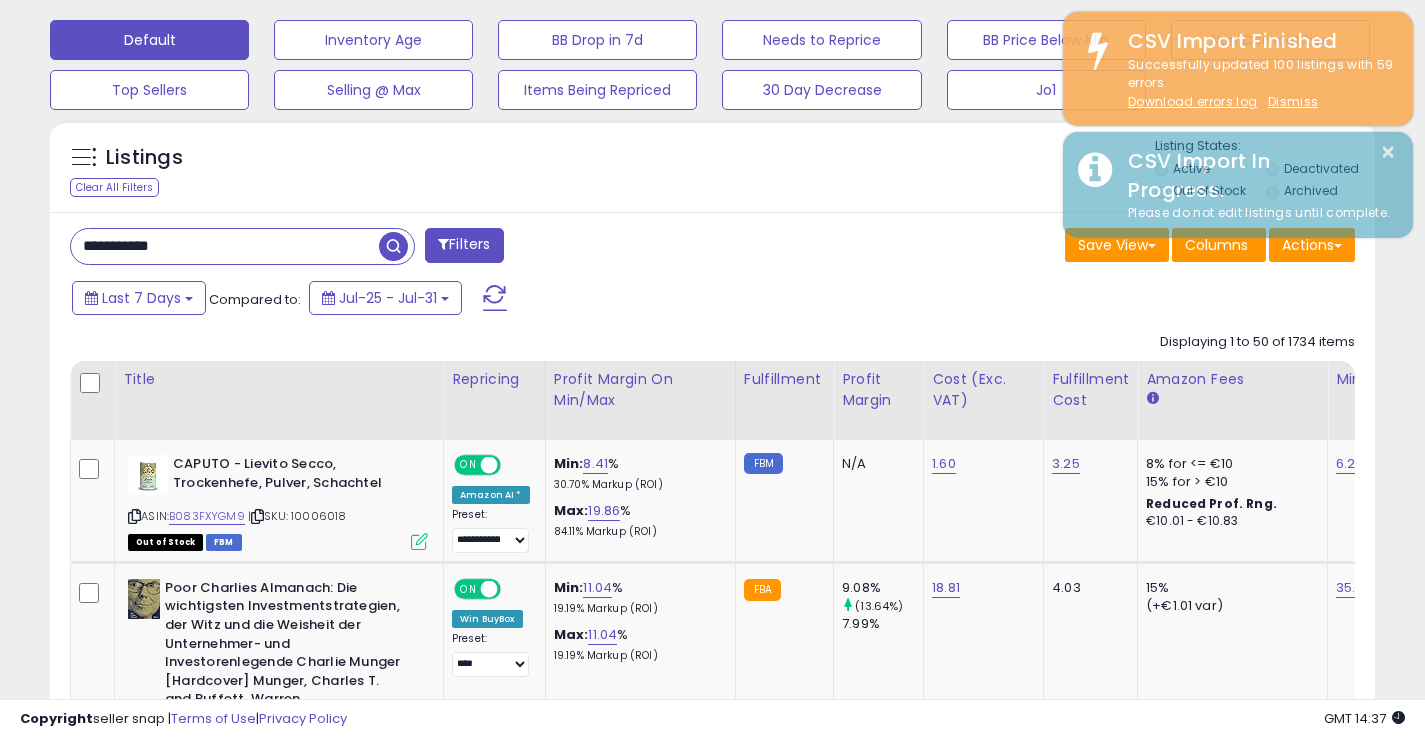 type on "**********" 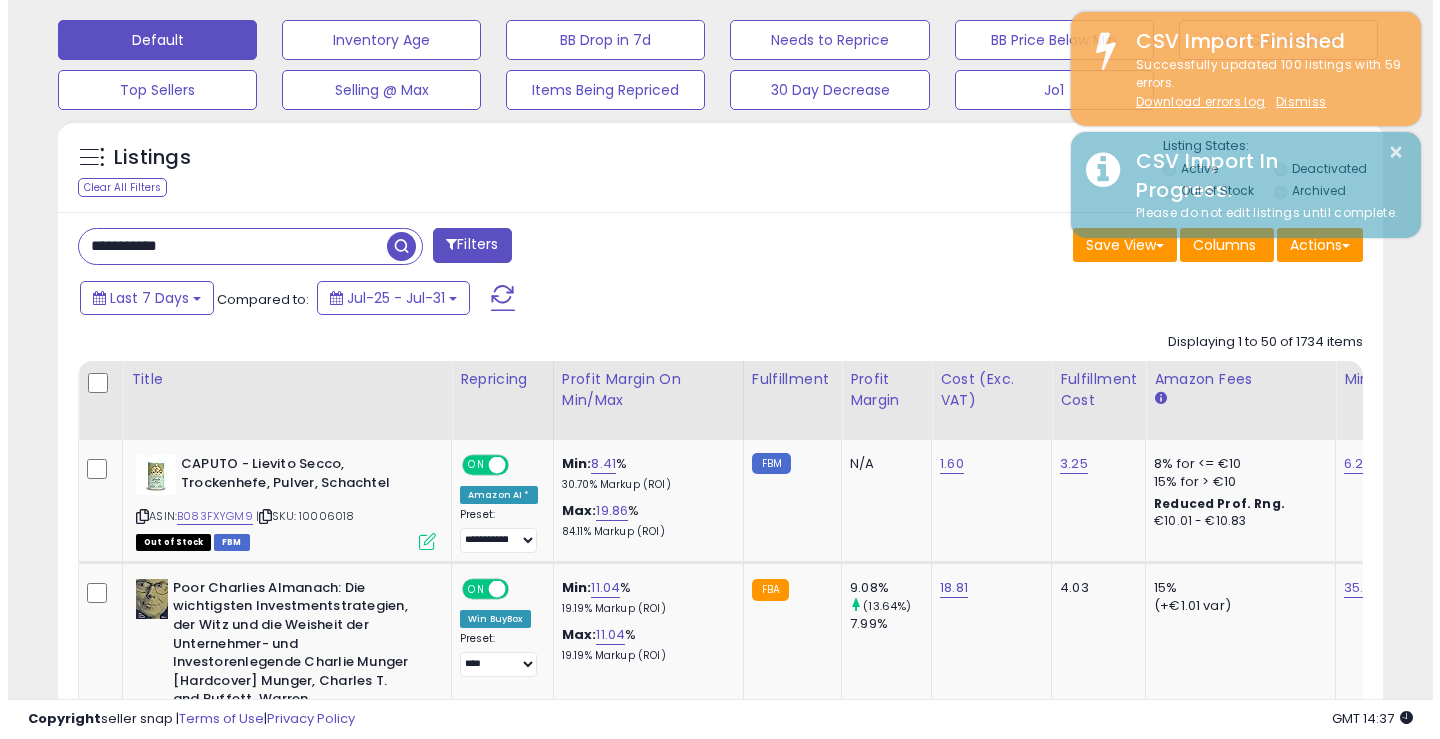 scroll, scrollTop: 501, scrollLeft: 0, axis: vertical 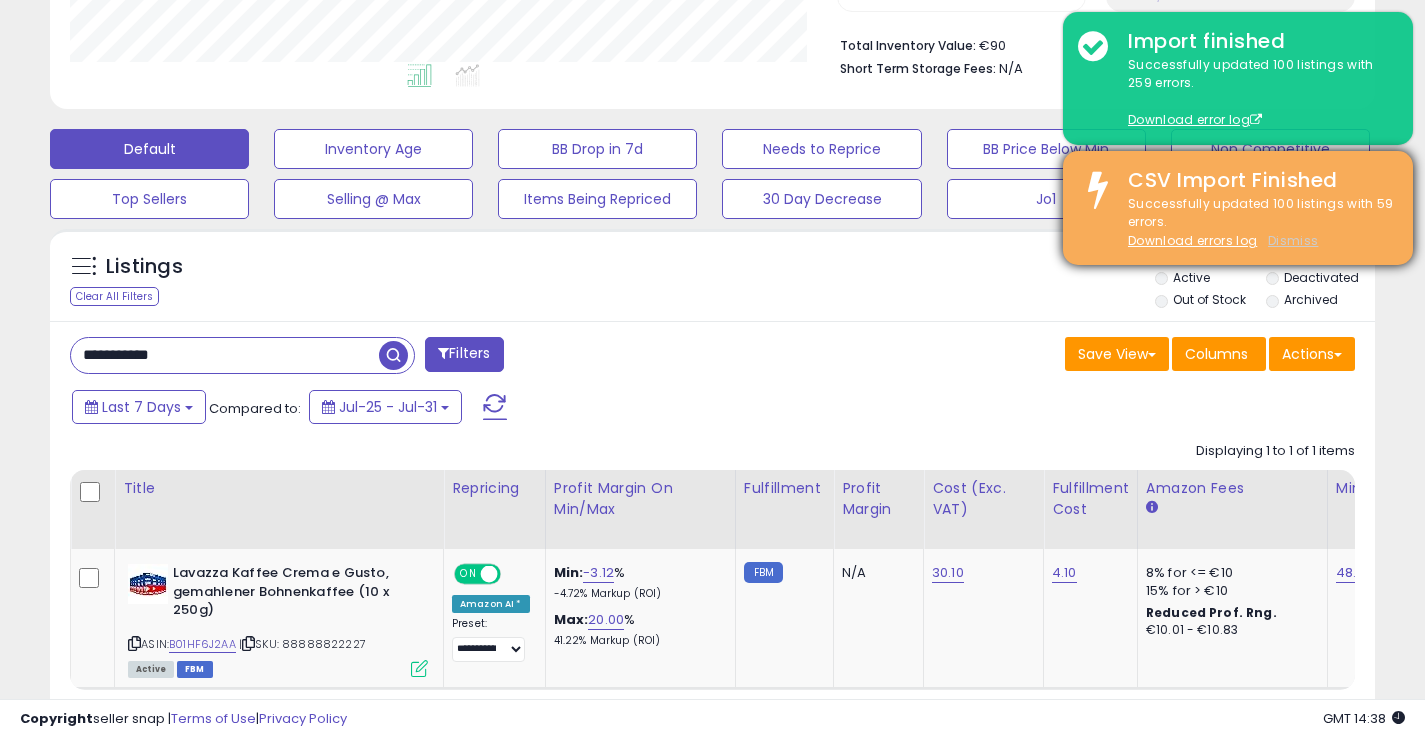 click on "Dismiss" at bounding box center [1293, 240] 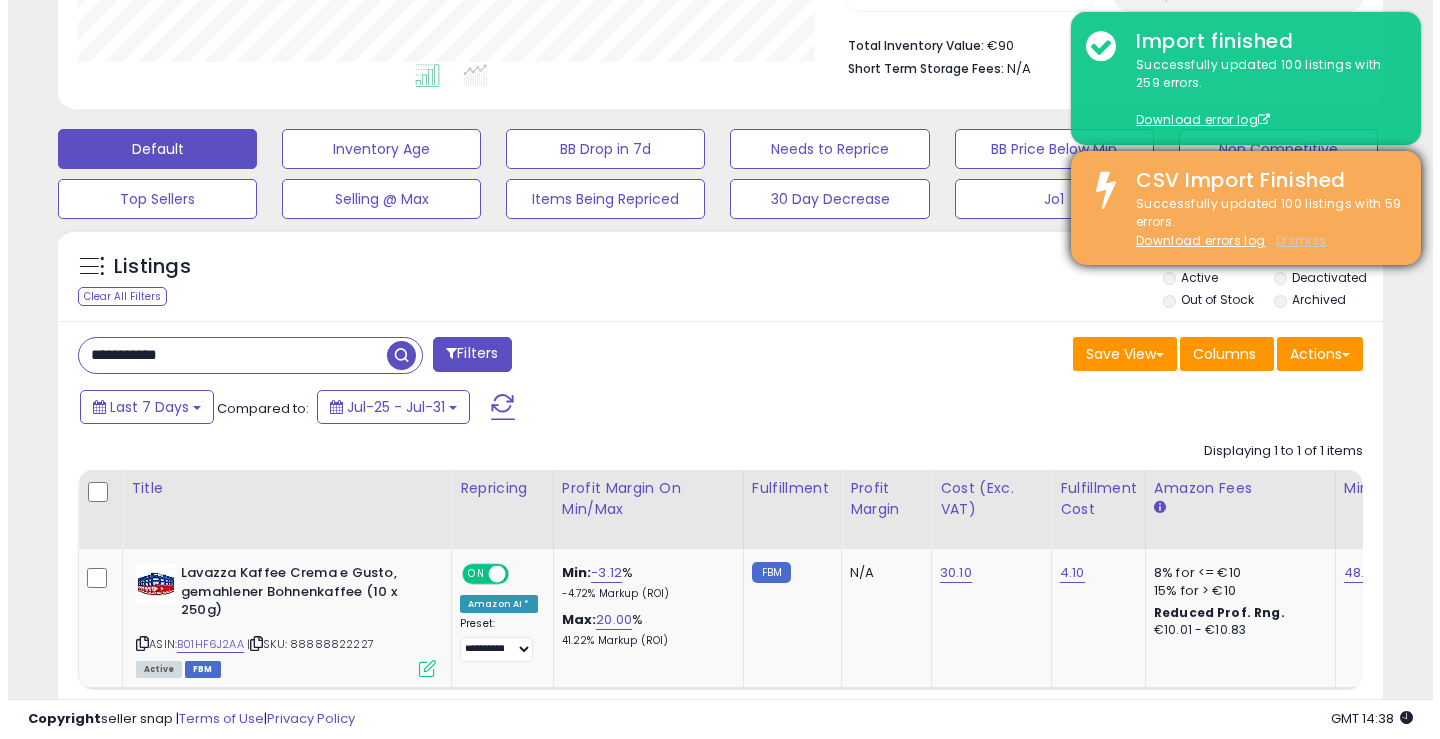 scroll, scrollTop: 481, scrollLeft: 0, axis: vertical 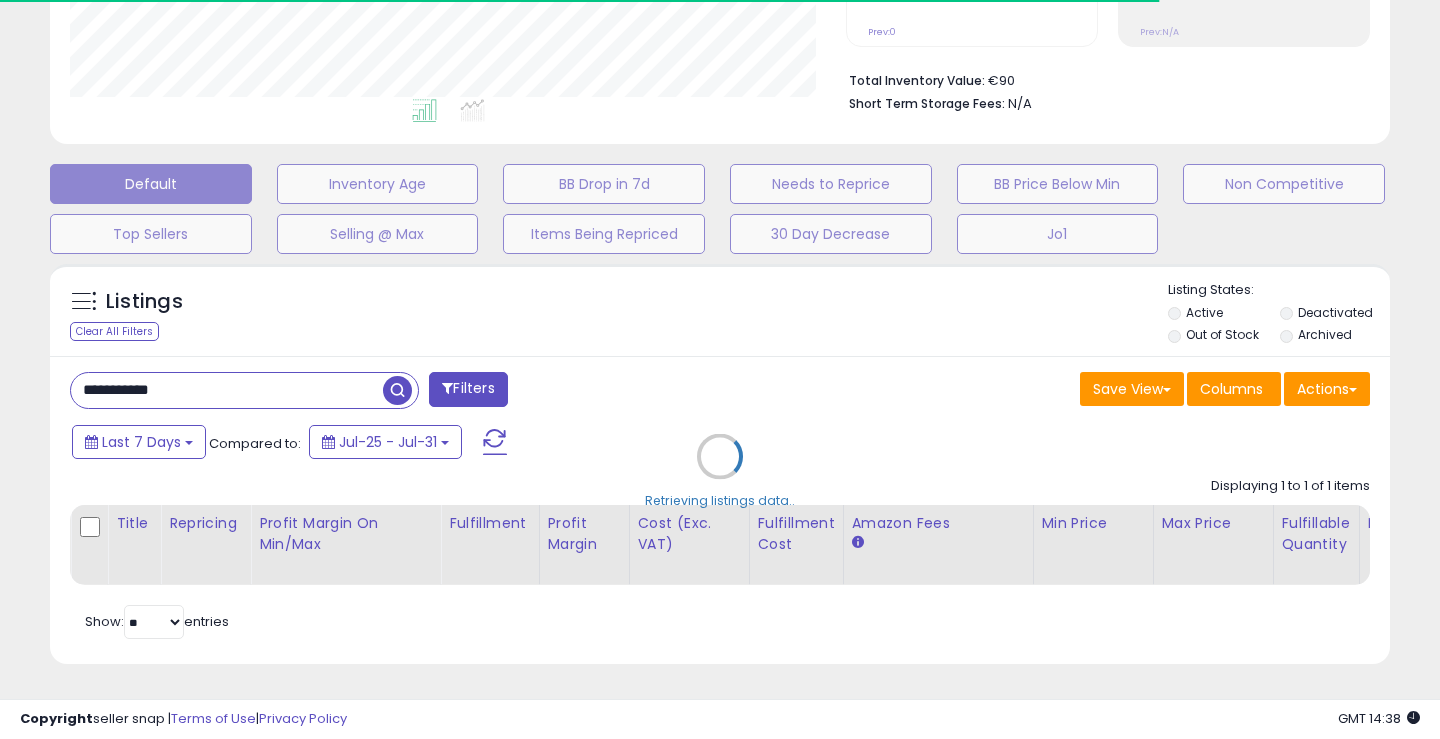 click on "Retrieving listings data.." at bounding box center (720, 471) 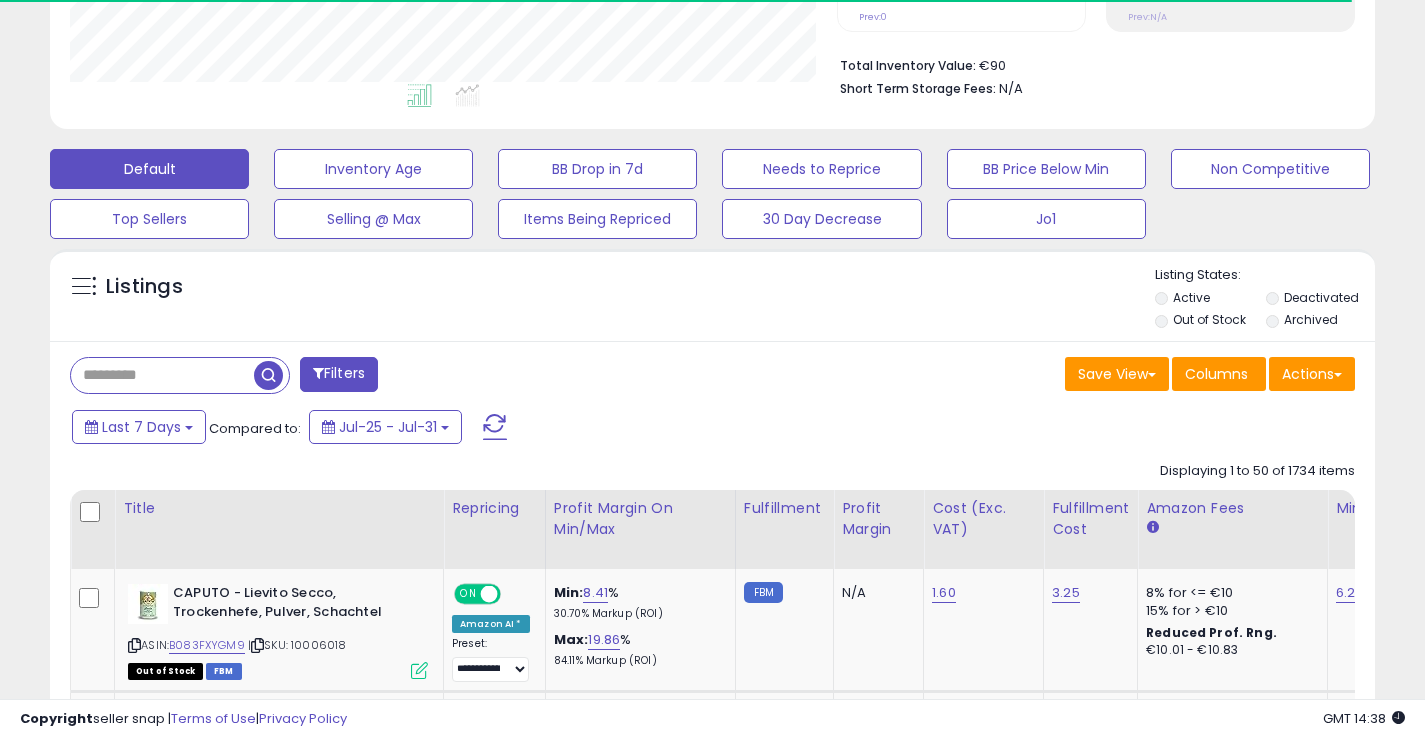scroll, scrollTop: 410, scrollLeft: 767, axis: both 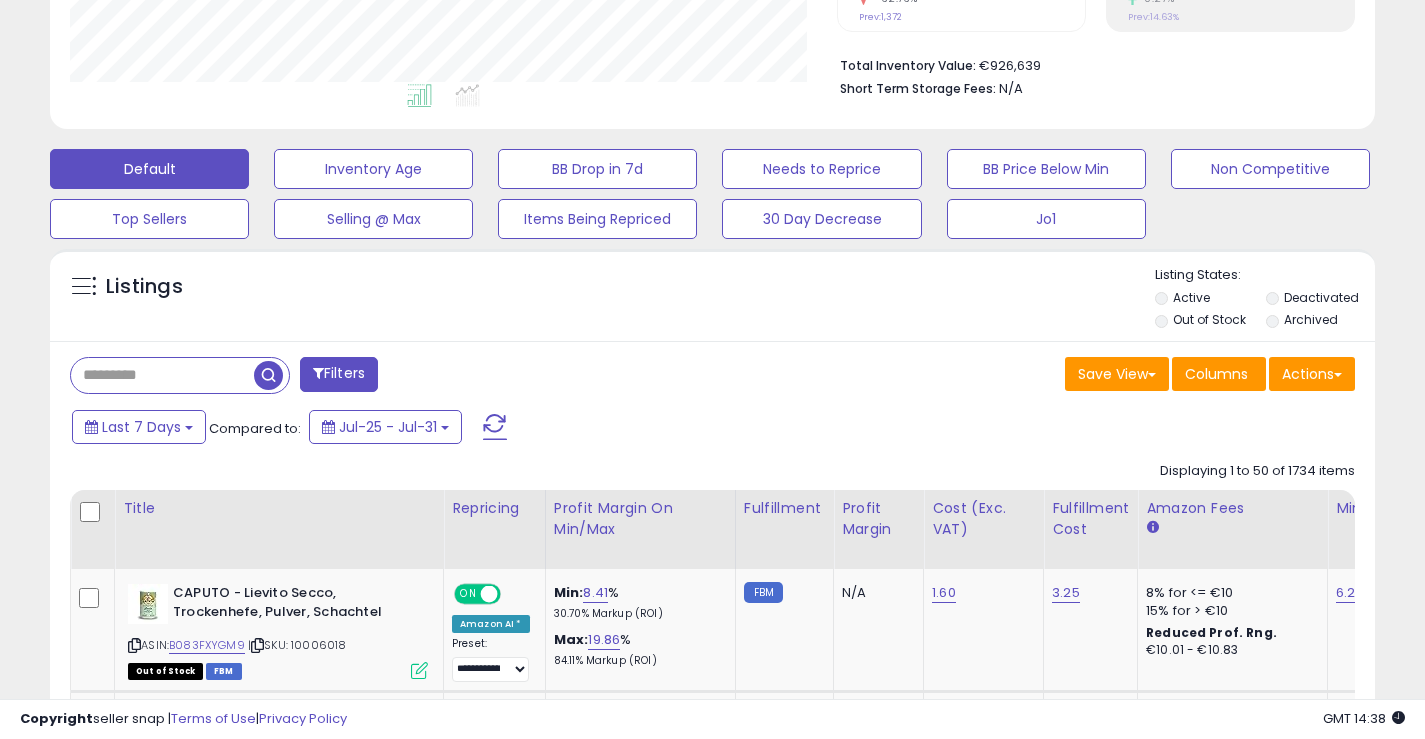 click at bounding box center [162, 375] 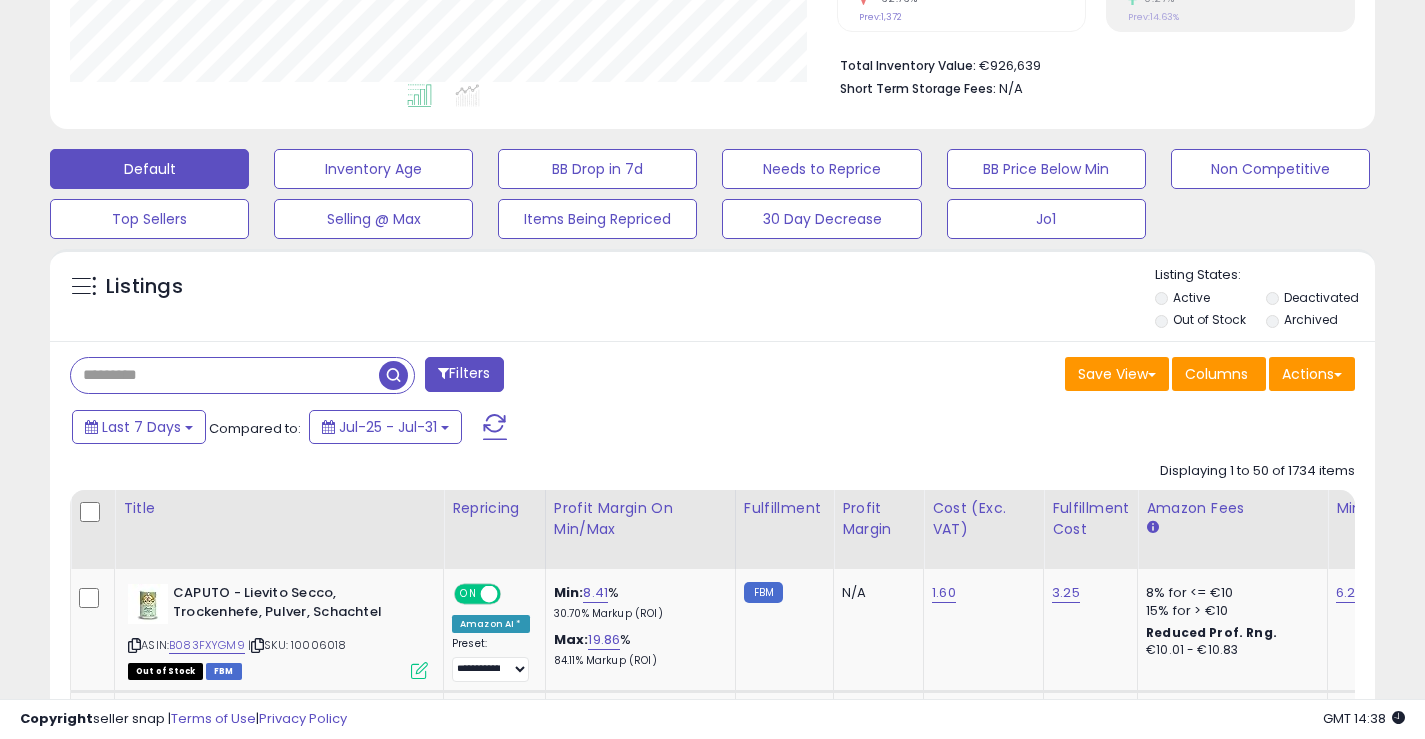 paste on "**********" 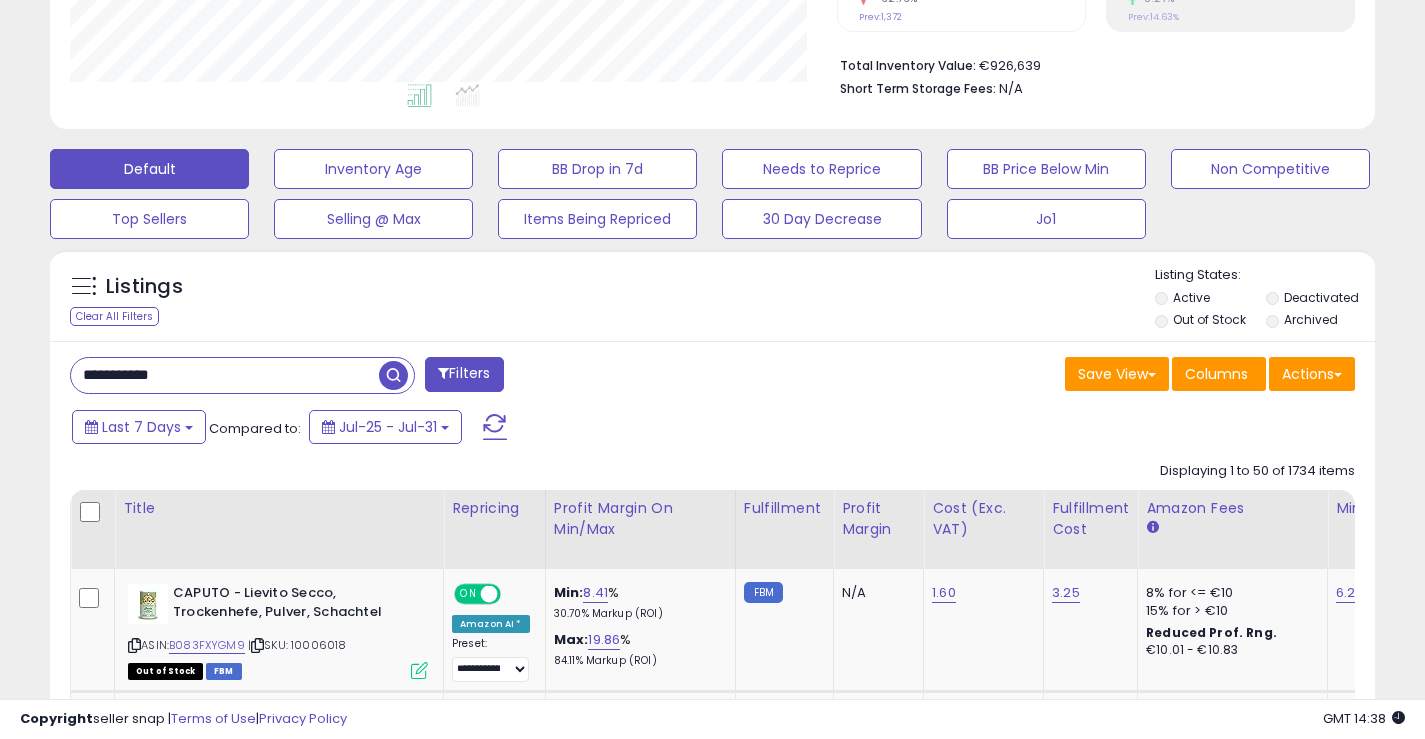 type on "**********" 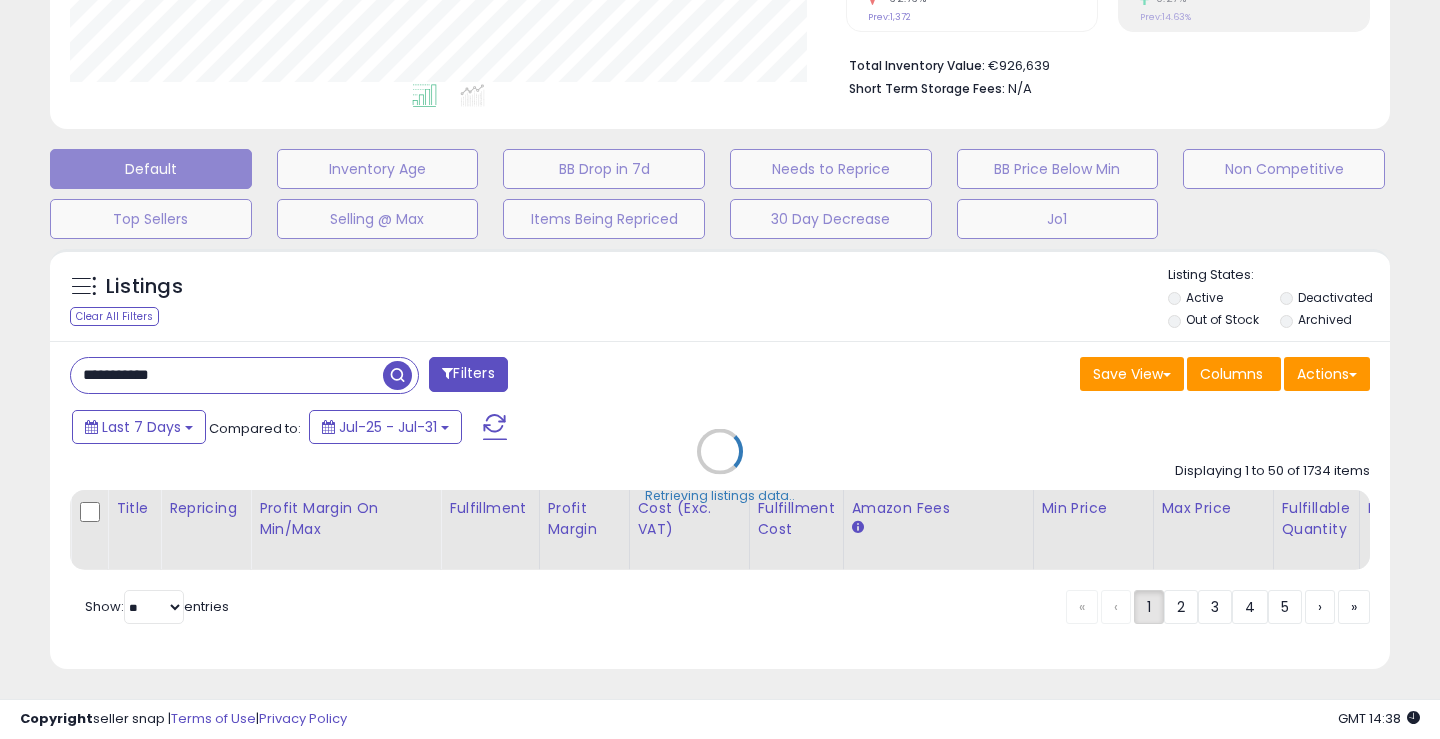 scroll, scrollTop: 999590, scrollLeft: 999233, axis: both 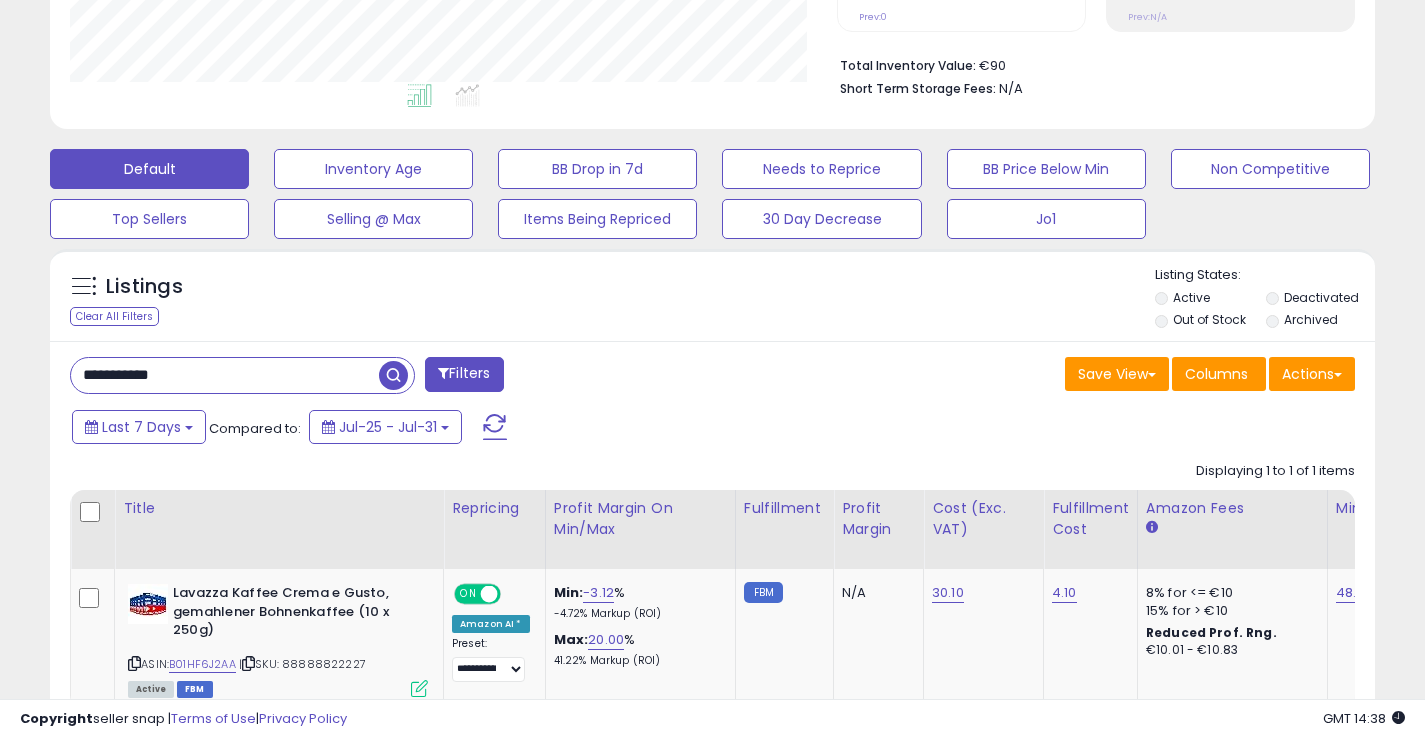 click on "**********" at bounding box center (712, 565) 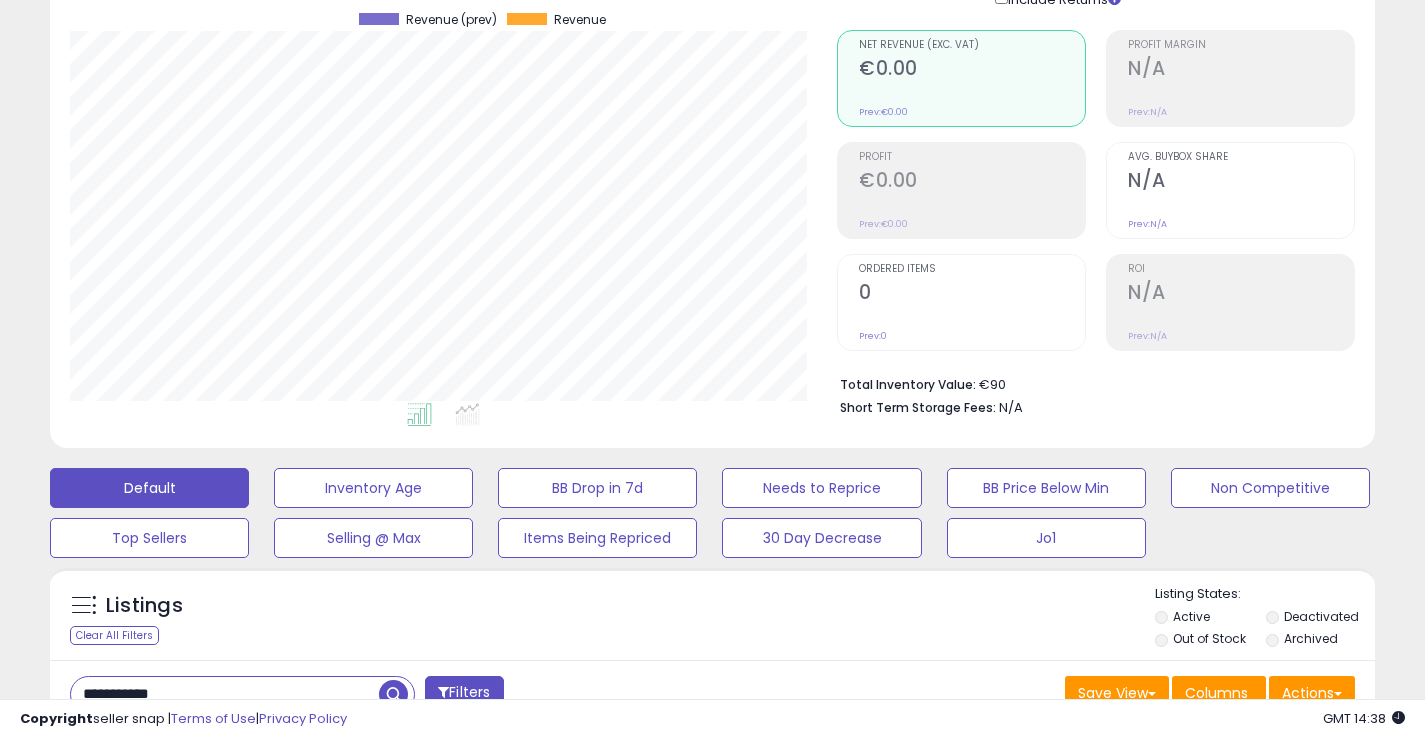 scroll, scrollTop: 0, scrollLeft: 0, axis: both 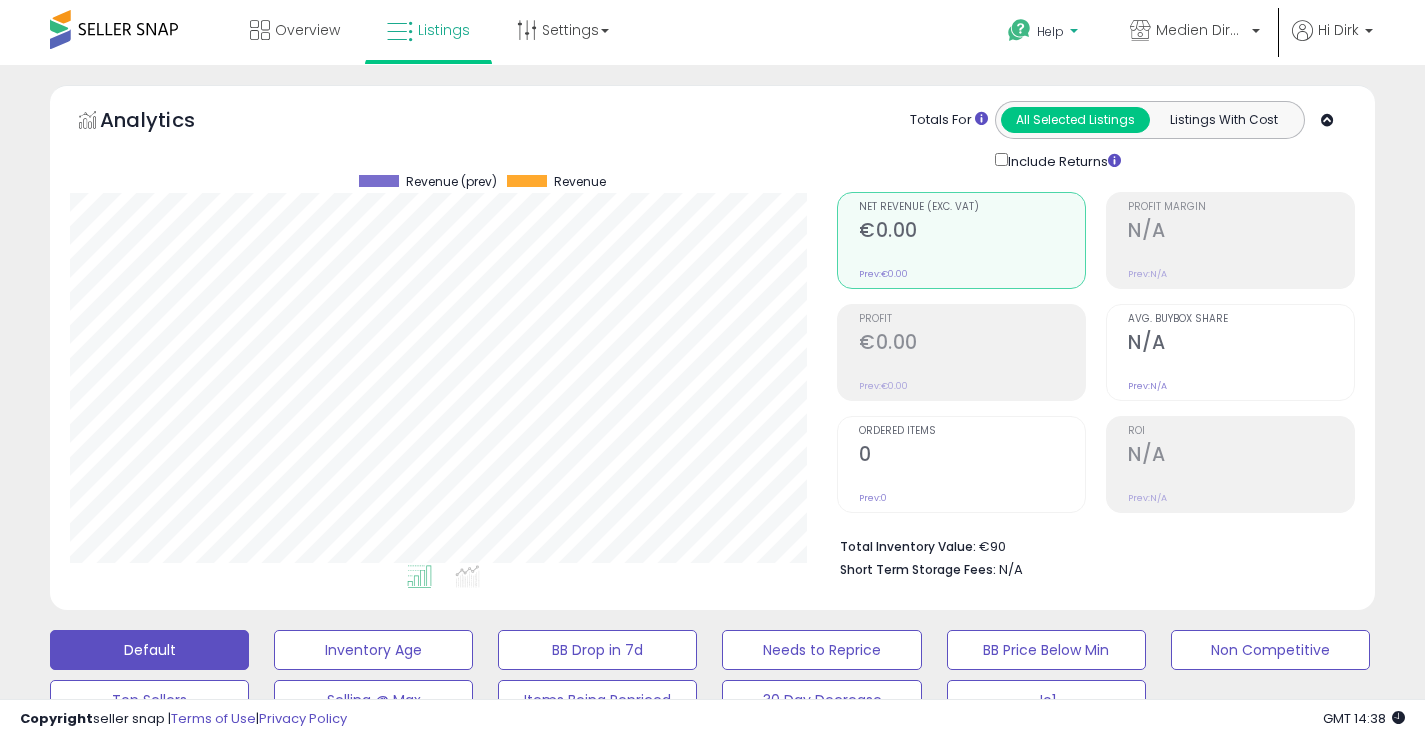 click on "Help" at bounding box center [1050, 31] 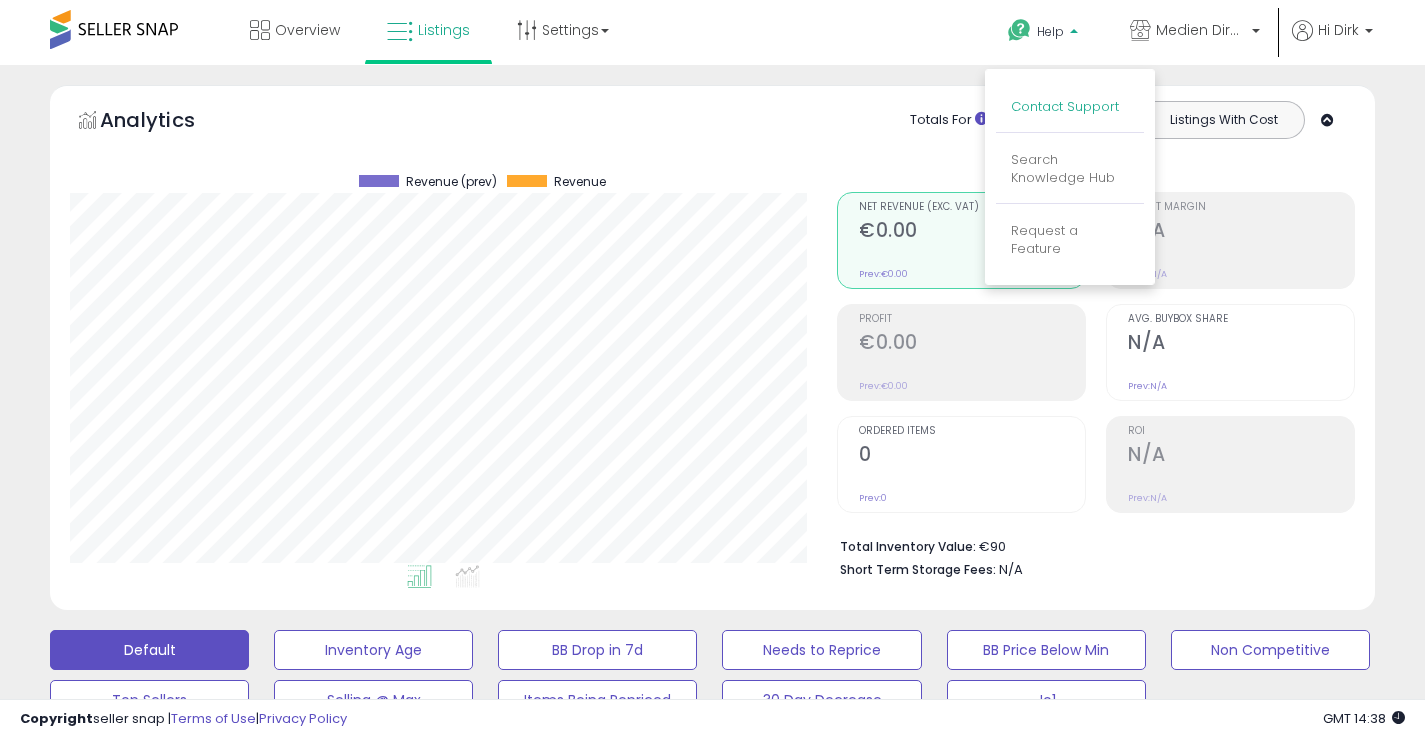 click on "Contact Support" at bounding box center [1065, 106] 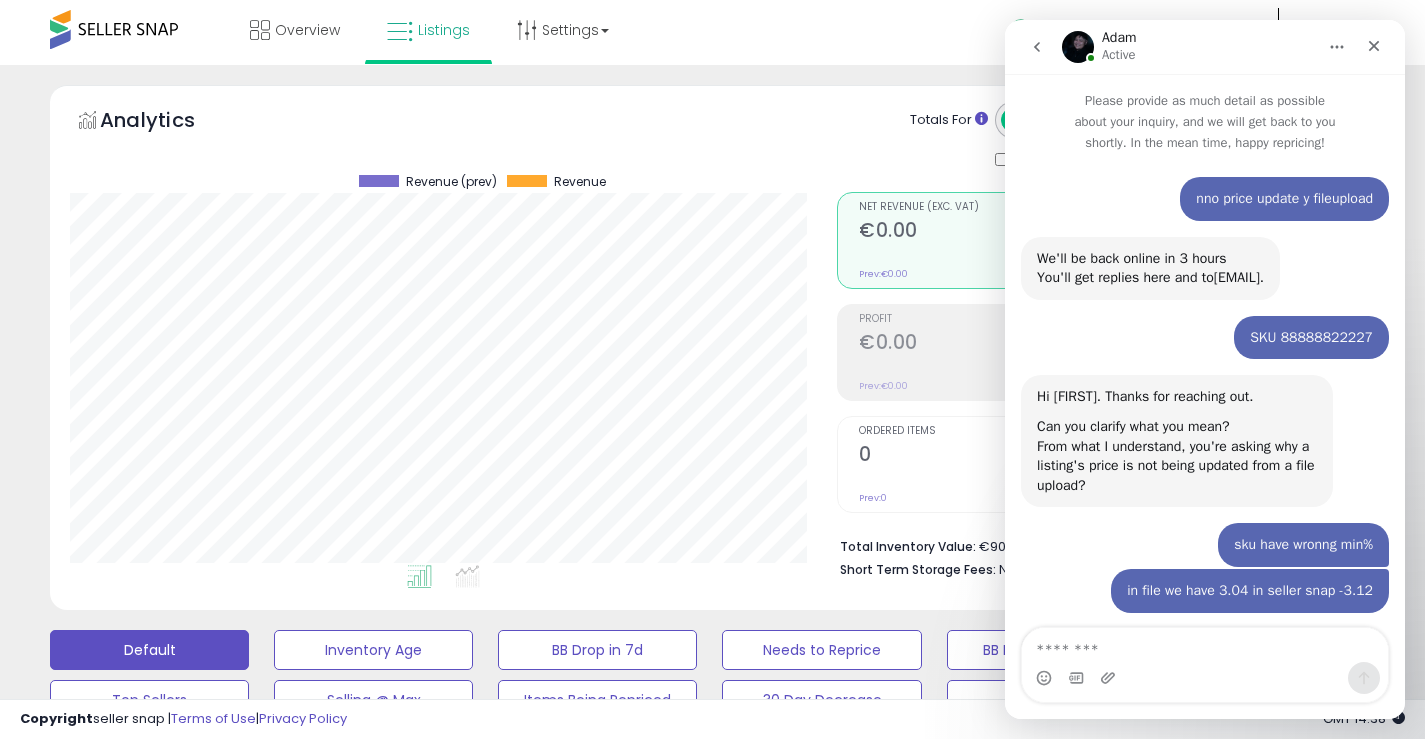 scroll, scrollTop: 1773, scrollLeft: 0, axis: vertical 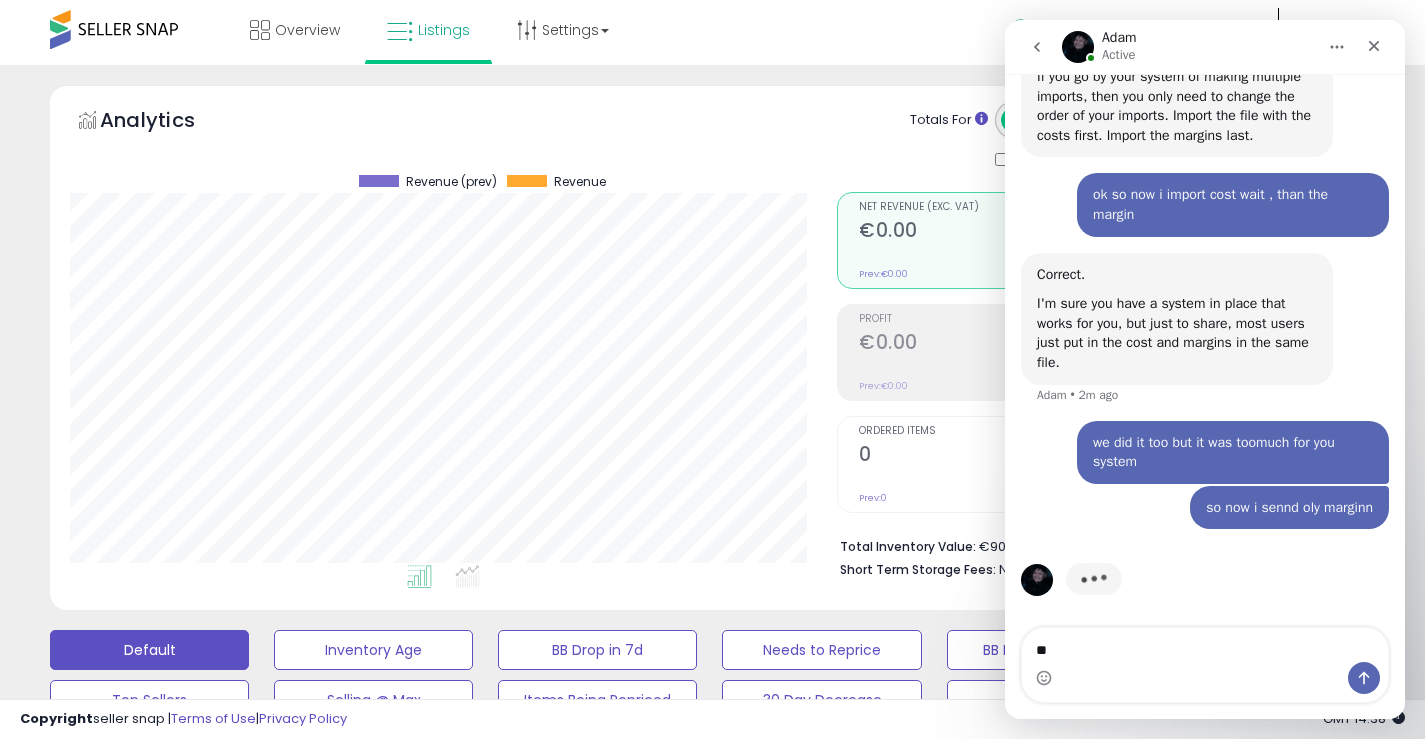 type on "*" 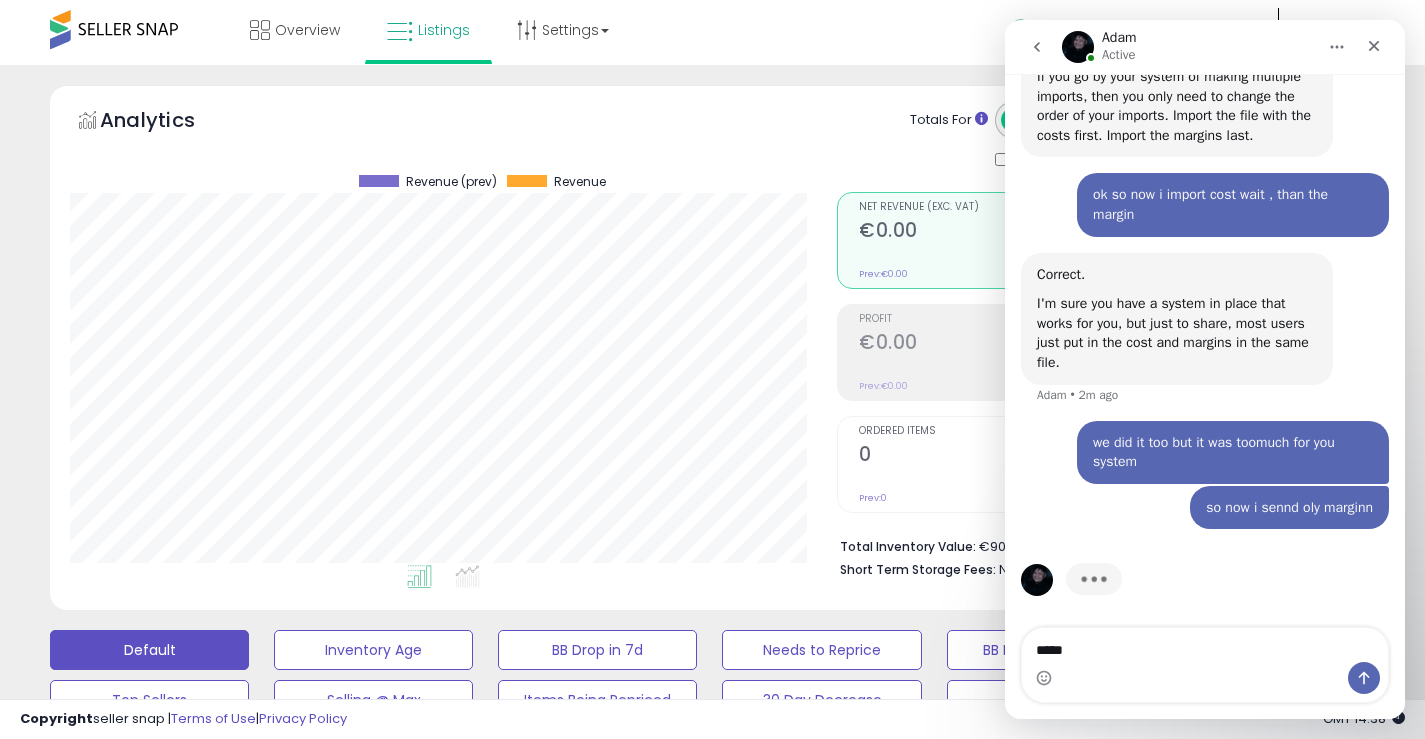 type on "******" 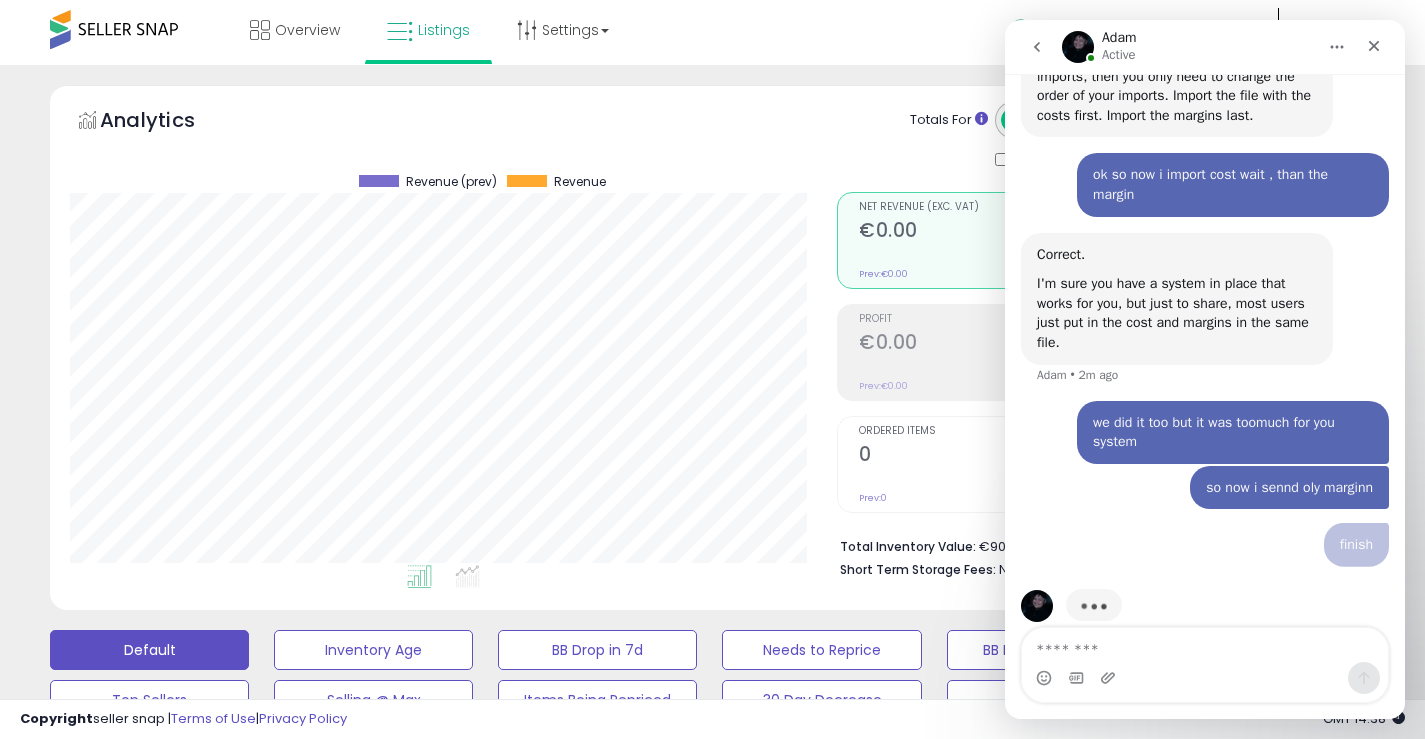 scroll, scrollTop: 1819, scrollLeft: 0, axis: vertical 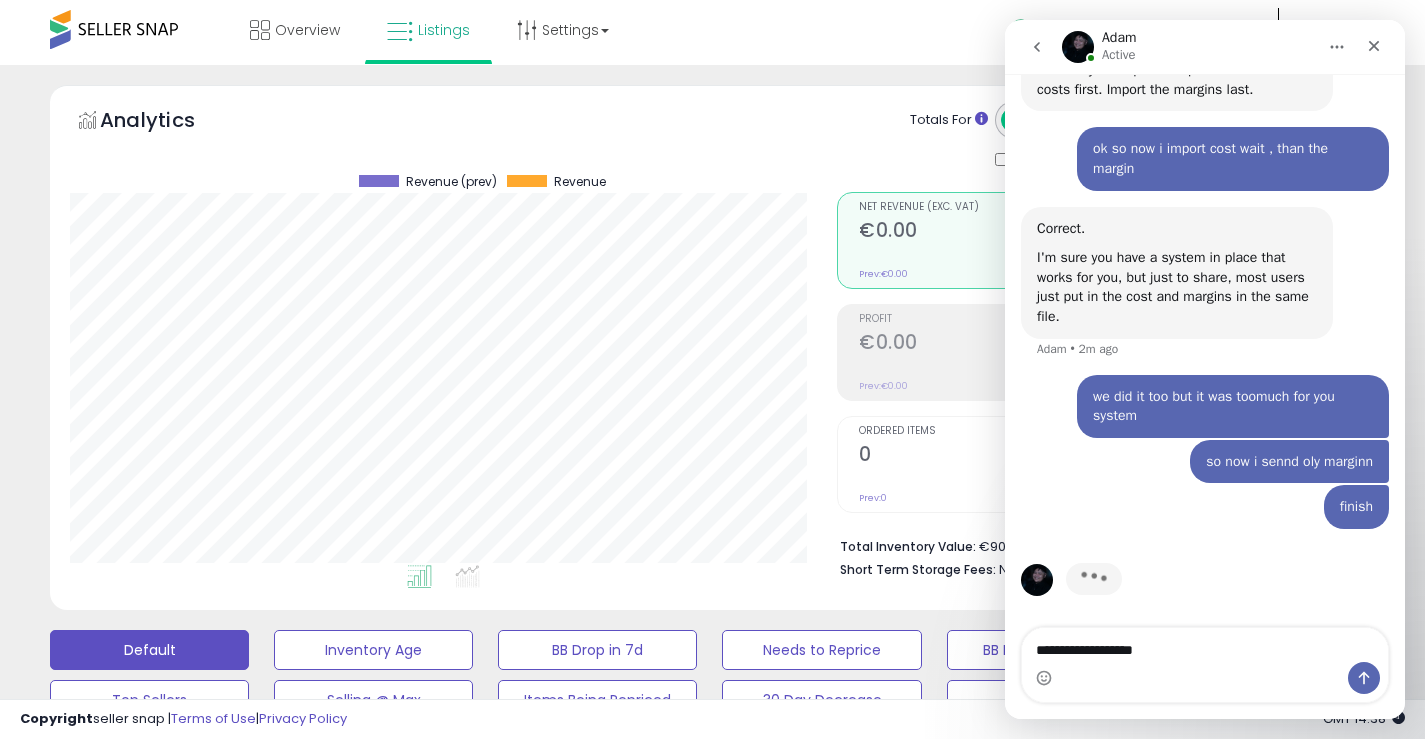 type on "**********" 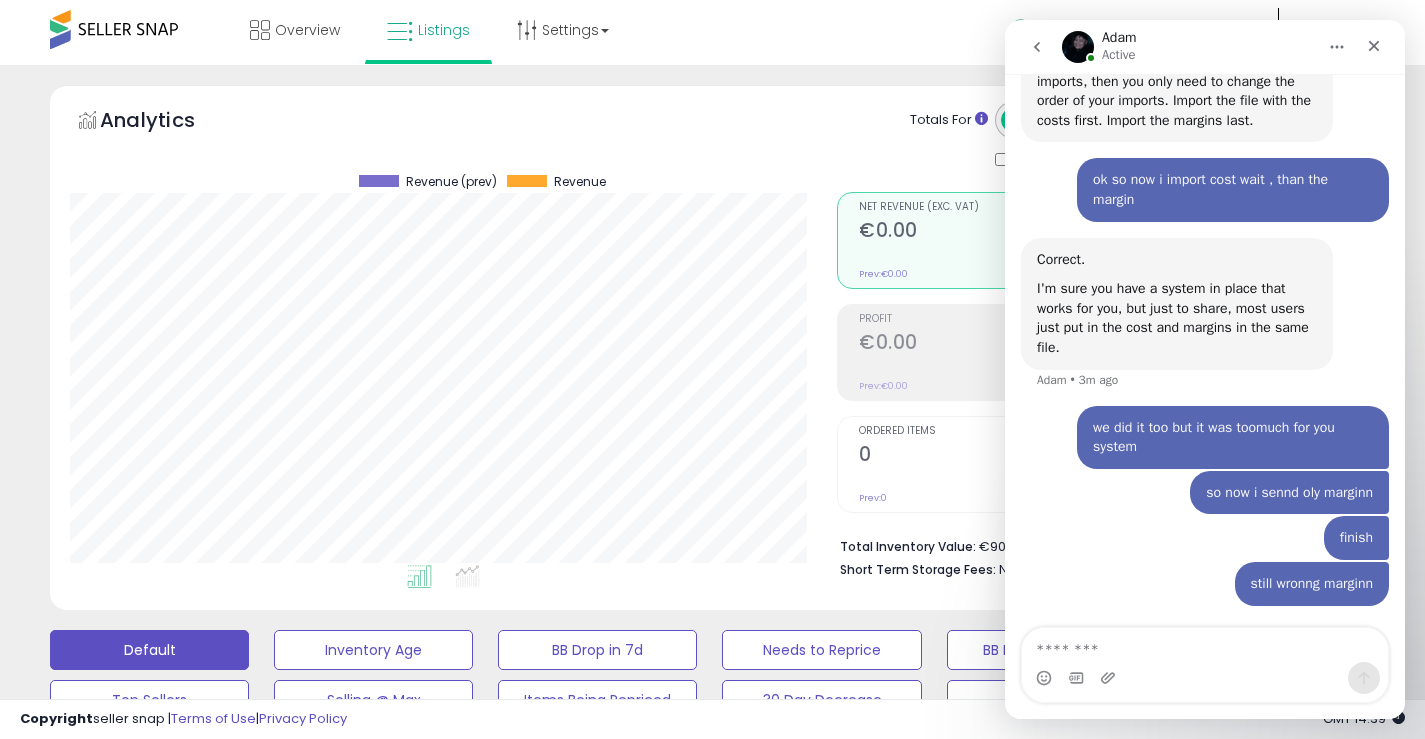 scroll, scrollTop: 1864, scrollLeft: 0, axis: vertical 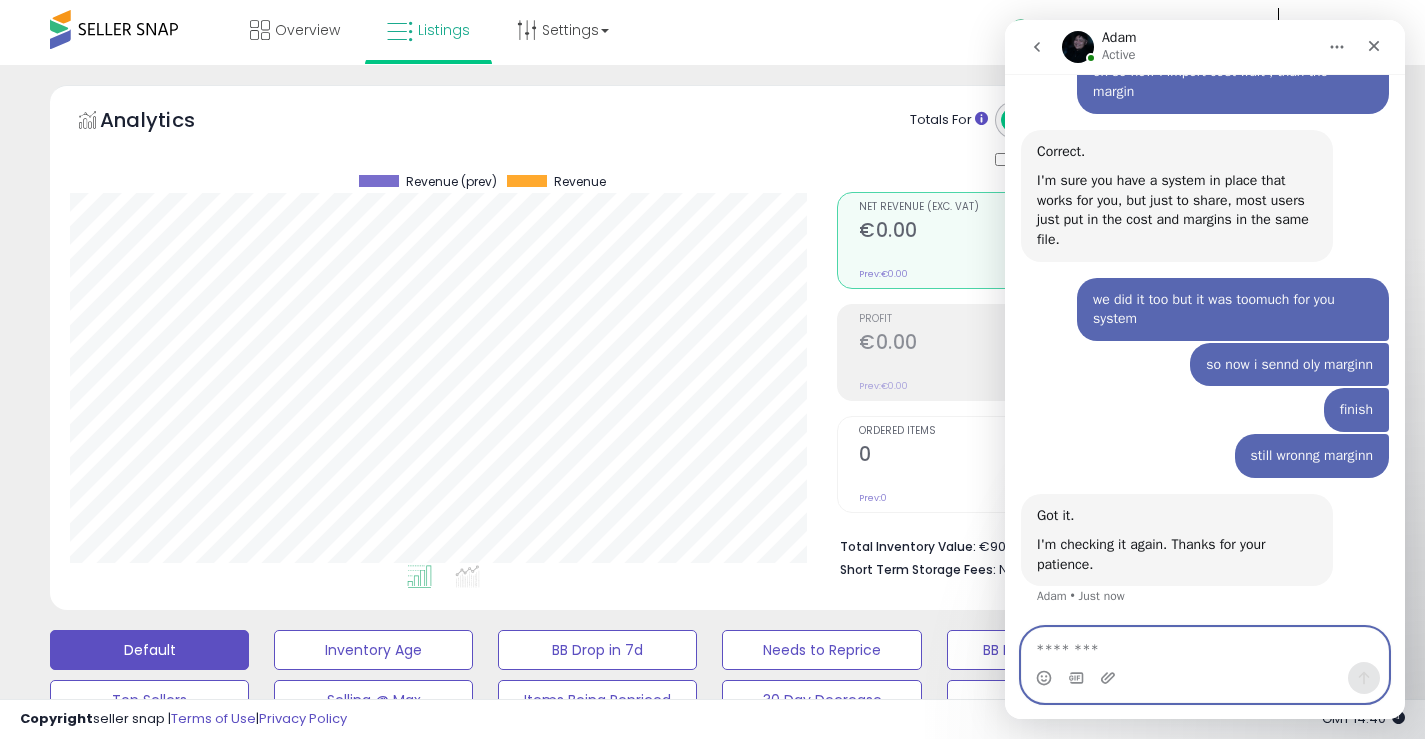 click at bounding box center [1205, 645] 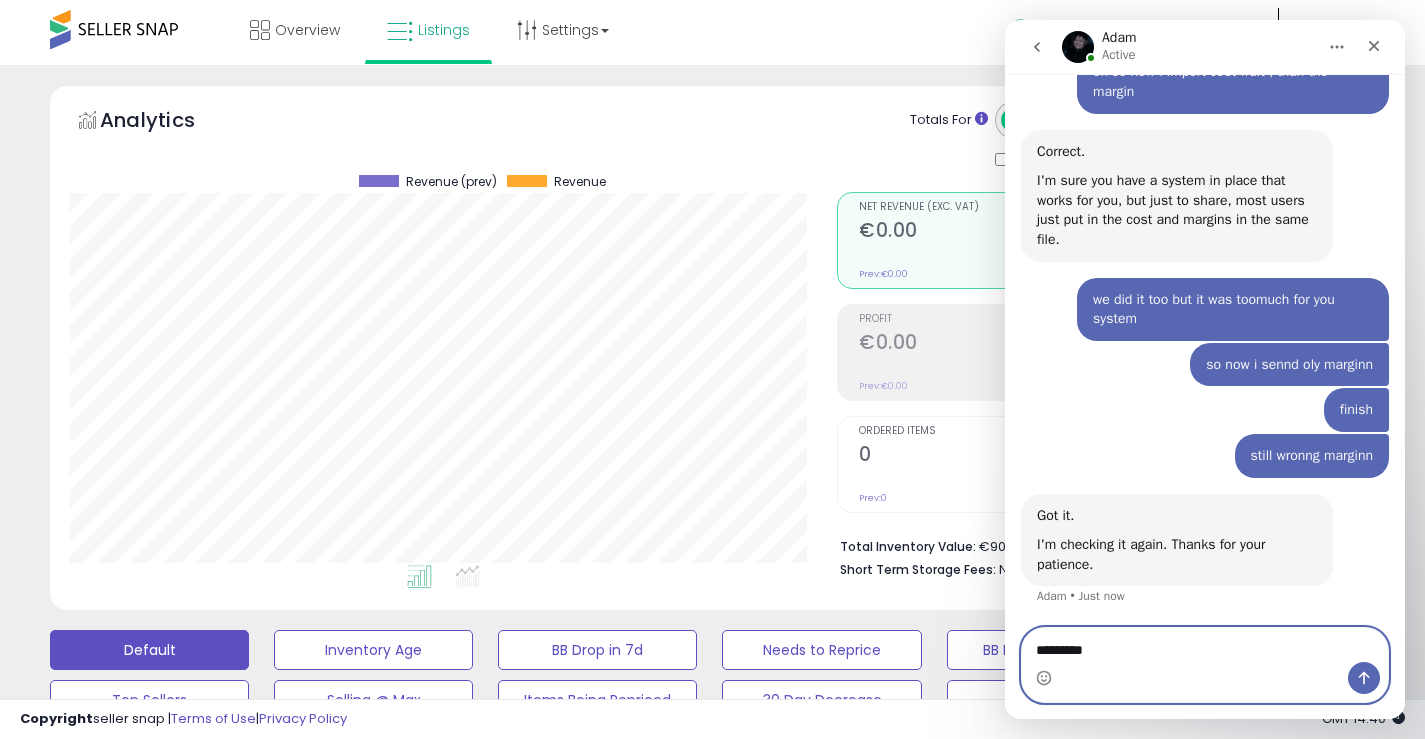 type on "**********" 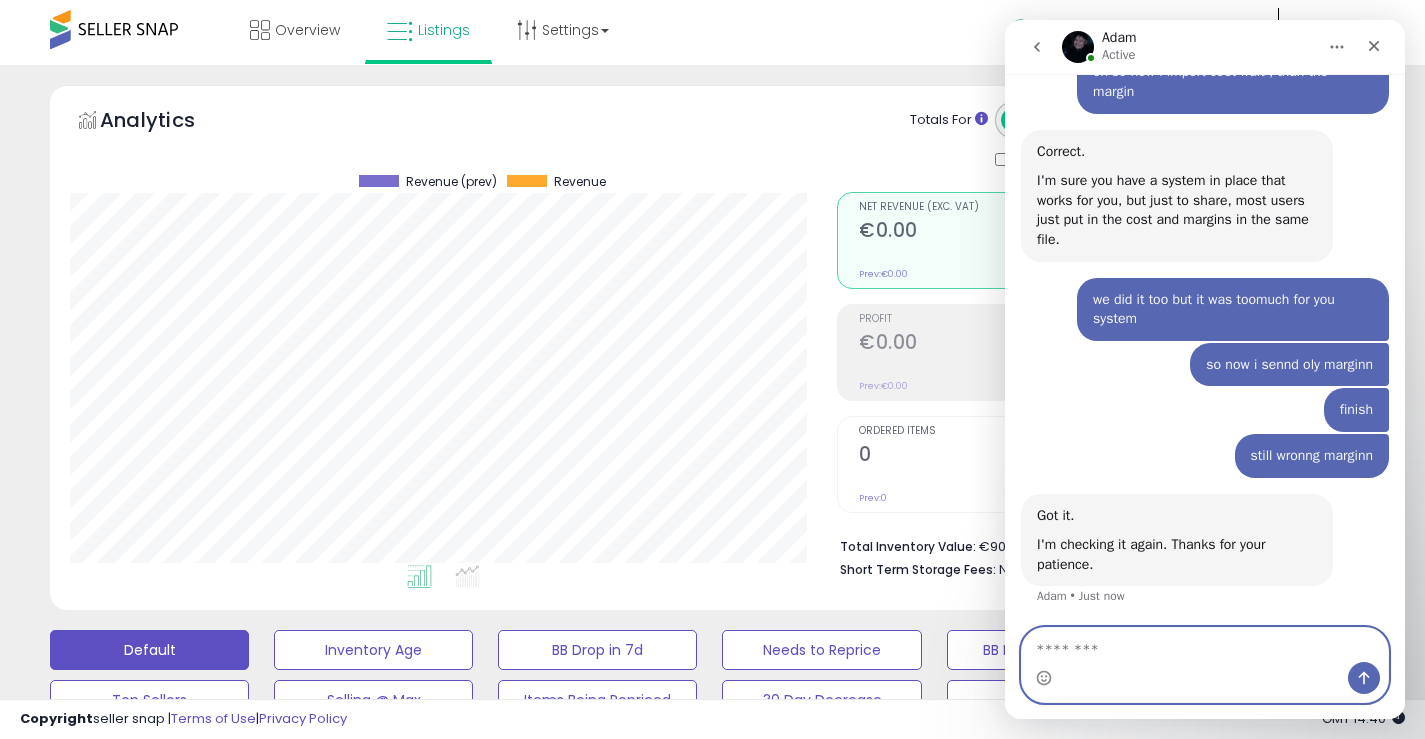 scroll, scrollTop: 1956, scrollLeft: 0, axis: vertical 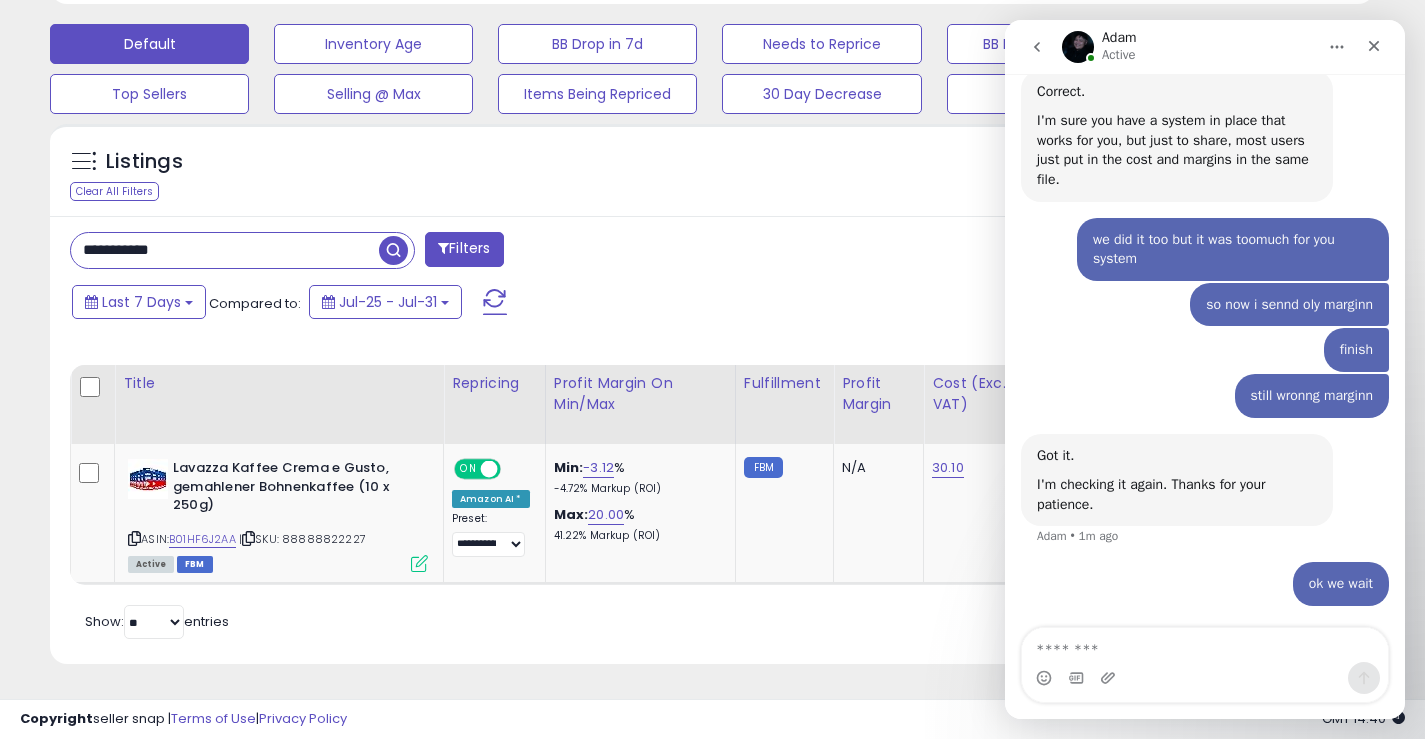 click at bounding box center [393, 250] 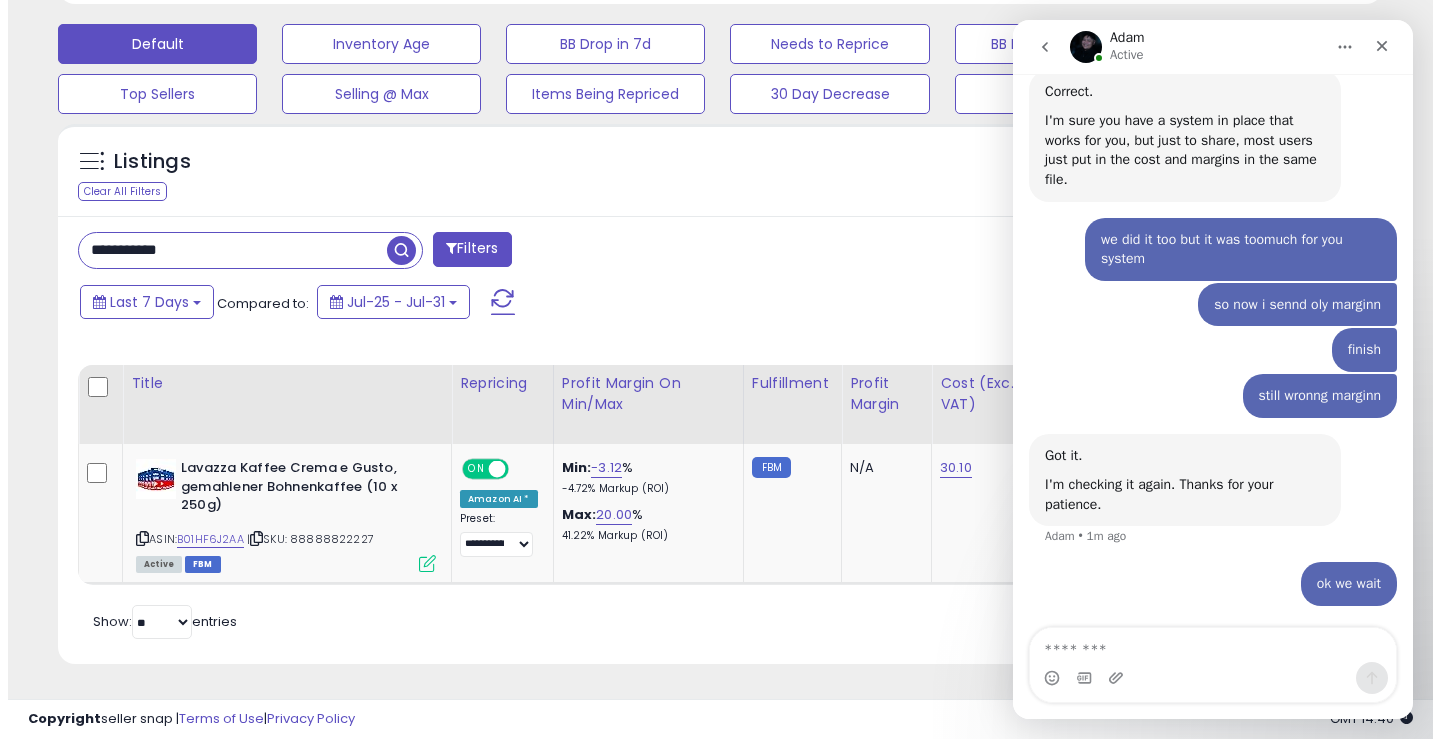 scroll, scrollTop: 481, scrollLeft: 0, axis: vertical 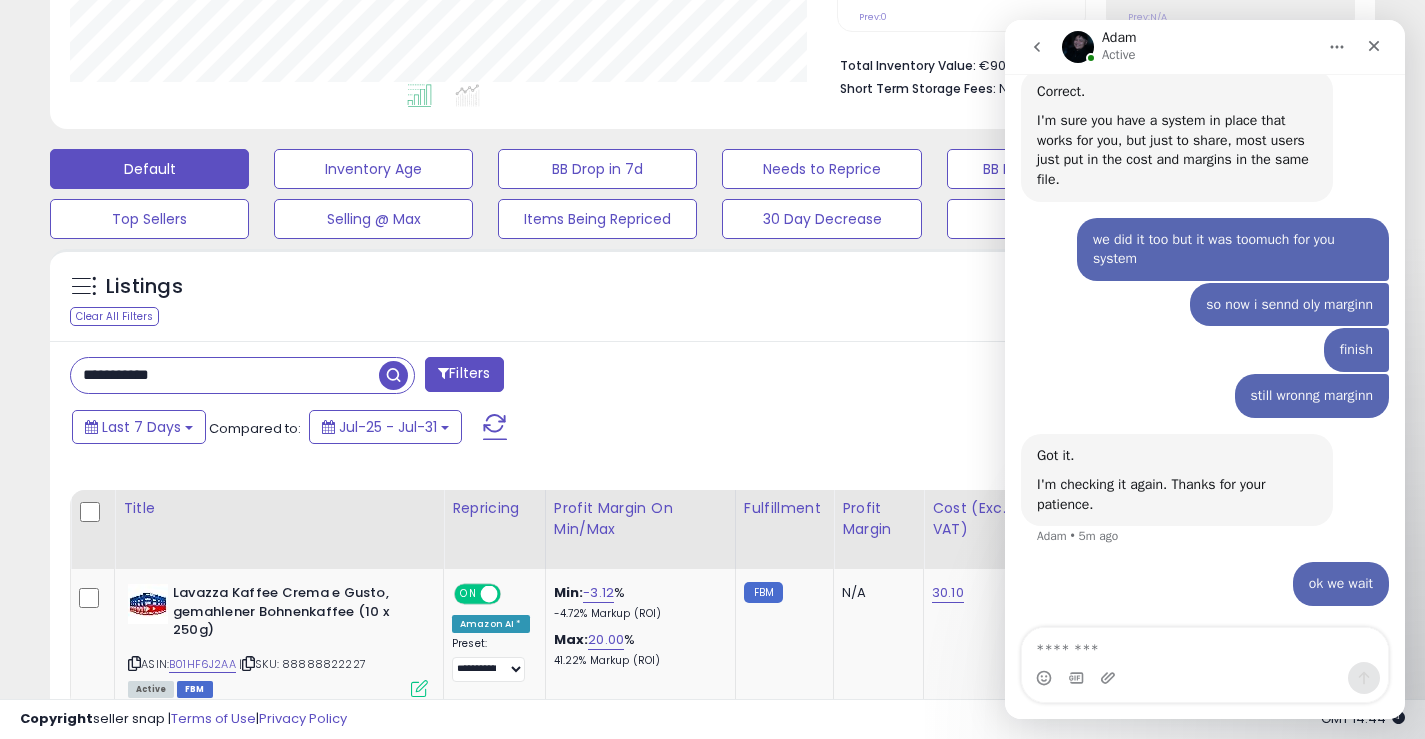 click at bounding box center [393, 375] 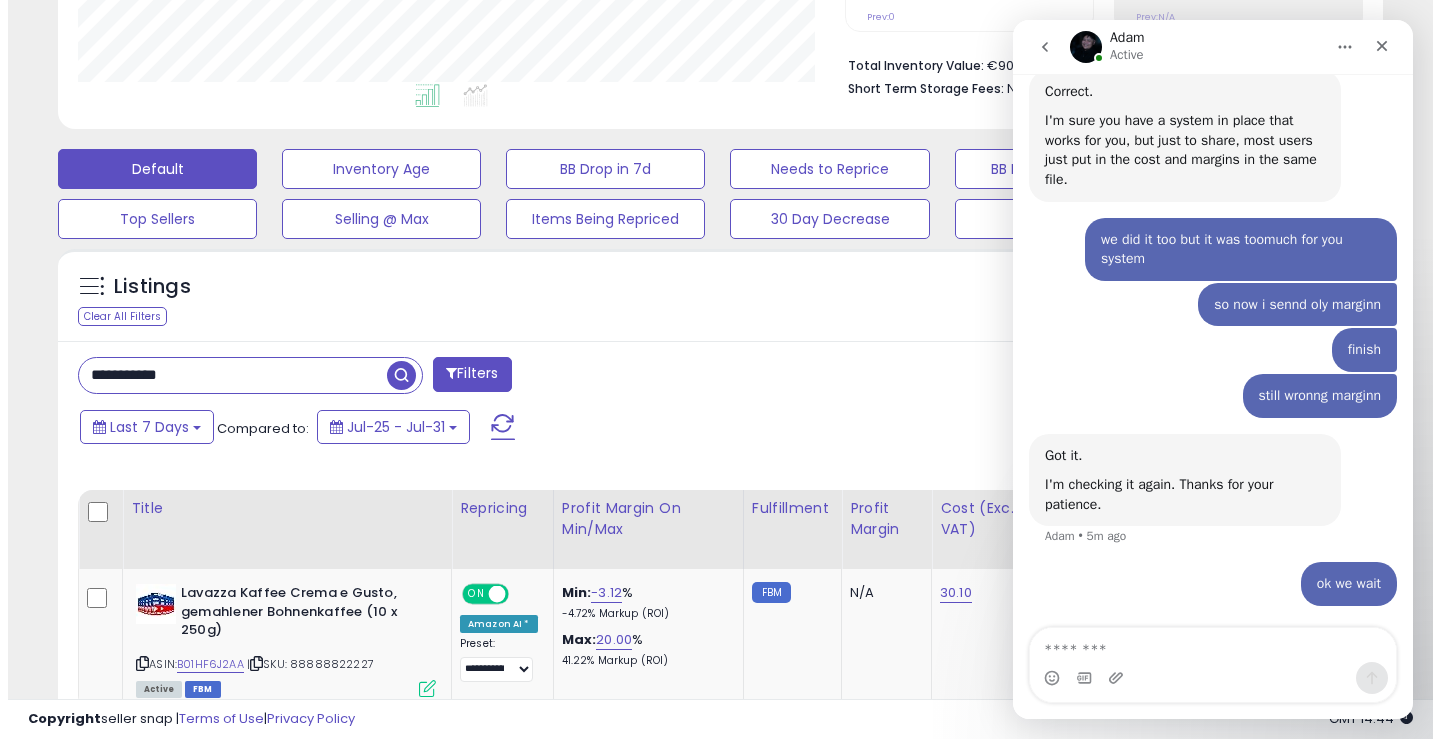 scroll, scrollTop: 999590, scrollLeft: 999224, axis: both 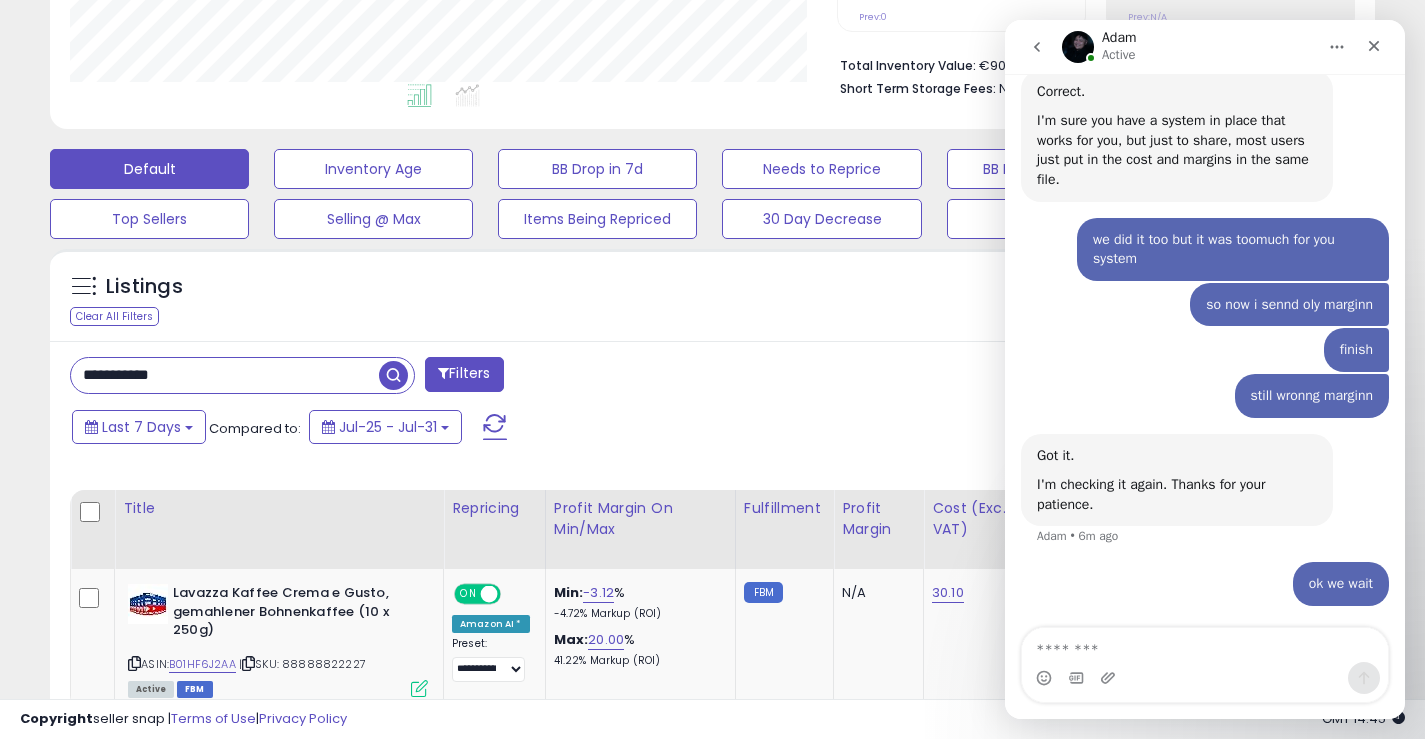 click at bounding box center (393, 375) 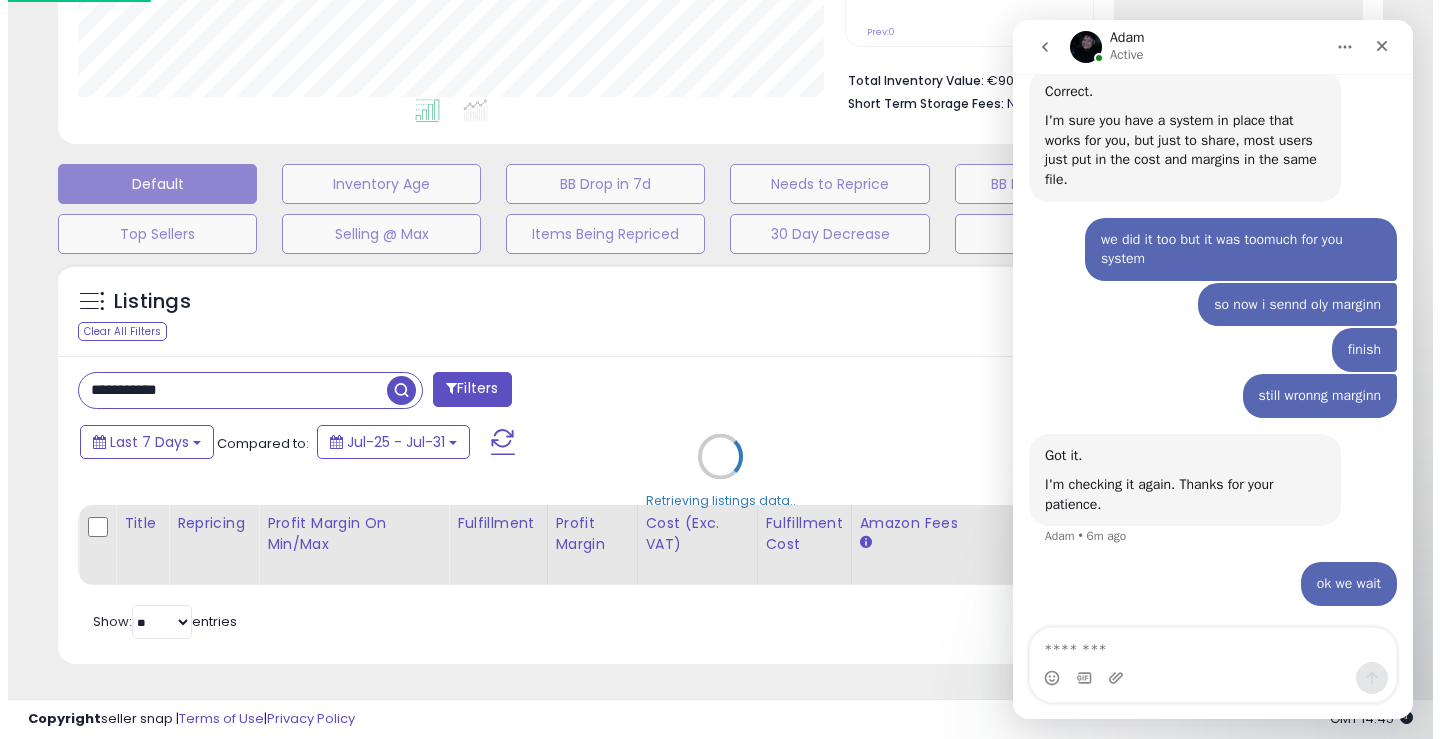 scroll, scrollTop: 999590, scrollLeft: 999224, axis: both 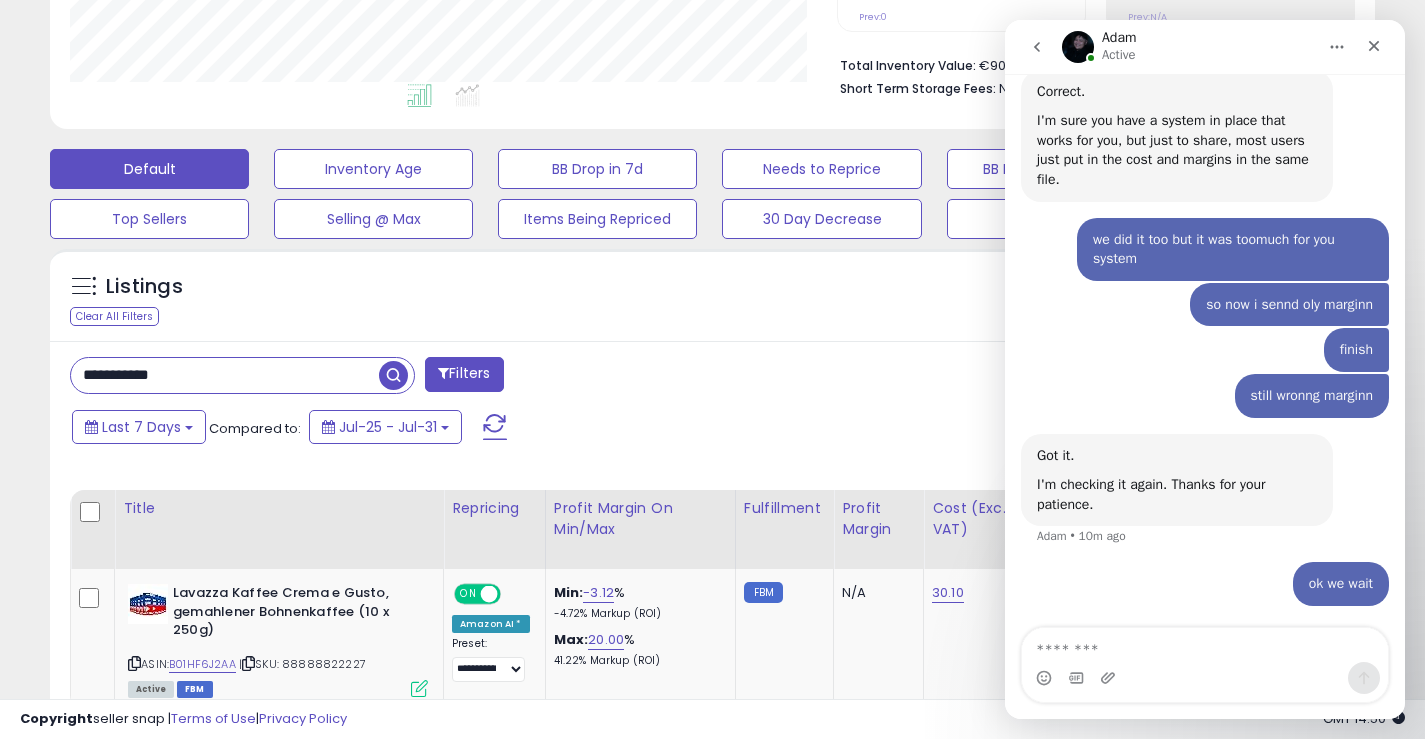 click at bounding box center [393, 375] 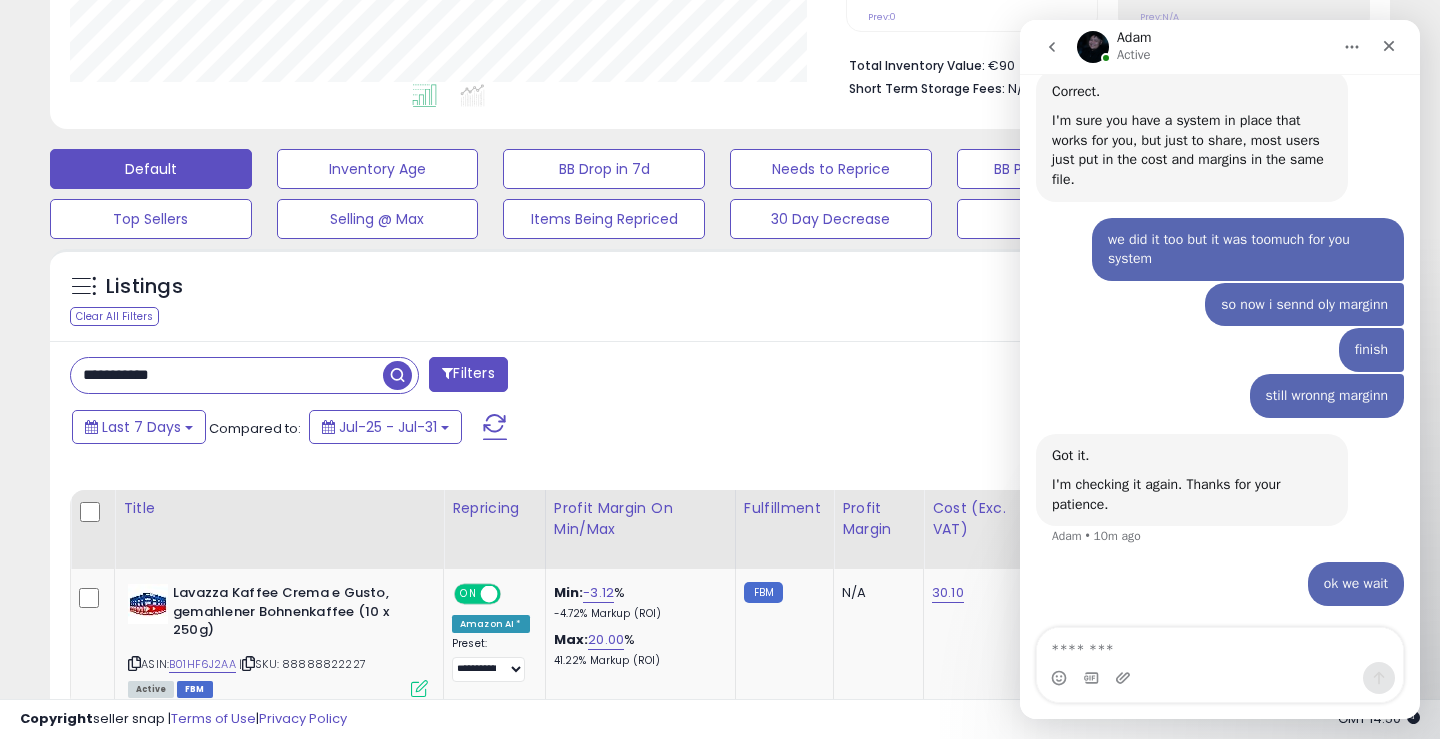 scroll, scrollTop: 999590, scrollLeft: 999224, axis: both 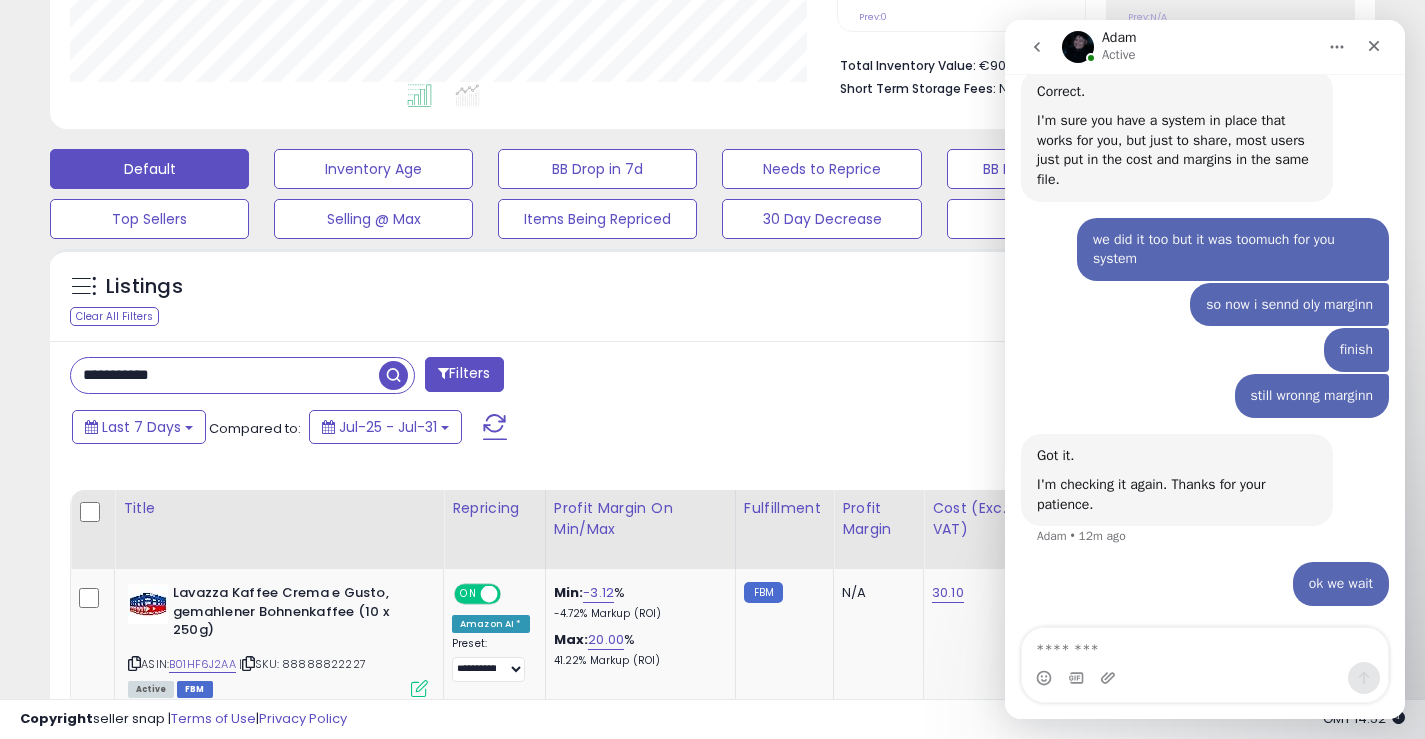 click at bounding box center (393, 375) 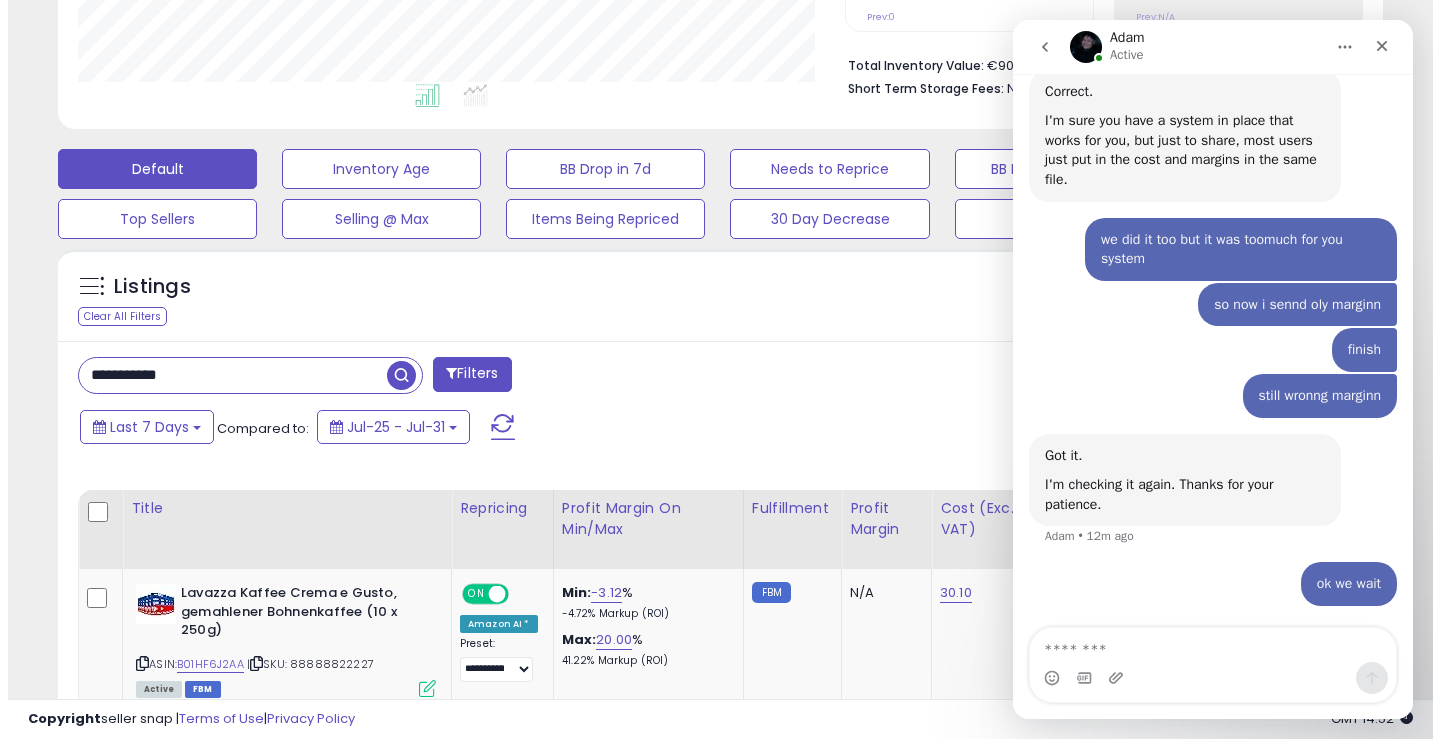 scroll, scrollTop: 999590, scrollLeft: 999224, axis: both 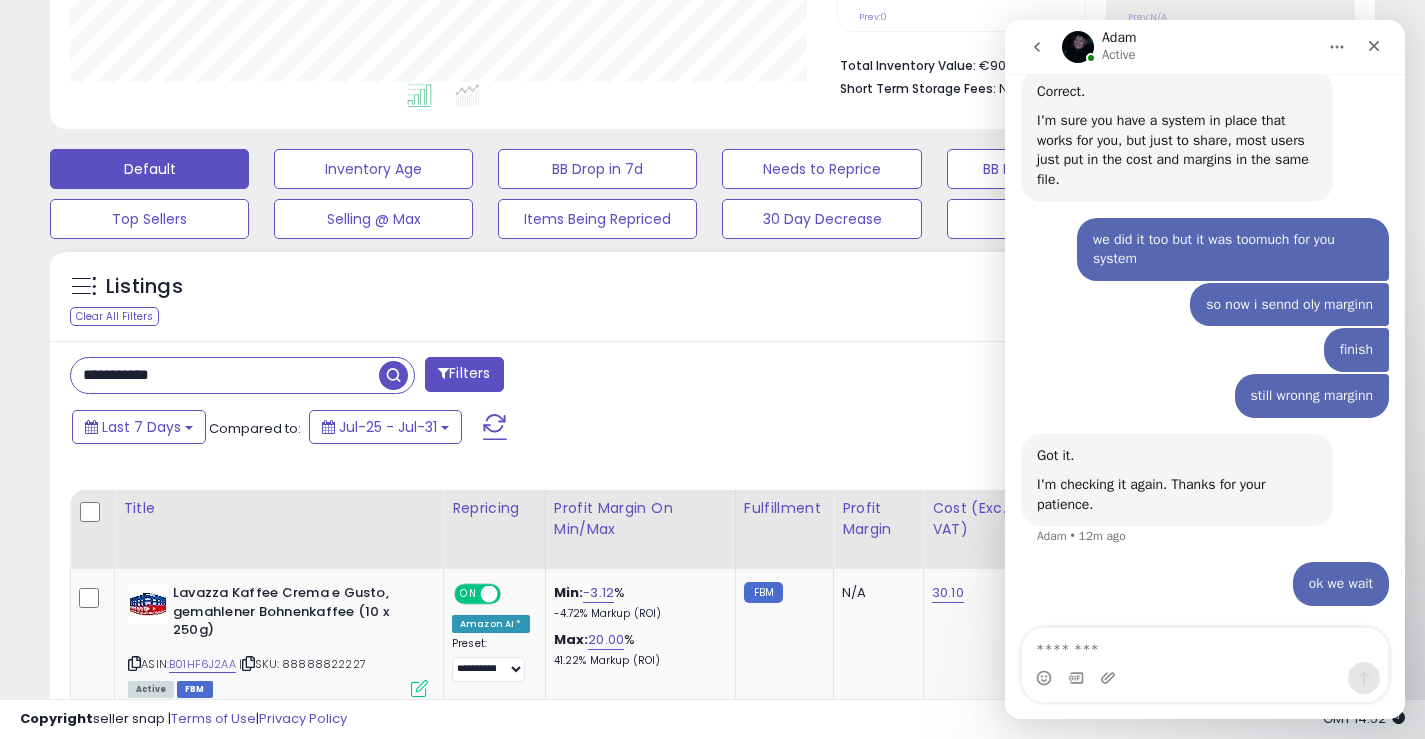click at bounding box center [393, 375] 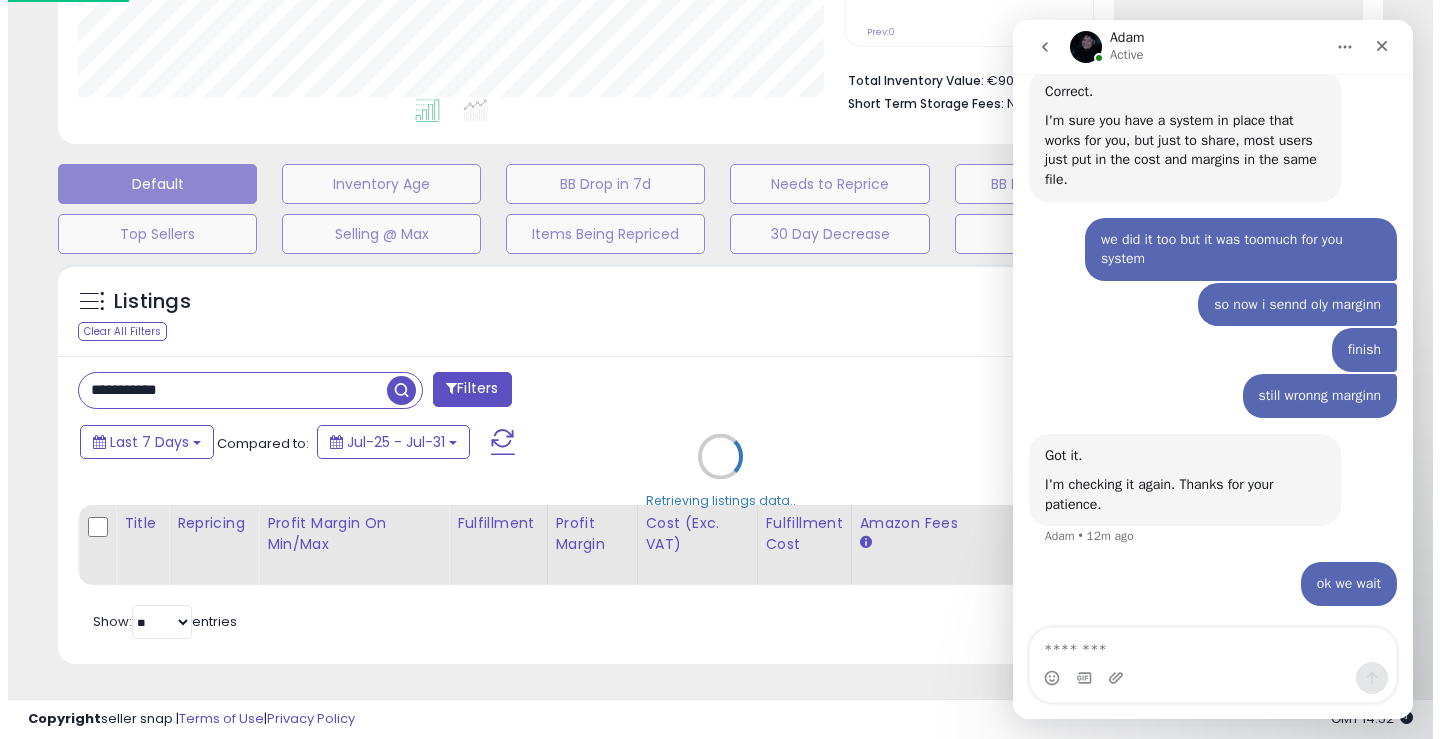 scroll, scrollTop: 999590, scrollLeft: 999224, axis: both 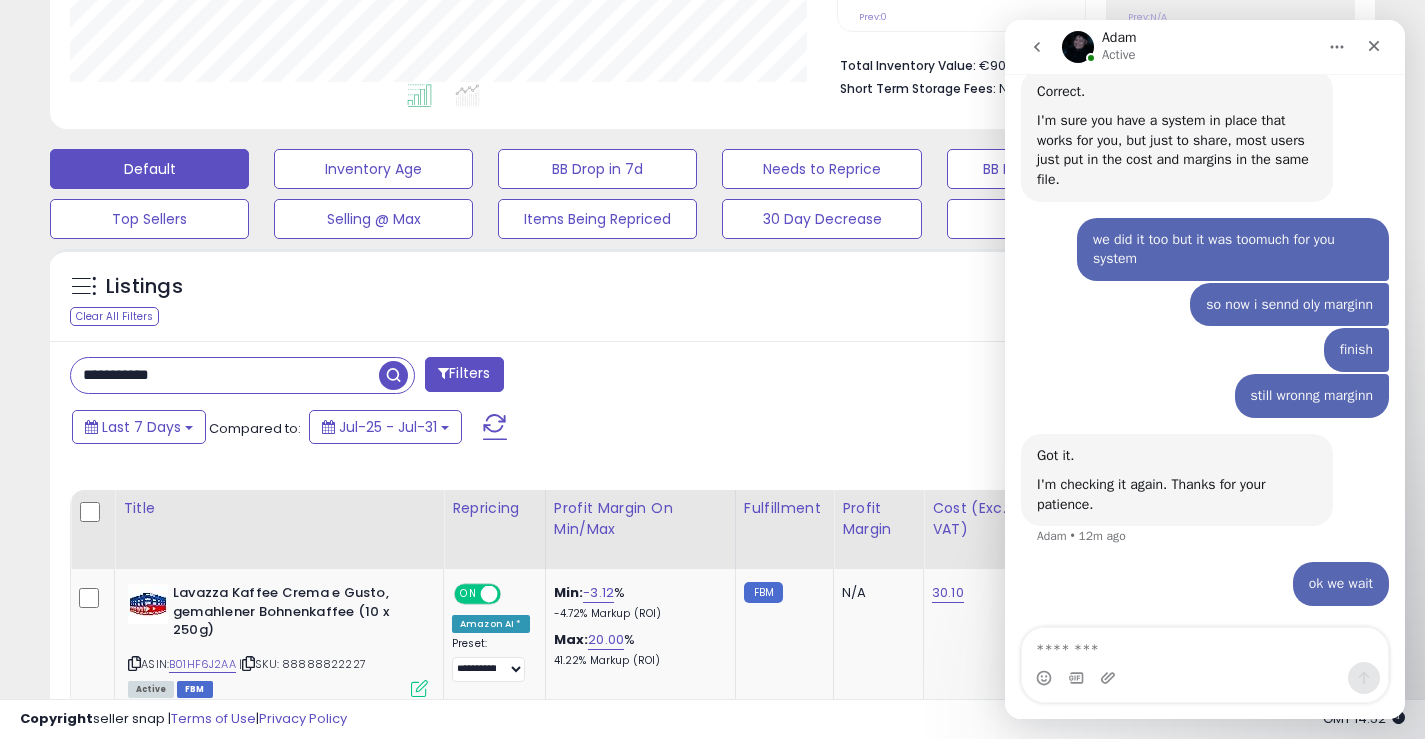 click at bounding box center (393, 375) 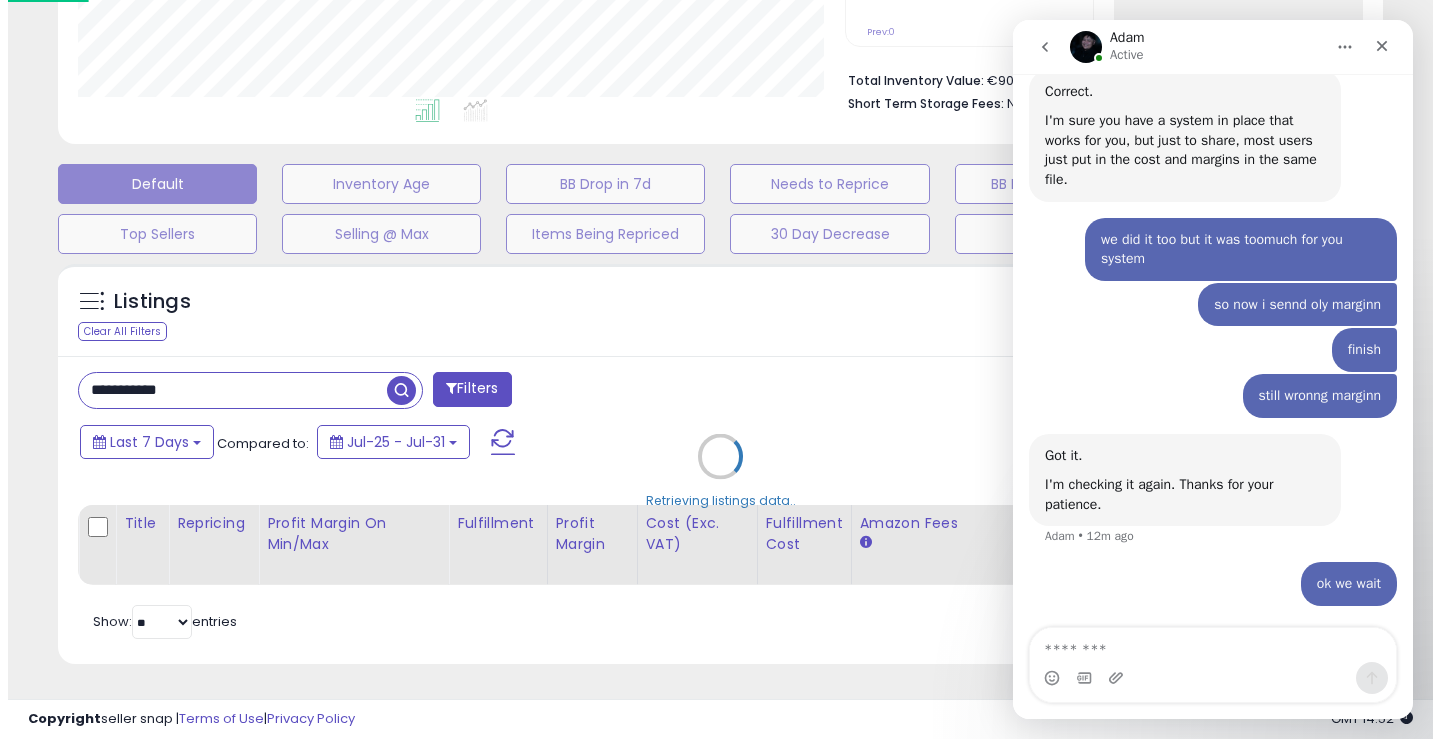 scroll, scrollTop: 999590, scrollLeft: 999224, axis: both 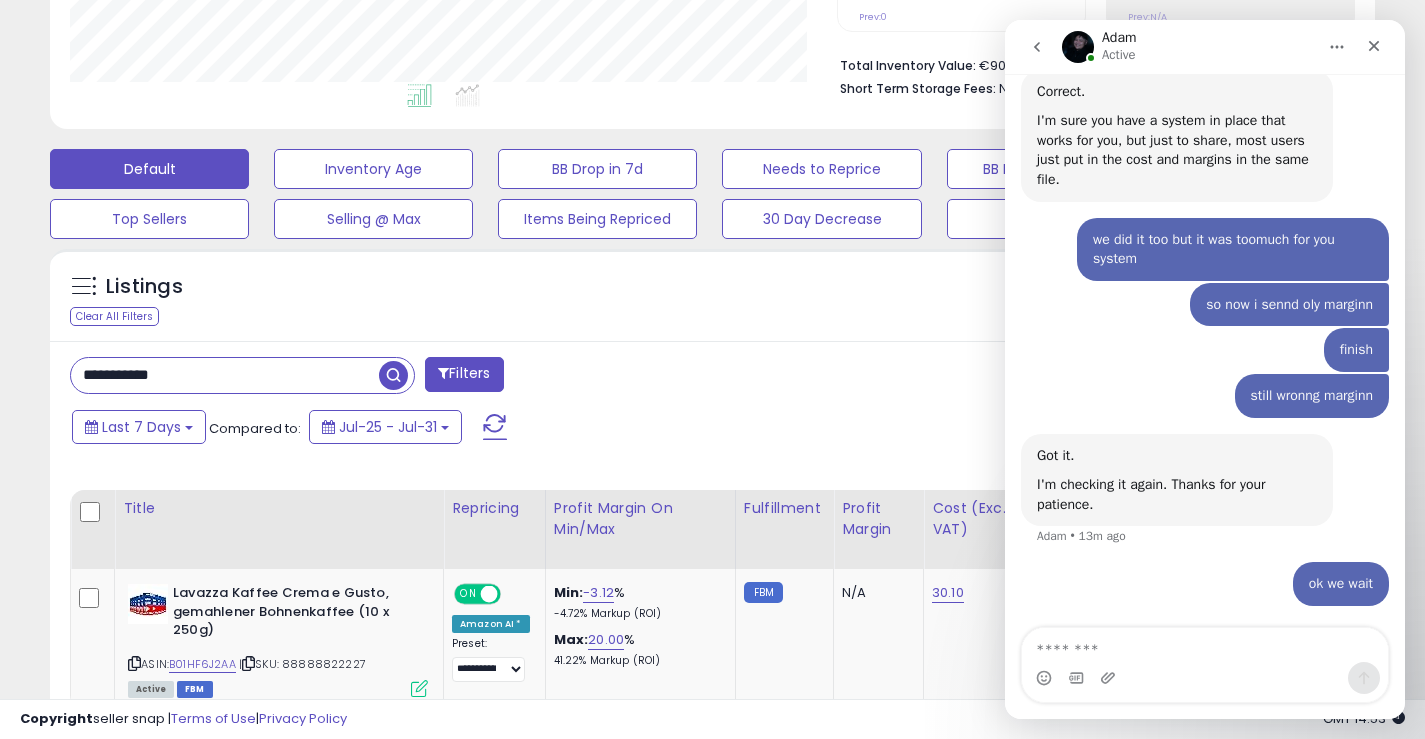 click at bounding box center [393, 375] 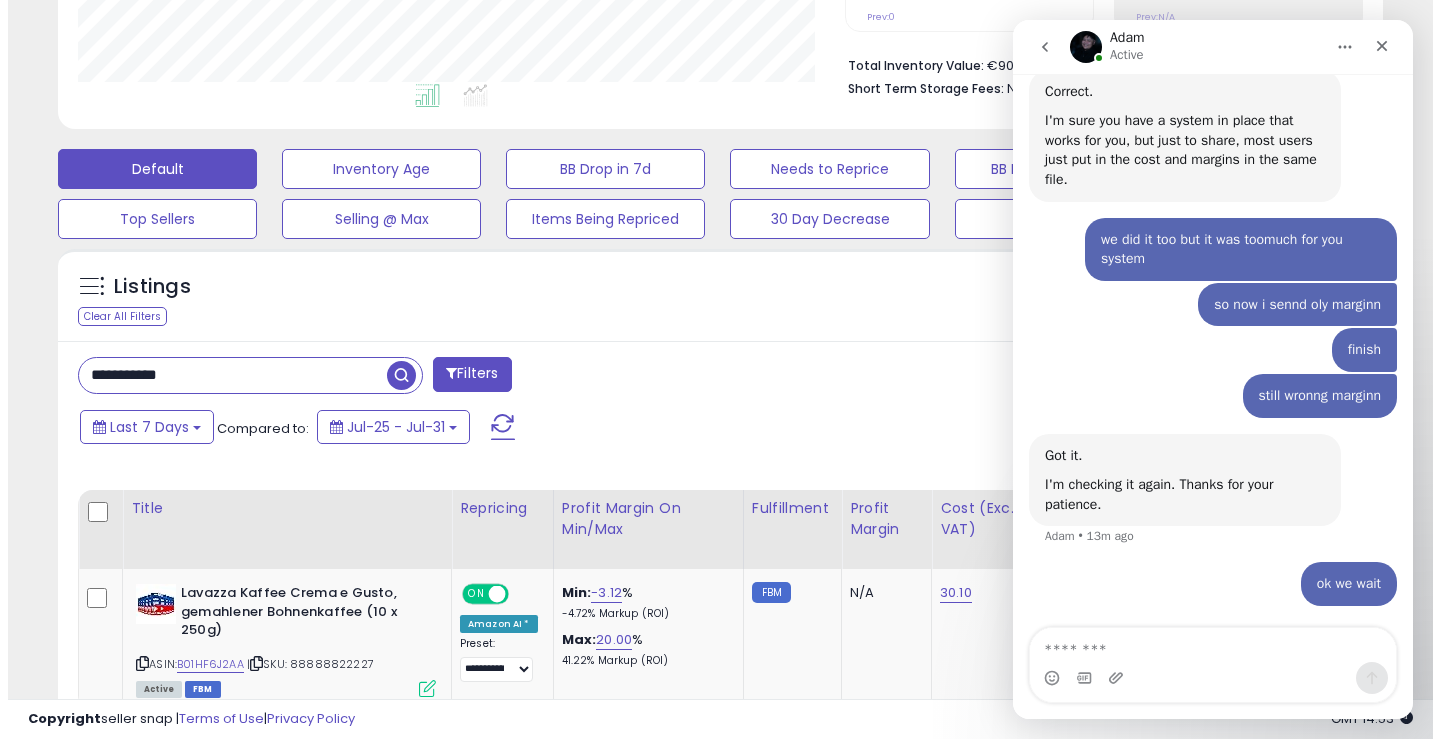 scroll, scrollTop: 999590, scrollLeft: 999224, axis: both 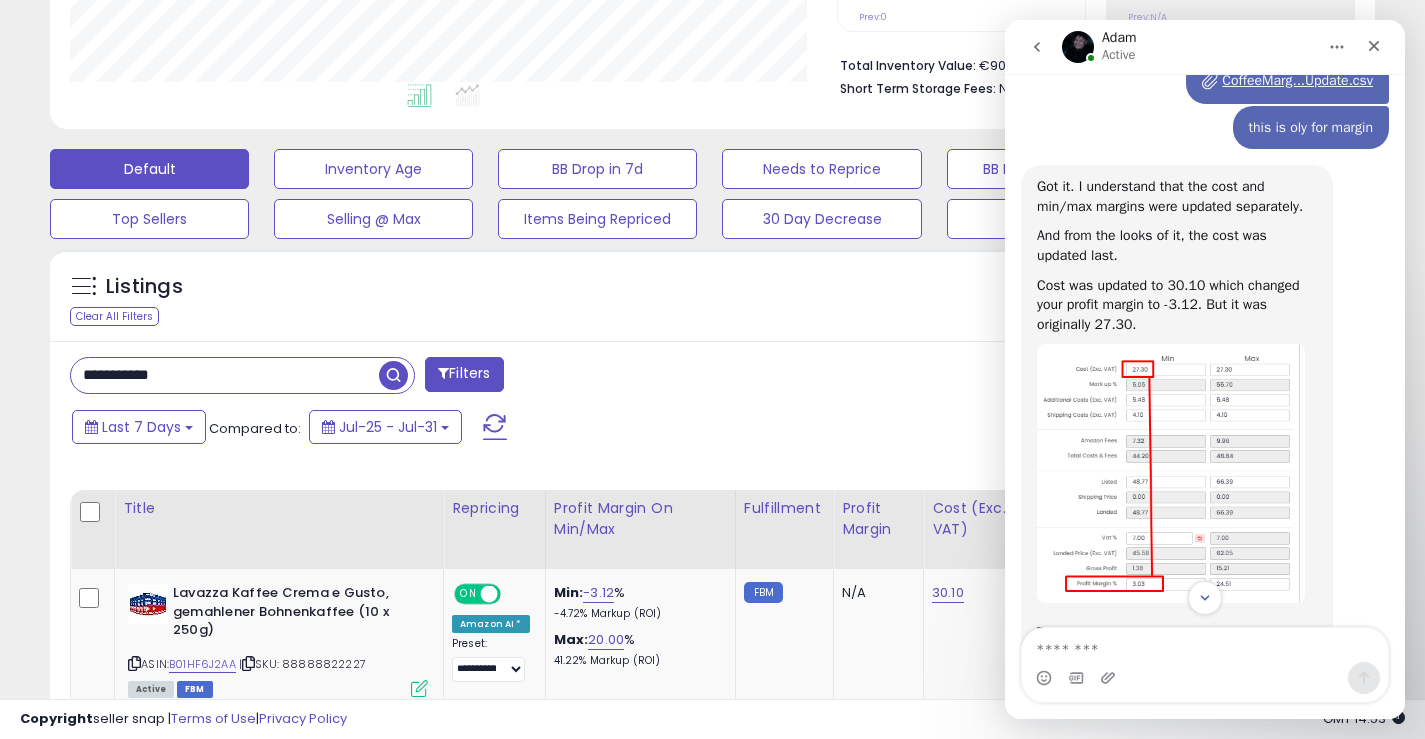 click at bounding box center [1171, 473] 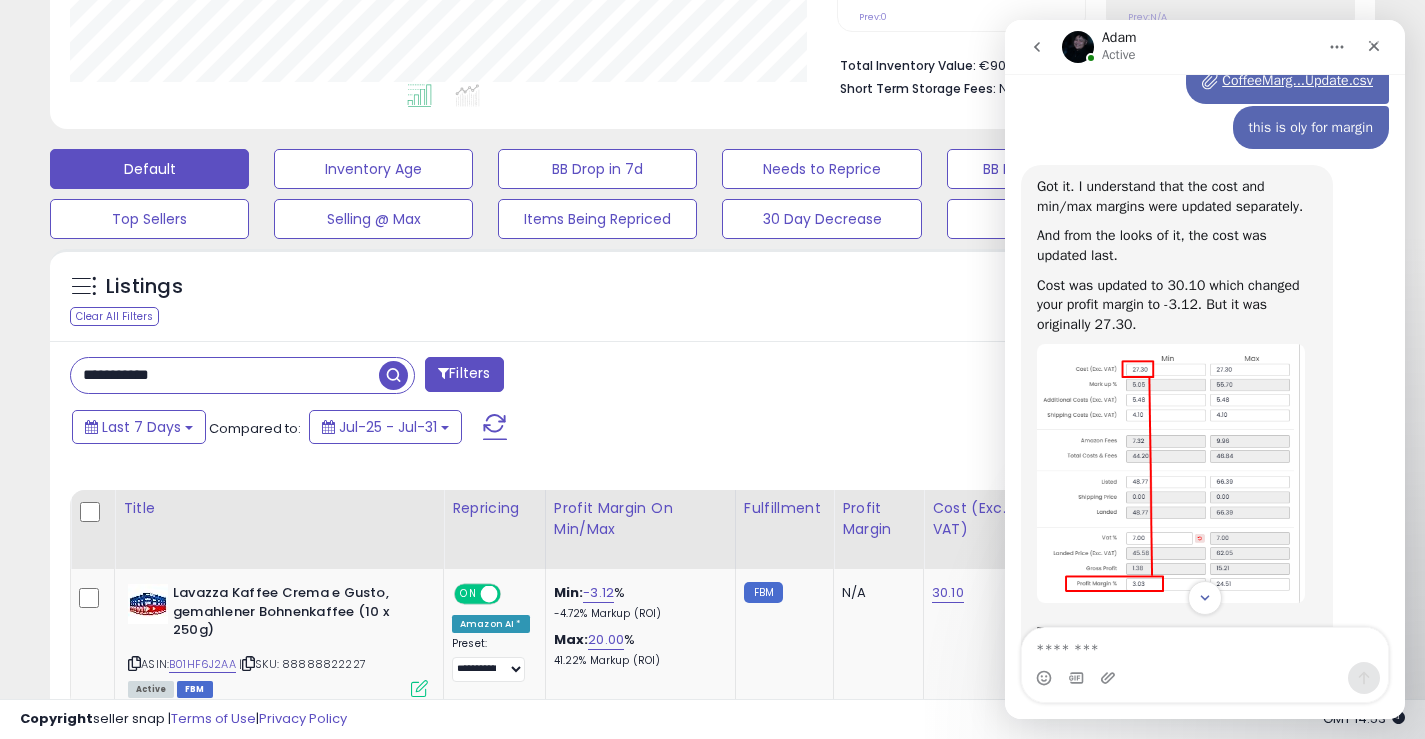 scroll, scrollTop: 0, scrollLeft: 0, axis: both 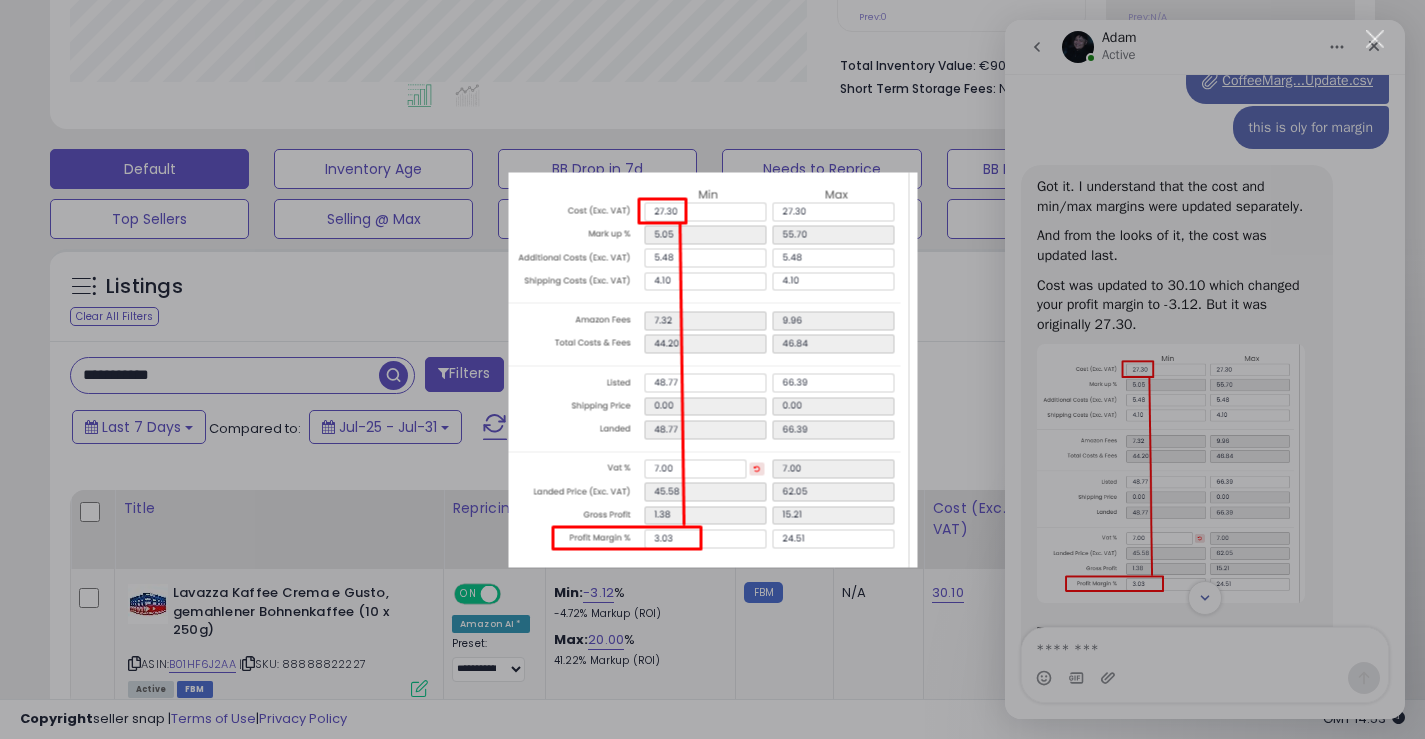 click at bounding box center (712, 369) 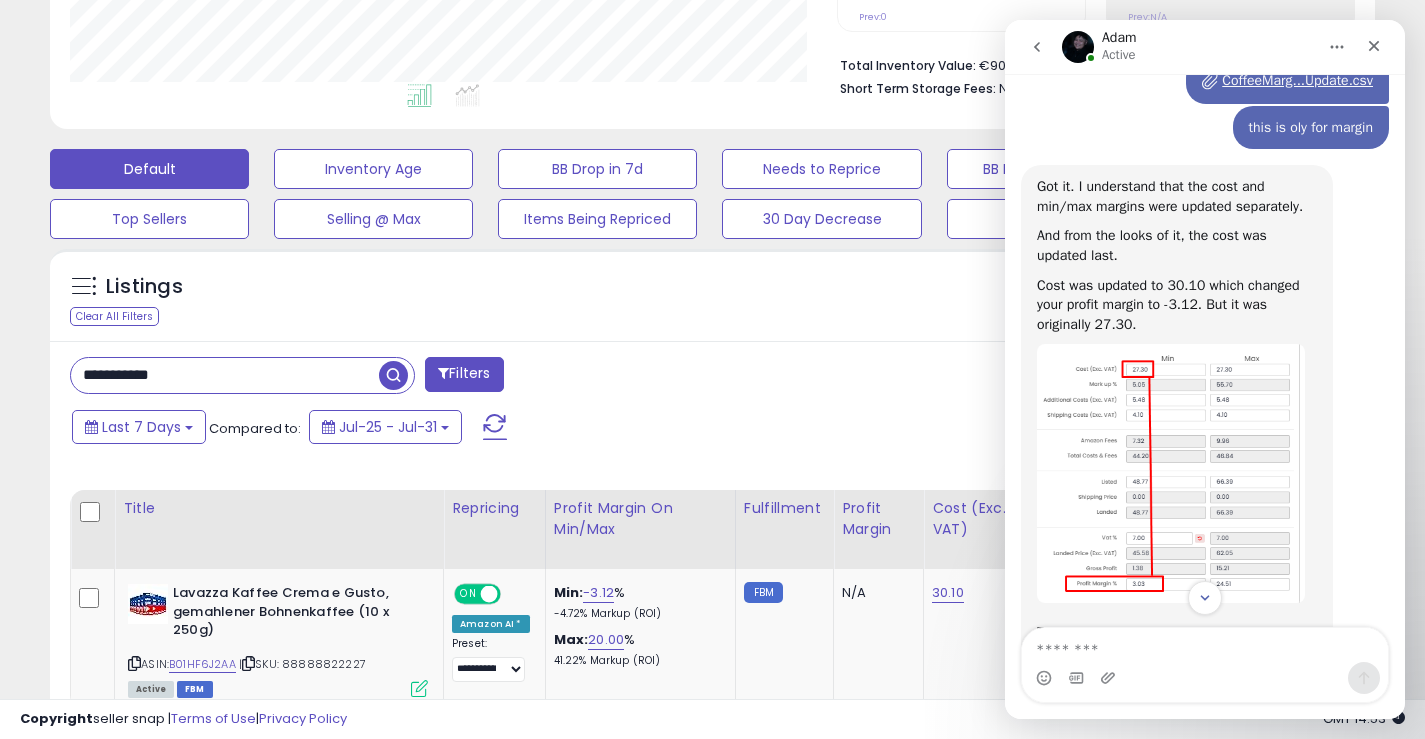 click at bounding box center (1171, 473) 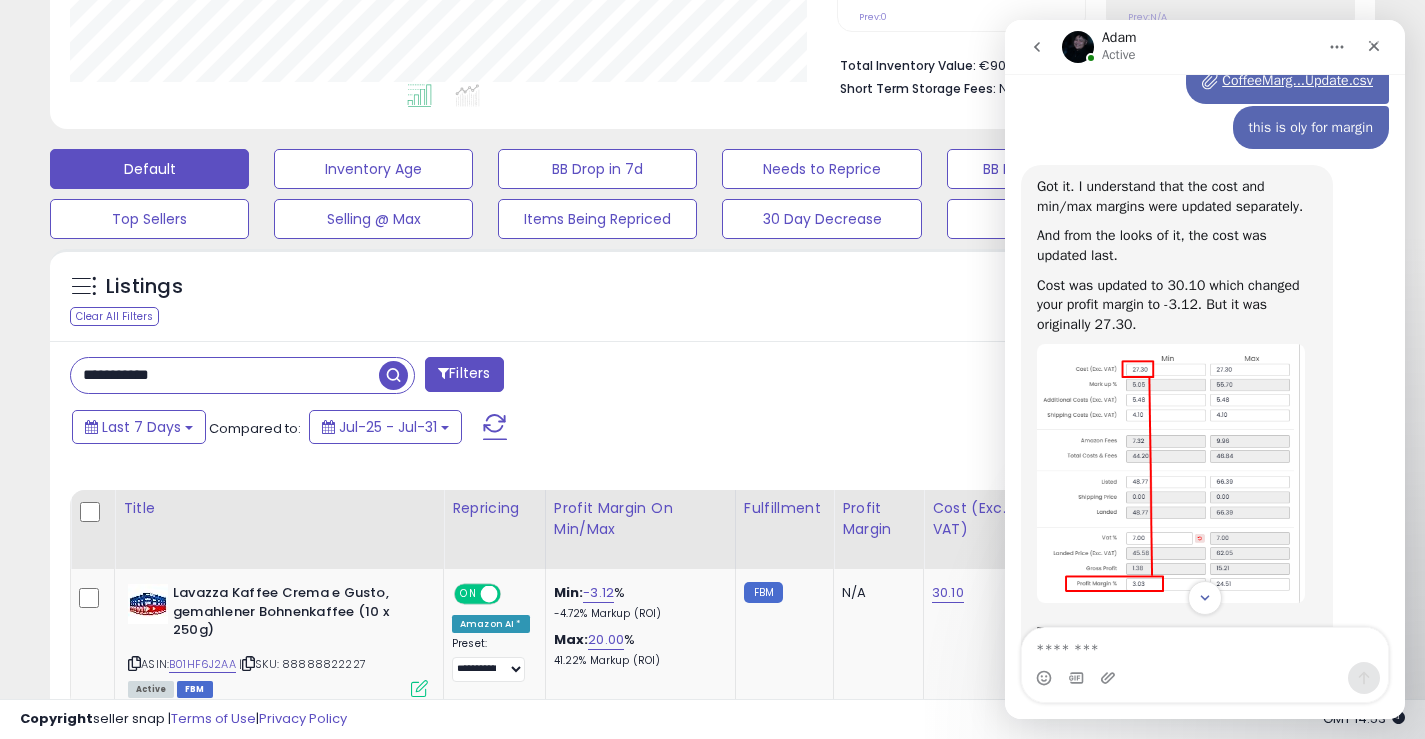 scroll, scrollTop: 0, scrollLeft: 0, axis: both 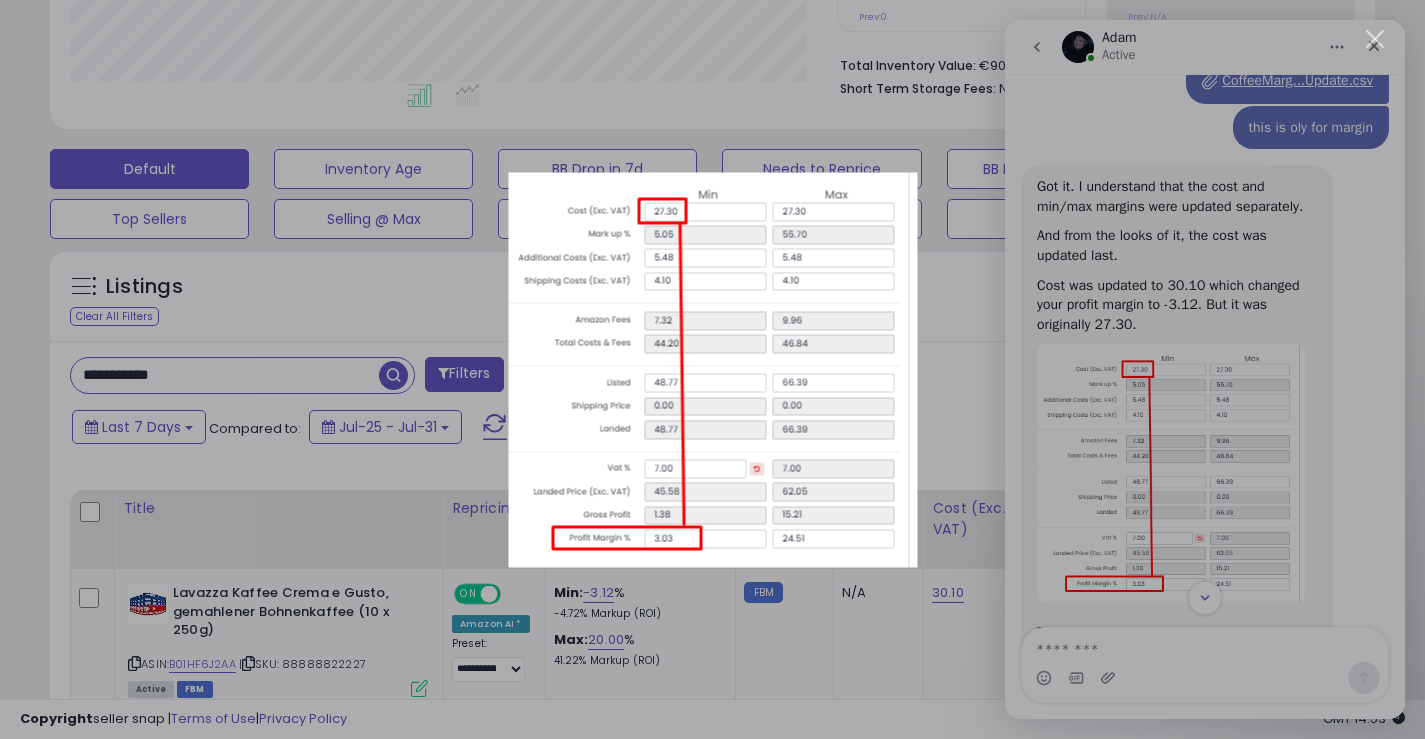 click at bounding box center (712, 369) 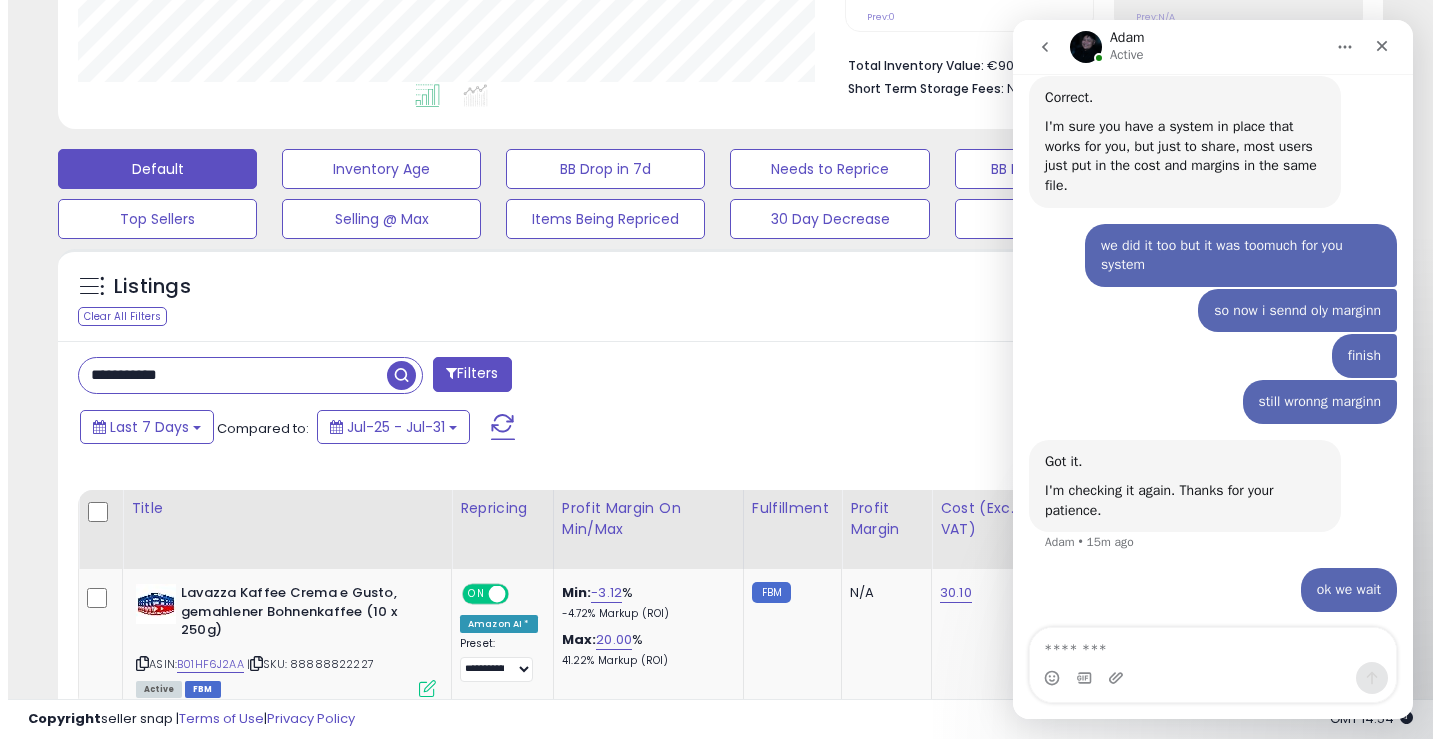 scroll, scrollTop: 1956, scrollLeft: 0, axis: vertical 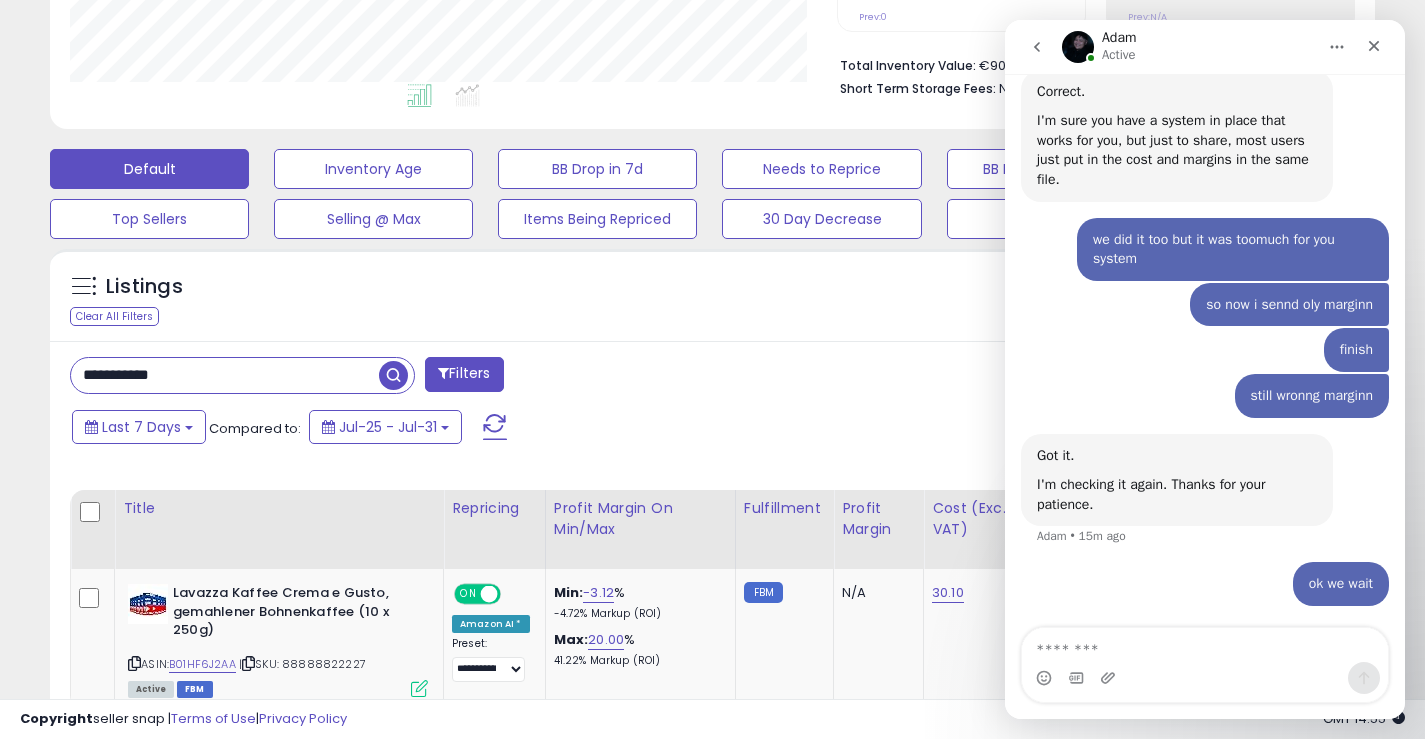 click at bounding box center [393, 375] 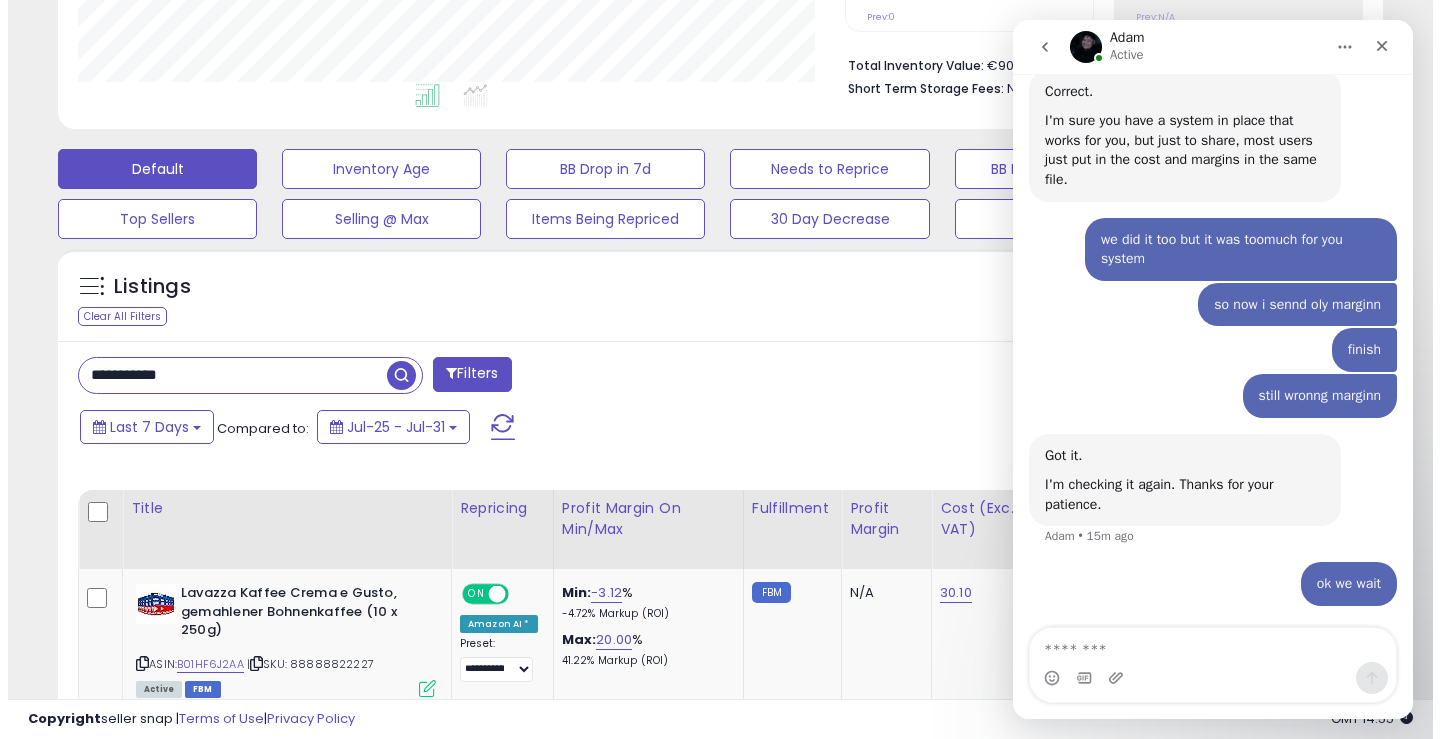 scroll, scrollTop: 999590, scrollLeft: 999224, axis: both 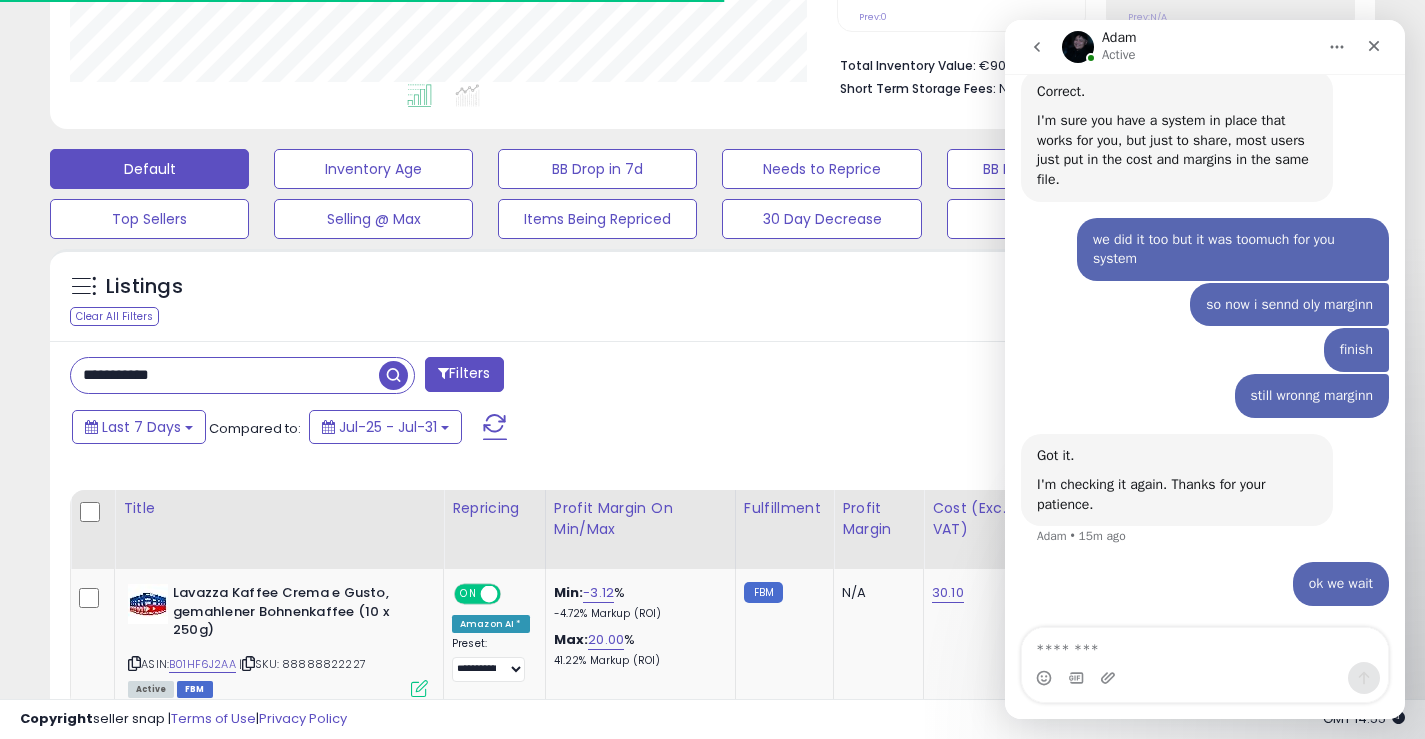 click at bounding box center (393, 375) 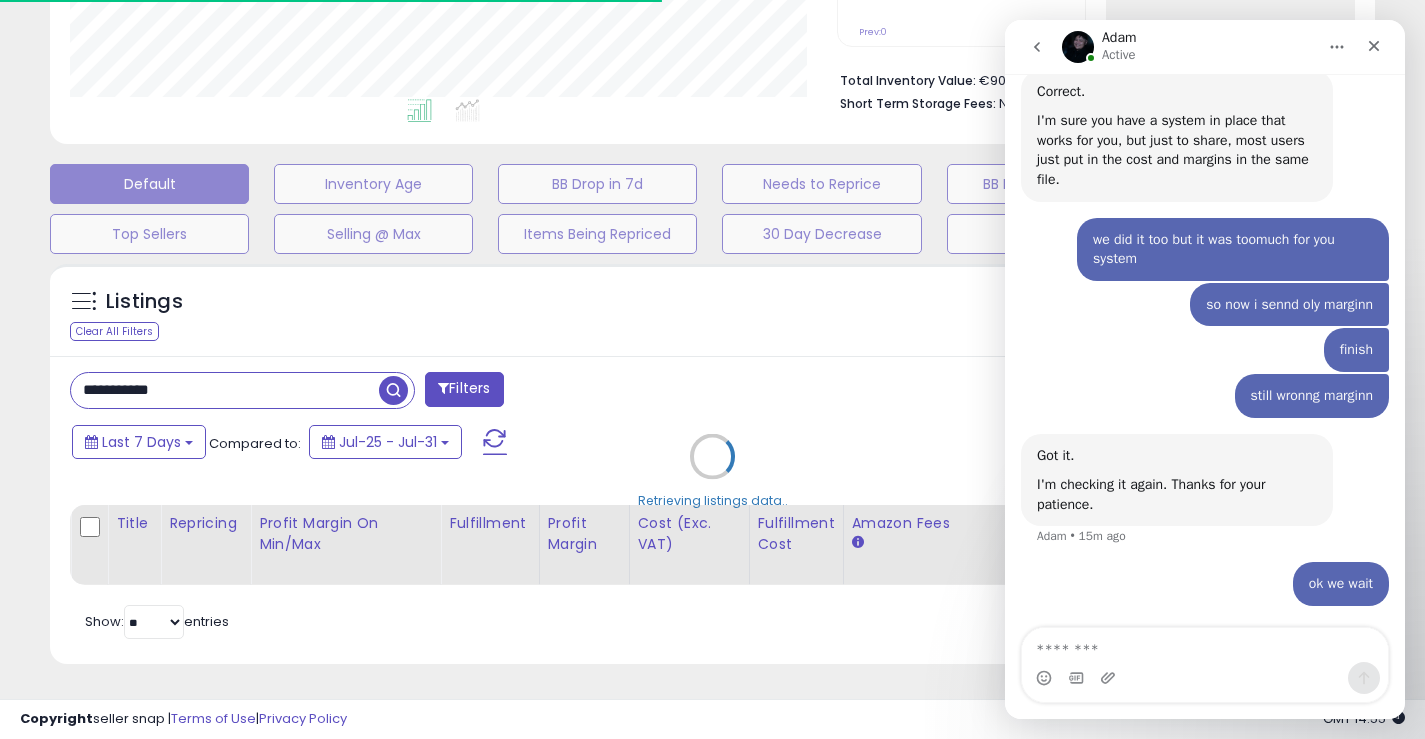 scroll, scrollTop: 999590, scrollLeft: 999233, axis: both 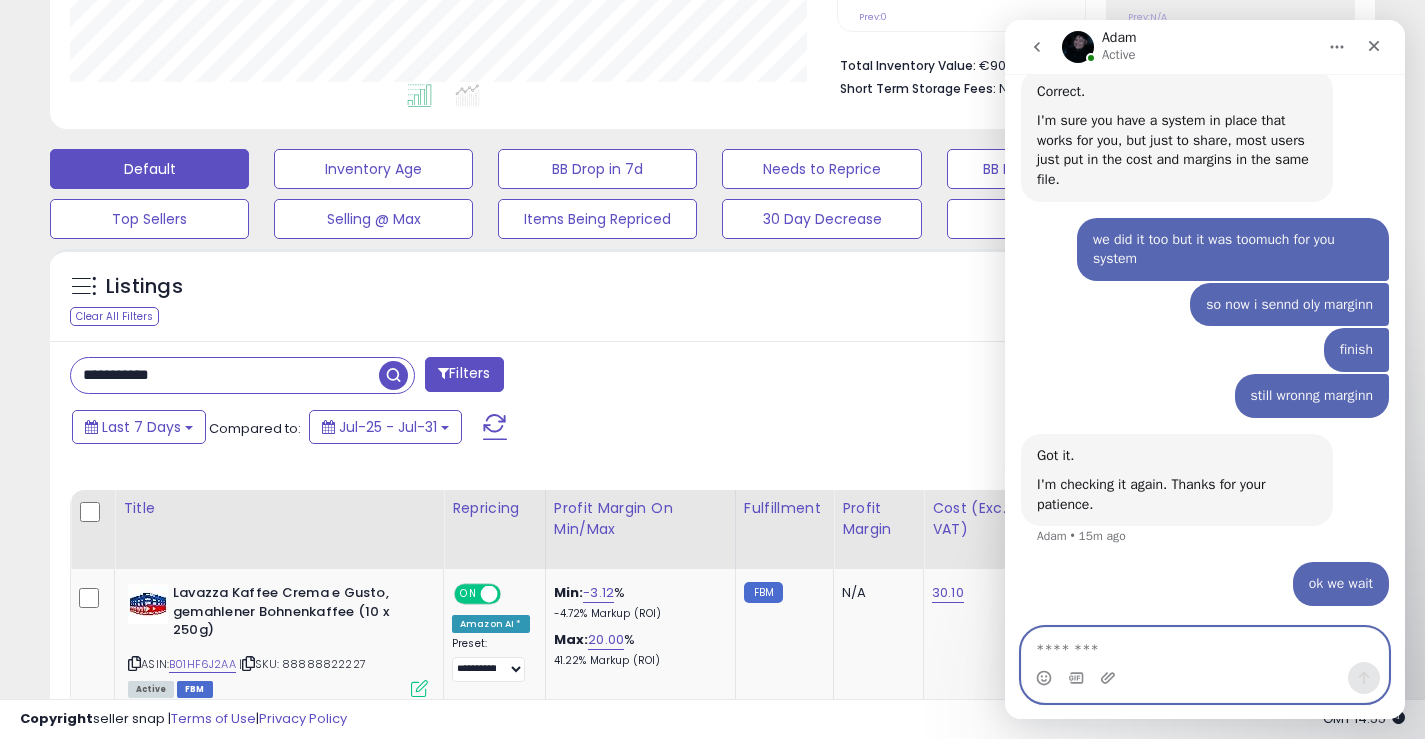 click at bounding box center [1205, 645] 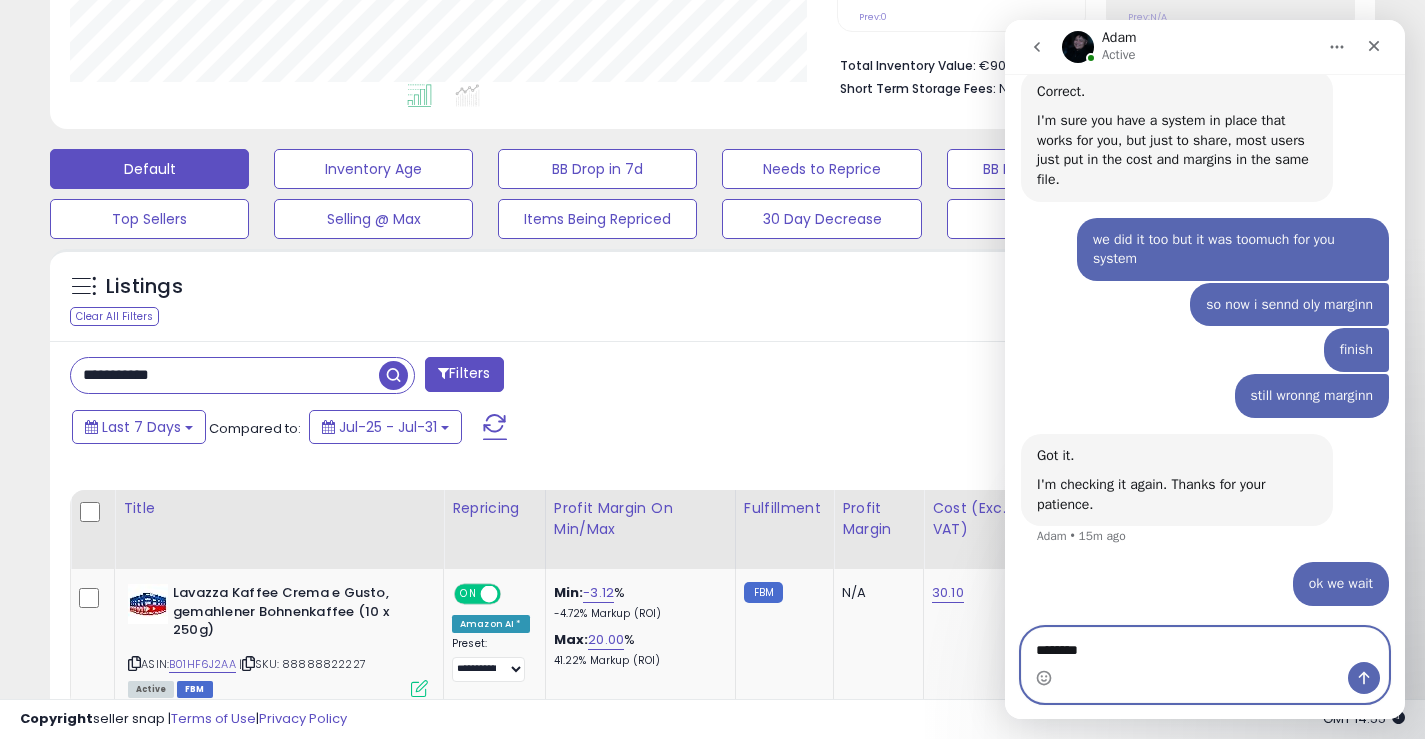 type on "*********" 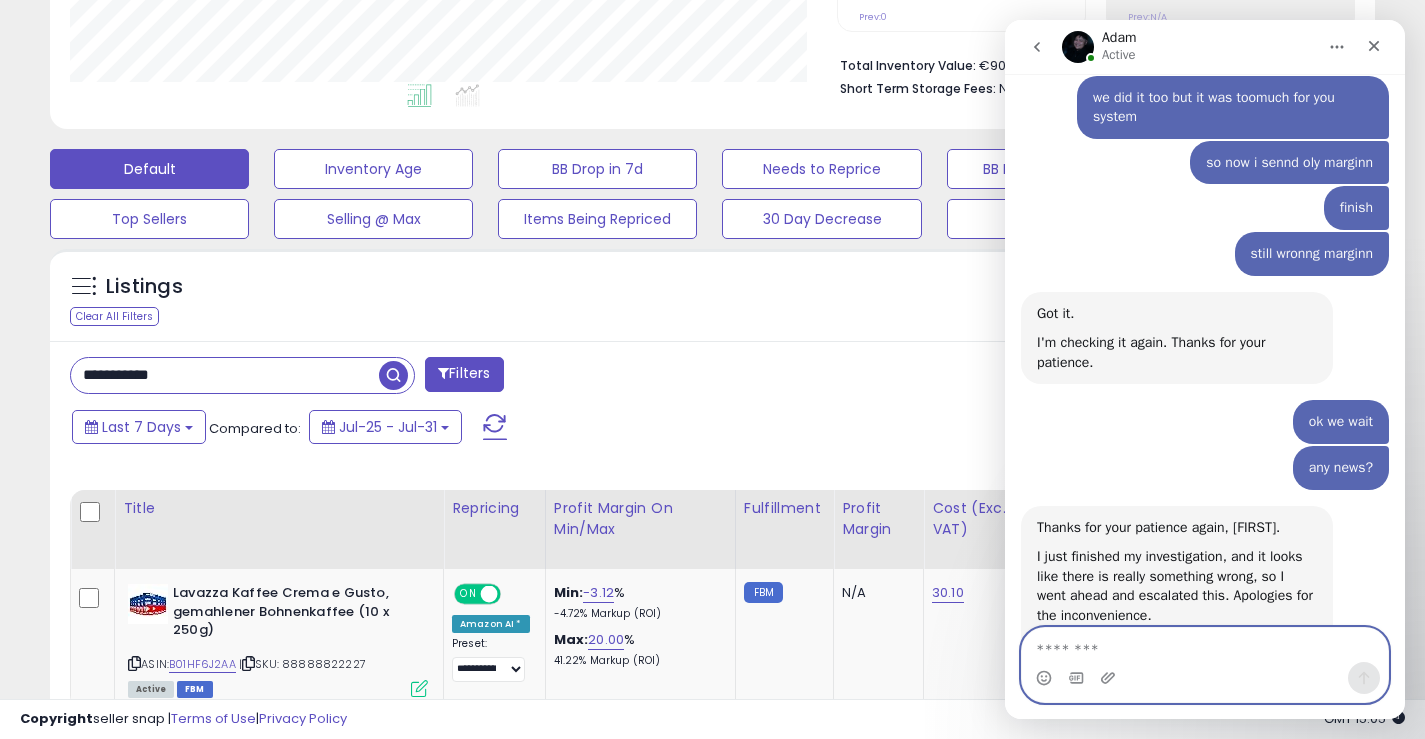 scroll, scrollTop: 2237, scrollLeft: 0, axis: vertical 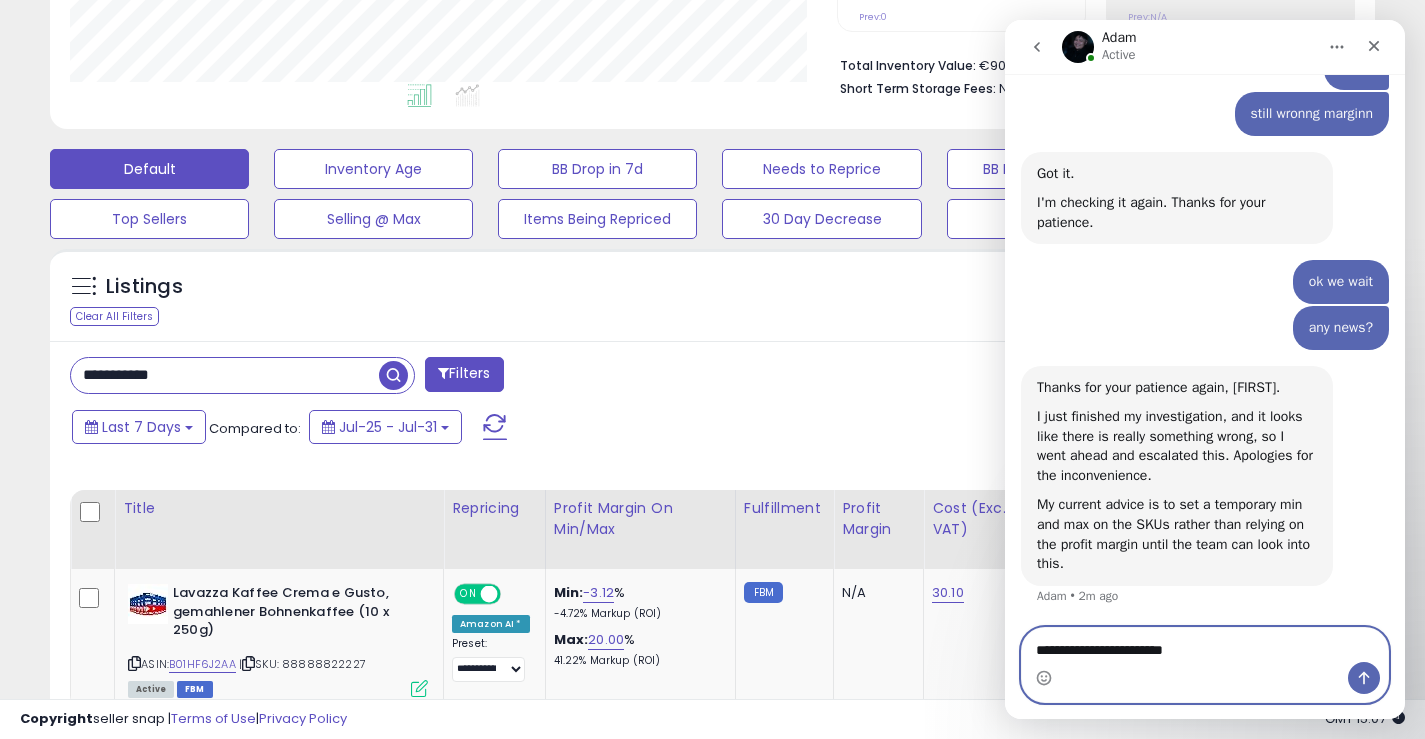 type on "**********" 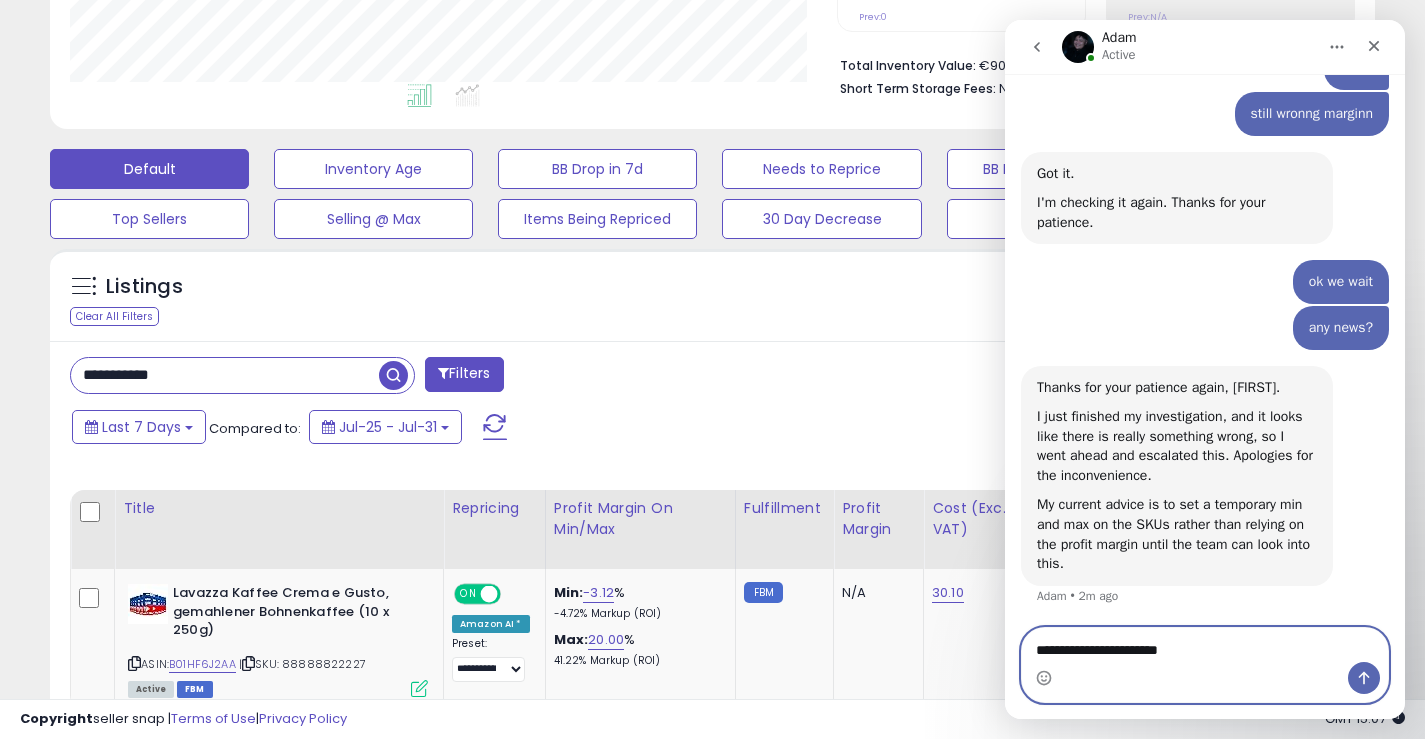 type 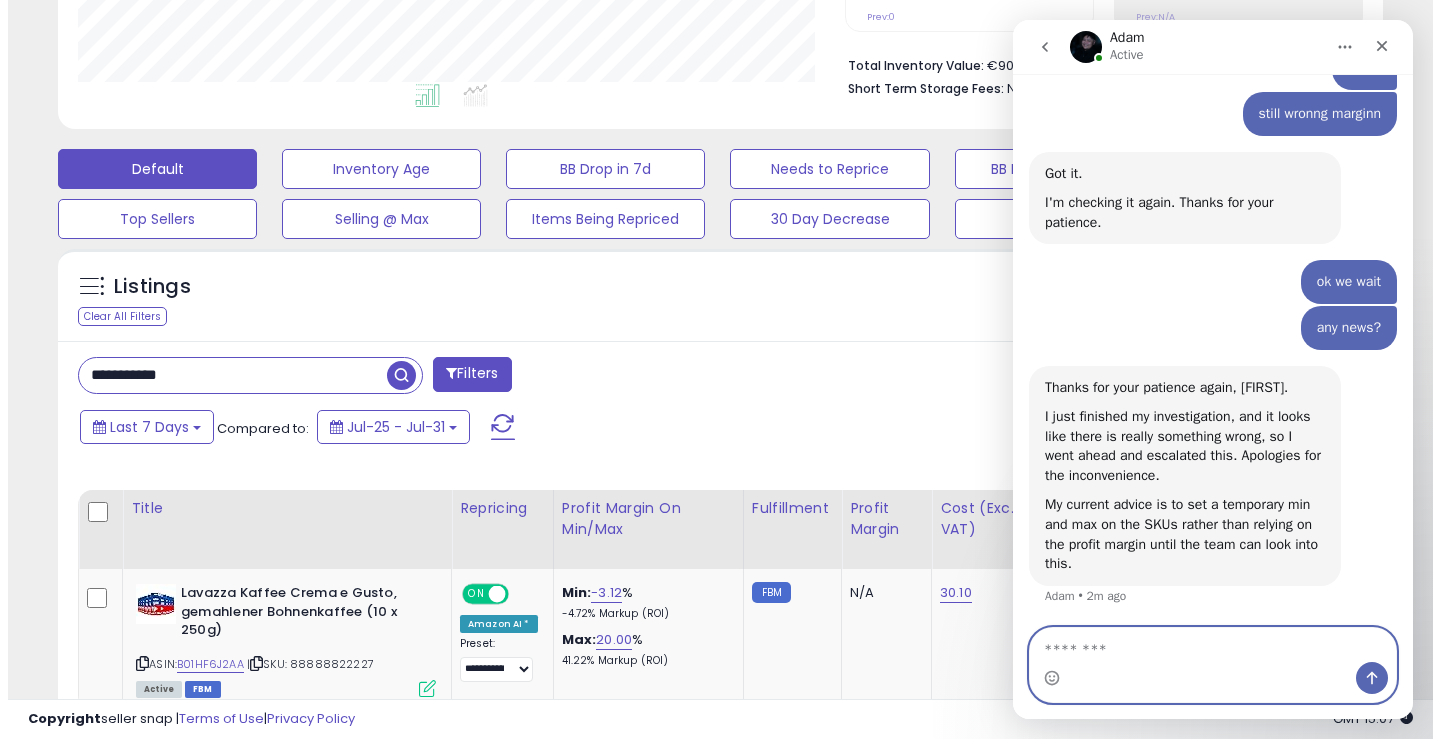 scroll, scrollTop: 2297, scrollLeft: 0, axis: vertical 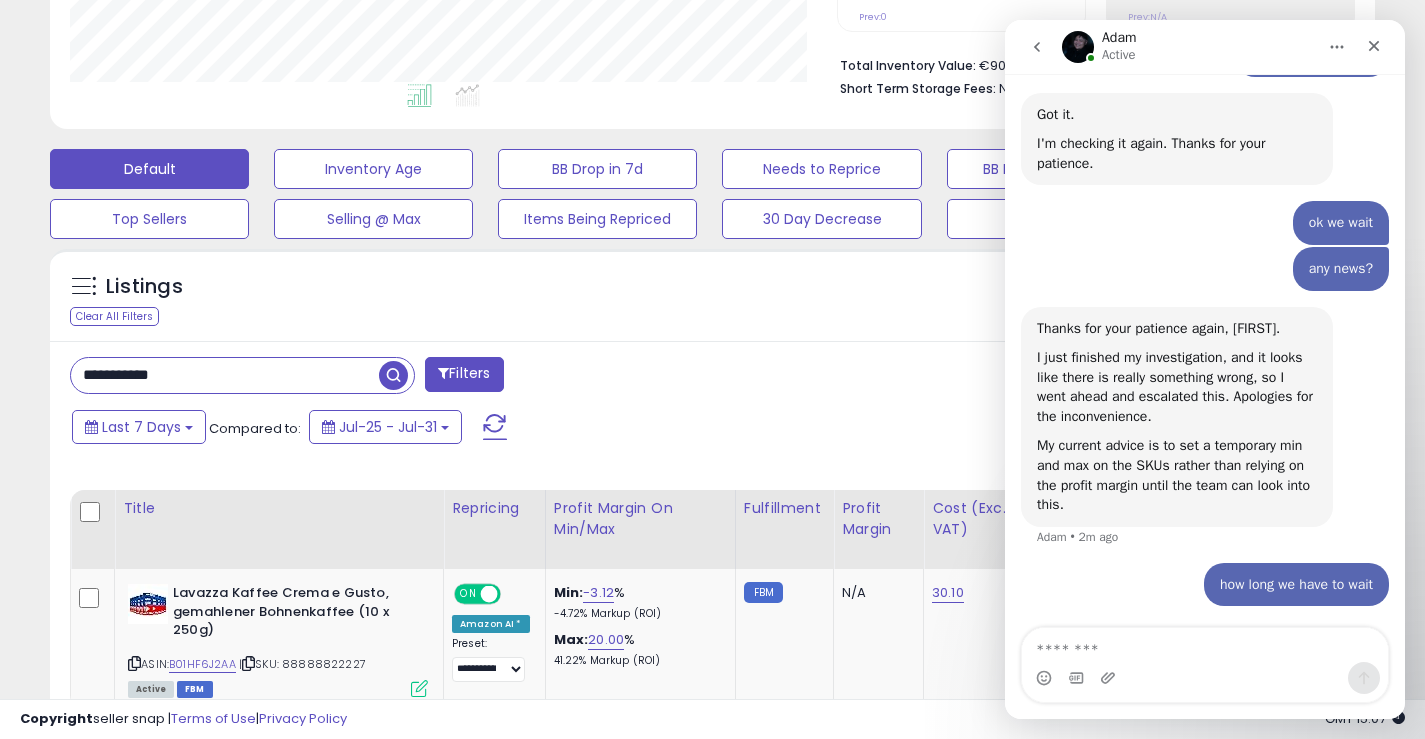 click at bounding box center (393, 375) 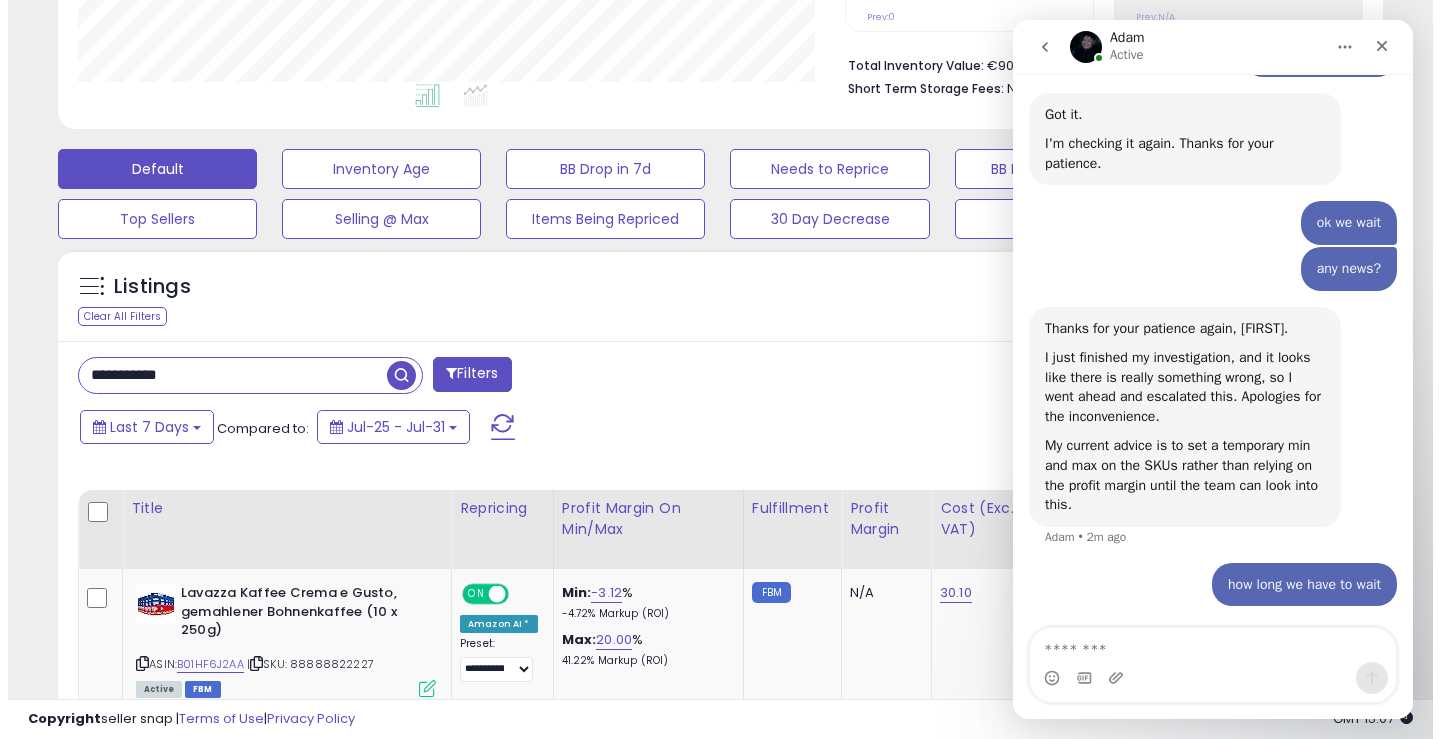 scroll, scrollTop: 999590, scrollLeft: 999224, axis: both 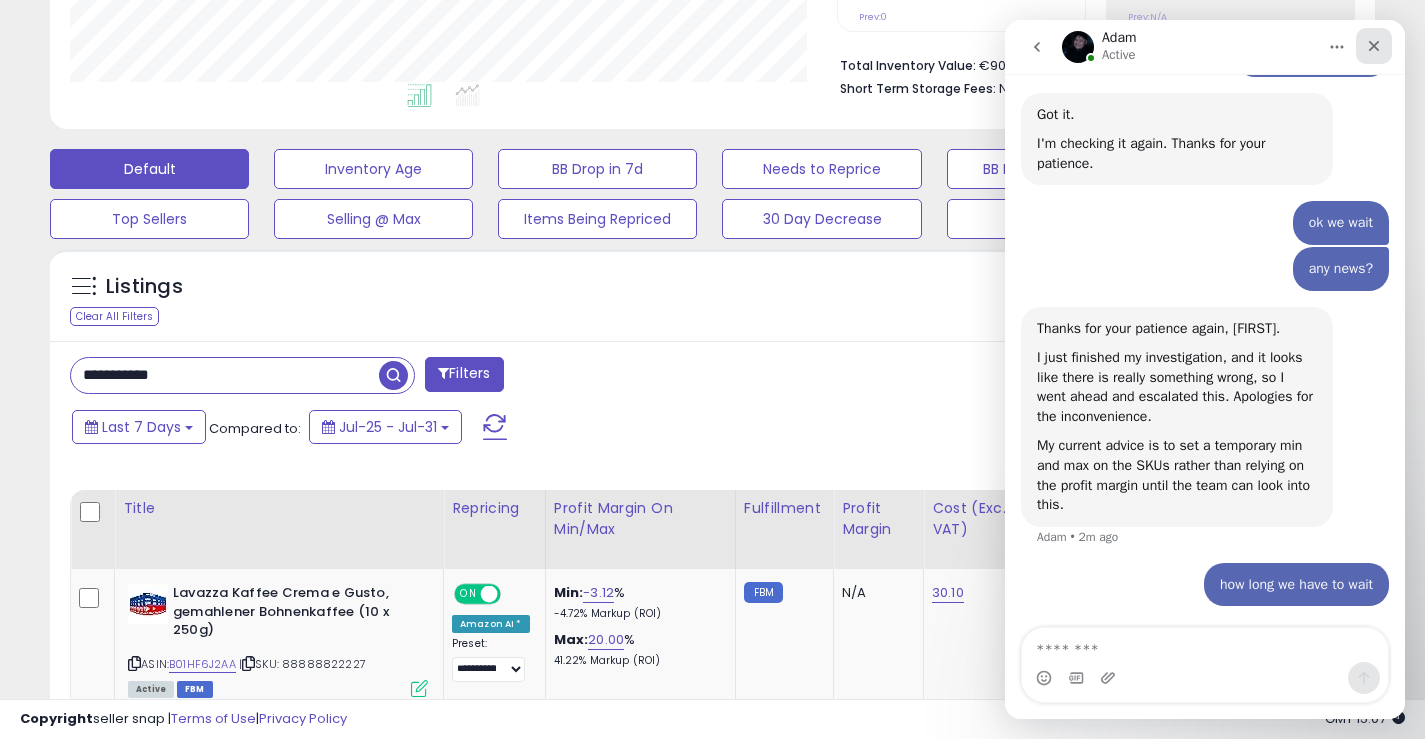 click 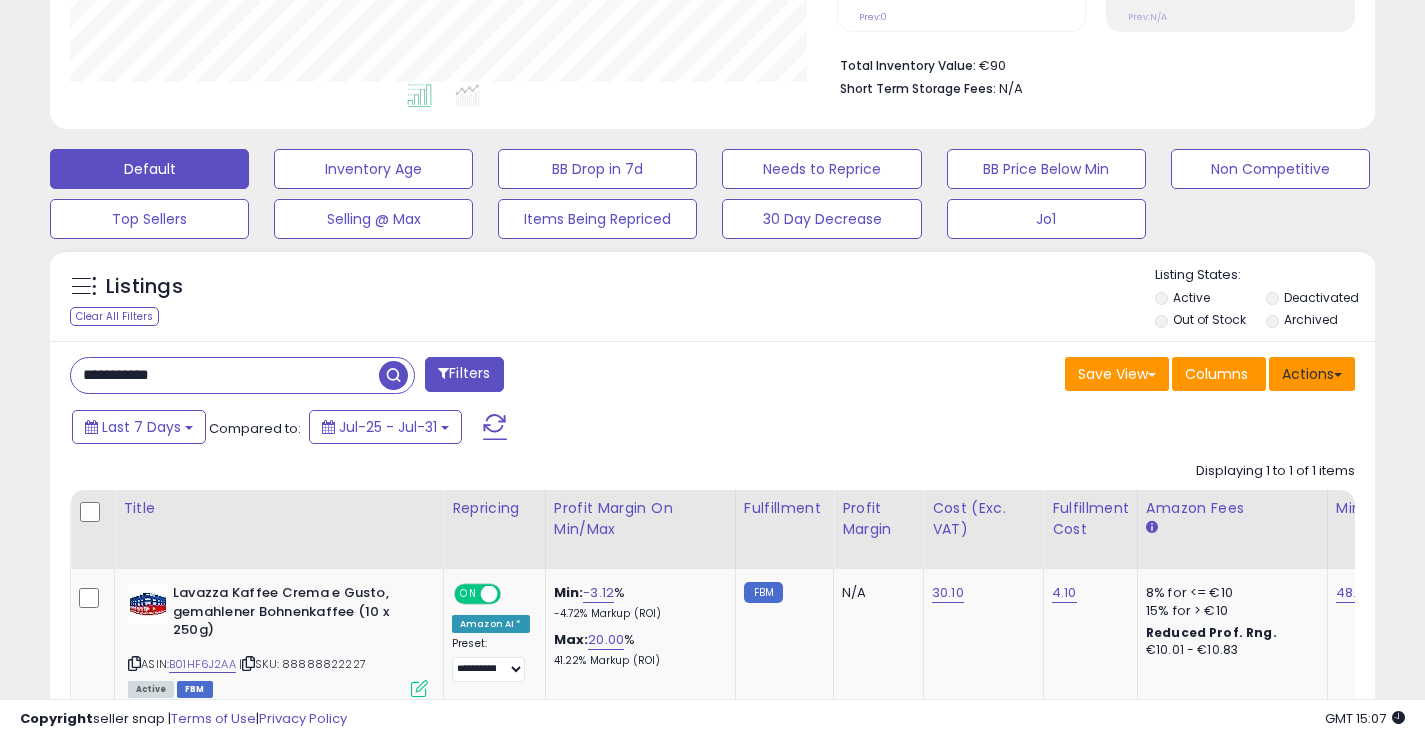 click on "Actions" at bounding box center (1312, 374) 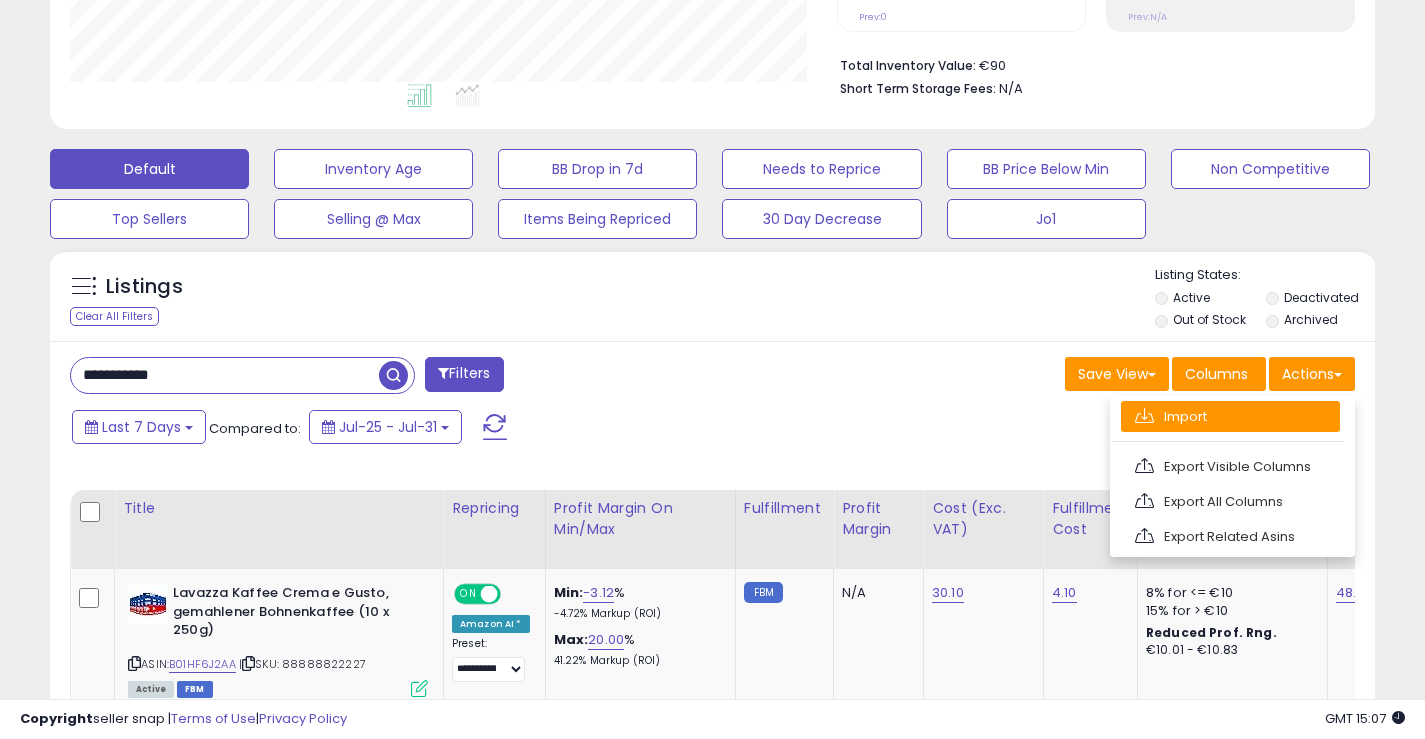click on "Import" at bounding box center (1230, 416) 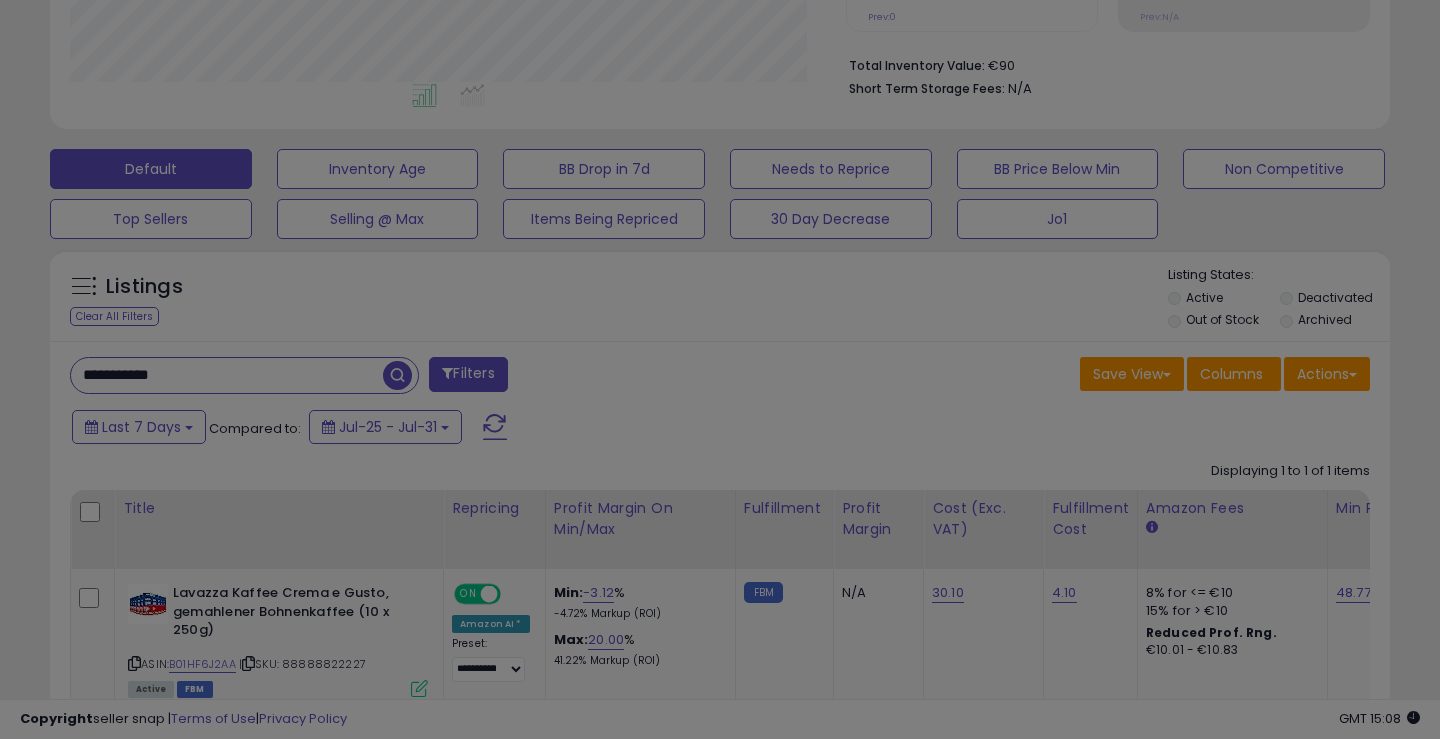 scroll, scrollTop: 999590, scrollLeft: 999224, axis: both 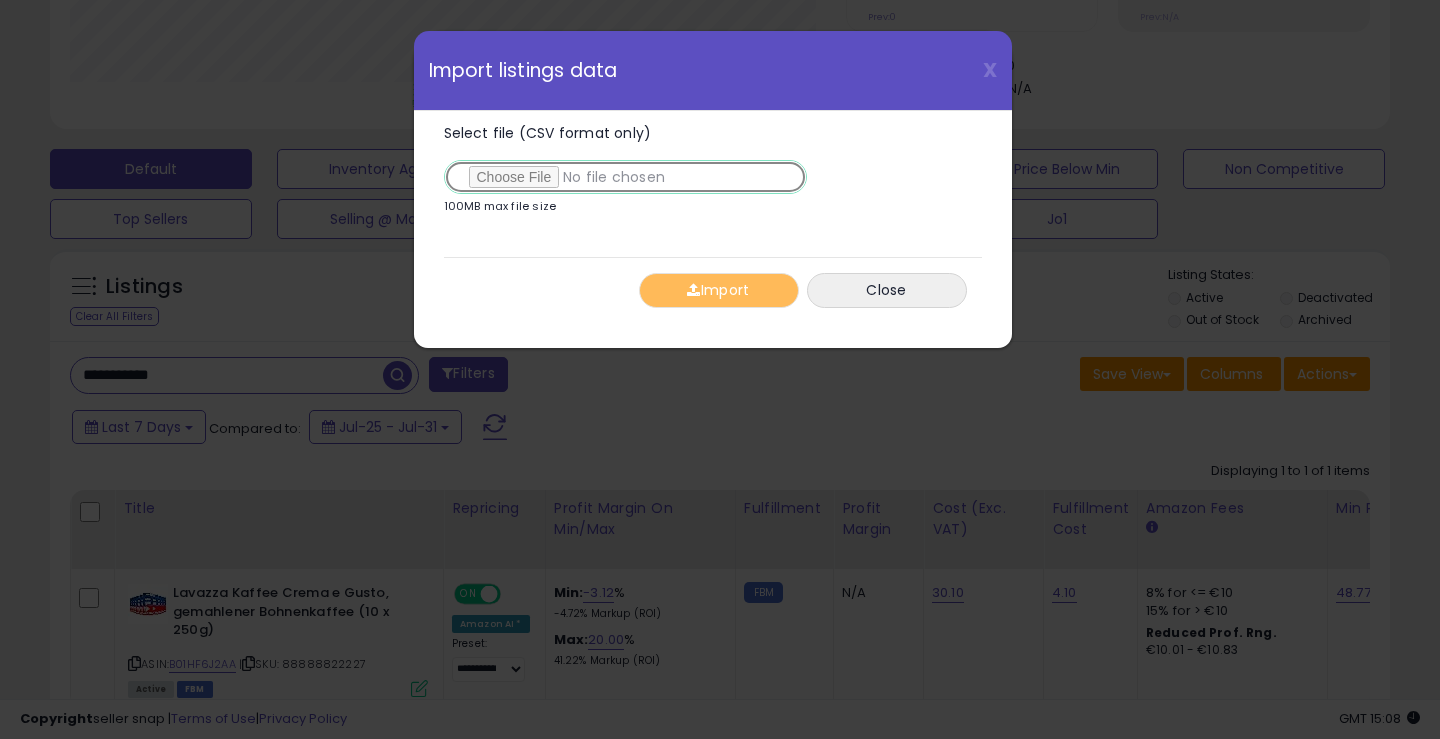 click on "Select file (CSV format only)" at bounding box center (625, 177) 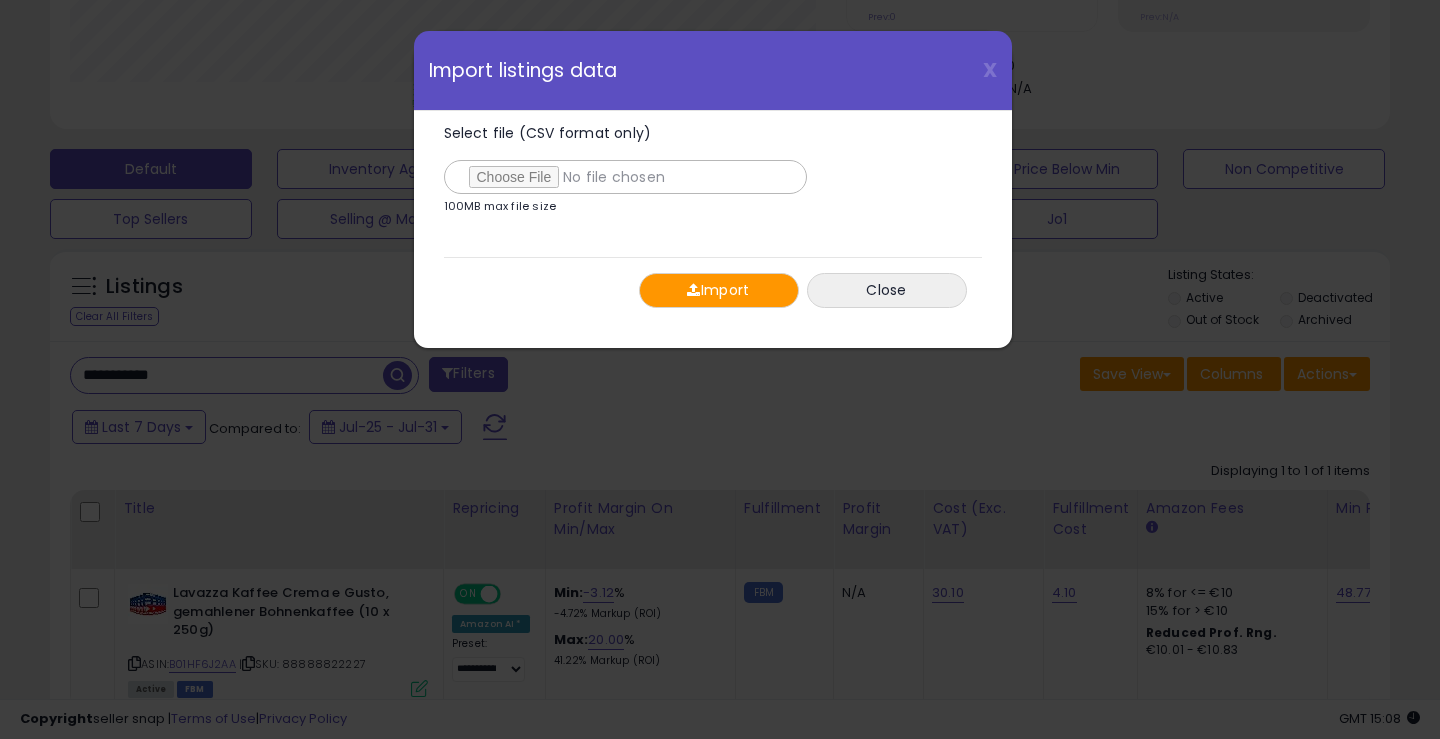 click on "Import" at bounding box center [719, 290] 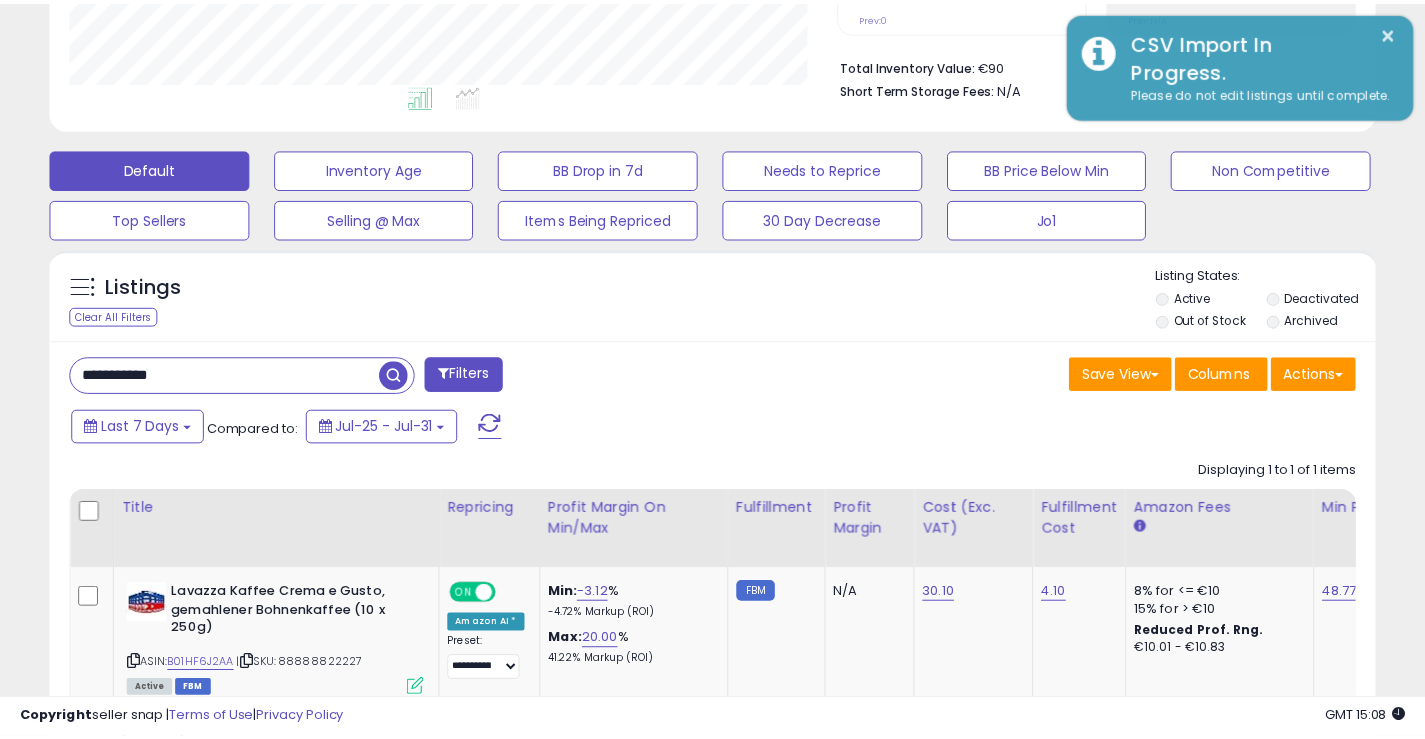 scroll, scrollTop: 410, scrollLeft: 767, axis: both 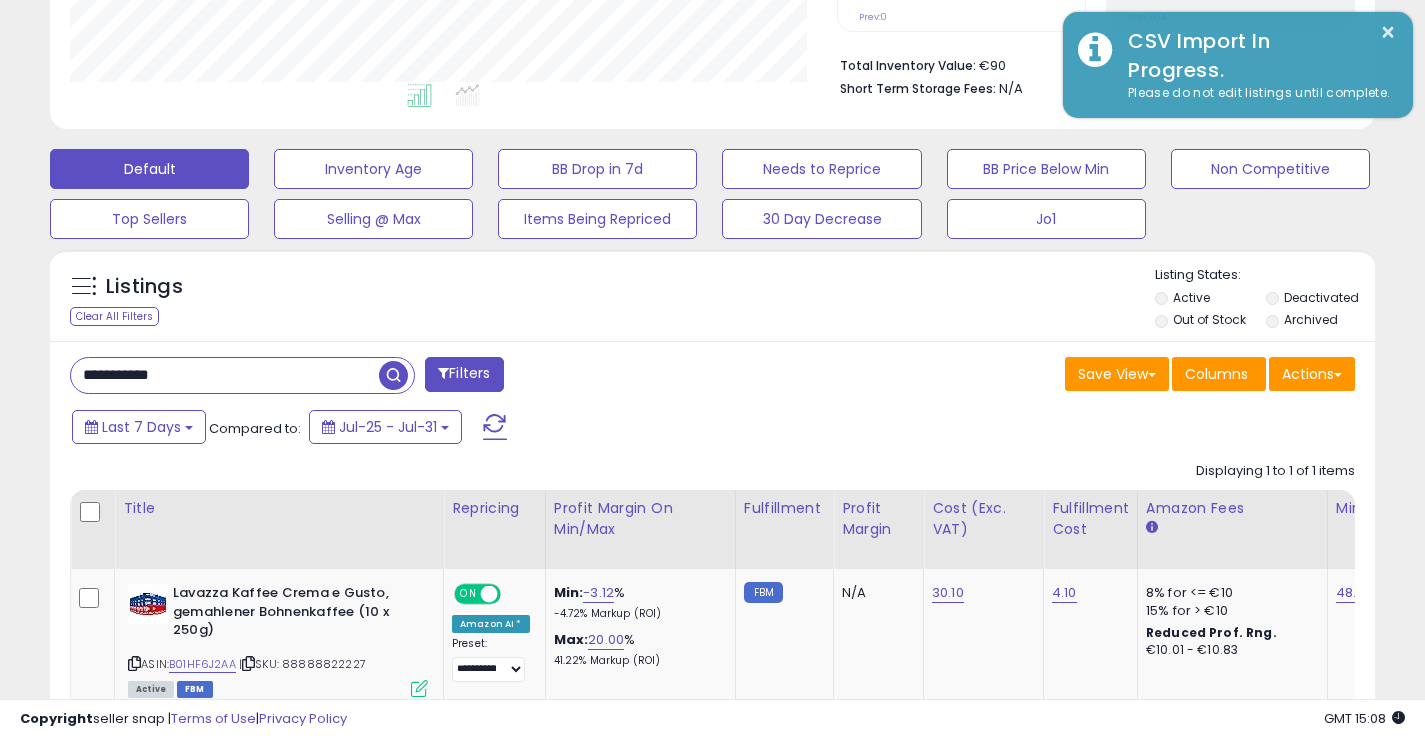 click at bounding box center (393, 375) 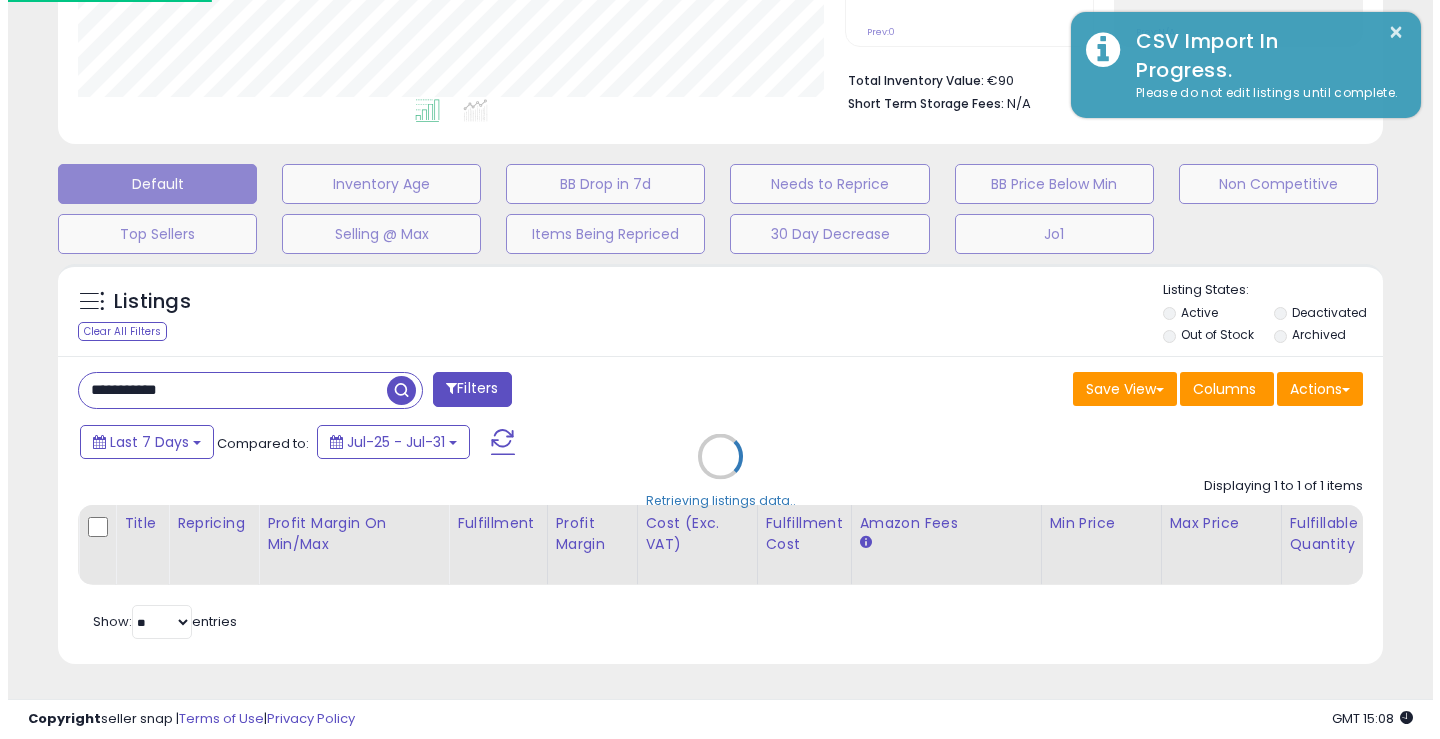scroll, scrollTop: 999590, scrollLeft: 999224, axis: both 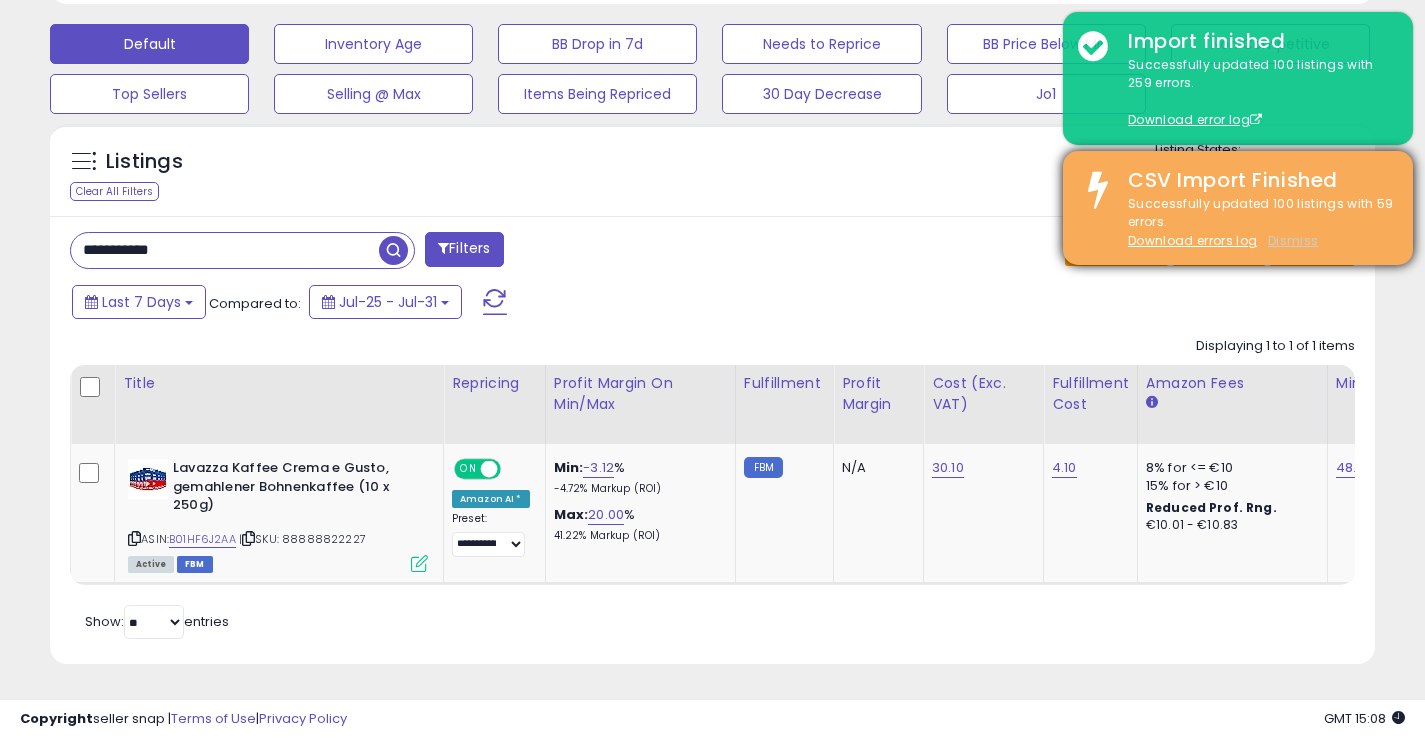 click on "Dismiss" at bounding box center (1293, 240) 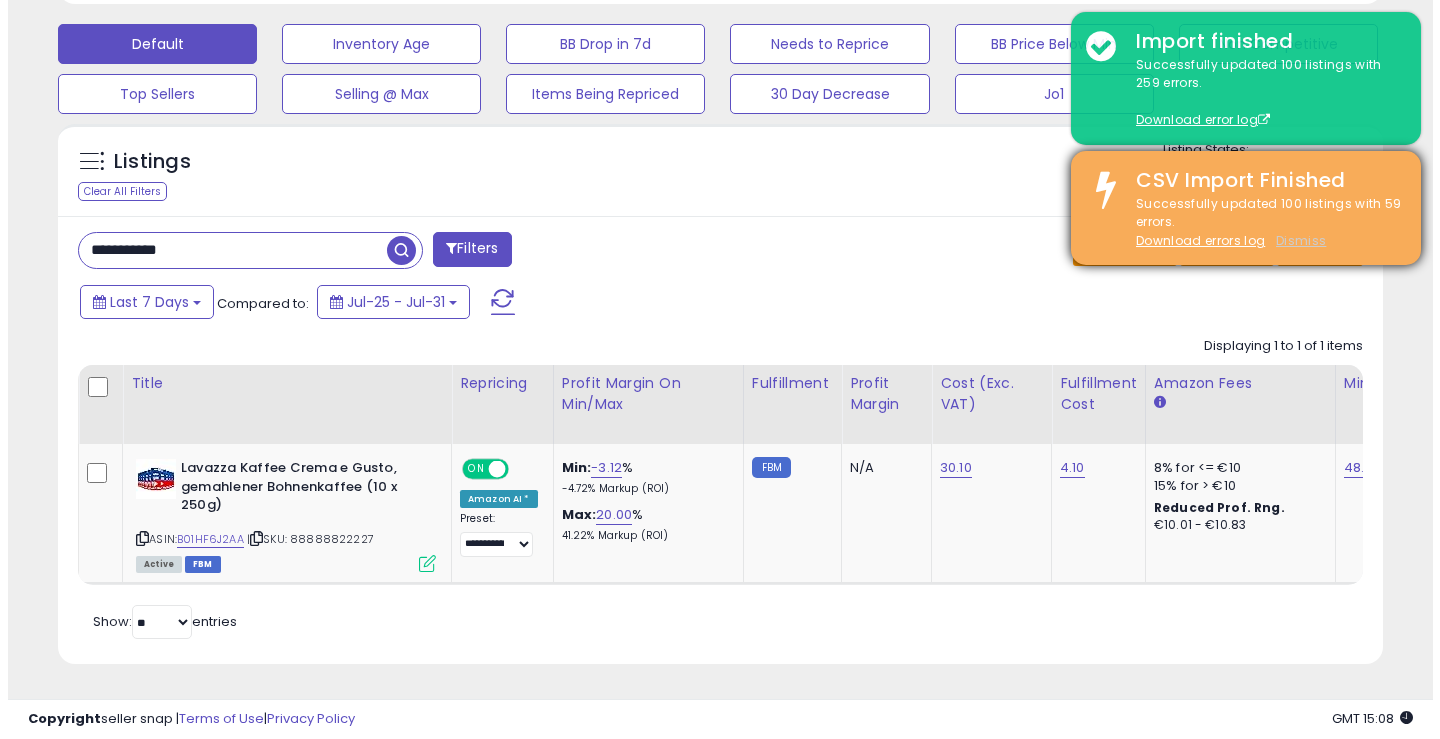 scroll, scrollTop: 481, scrollLeft: 0, axis: vertical 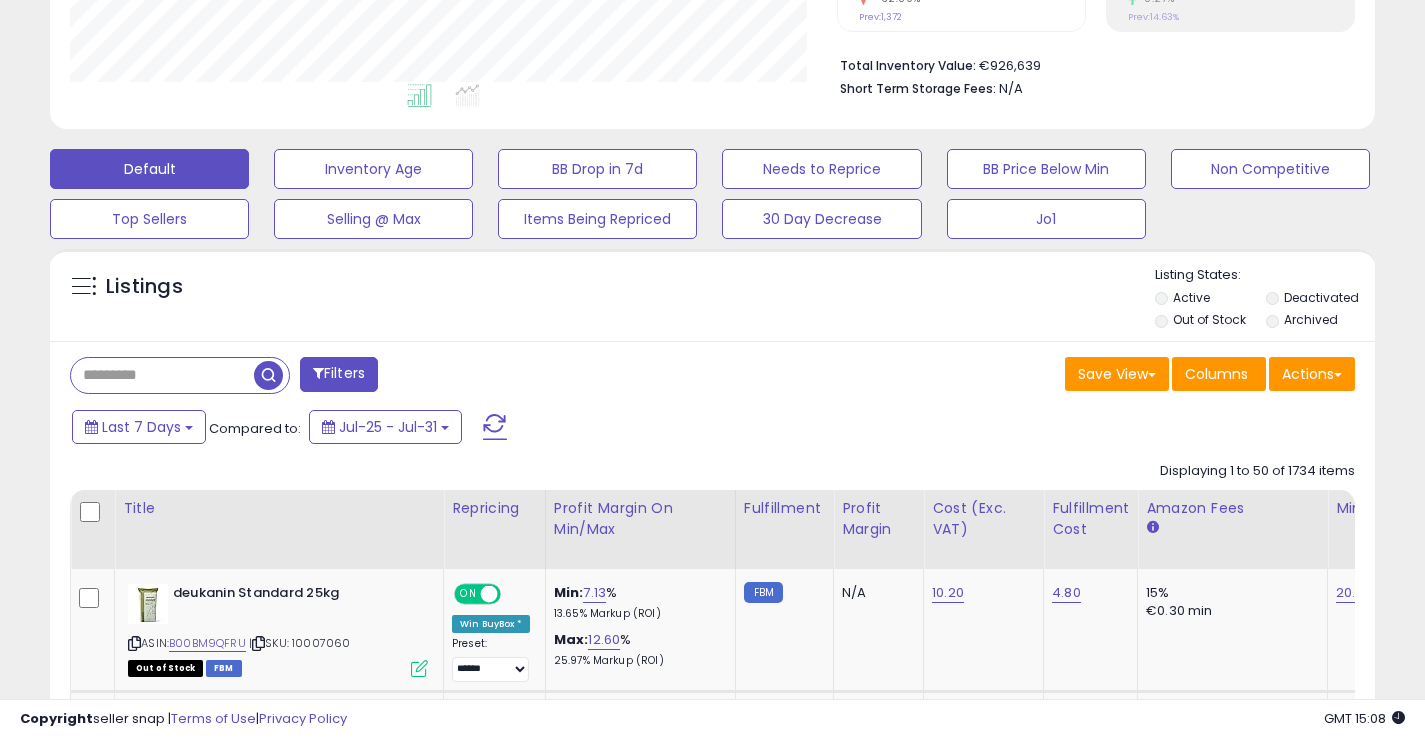 click at bounding box center [162, 375] 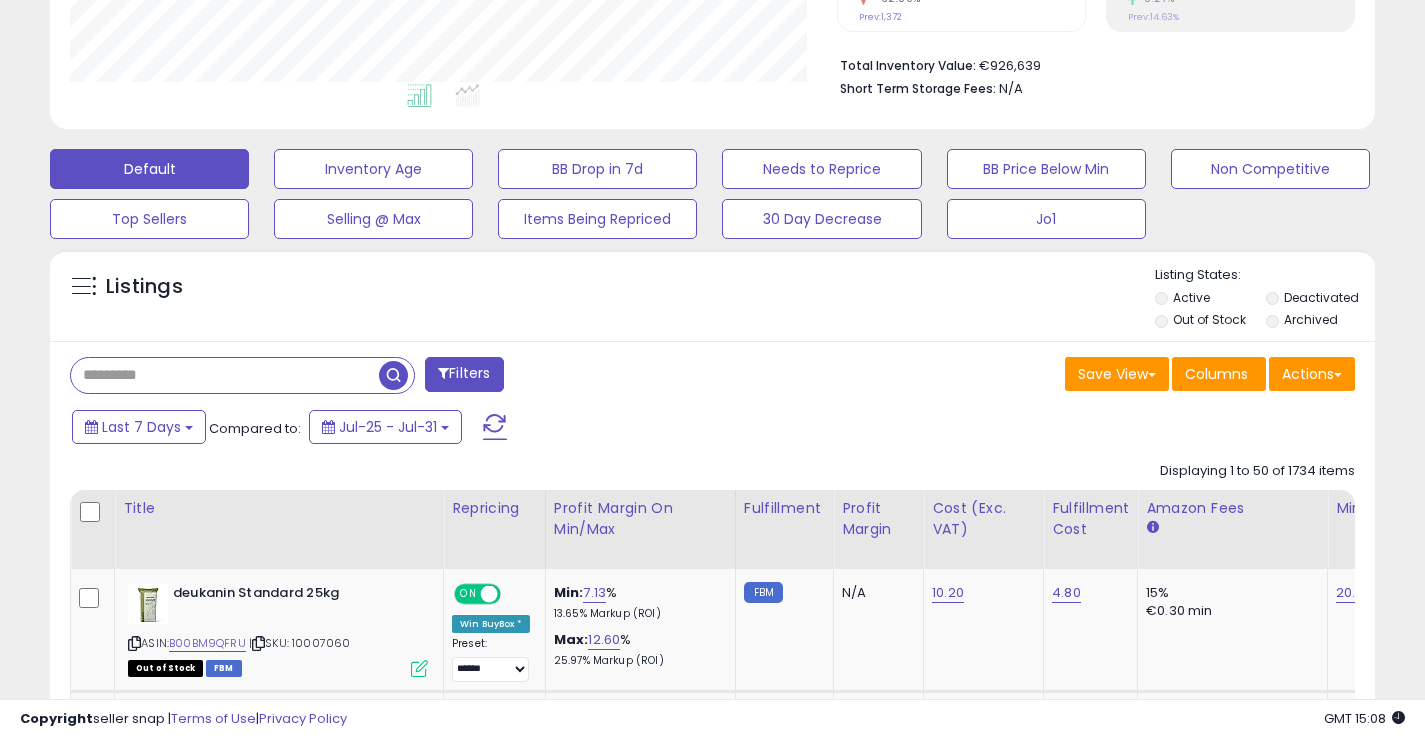 paste on "**********" 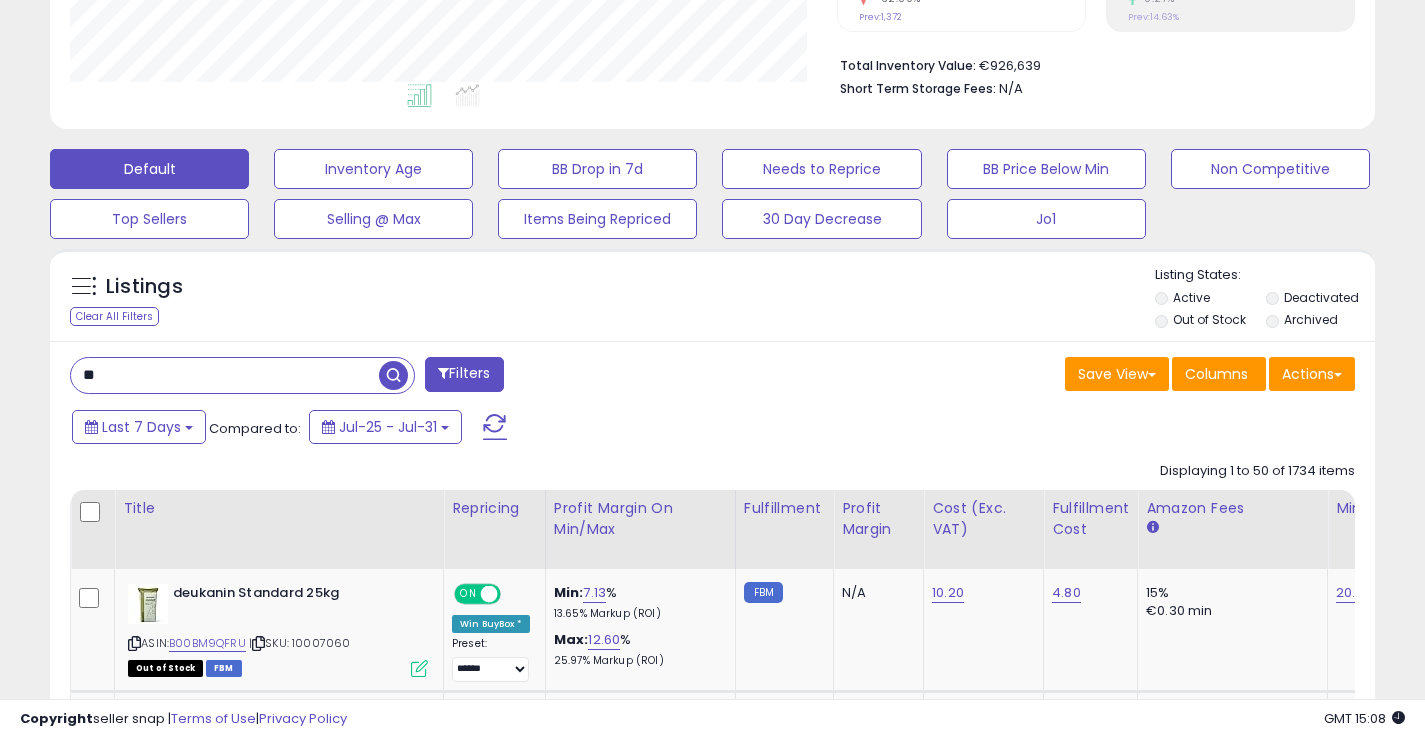 type on "*" 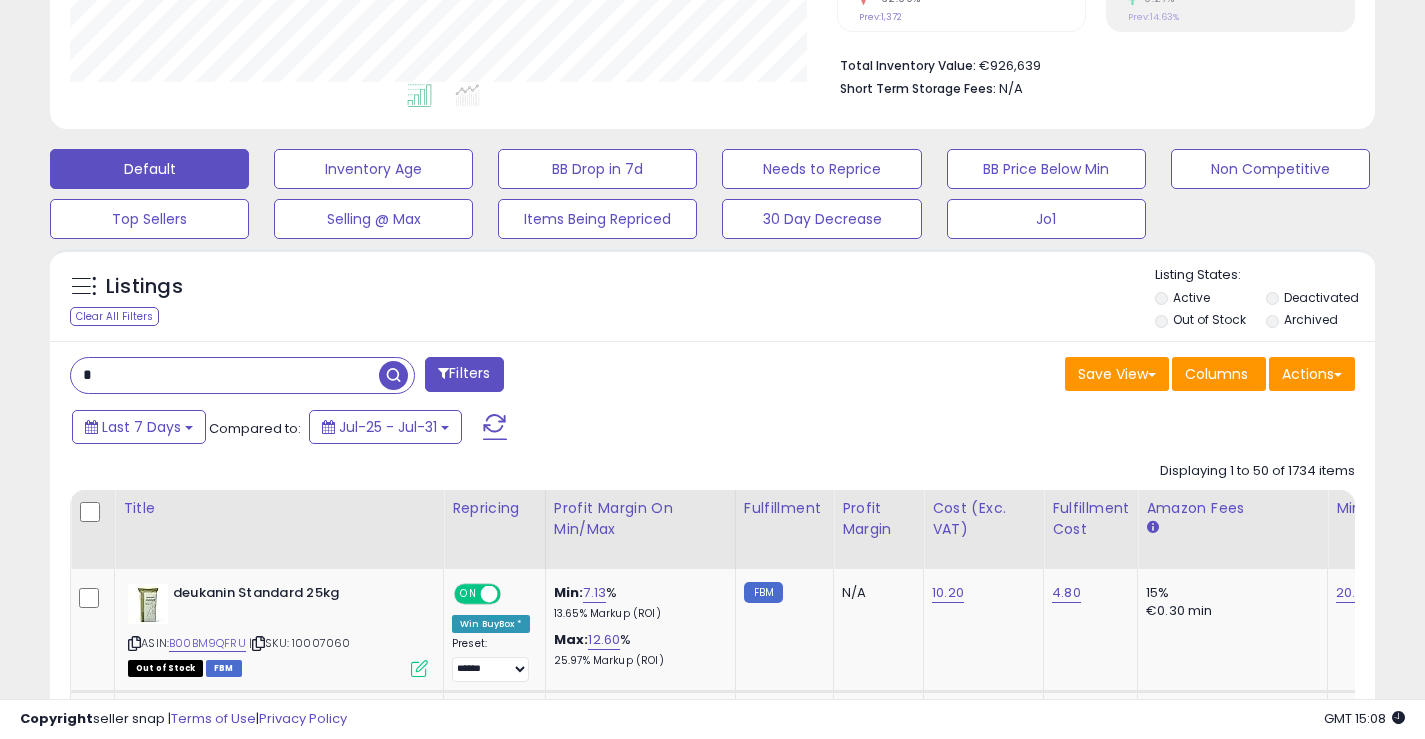 type 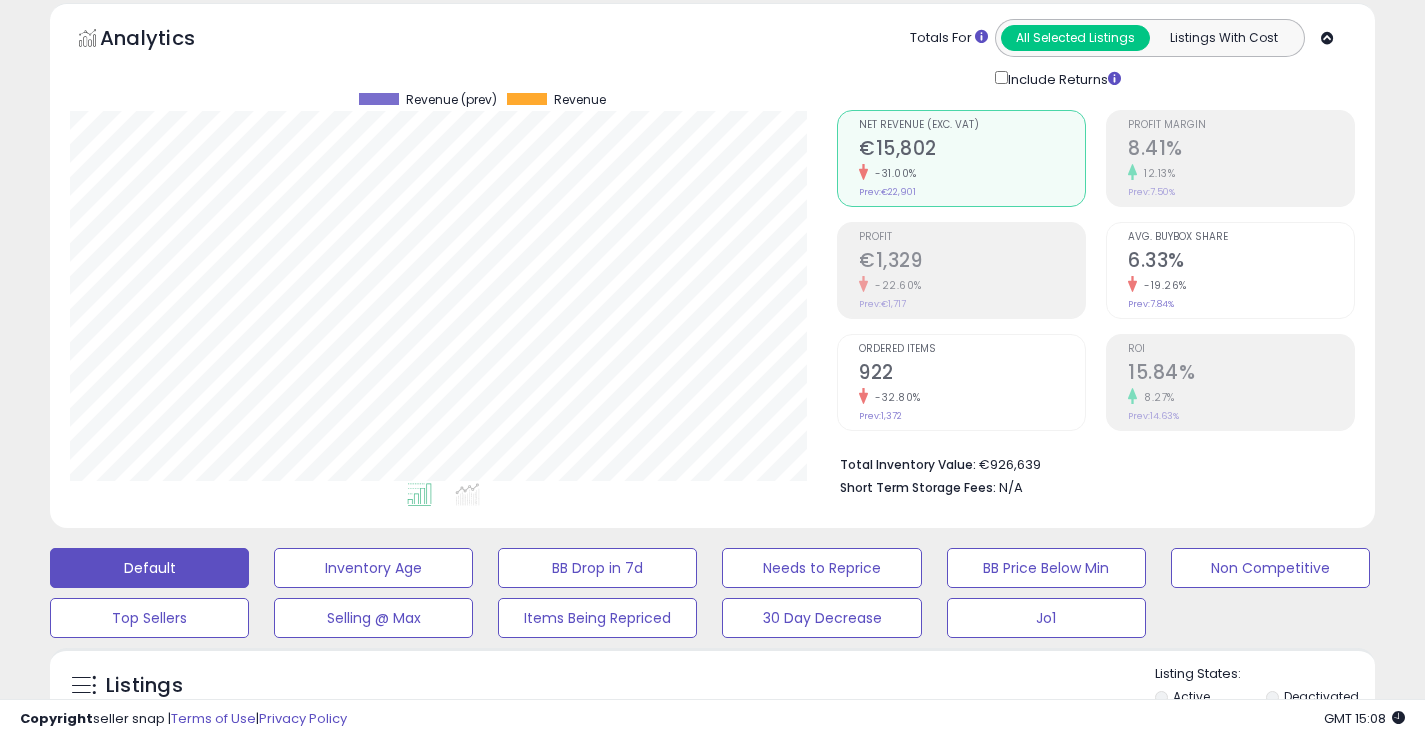 scroll, scrollTop: 0, scrollLeft: 0, axis: both 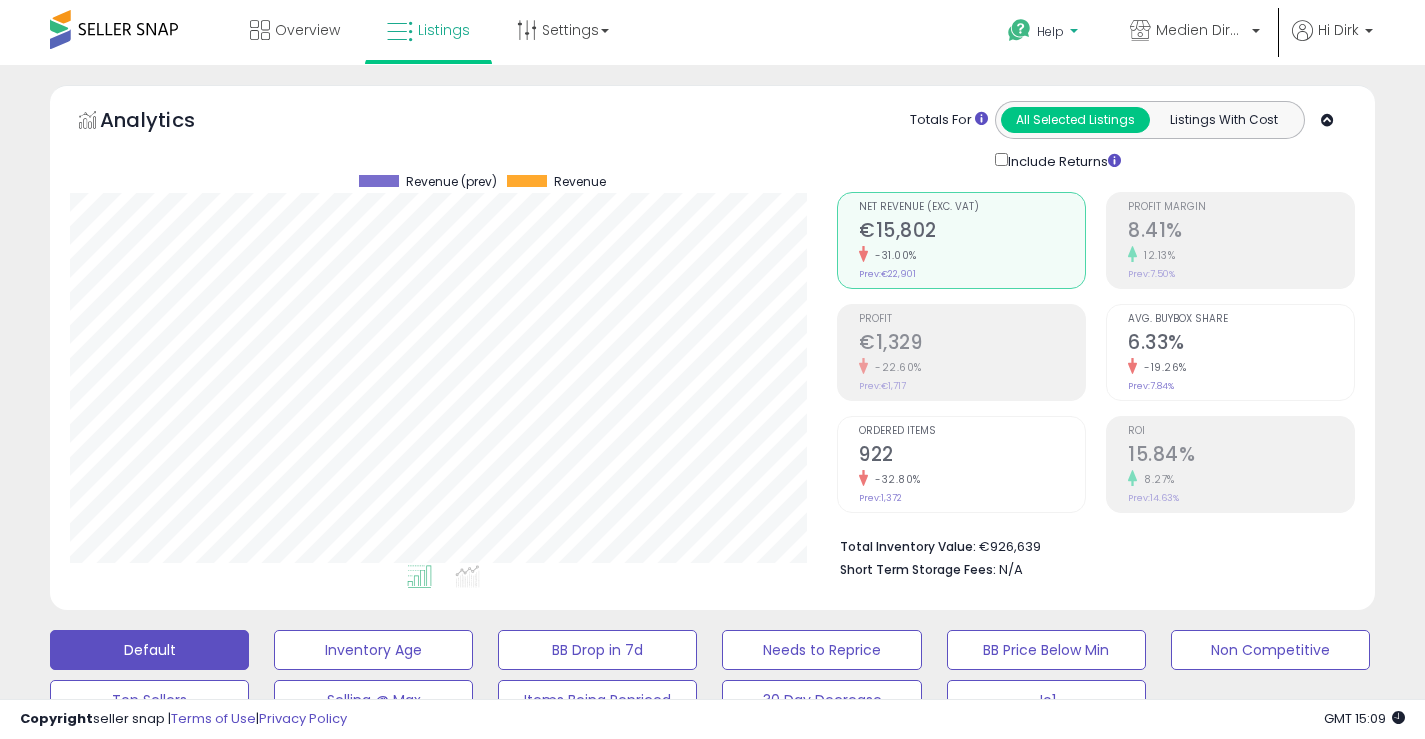 click on "Help" at bounding box center (1050, 31) 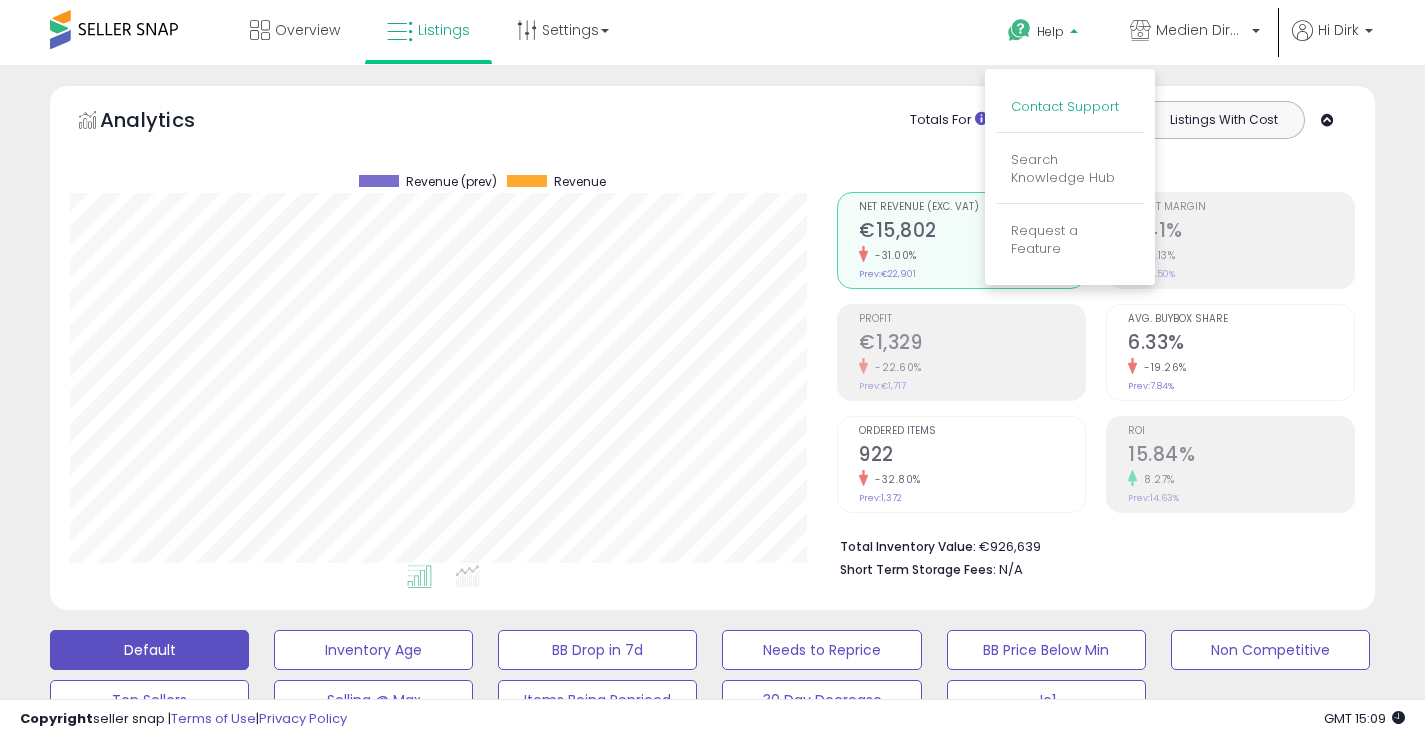 click on "Contact Support" at bounding box center (1065, 106) 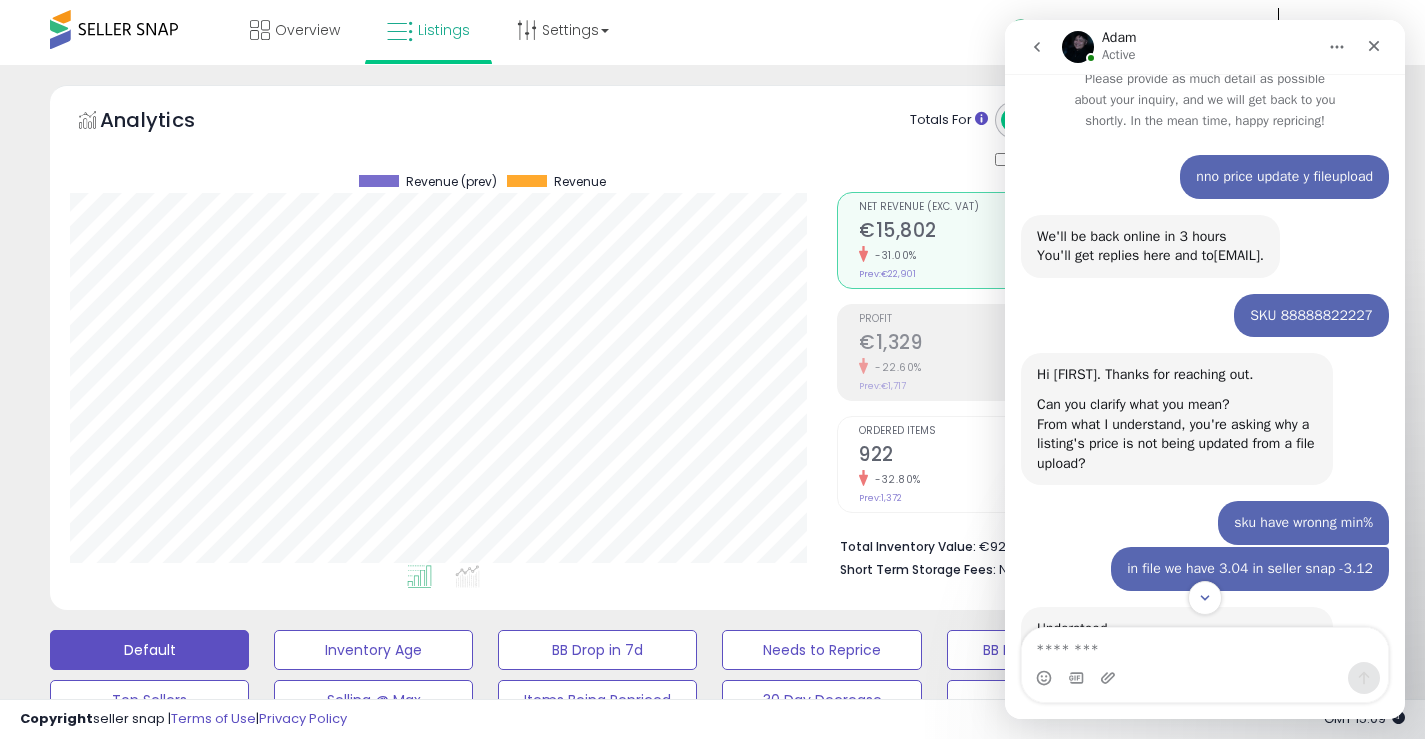 scroll, scrollTop: 0, scrollLeft: 0, axis: both 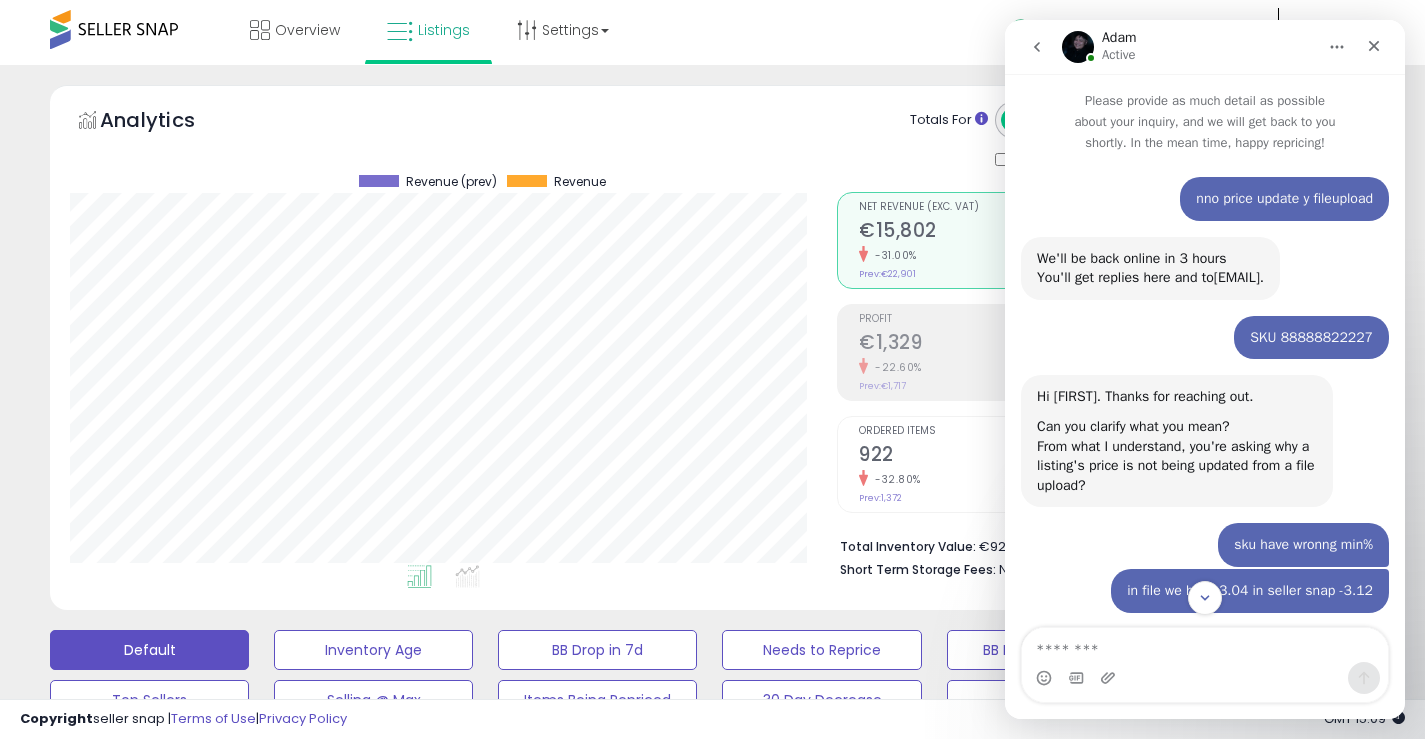 click on "SKU 88888822227" at bounding box center [1311, 338] 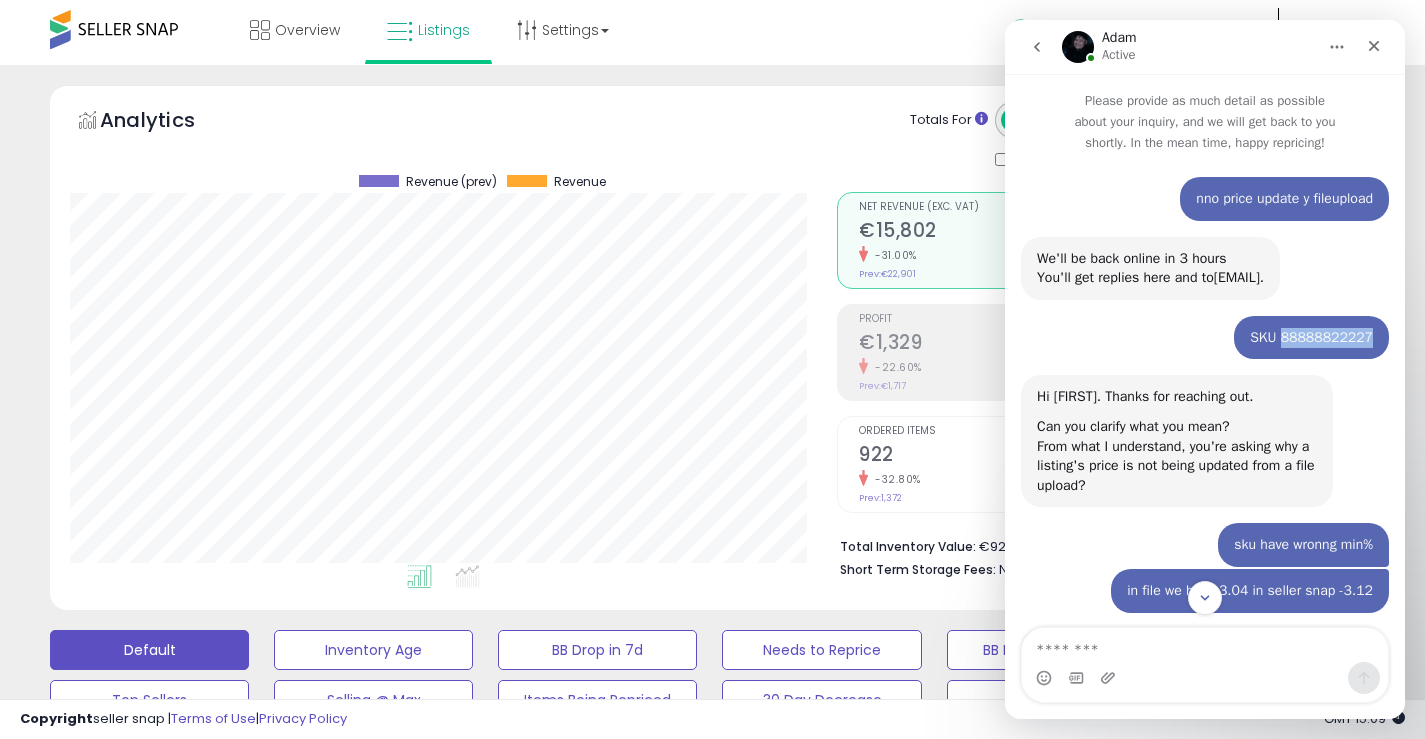 copy on "88888822227" 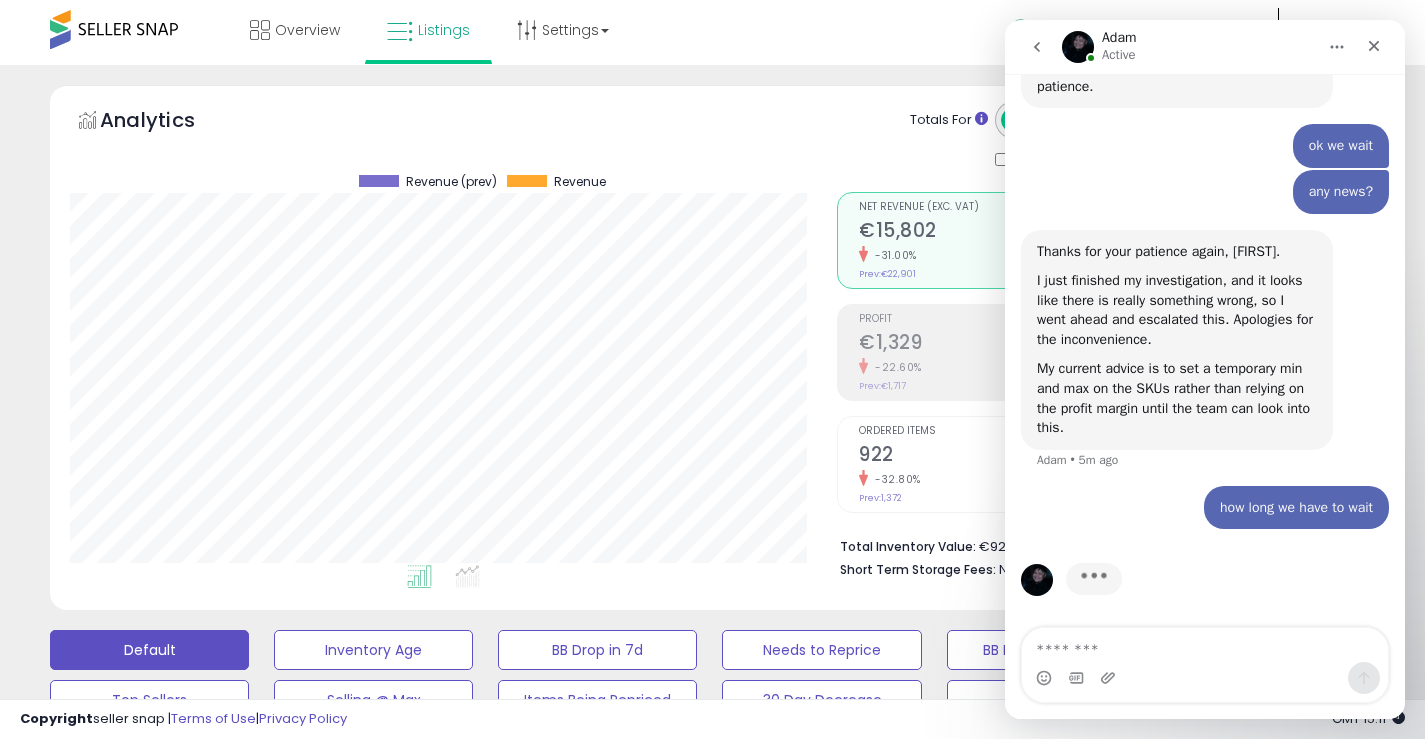 scroll, scrollTop: 2297, scrollLeft: 0, axis: vertical 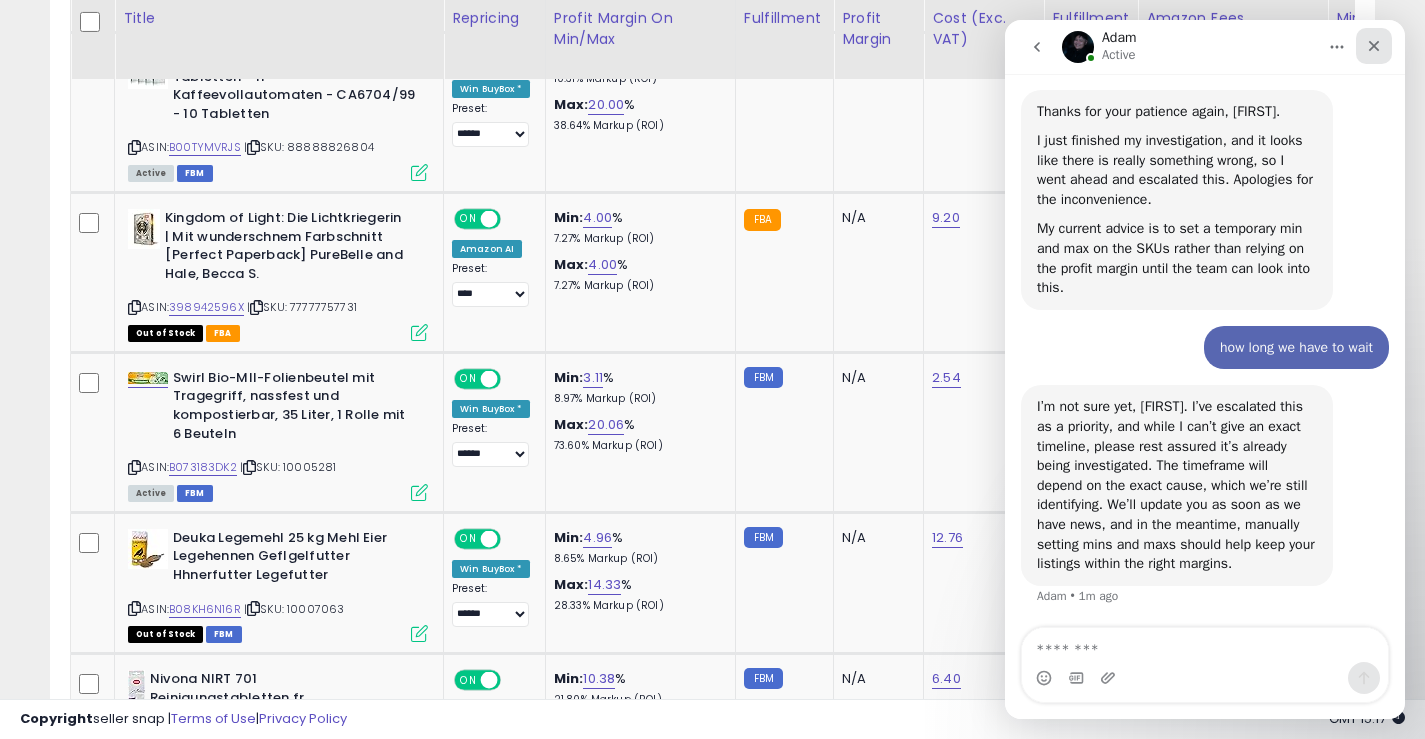 click 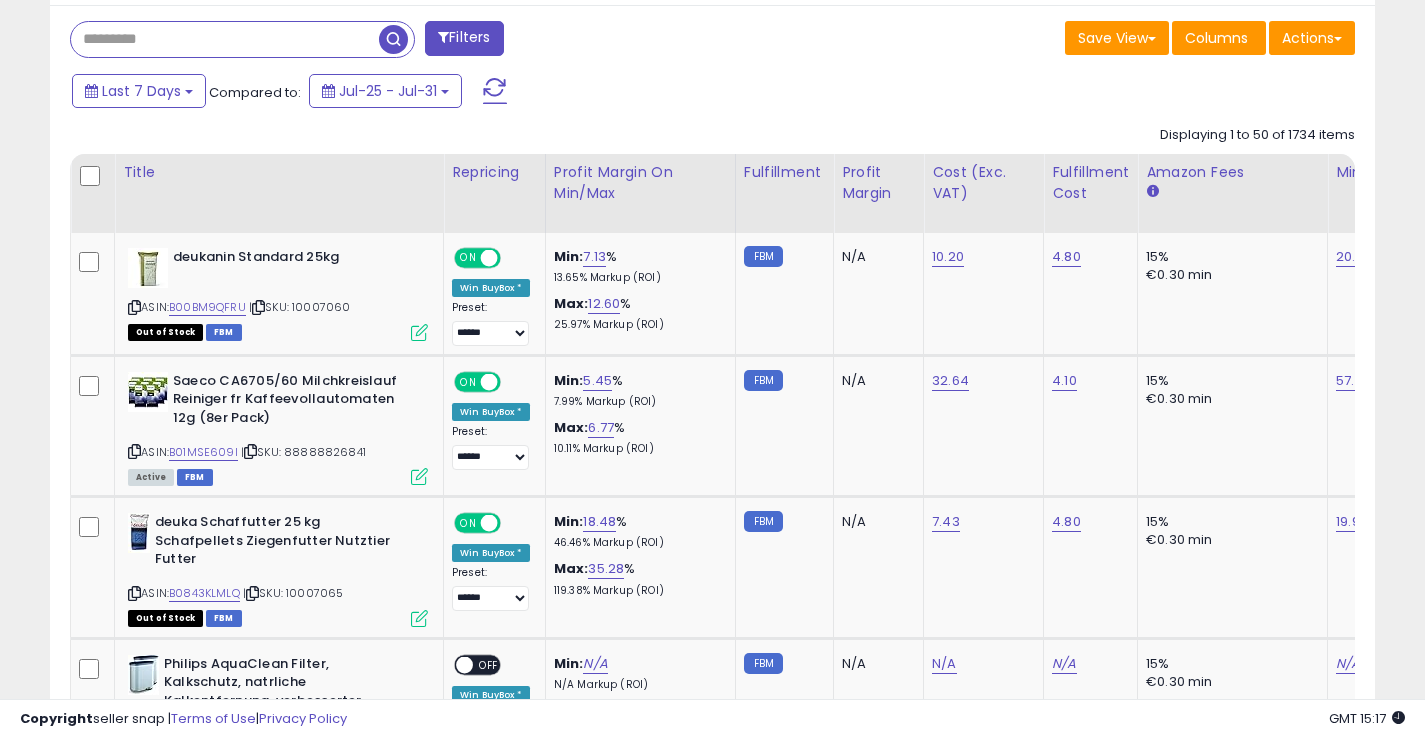 scroll, scrollTop: 0, scrollLeft: 0, axis: both 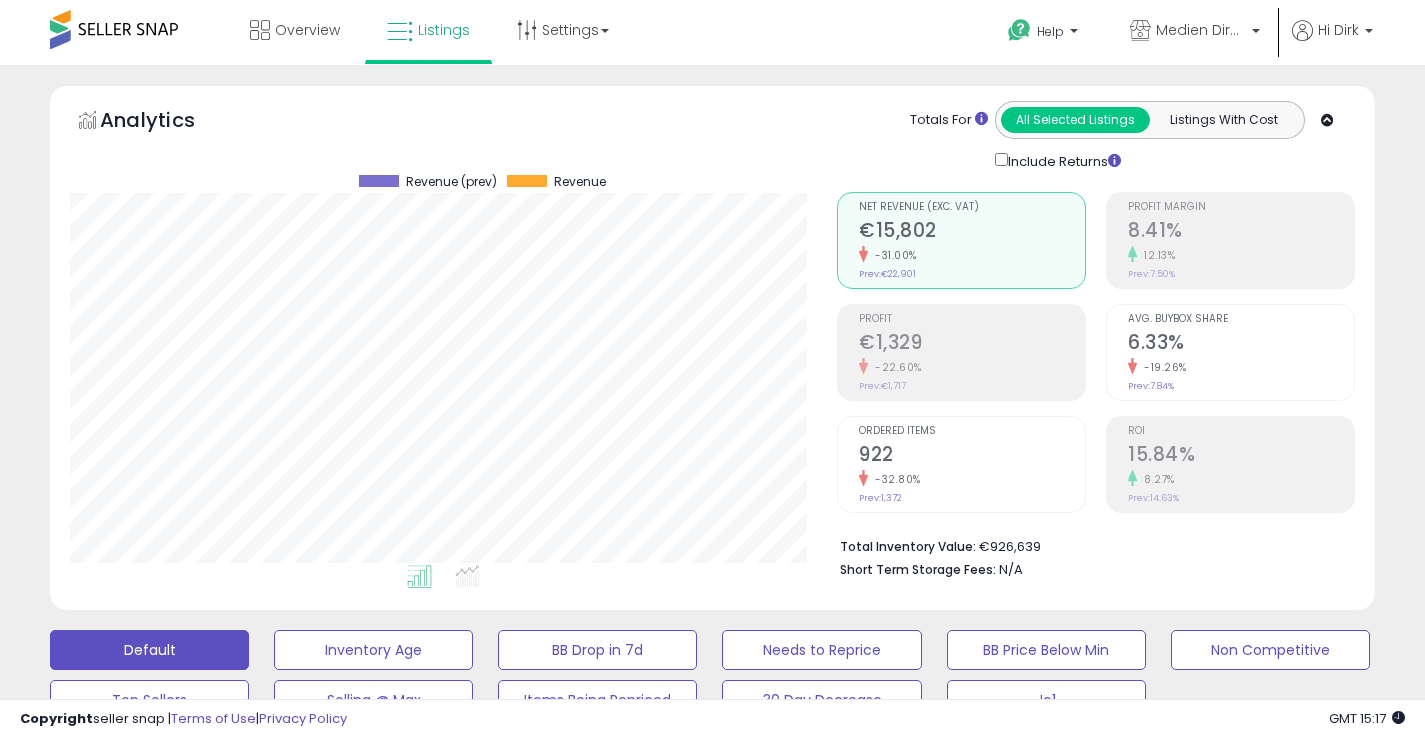 click at bounding box center [114, 29] 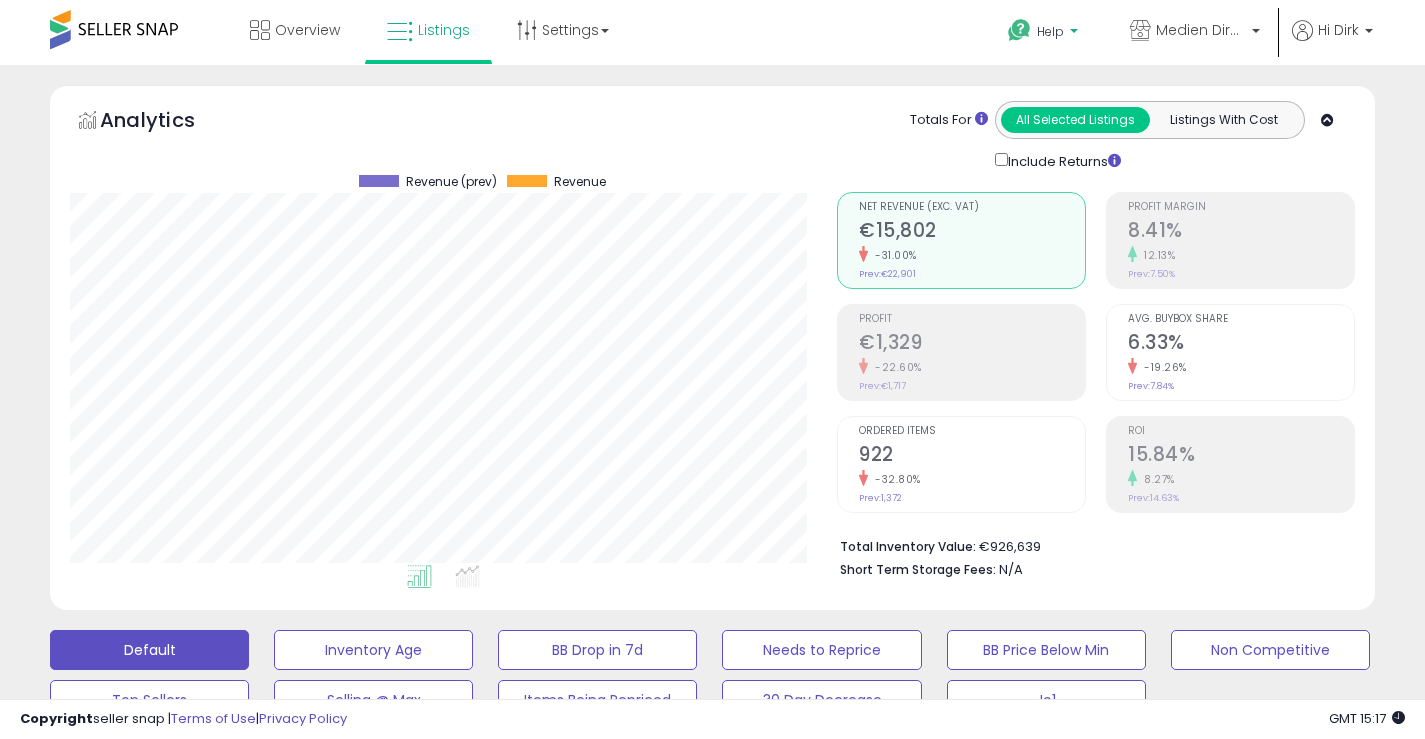 click on "Help" at bounding box center (1050, 31) 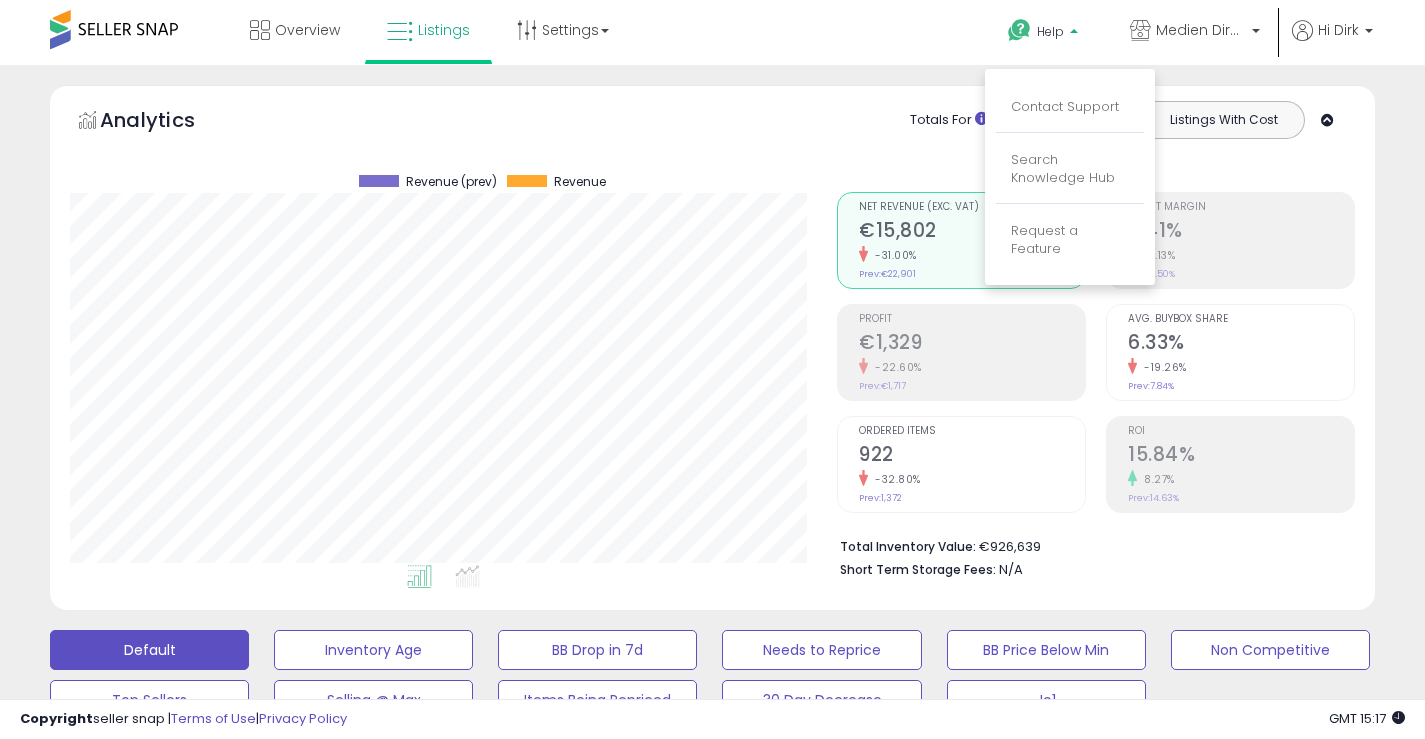 click on "Contact Support" at bounding box center (1070, 108) 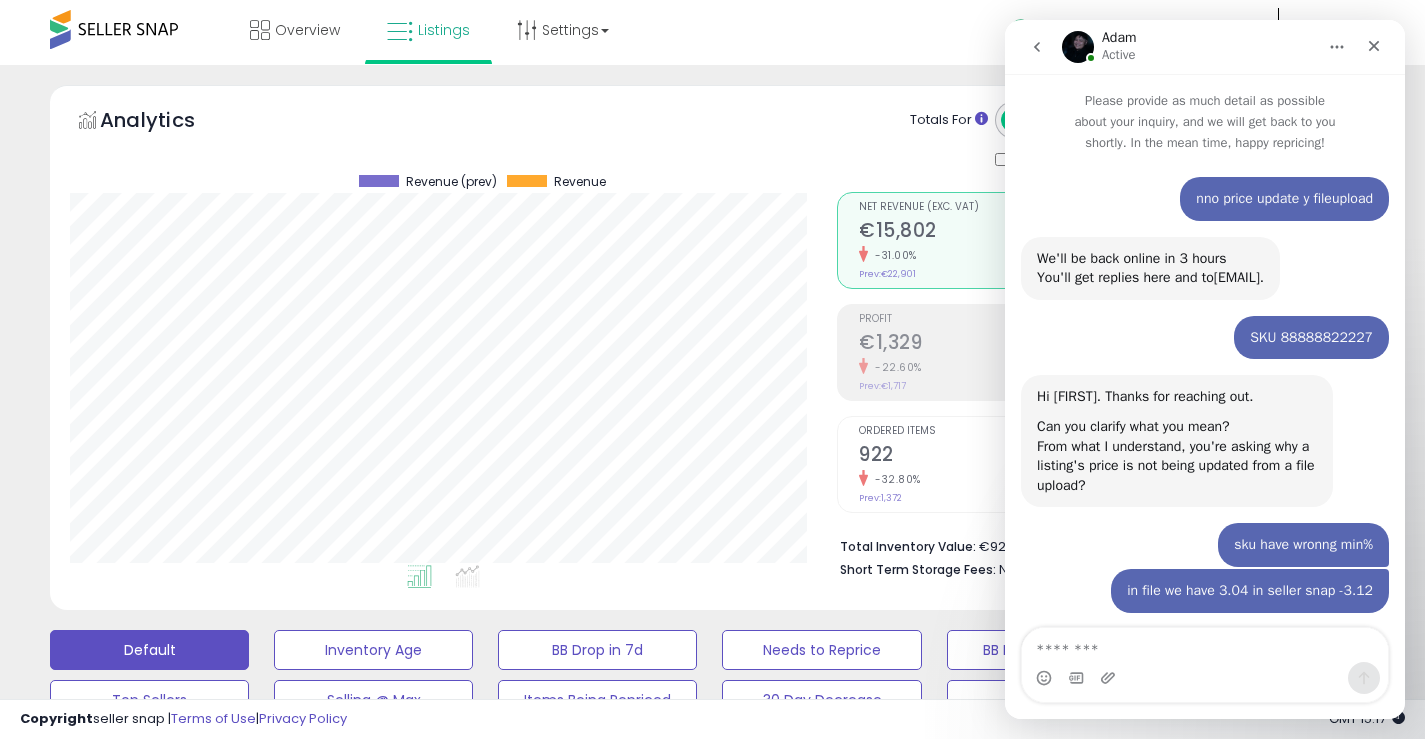 scroll, scrollTop: 2513, scrollLeft: 0, axis: vertical 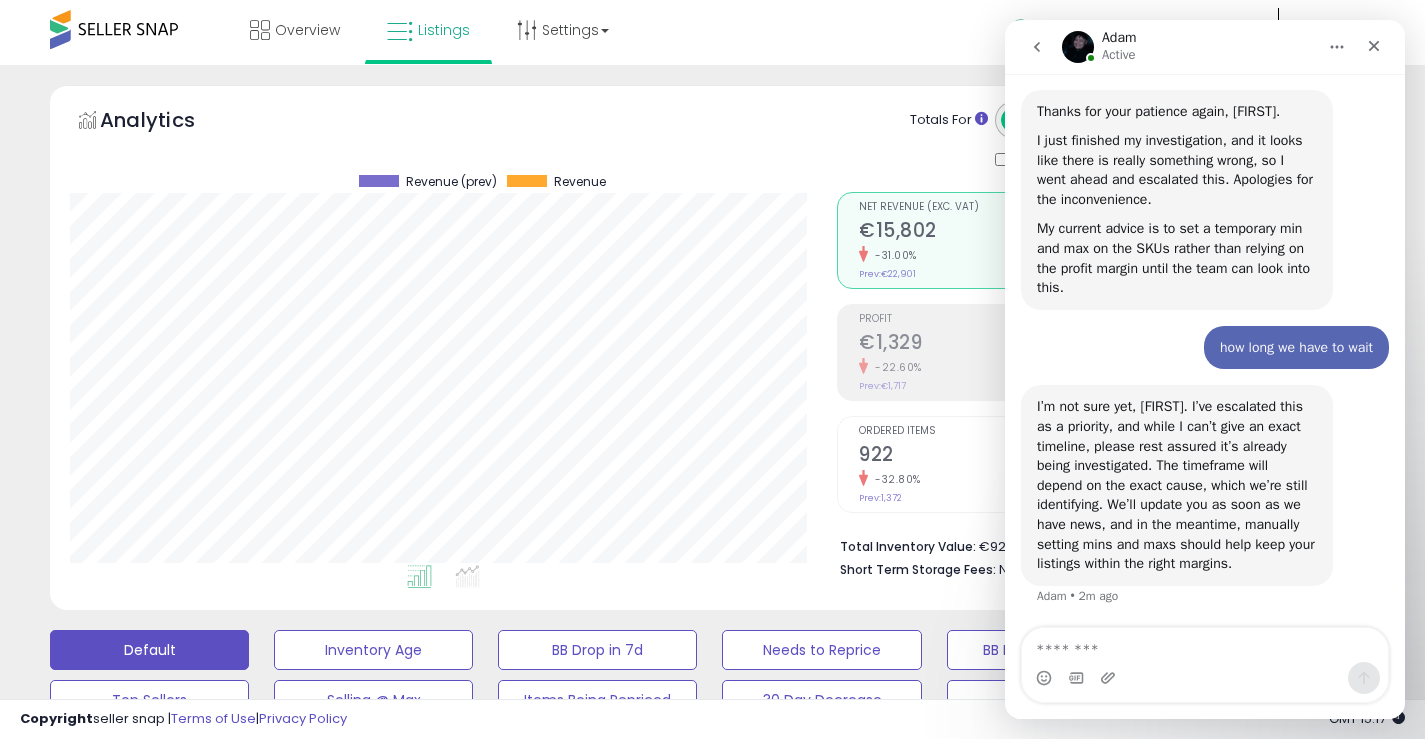click at bounding box center (1205, 645) 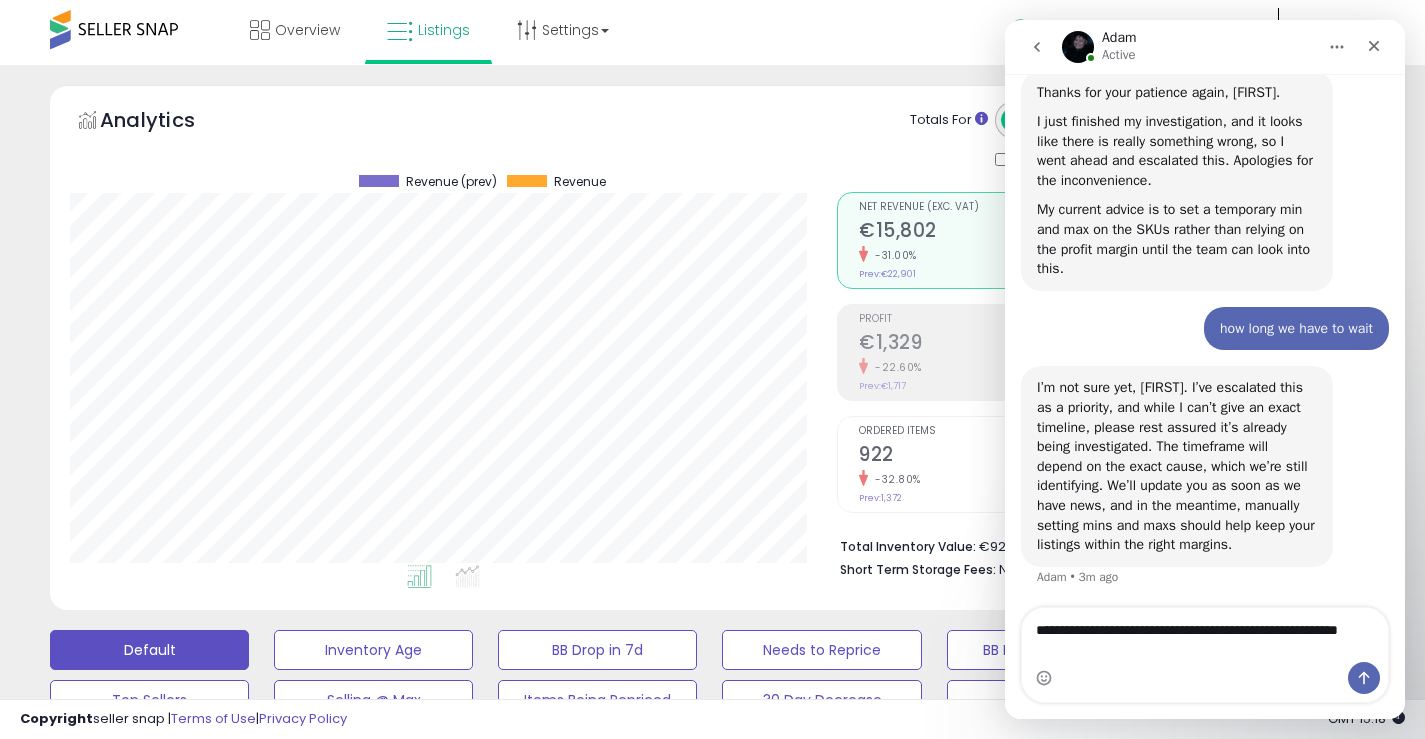 scroll, scrollTop: 2533, scrollLeft: 0, axis: vertical 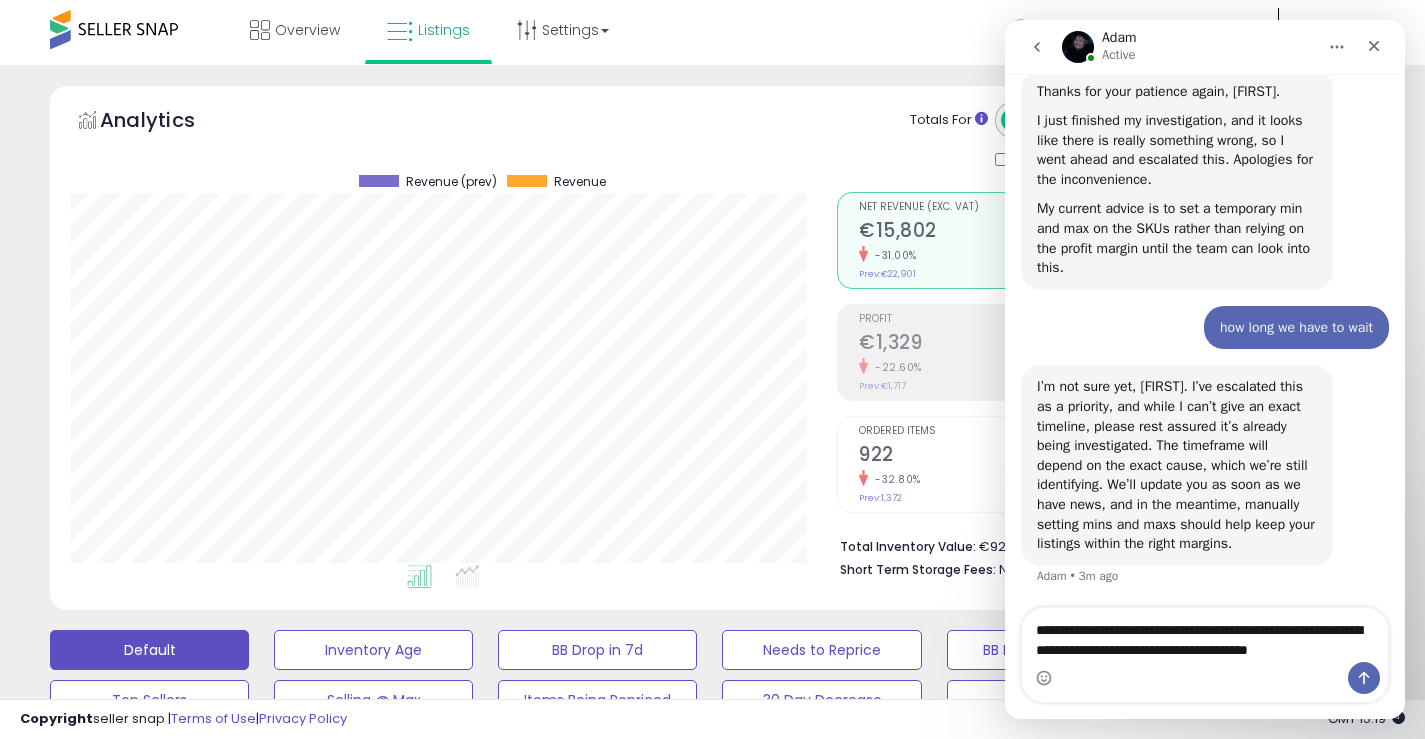 click on "**********" at bounding box center [1205, 635] 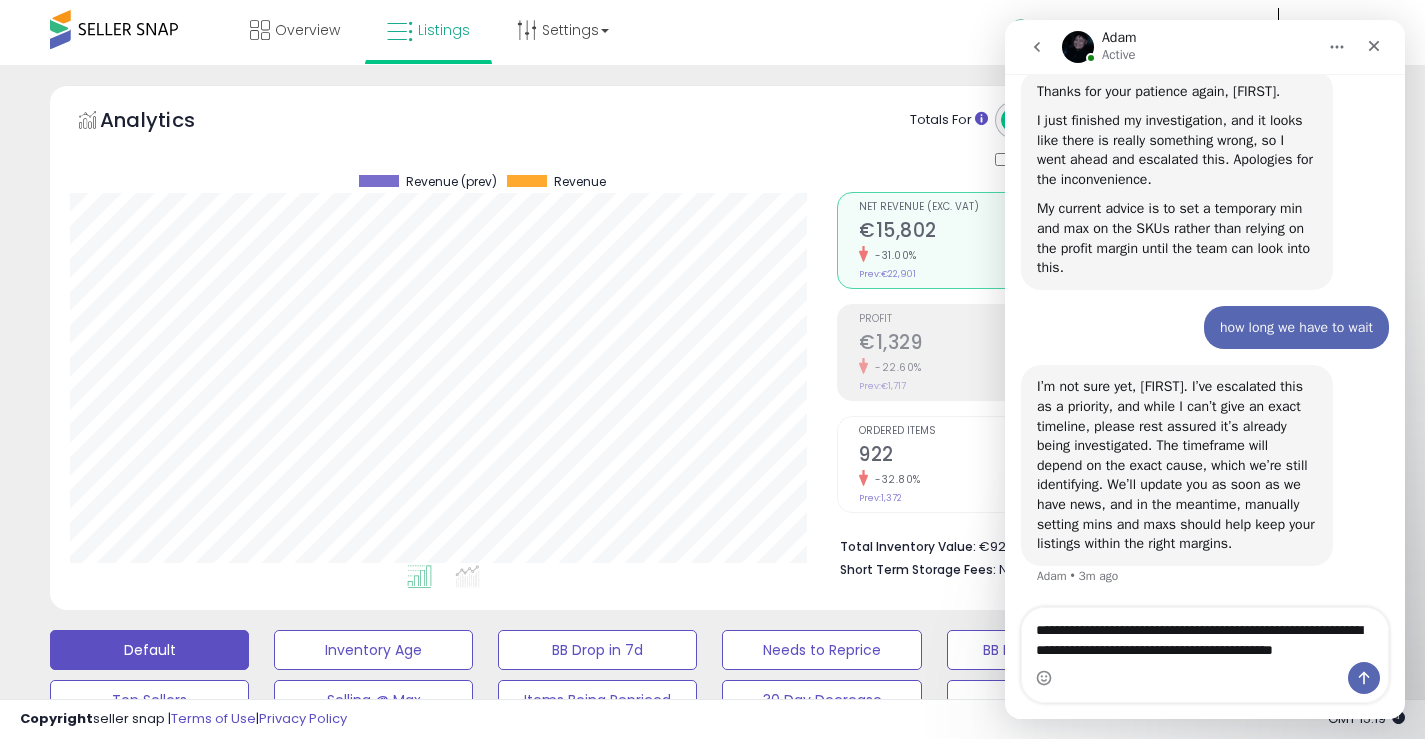 click on "**********" at bounding box center [1205, 635] 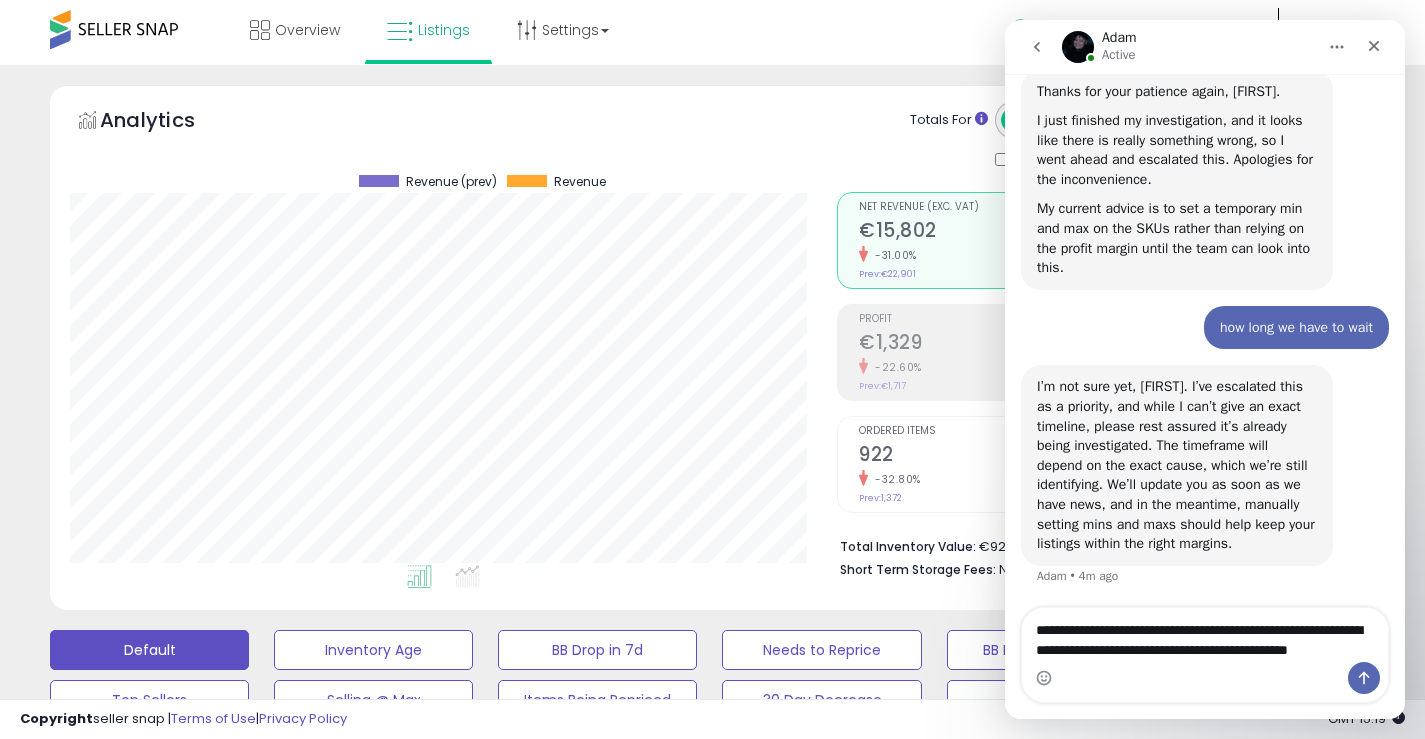 scroll, scrollTop: 2553, scrollLeft: 0, axis: vertical 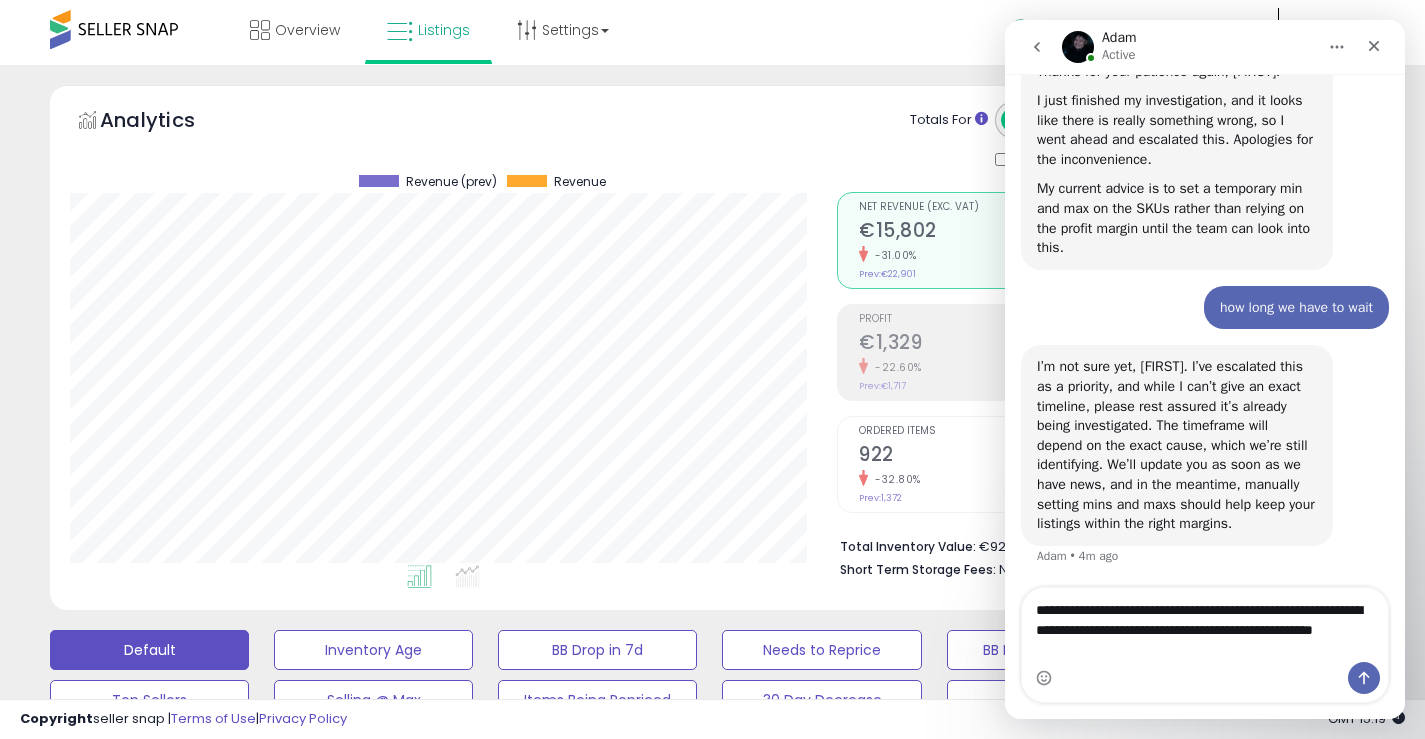 type on "**********" 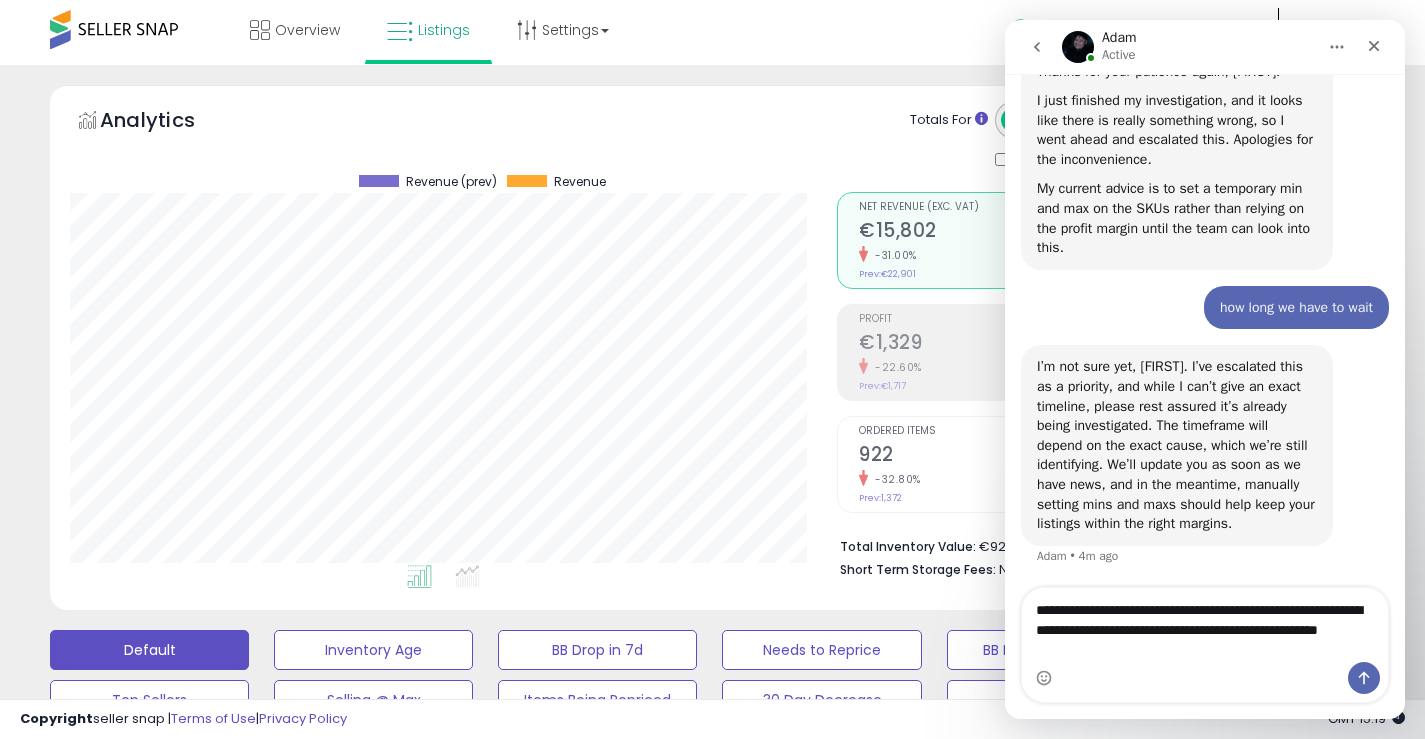 type 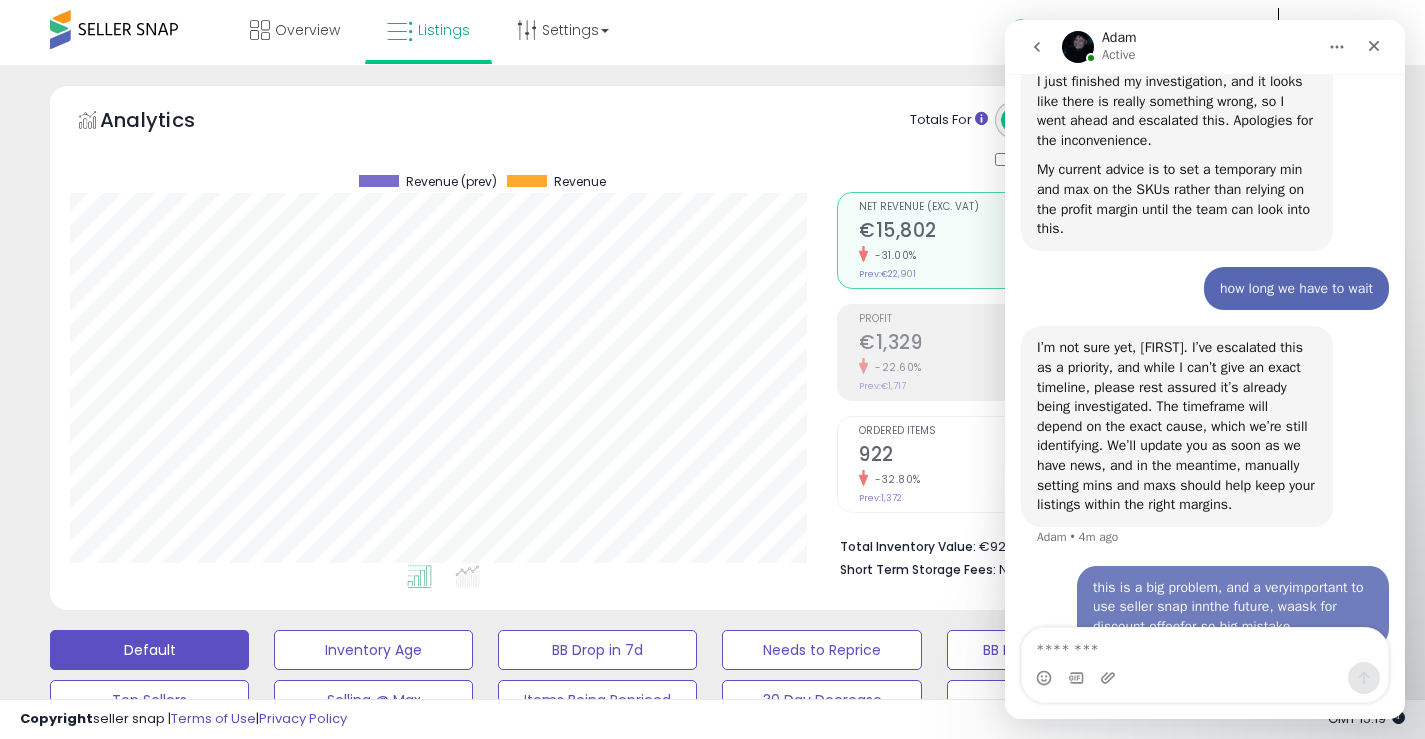 scroll, scrollTop: 2612, scrollLeft: 0, axis: vertical 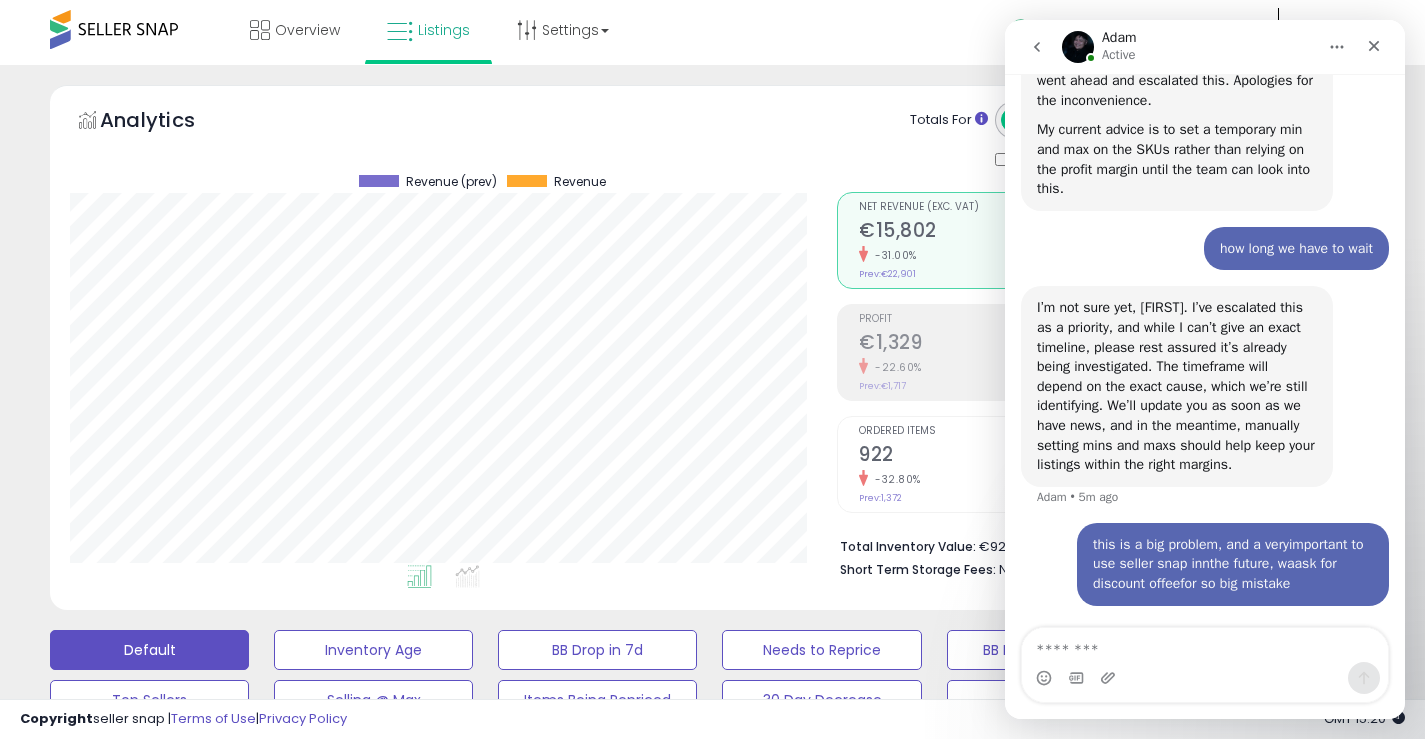 click on "Overview
Listings
Settings" at bounding box center [455, 42] 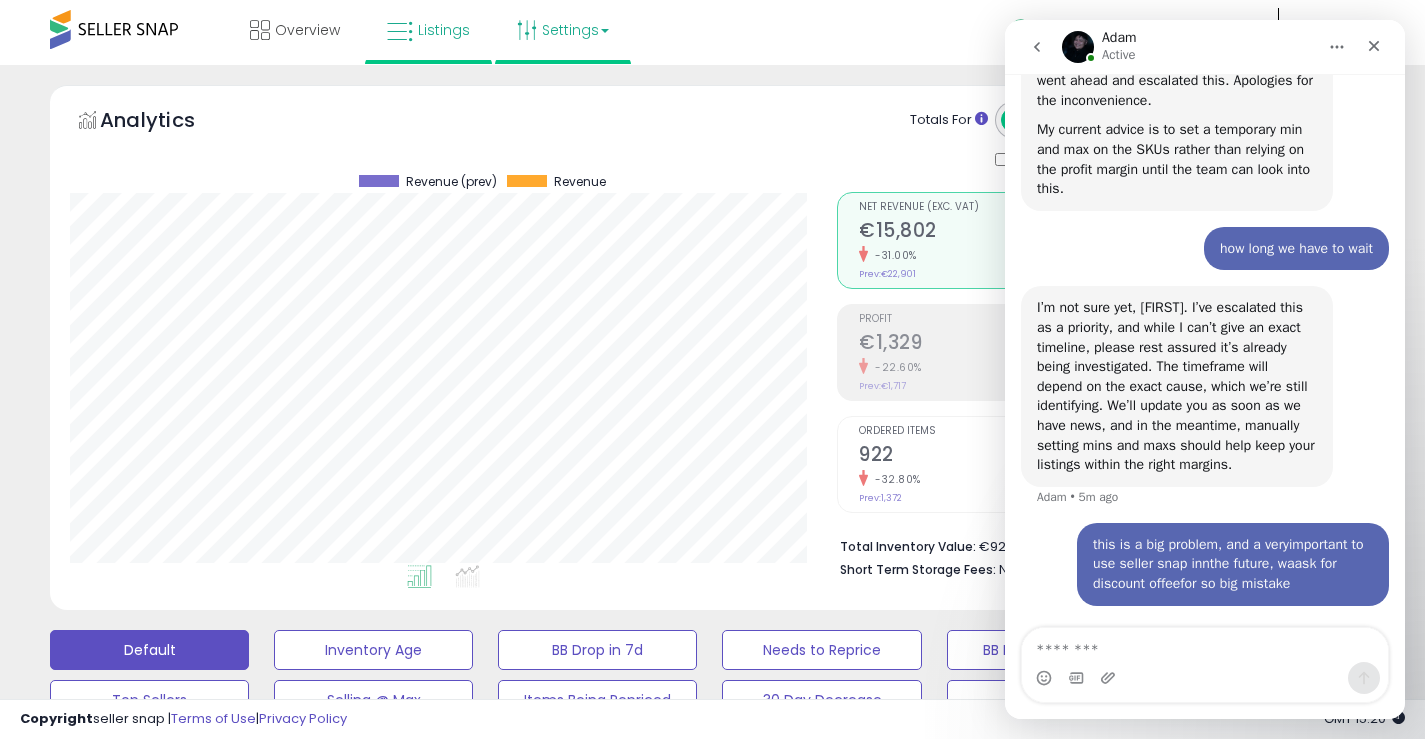 click on "Settings" at bounding box center (563, 30) 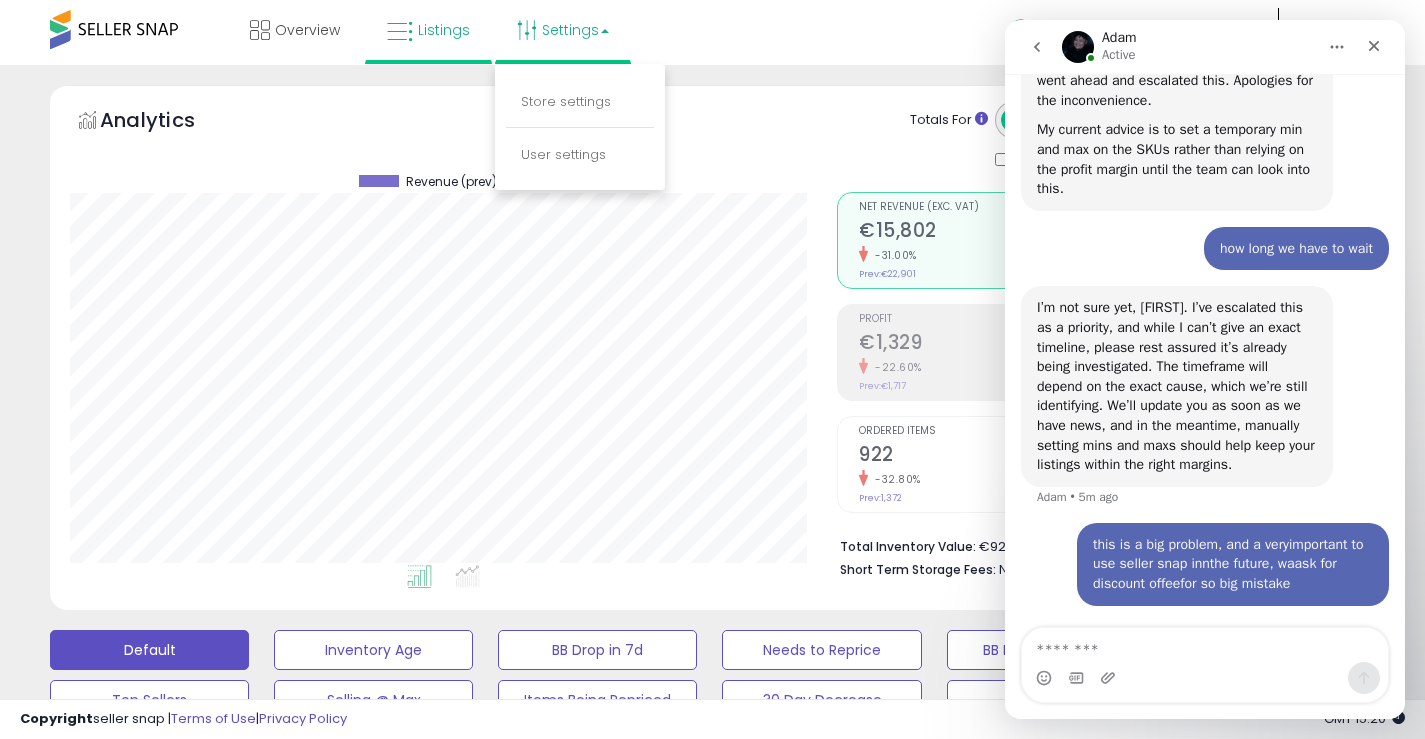 click on "Overview
Listings
Settings" at bounding box center (455, 42) 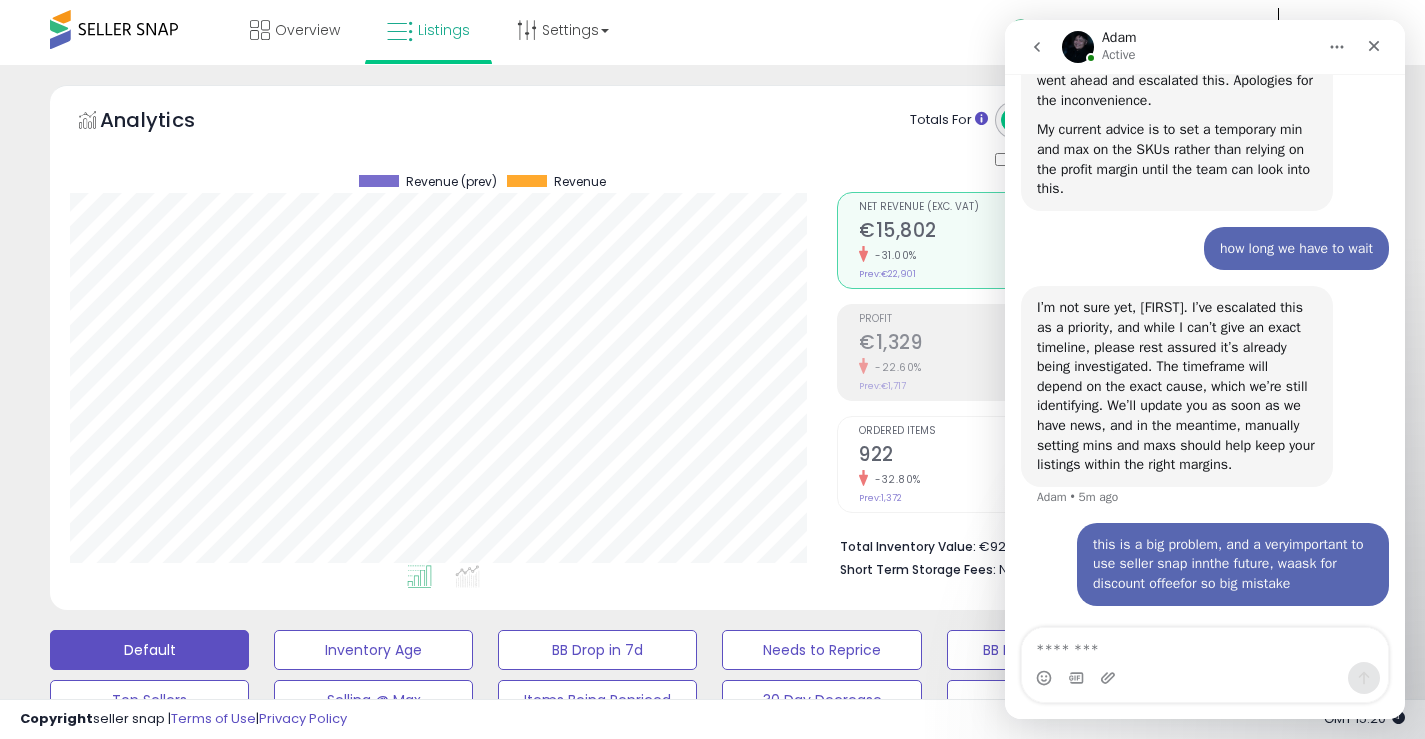 click at bounding box center (114, 29) 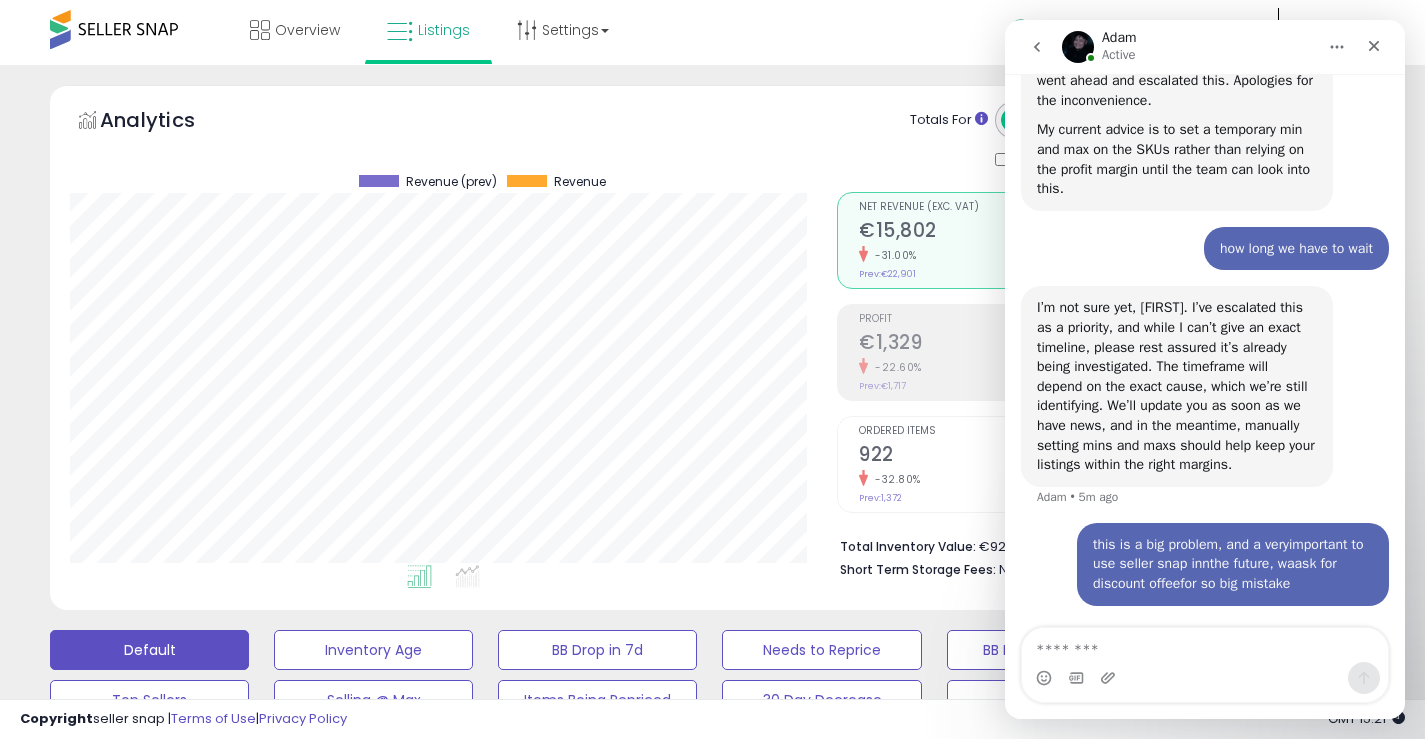 click at bounding box center [114, 29] 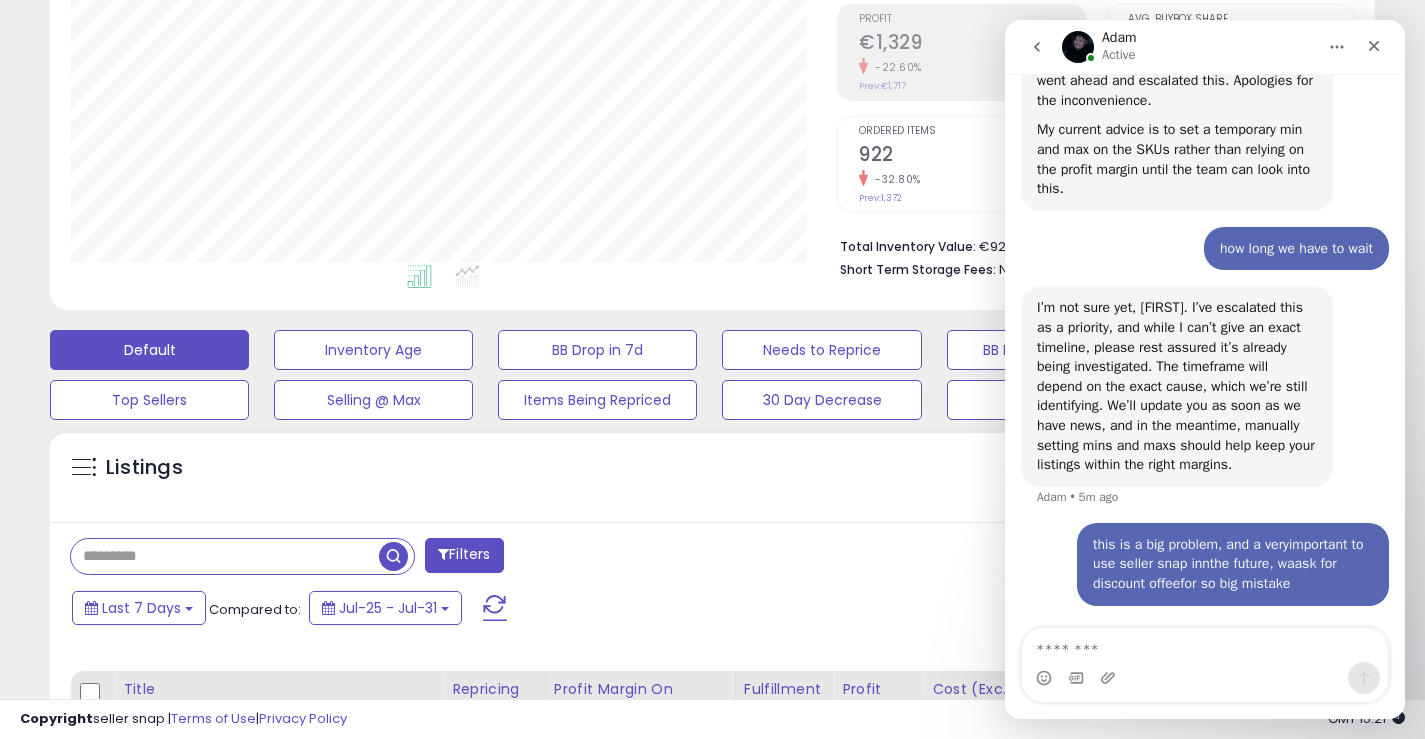 scroll, scrollTop: 422, scrollLeft: 0, axis: vertical 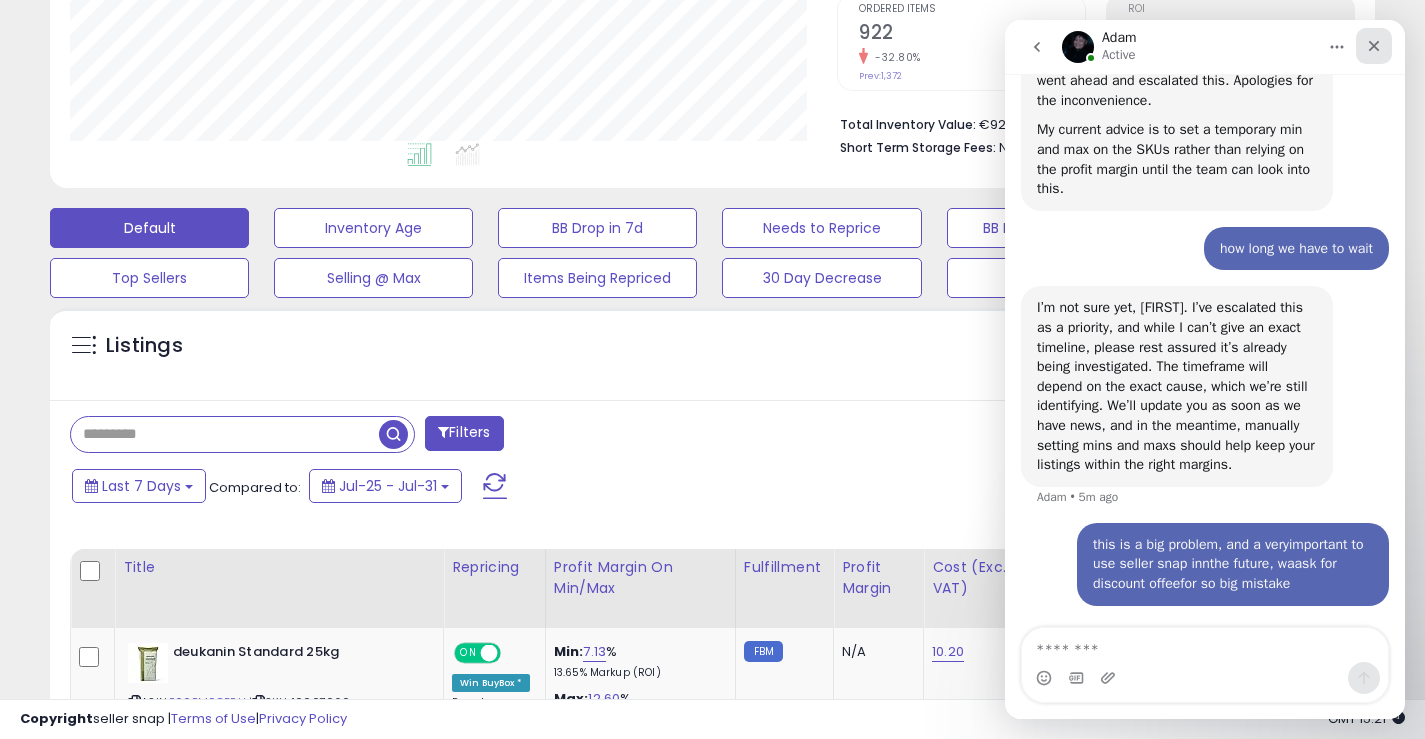 click 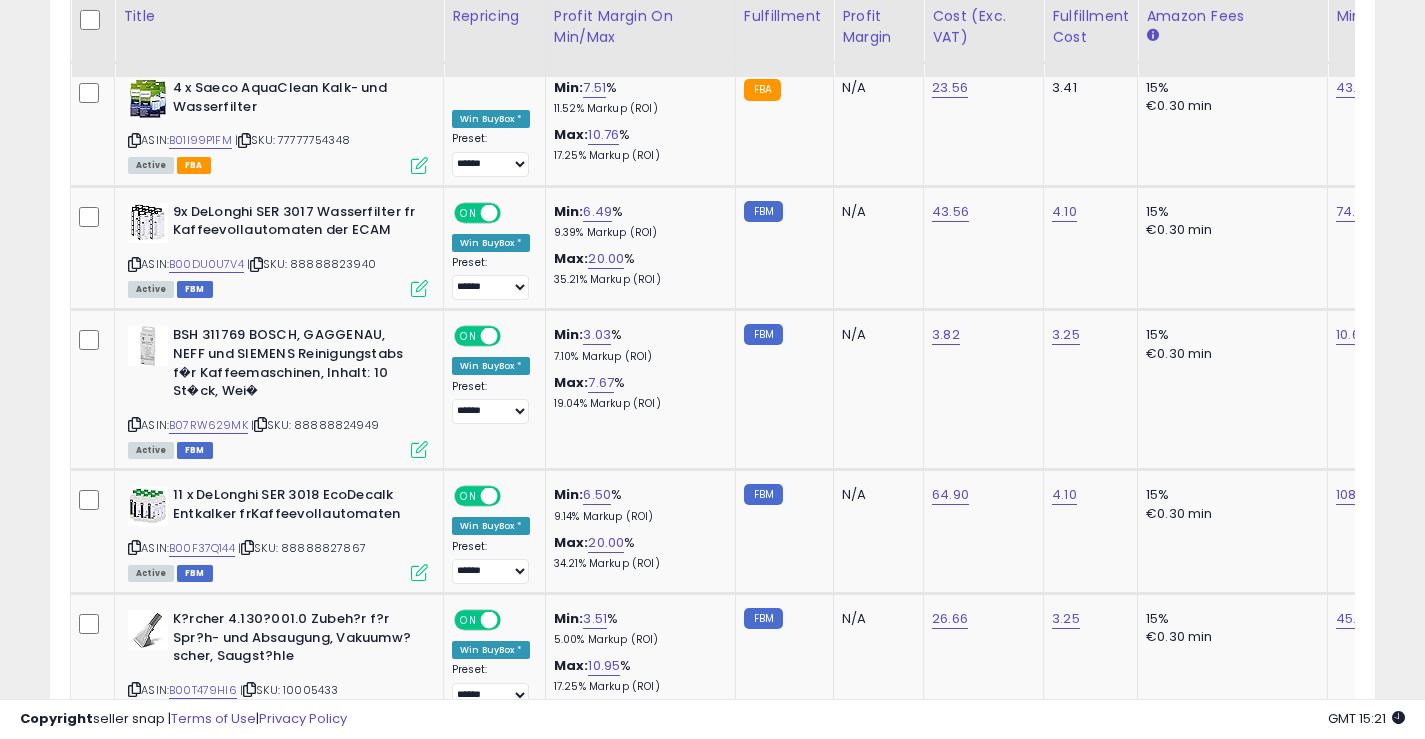 scroll, scrollTop: 5229, scrollLeft: 0, axis: vertical 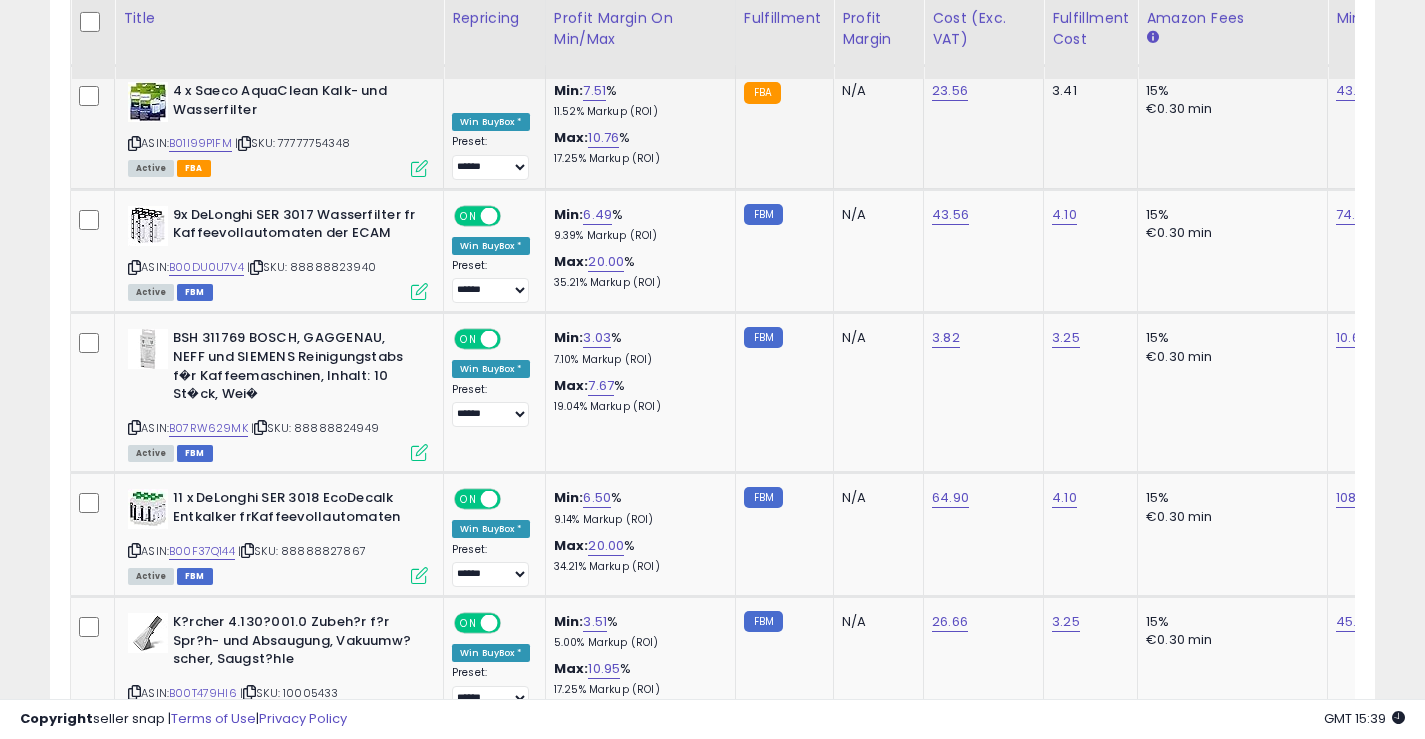 click on "15% €0.30 min" 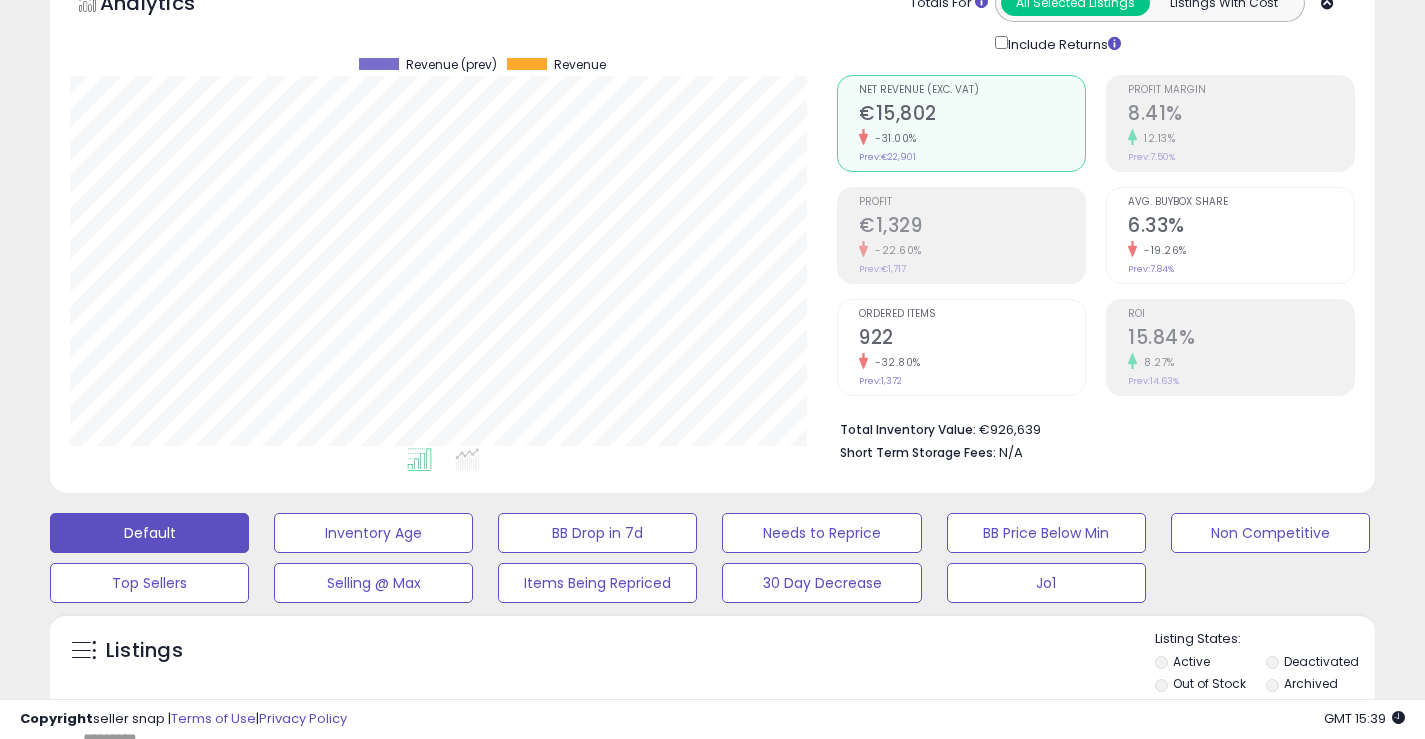 scroll, scrollTop: 0, scrollLeft: 0, axis: both 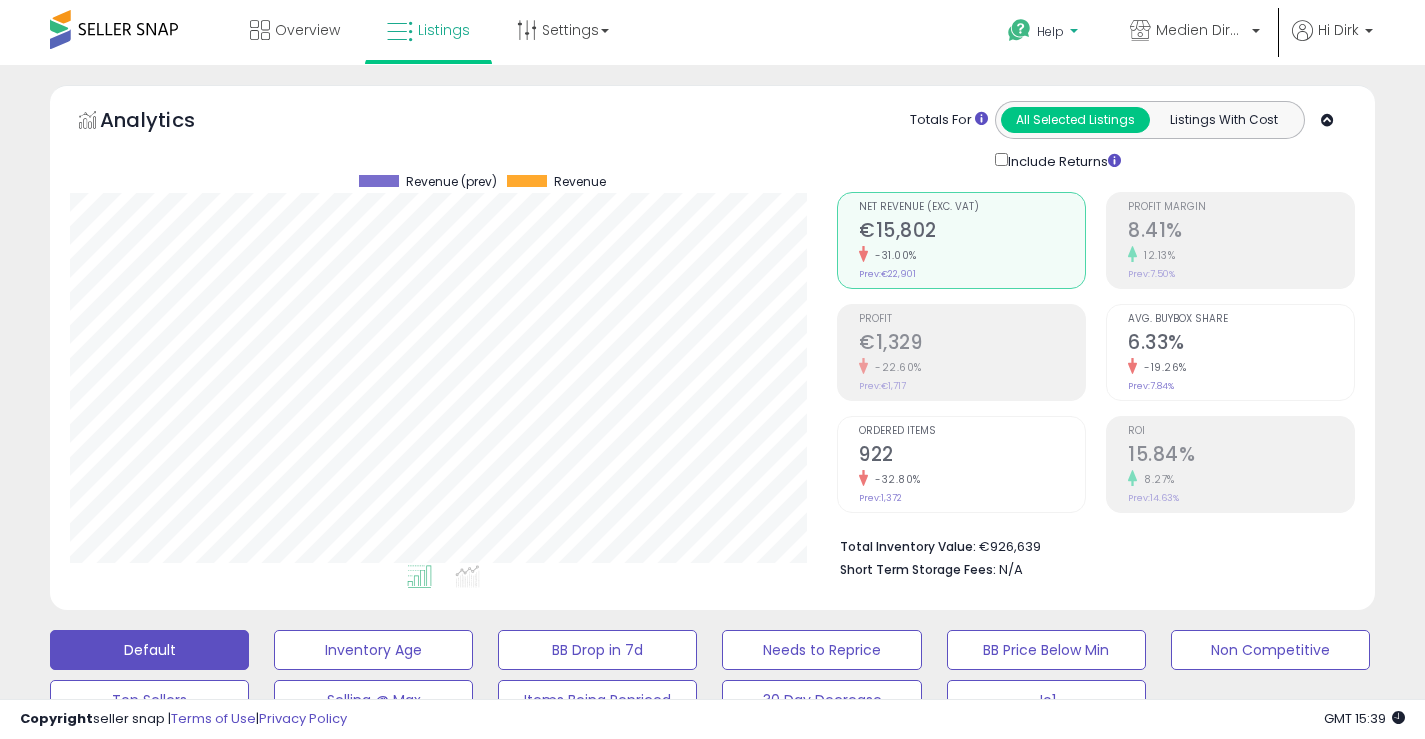 click on "Help" at bounding box center (1050, 31) 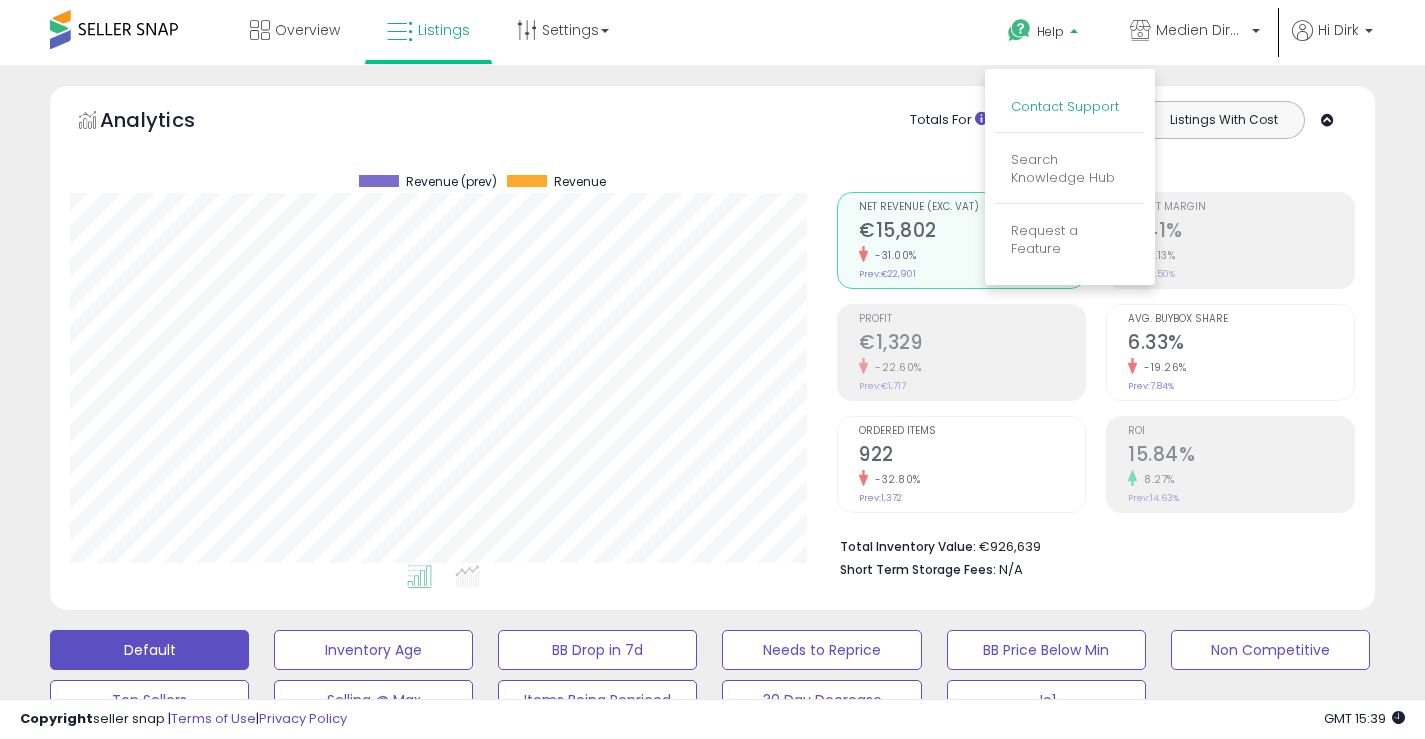 click on "Contact Support" at bounding box center (1065, 106) 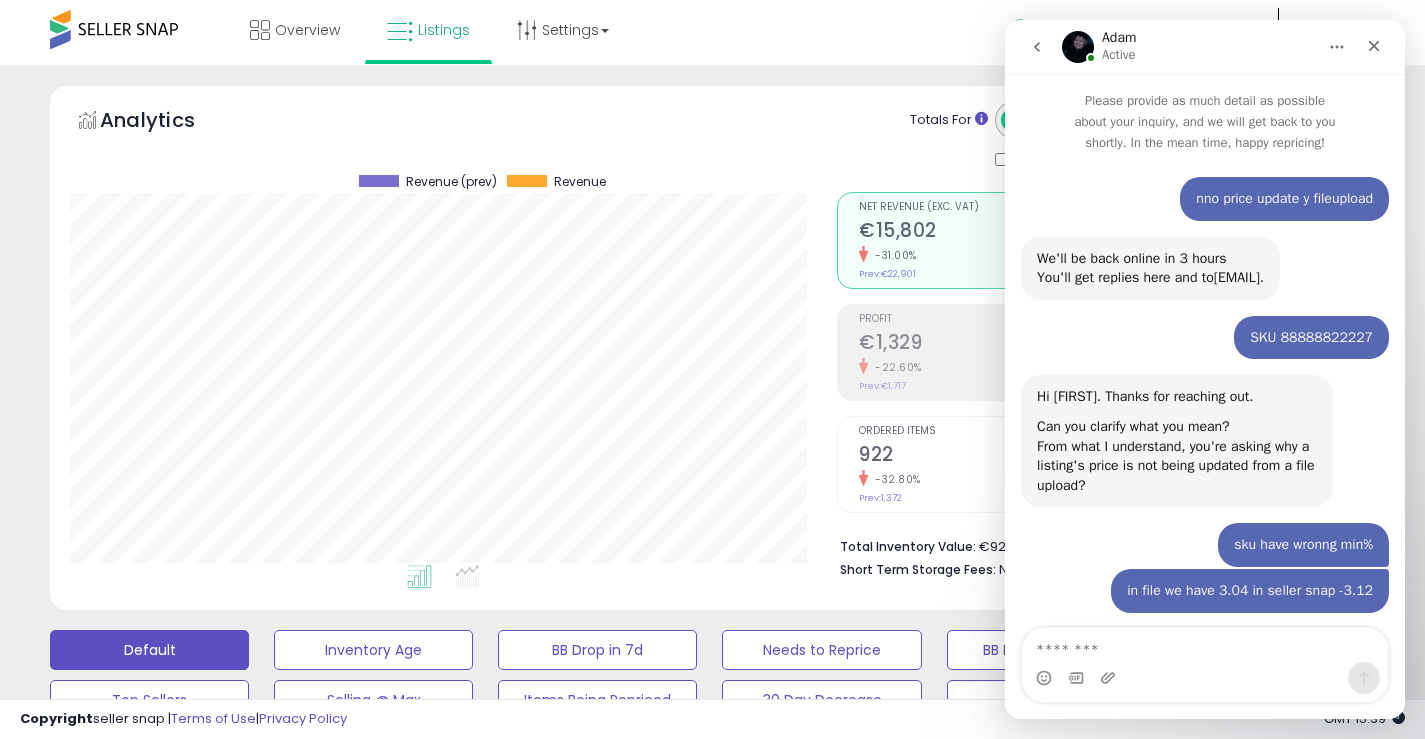 scroll, scrollTop: 2612, scrollLeft: 0, axis: vertical 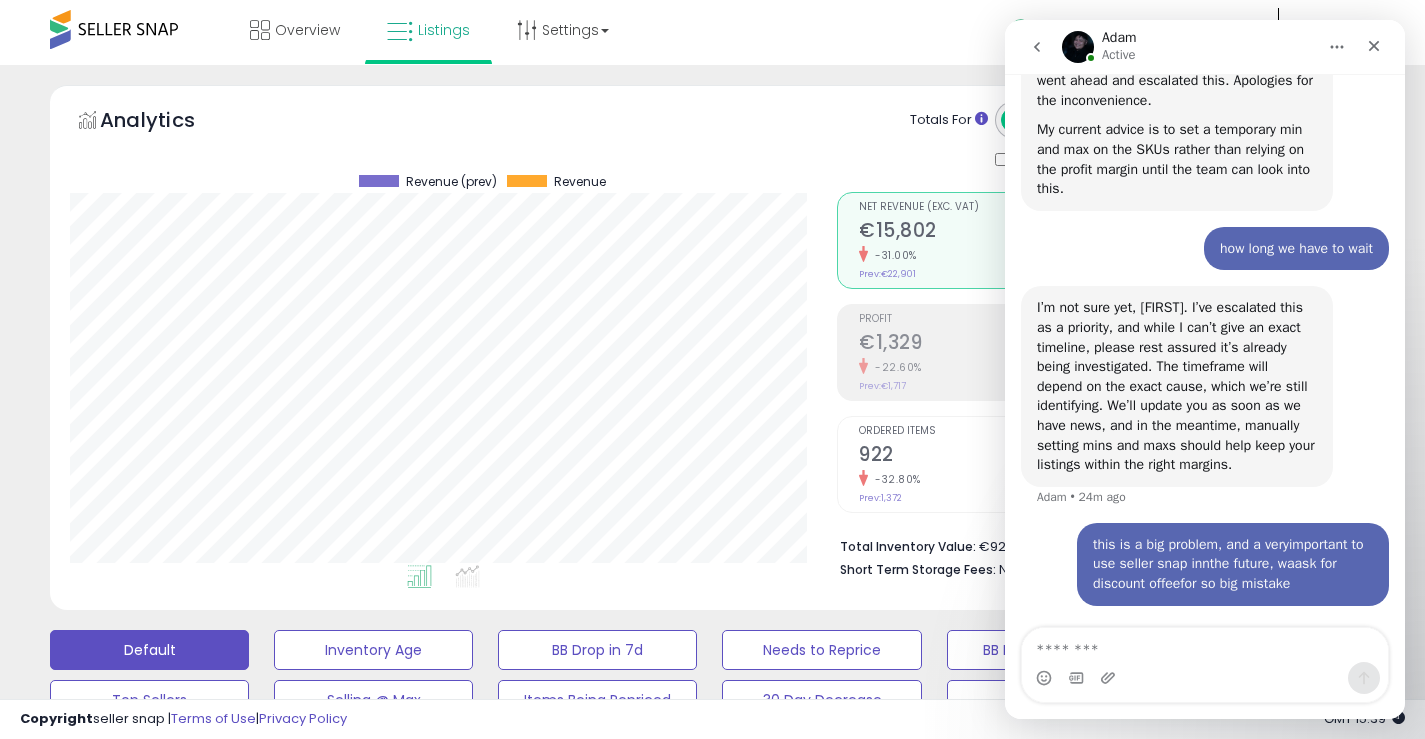 click on "this   is a big problem, and a veryimportant to use seller snap innthe future, waask for discount offeefor so big mistake" at bounding box center [1233, 564] 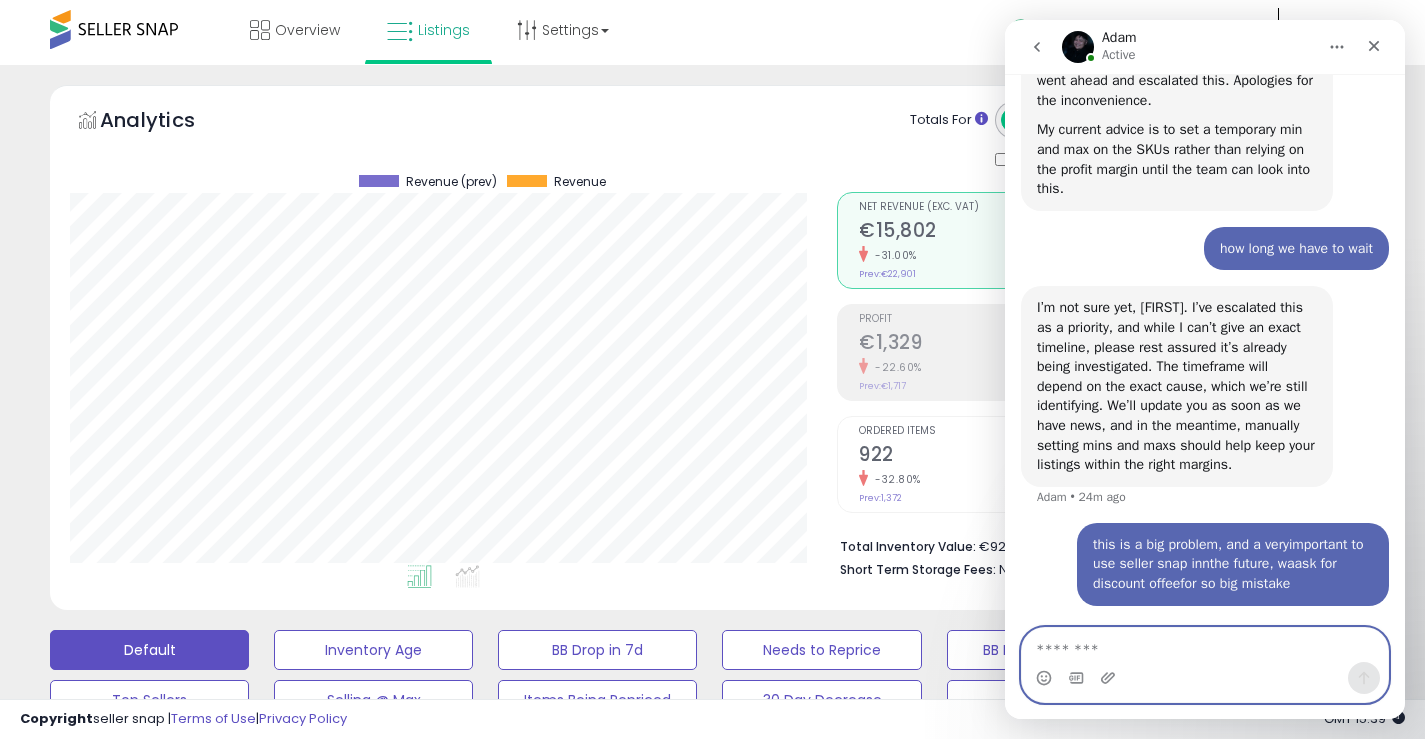 click at bounding box center (1205, 645) 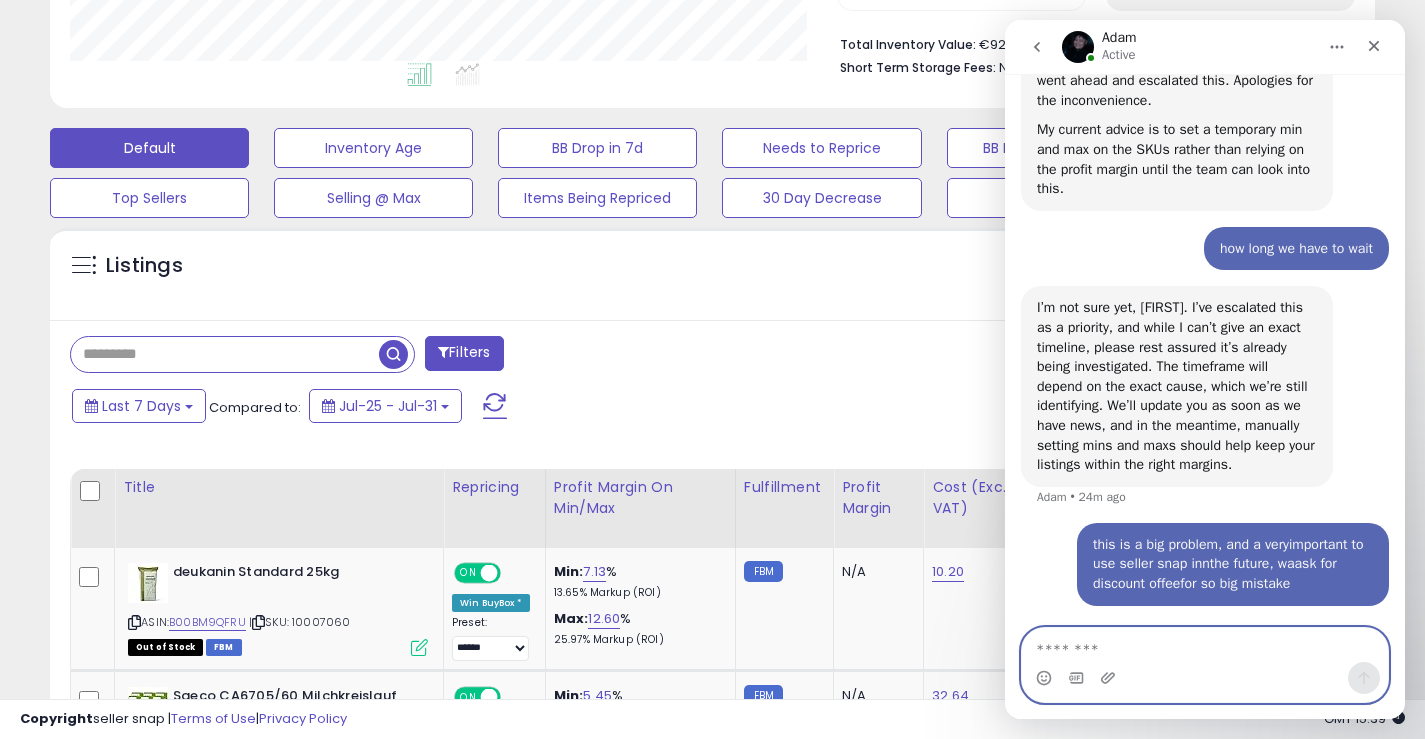 scroll, scrollTop: 538, scrollLeft: 0, axis: vertical 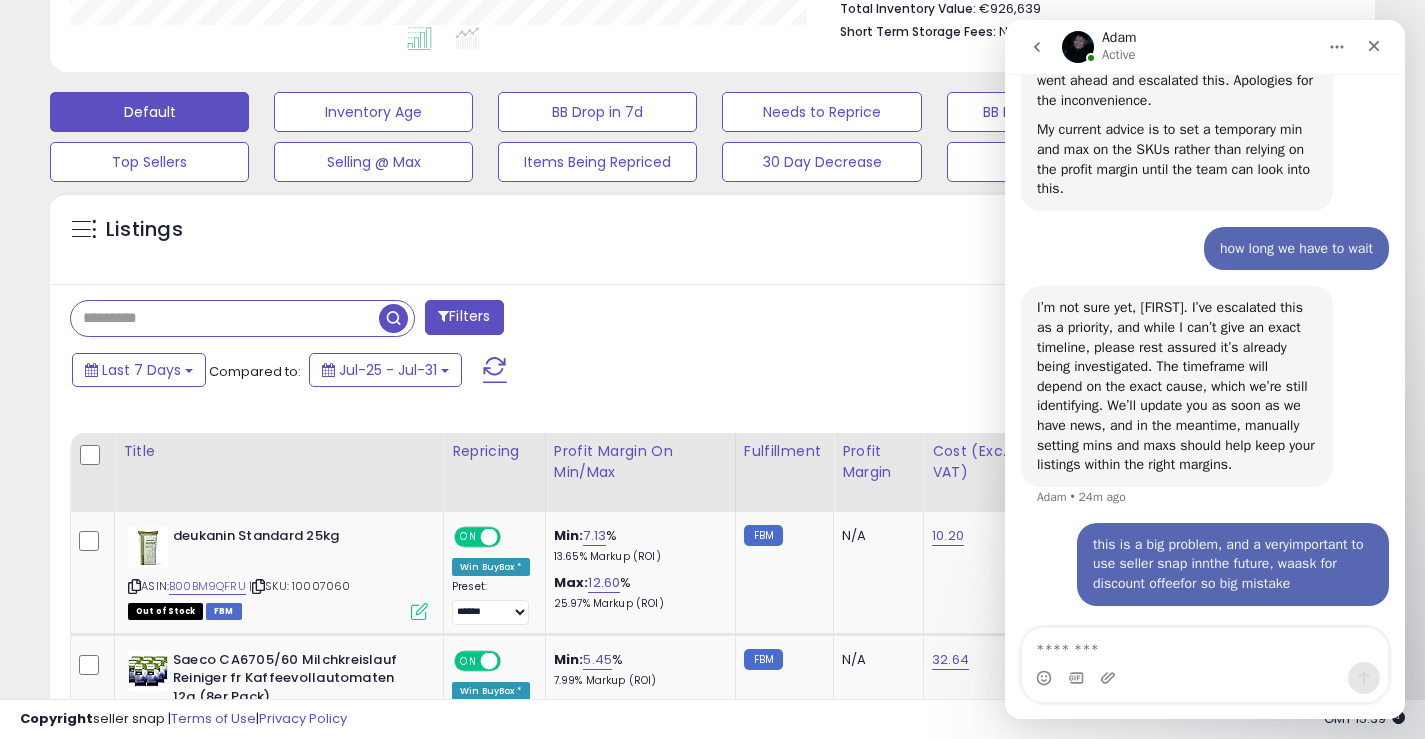 click at bounding box center (225, 318) 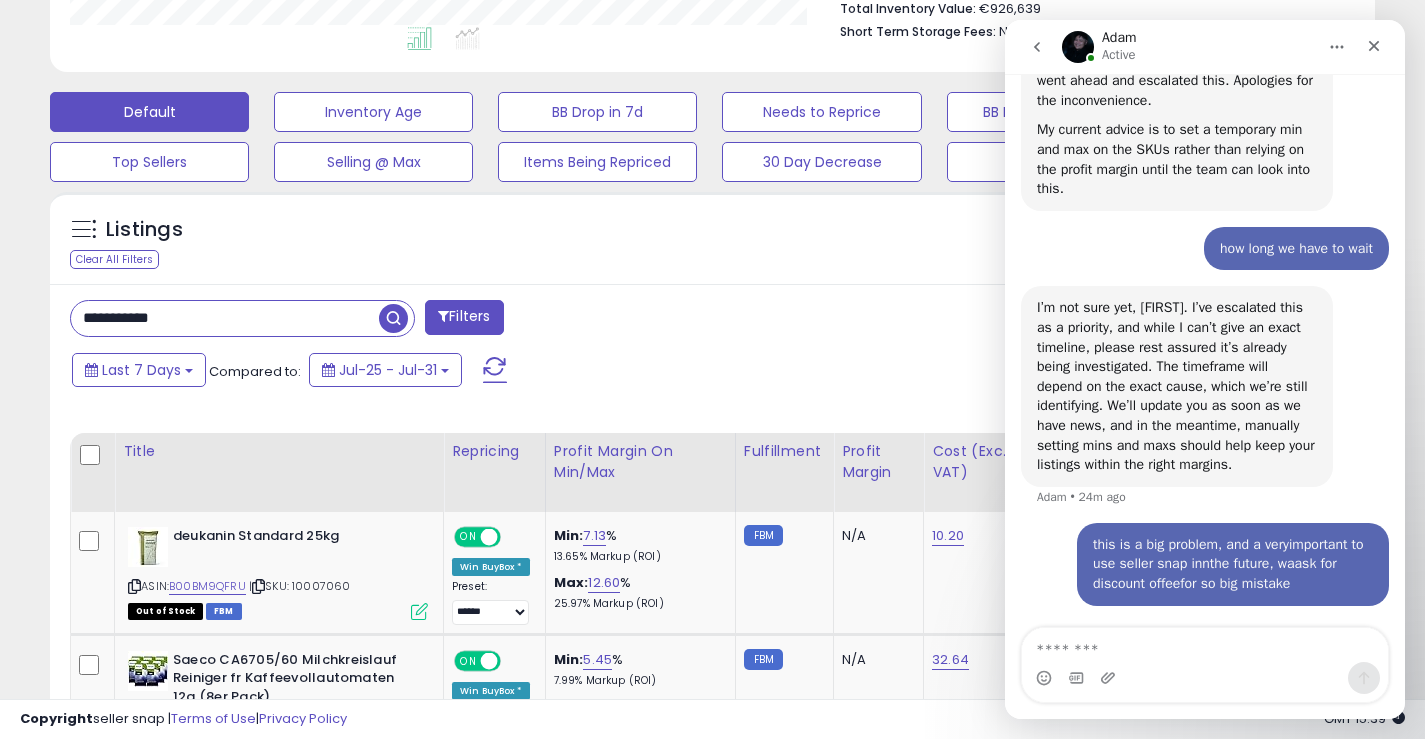 type on "**********" 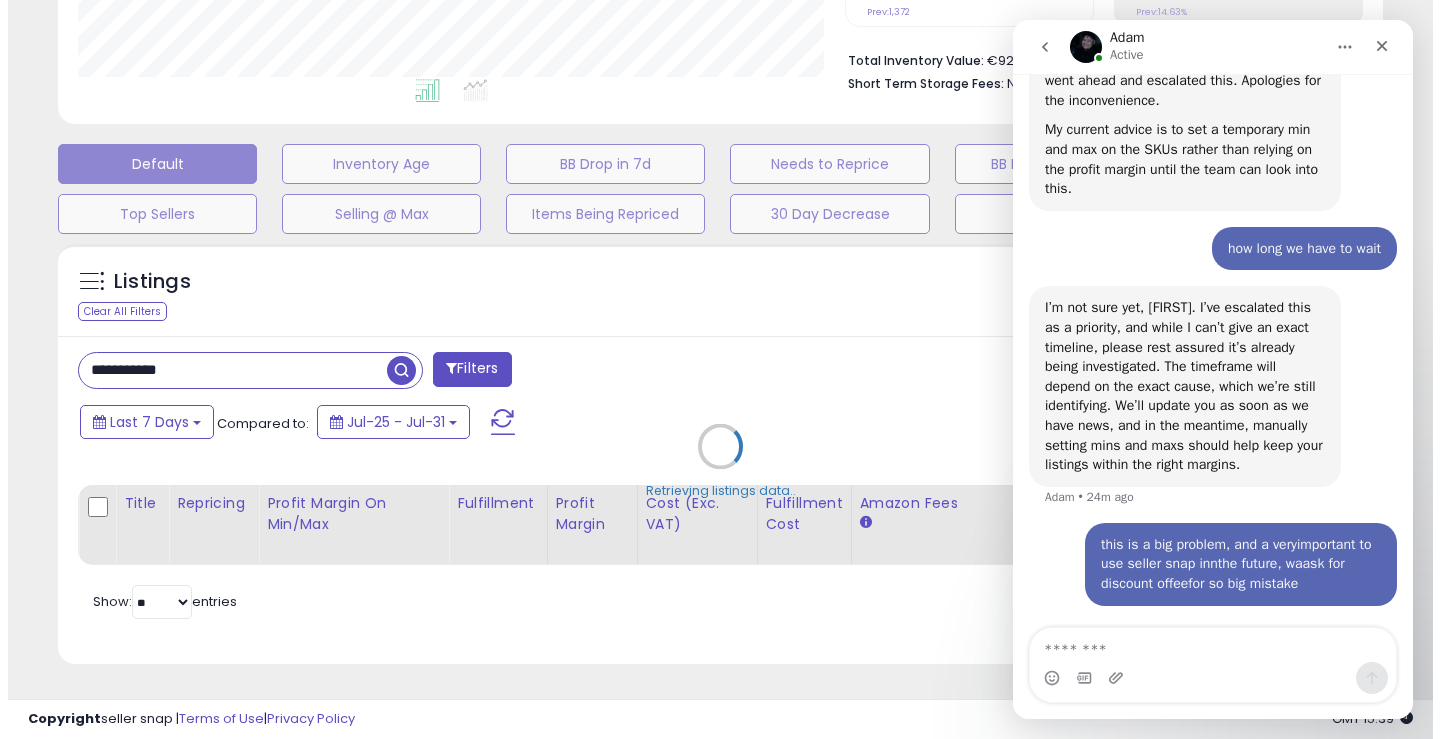scroll, scrollTop: 501, scrollLeft: 0, axis: vertical 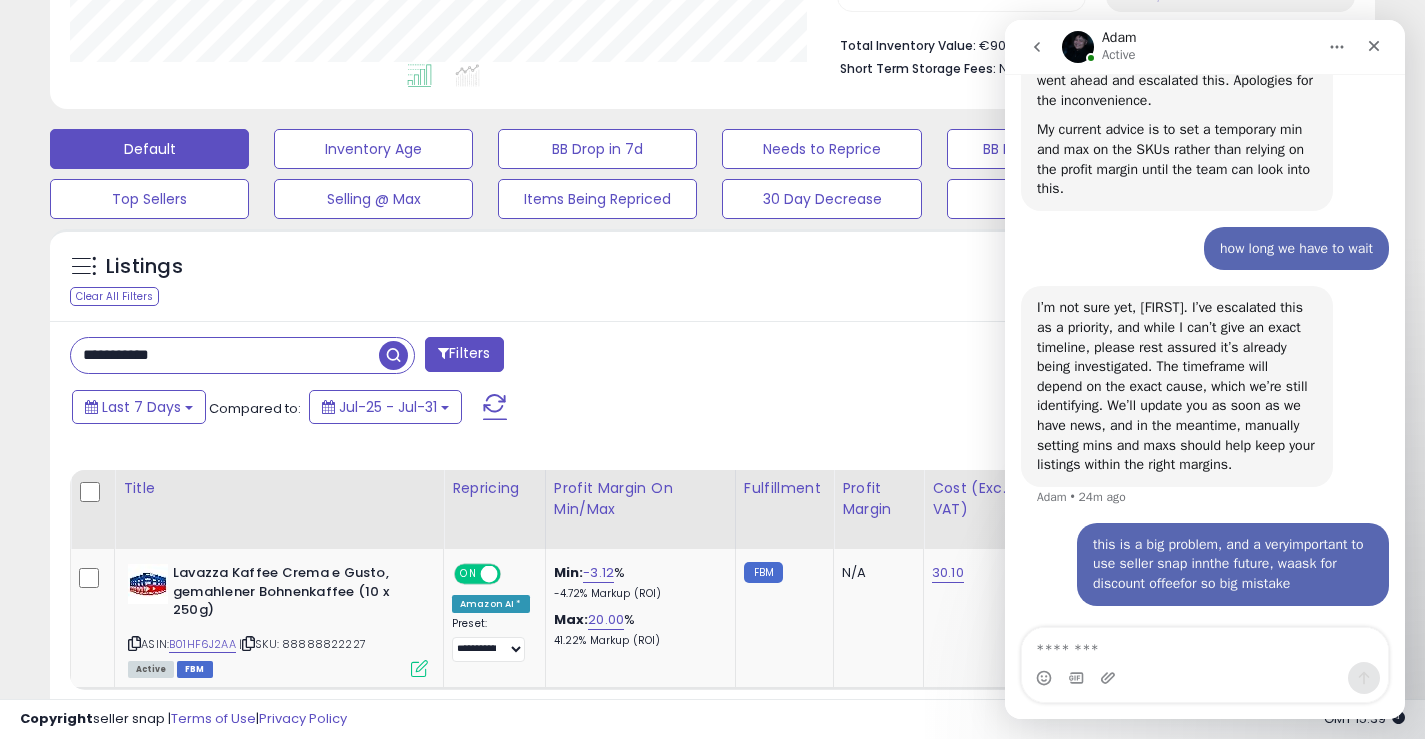 click on "Save View
Save As New View
Update Current View
Columns
Actions
Import  Export Visible Columns" at bounding box center [1042, 356] 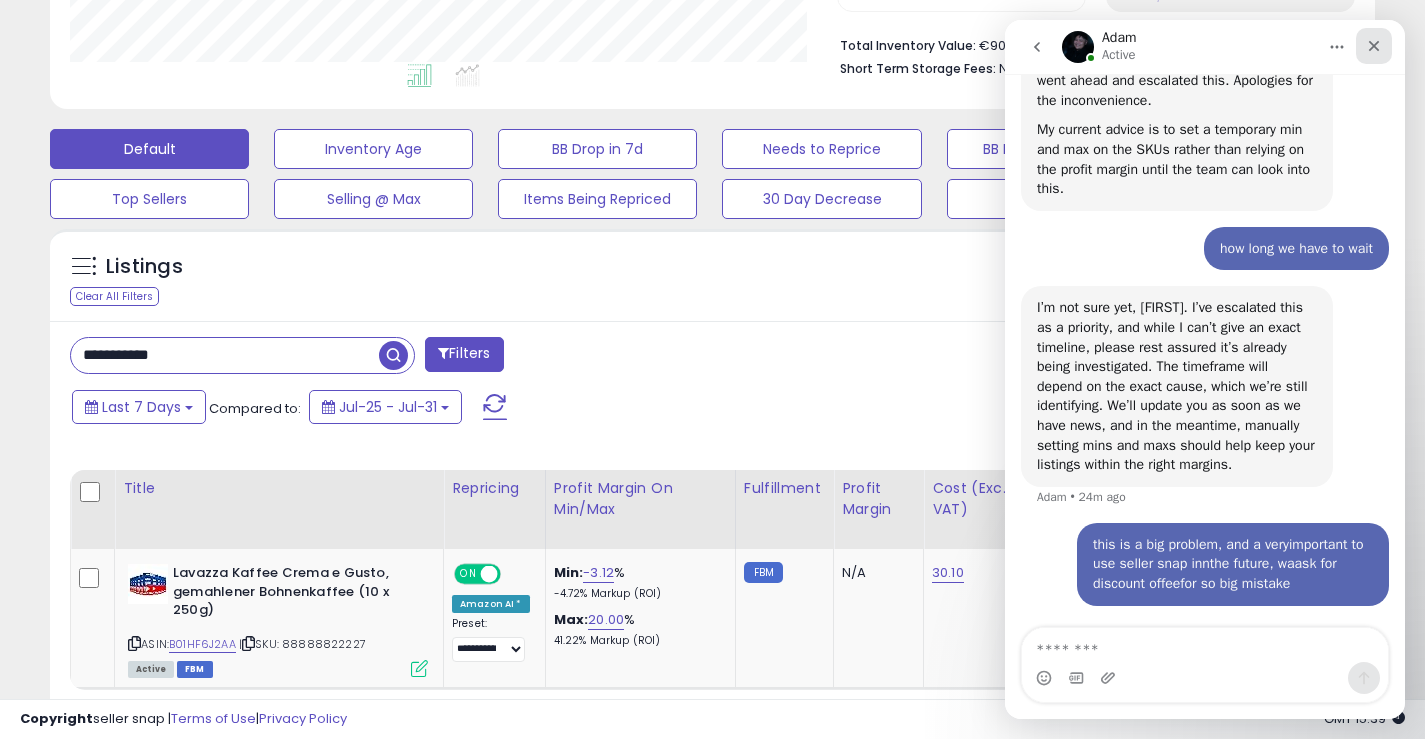 click 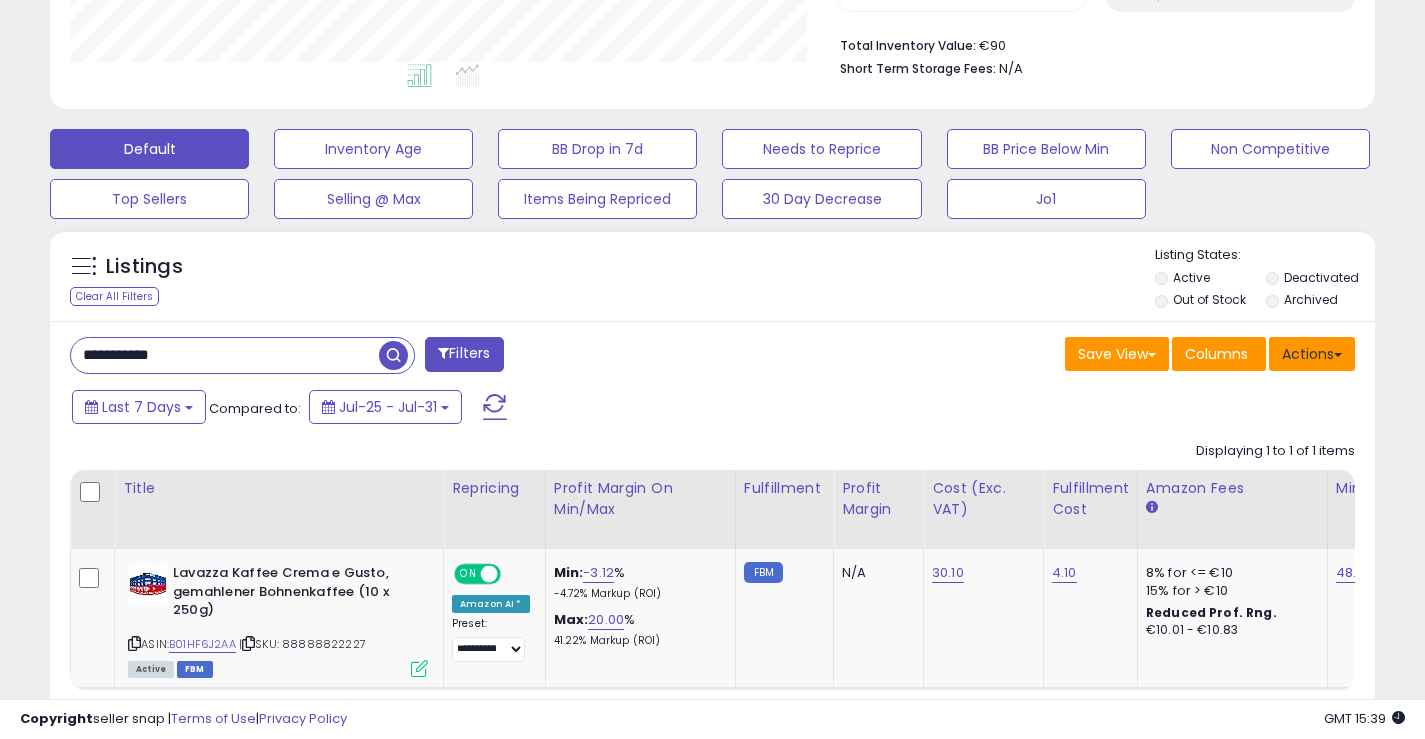 click on "Actions" at bounding box center [1312, 354] 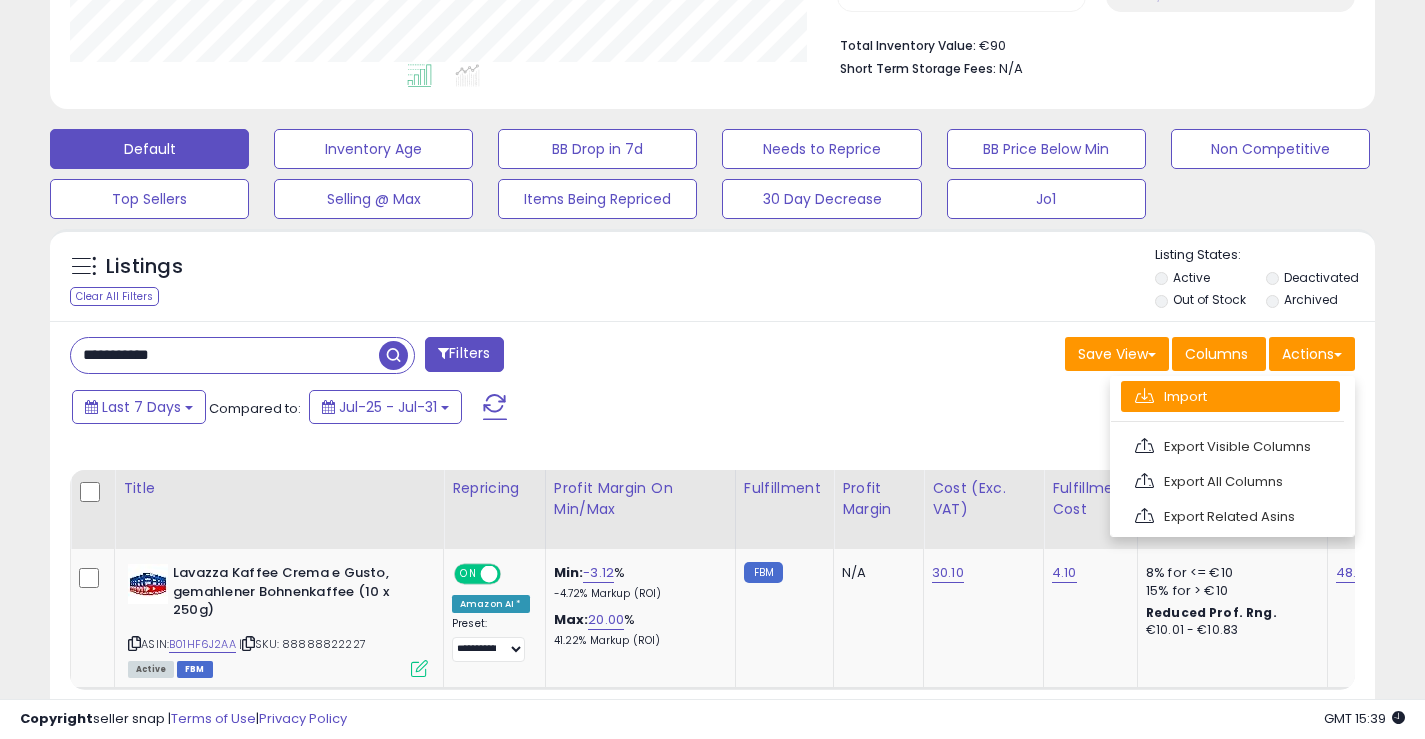 click on "Import" at bounding box center (1230, 396) 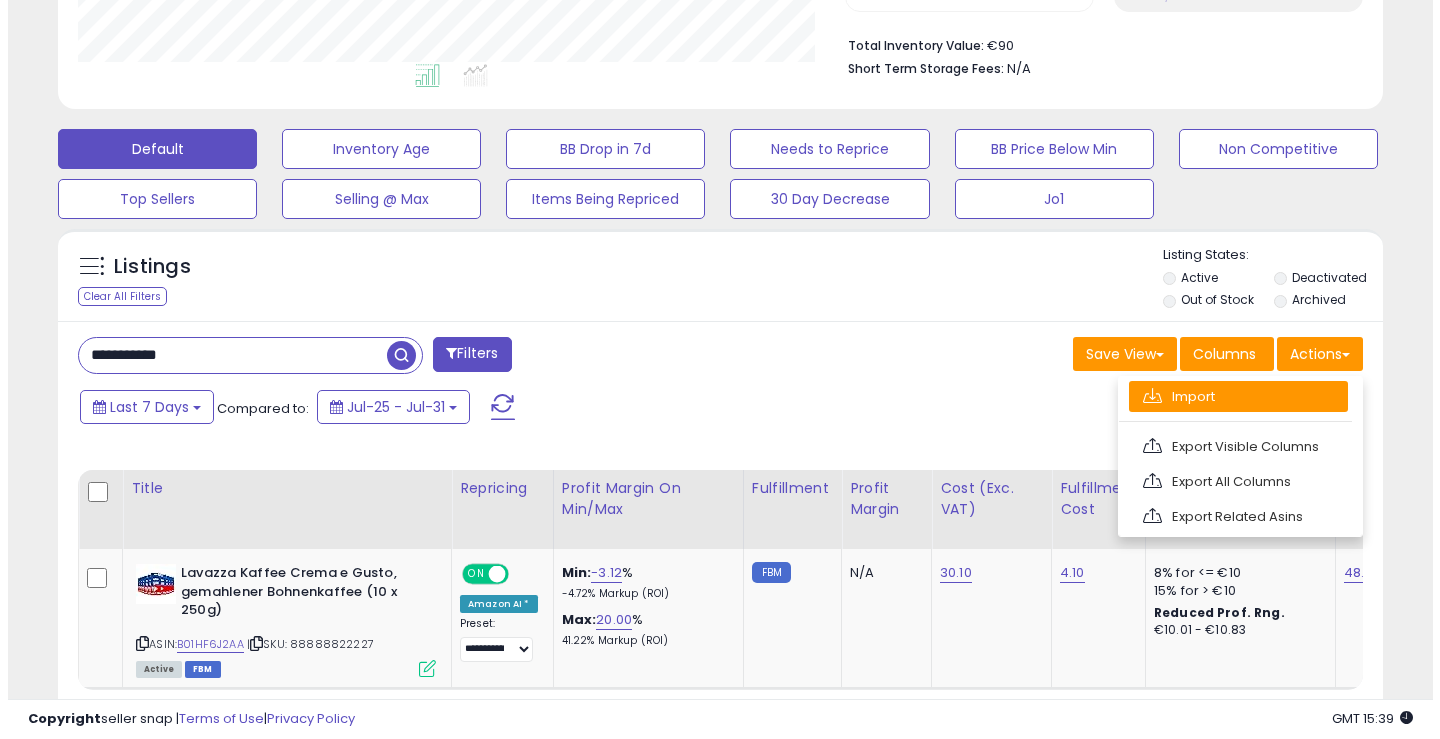 scroll, scrollTop: 999590, scrollLeft: 999224, axis: both 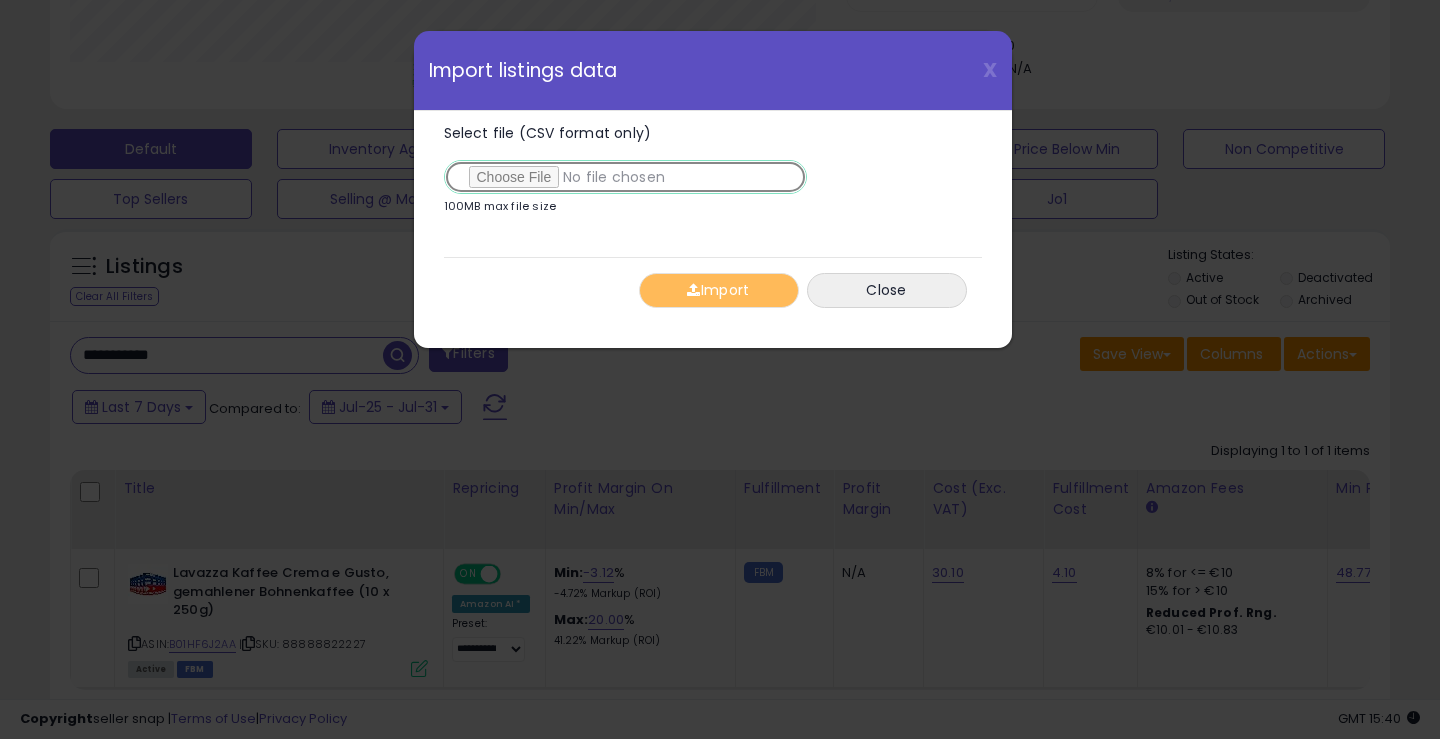 click on "Select file (CSV format only)" at bounding box center (625, 177) 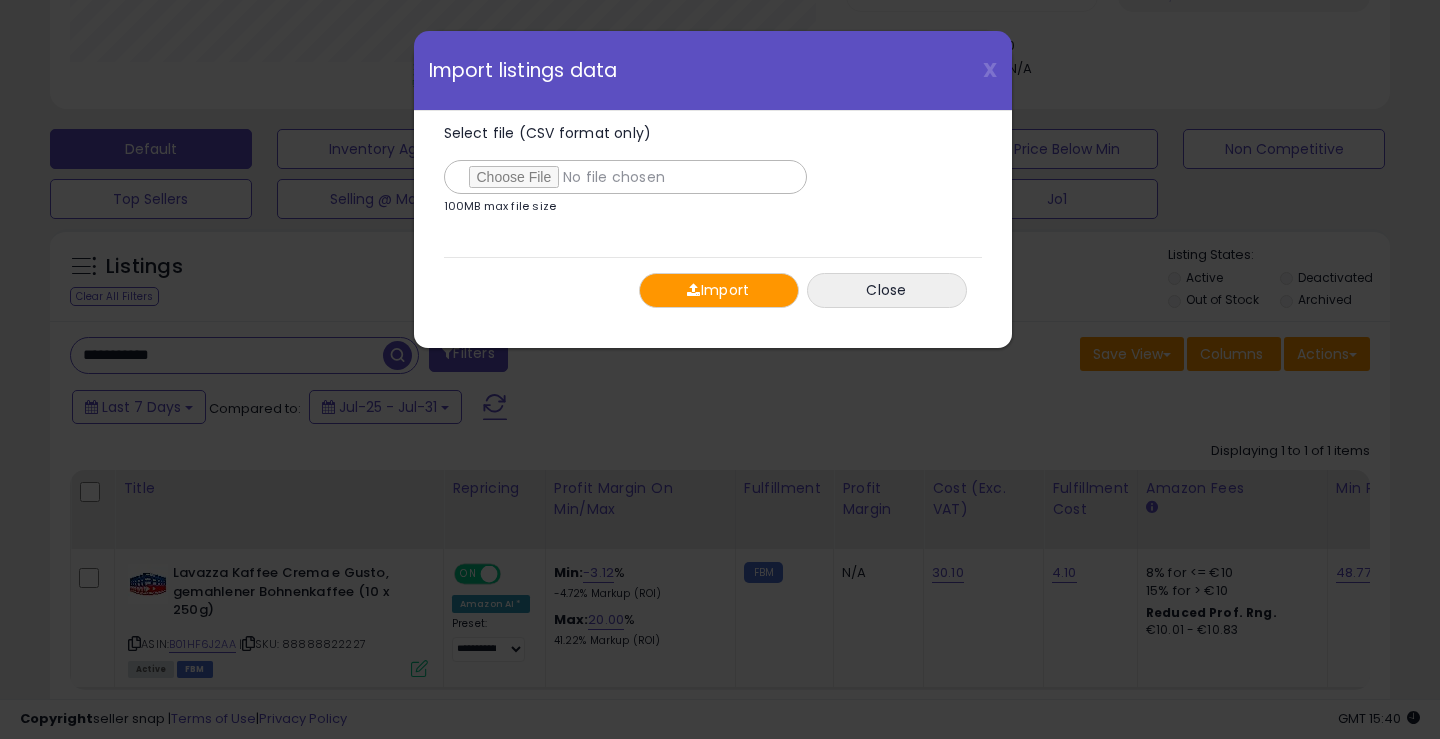 click on "Import" at bounding box center [719, 290] 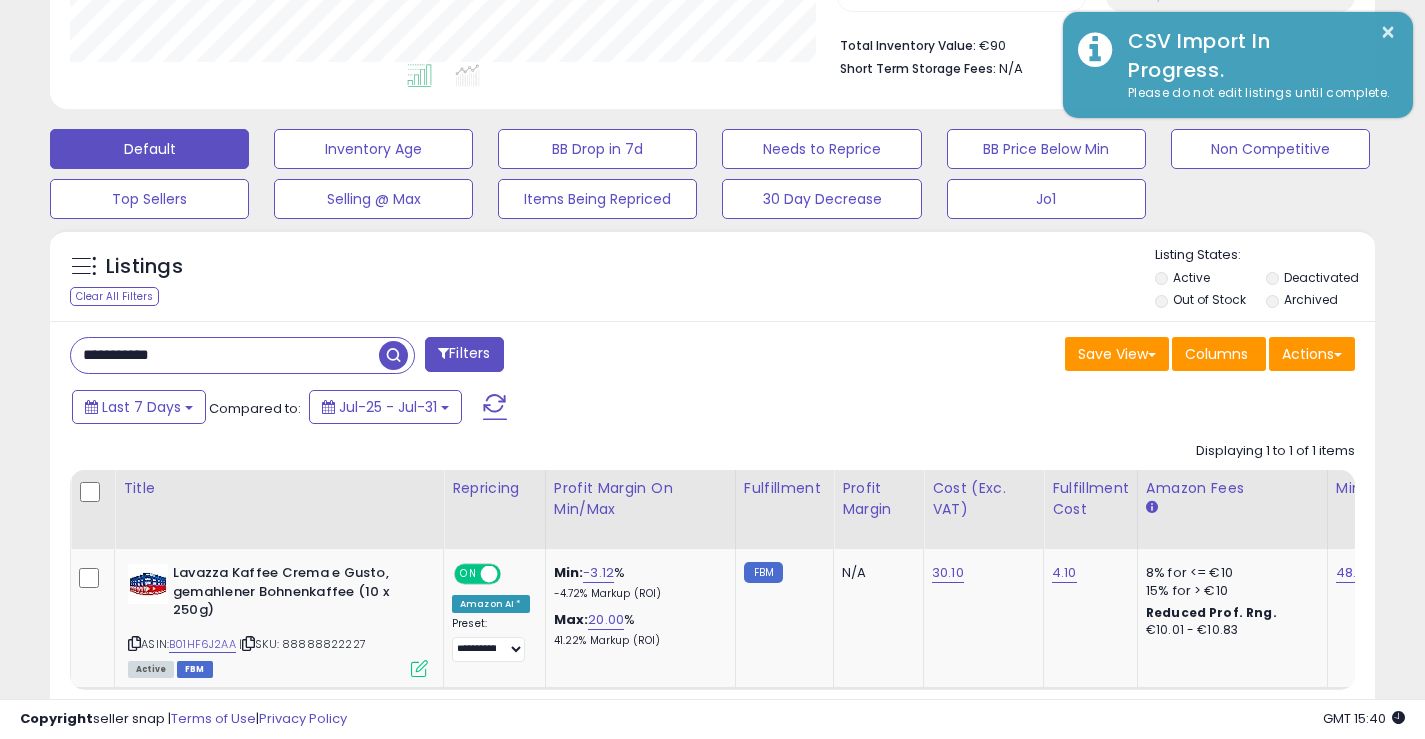scroll, scrollTop: 410, scrollLeft: 767, axis: both 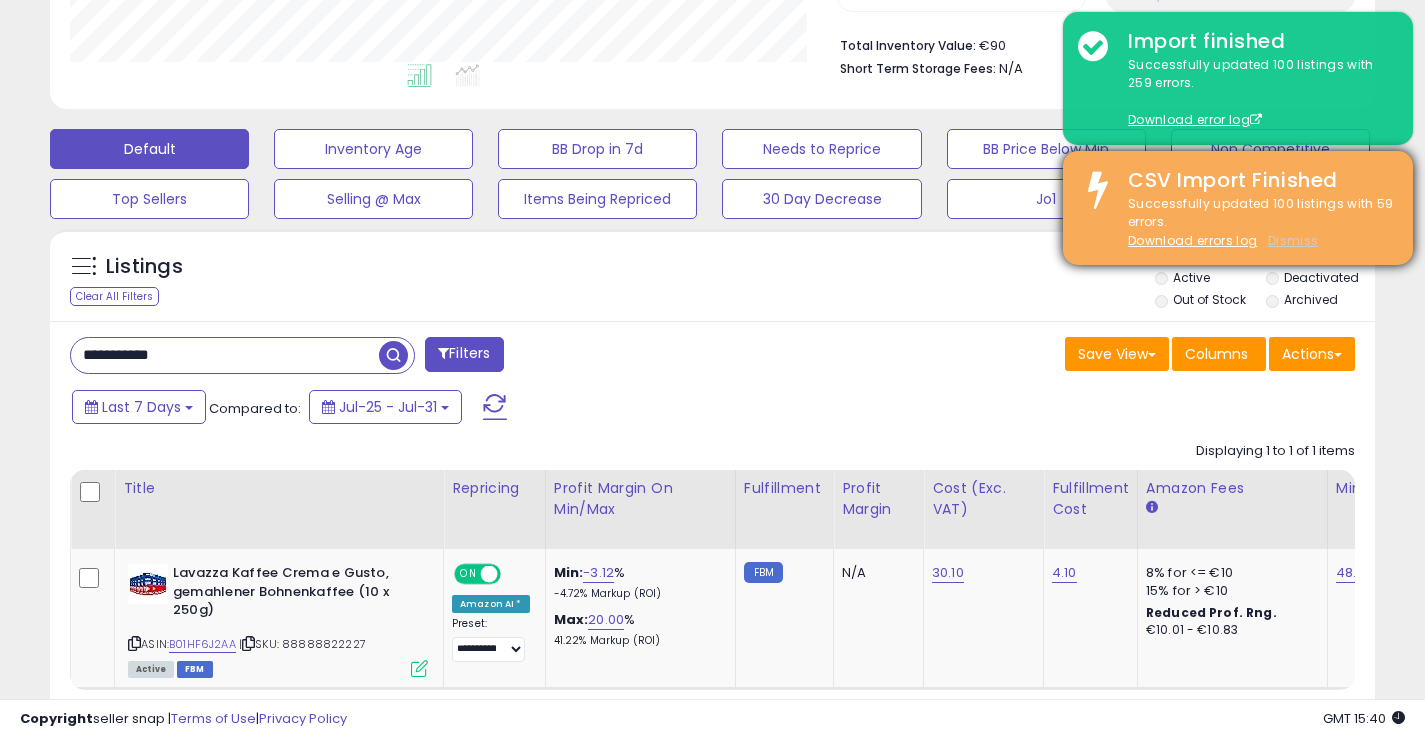 click on "Dismiss" at bounding box center [1293, 240] 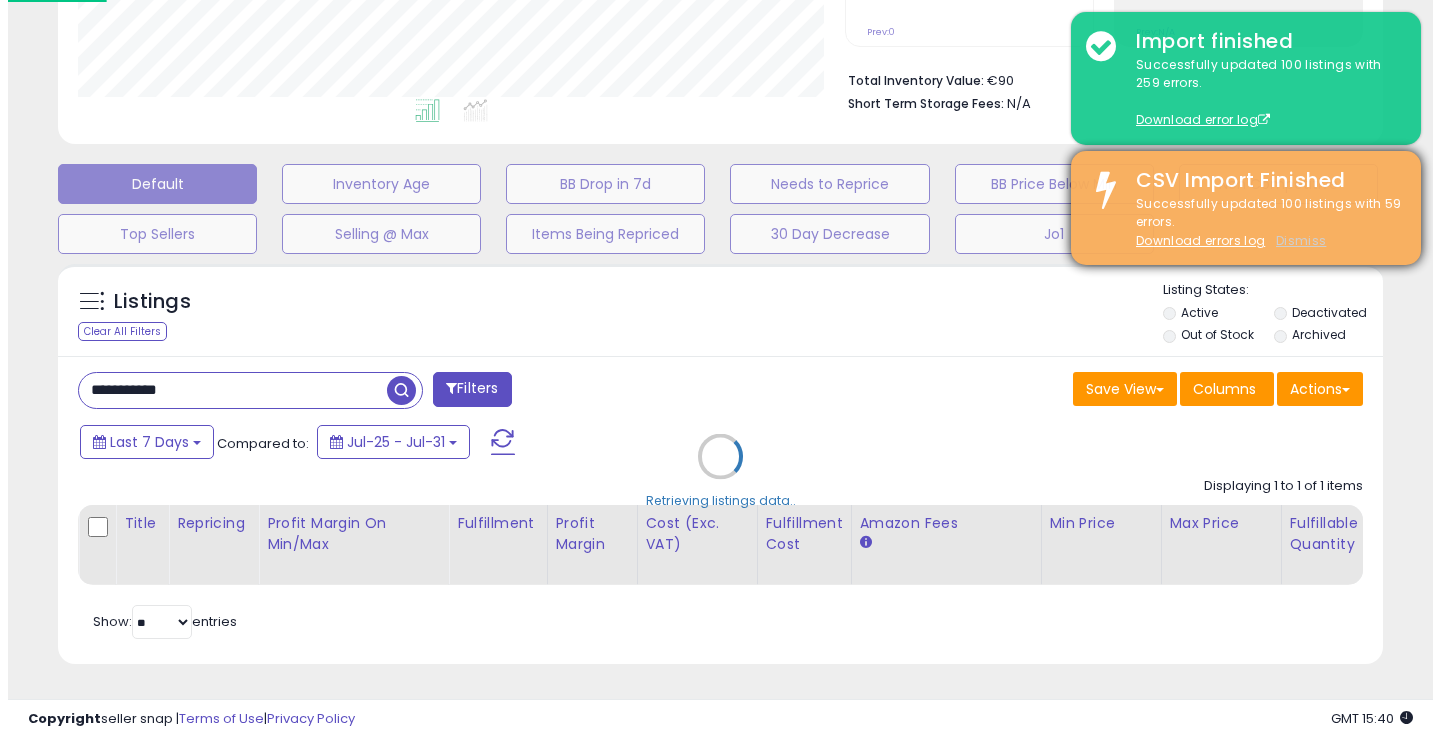 scroll, scrollTop: 481, scrollLeft: 0, axis: vertical 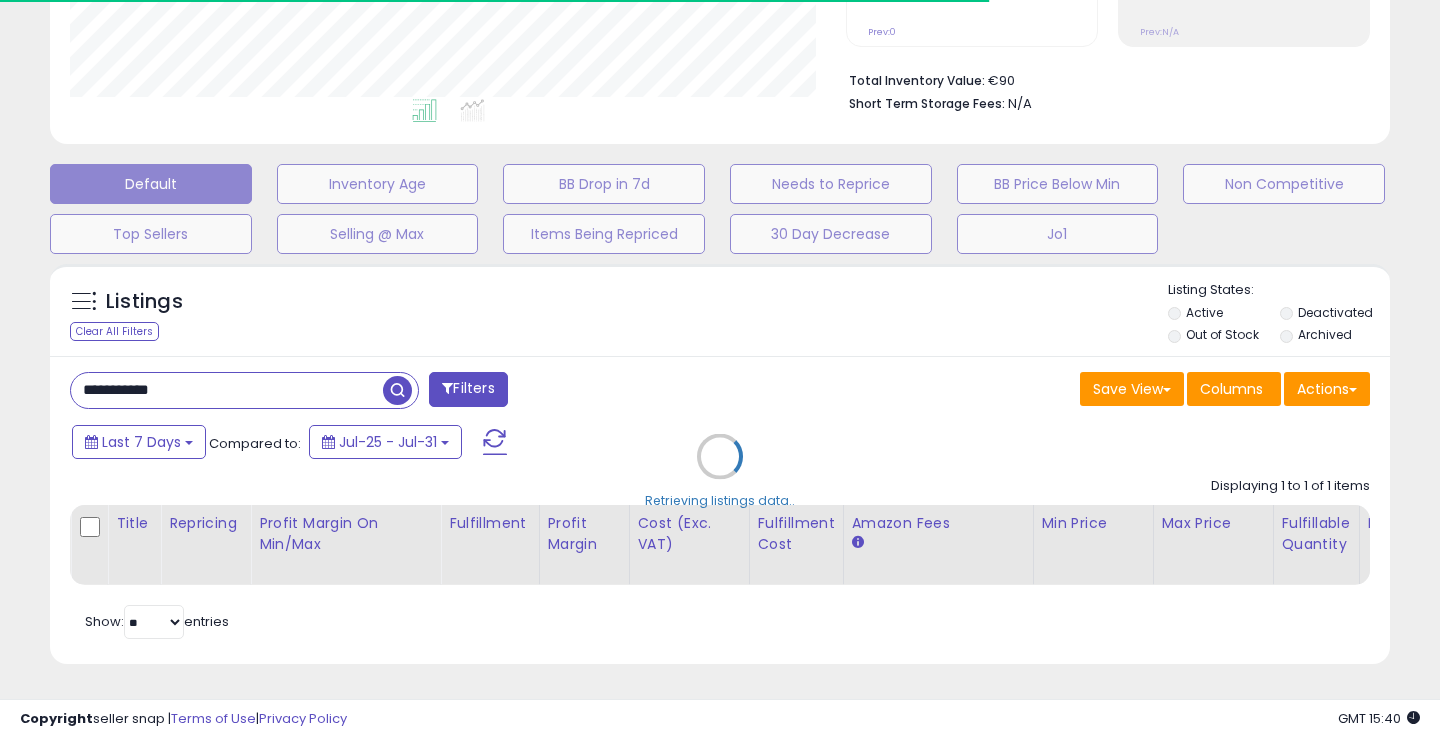 click on "Retrieving listings data.." at bounding box center (720, 471) 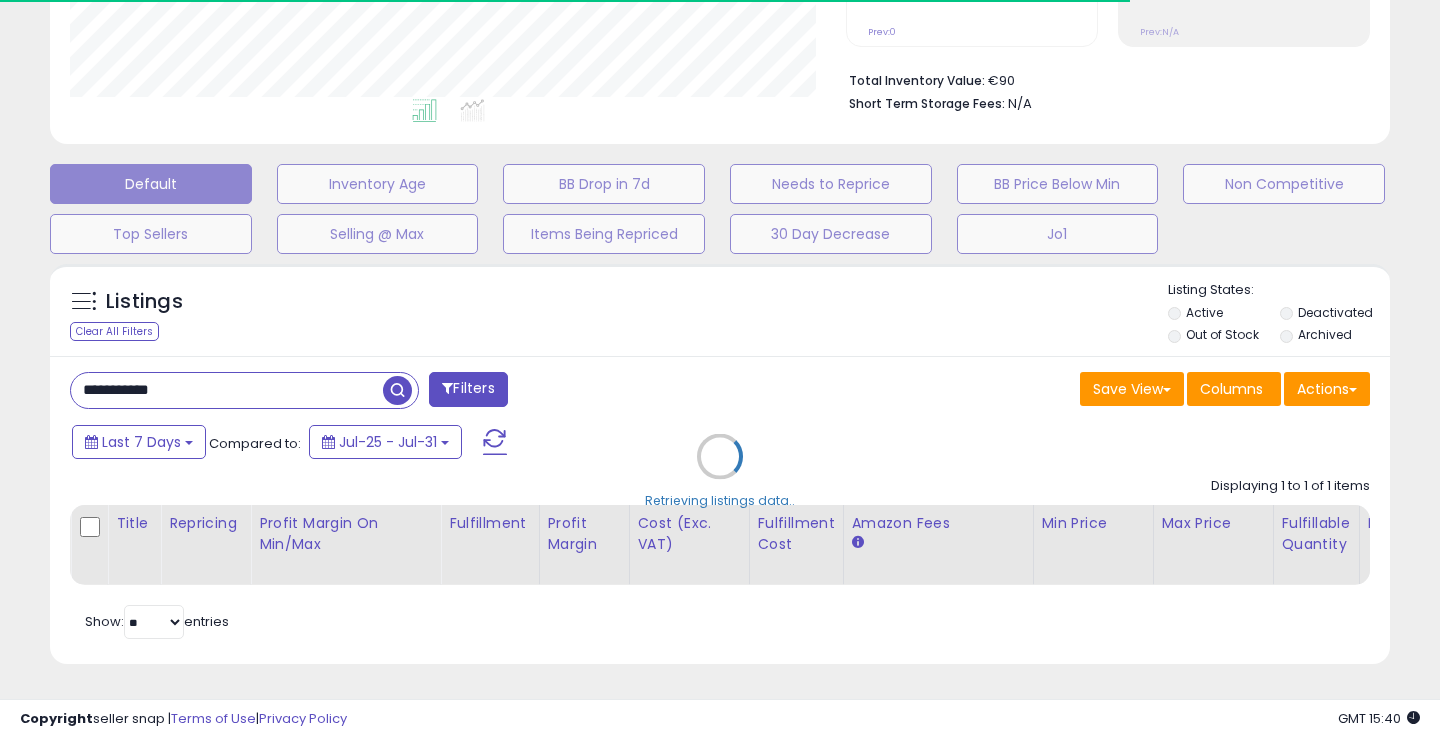 click on "Retrieving listings data.." at bounding box center (720, 471) 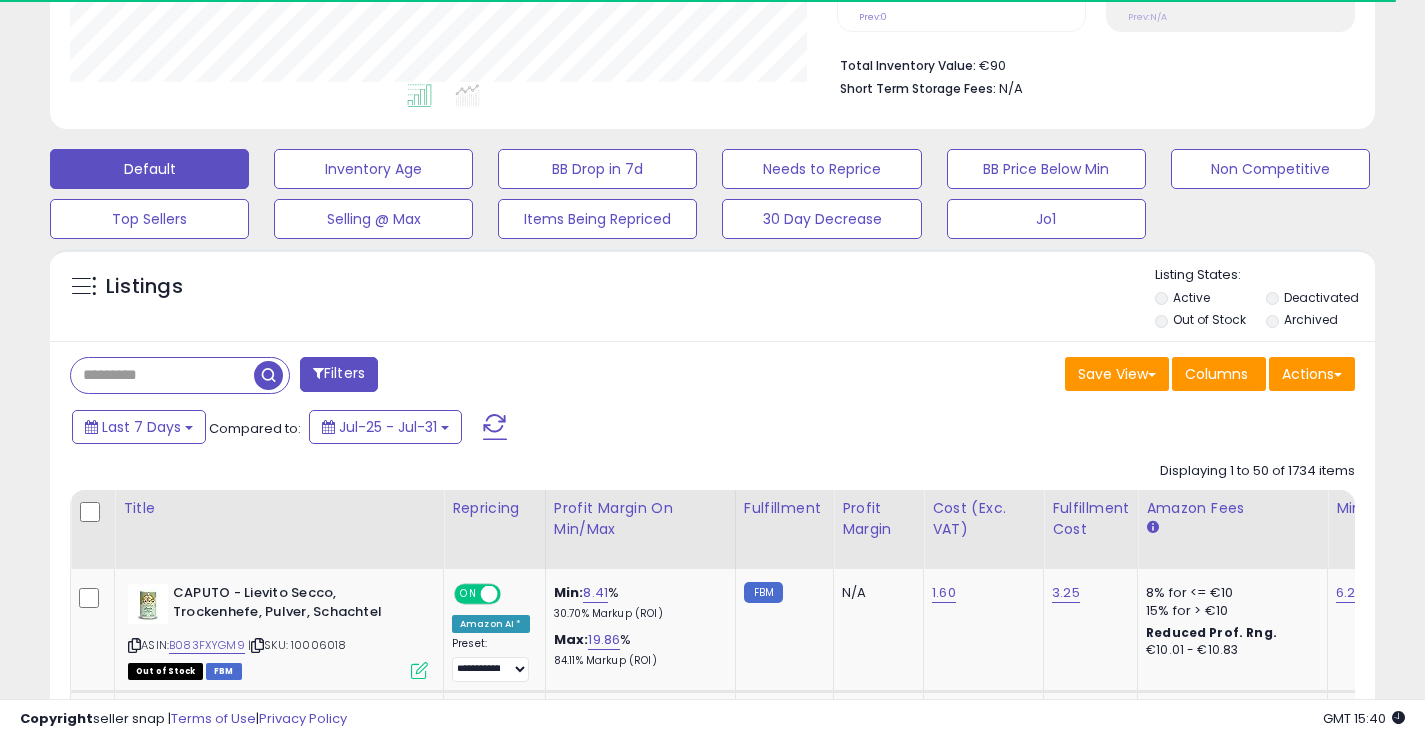 scroll, scrollTop: 410, scrollLeft: 767, axis: both 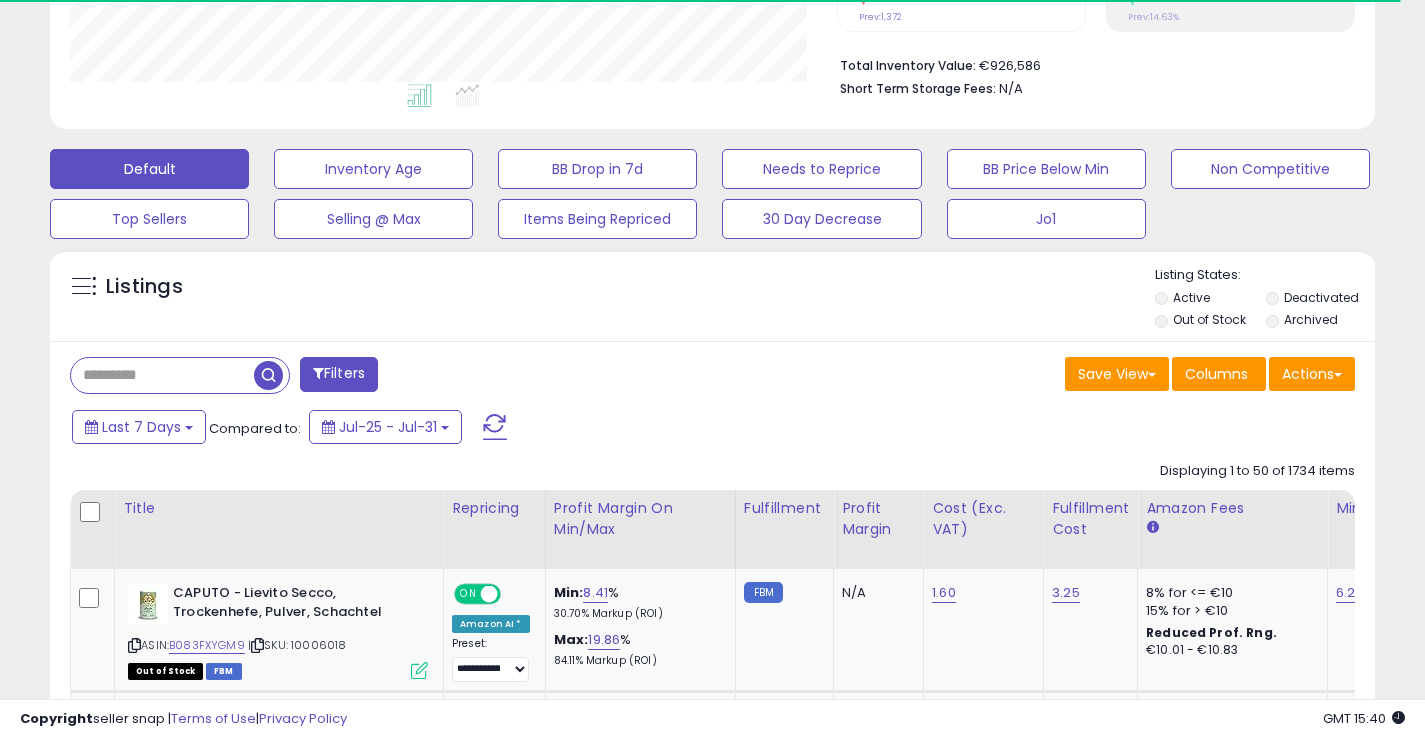 click at bounding box center (162, 375) 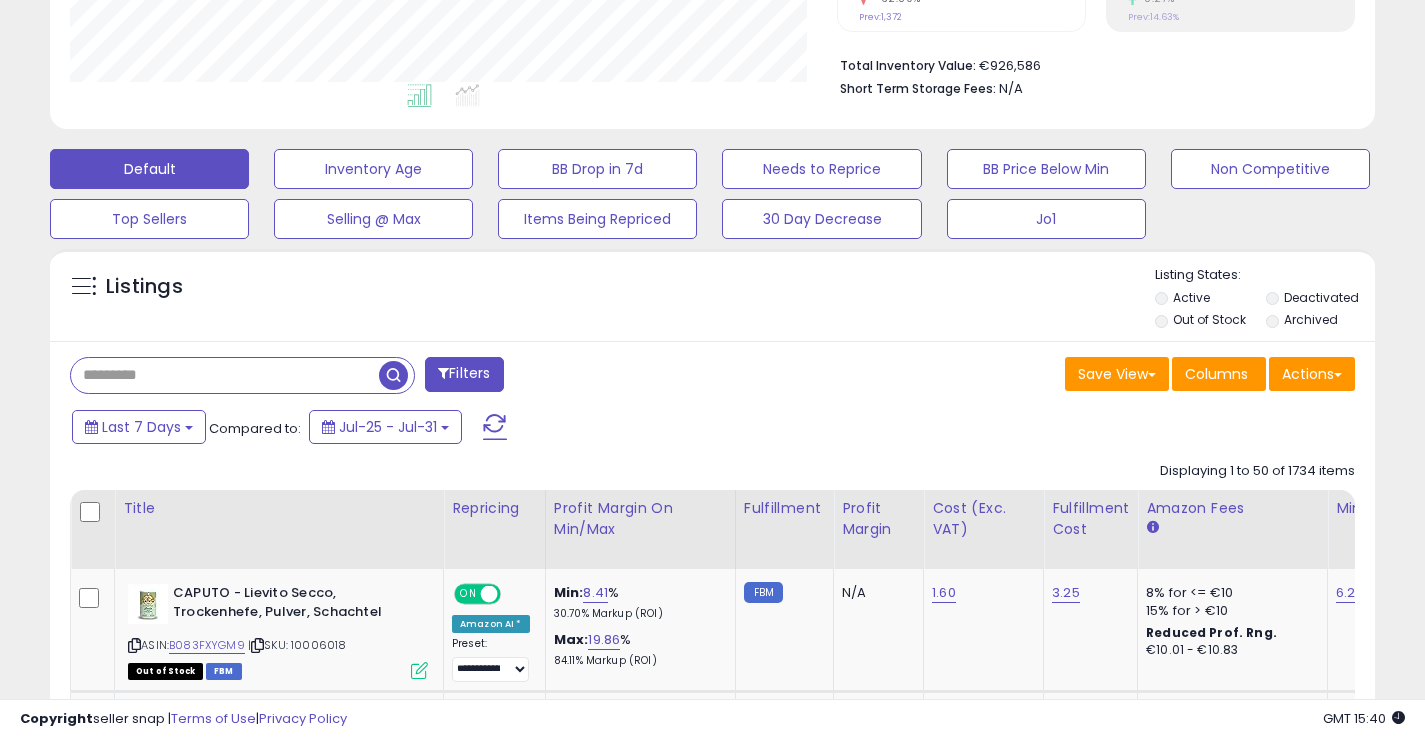 scroll, scrollTop: 999590, scrollLeft: 999233, axis: both 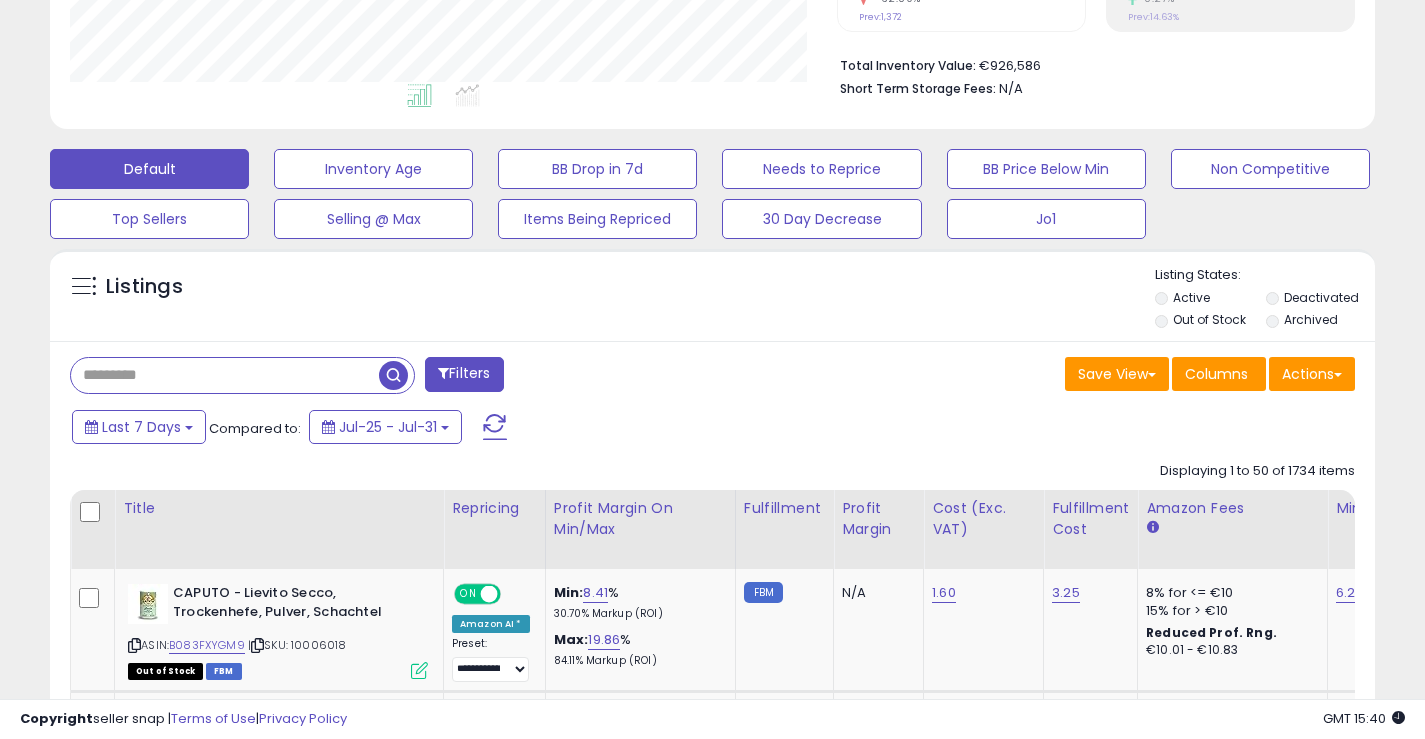 paste on "**********" 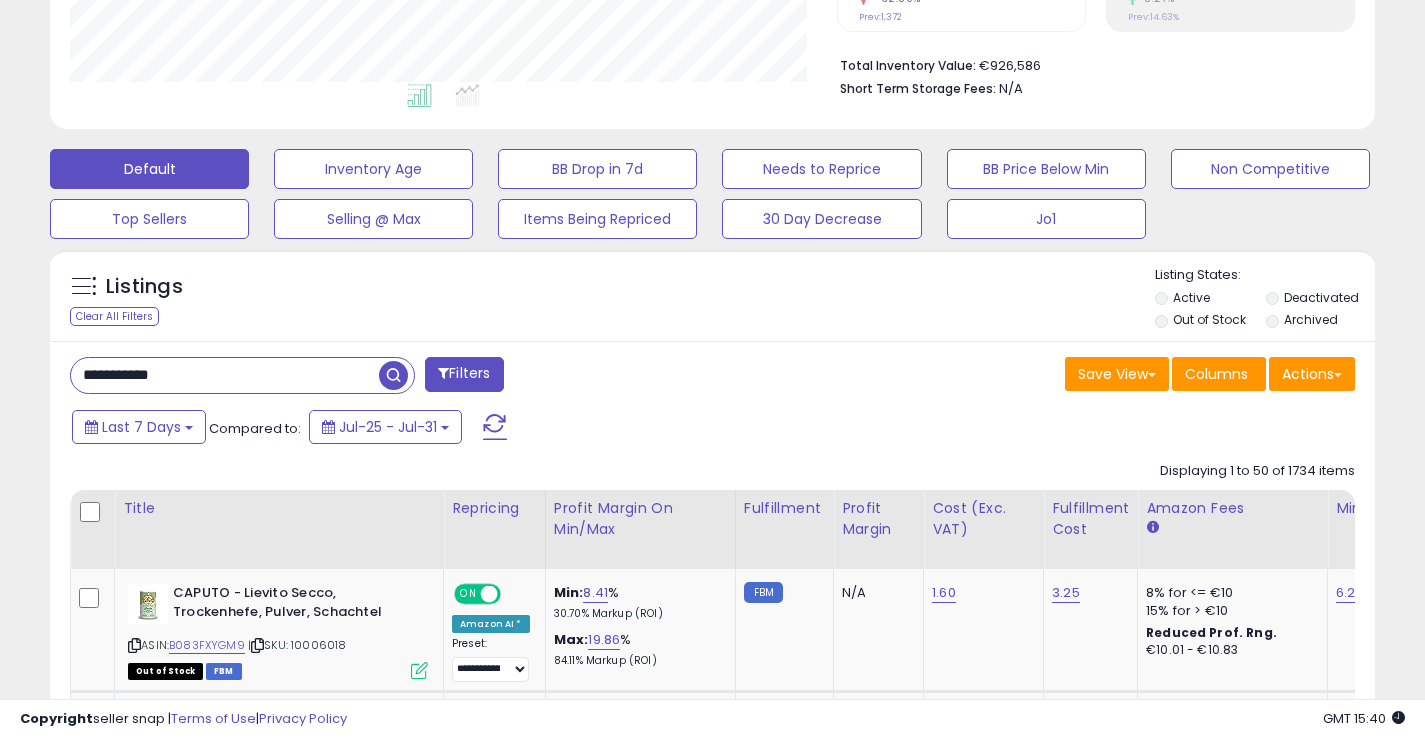 type on "**********" 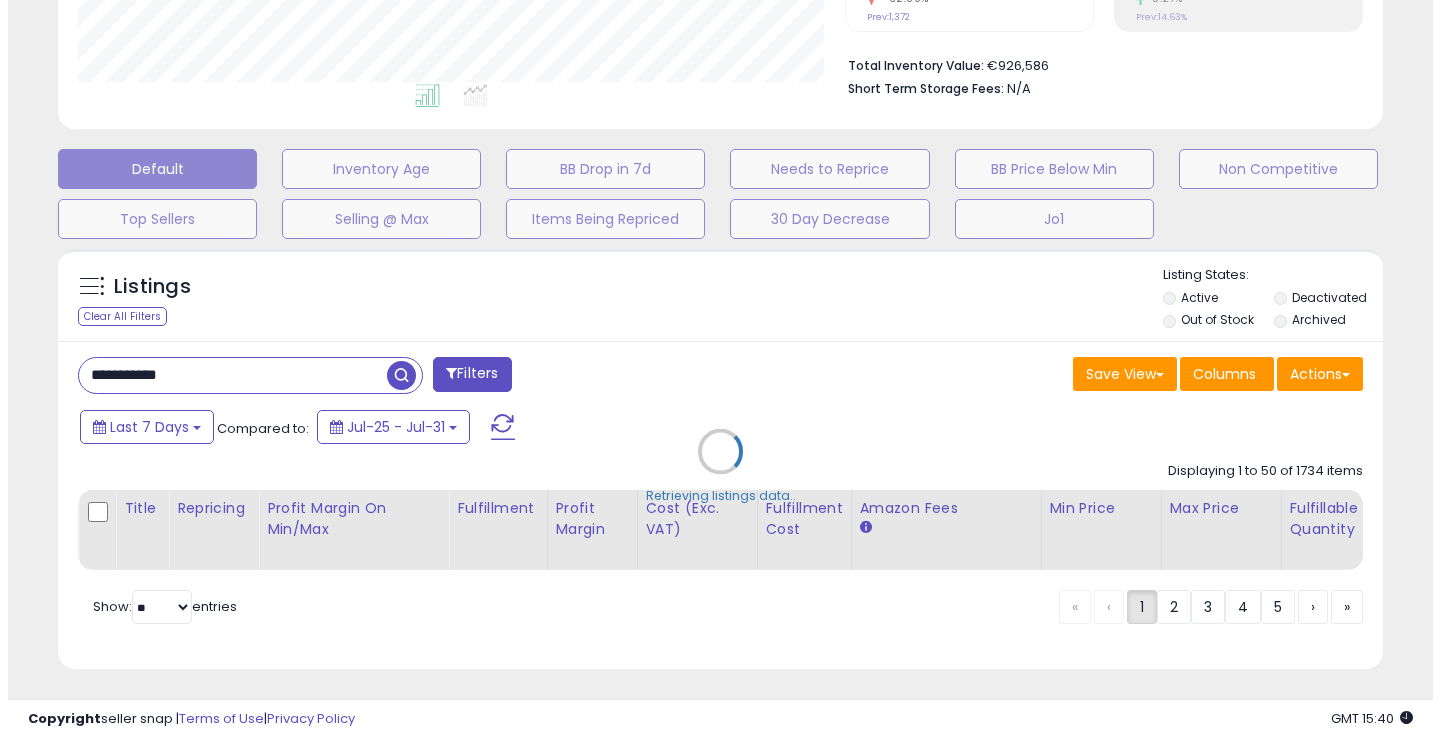 scroll, scrollTop: 999590, scrollLeft: 999224, axis: both 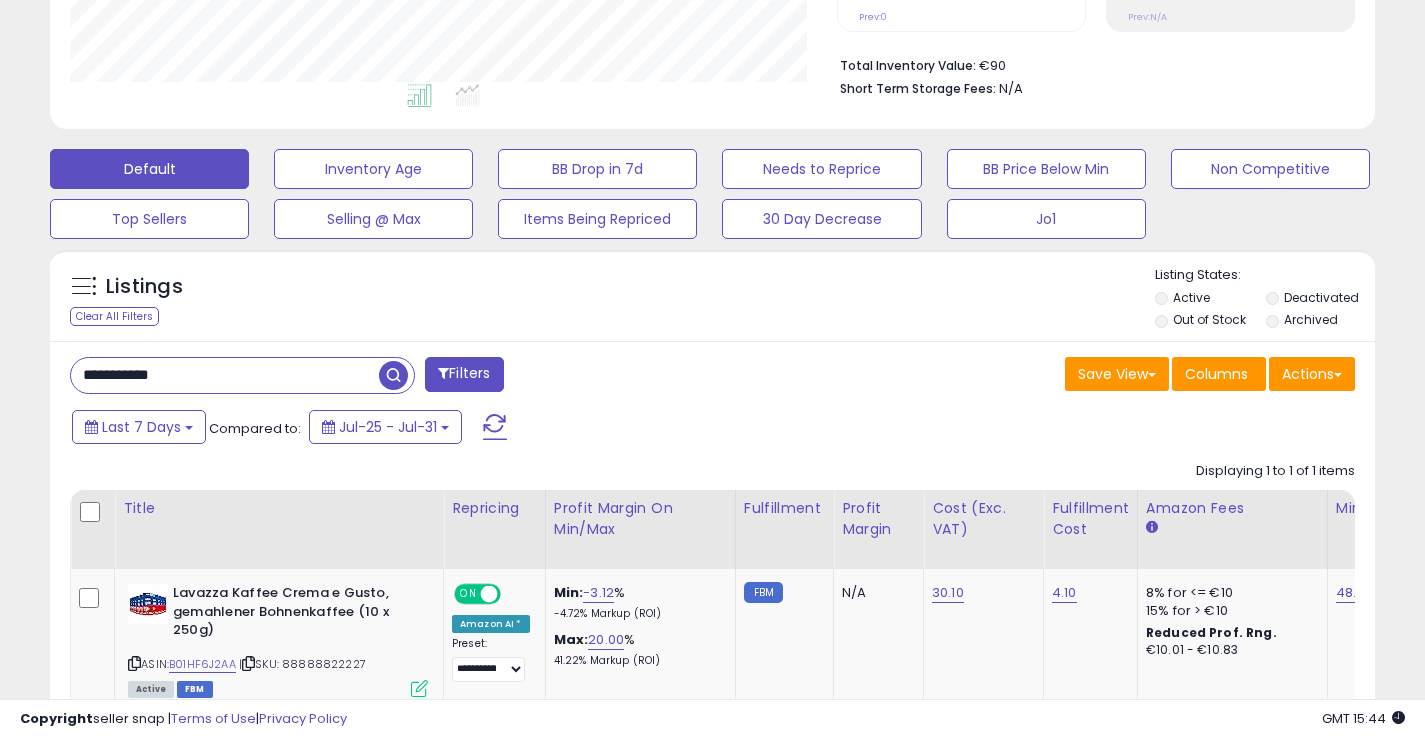 click at bounding box center [393, 375] 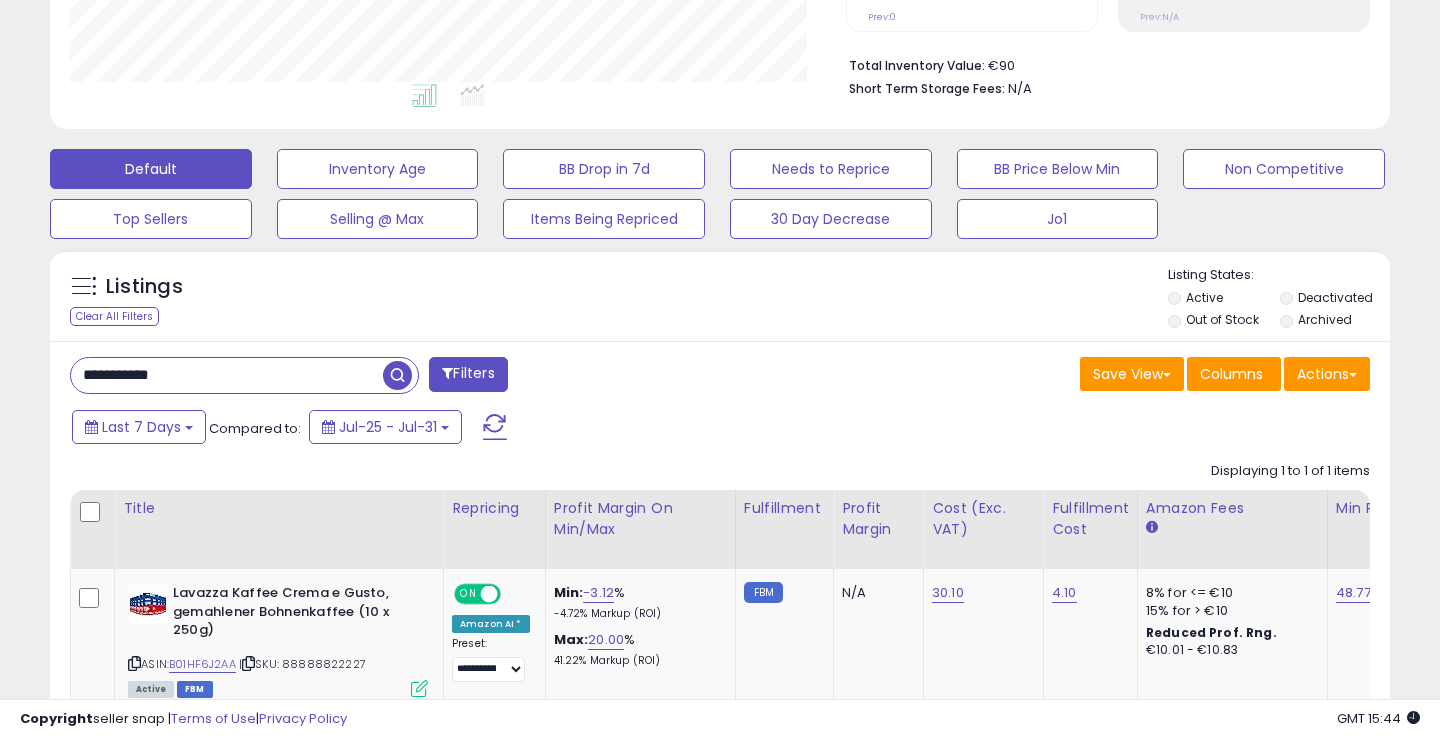scroll, scrollTop: 999590, scrollLeft: 999224, axis: both 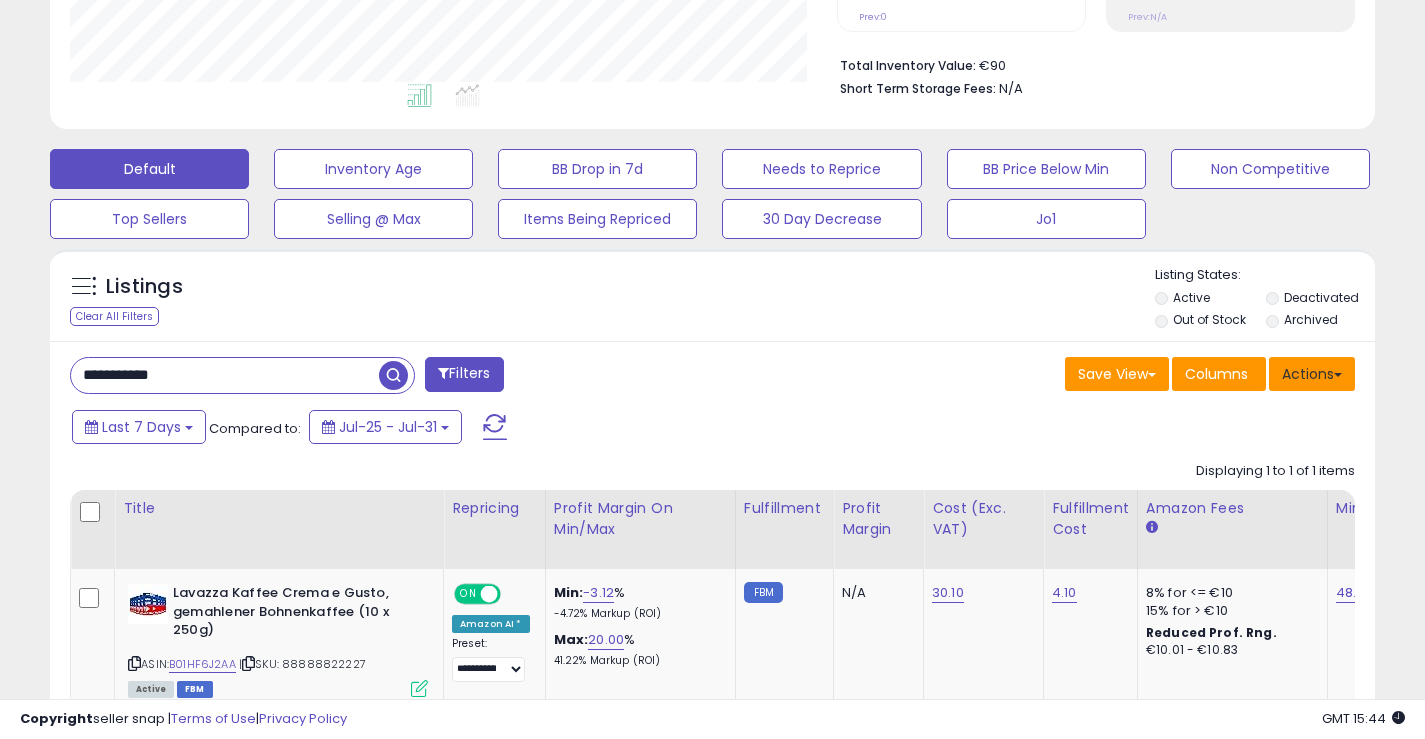 click on "Actions" at bounding box center (1312, 374) 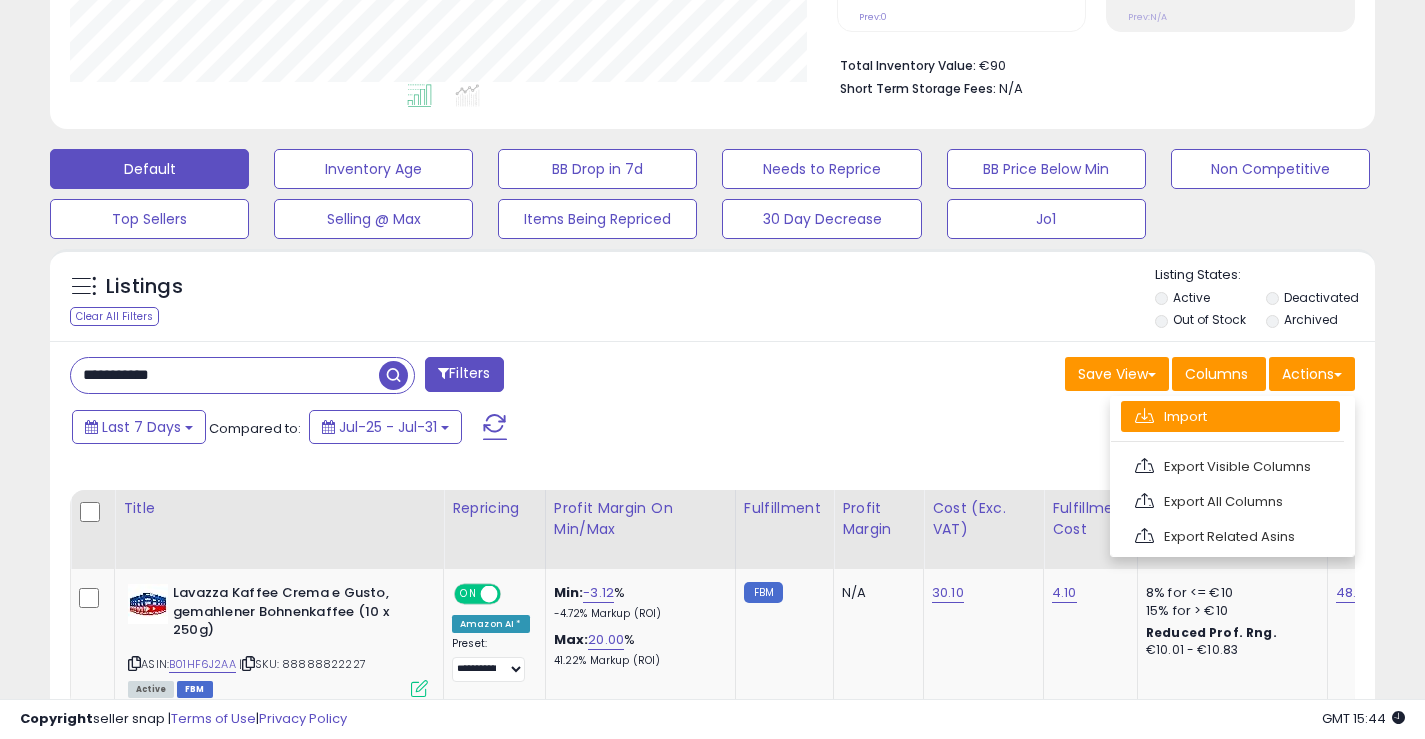 click on "Import" at bounding box center [1230, 416] 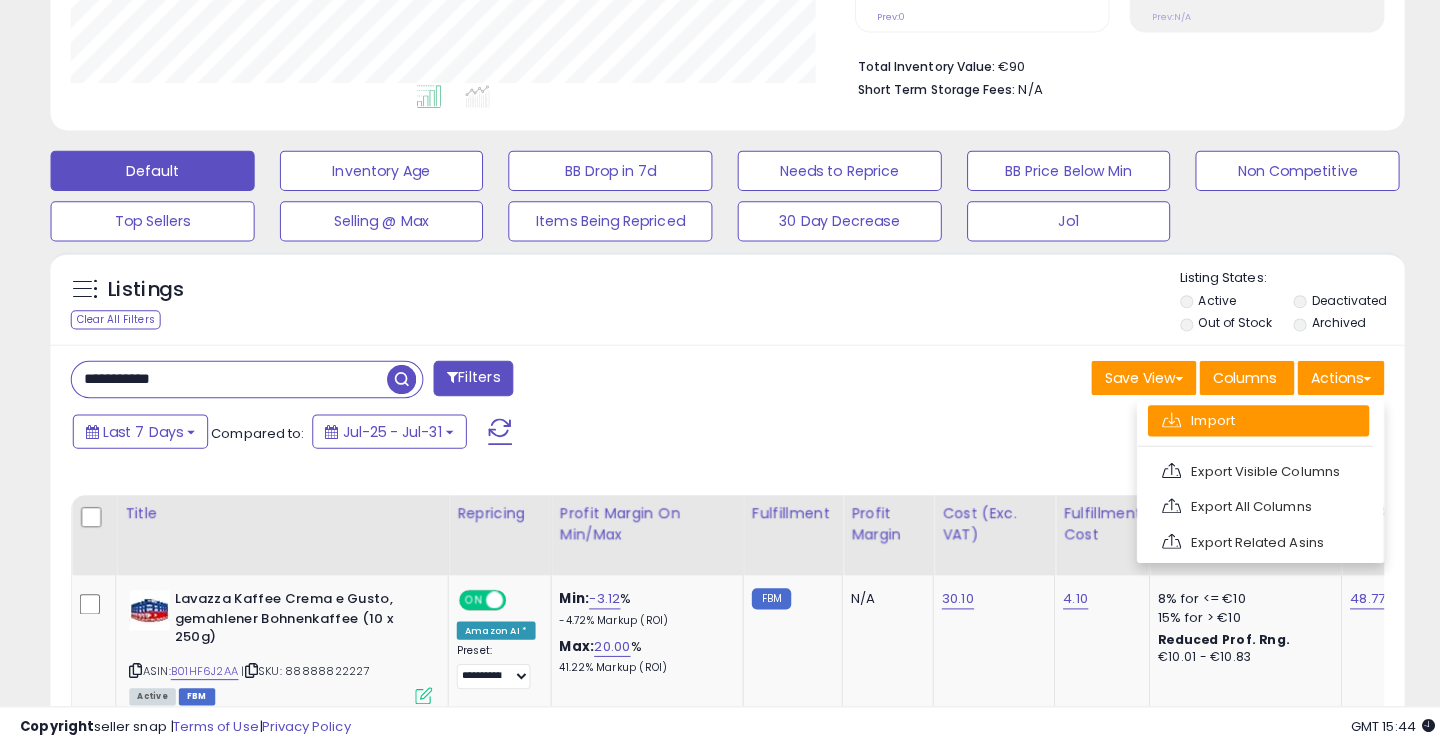 scroll, scrollTop: 999590, scrollLeft: 999224, axis: both 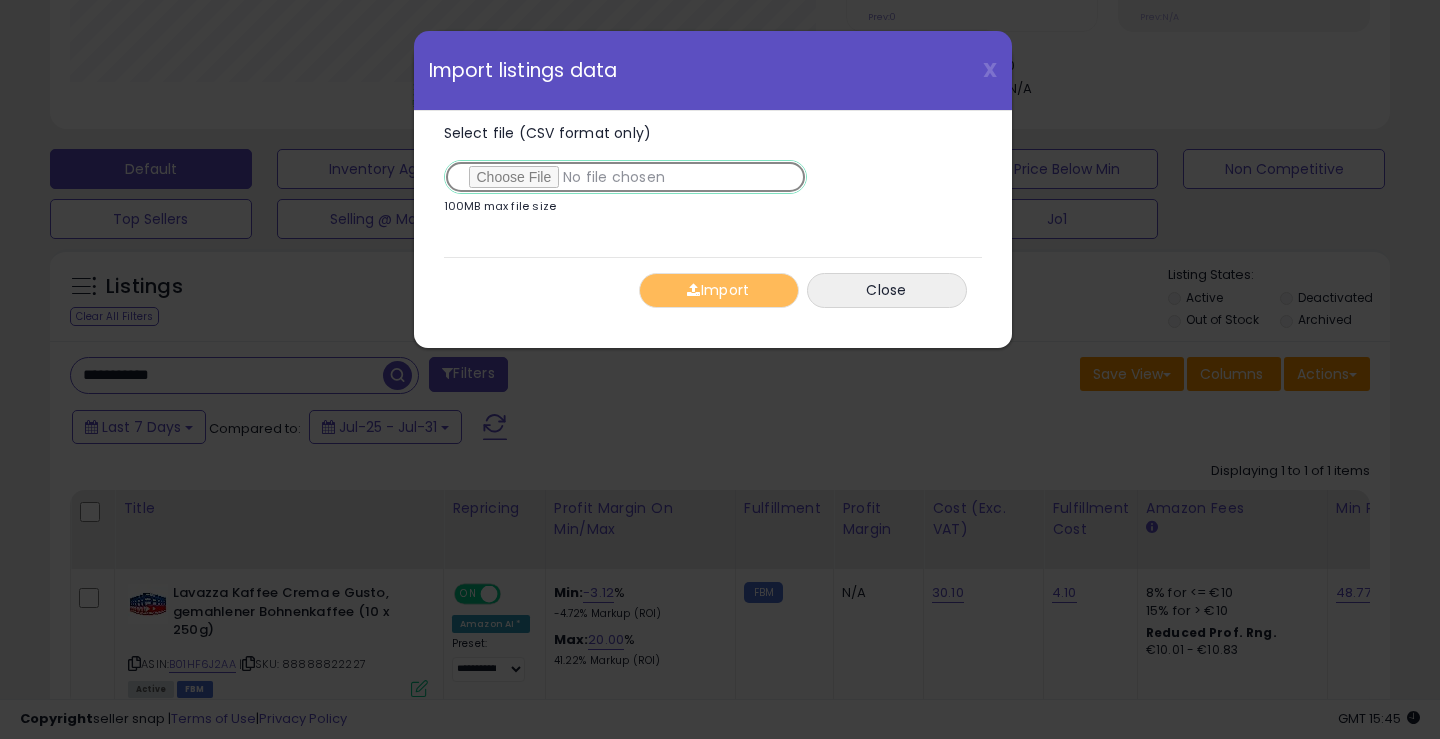click on "Select file (CSV format only)" at bounding box center [625, 177] 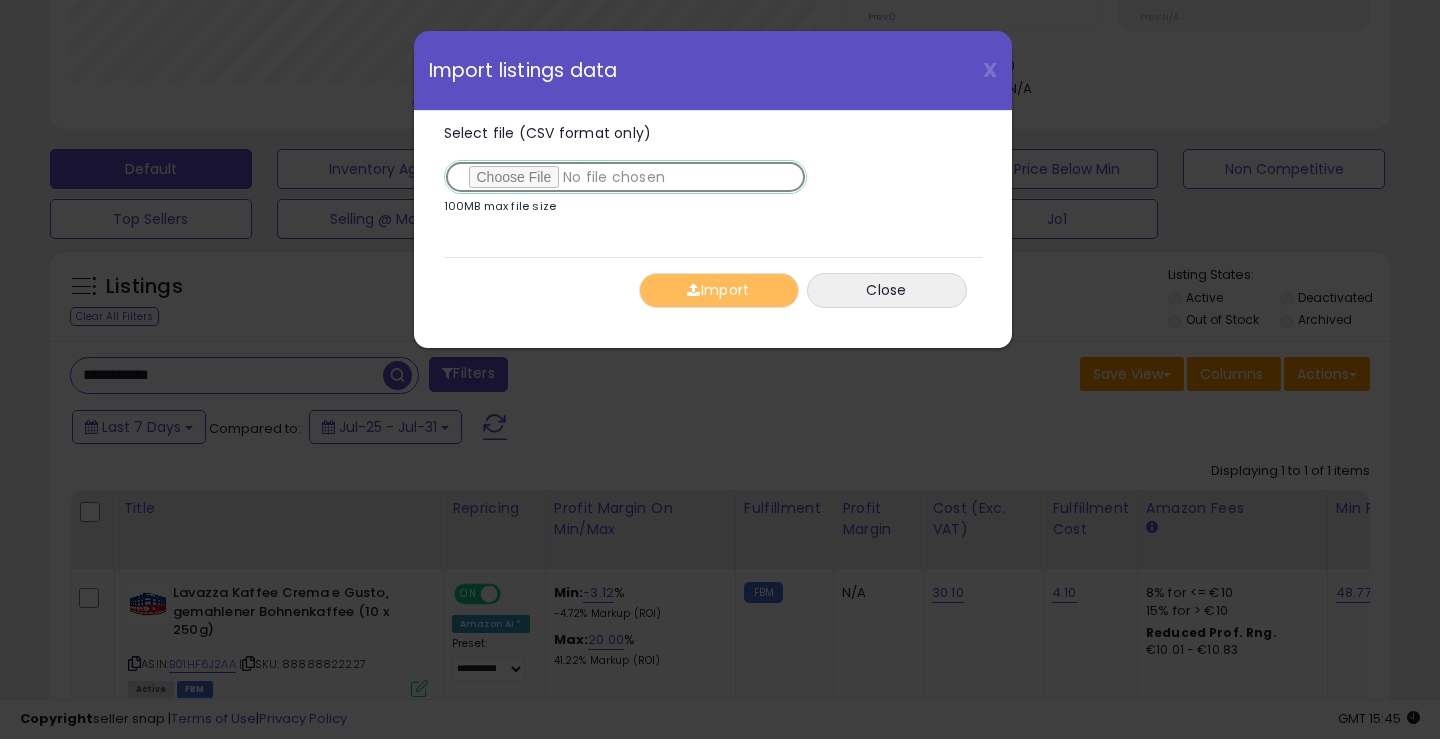 type on "**********" 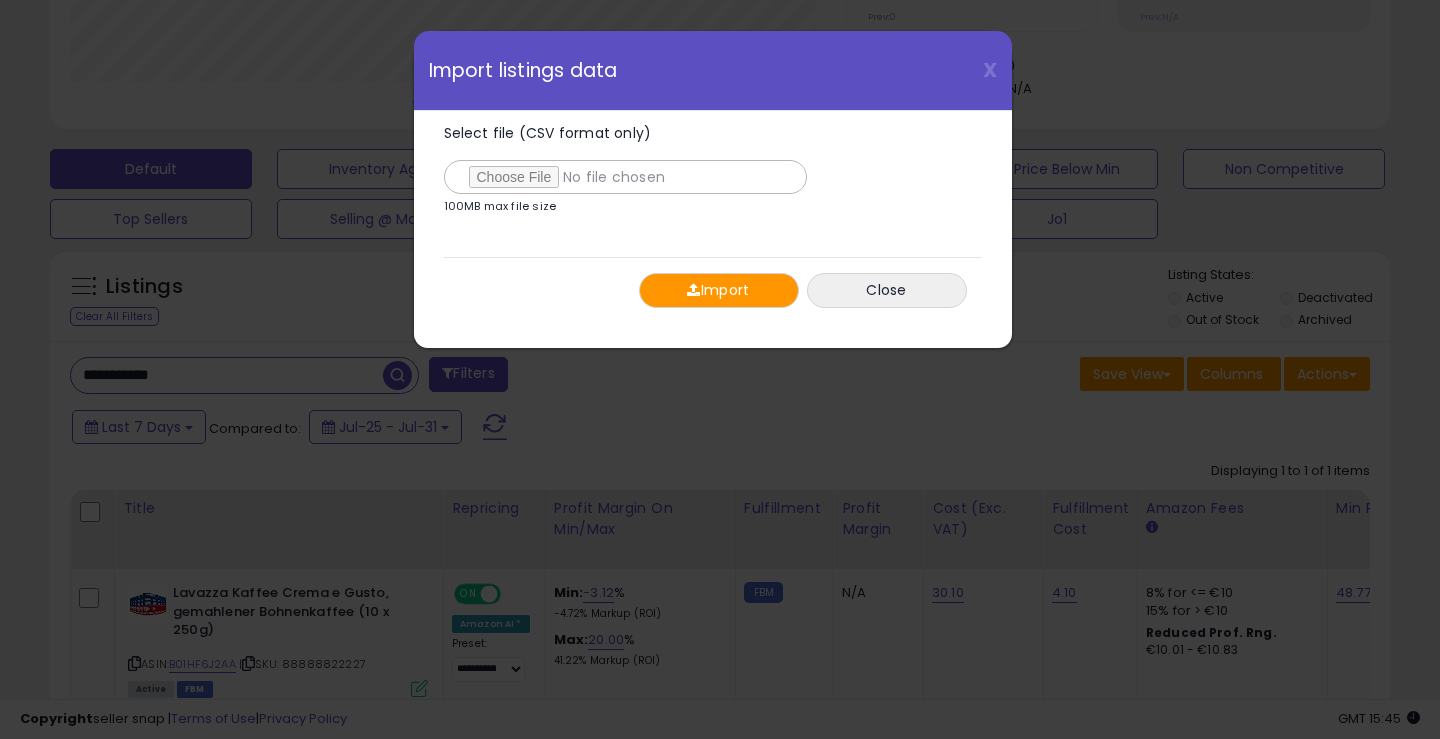 click on "Import" at bounding box center (719, 290) 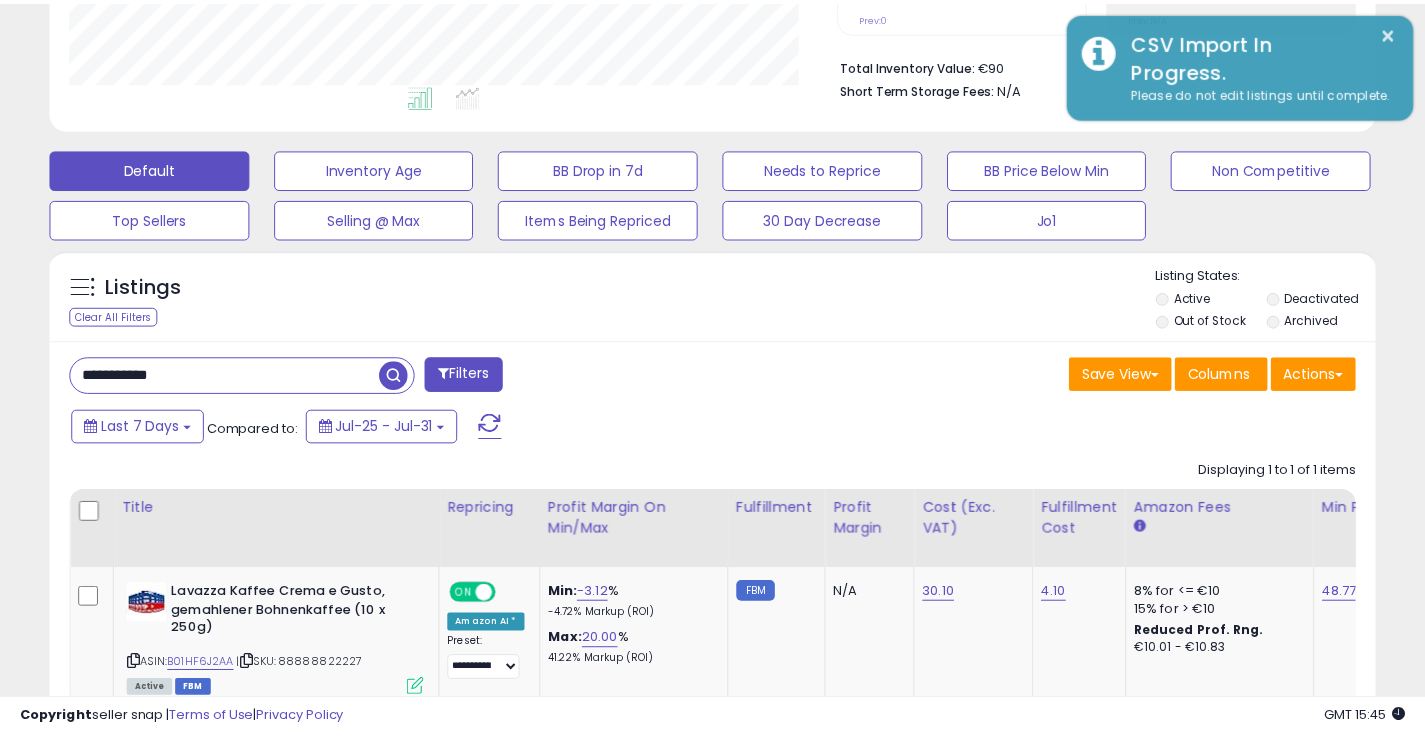 scroll, scrollTop: 410, scrollLeft: 767, axis: both 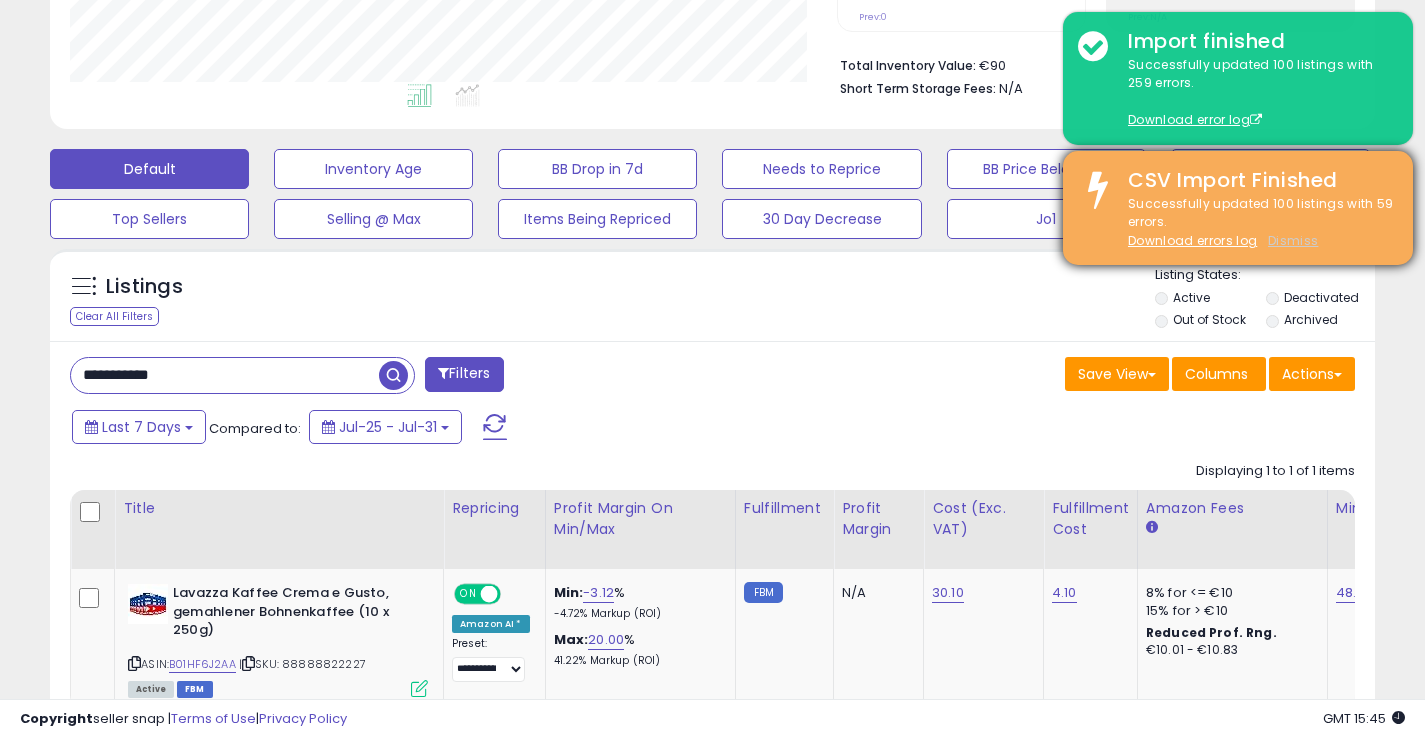 click on "Dismiss" at bounding box center [1293, 240] 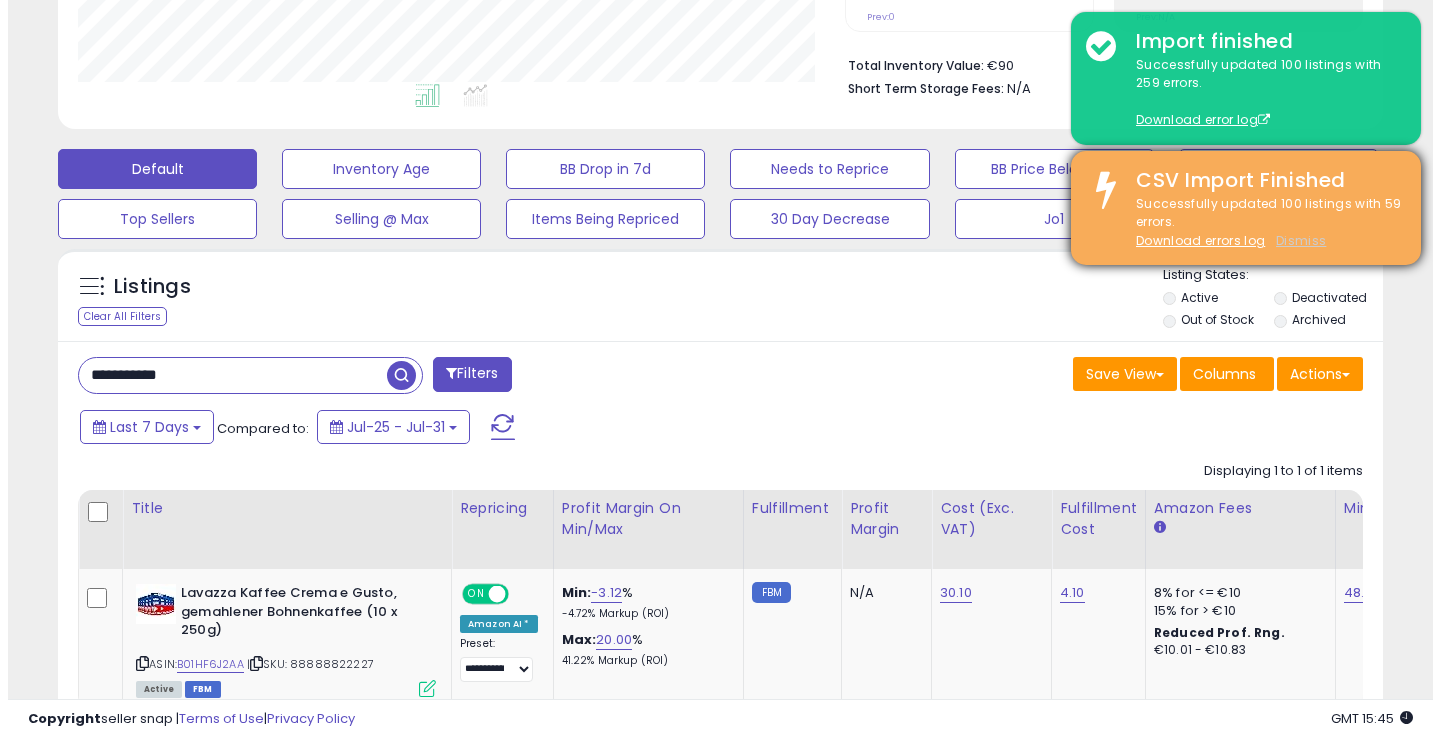 scroll, scrollTop: 999590, scrollLeft: 999224, axis: both 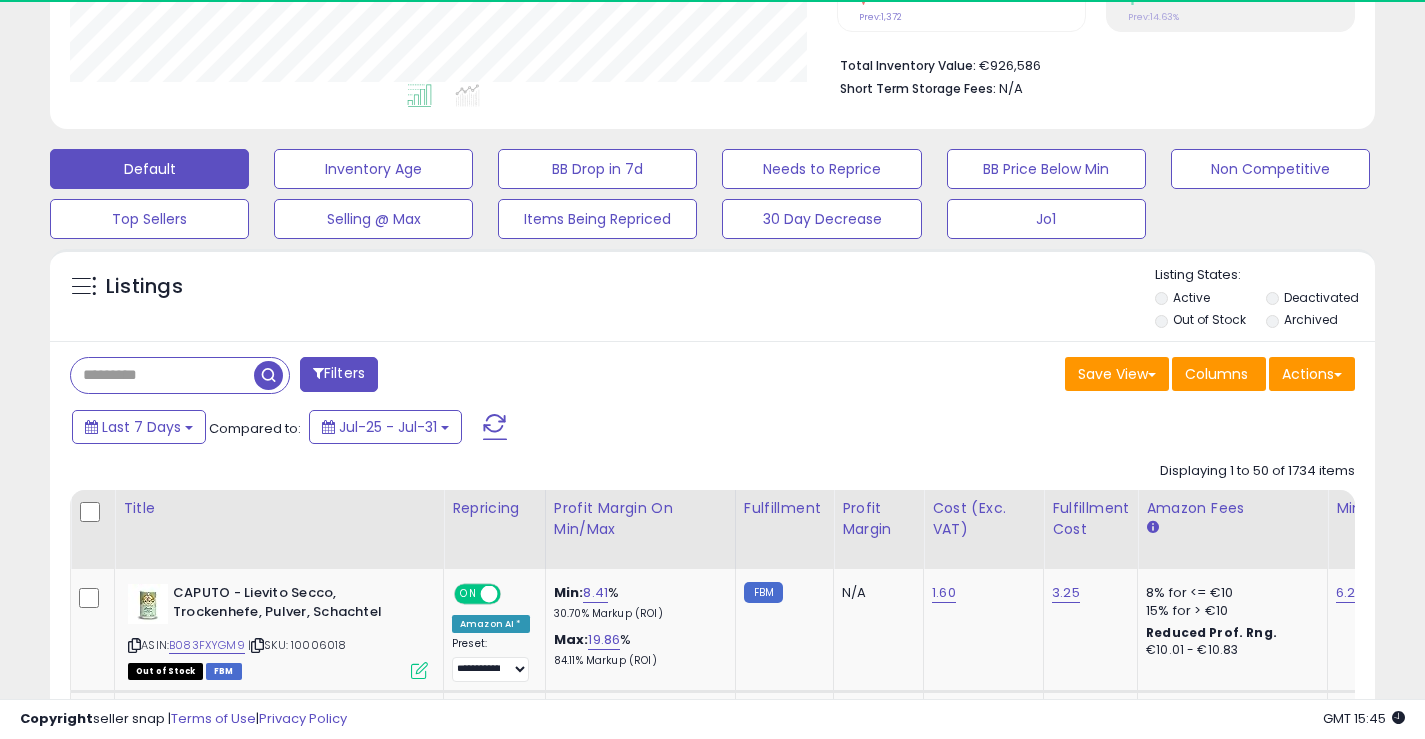 click at bounding box center [162, 375] 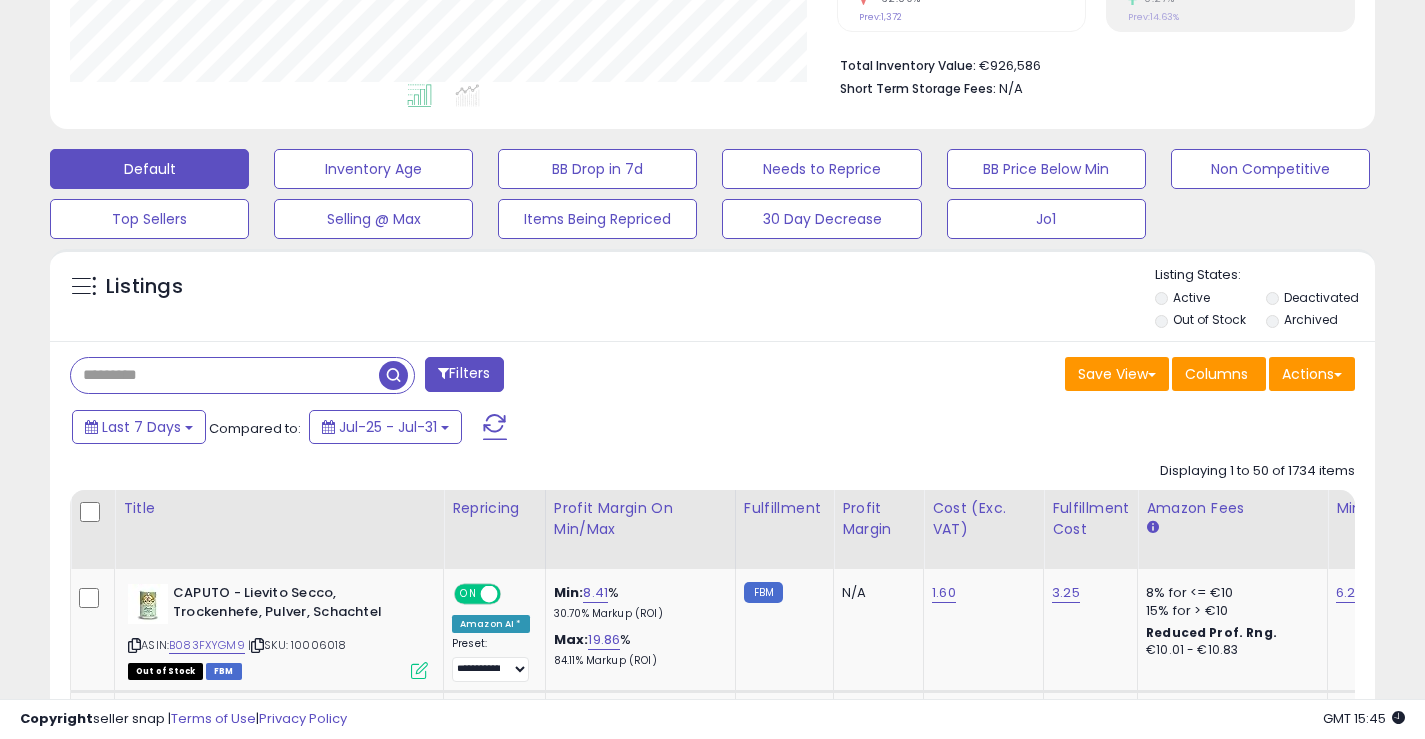 scroll, scrollTop: 999590, scrollLeft: 999233, axis: both 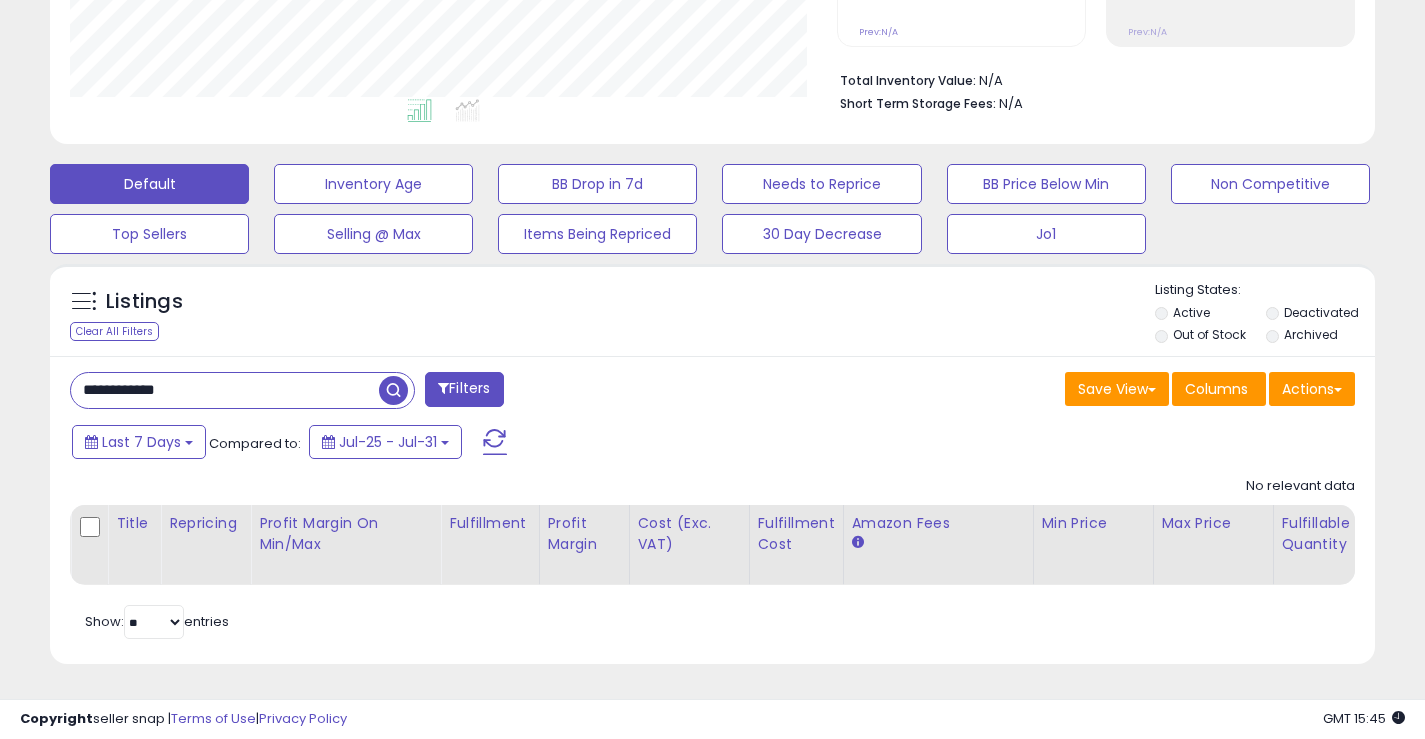 type on "**********" 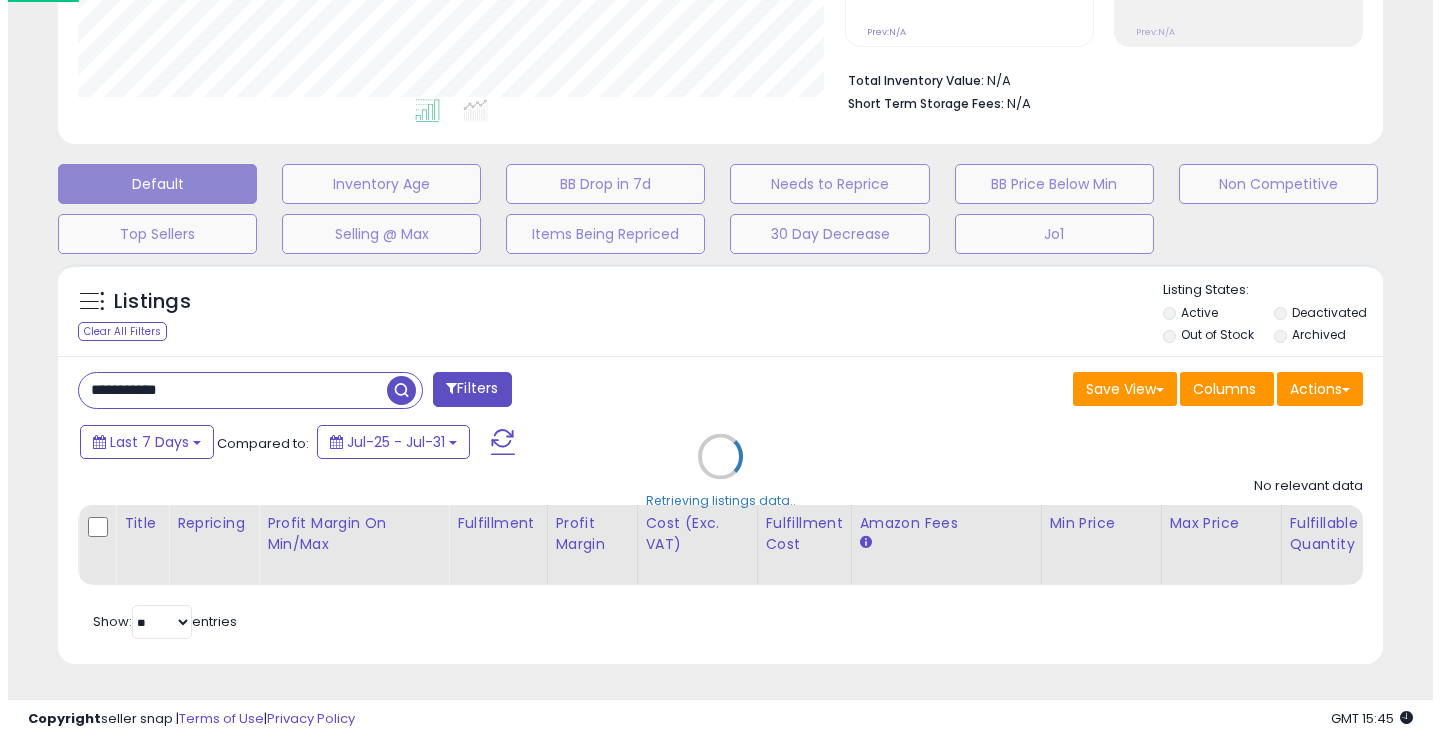 scroll, scrollTop: 999590, scrollLeft: 999224, axis: both 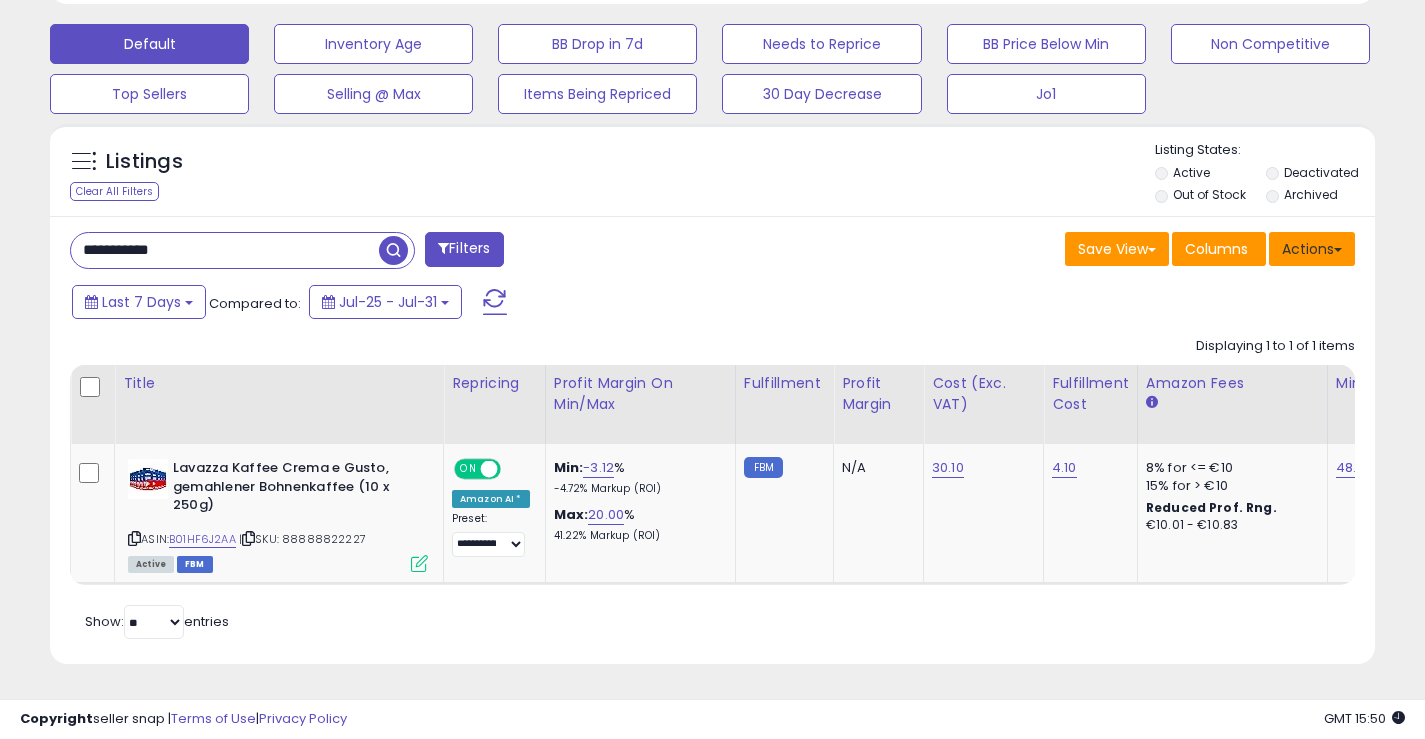 click on "Actions" at bounding box center [1312, 249] 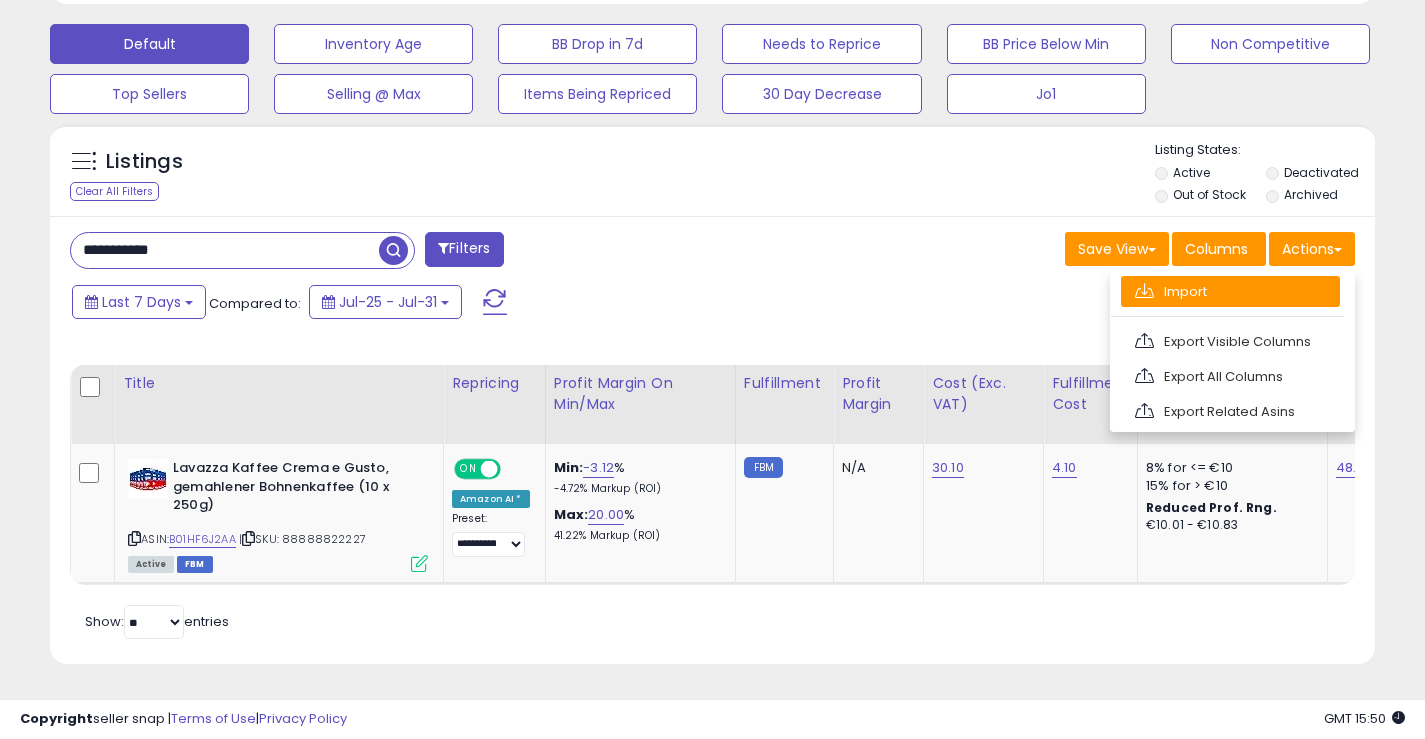 click on "Import" at bounding box center [1230, 291] 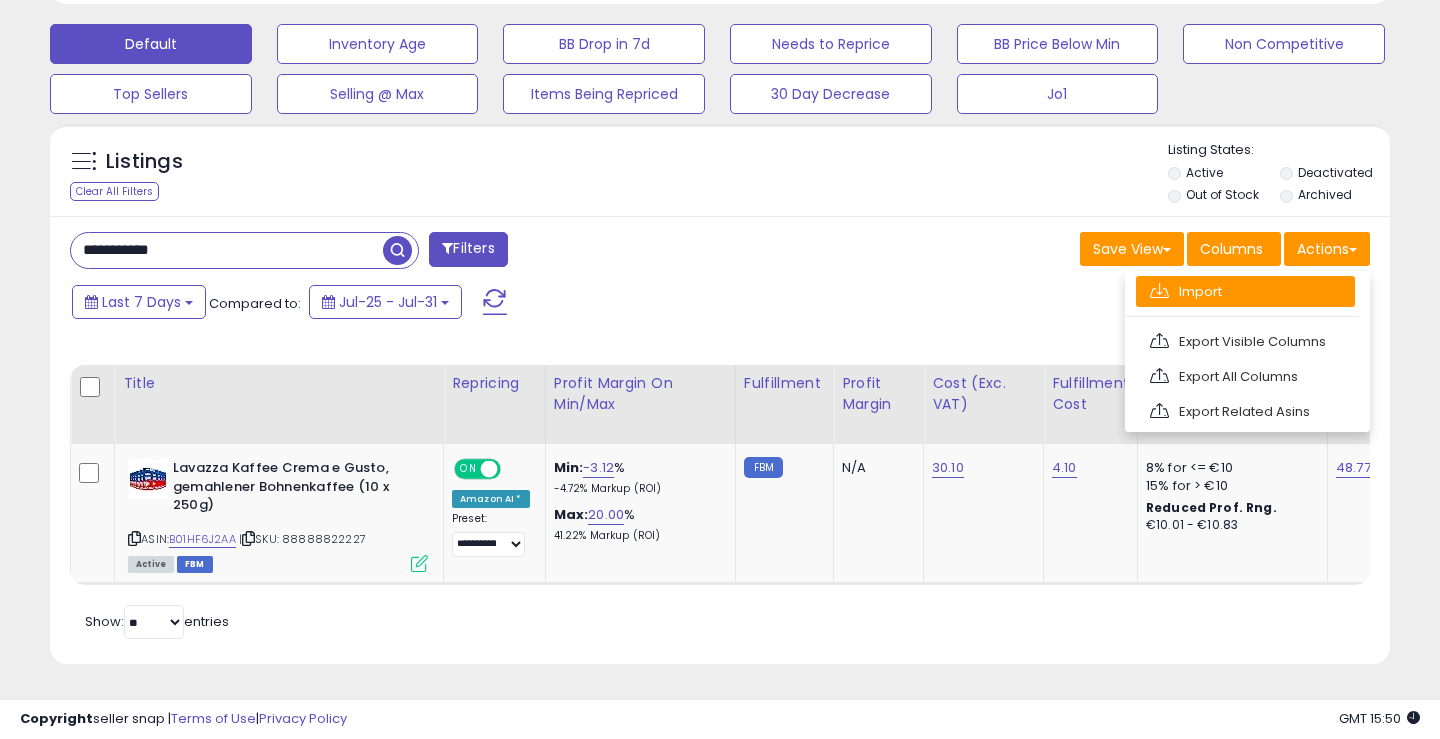 scroll, scrollTop: 999590, scrollLeft: 999224, axis: both 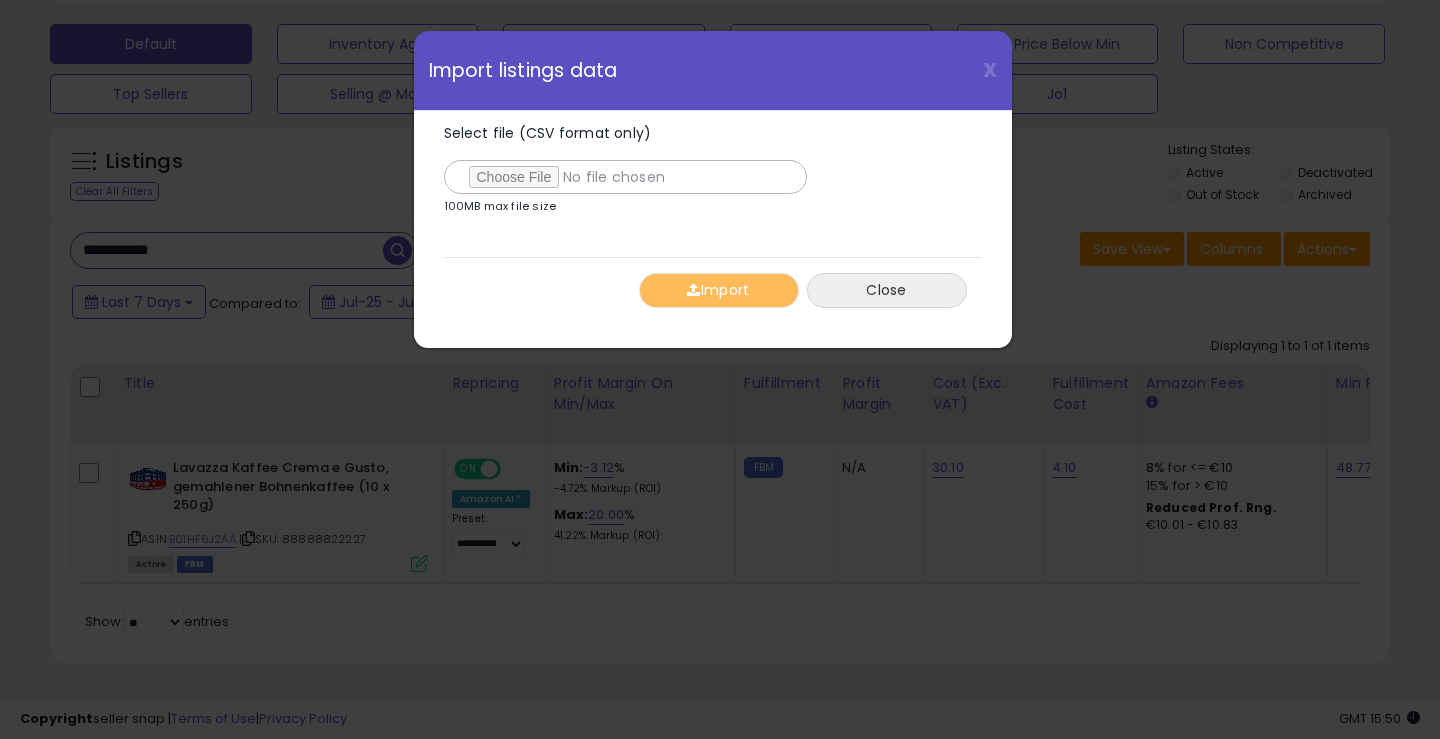 click on "Close" at bounding box center (887, 290) 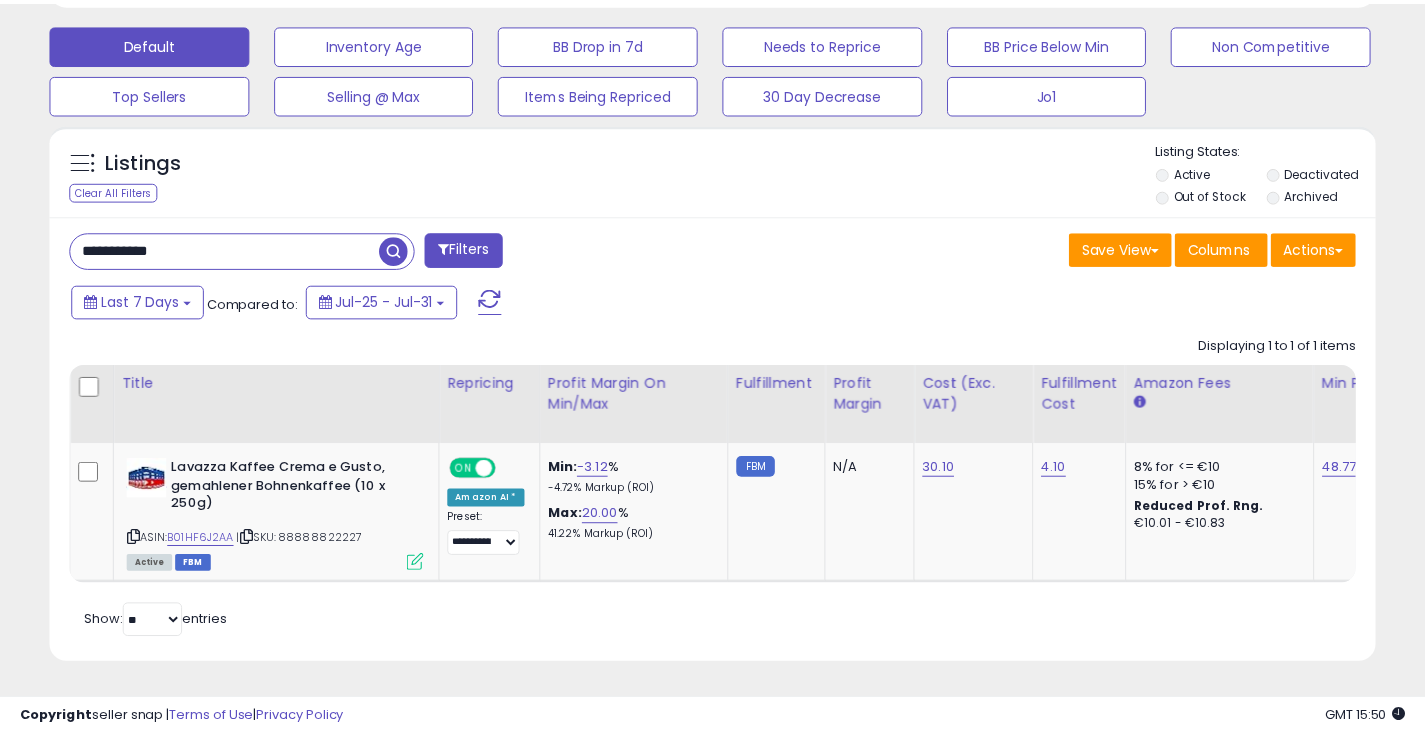 scroll, scrollTop: 410, scrollLeft: 767, axis: both 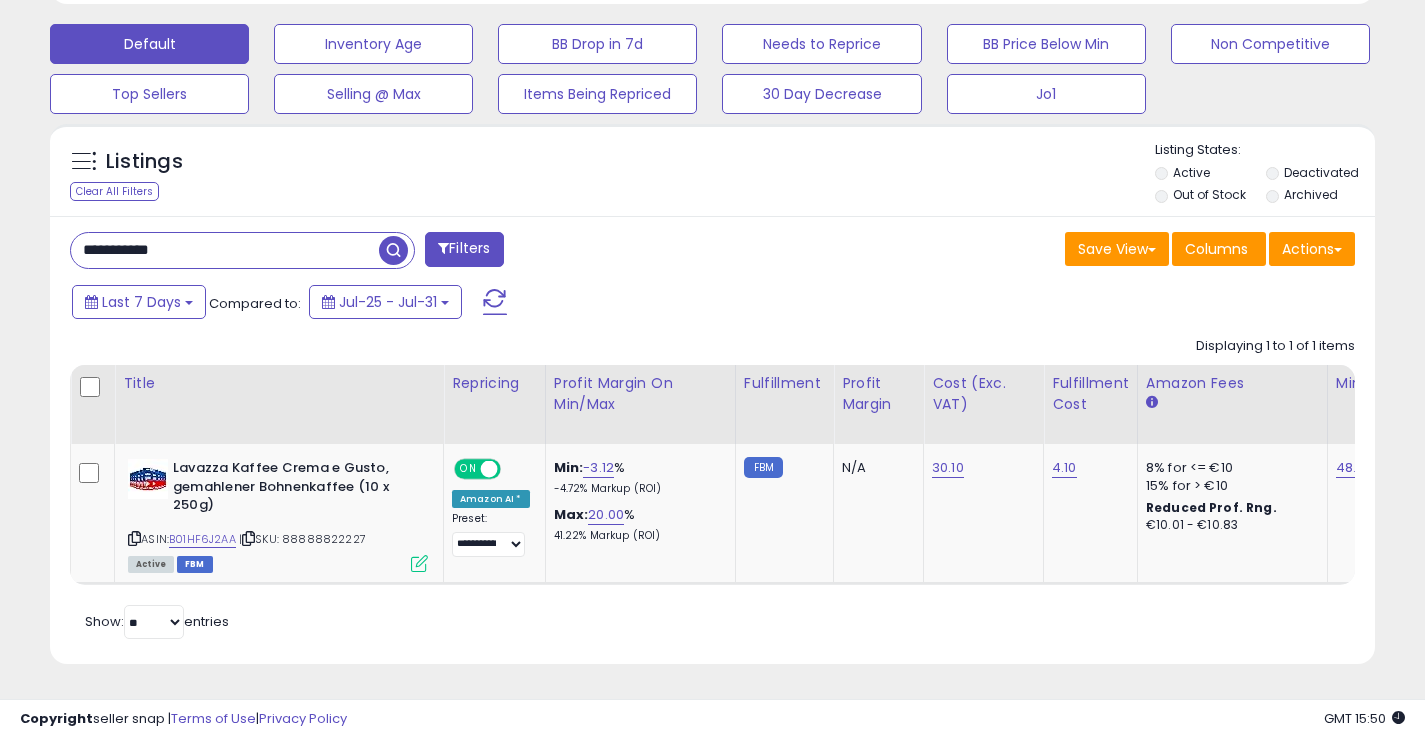click on "Last 7 Days
Compared to:
Jul-25 - Jul-31" at bounding box center [549, 304] 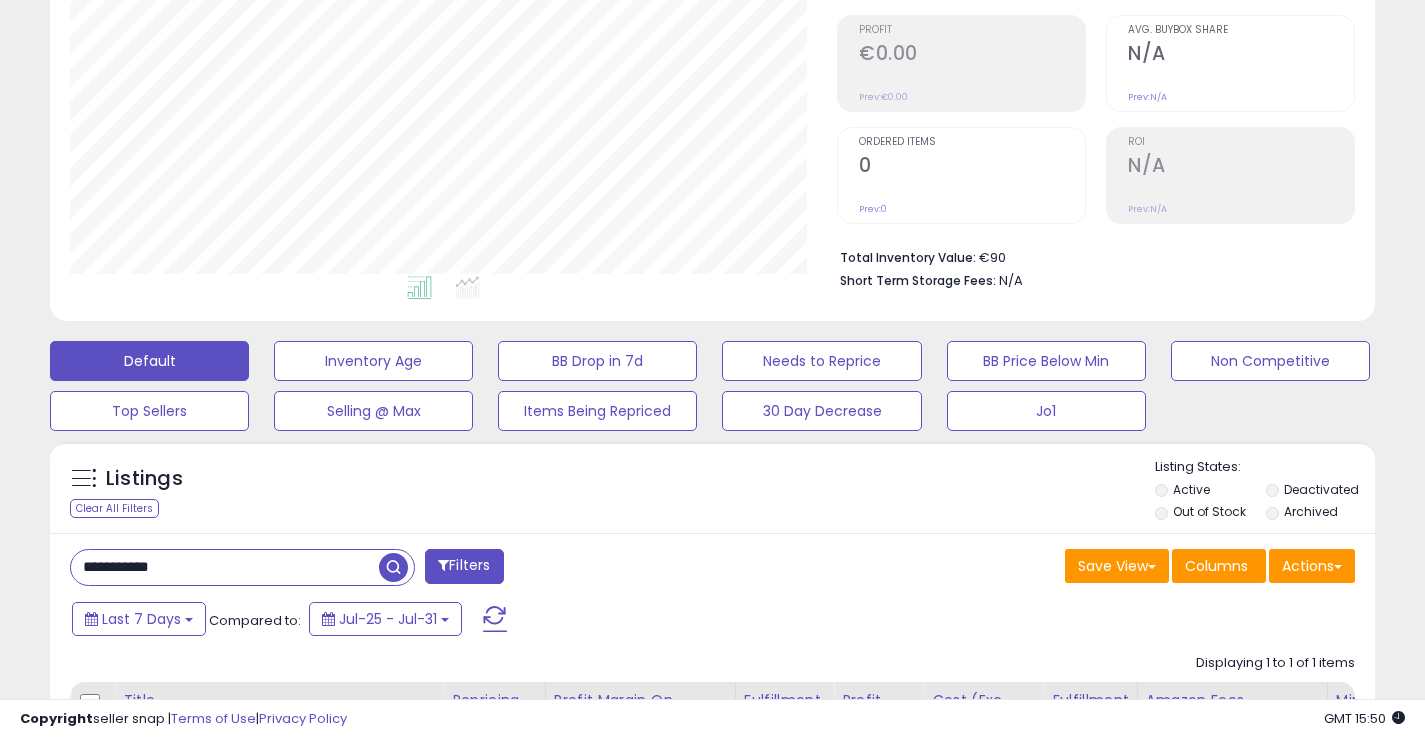 scroll, scrollTop: 0, scrollLeft: 0, axis: both 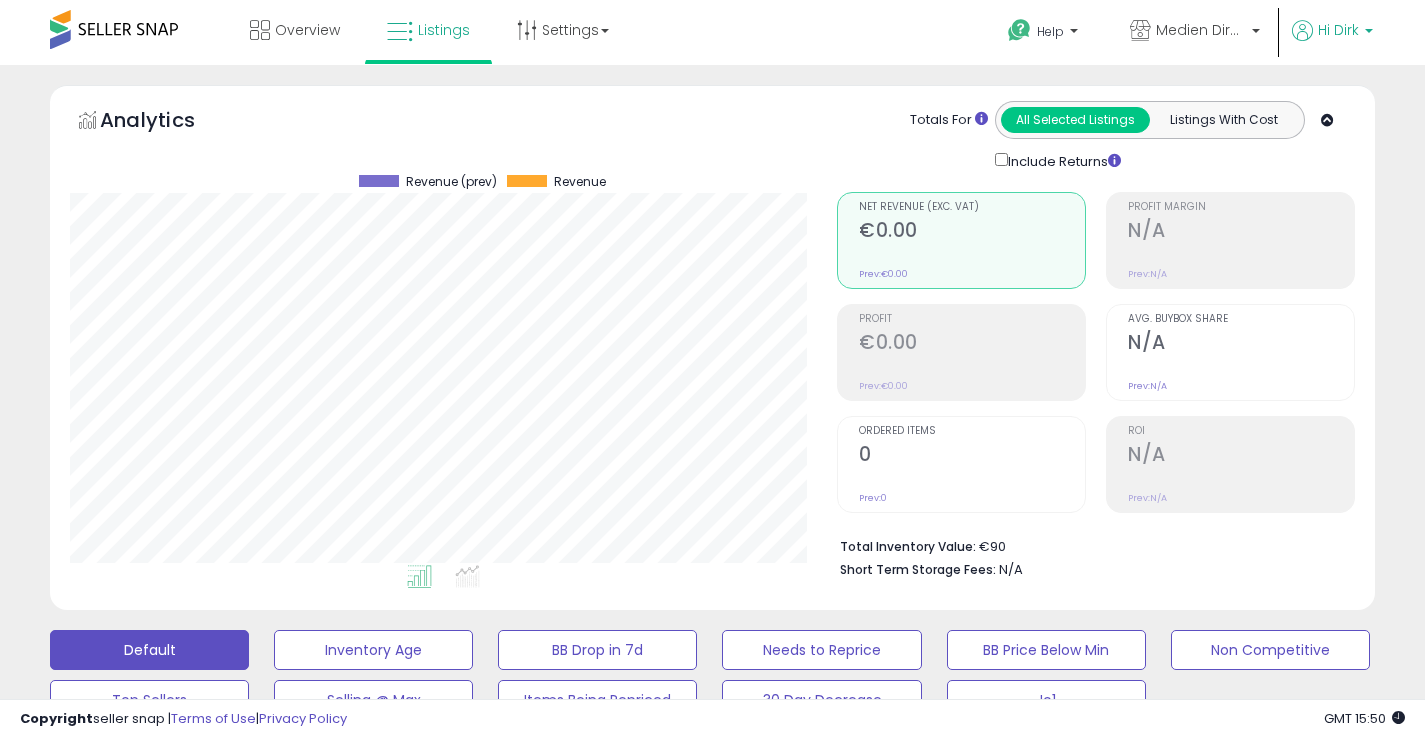 click on "Hi Dirk" at bounding box center [1338, 30] 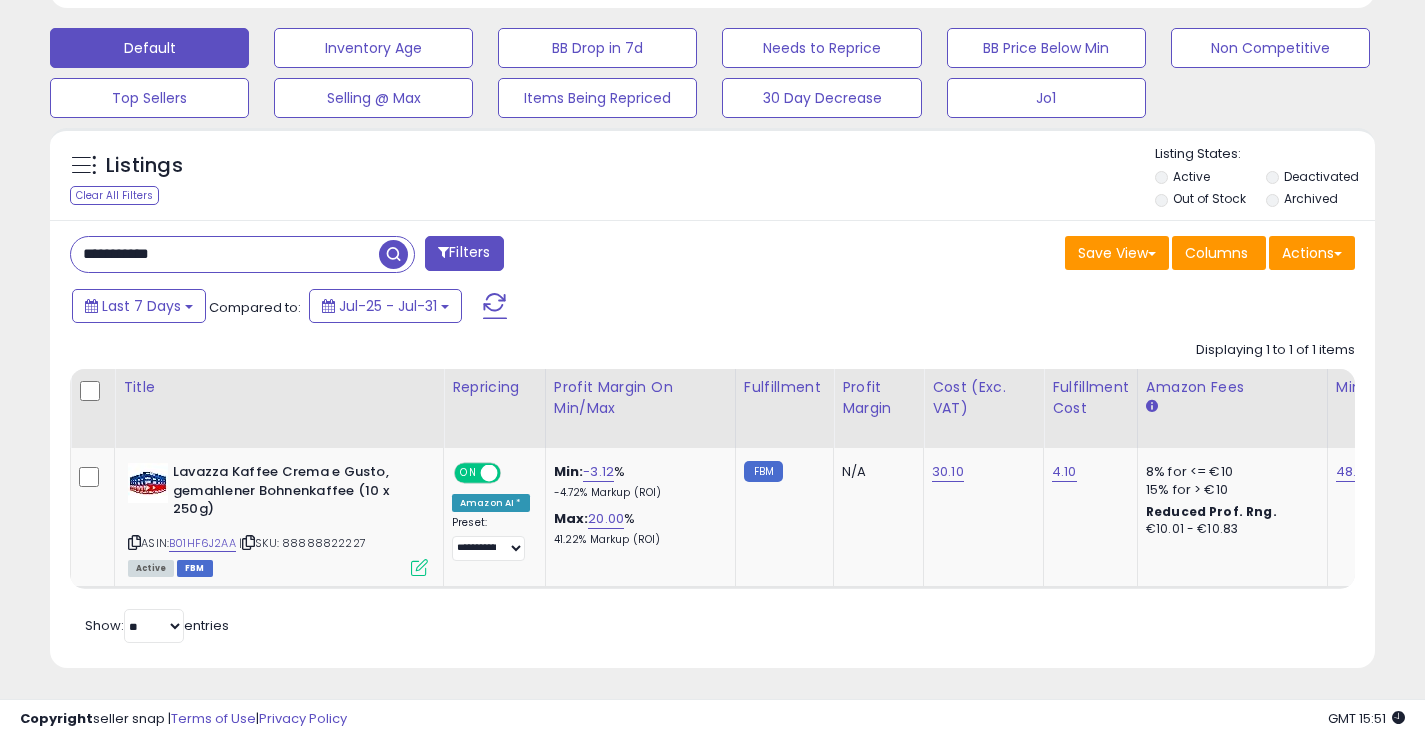 scroll, scrollTop: 621, scrollLeft: 0, axis: vertical 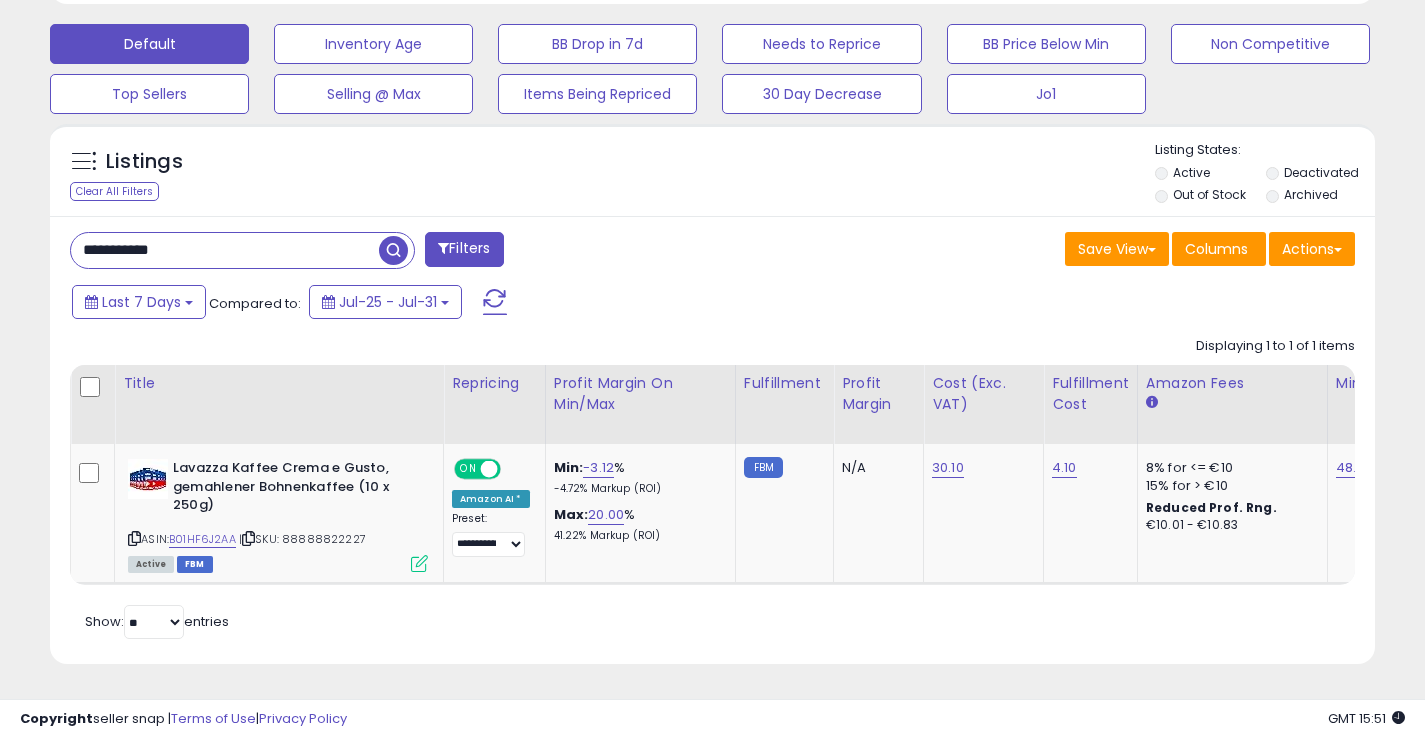 drag, startPoint x: 199, startPoint y: 242, endPoint x: 23, endPoint y: 243, distance: 176.00284 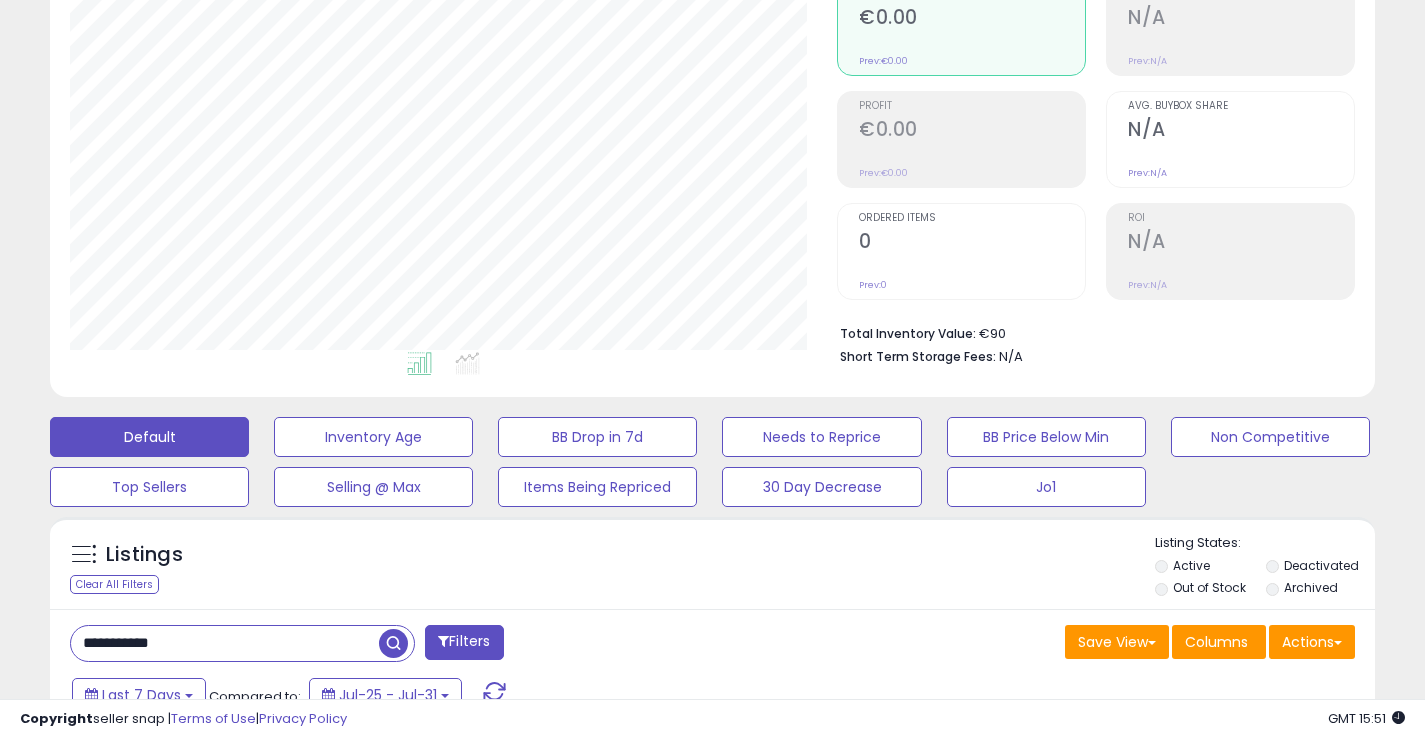 scroll, scrollTop: 0, scrollLeft: 0, axis: both 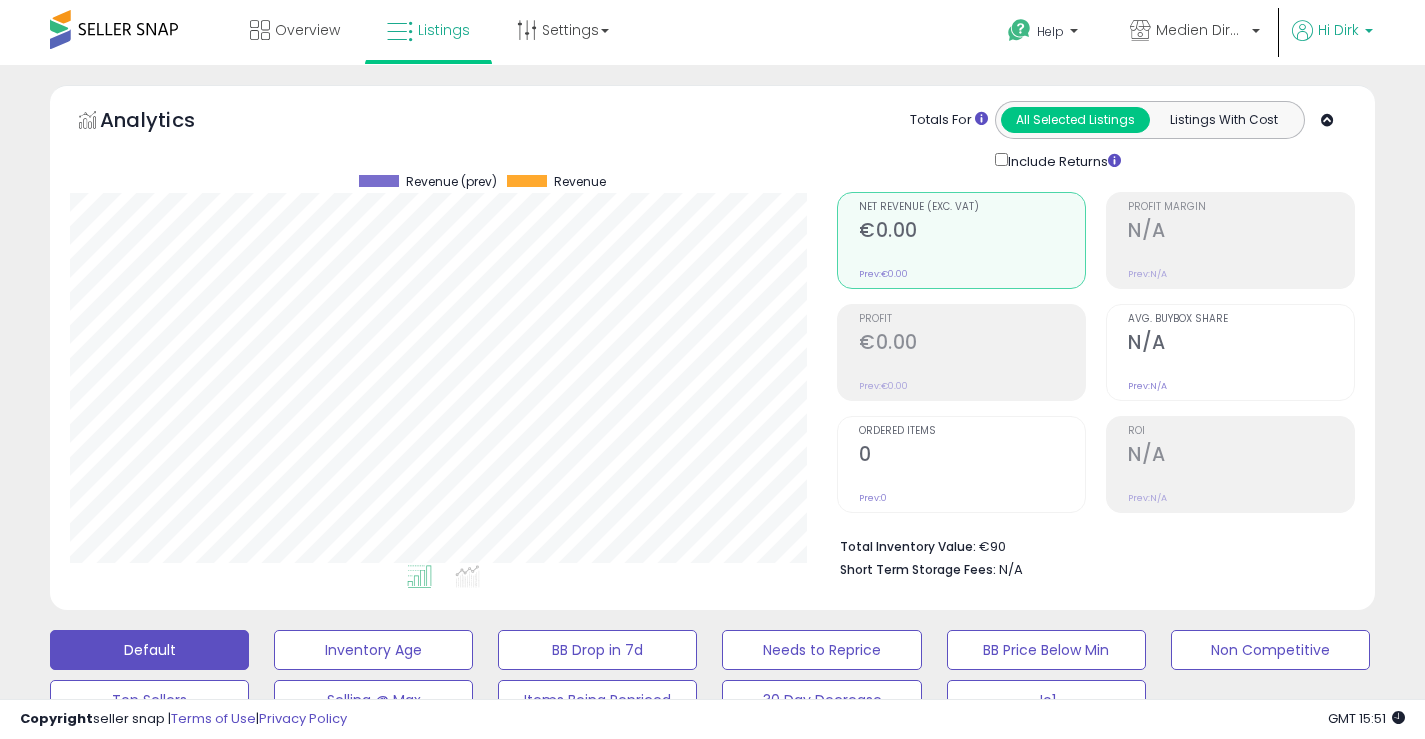 click on "Hi Dirk" at bounding box center (1338, 30) 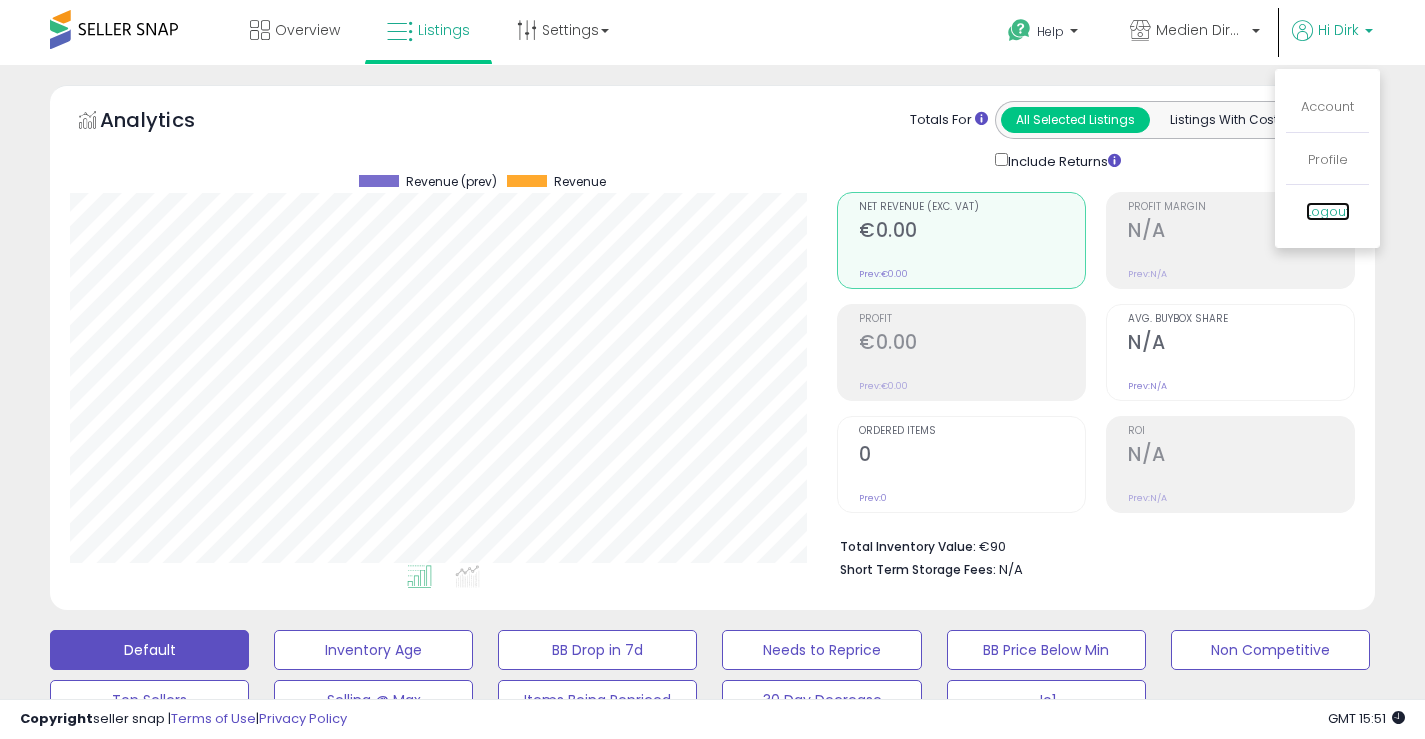 click on "Logout" at bounding box center [1328, 211] 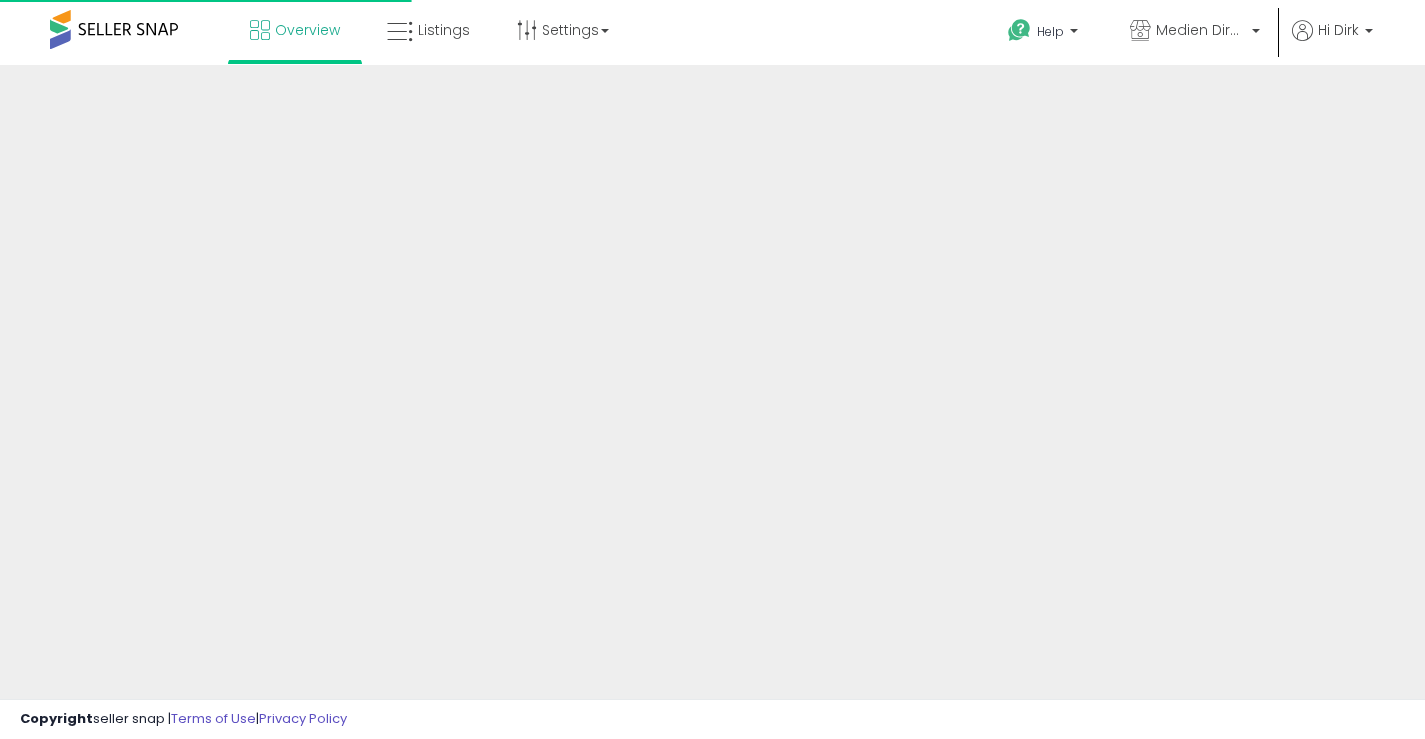 scroll, scrollTop: 0, scrollLeft: 0, axis: both 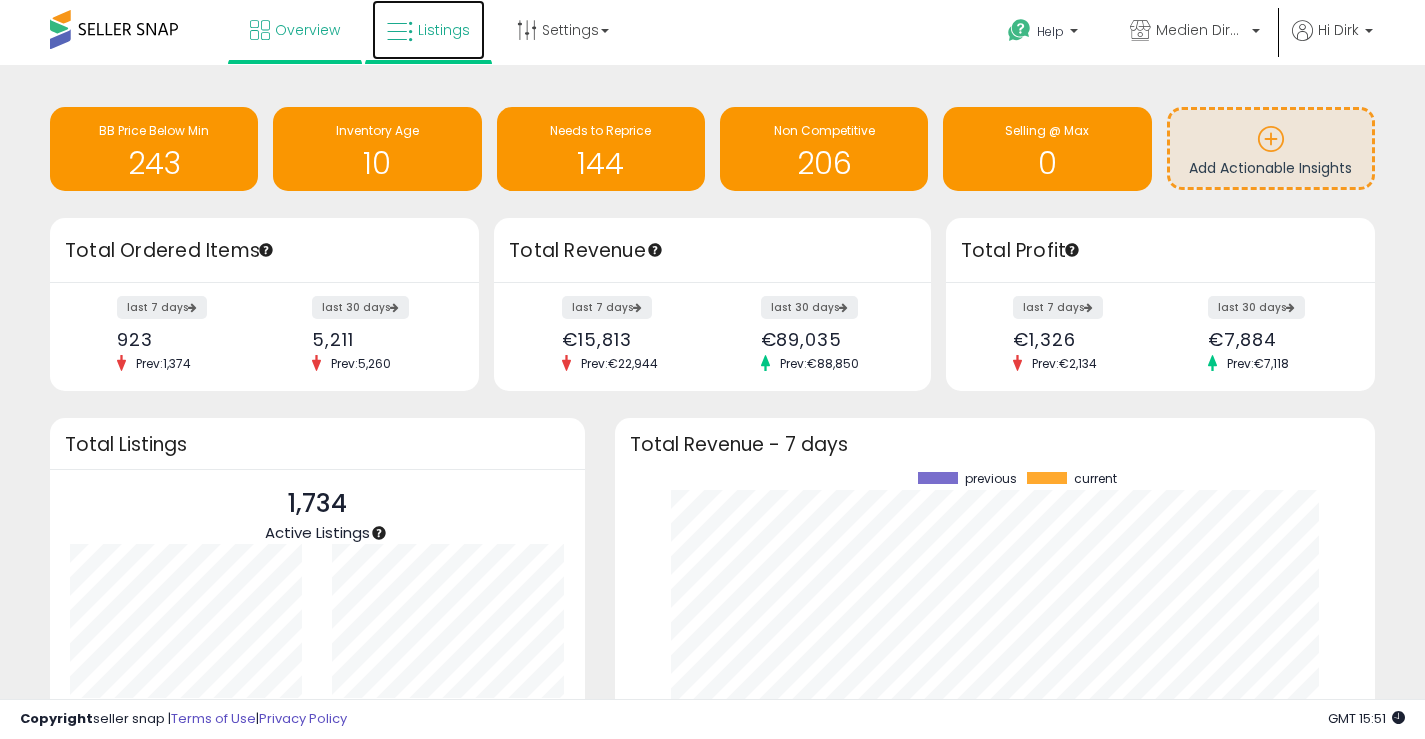click on "Listings" at bounding box center [444, 30] 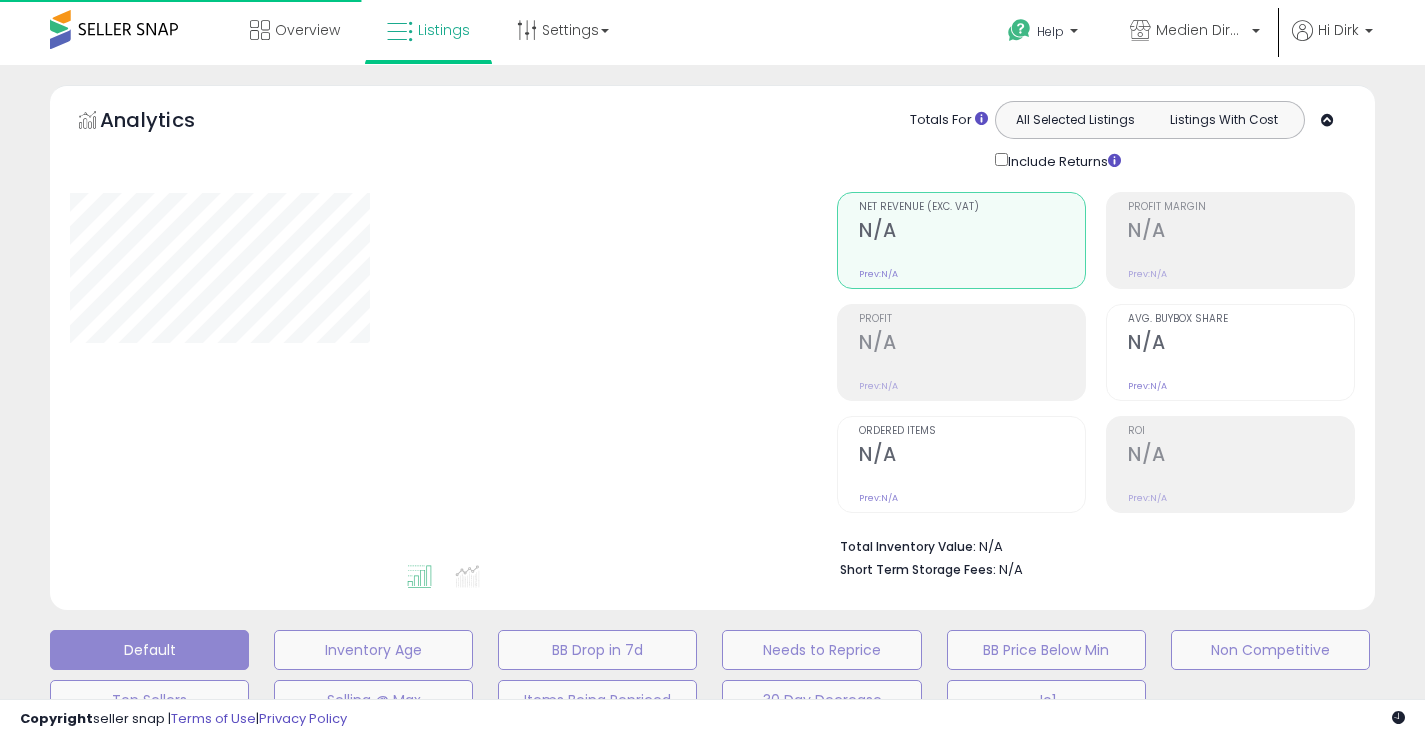 scroll, scrollTop: 0, scrollLeft: 0, axis: both 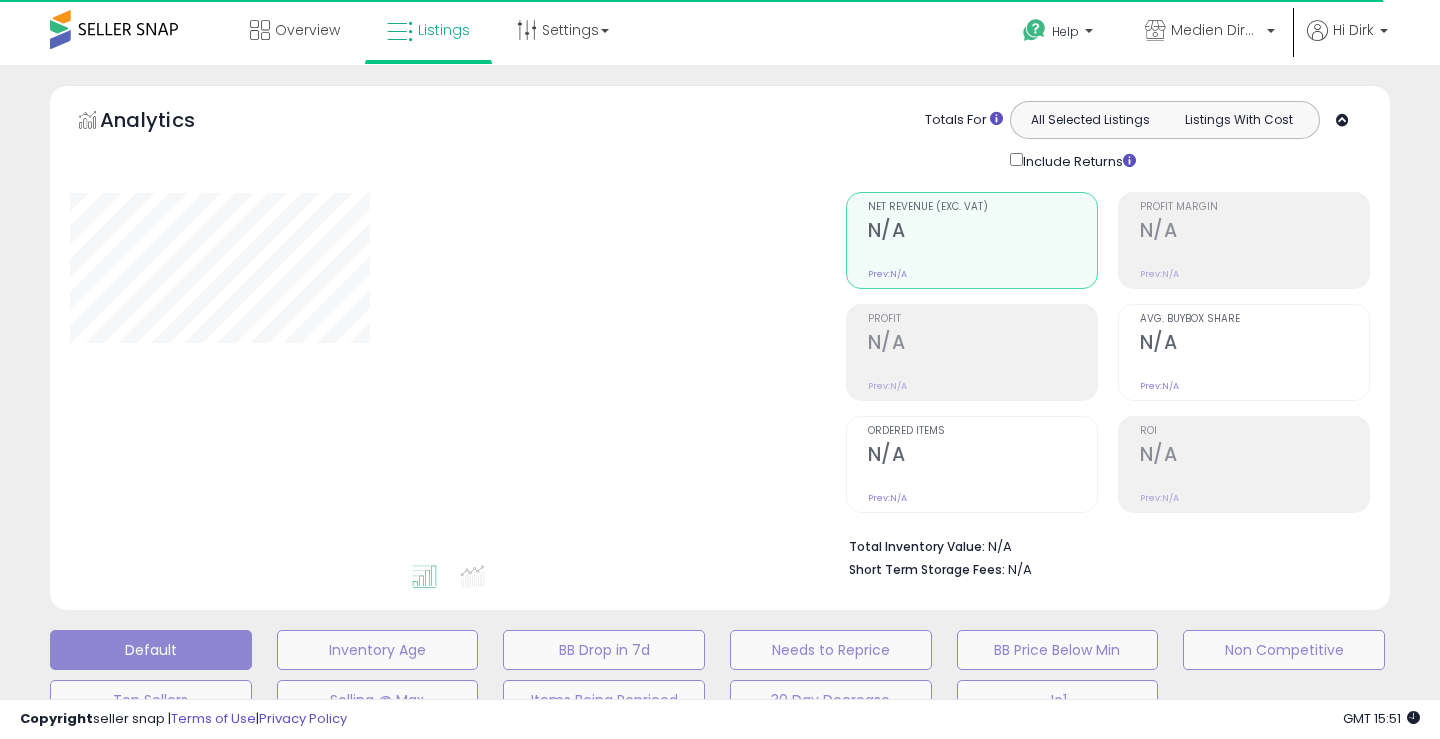 select on "**" 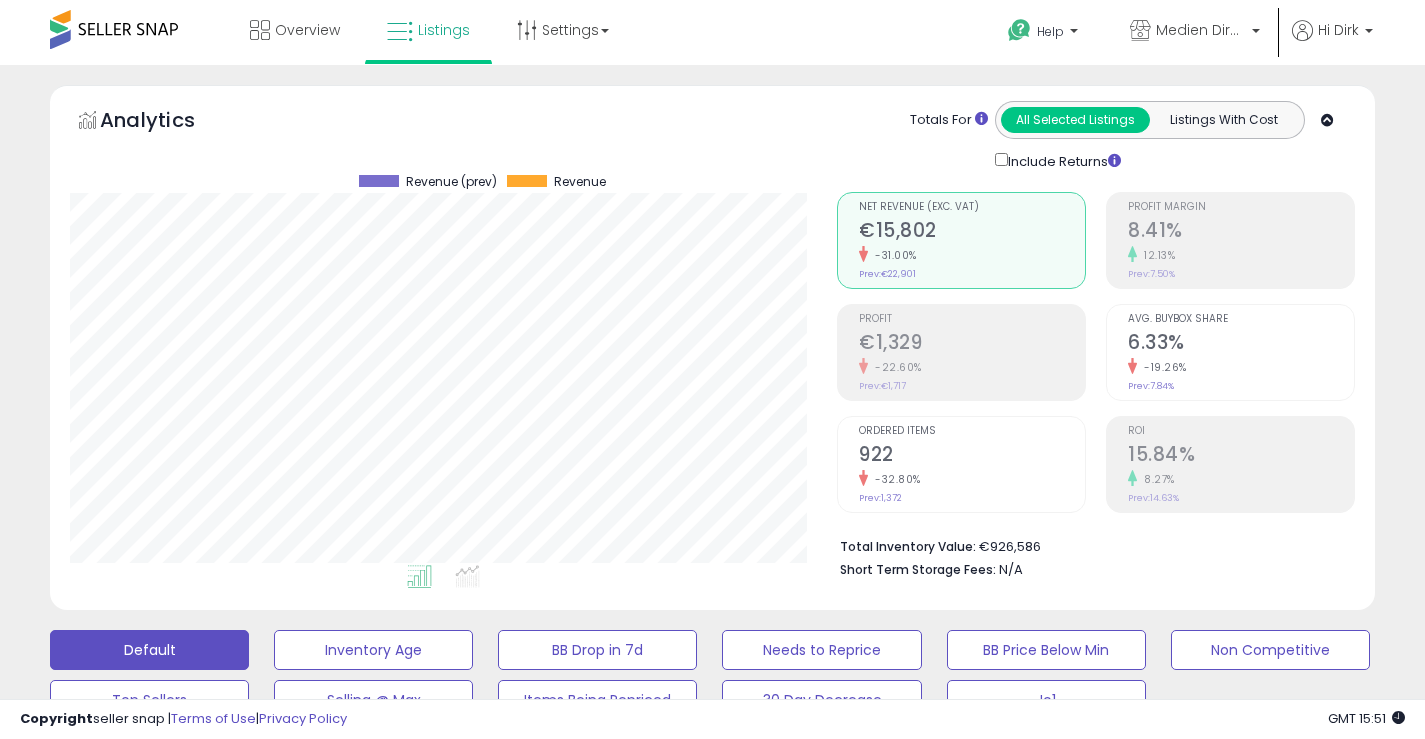 scroll, scrollTop: 8, scrollLeft: 0, axis: vertical 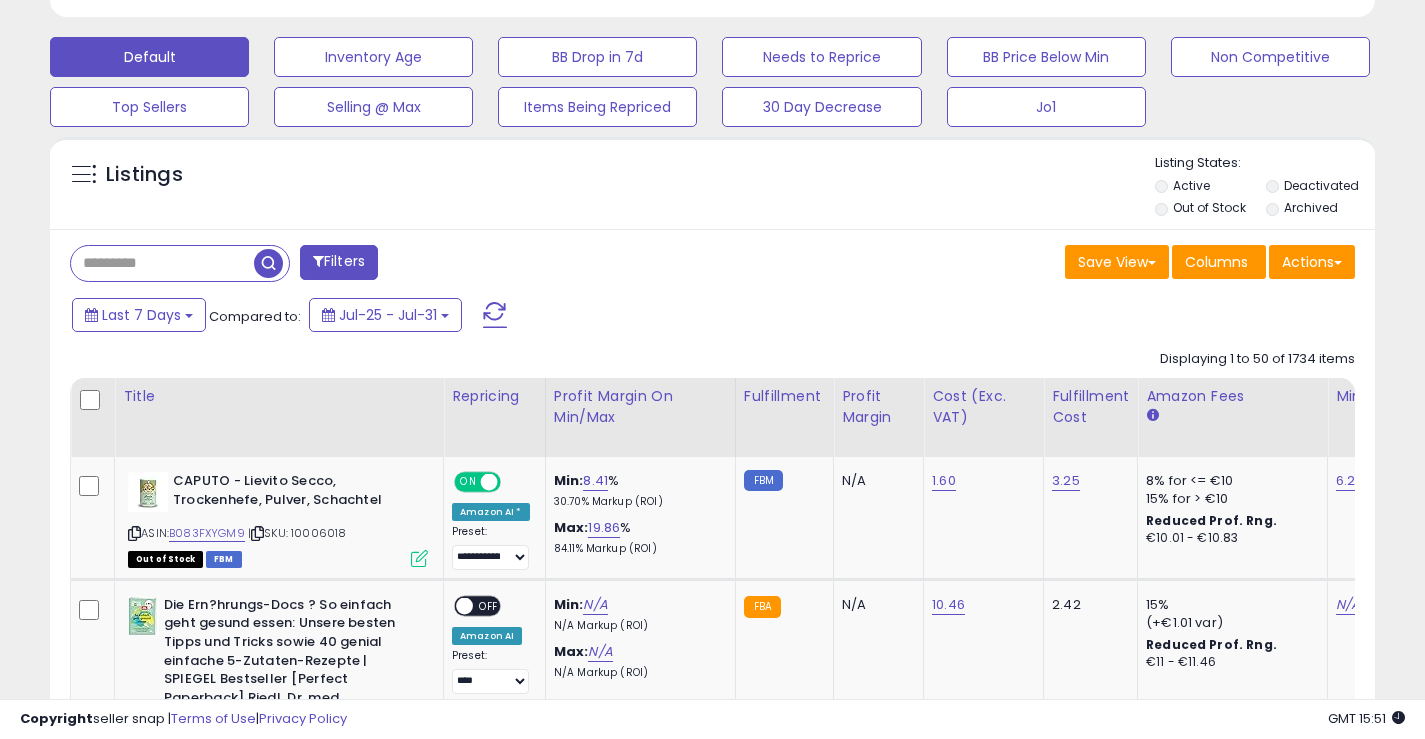 click at bounding box center (162, 263) 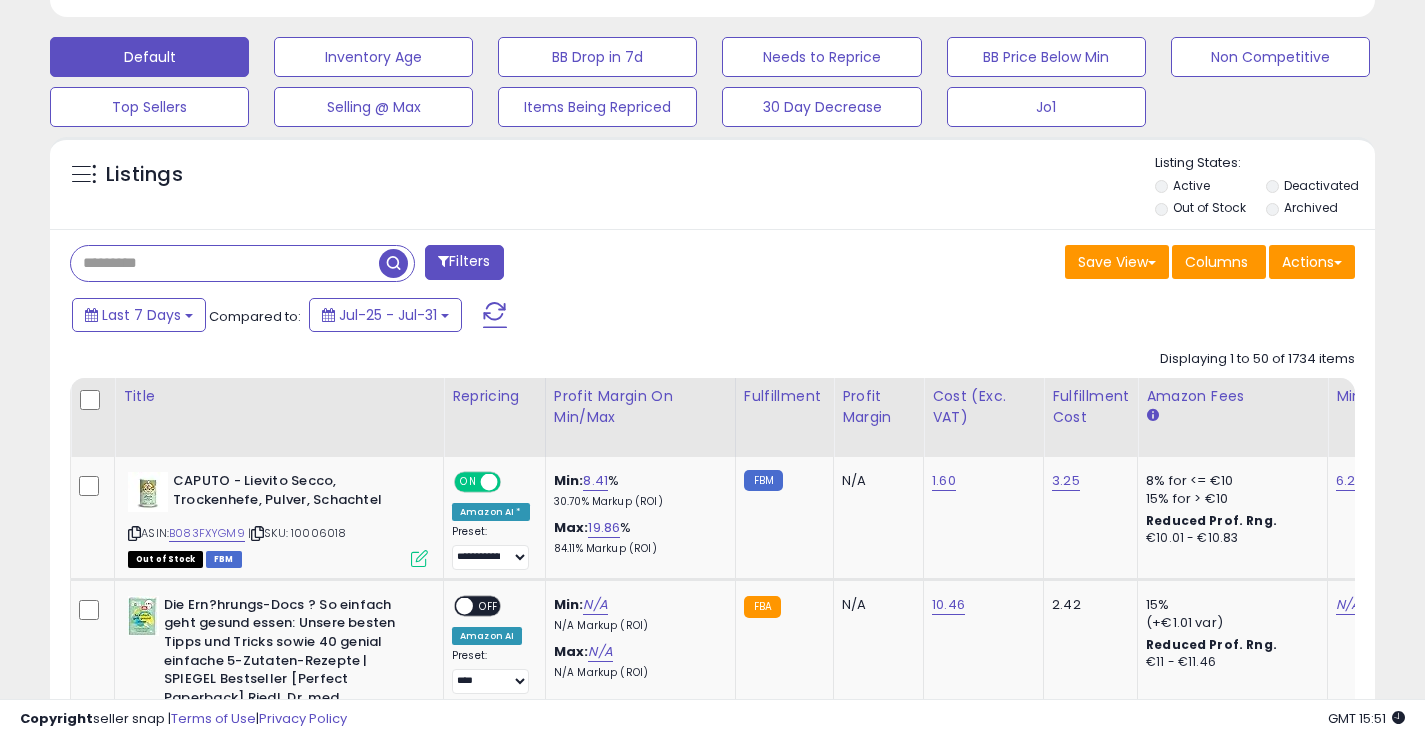 paste on "**********" 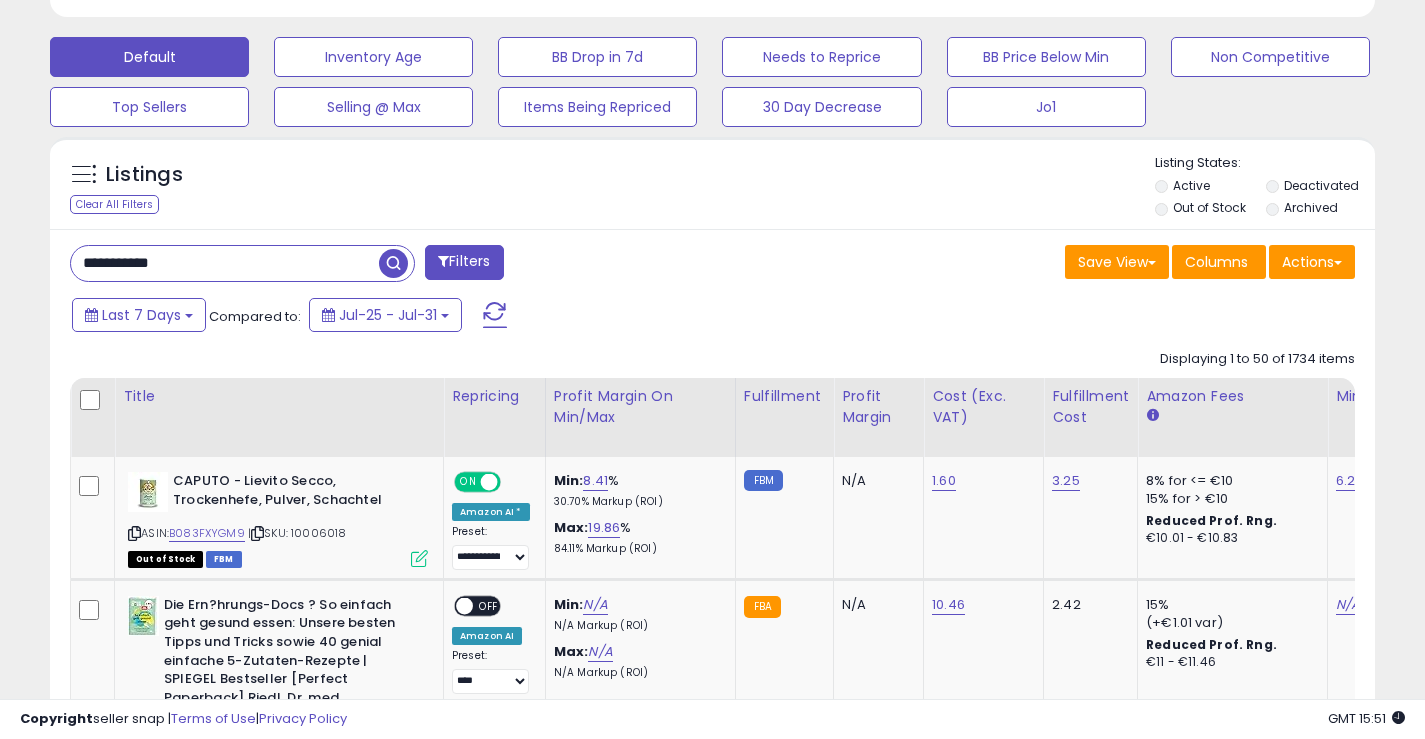 type on "**********" 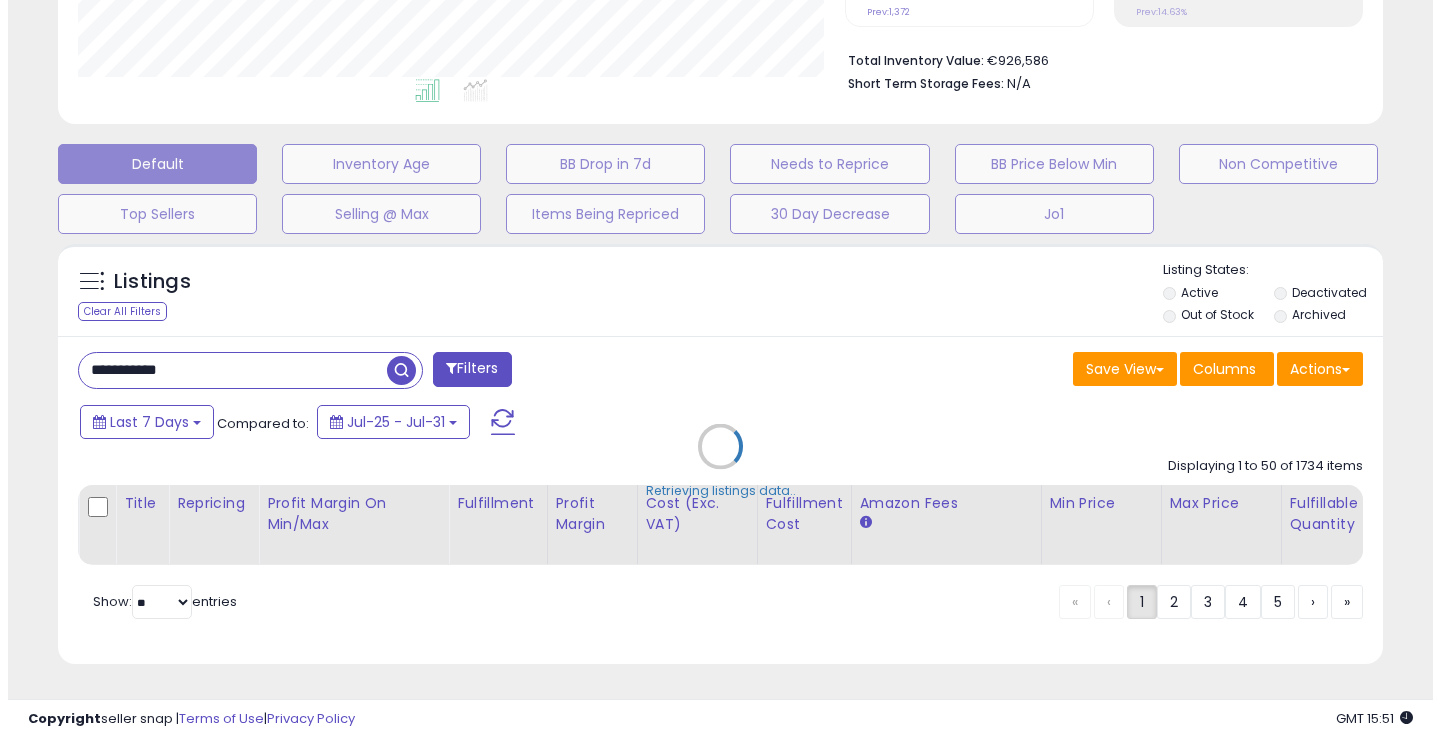 scroll, scrollTop: 501, scrollLeft: 0, axis: vertical 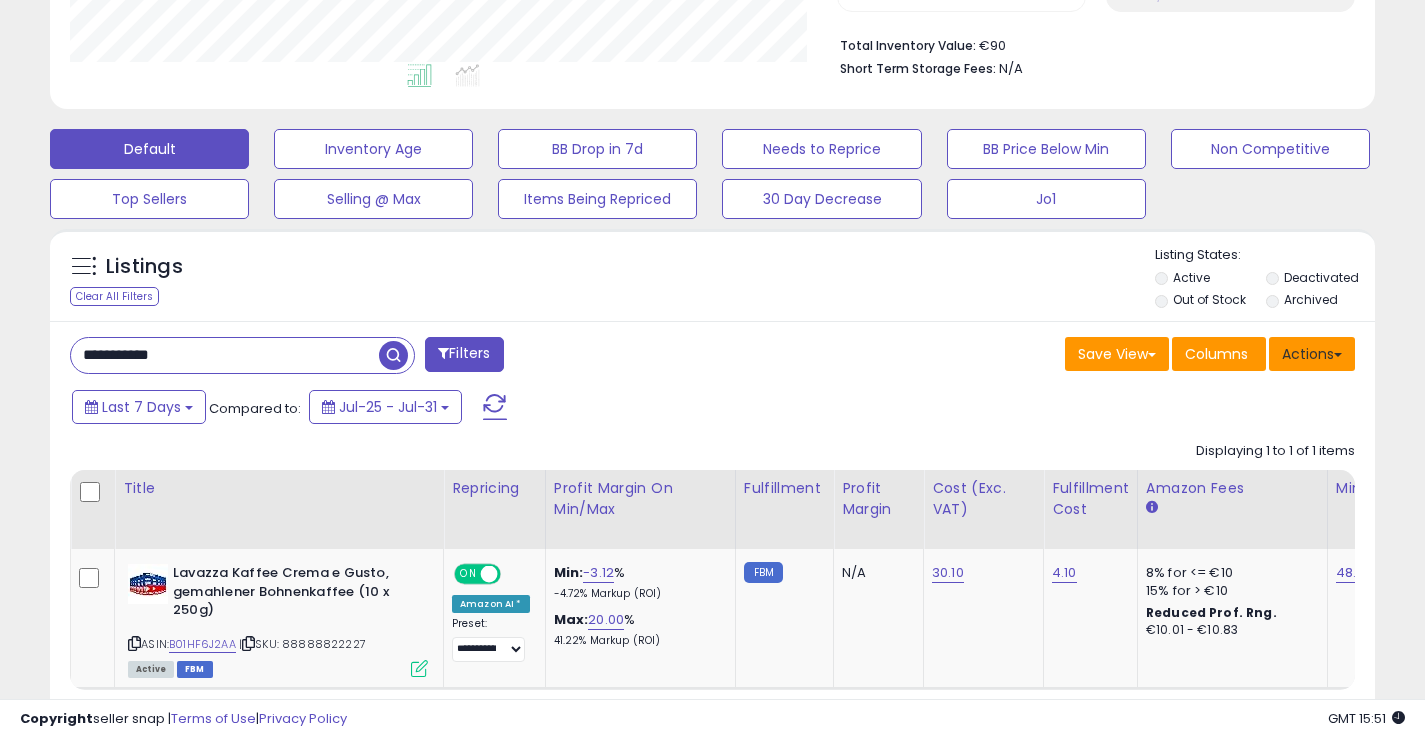 click on "Actions" at bounding box center [1312, 354] 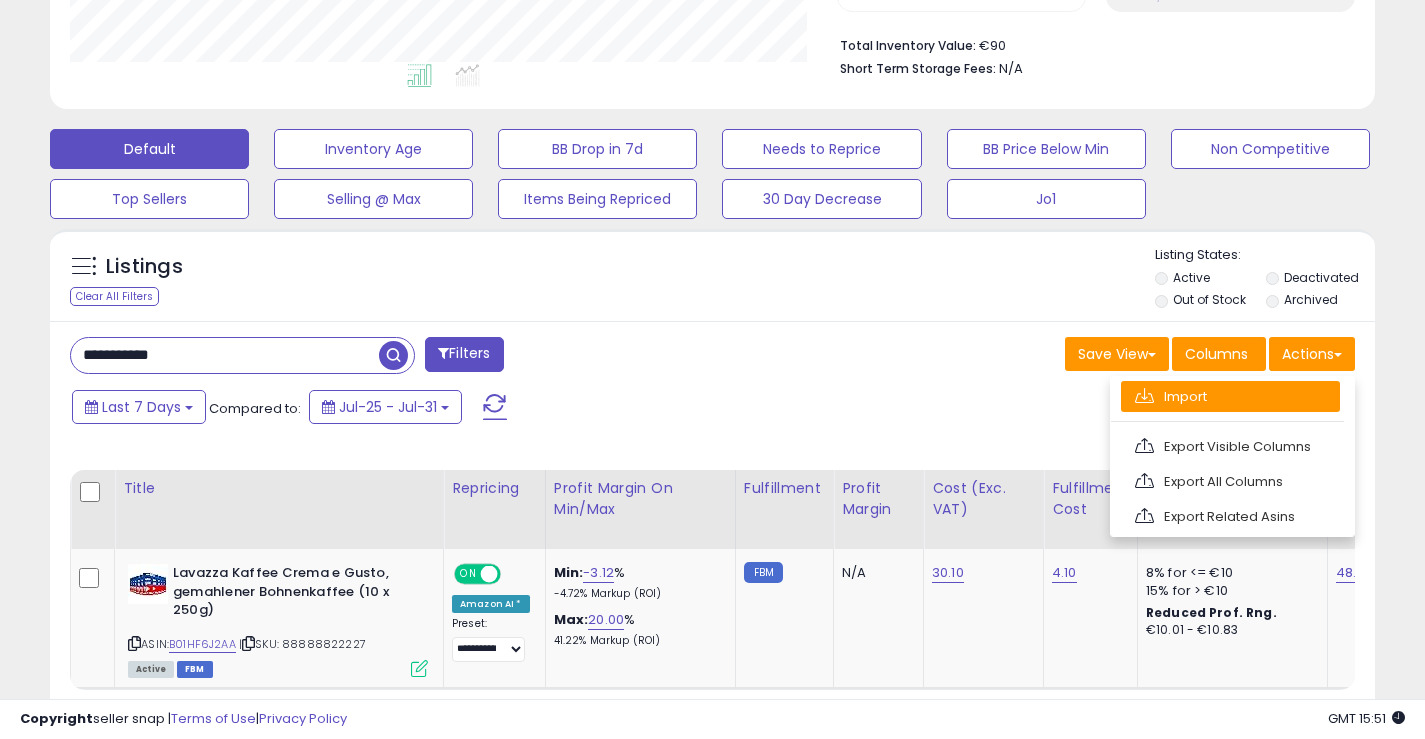 click on "Import" at bounding box center (1230, 396) 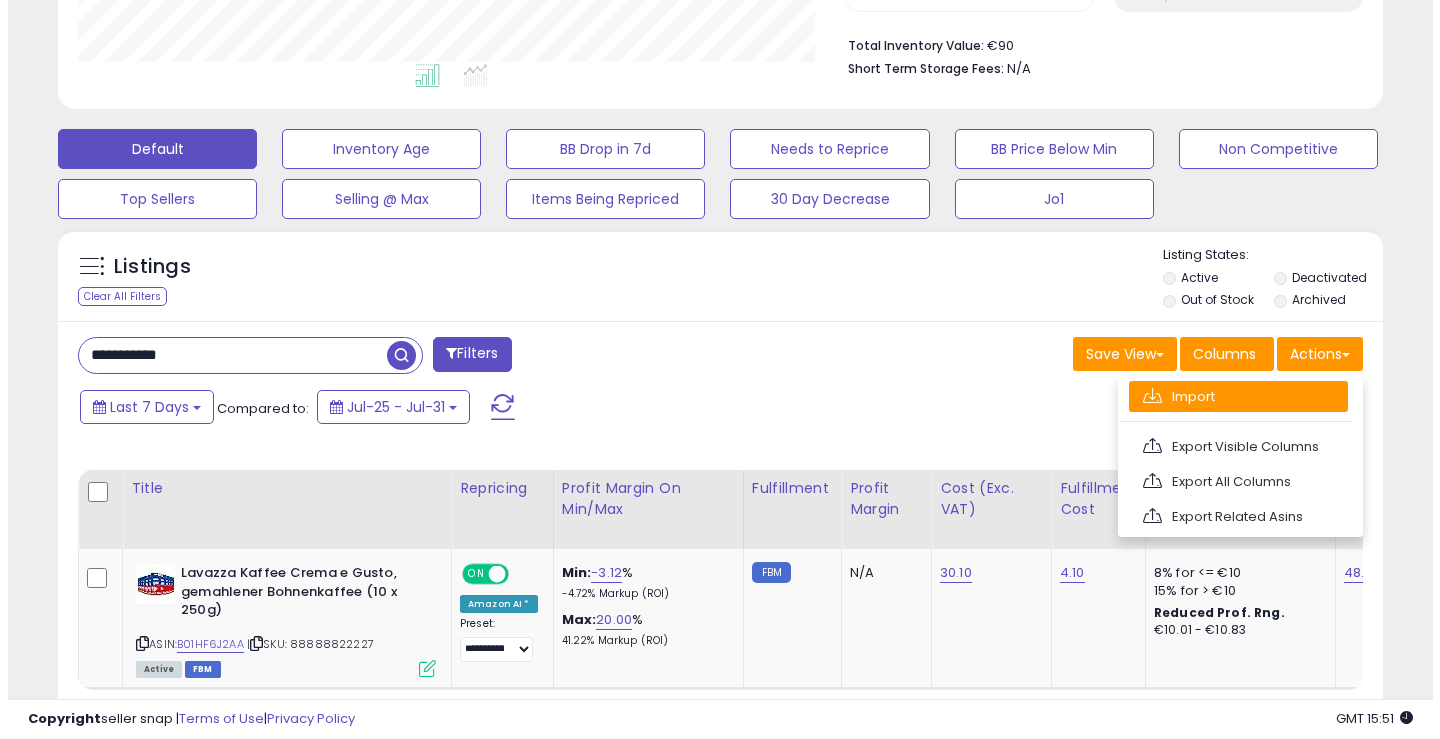 scroll, scrollTop: 999590, scrollLeft: 999224, axis: both 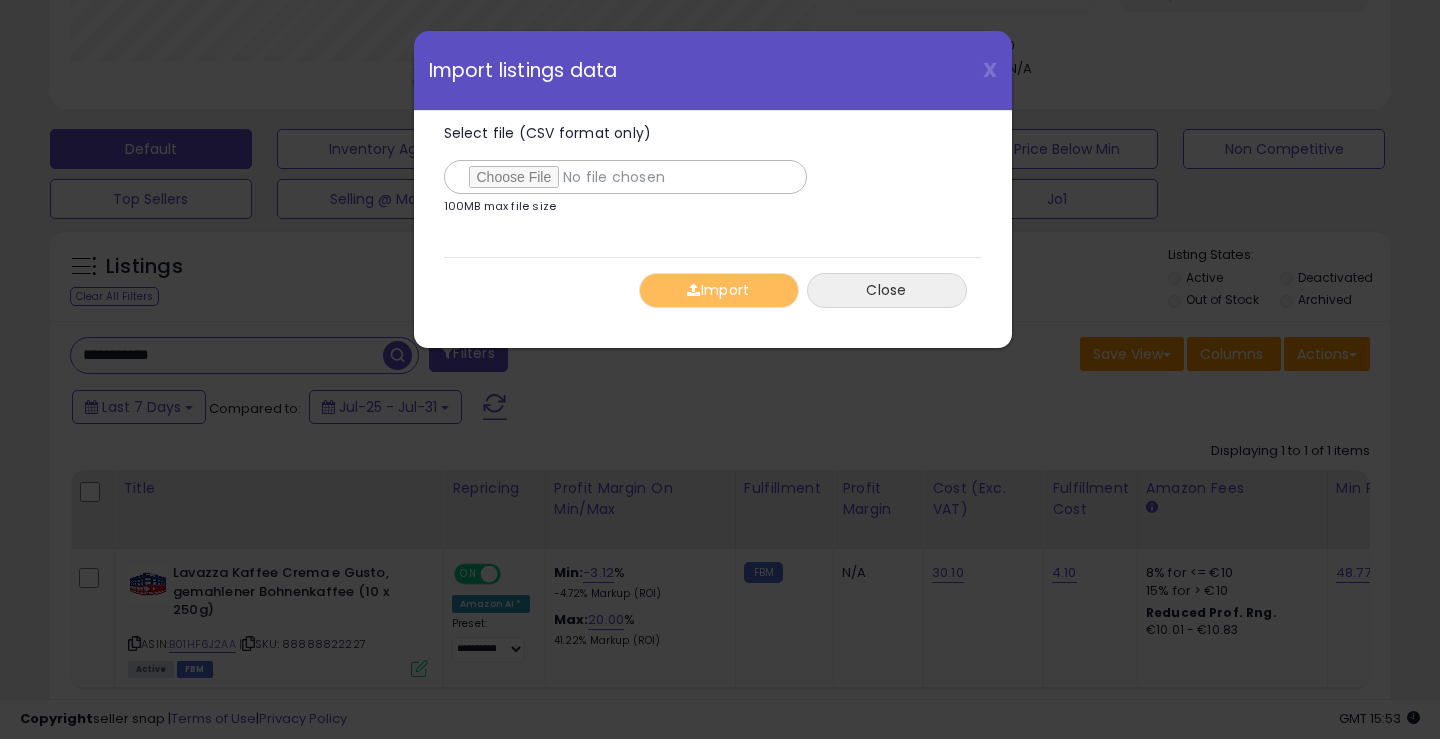 click on "Close" at bounding box center [887, 290] 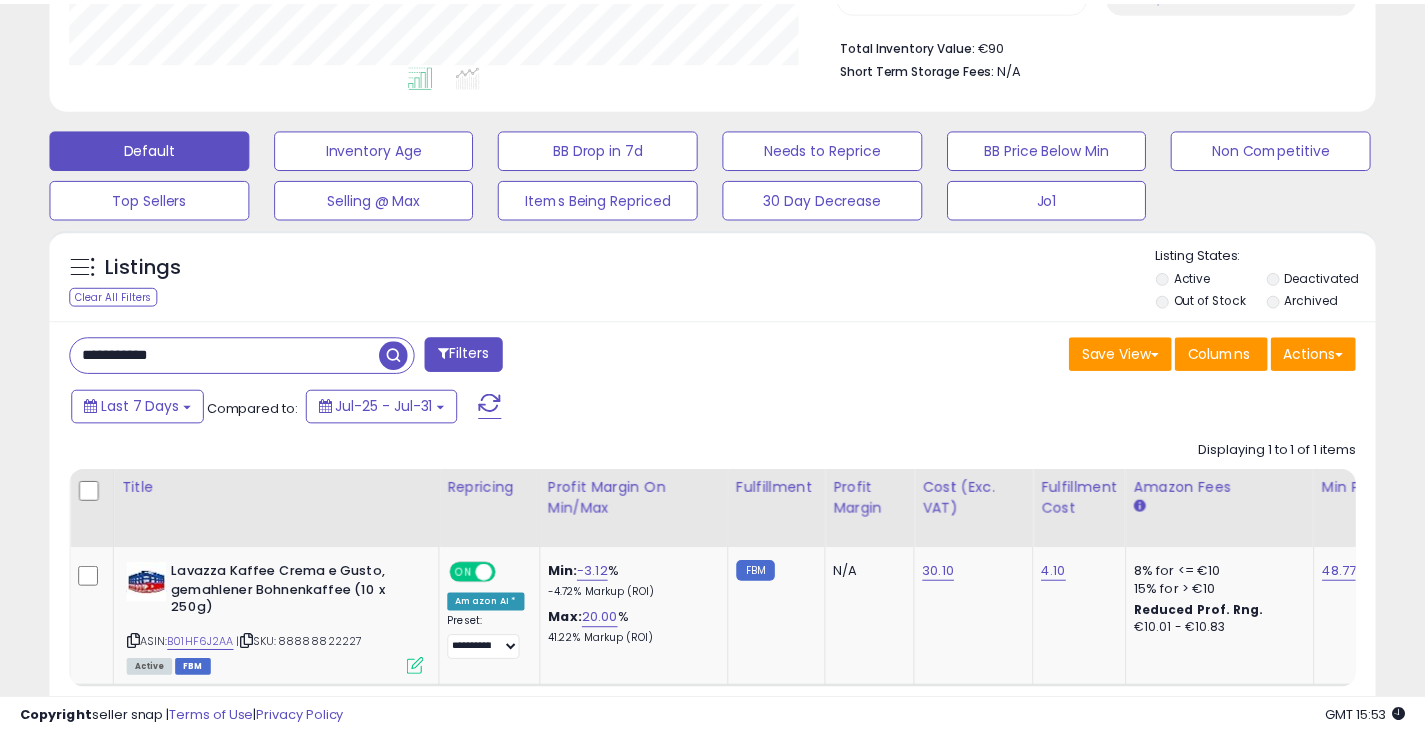 scroll, scrollTop: 410, scrollLeft: 767, axis: both 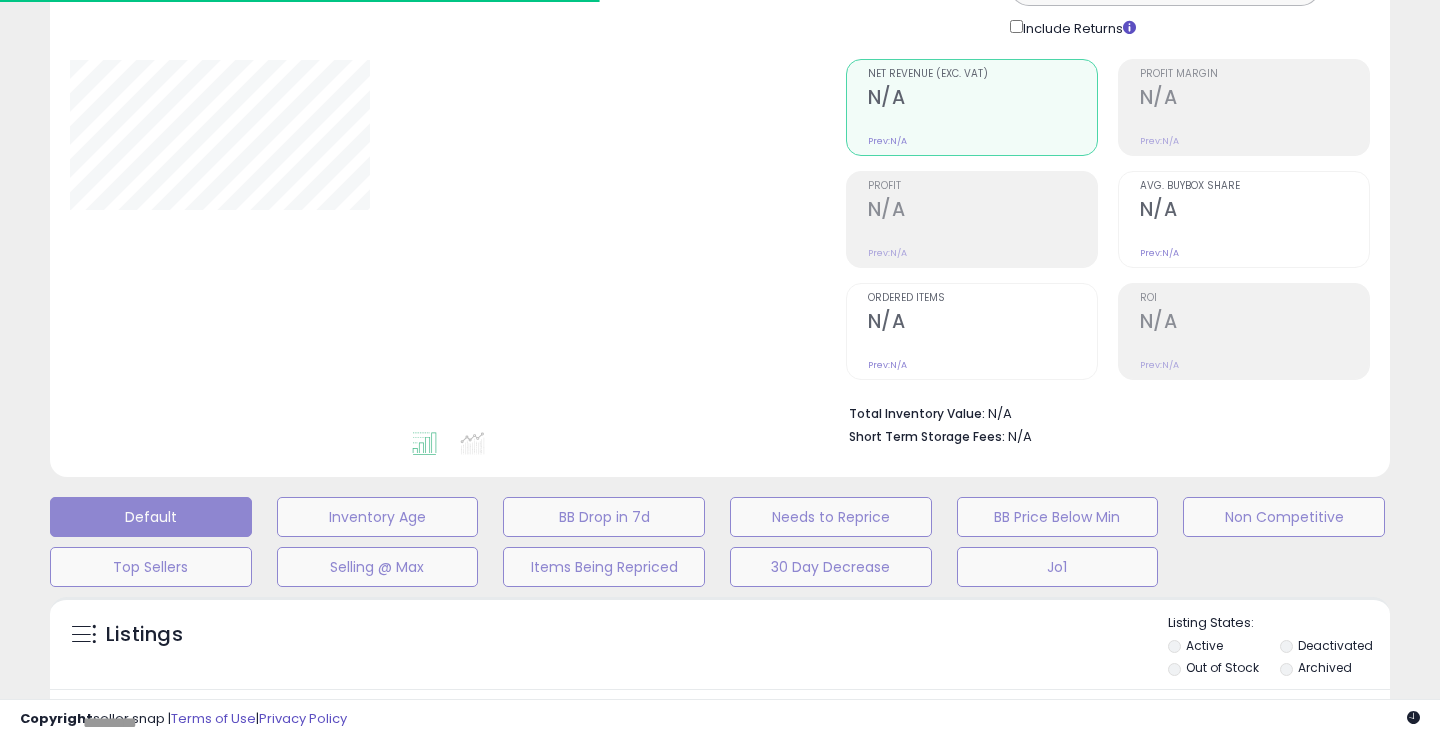 type on "**********" 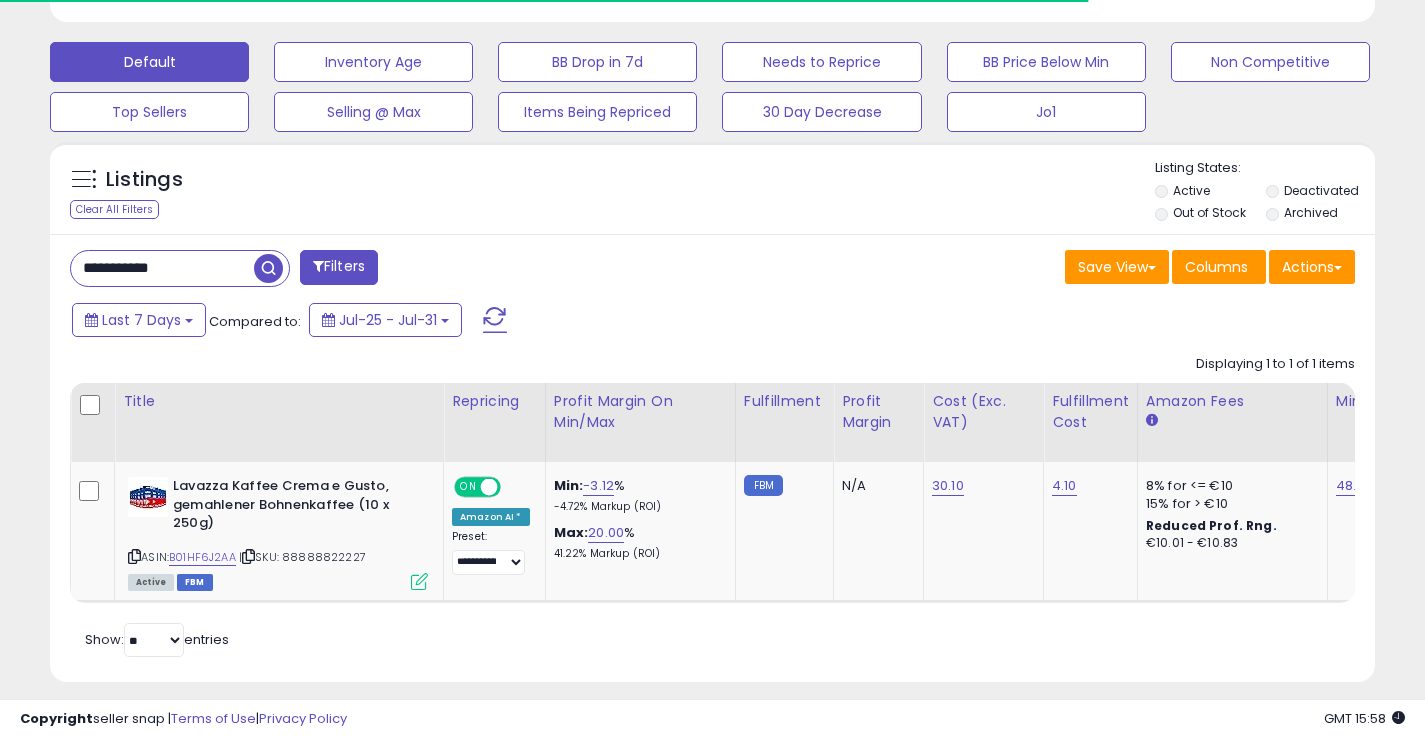 scroll, scrollTop: 621, scrollLeft: 0, axis: vertical 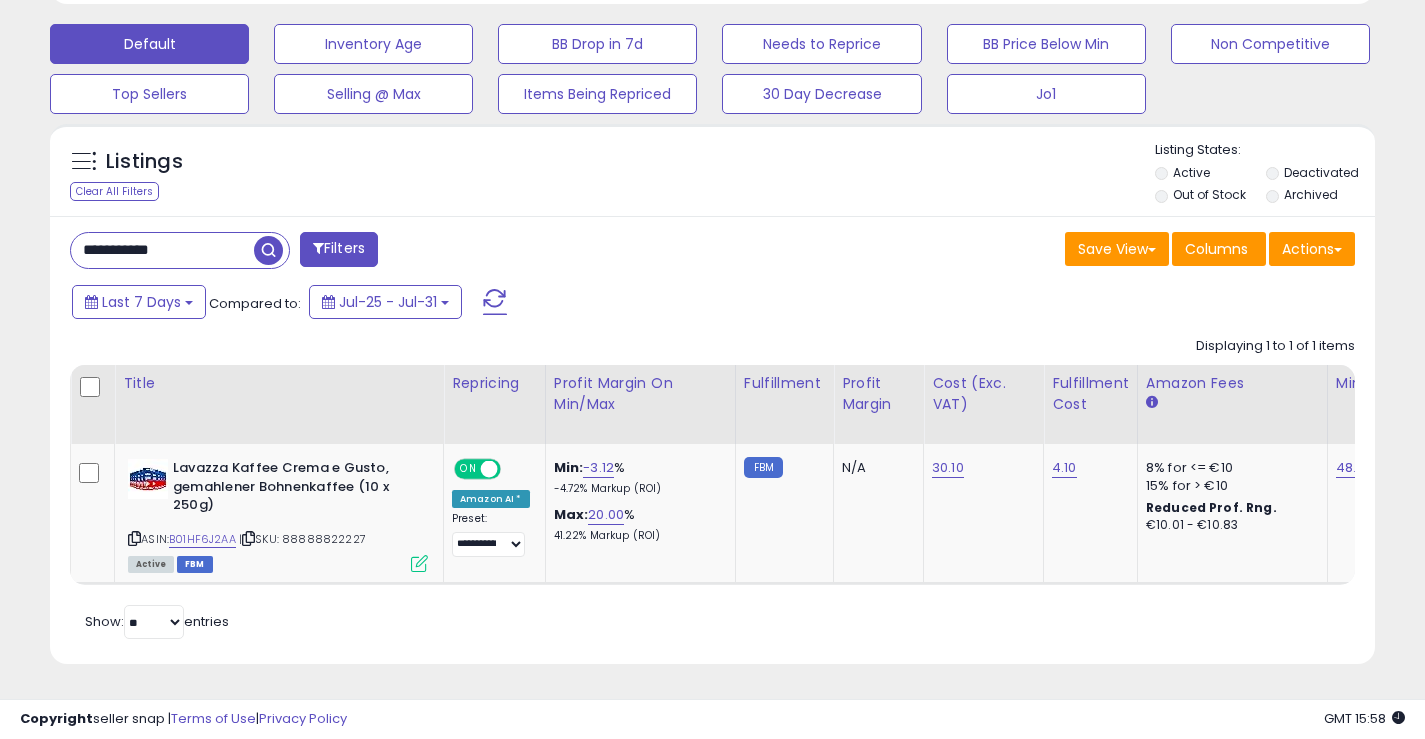 click at bounding box center [268, 250] 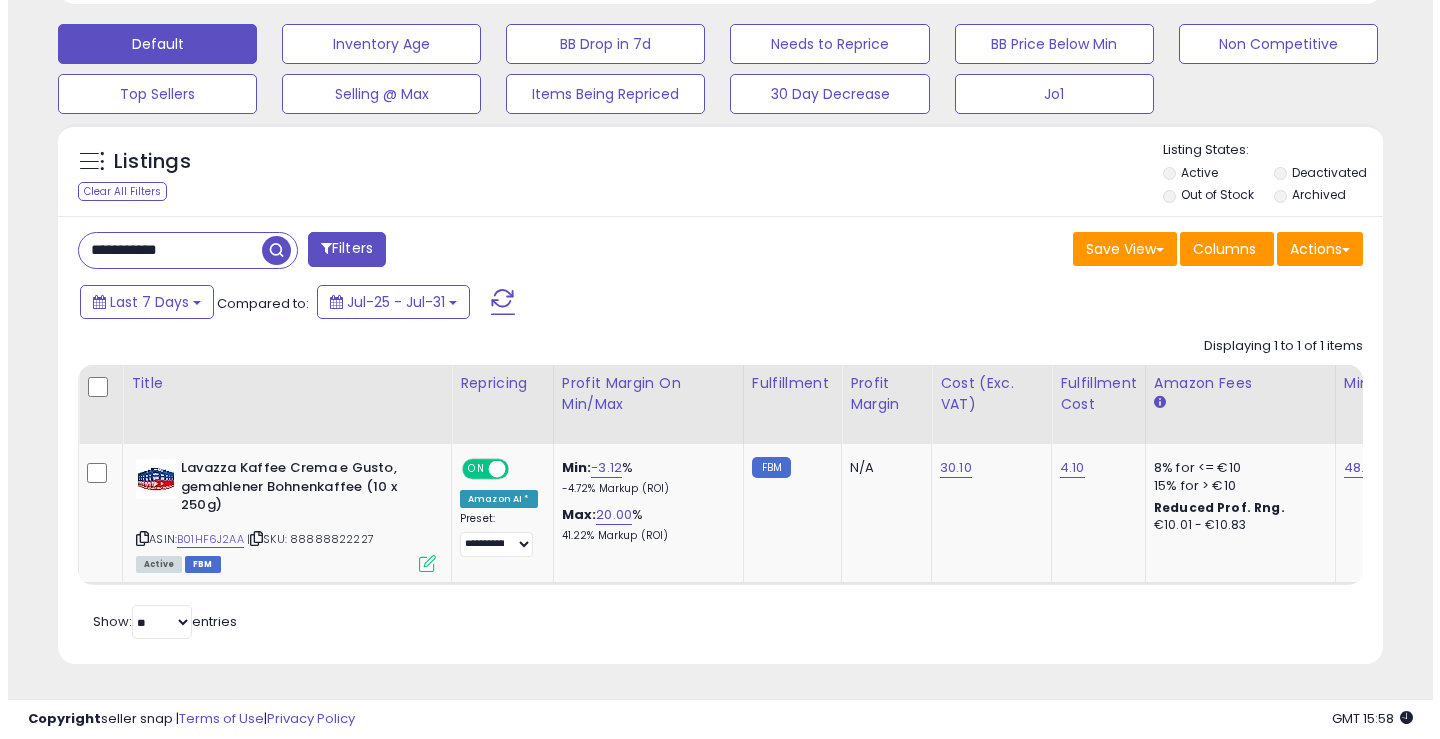 scroll, scrollTop: 481, scrollLeft: 0, axis: vertical 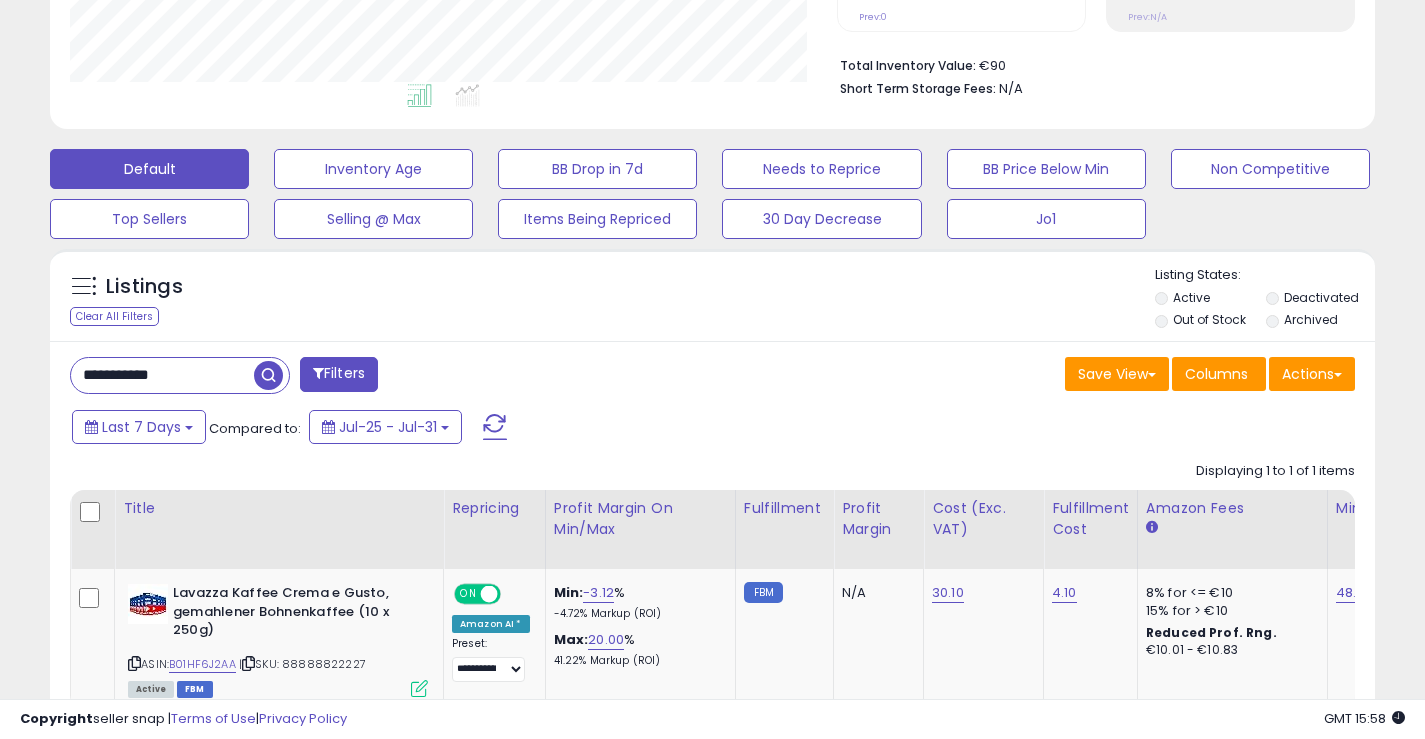 click at bounding box center (268, 375) 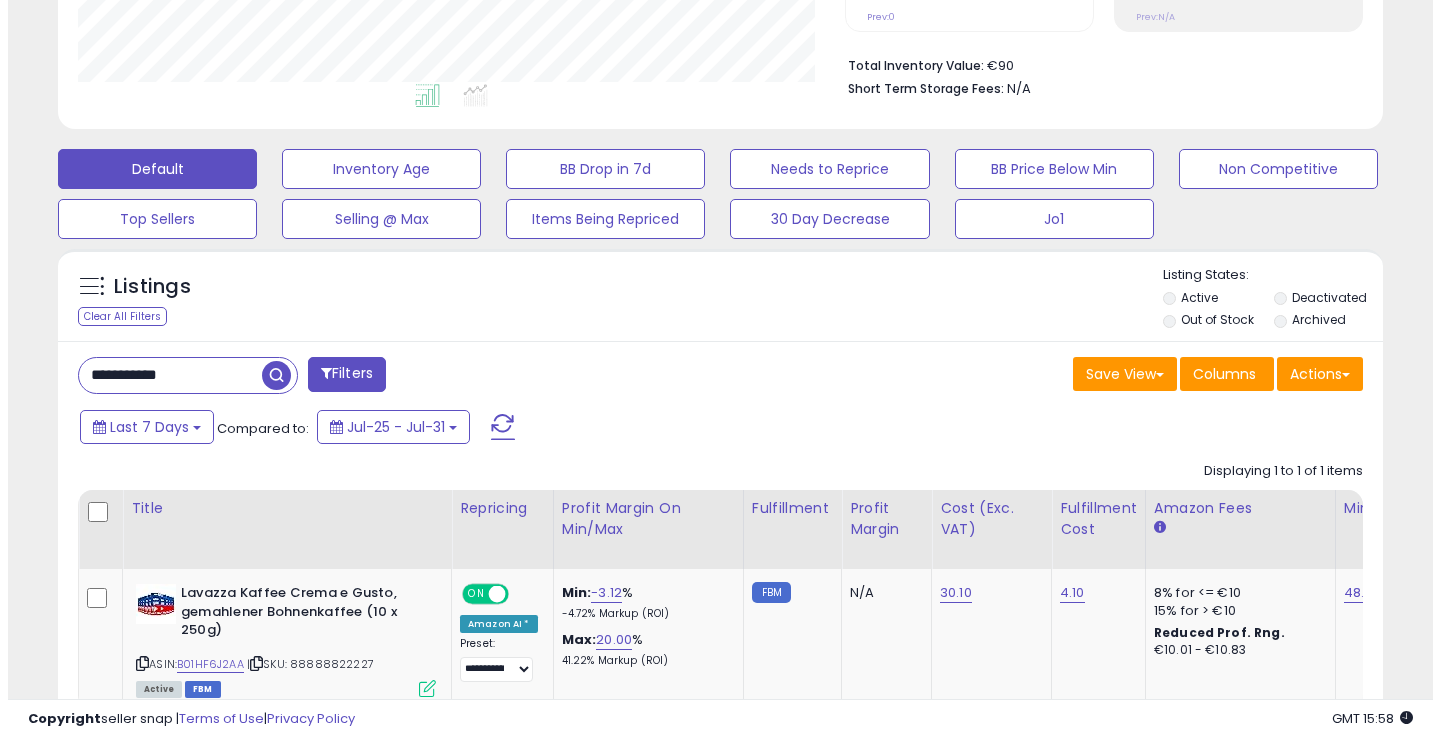 scroll, scrollTop: 999590, scrollLeft: 999224, axis: both 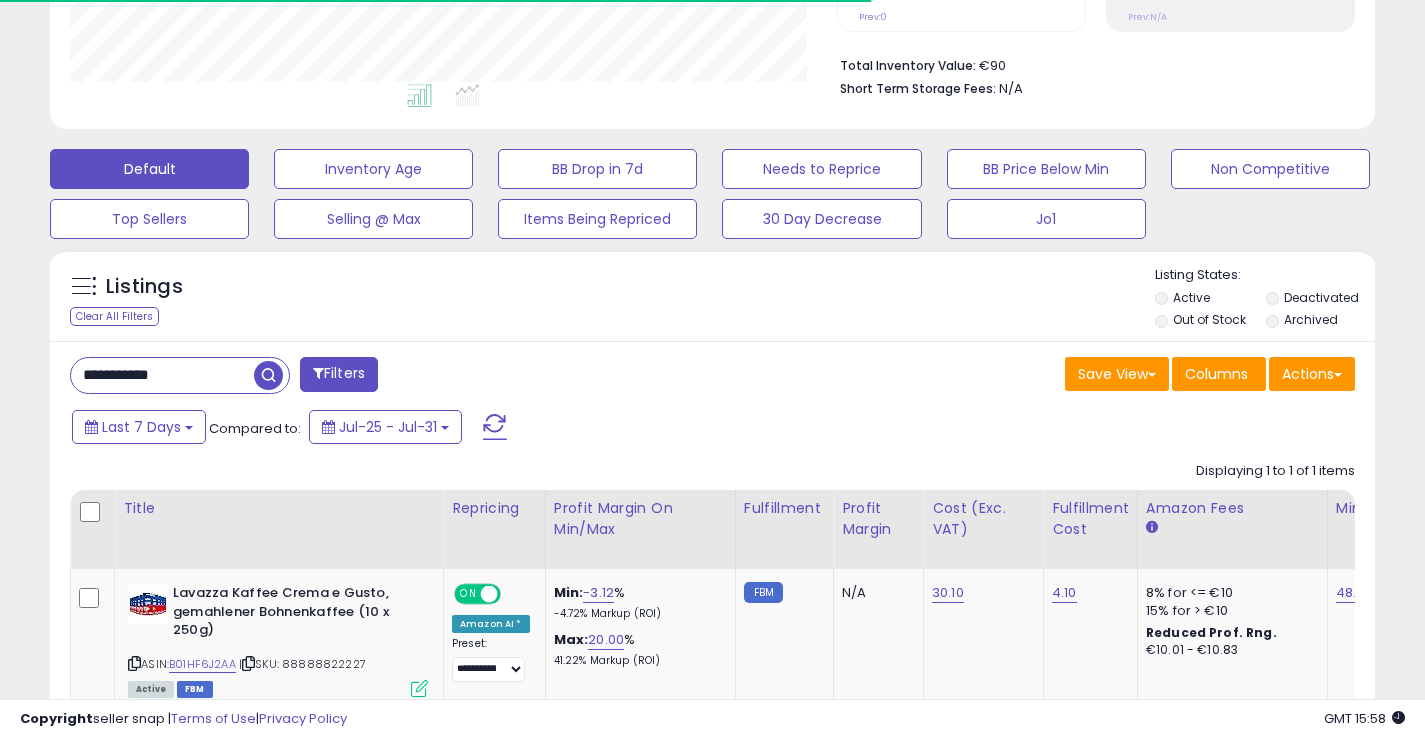click at bounding box center (268, 375) 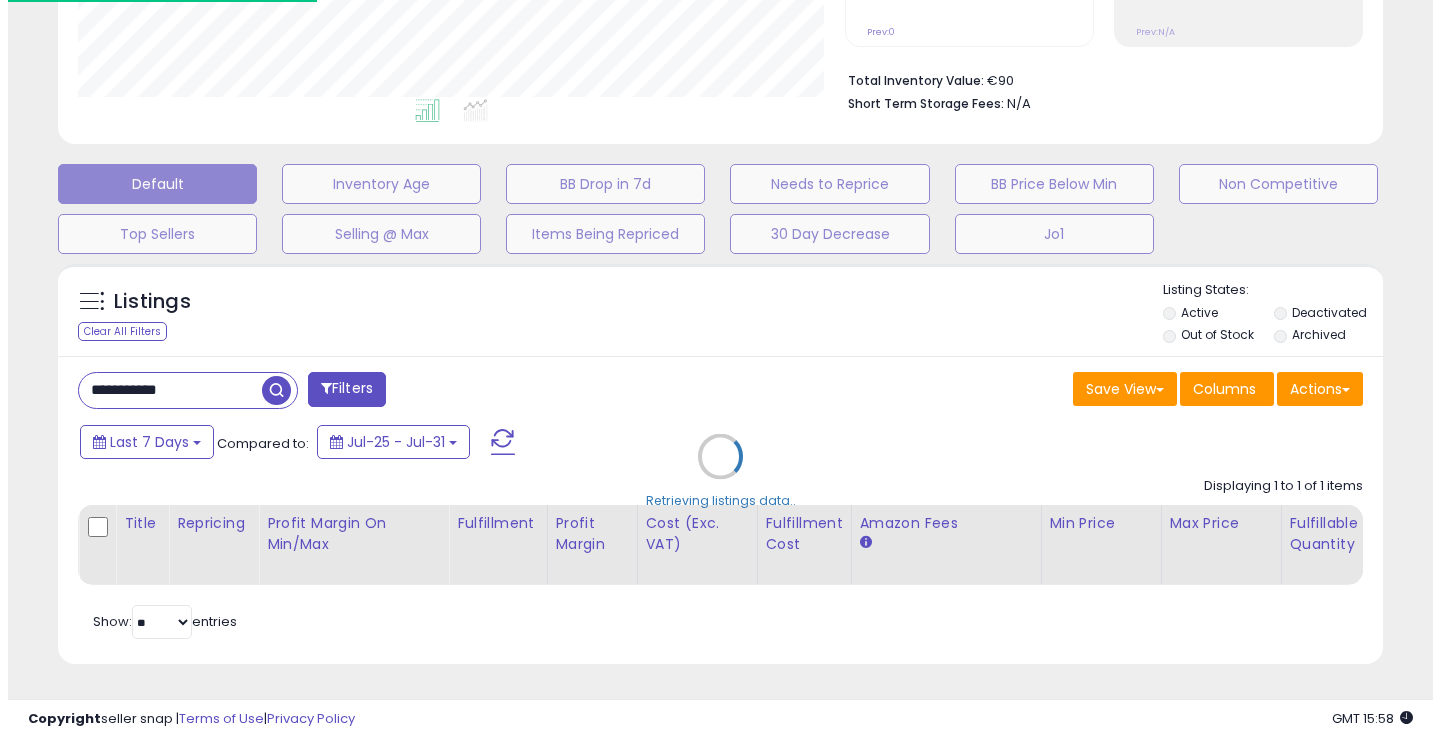 scroll, scrollTop: 999590, scrollLeft: 999224, axis: both 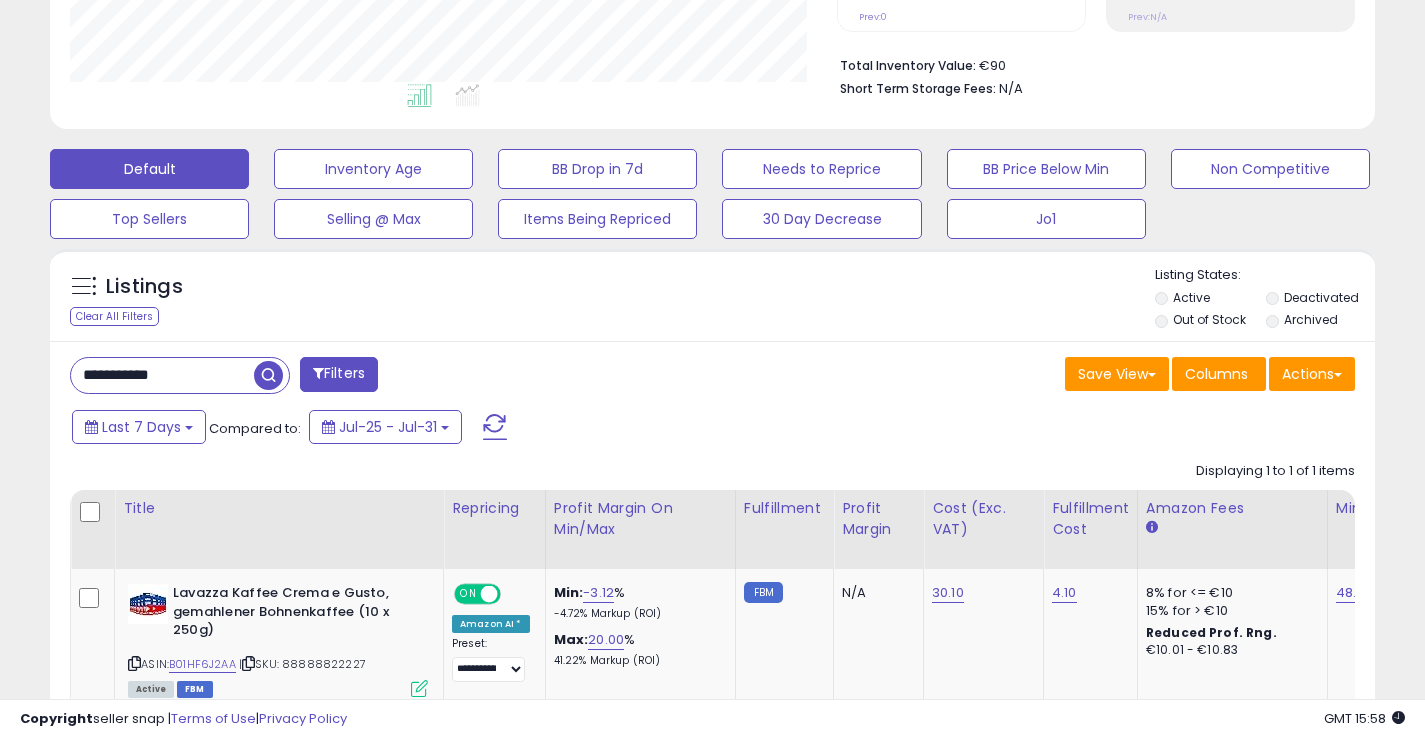 click at bounding box center (268, 375) 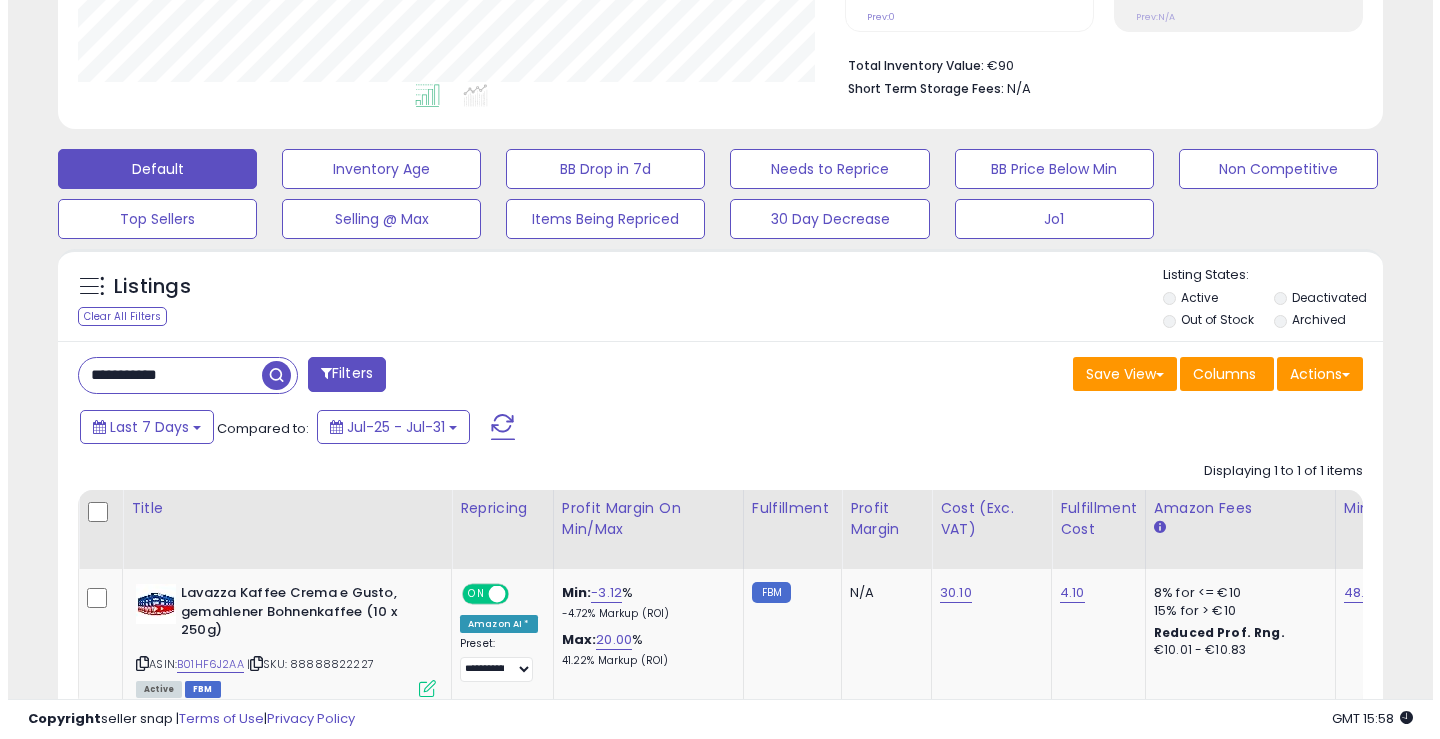 scroll, scrollTop: 999590, scrollLeft: 999224, axis: both 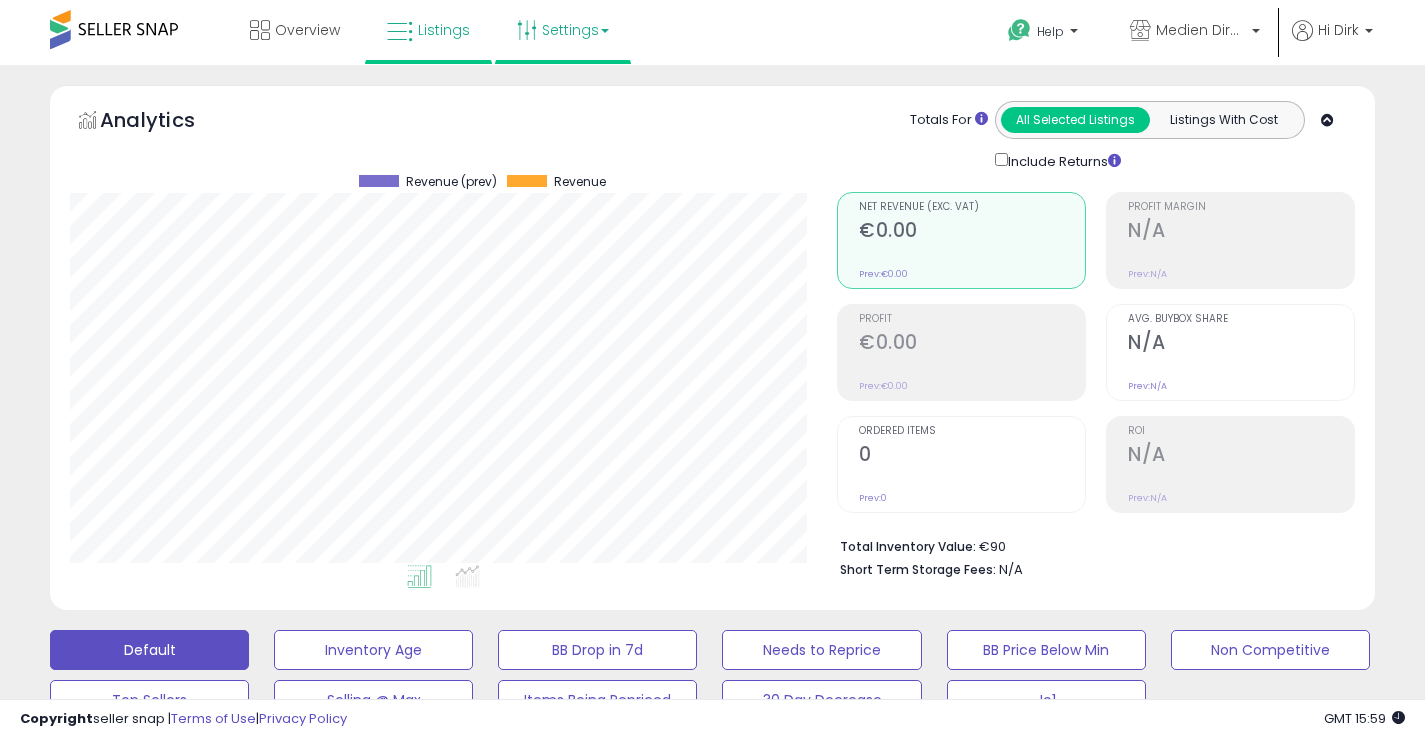 click on "Settings" at bounding box center (563, 30) 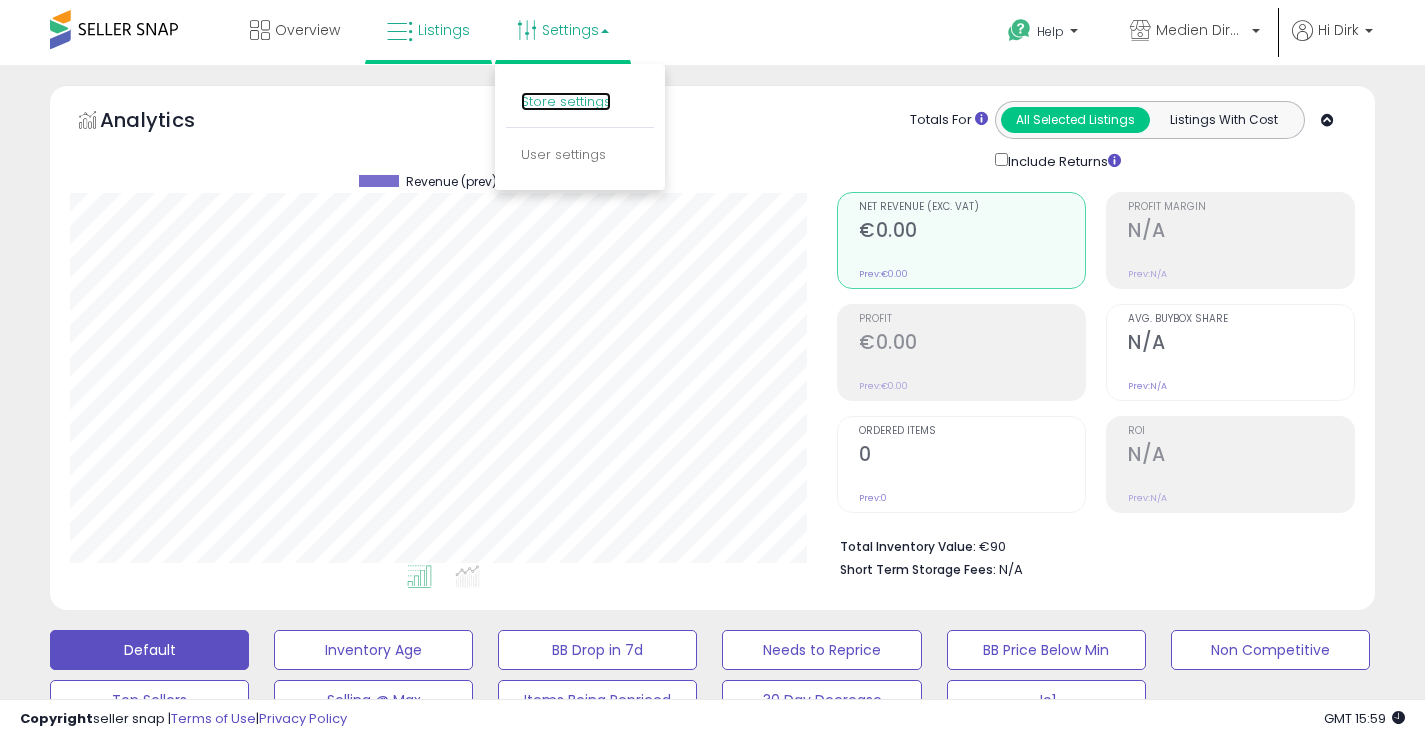 click on "Store
settings" at bounding box center [566, 101] 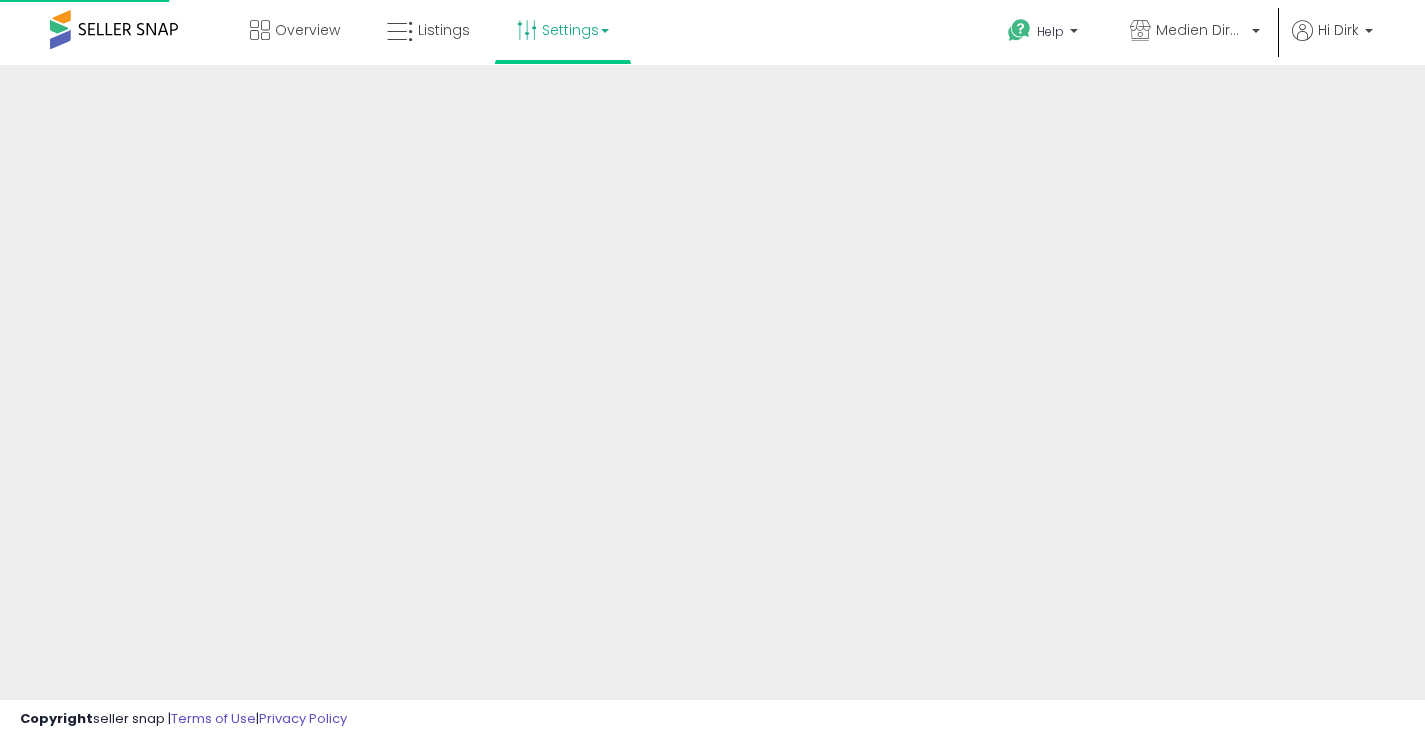 scroll, scrollTop: 0, scrollLeft: 0, axis: both 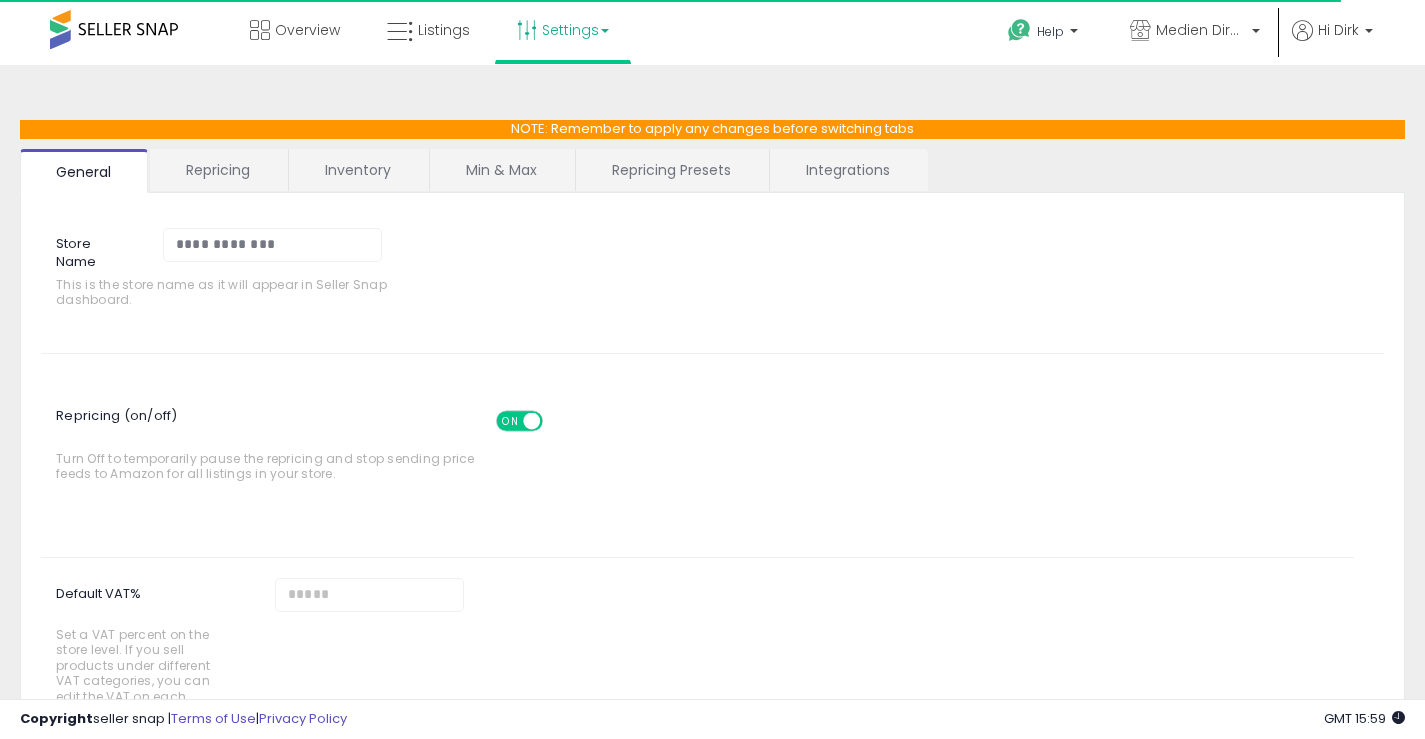 click on "Integrations" at bounding box center [848, 170] 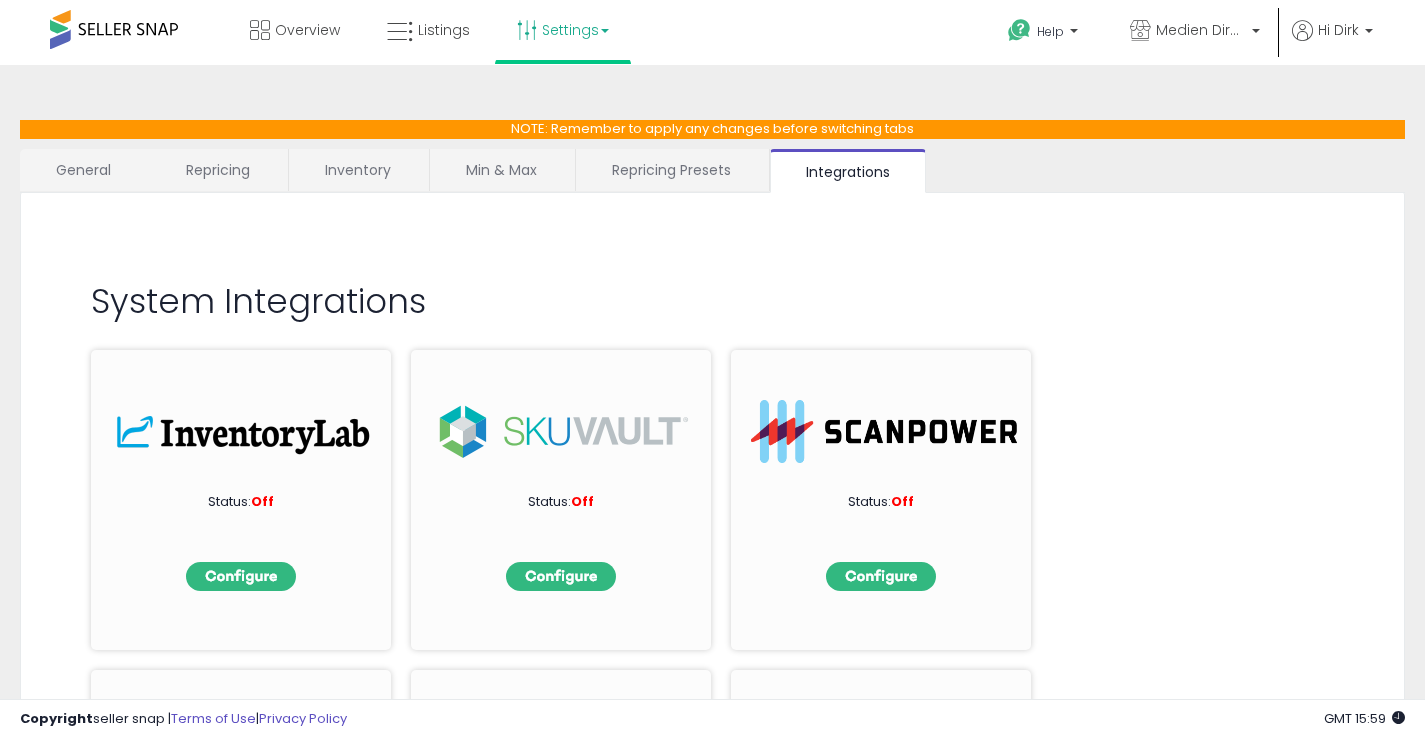 click on "Settings" at bounding box center [563, 30] 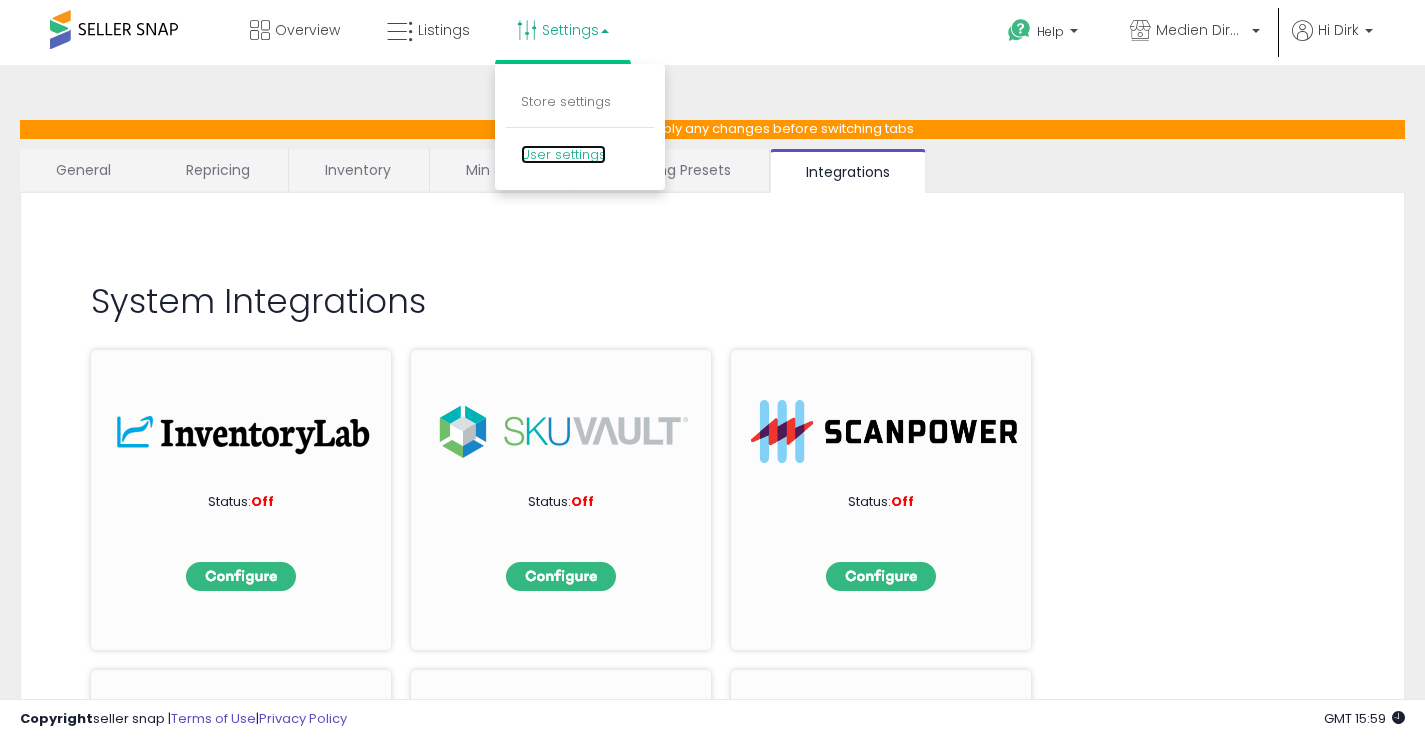 click on "User
settings" at bounding box center [563, 154] 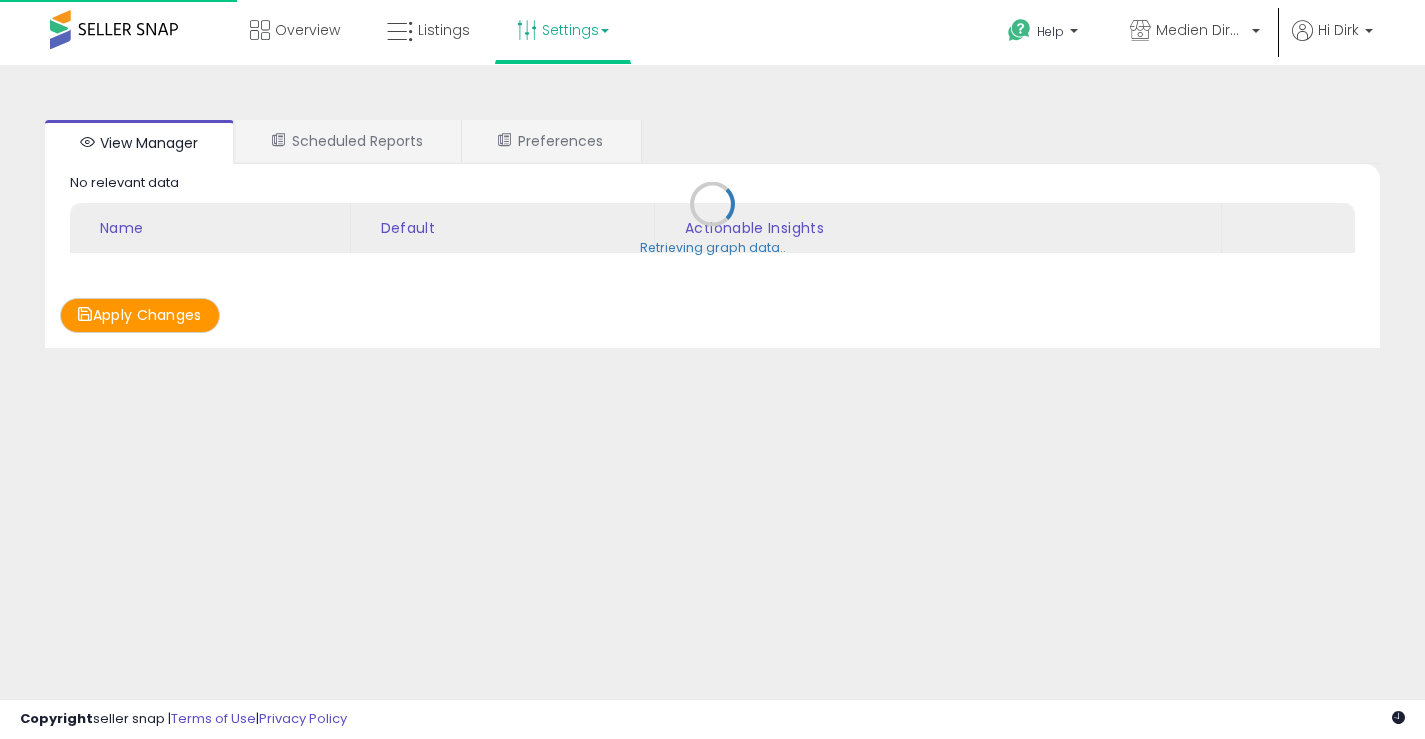 scroll, scrollTop: 0, scrollLeft: 0, axis: both 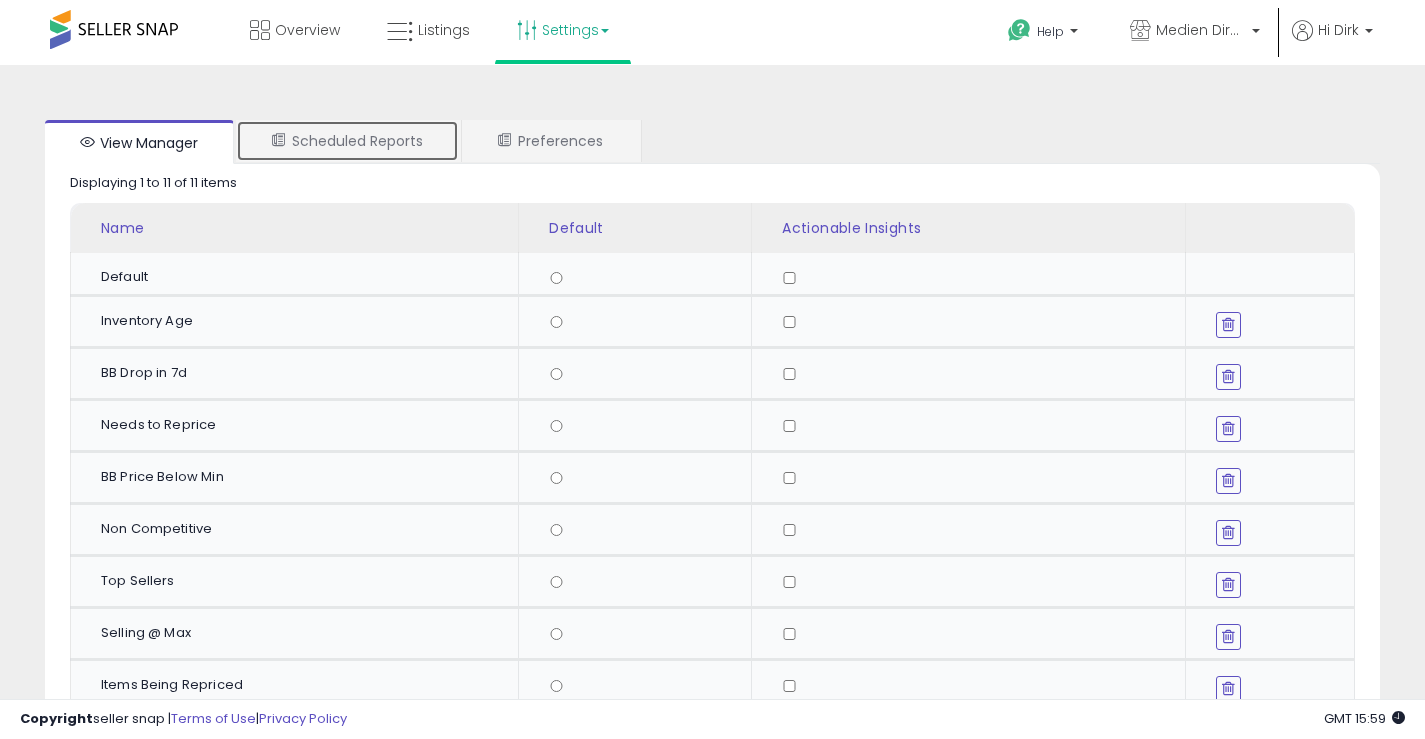 click on "Scheduled Reports" at bounding box center (347, 141) 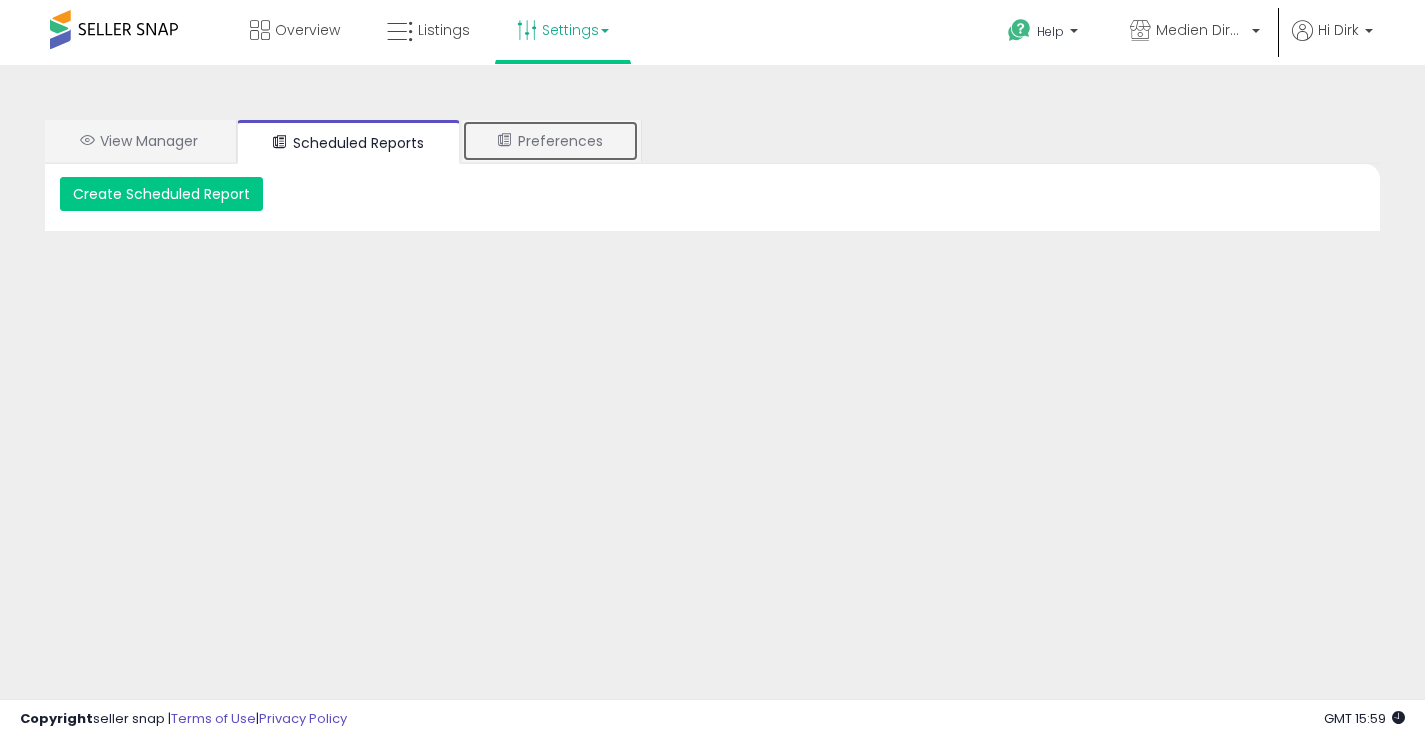 click on "Preferences" at bounding box center (550, 141) 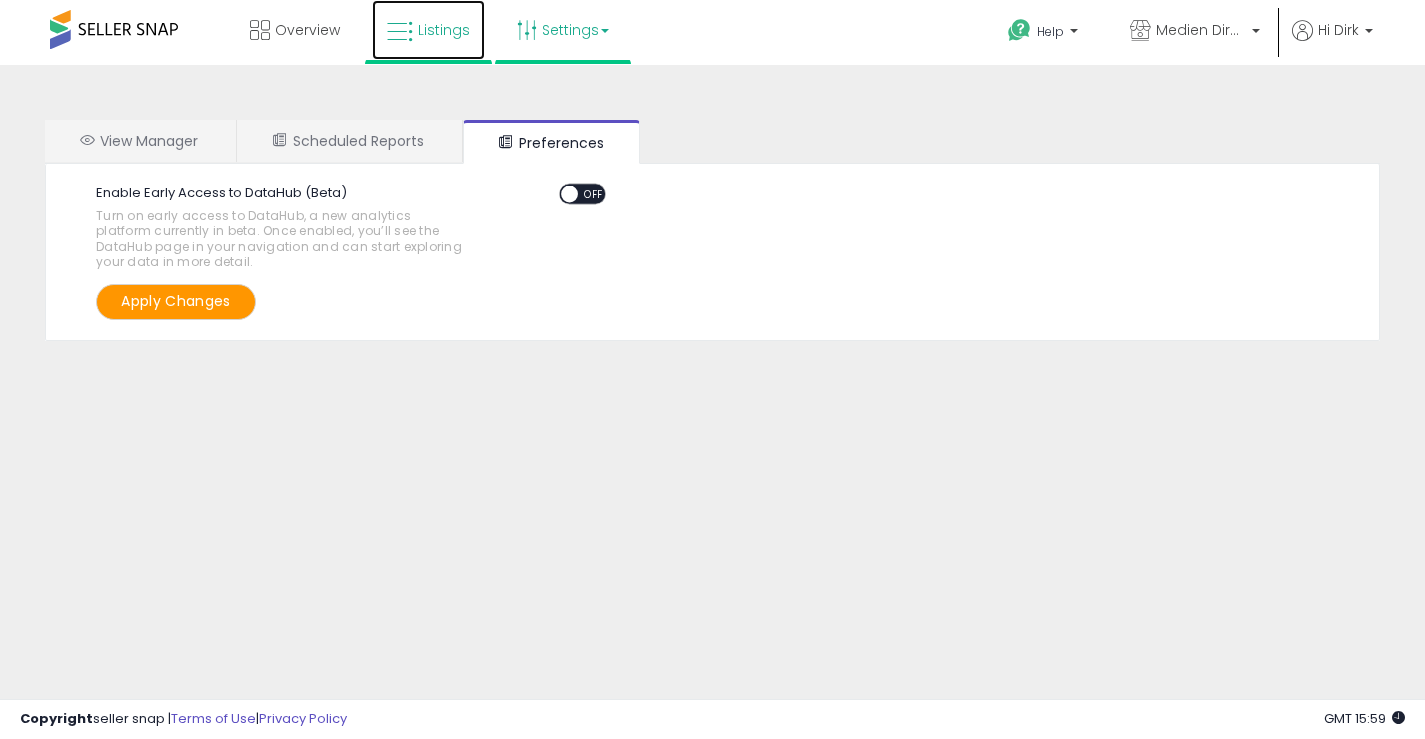 click on "Listings" at bounding box center (444, 30) 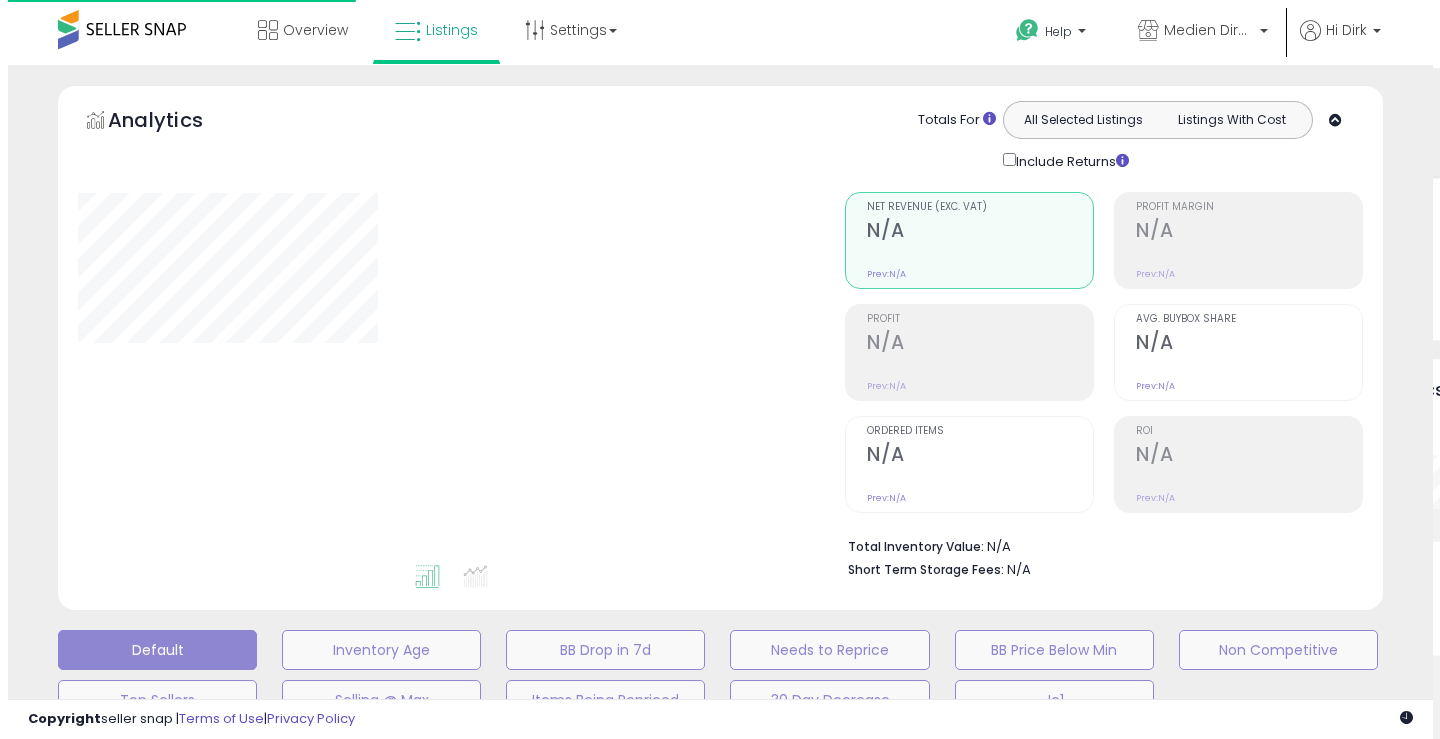 scroll, scrollTop: 0, scrollLeft: 0, axis: both 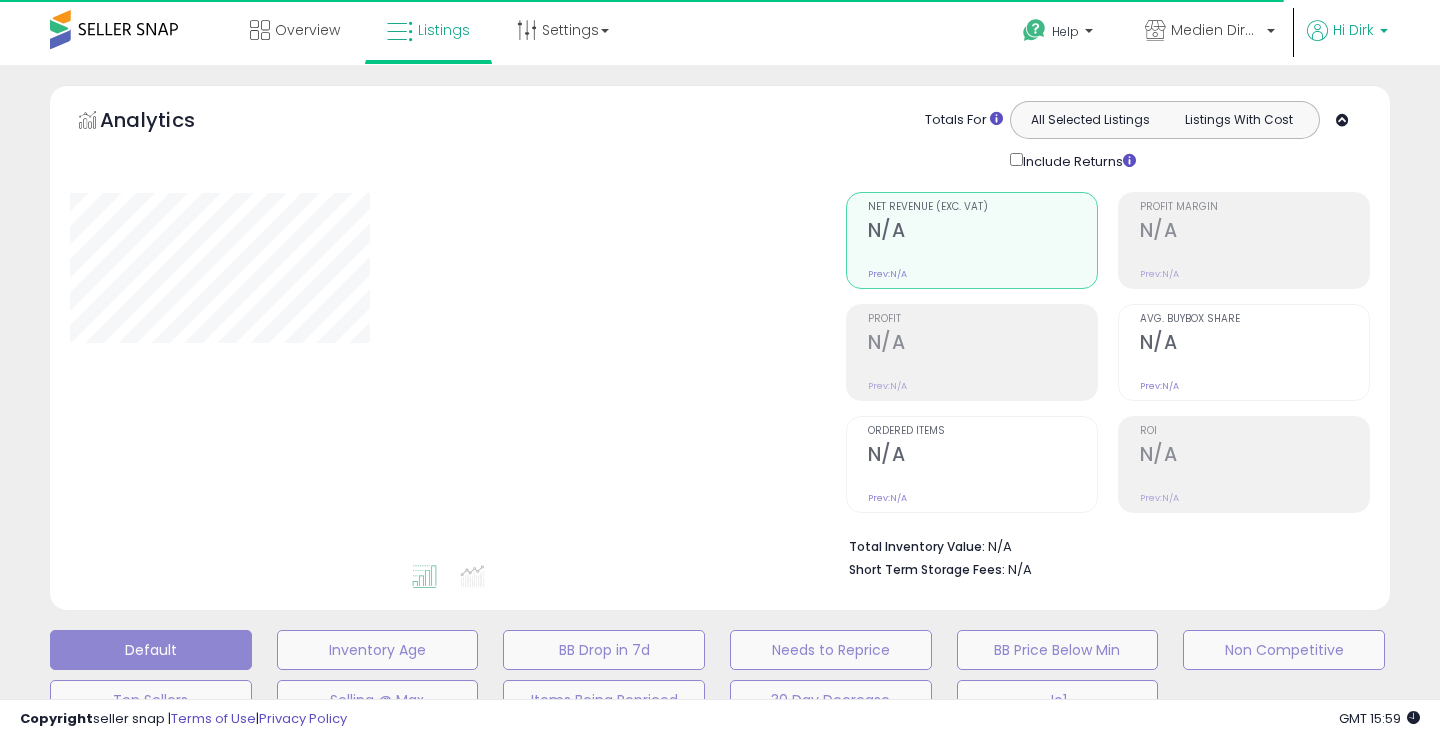 click on "Hi Dirk" at bounding box center [1353, 30] 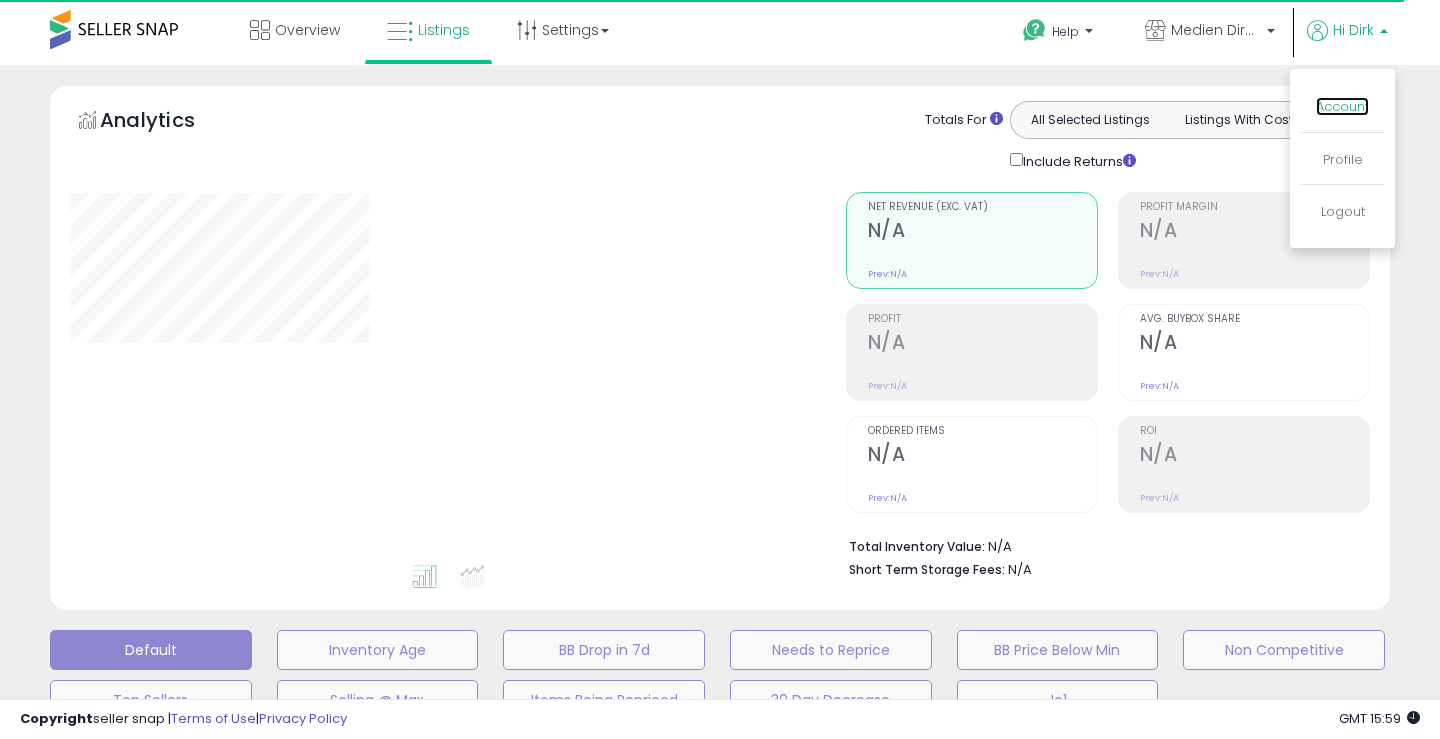 click on "Account" at bounding box center (1342, 106) 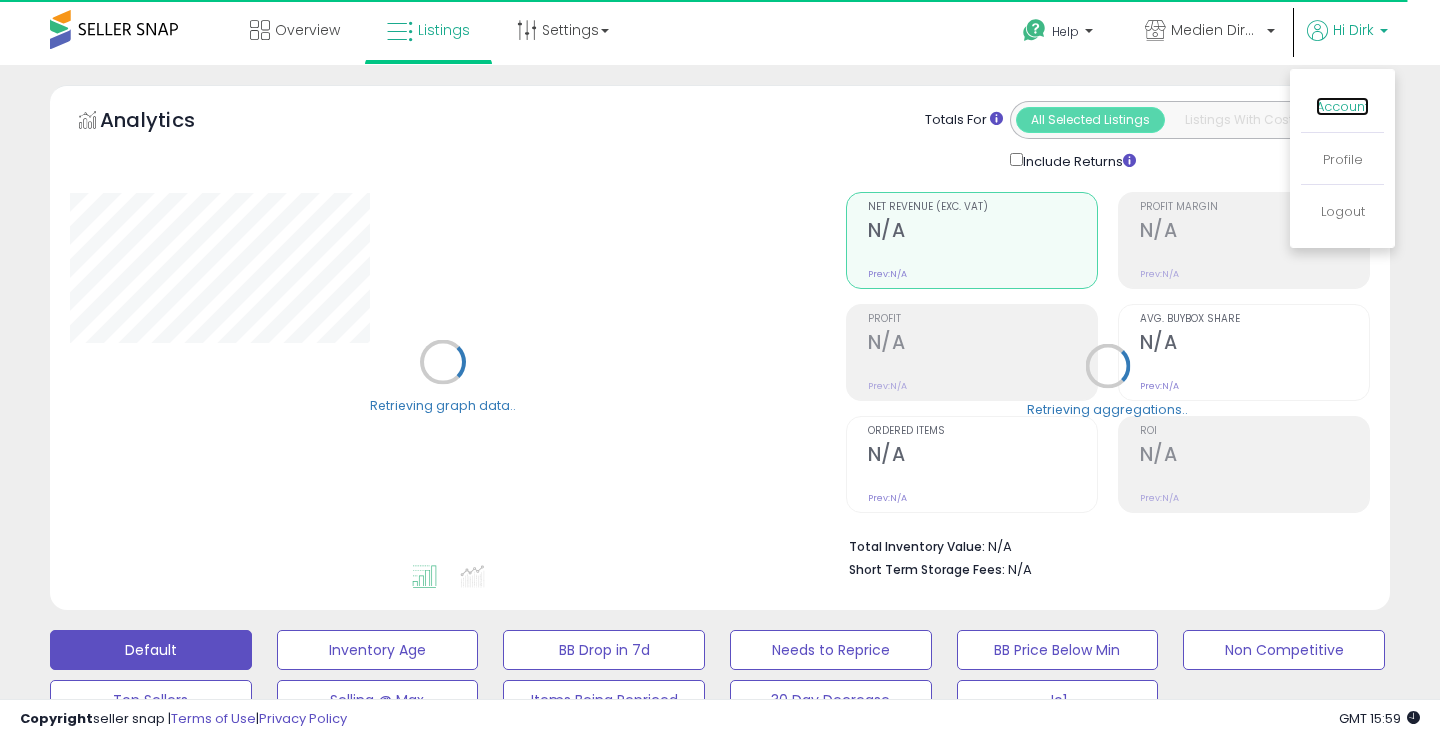 select on "**" 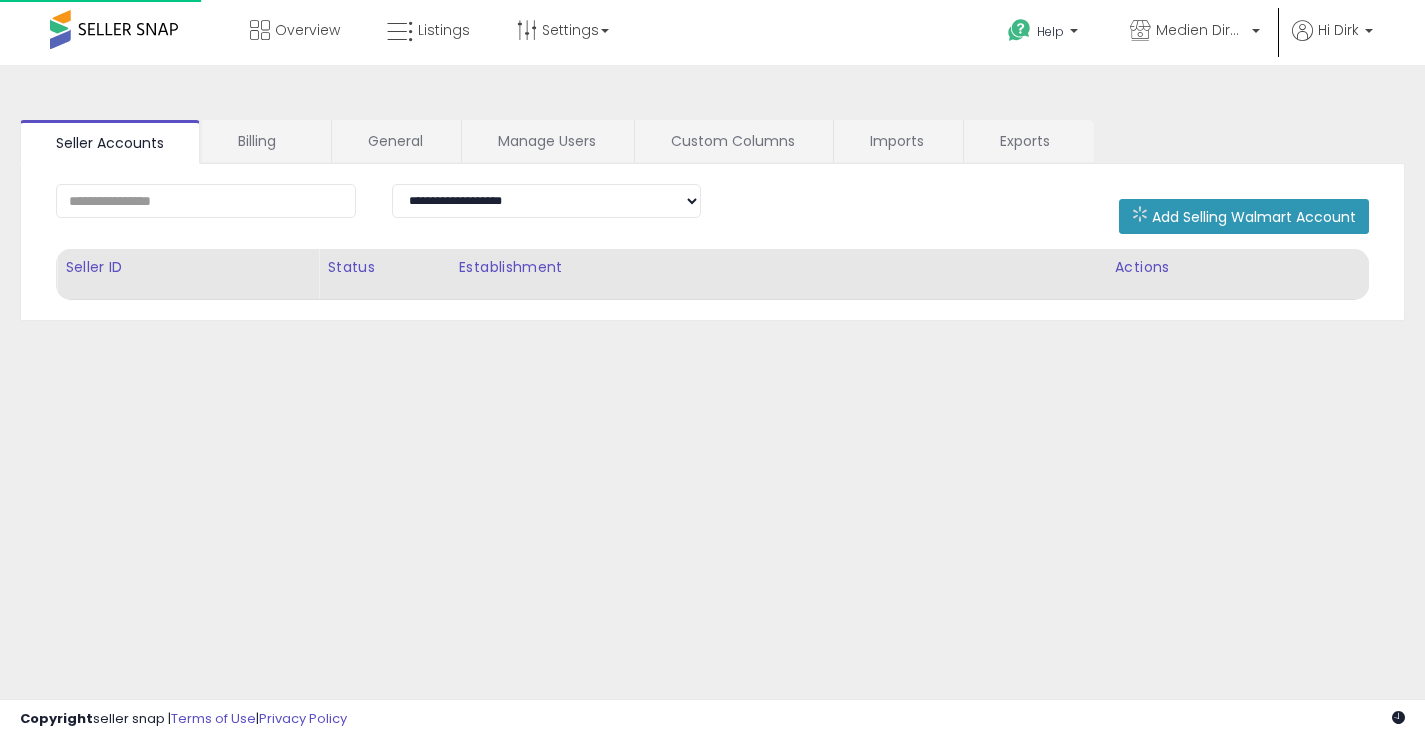 scroll, scrollTop: 0, scrollLeft: 0, axis: both 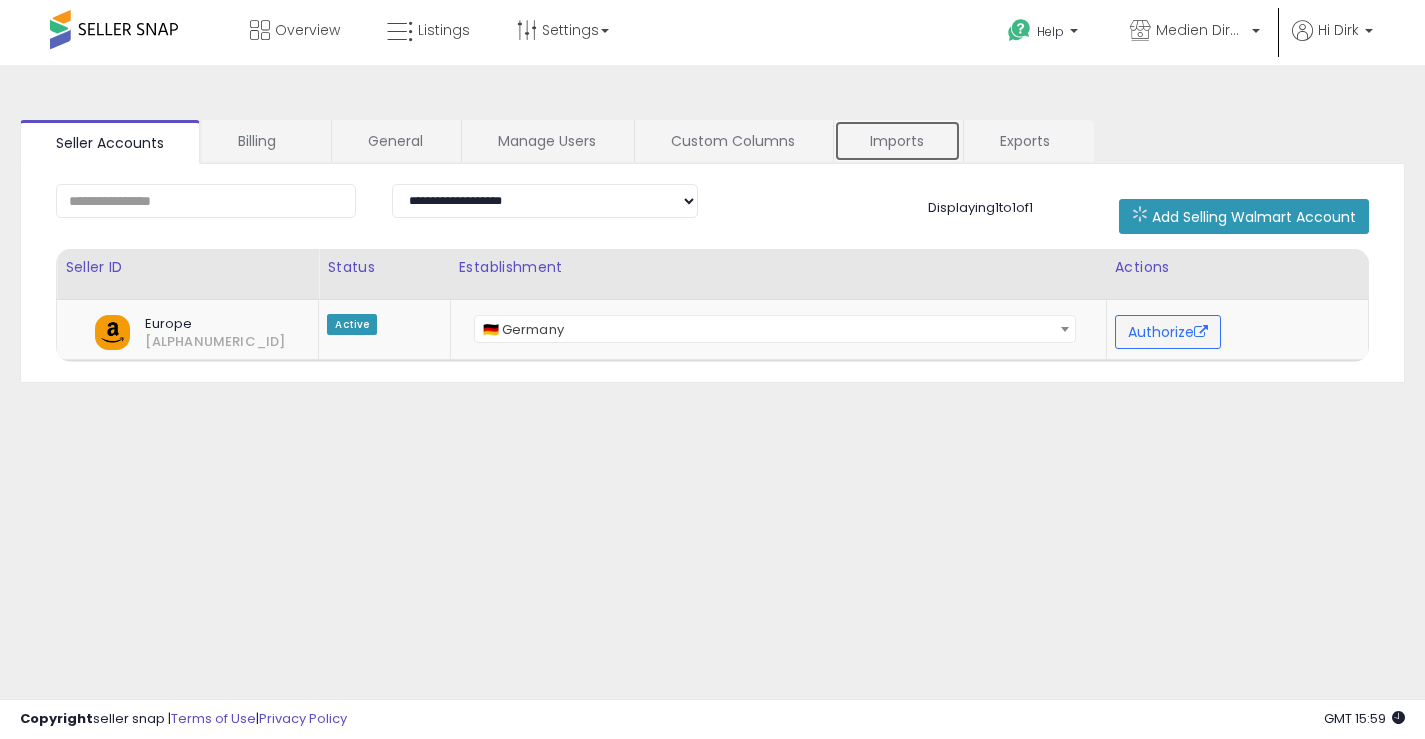 click on "Imports" at bounding box center [897, 141] 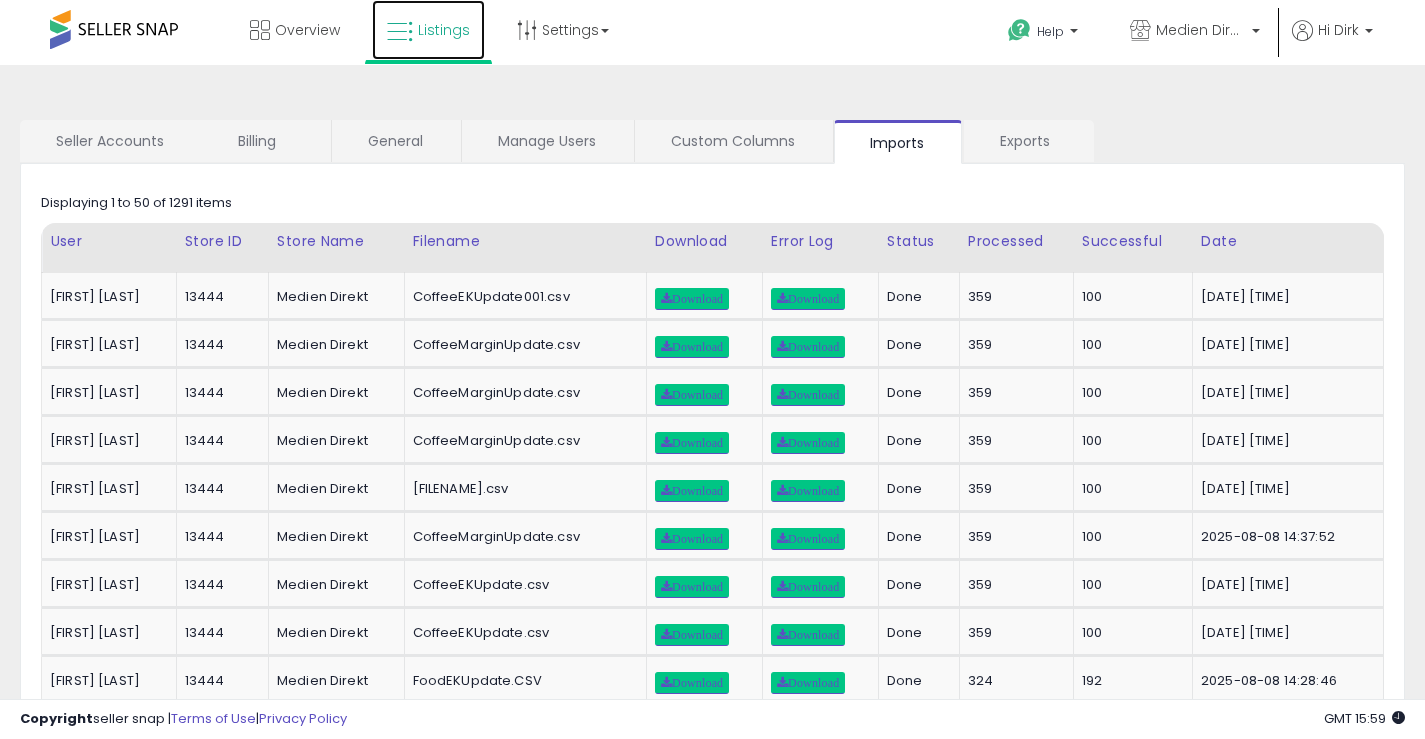 click on "Listings" at bounding box center (444, 30) 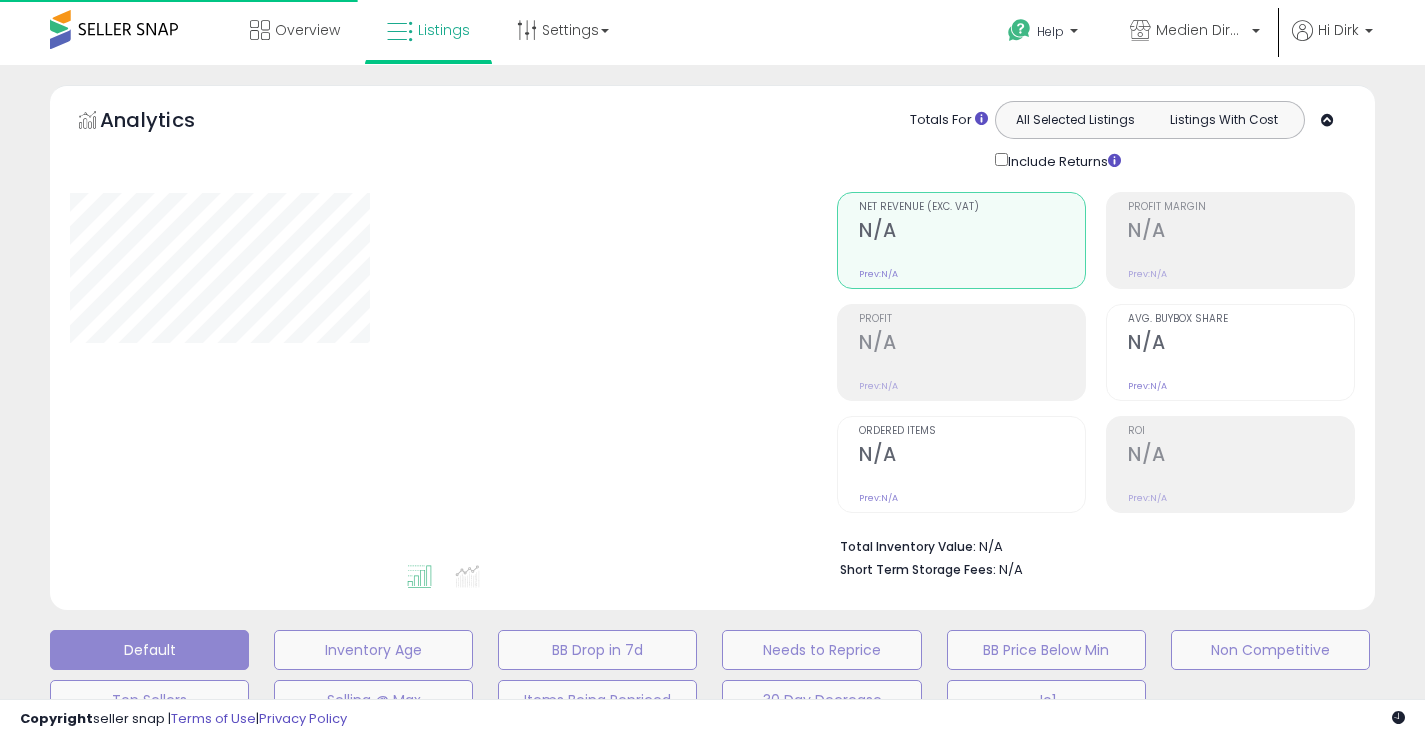 scroll, scrollTop: 0, scrollLeft: 0, axis: both 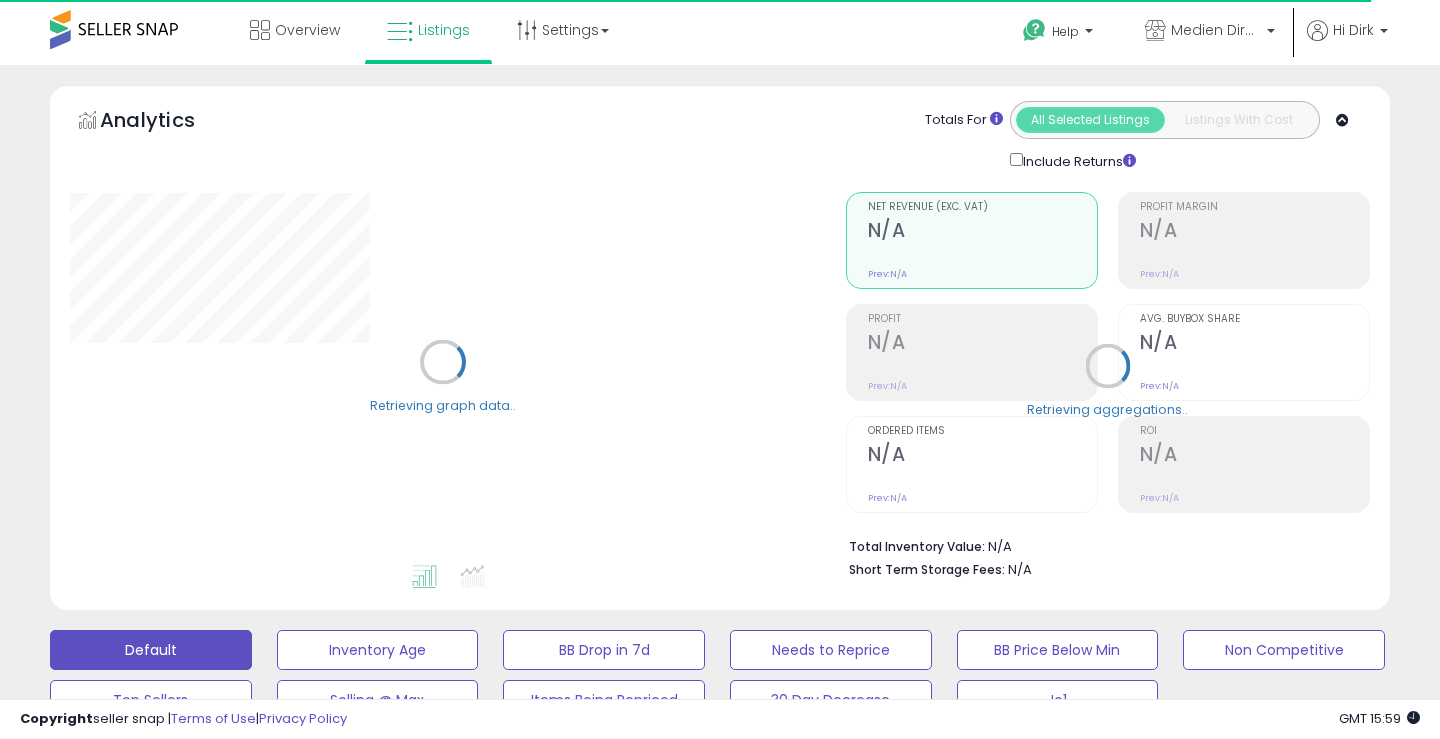 select on "**" 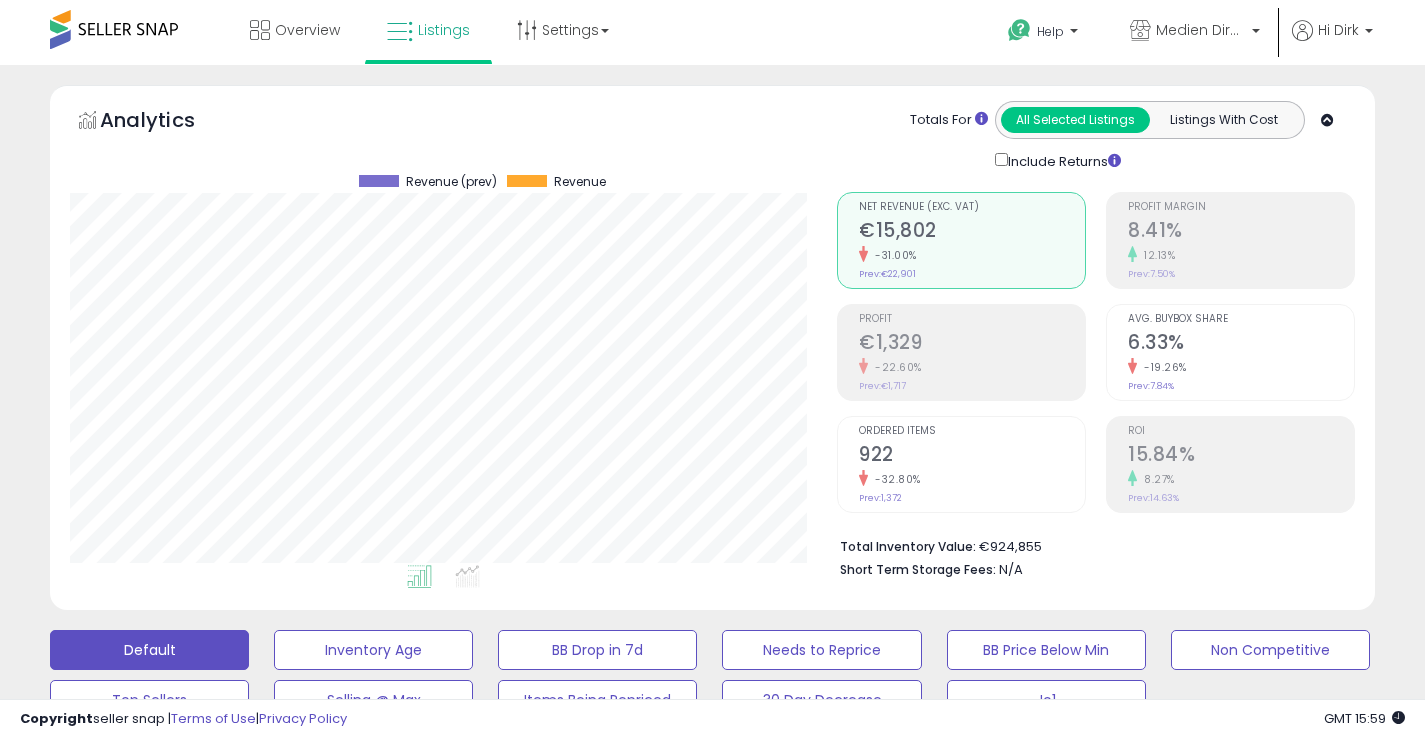 scroll, scrollTop: 999590, scrollLeft: 999233, axis: both 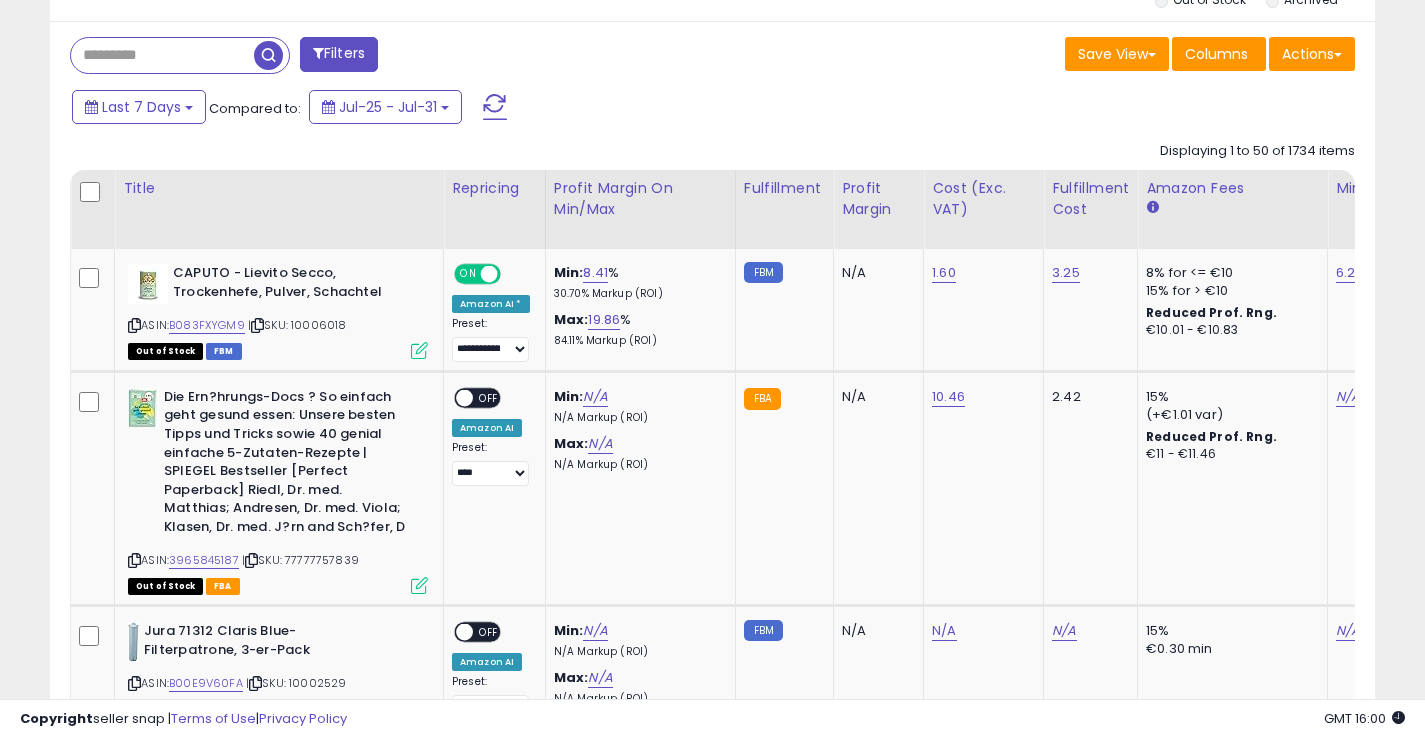 click on "Filters
Save View
Save As New View
Update Current View
Columns" at bounding box center (712, 4181) 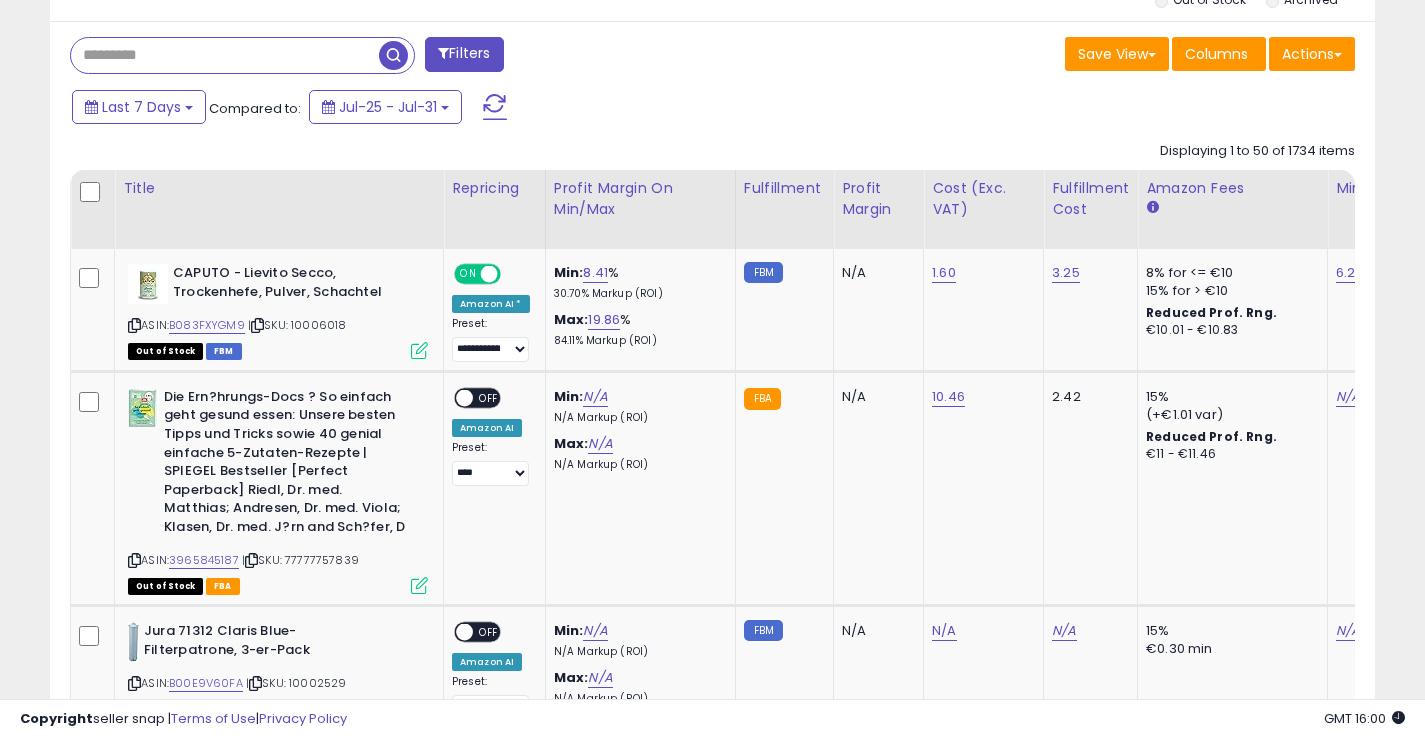 paste on "**********" 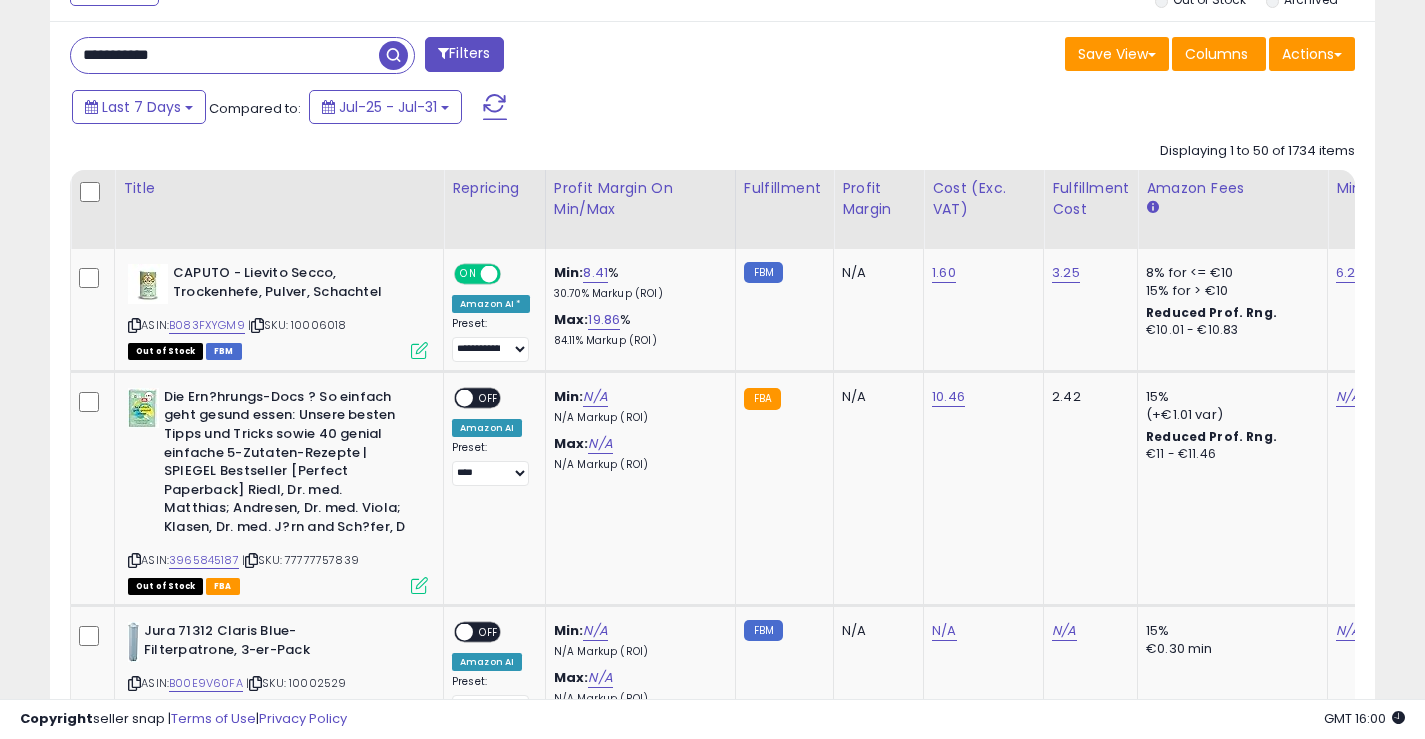 type on "**********" 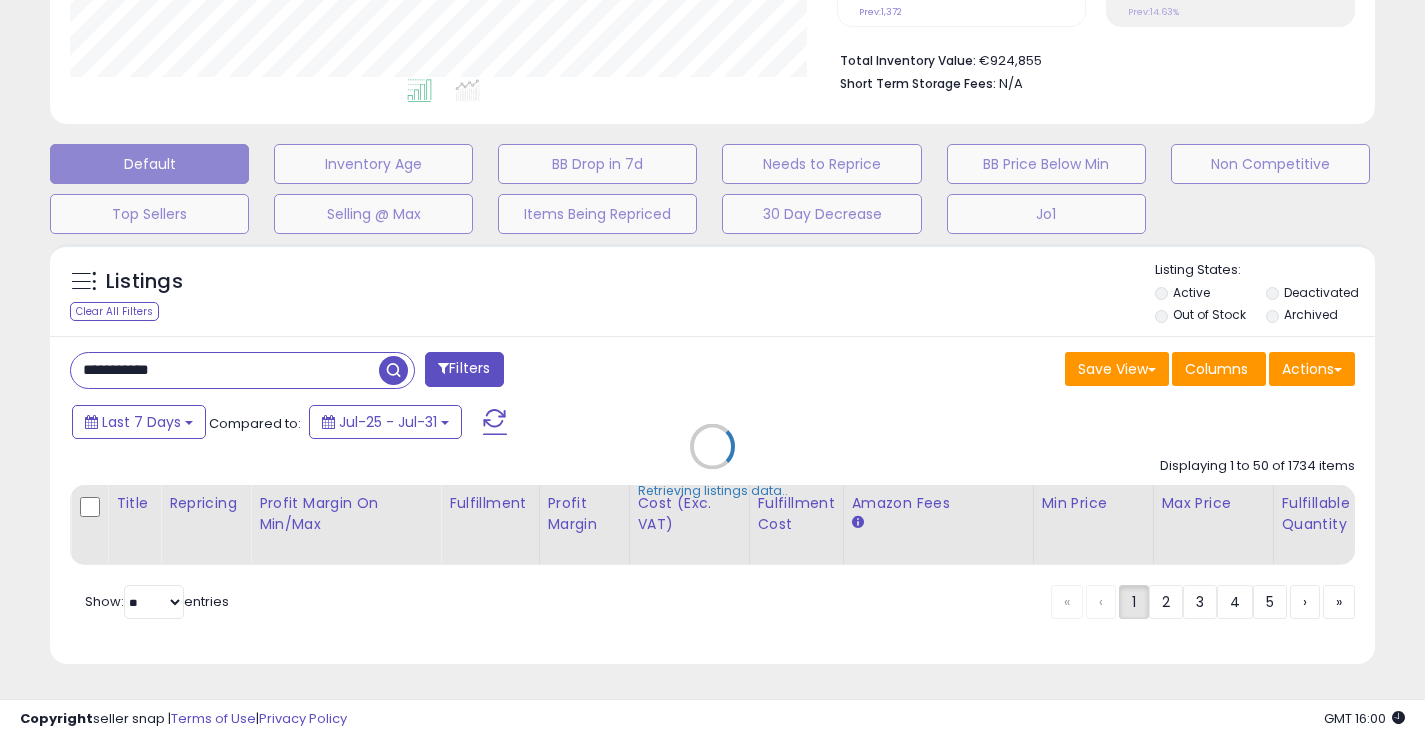 scroll, scrollTop: 501, scrollLeft: 0, axis: vertical 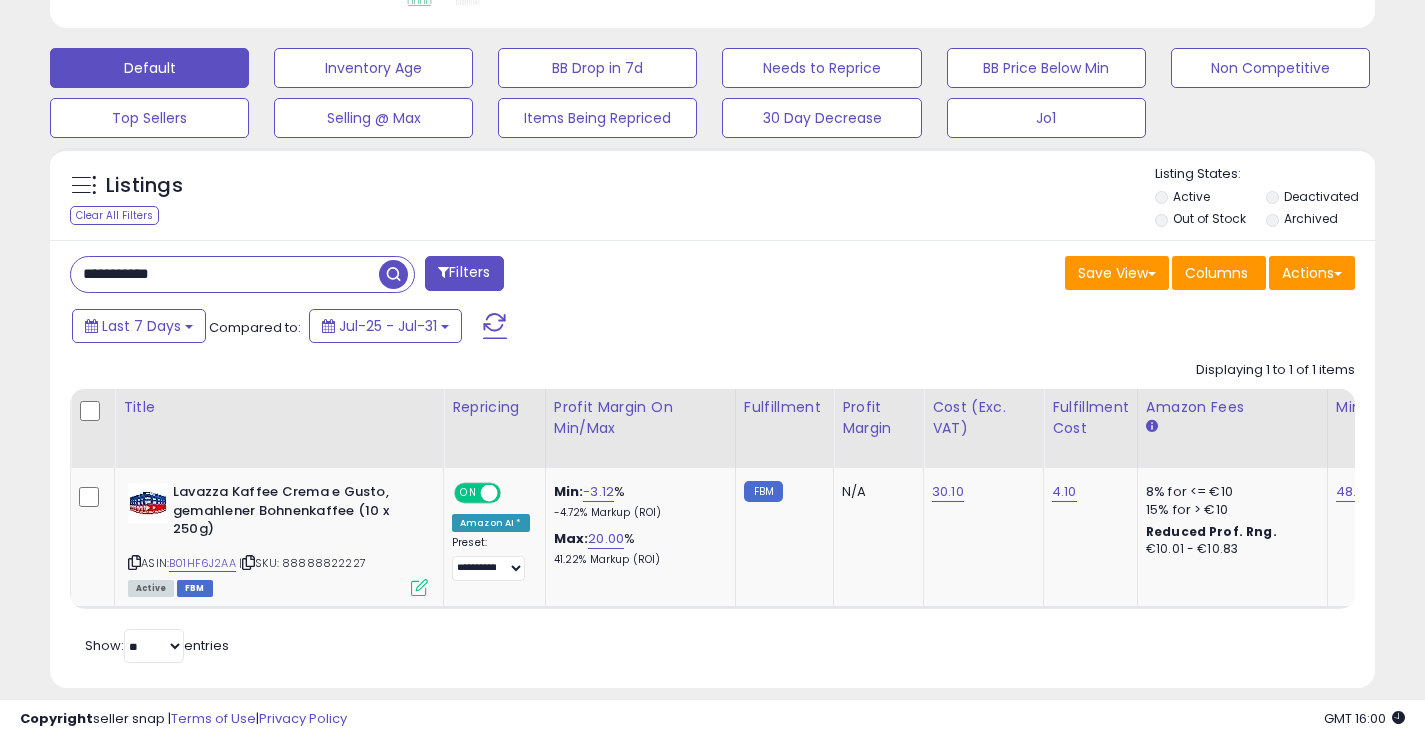 click at bounding box center [393, 274] 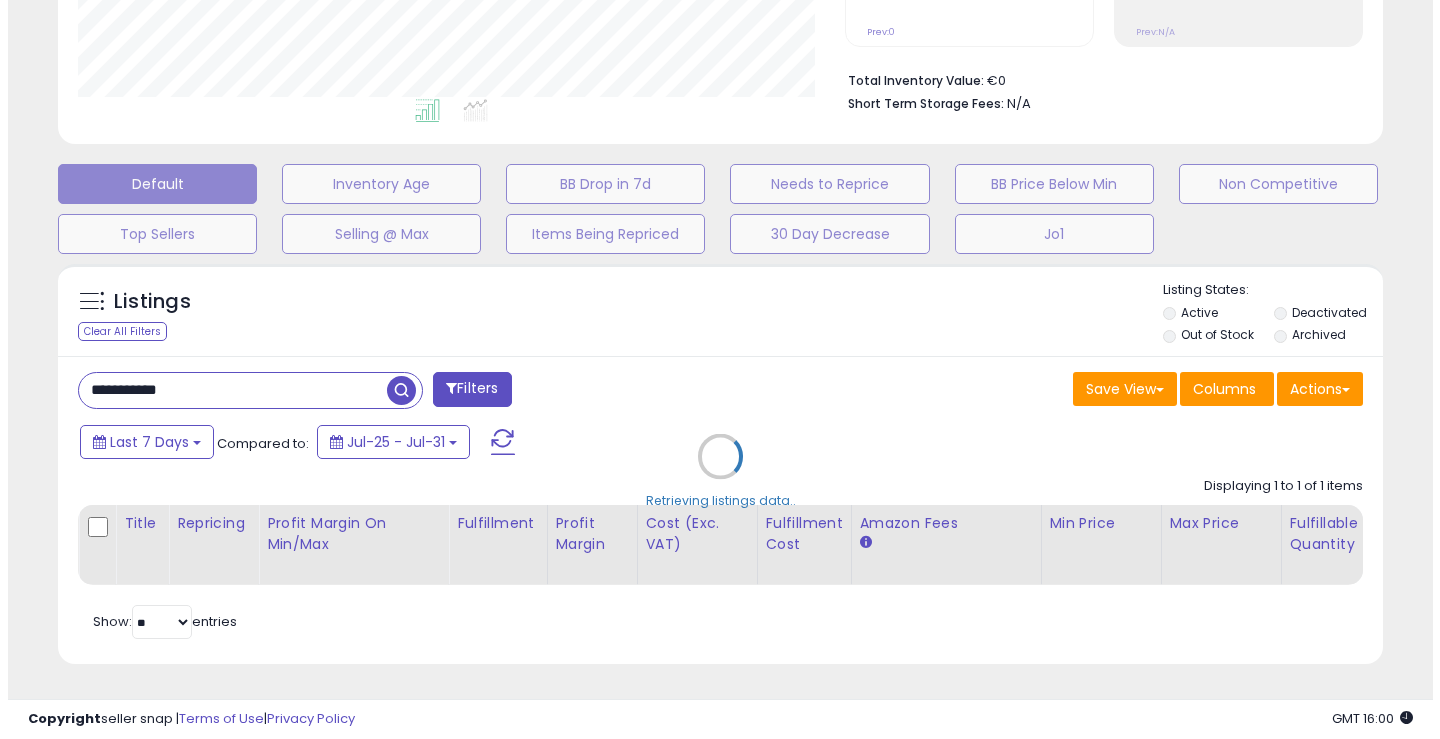 scroll, scrollTop: 481, scrollLeft: 0, axis: vertical 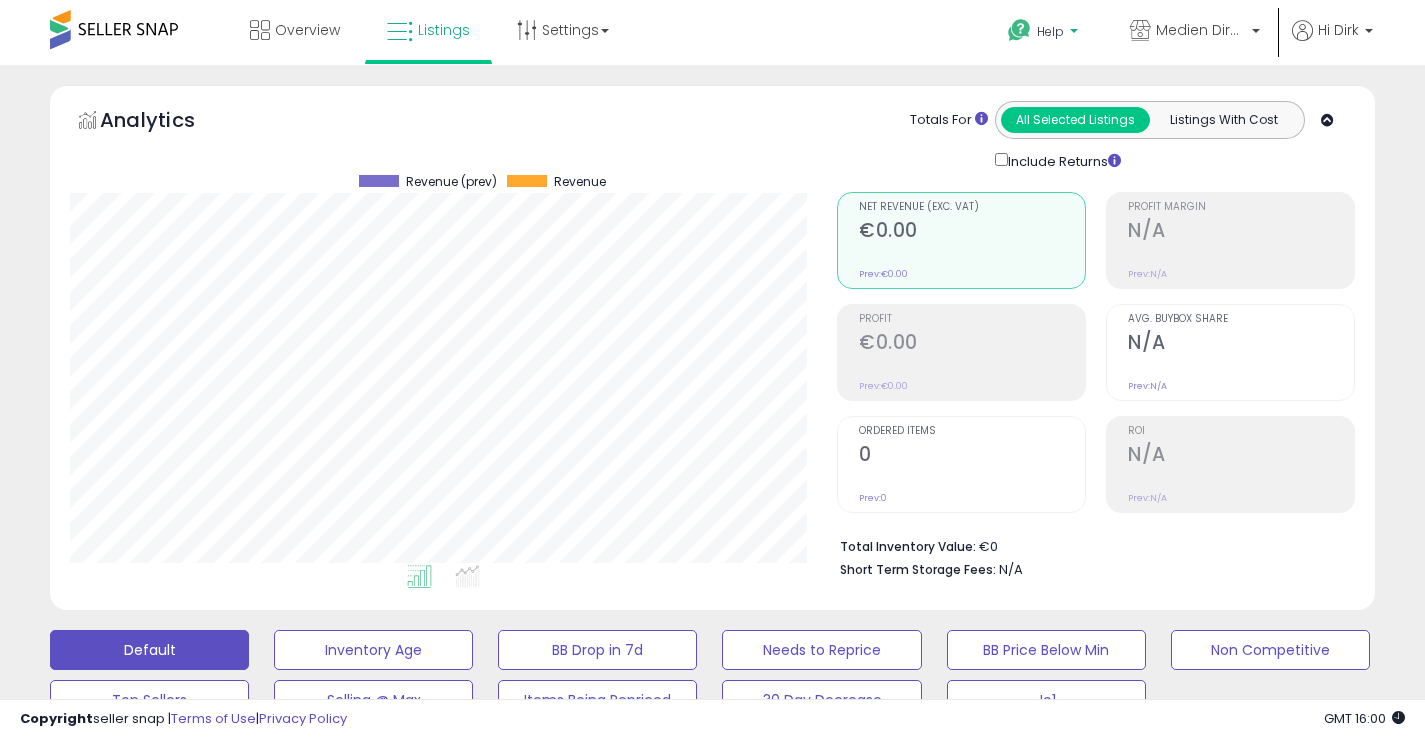 click on "Help" at bounding box center [1050, 31] 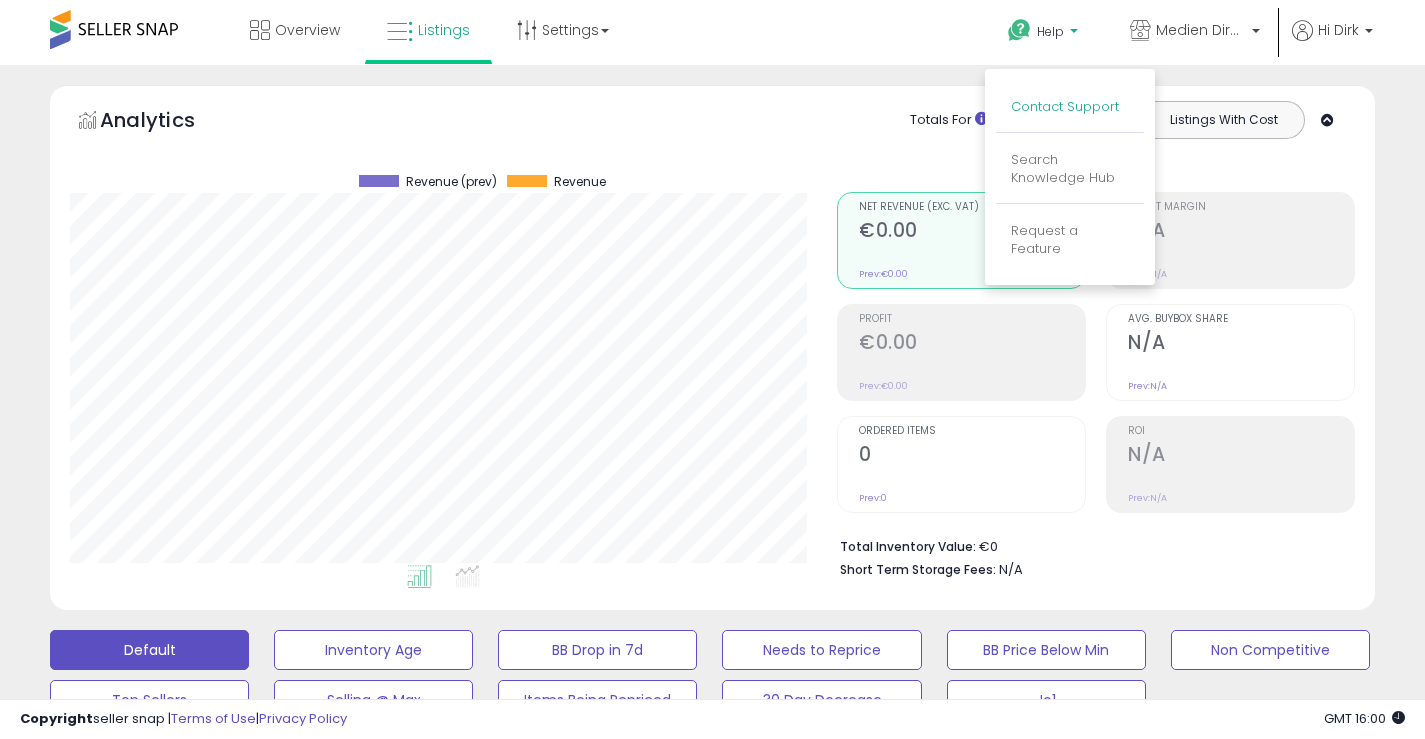 click on "Contact Support" at bounding box center [1065, 106] 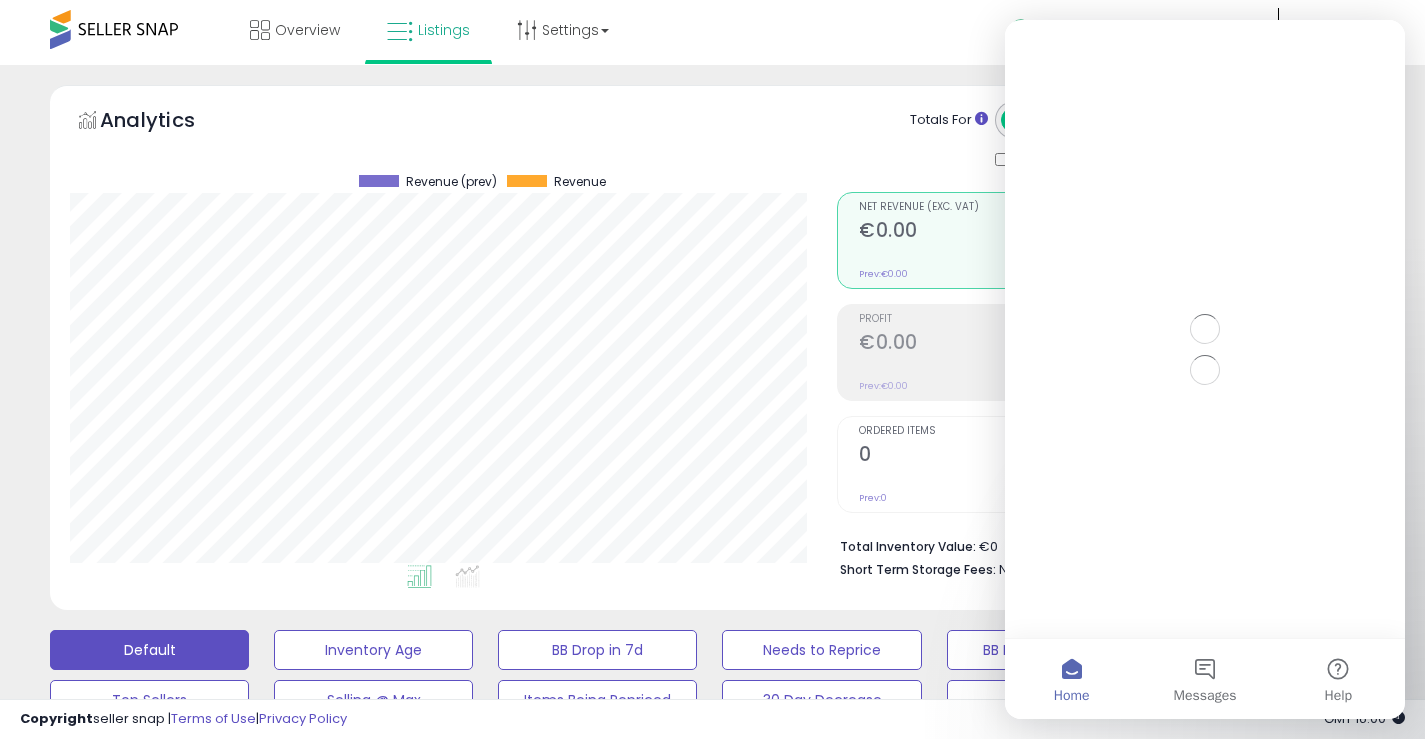 scroll, scrollTop: 0, scrollLeft: 0, axis: both 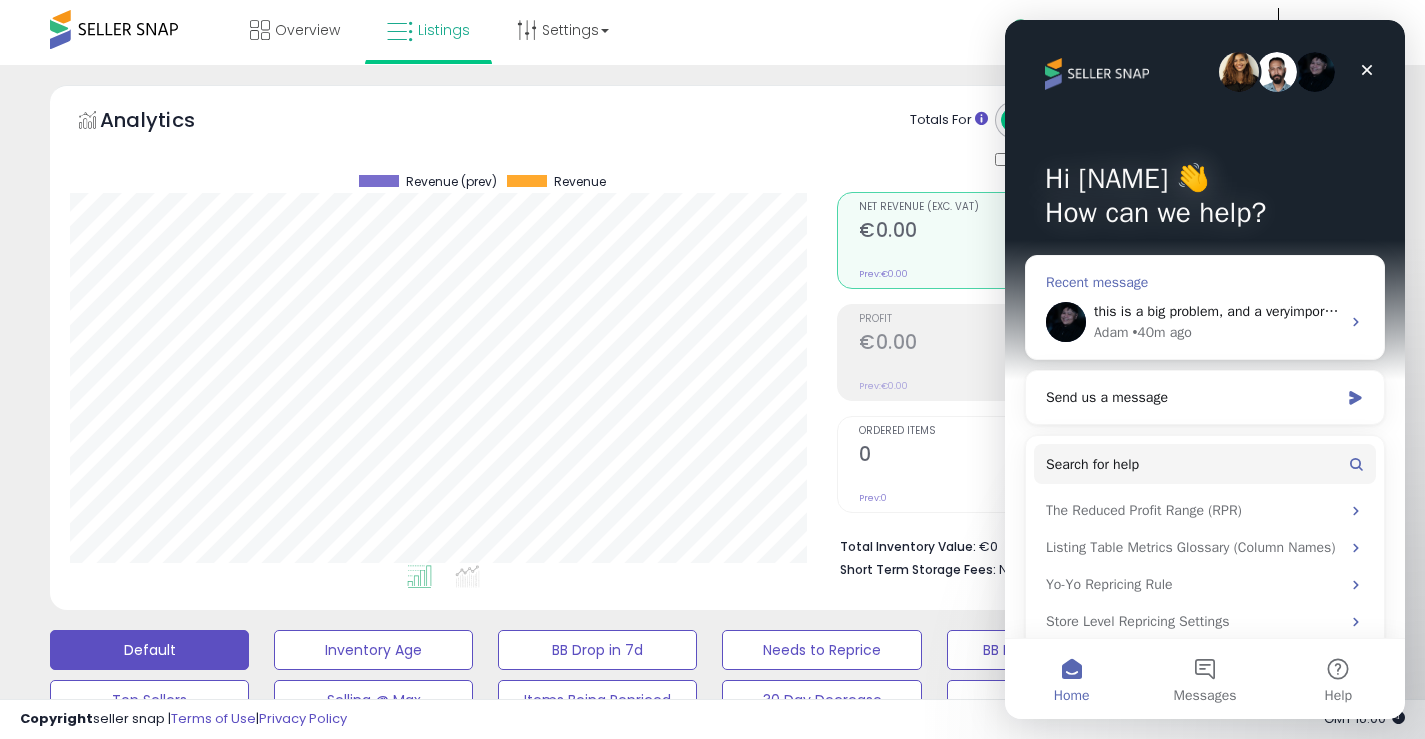 click on "this   is a big problem, and a veryimportant to use seller snap innthe future, waask for discount offeefor so big mistake" at bounding box center [1454, 311] 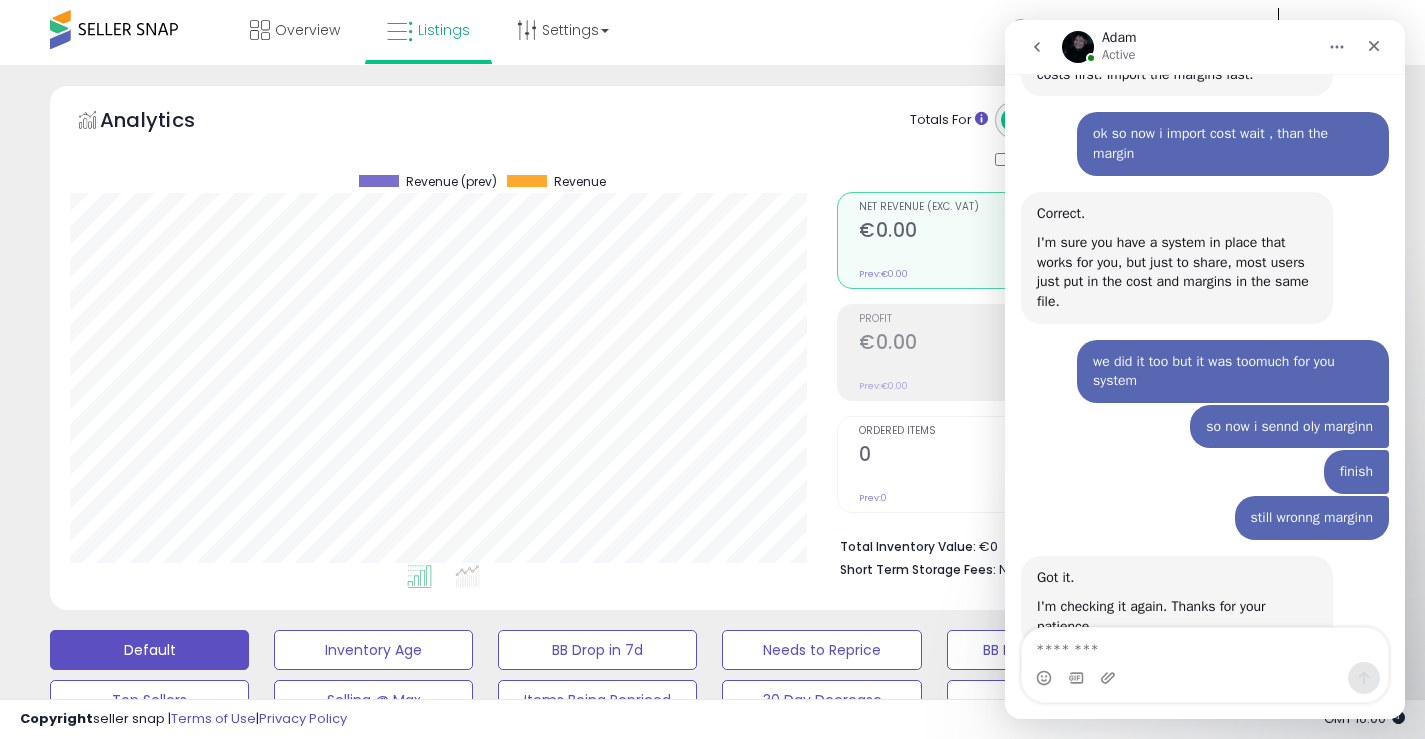 scroll, scrollTop: 2612, scrollLeft: 0, axis: vertical 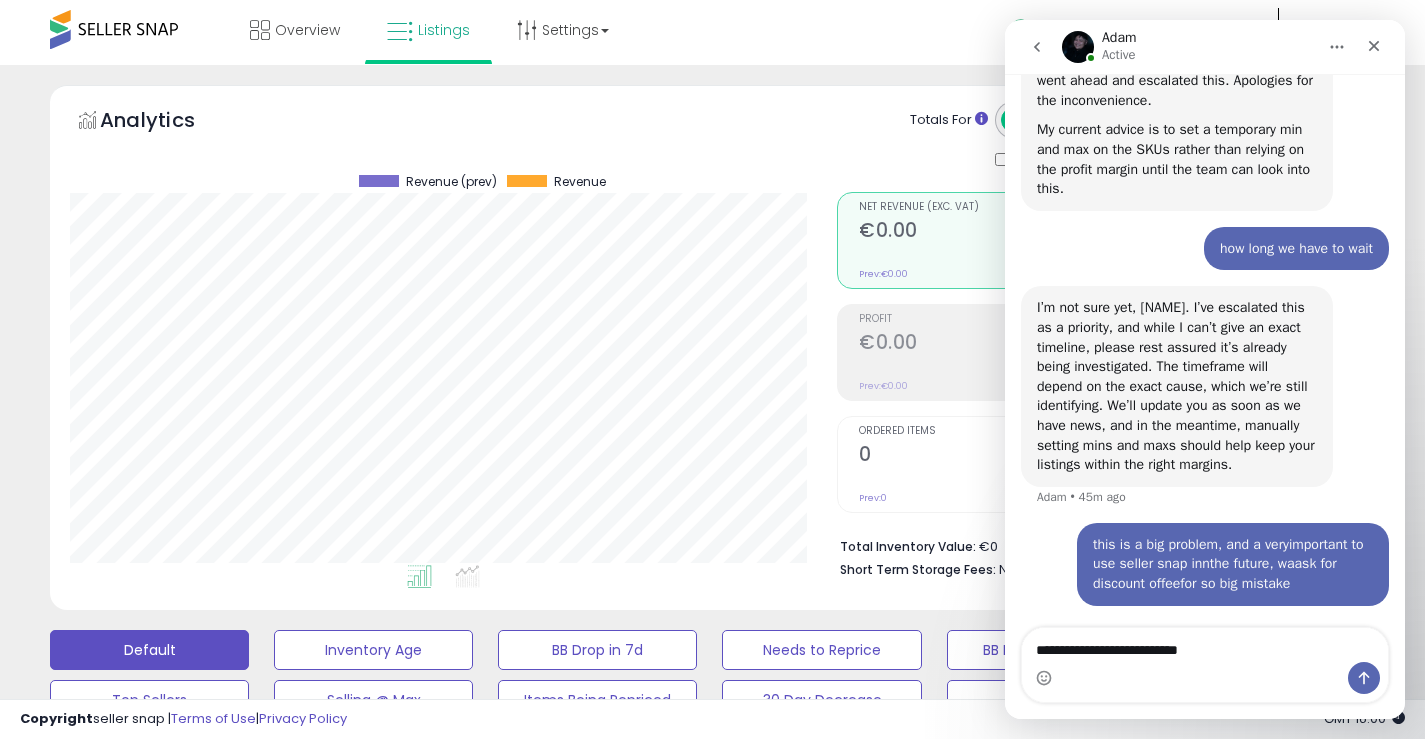 click on "Analytics
Totals For
All Selected Listings
Listings With Cost
Include Returns" 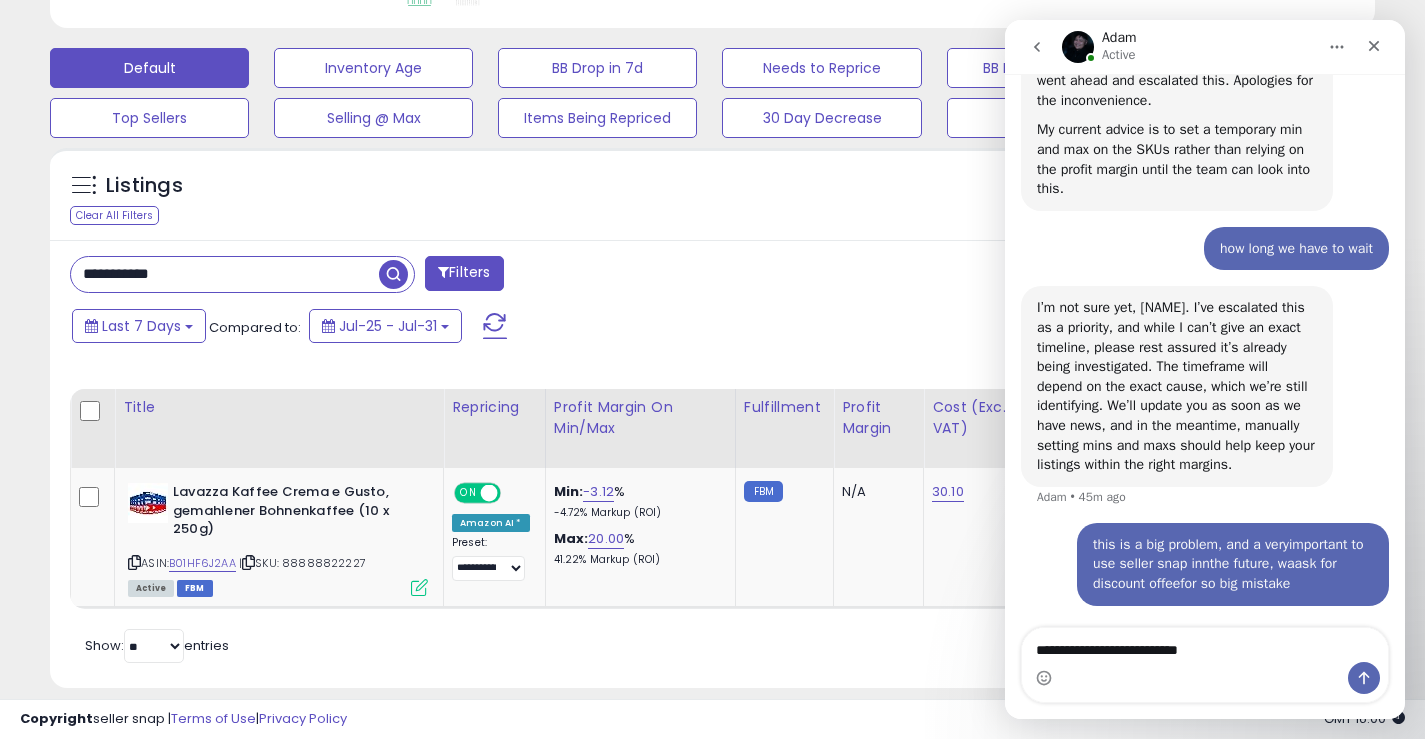 scroll, scrollTop: 621, scrollLeft: 0, axis: vertical 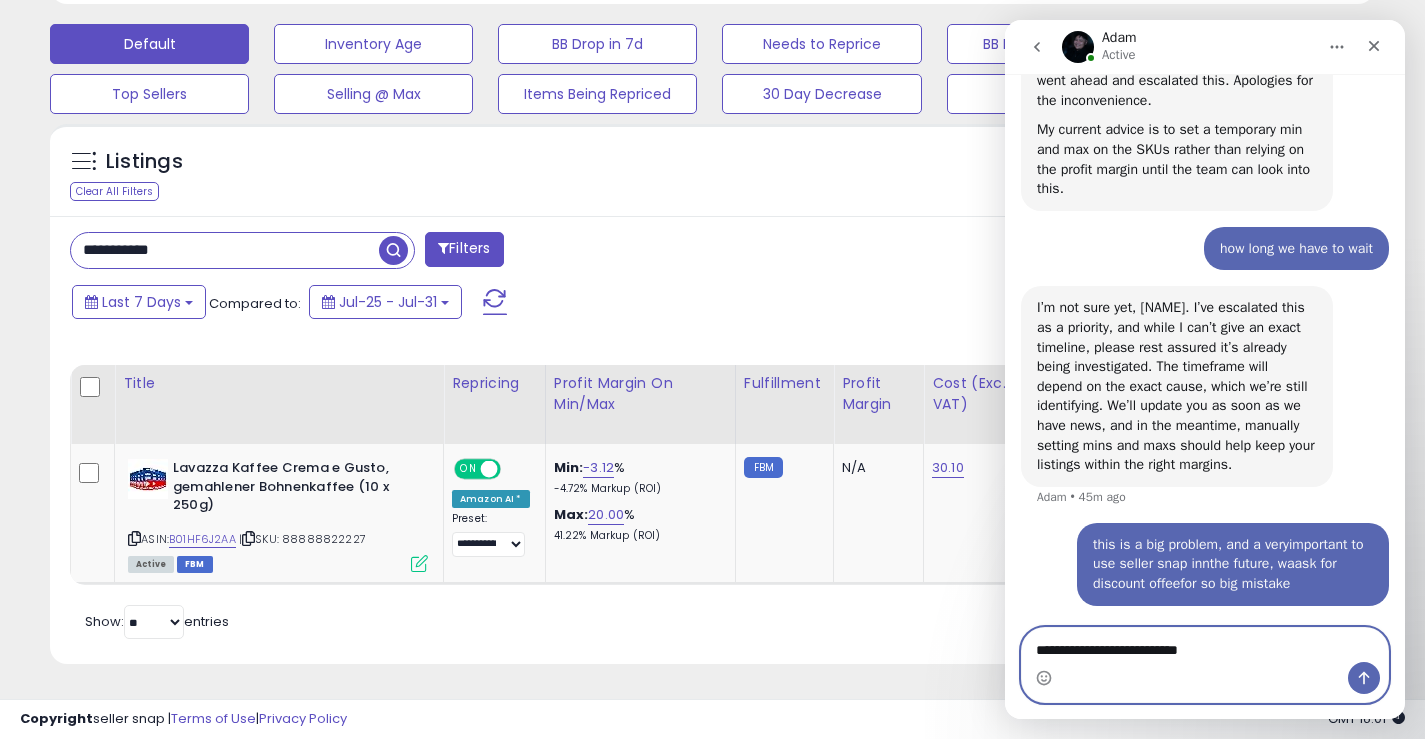 click on "**********" at bounding box center [1205, 645] 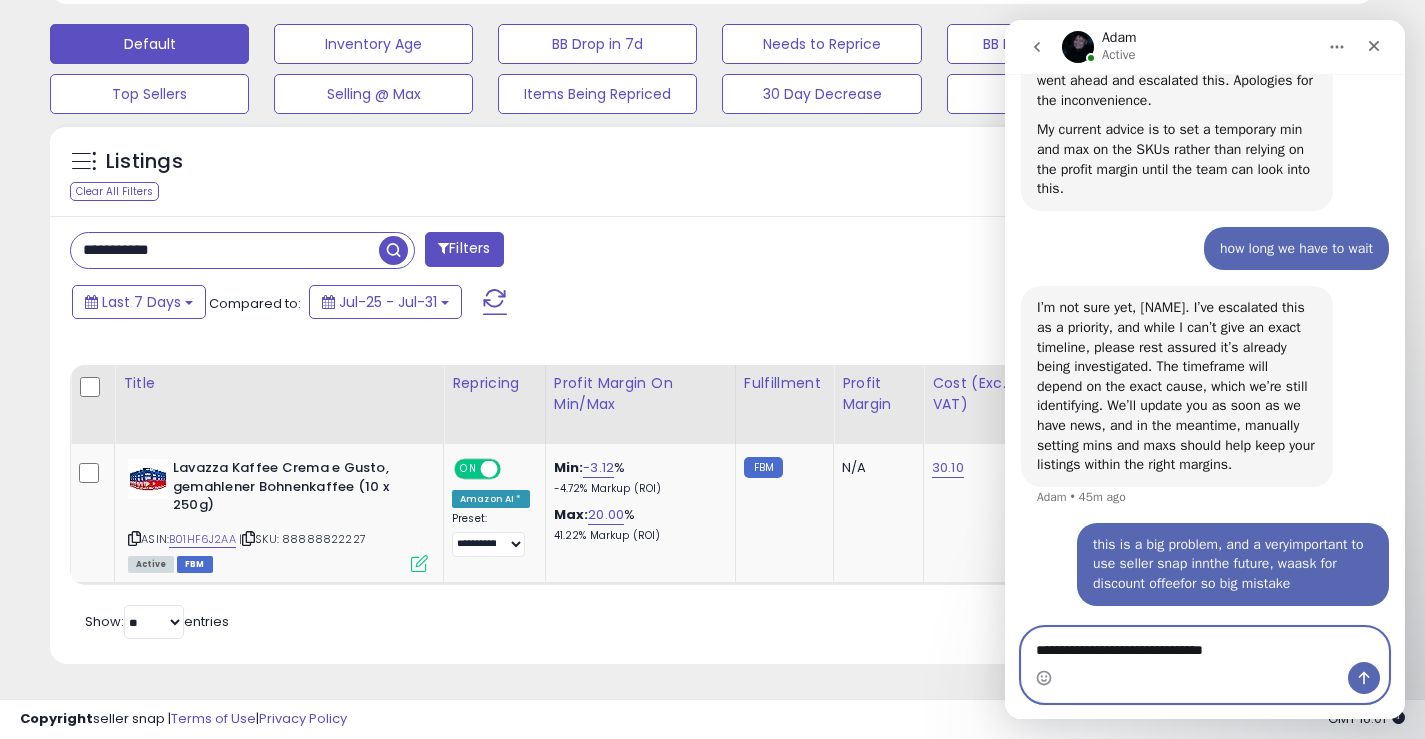 type on "**********" 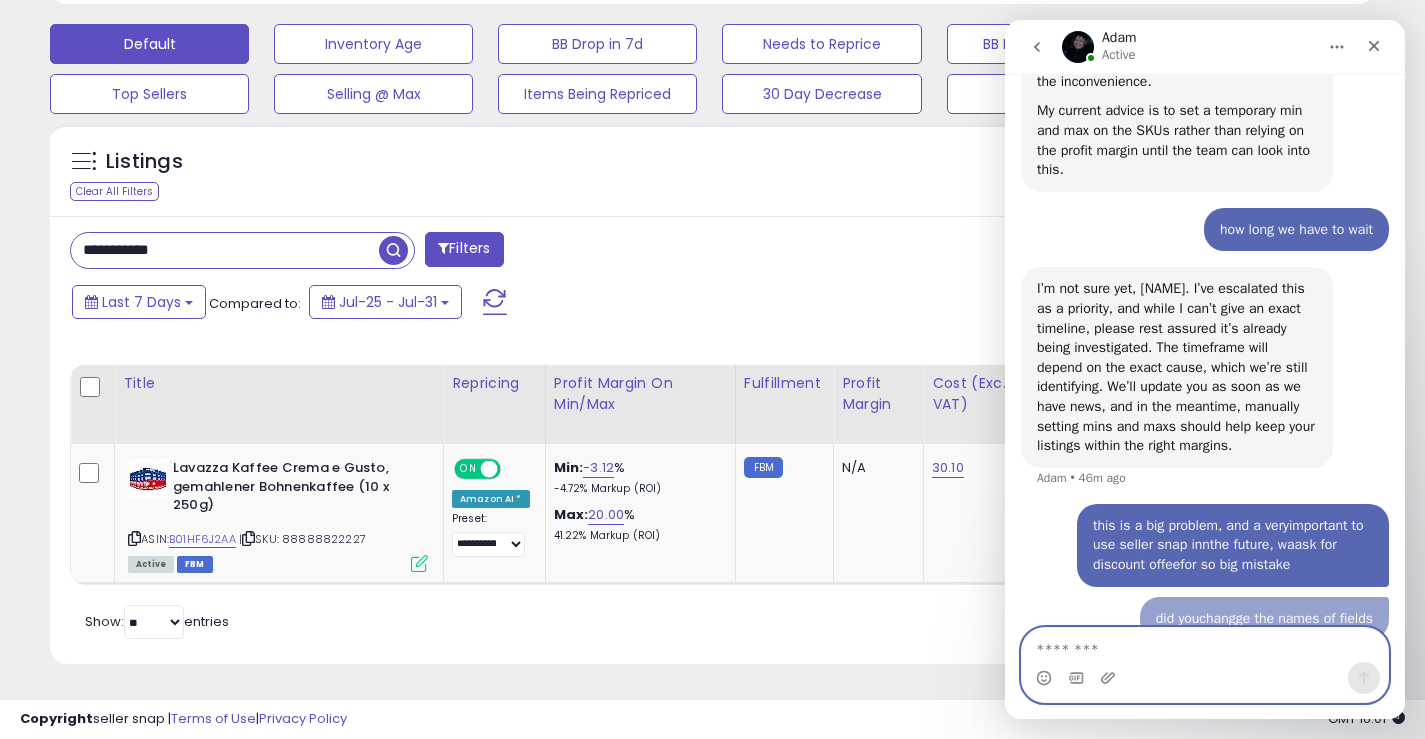 scroll, scrollTop: 2658, scrollLeft: 0, axis: vertical 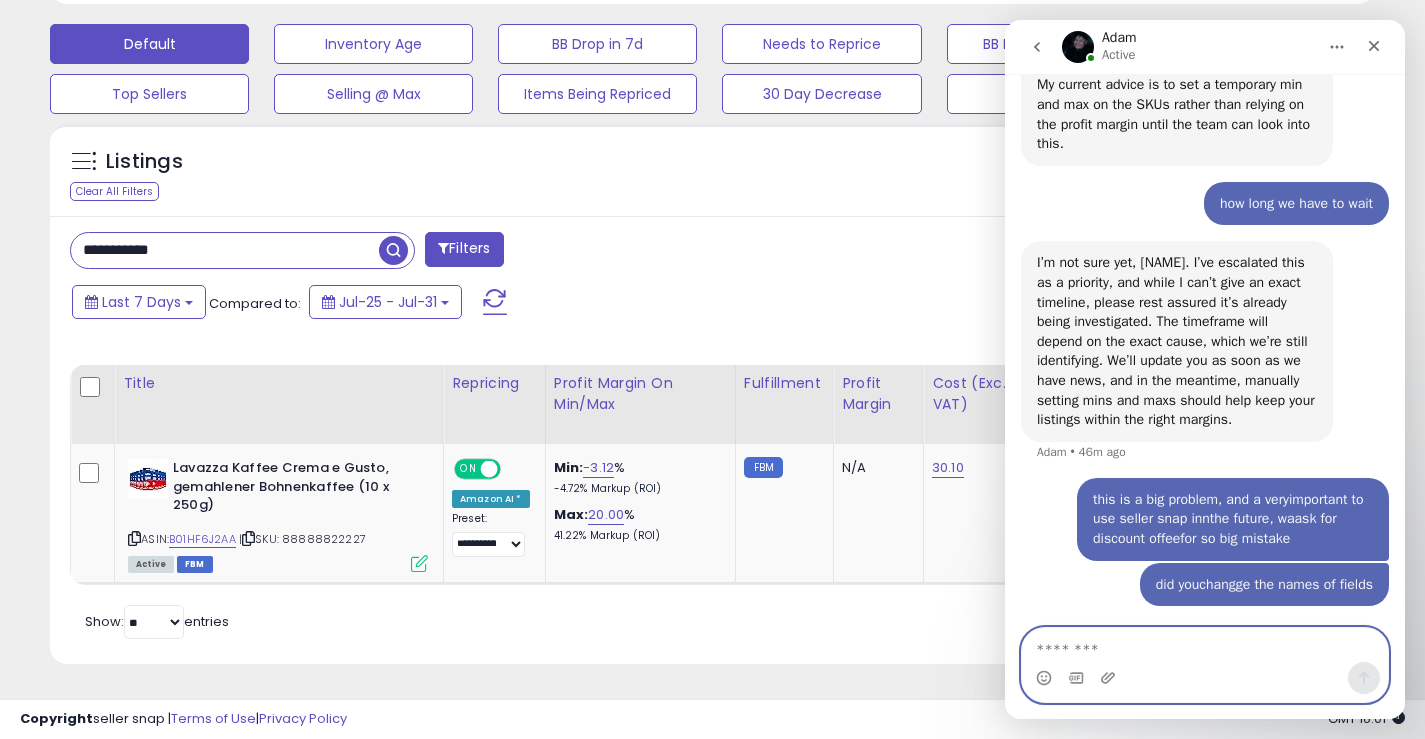 paste on "**********" 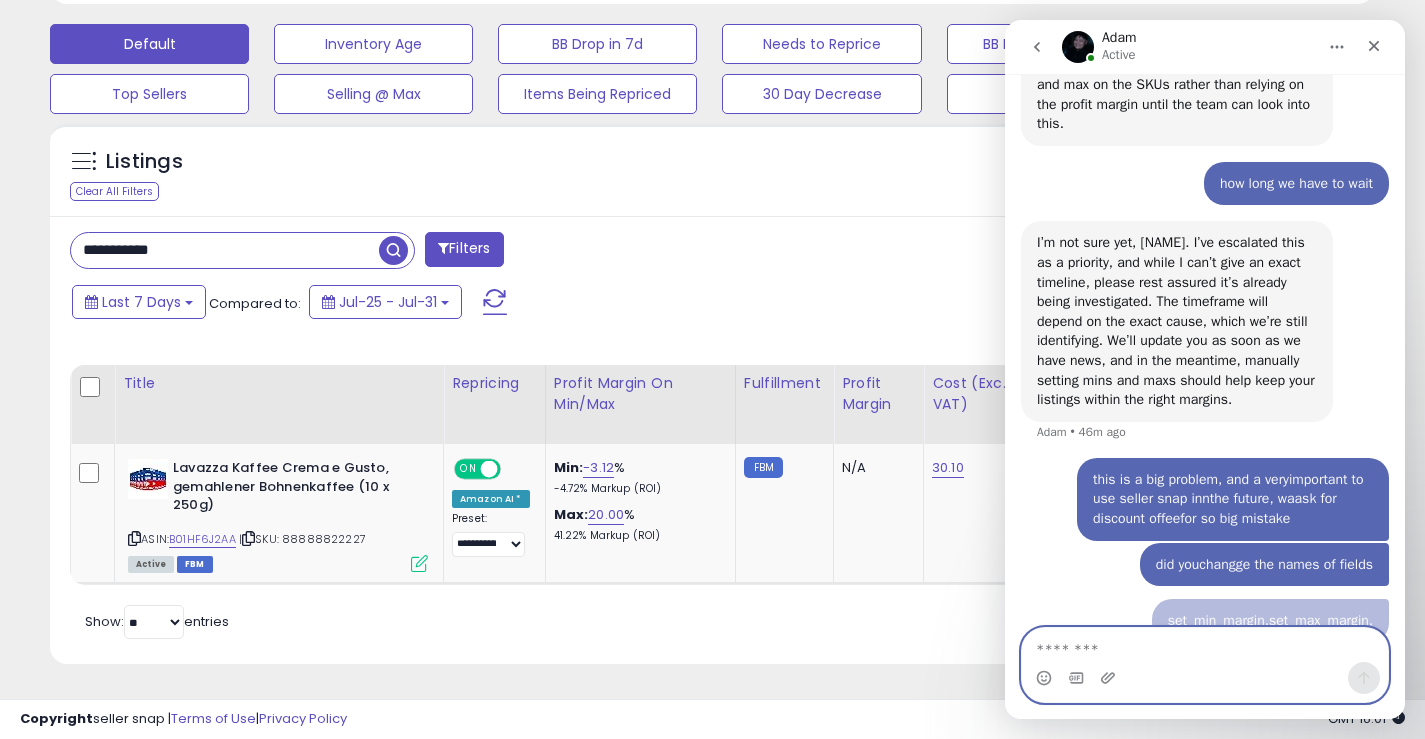 scroll, scrollTop: 2703, scrollLeft: 0, axis: vertical 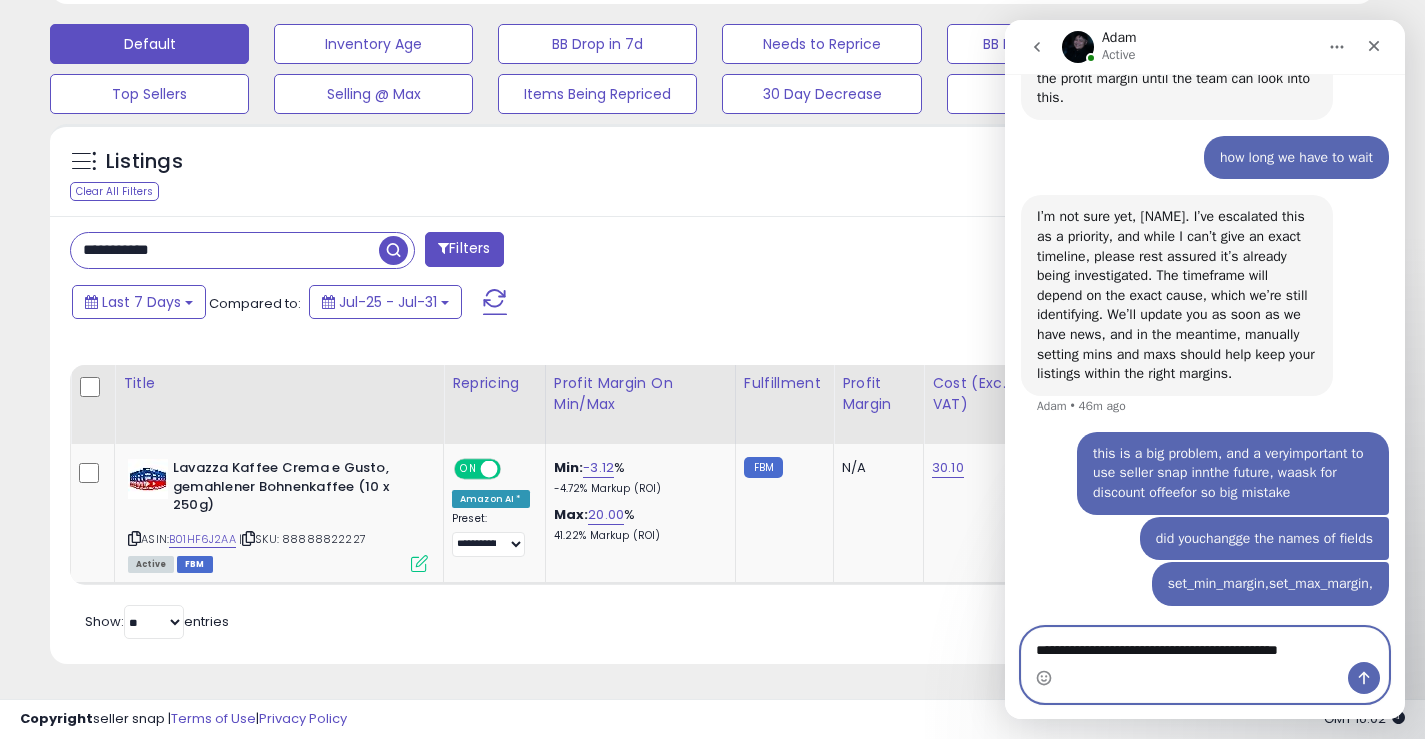 type on "**********" 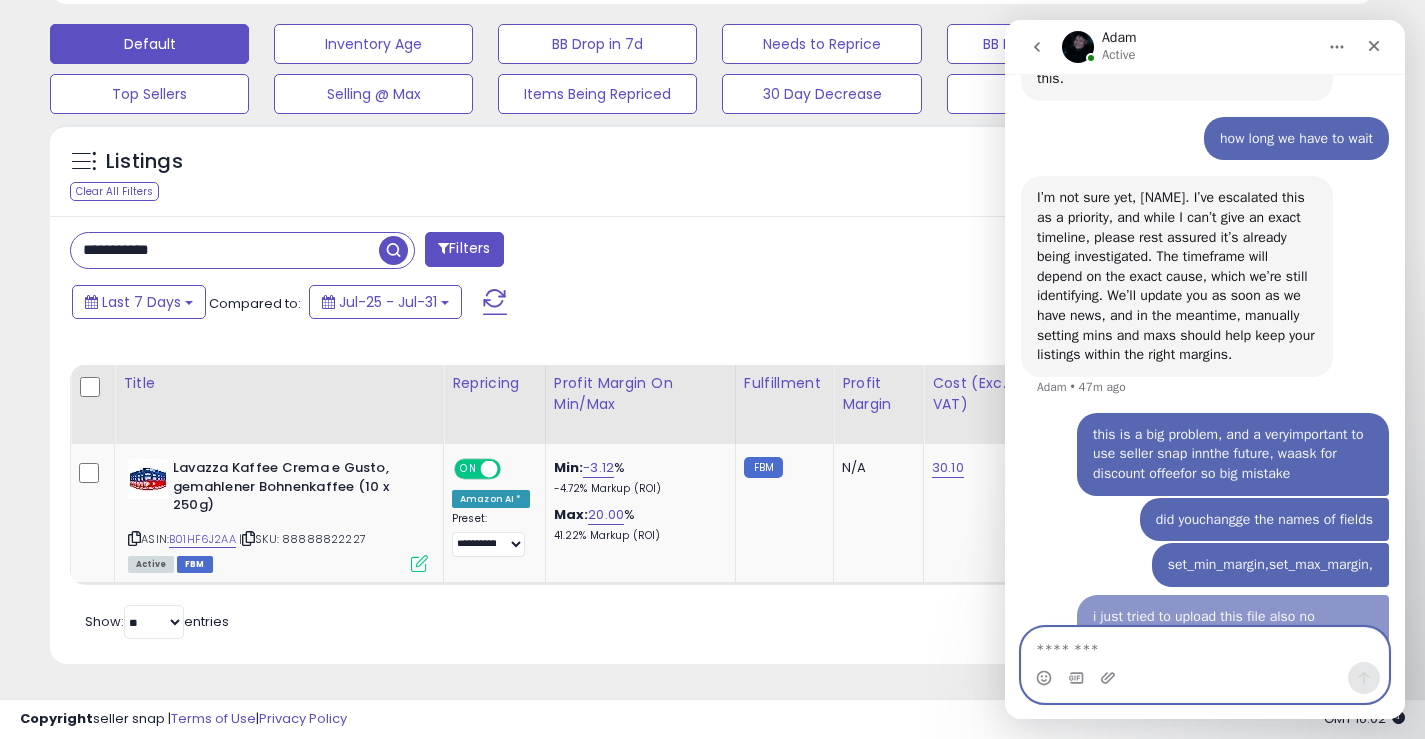 scroll, scrollTop: 2769, scrollLeft: 0, axis: vertical 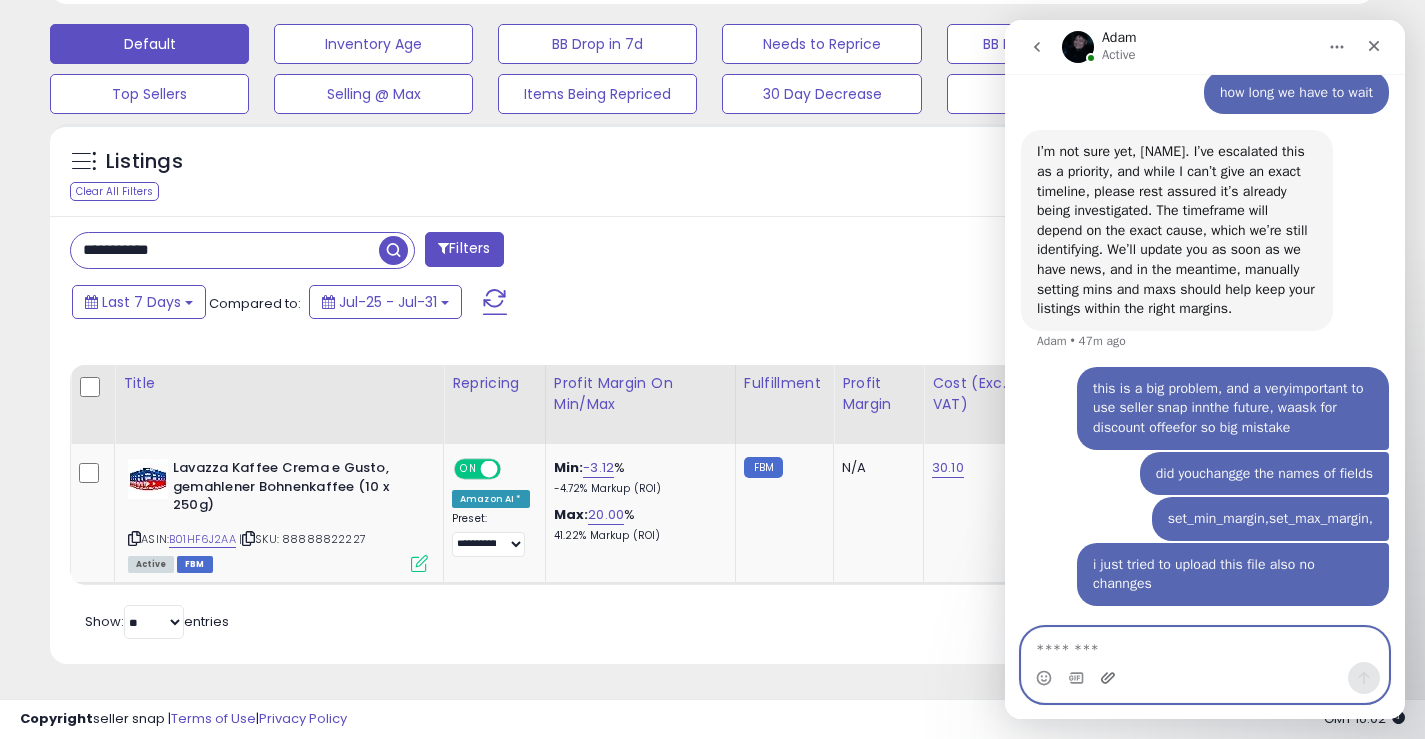 type 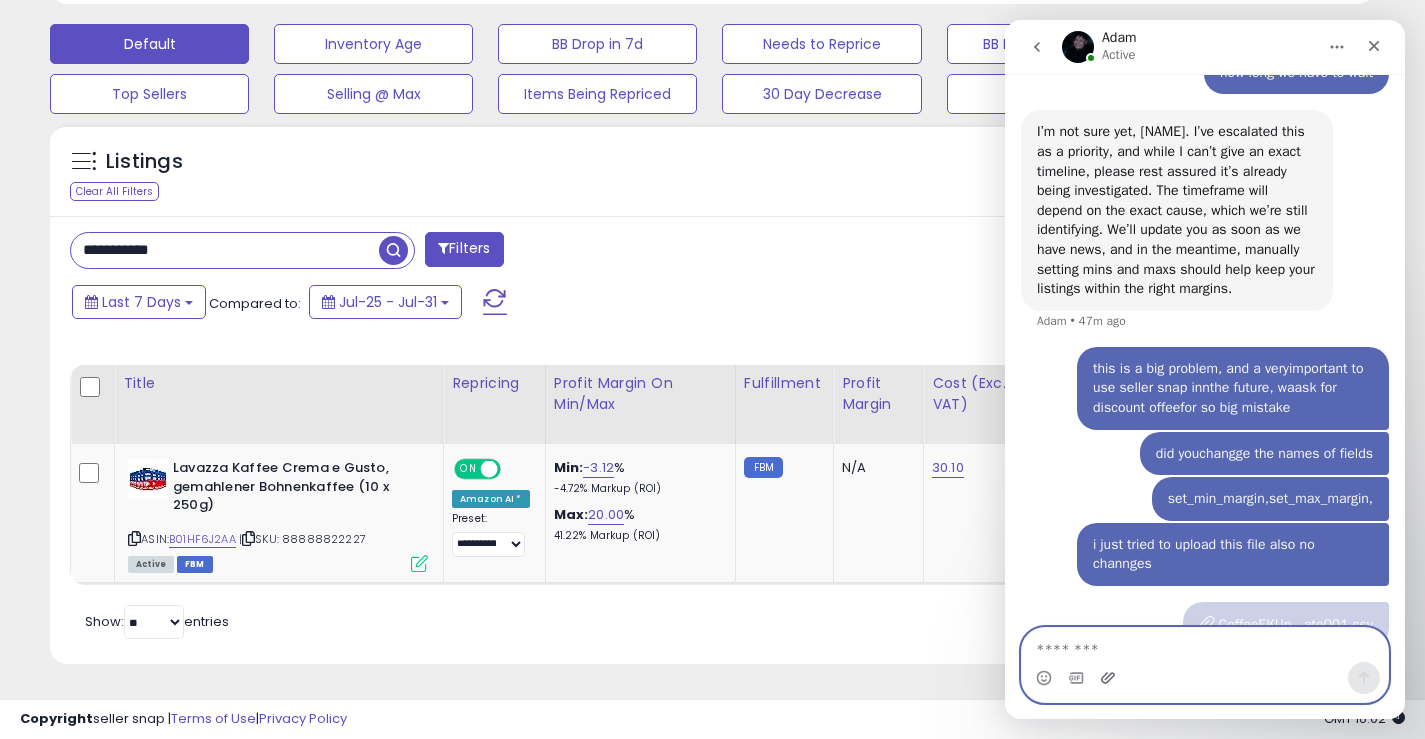 scroll, scrollTop: 2817, scrollLeft: 0, axis: vertical 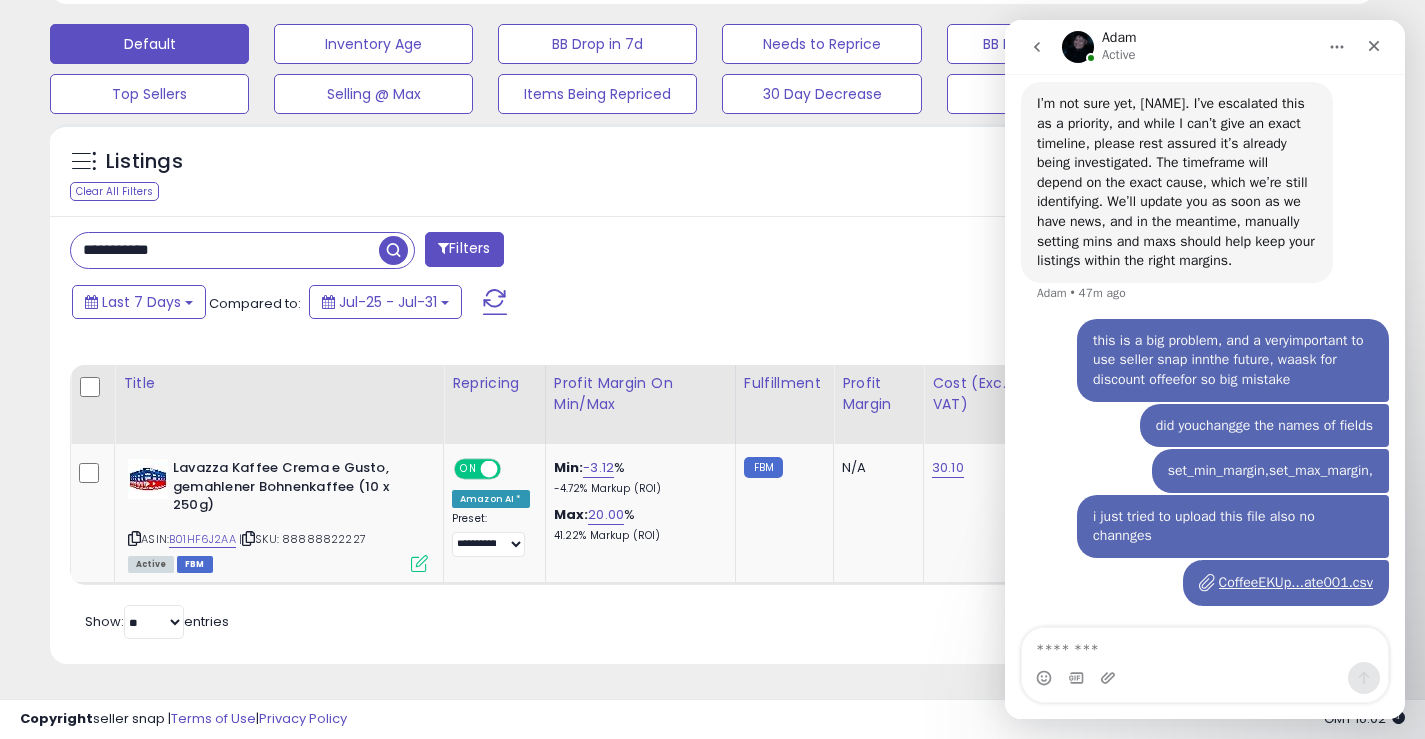 click at bounding box center [393, 250] 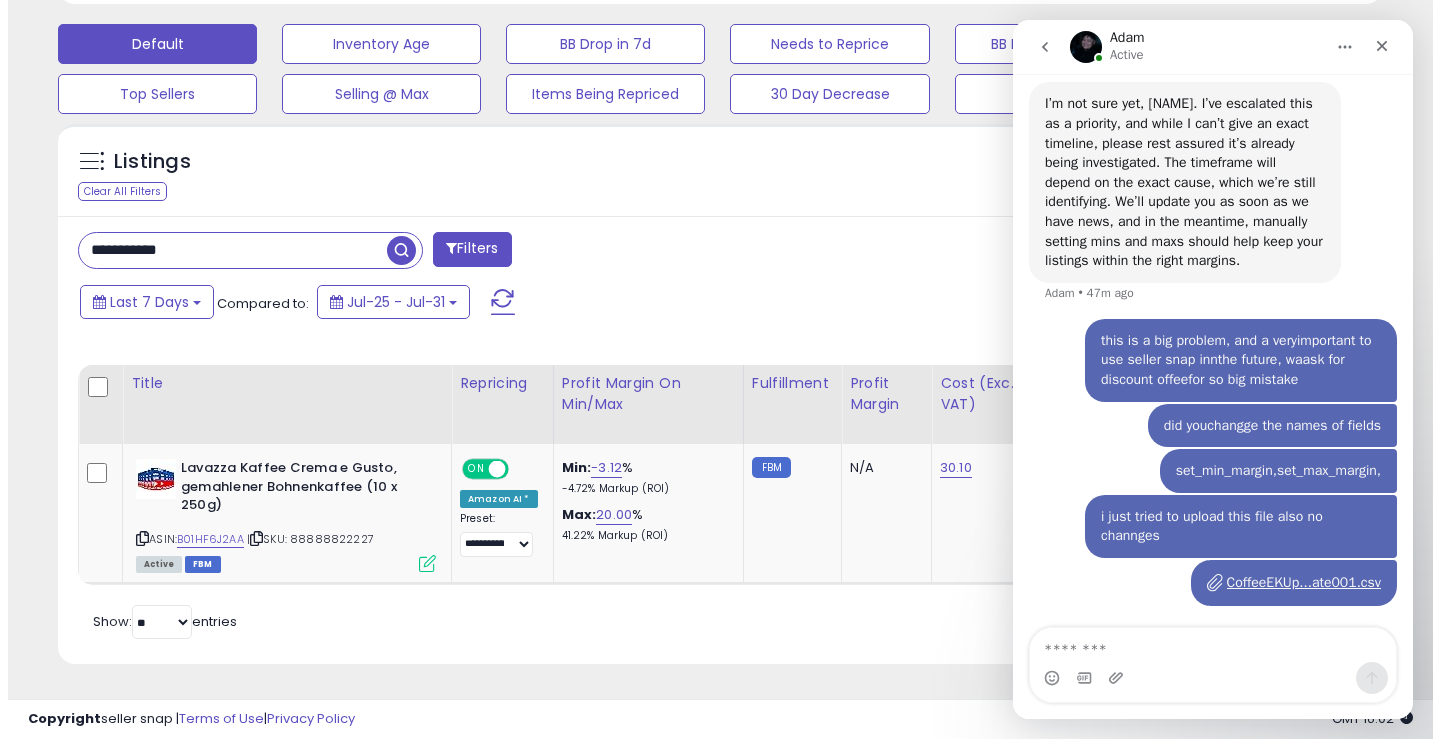 scroll, scrollTop: 481, scrollLeft: 0, axis: vertical 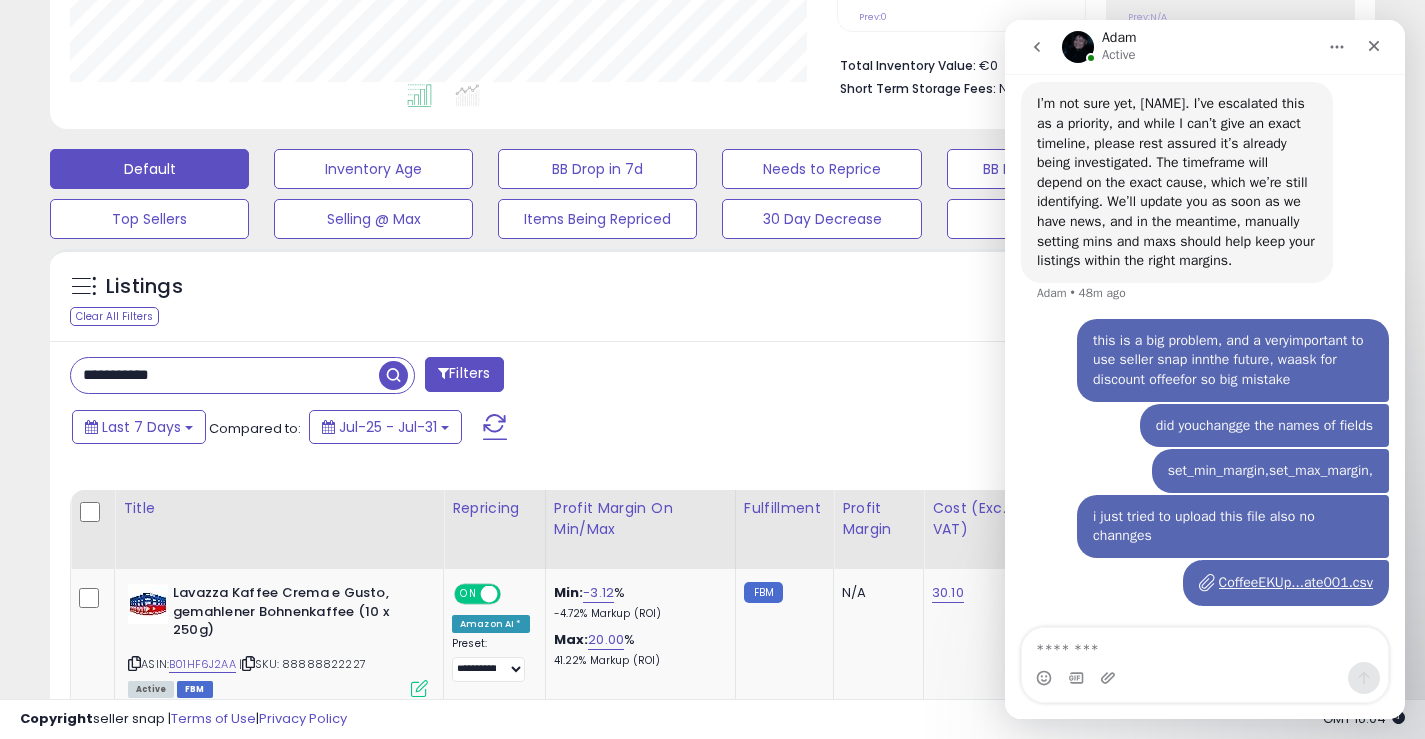 type 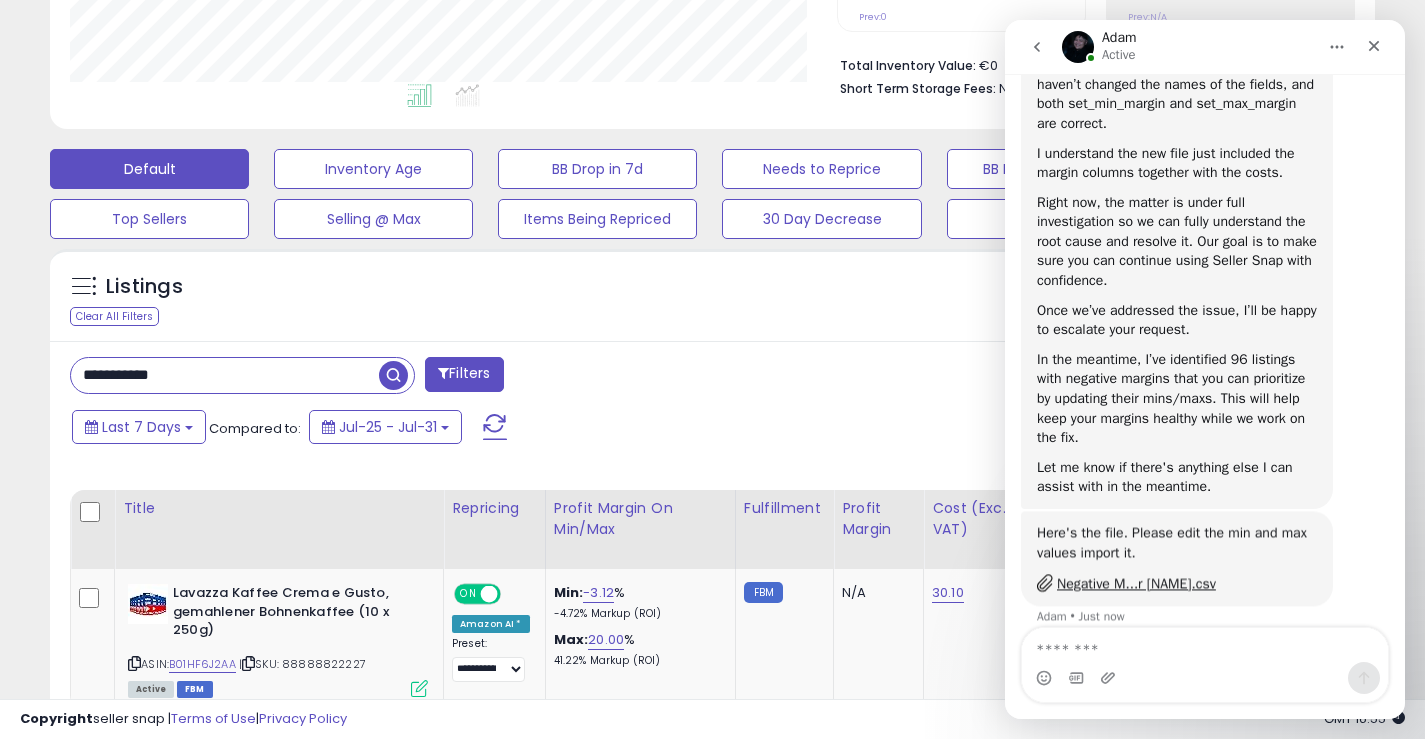 scroll, scrollTop: 3425, scrollLeft: 0, axis: vertical 